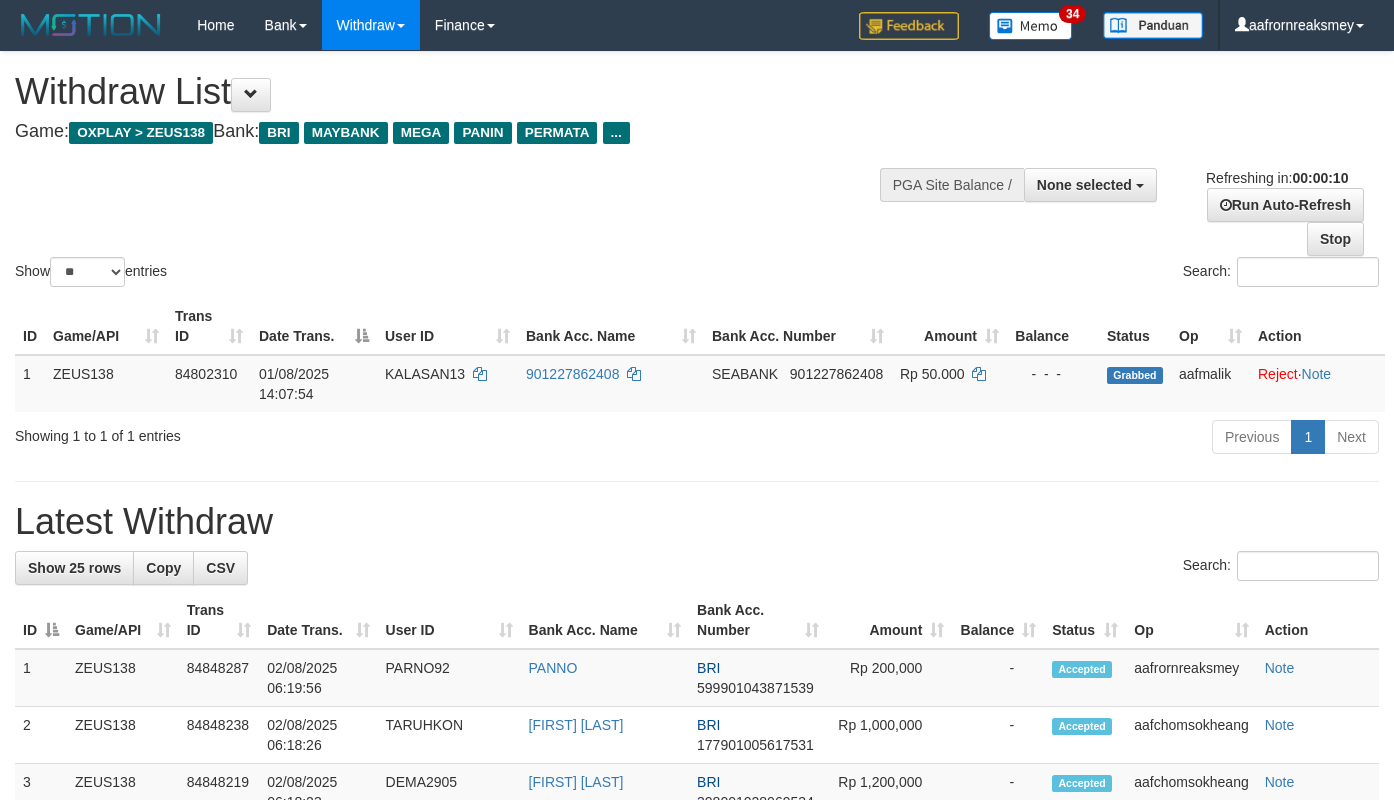 select 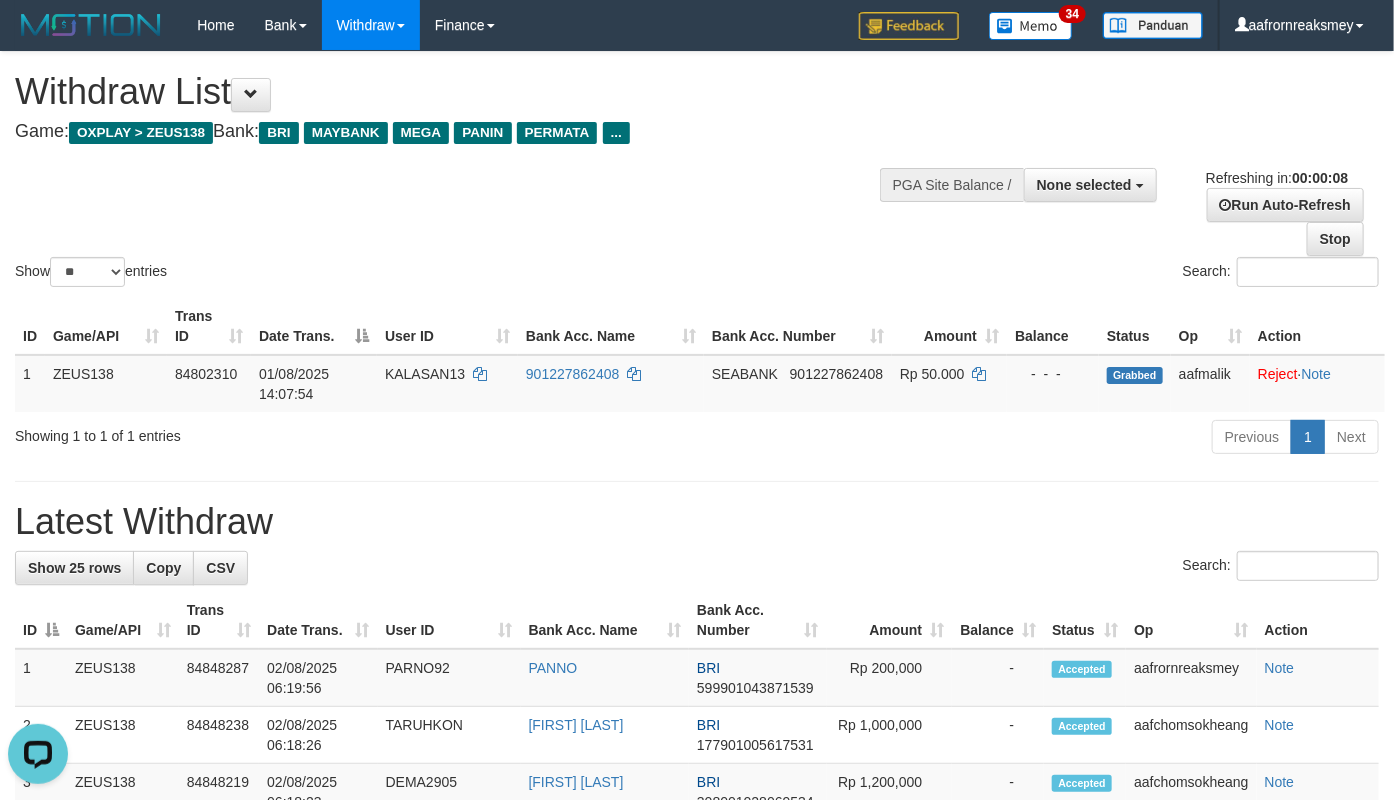 scroll, scrollTop: 0, scrollLeft: 0, axis: both 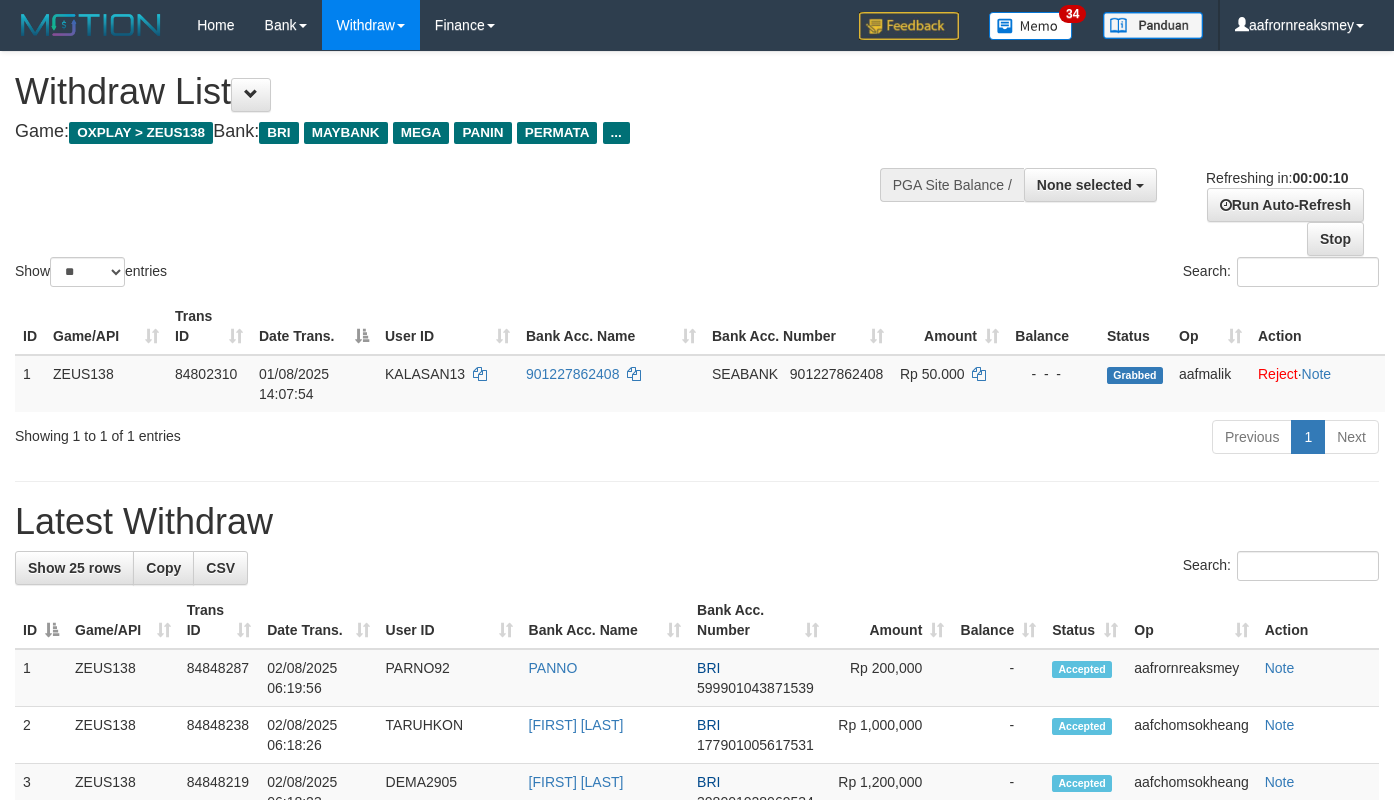 select 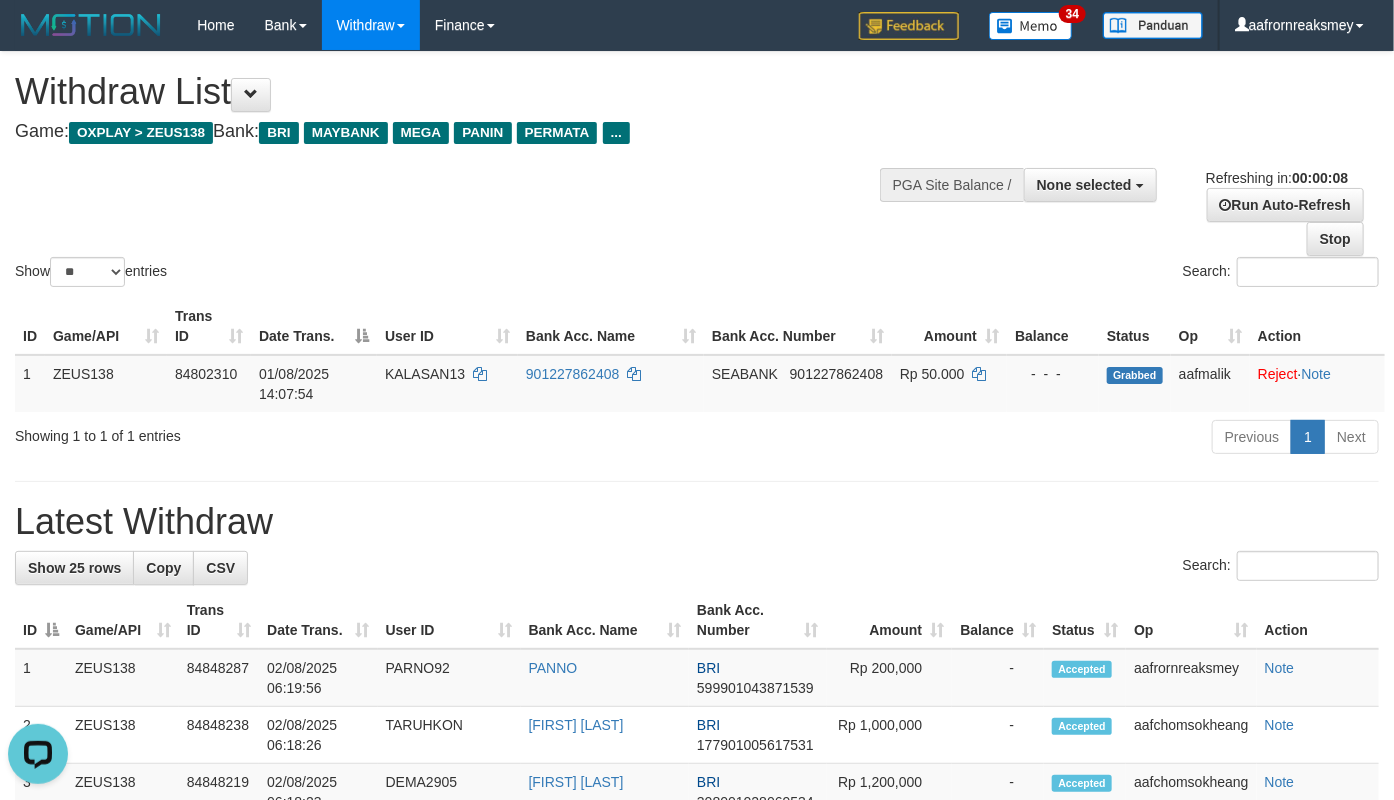 scroll, scrollTop: 0, scrollLeft: 0, axis: both 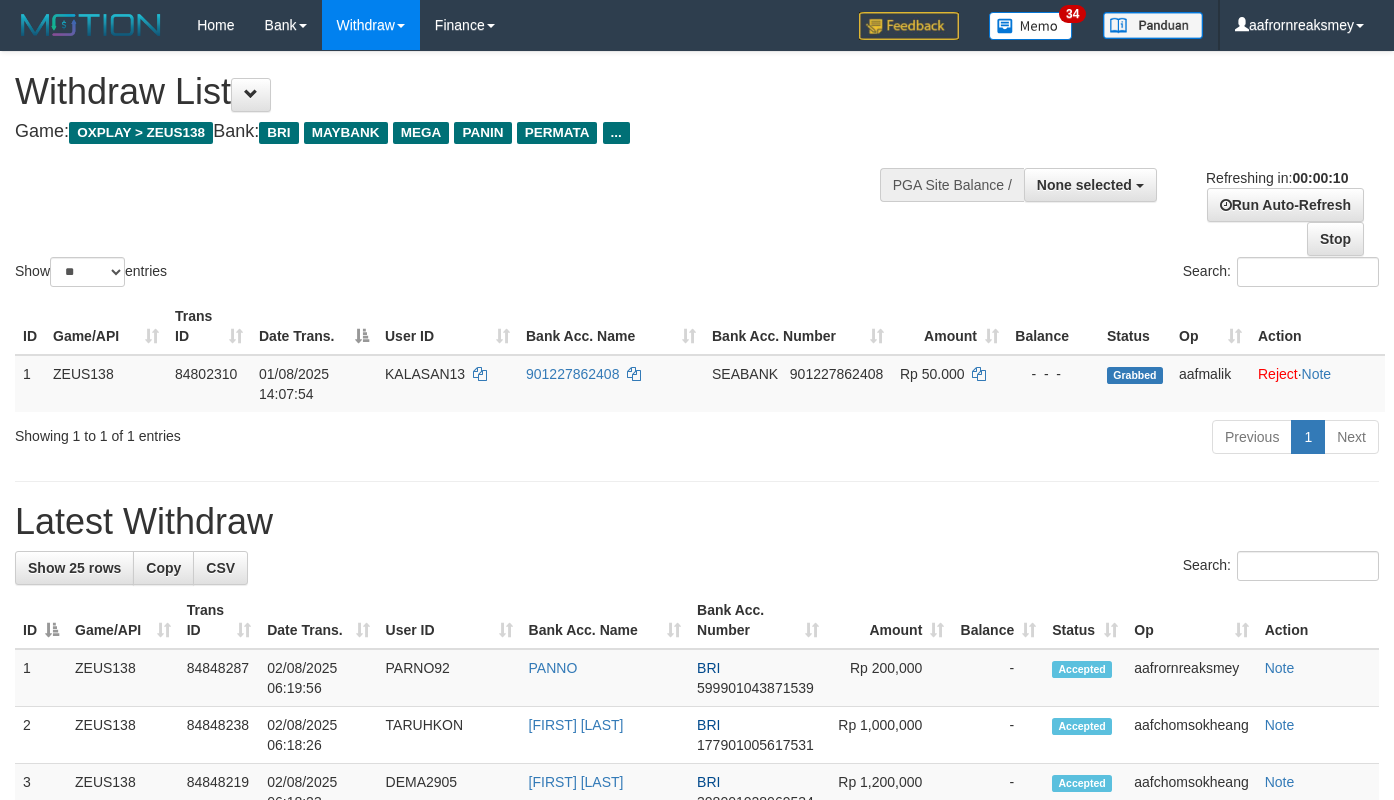 select 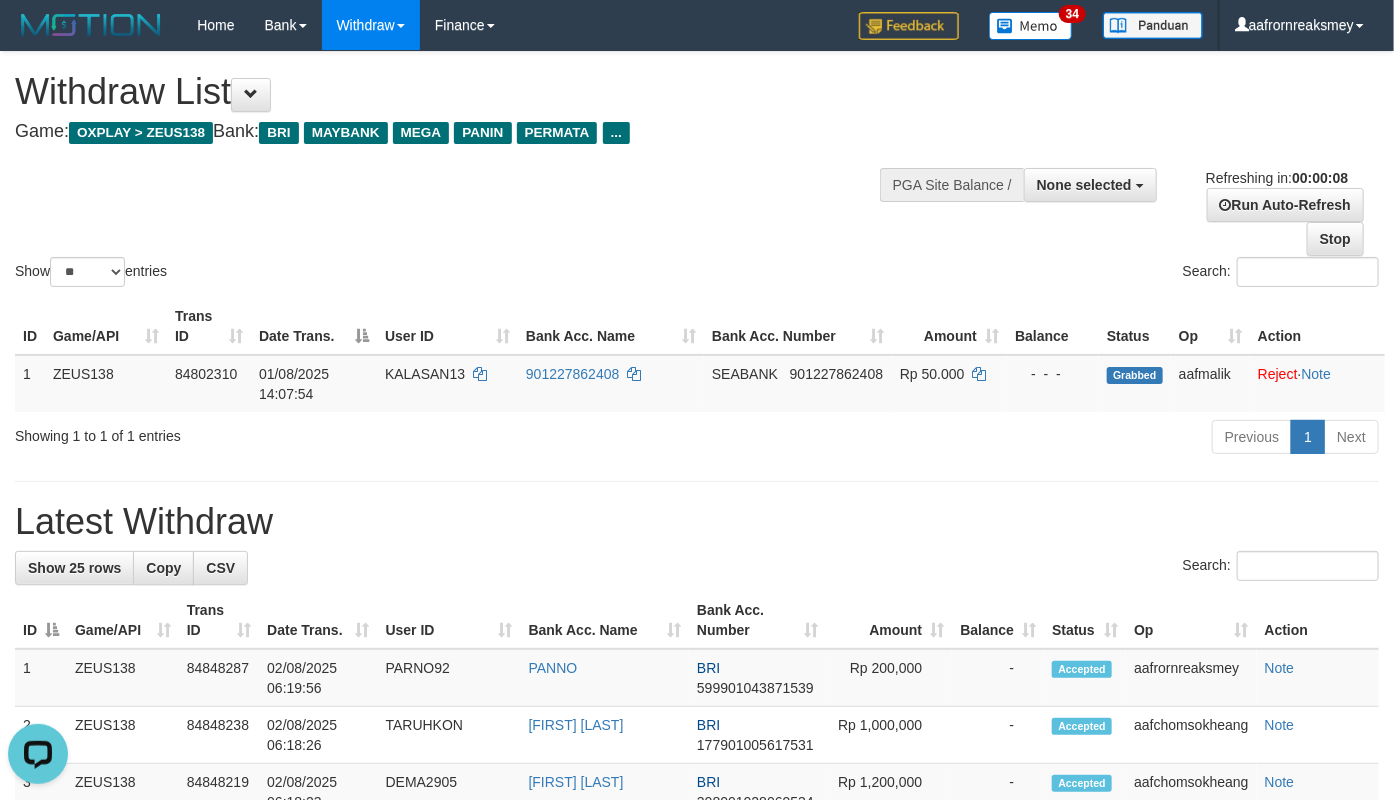 scroll, scrollTop: 0, scrollLeft: 0, axis: both 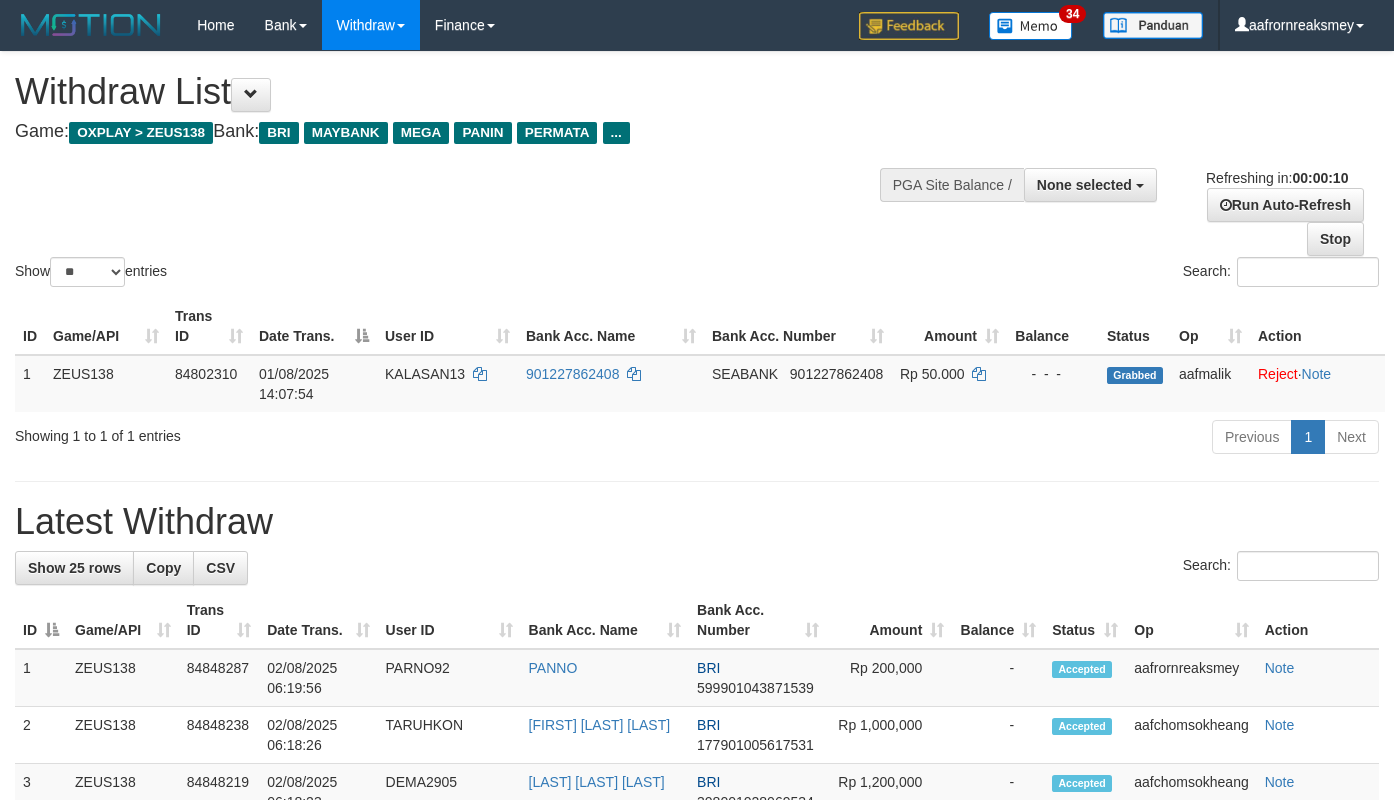 select 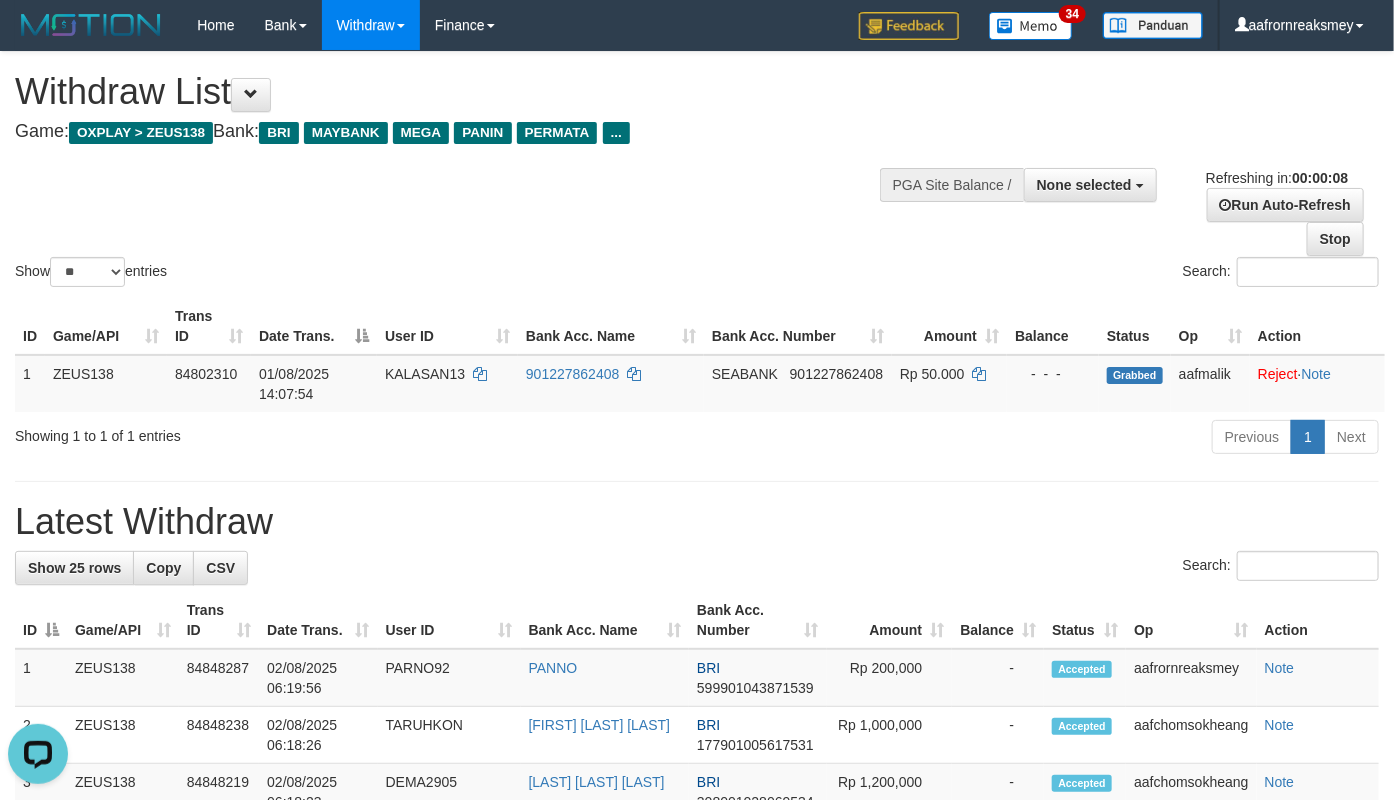 scroll, scrollTop: 0, scrollLeft: 0, axis: both 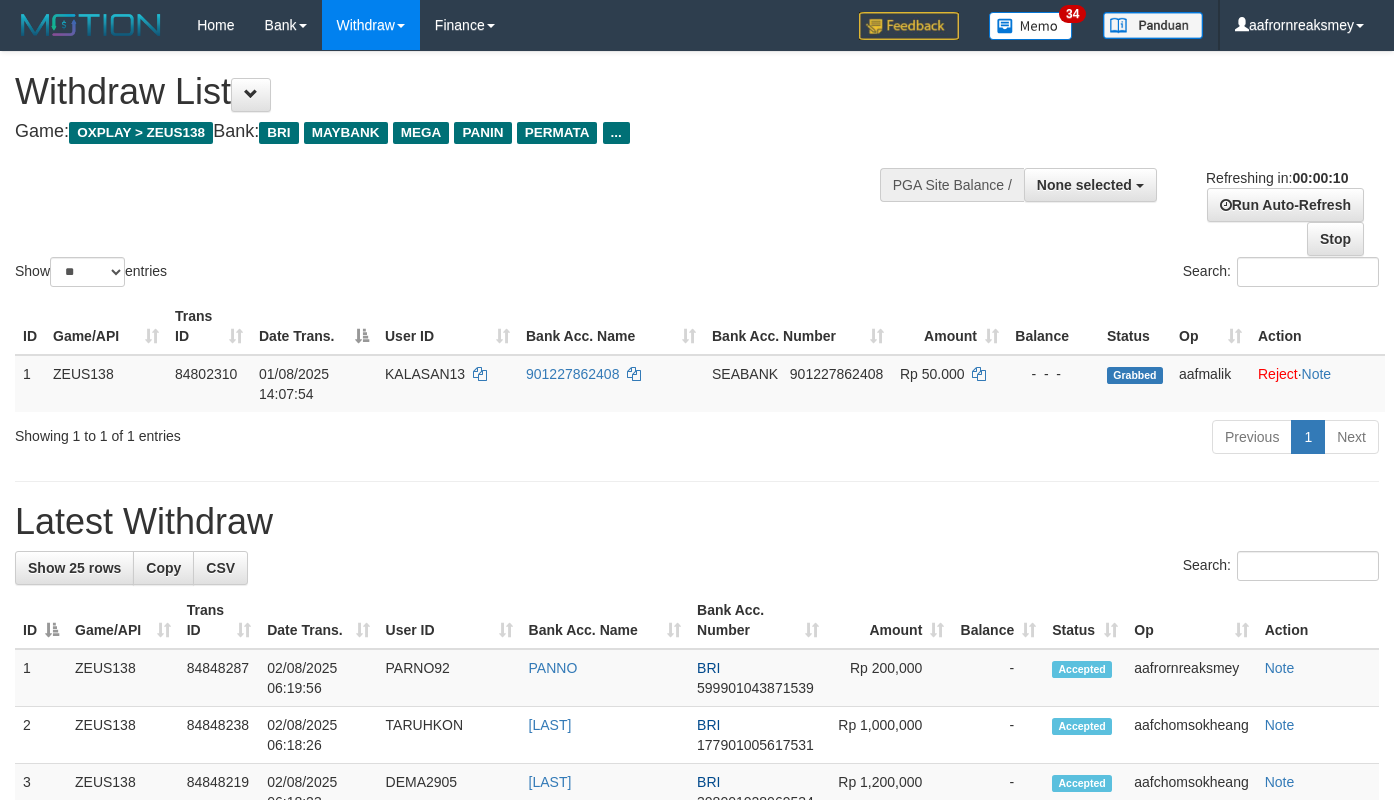select 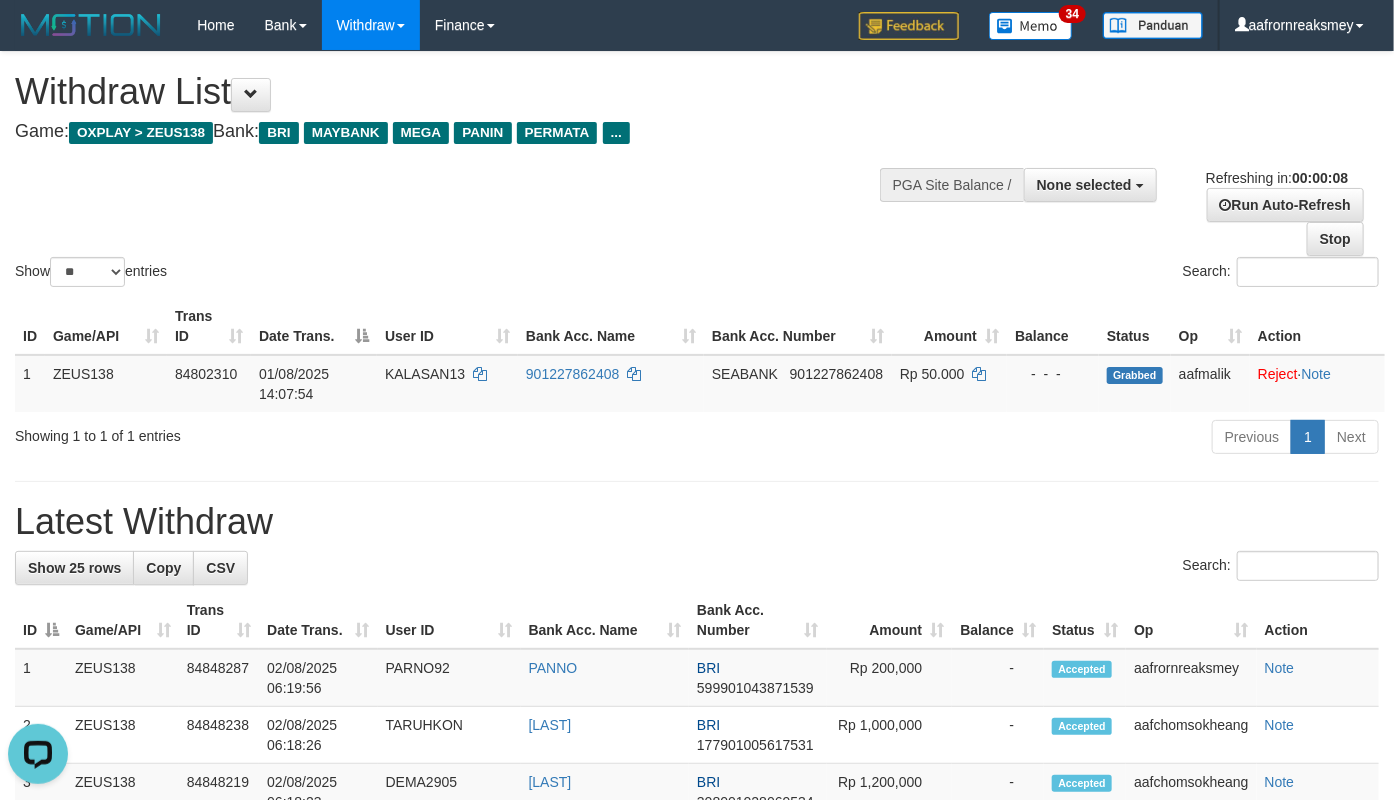 scroll, scrollTop: 0, scrollLeft: 0, axis: both 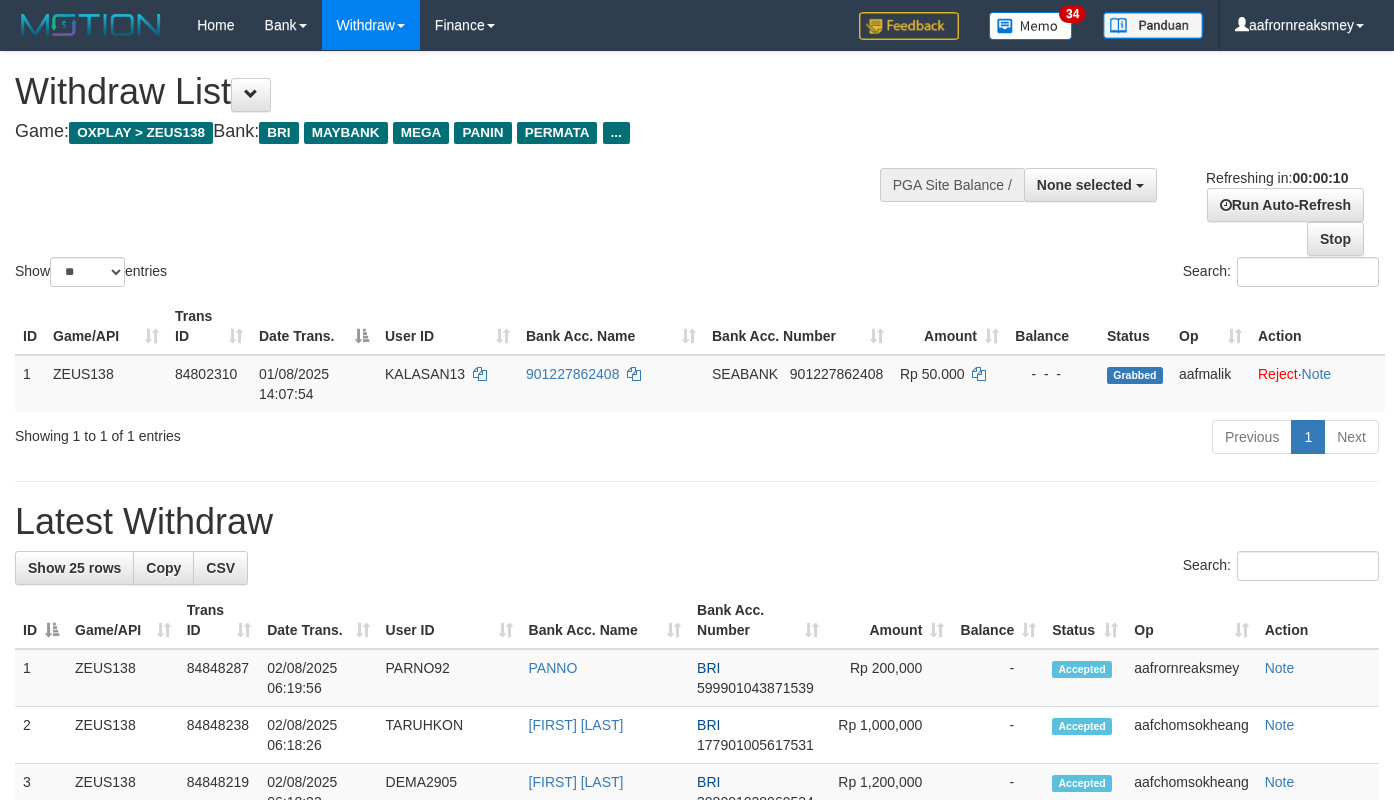 select 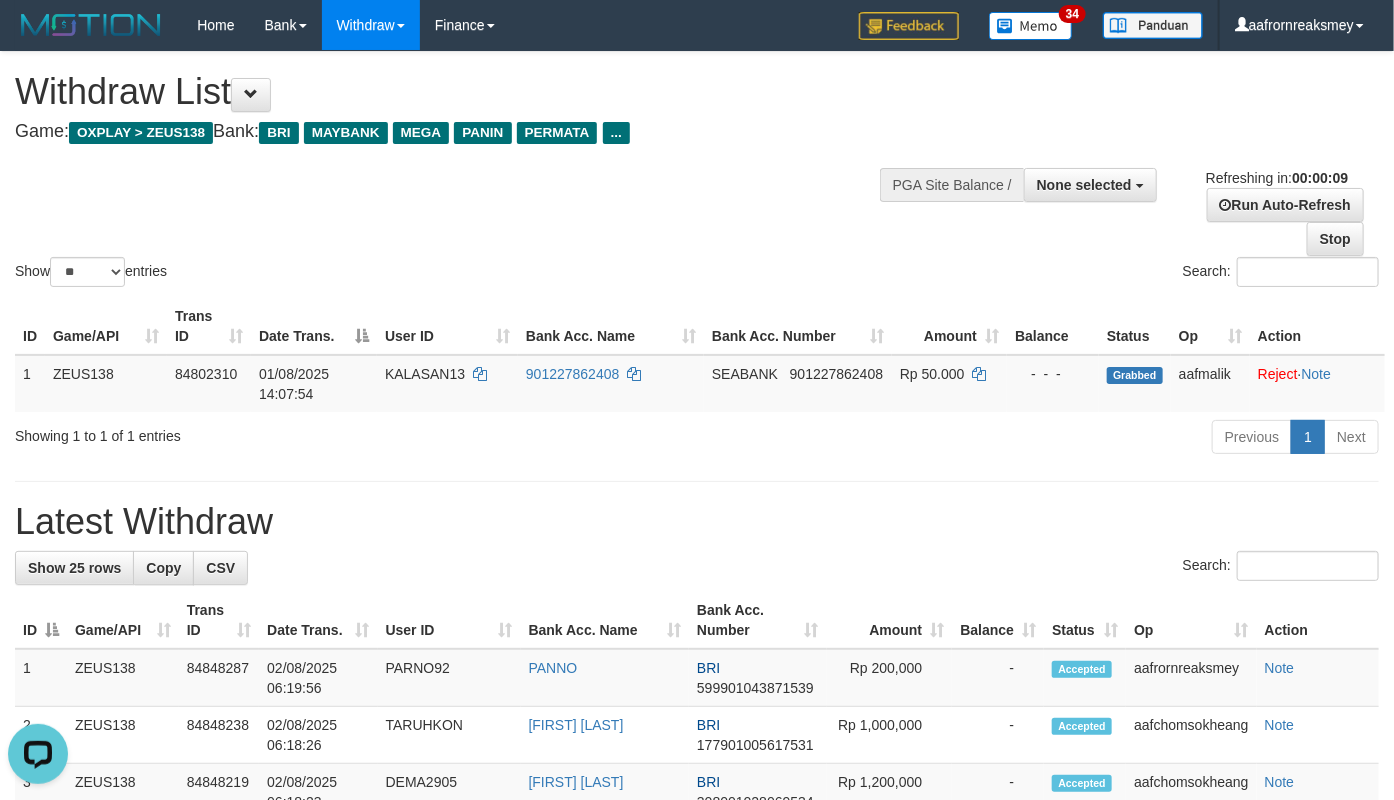 scroll, scrollTop: 0, scrollLeft: 0, axis: both 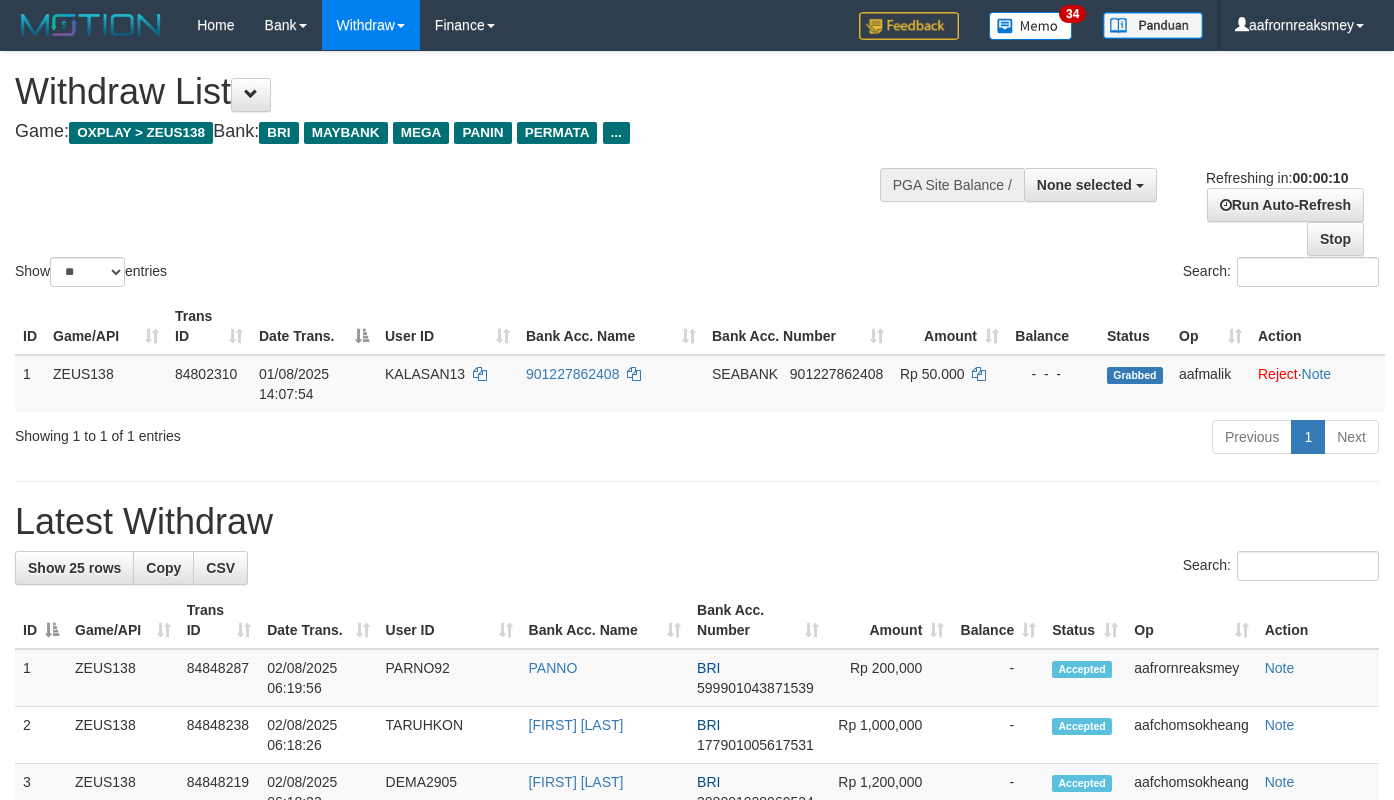 select 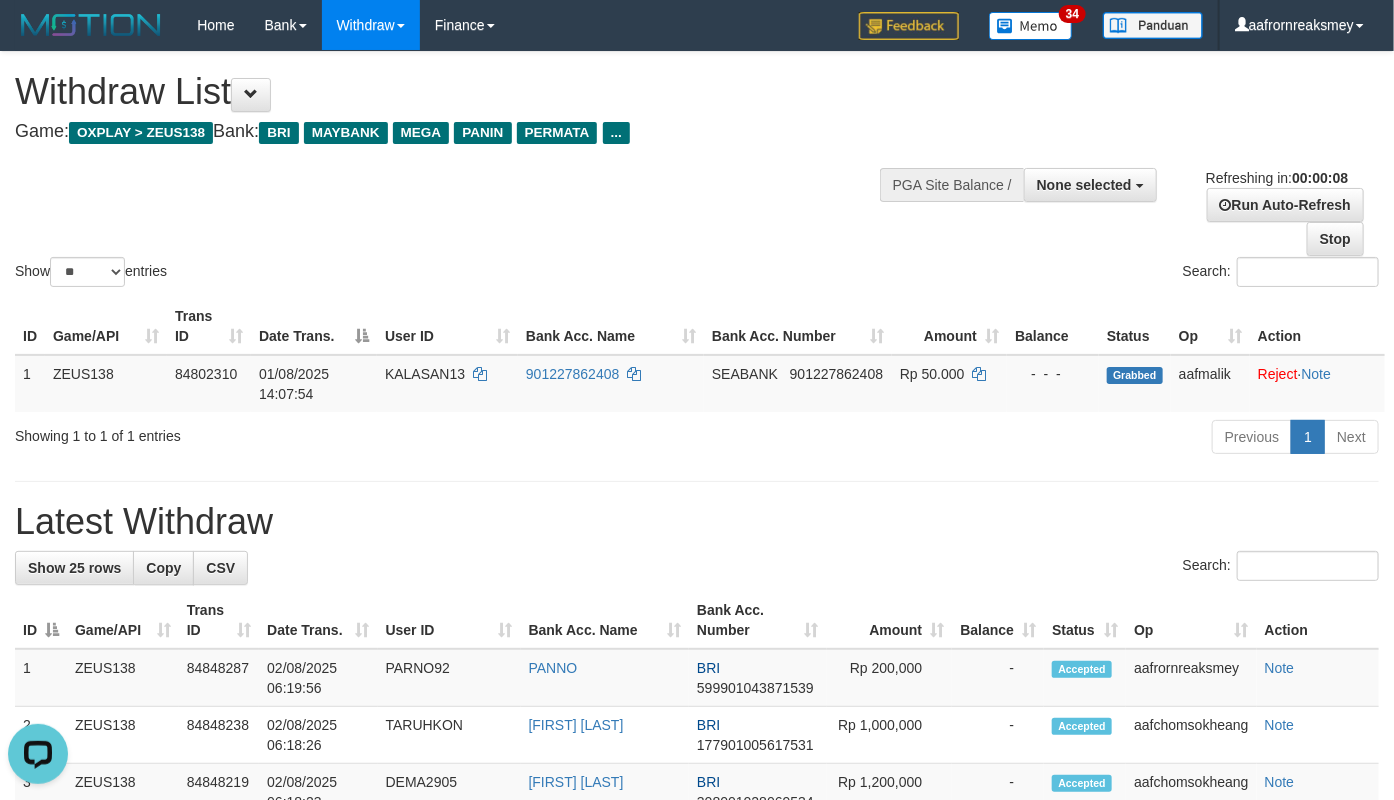 scroll, scrollTop: 0, scrollLeft: 0, axis: both 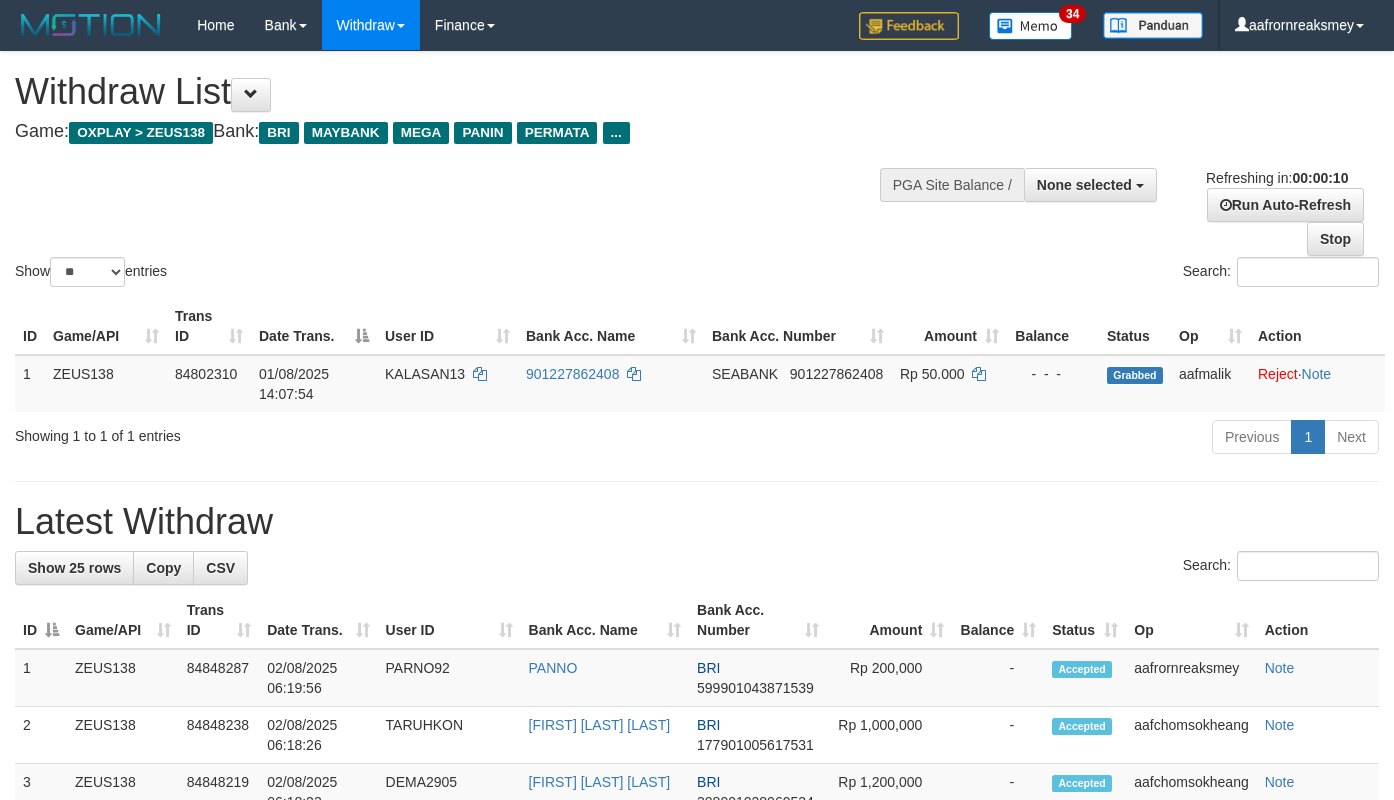 select 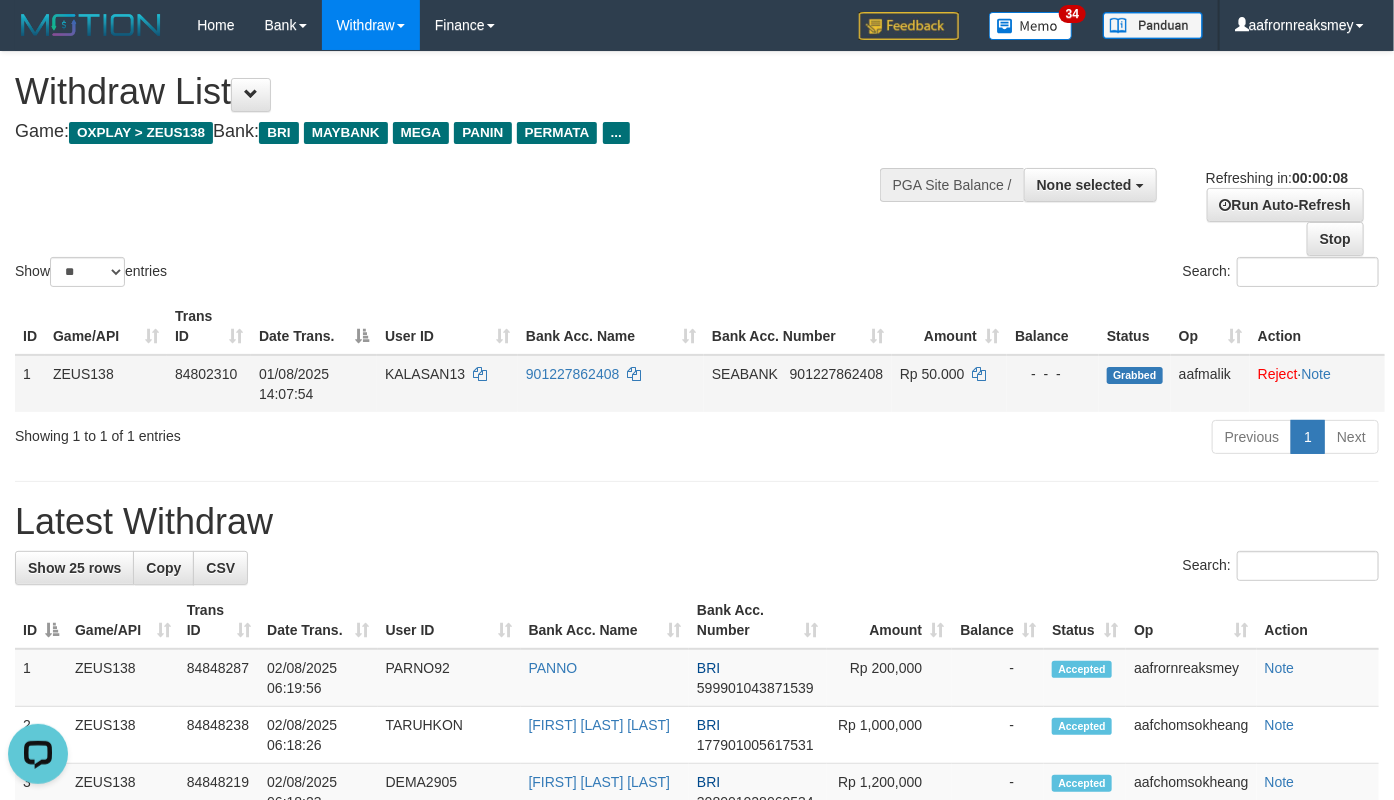scroll, scrollTop: 0, scrollLeft: 0, axis: both 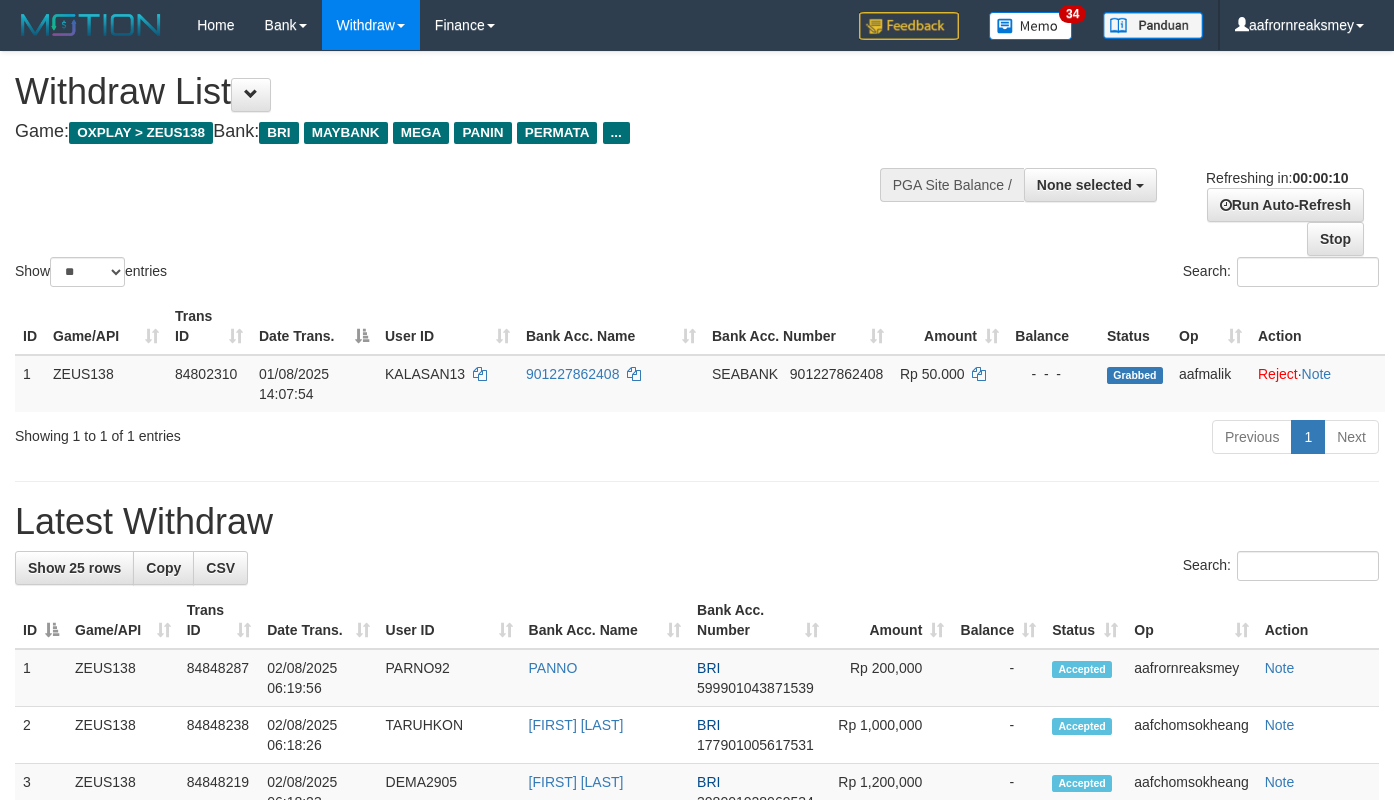 select 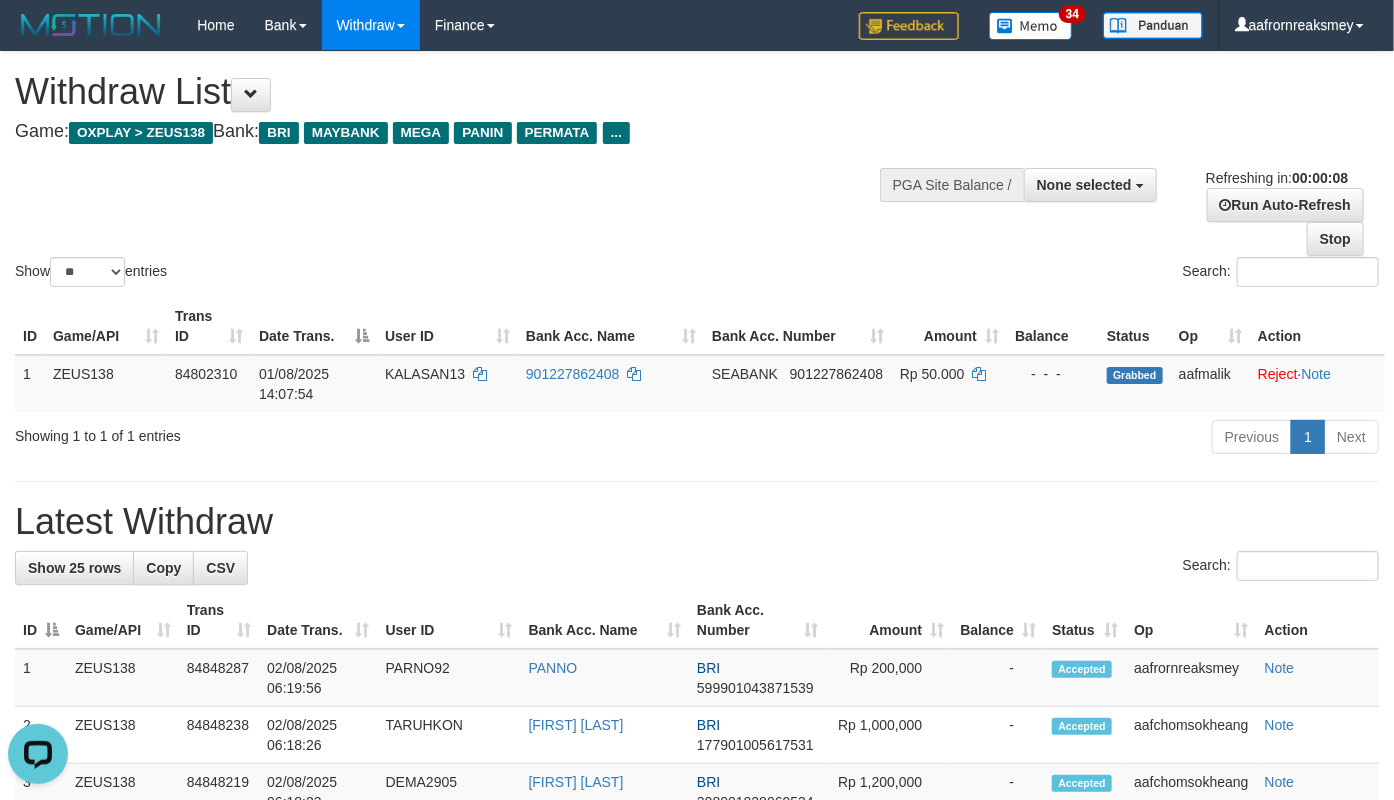 scroll, scrollTop: 0, scrollLeft: 0, axis: both 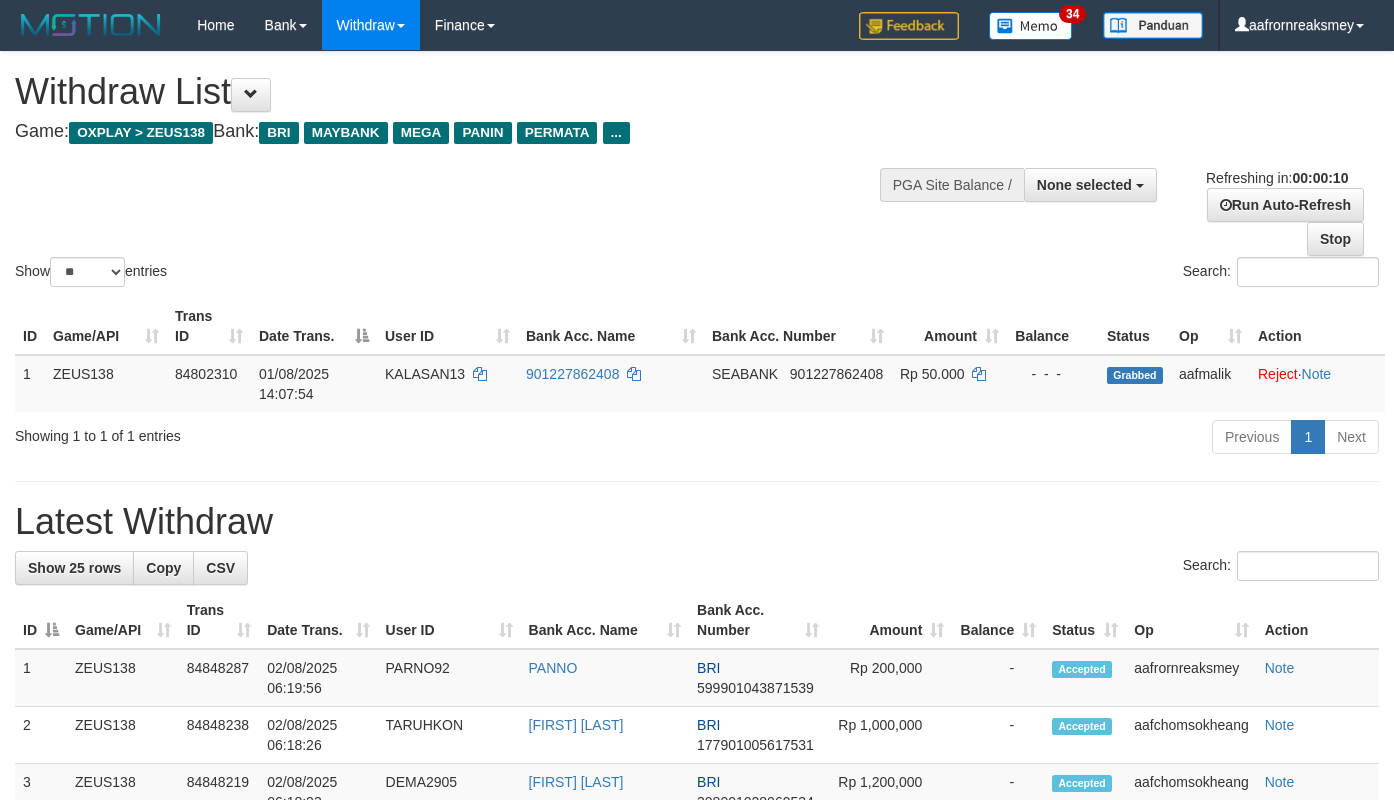 select 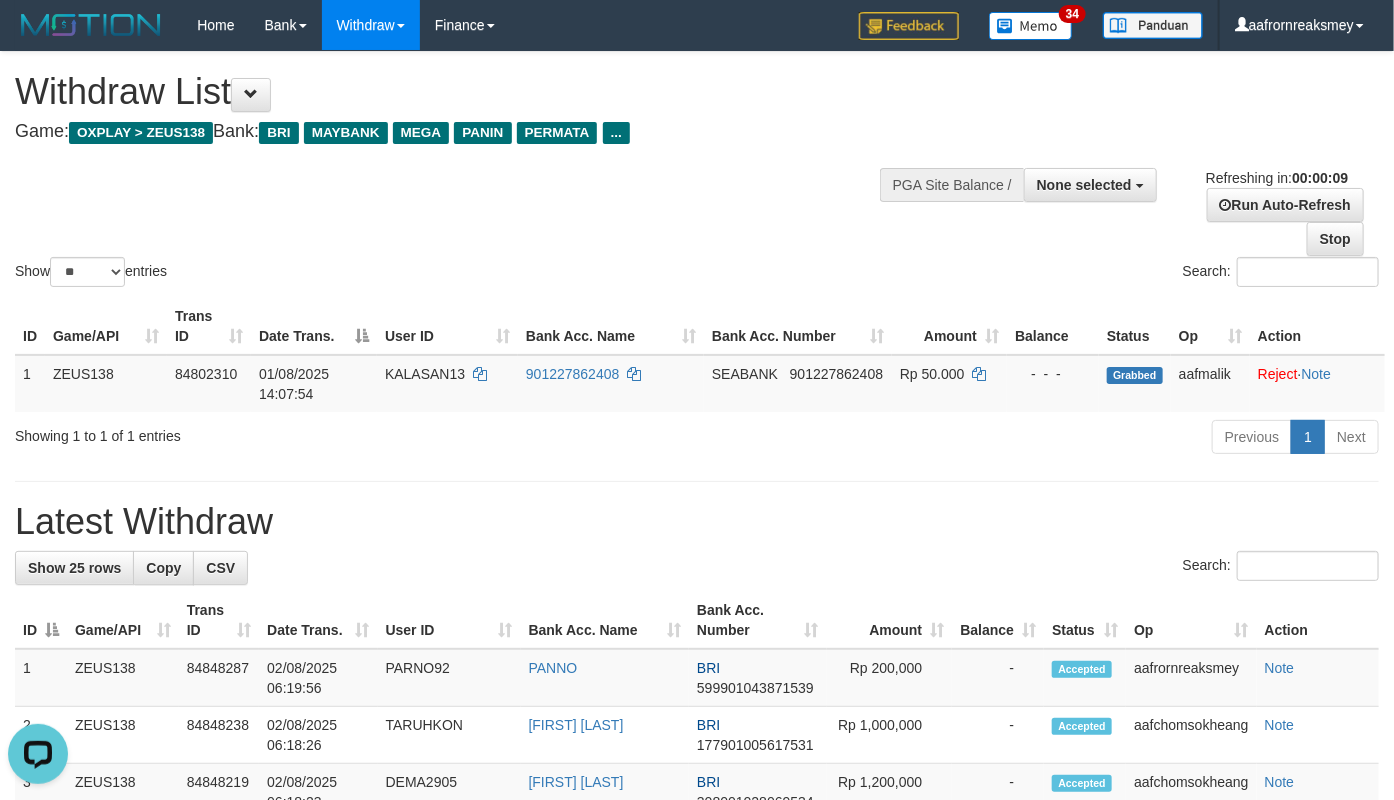 scroll, scrollTop: 0, scrollLeft: 0, axis: both 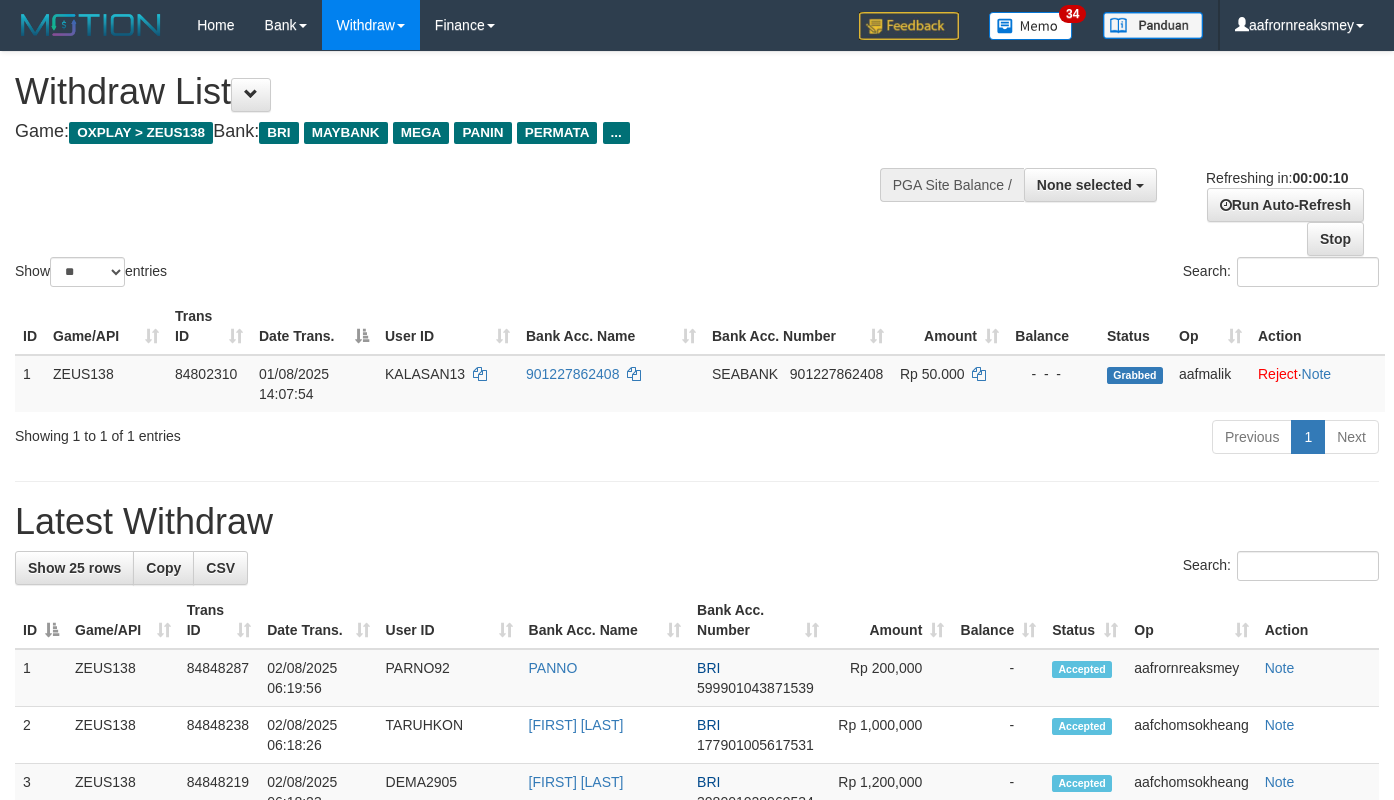 select 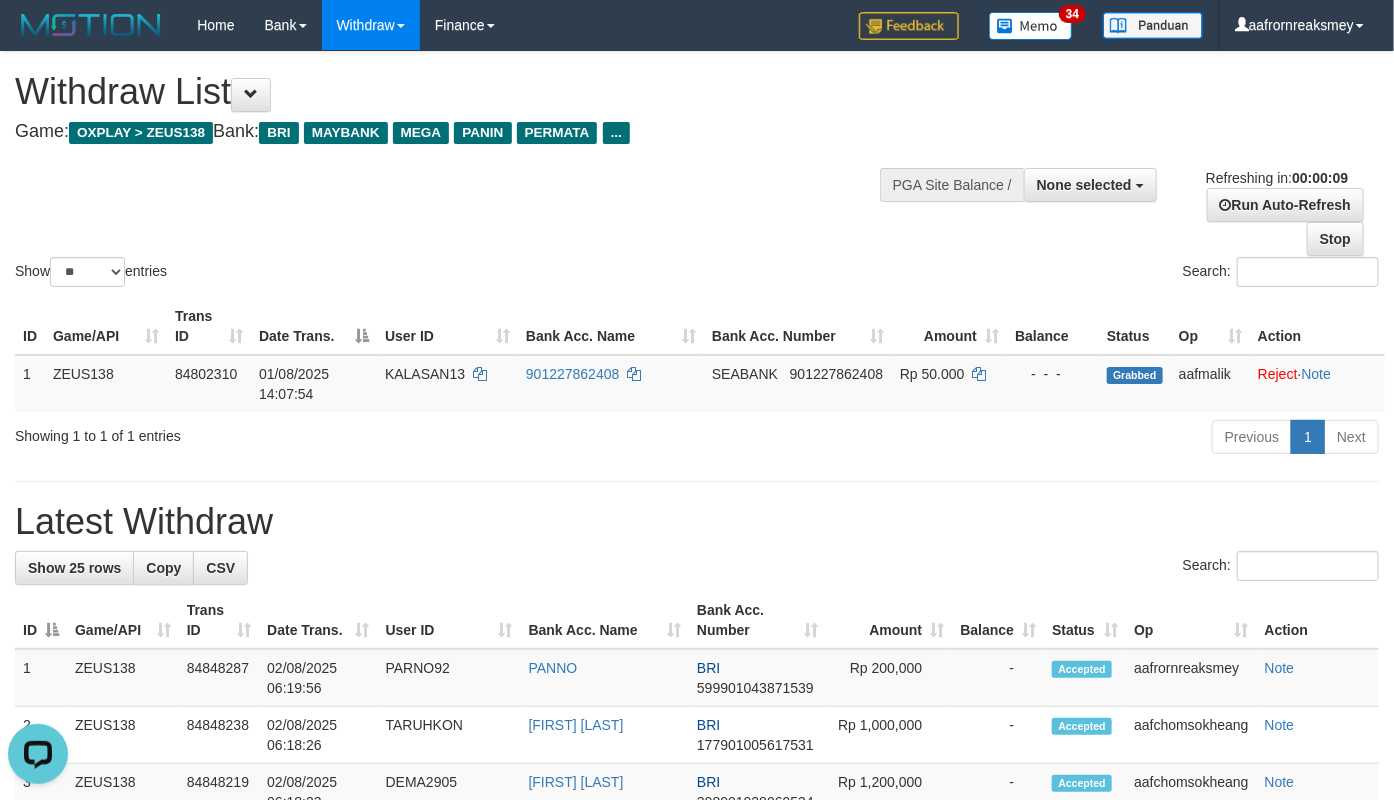 scroll, scrollTop: 0, scrollLeft: 0, axis: both 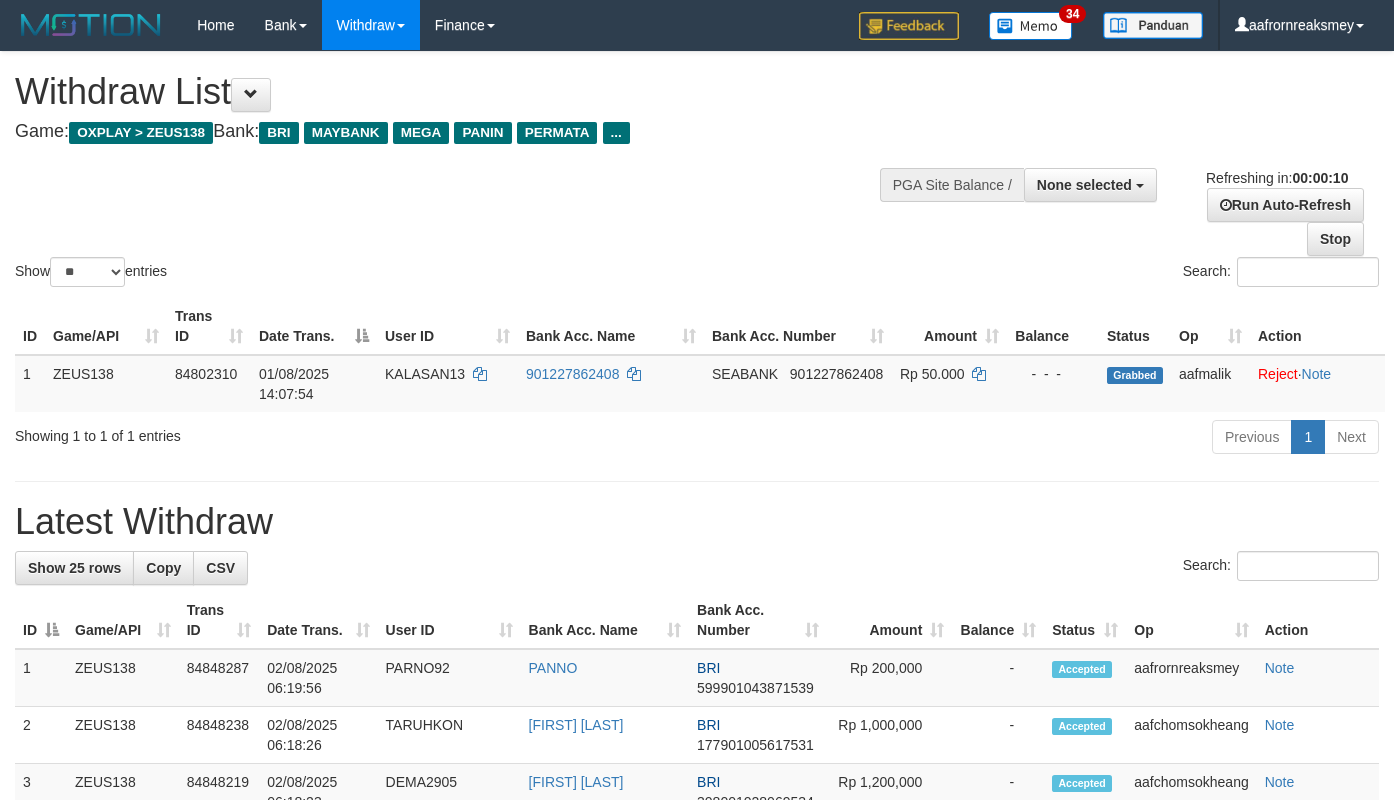 select 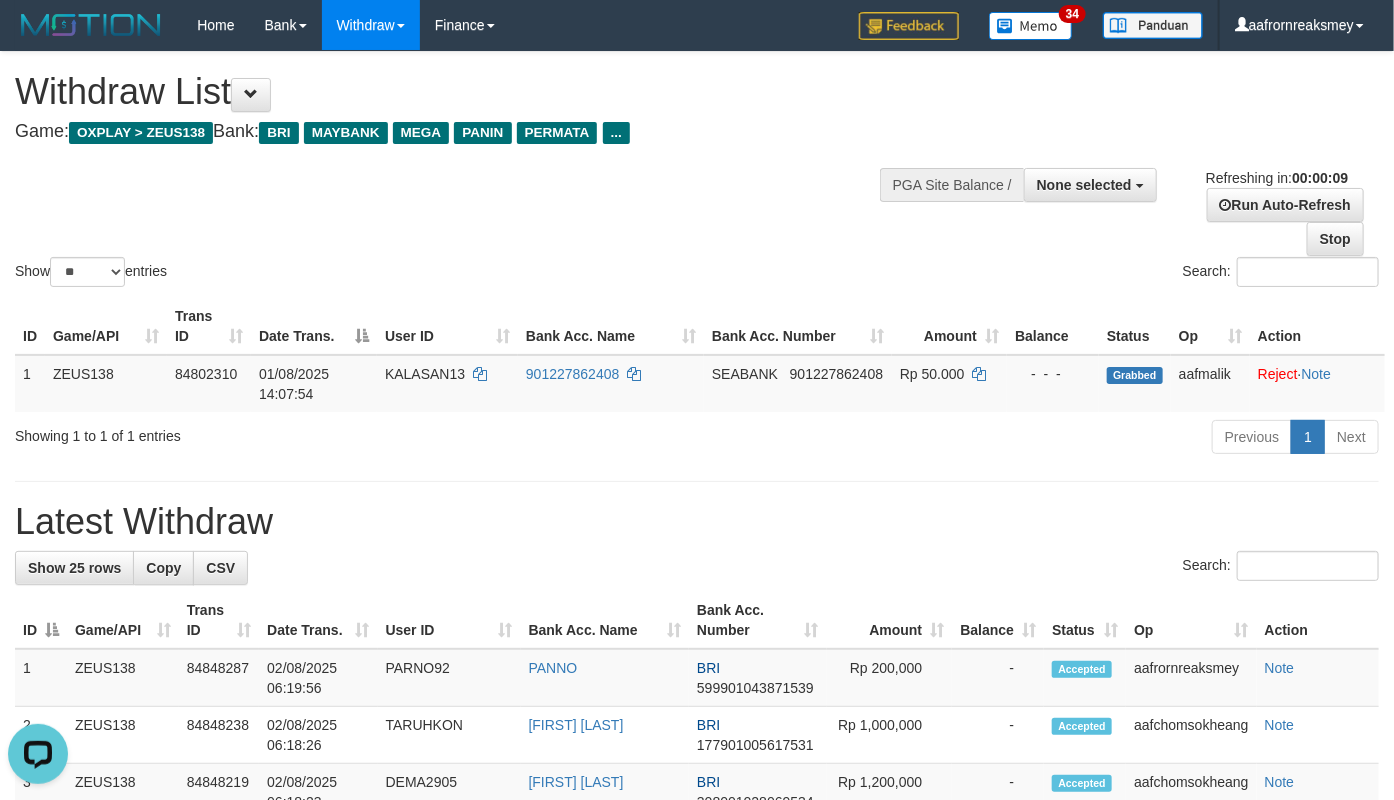 scroll, scrollTop: 0, scrollLeft: 0, axis: both 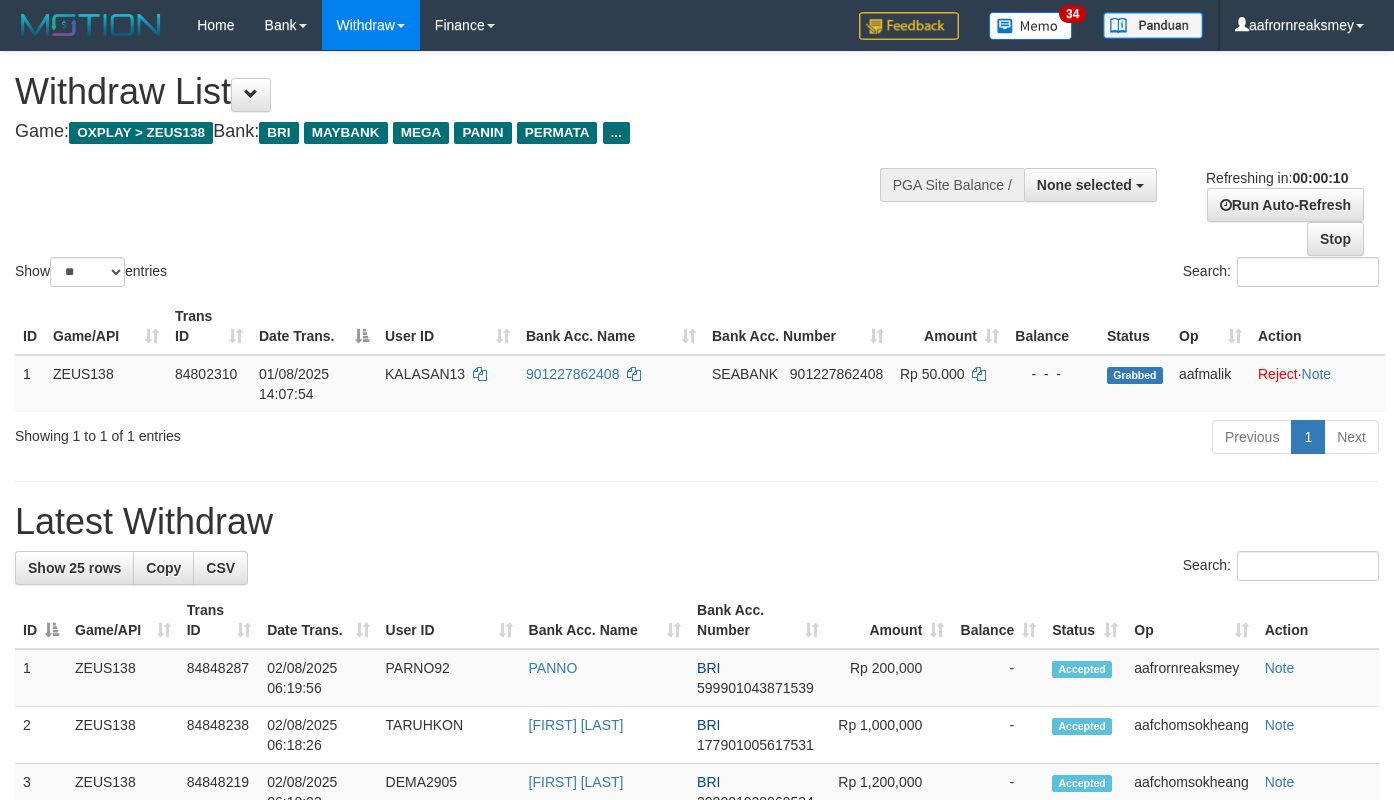 select 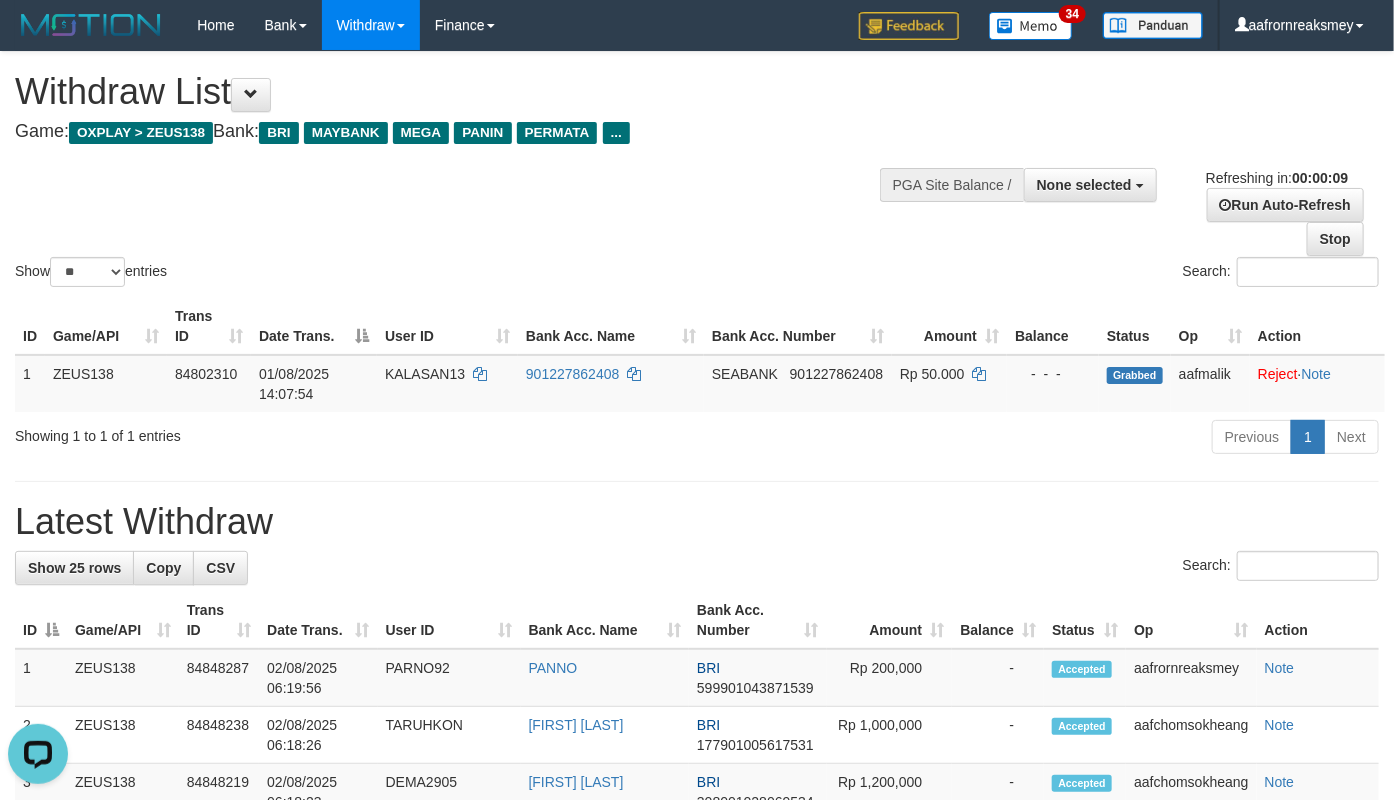 scroll, scrollTop: 0, scrollLeft: 0, axis: both 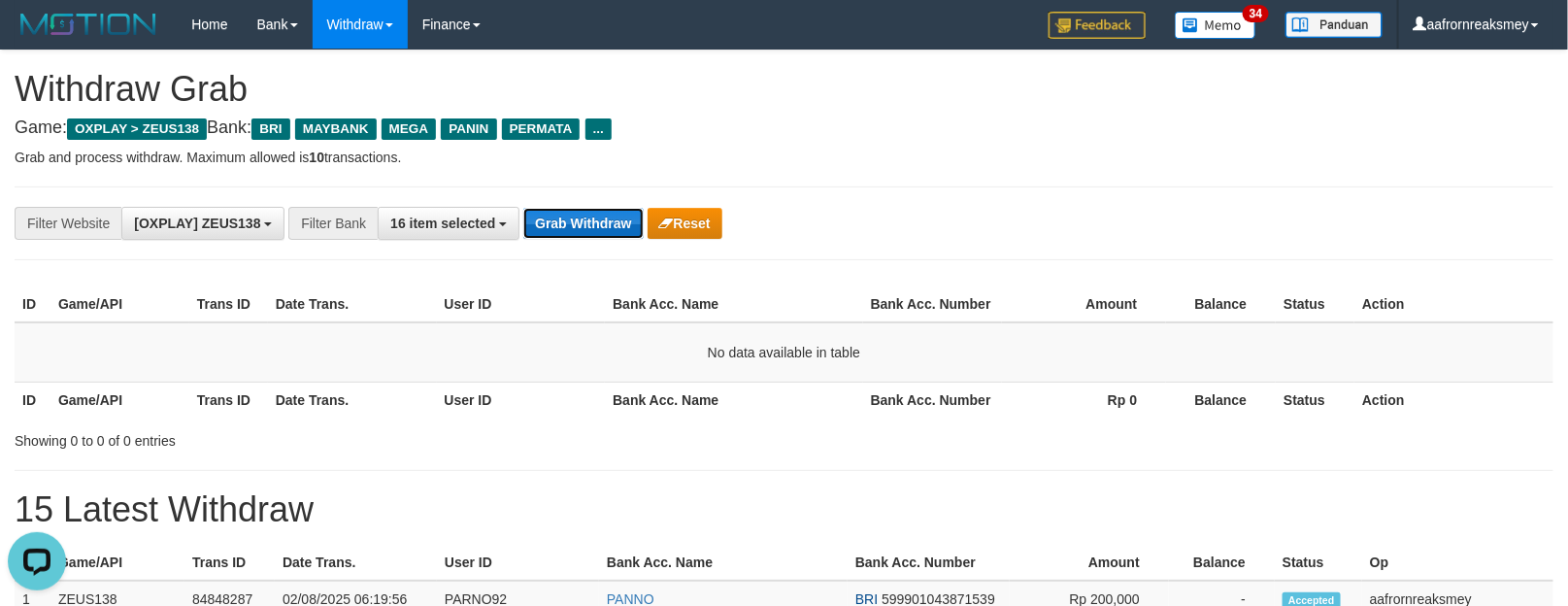 click on "Grab Withdraw" at bounding box center [583, 223] 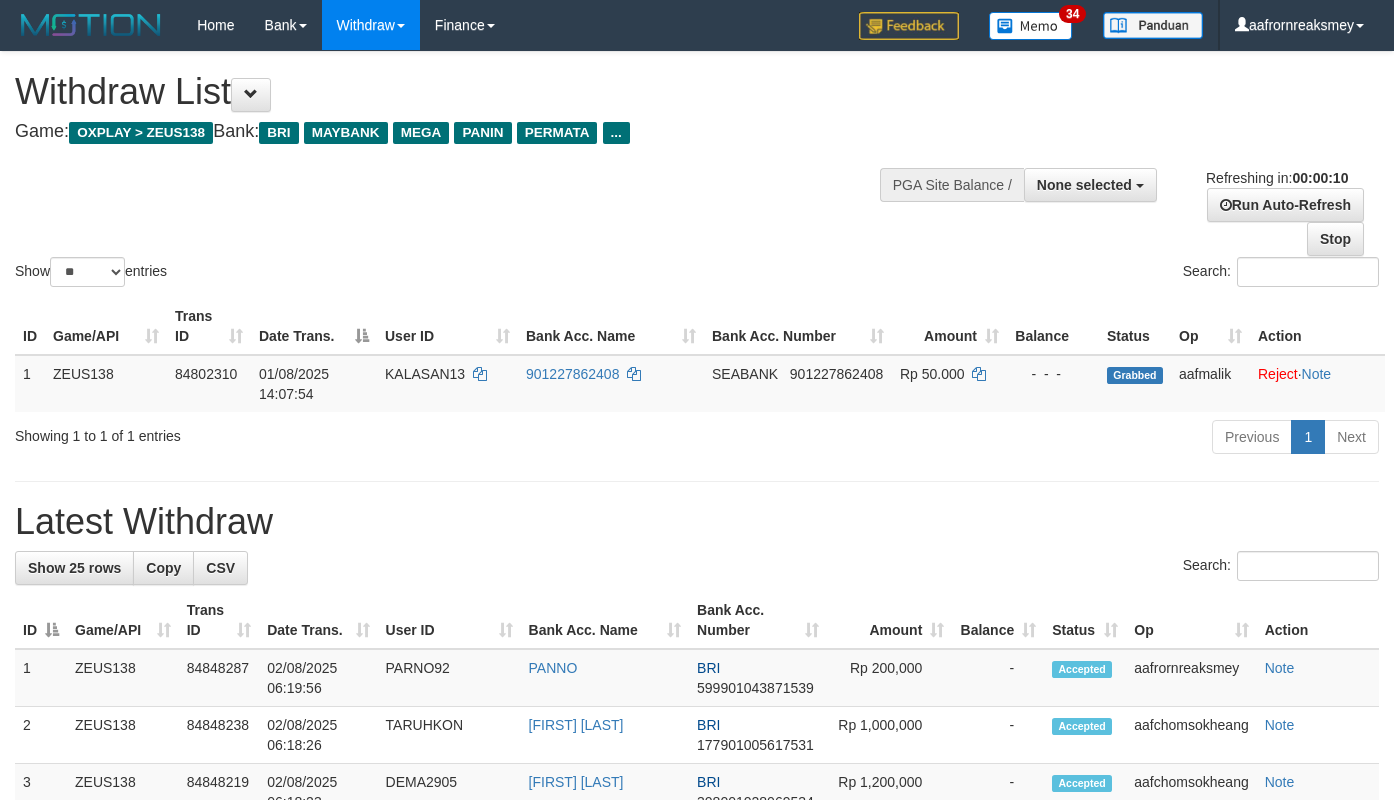 select 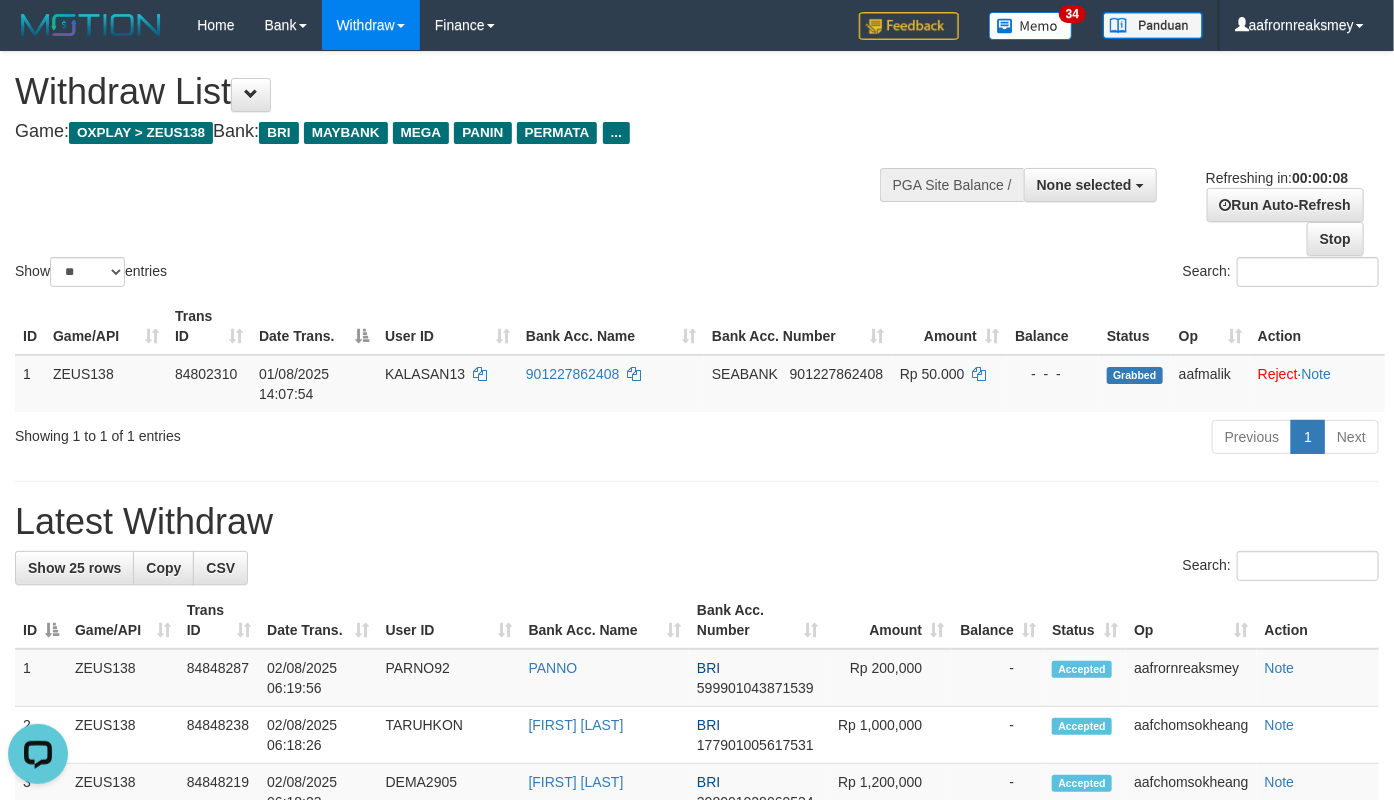 scroll, scrollTop: 0, scrollLeft: 0, axis: both 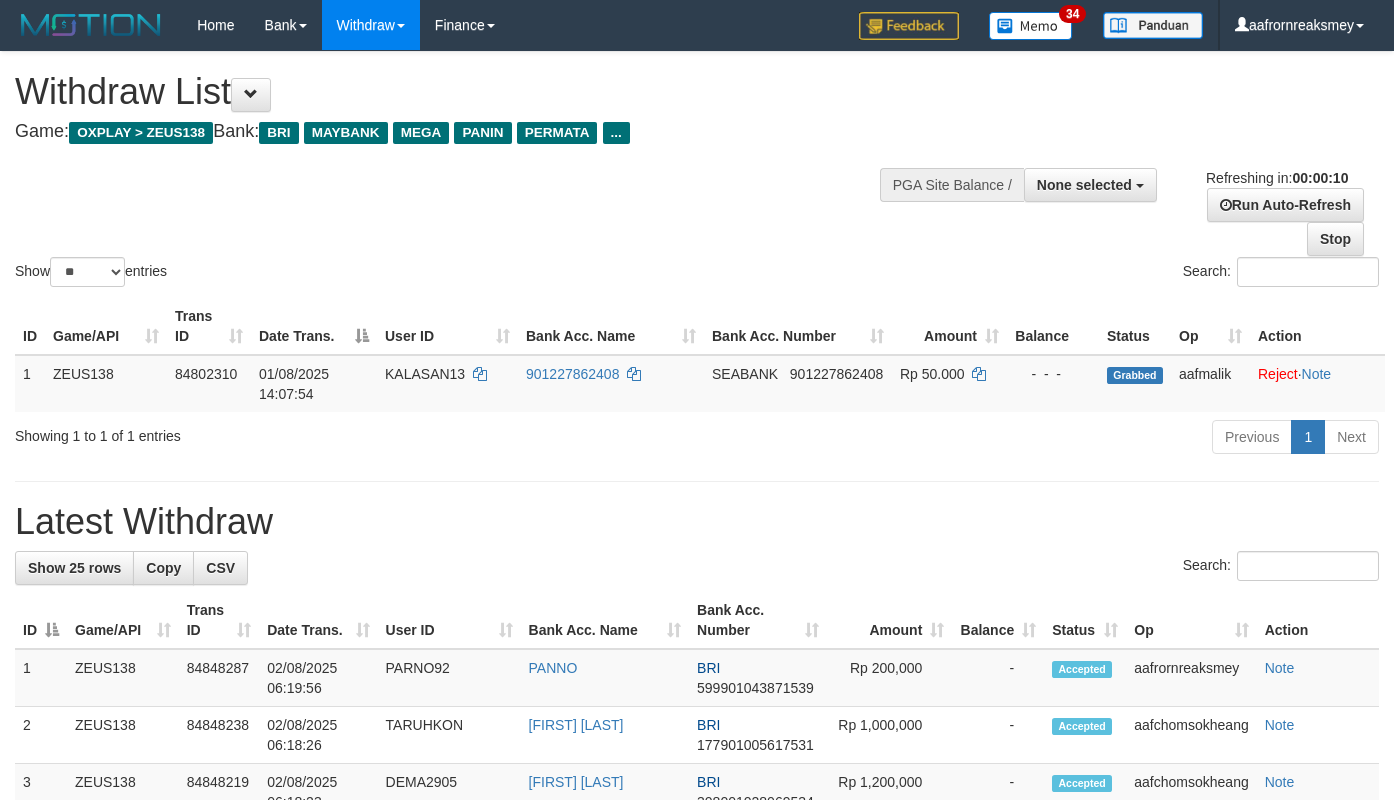 select 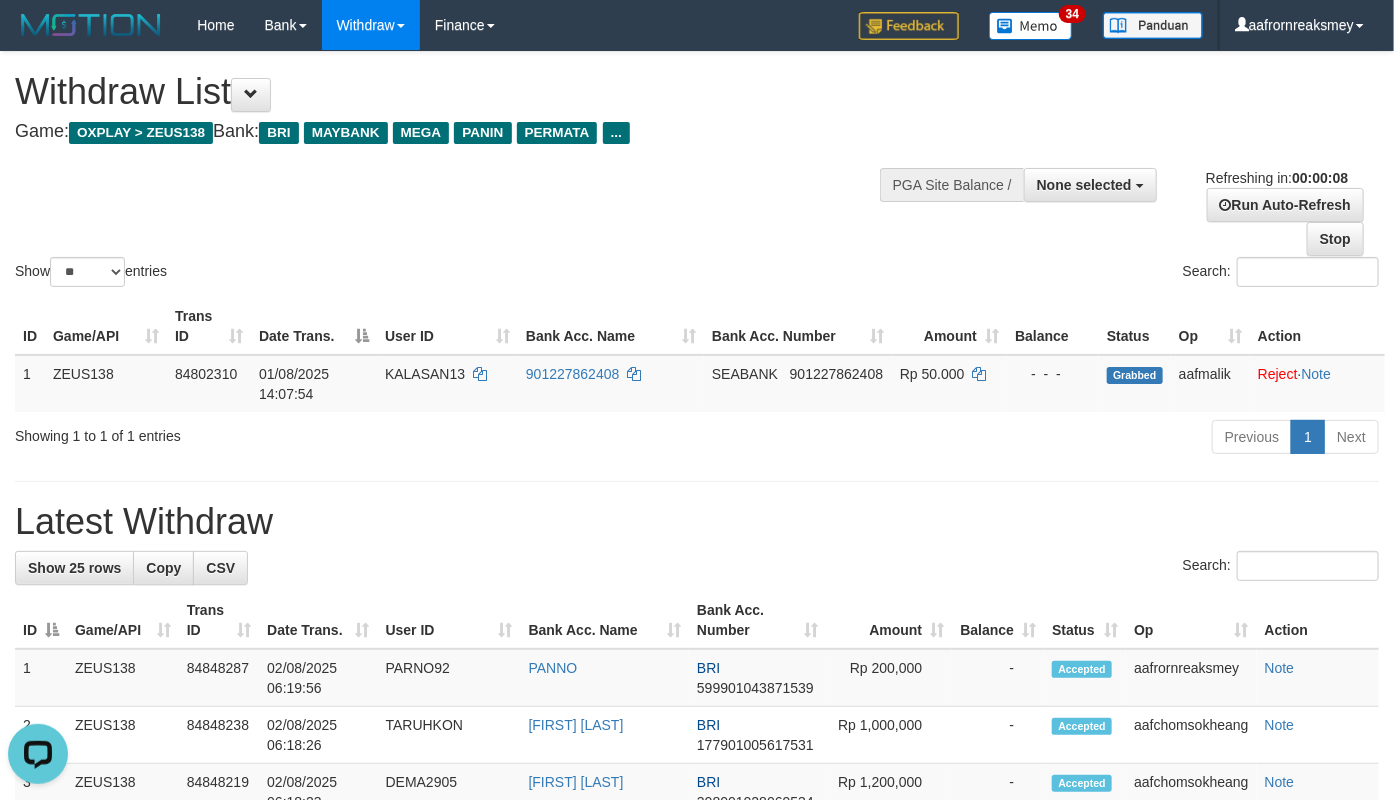 scroll, scrollTop: 0, scrollLeft: 0, axis: both 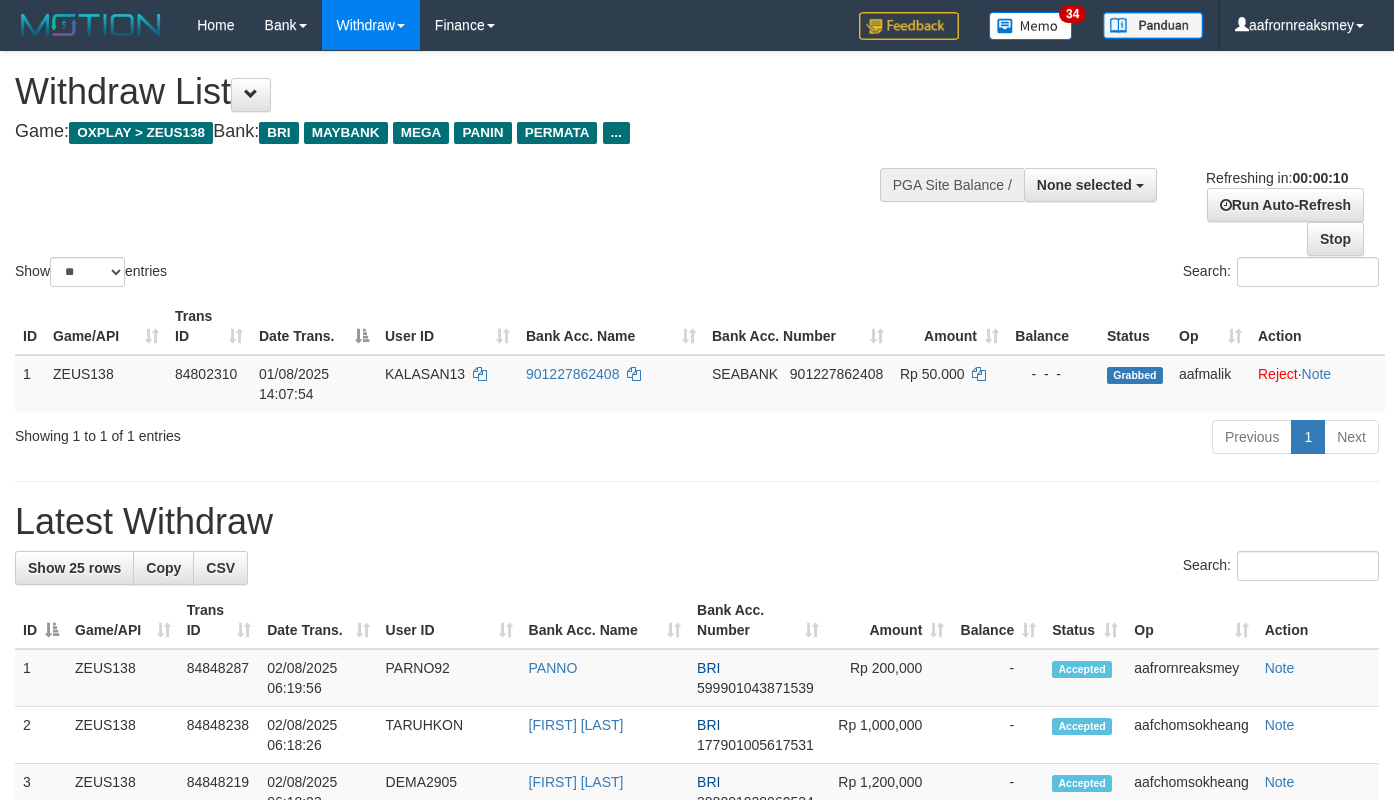 select 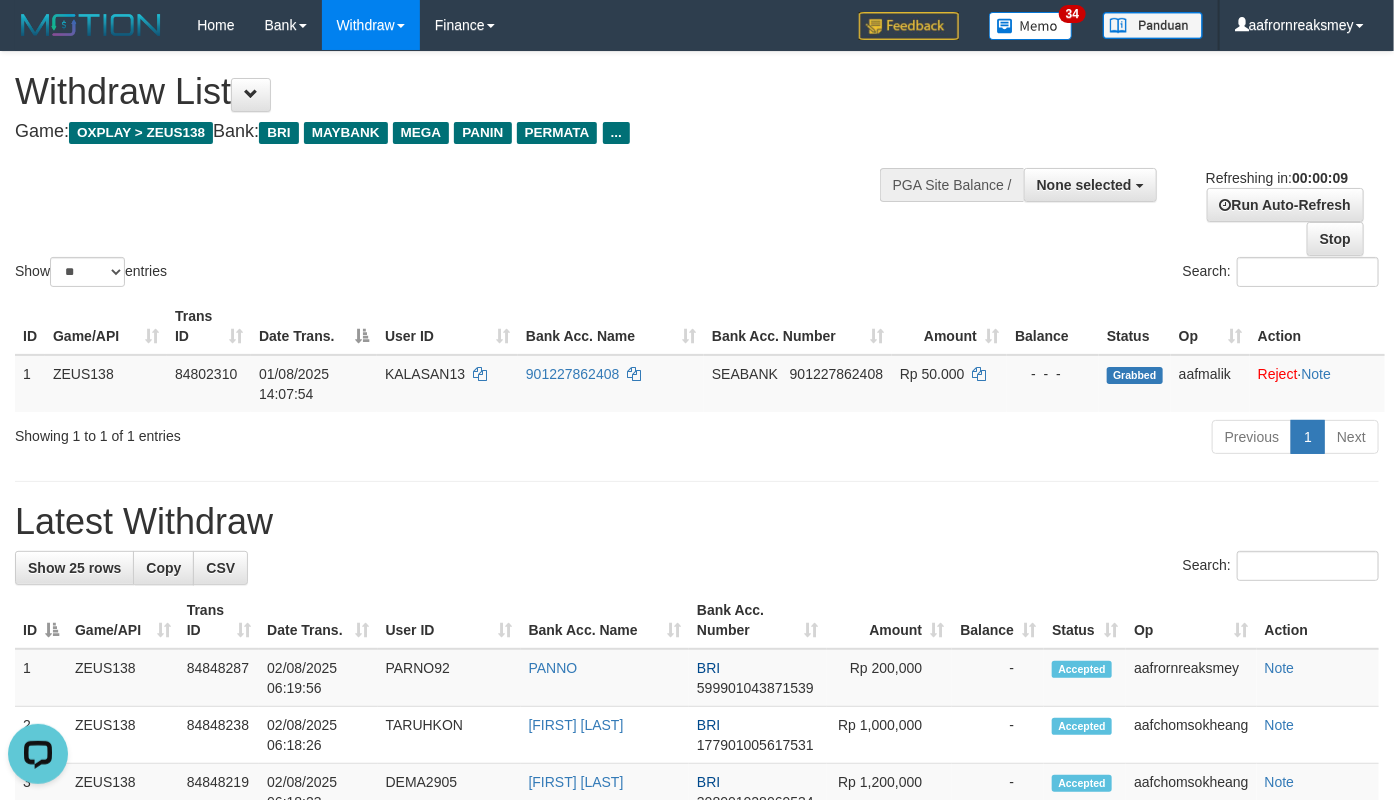 scroll, scrollTop: 0, scrollLeft: 0, axis: both 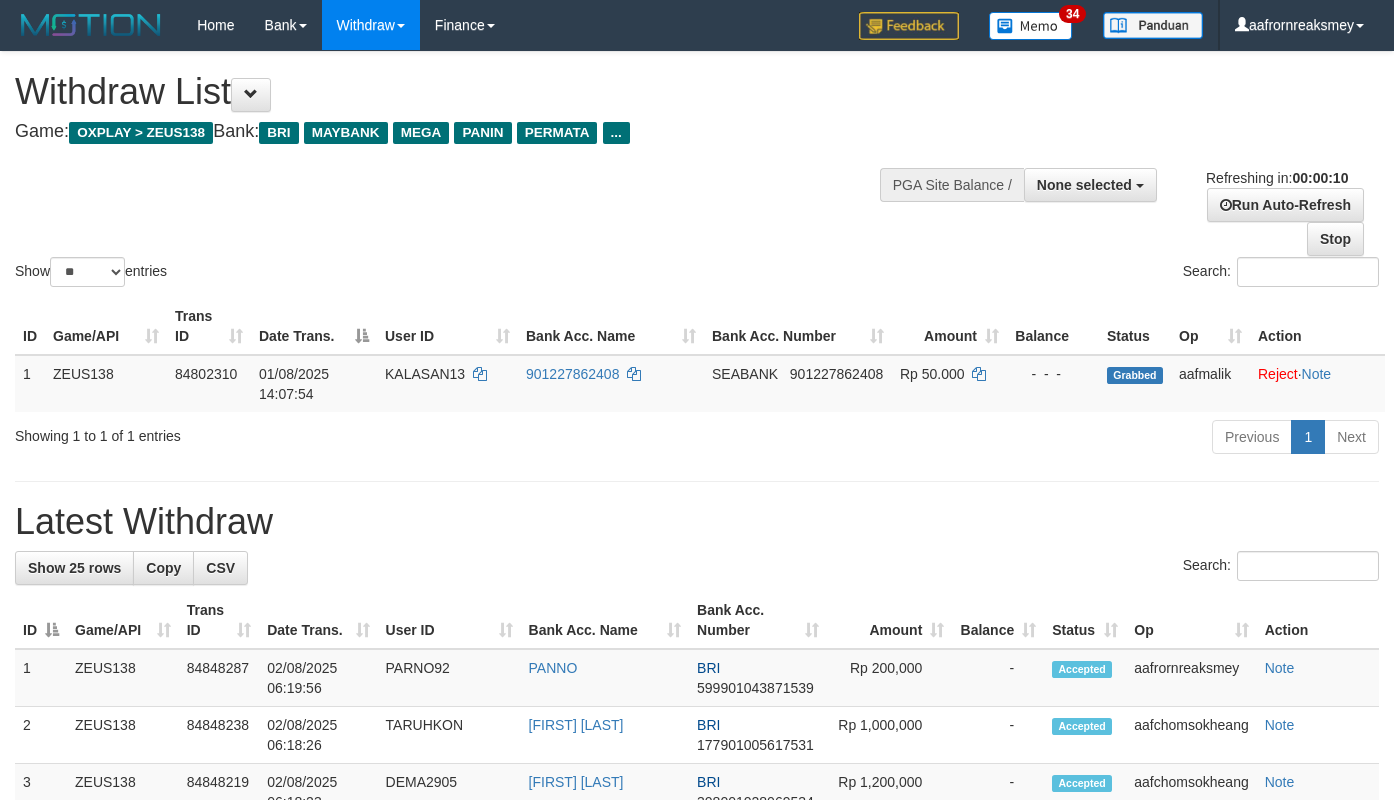 select 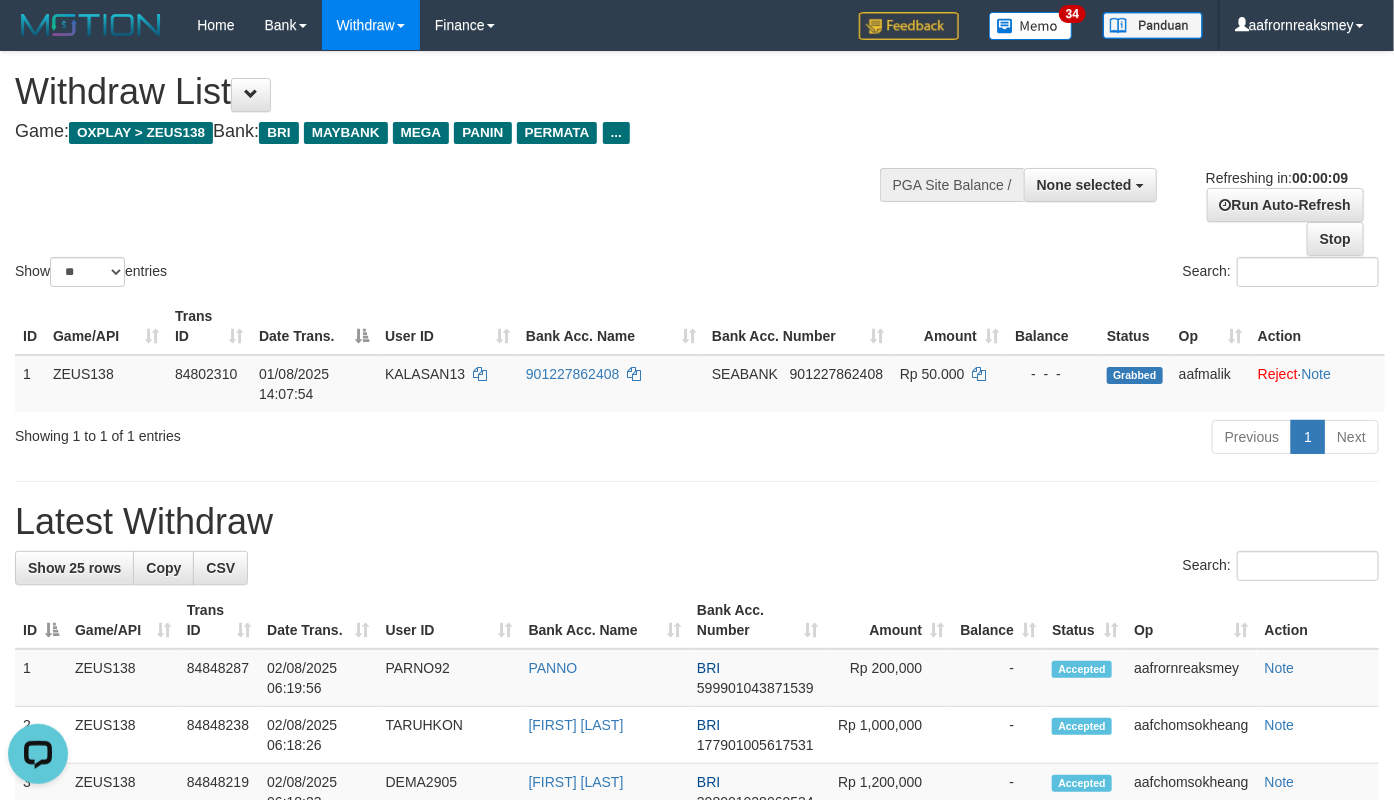 scroll, scrollTop: 0, scrollLeft: 0, axis: both 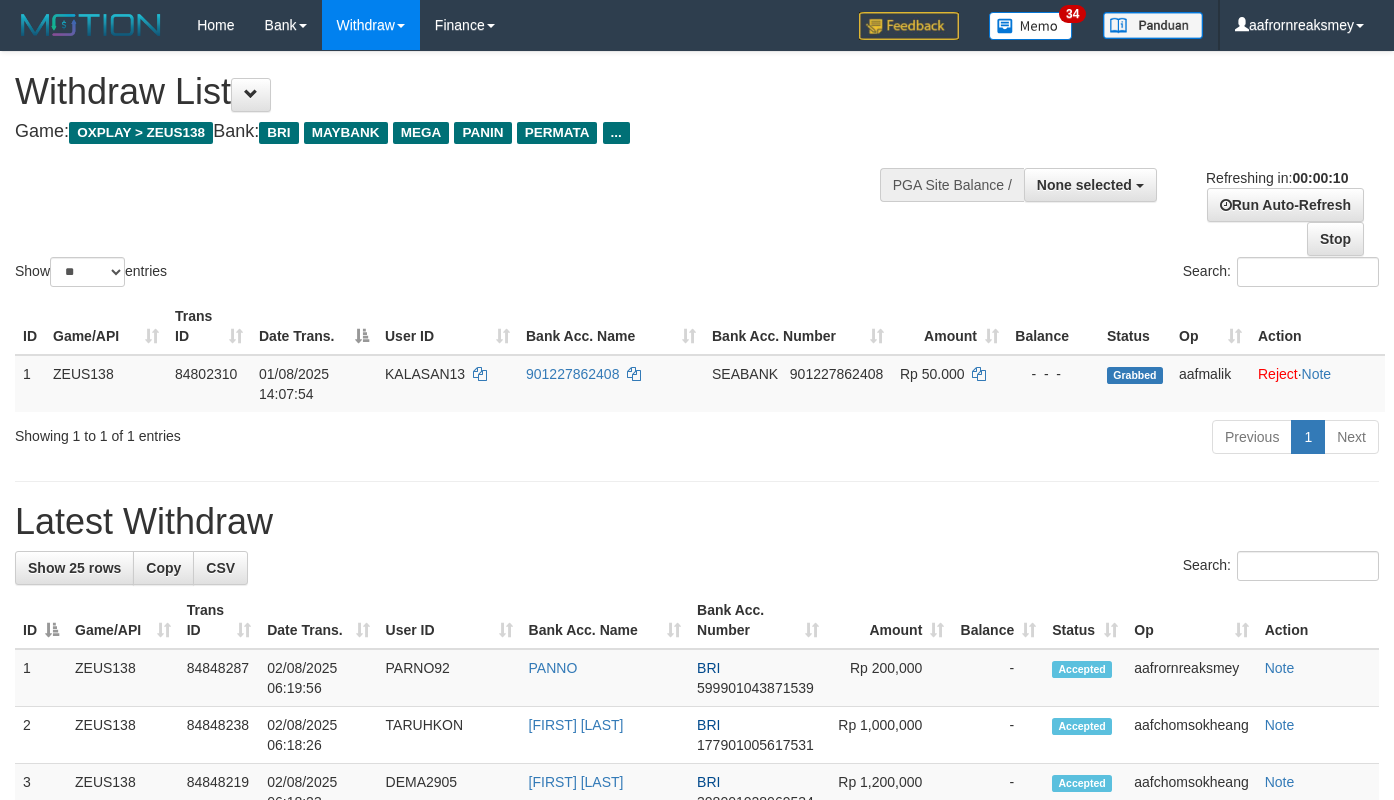 select 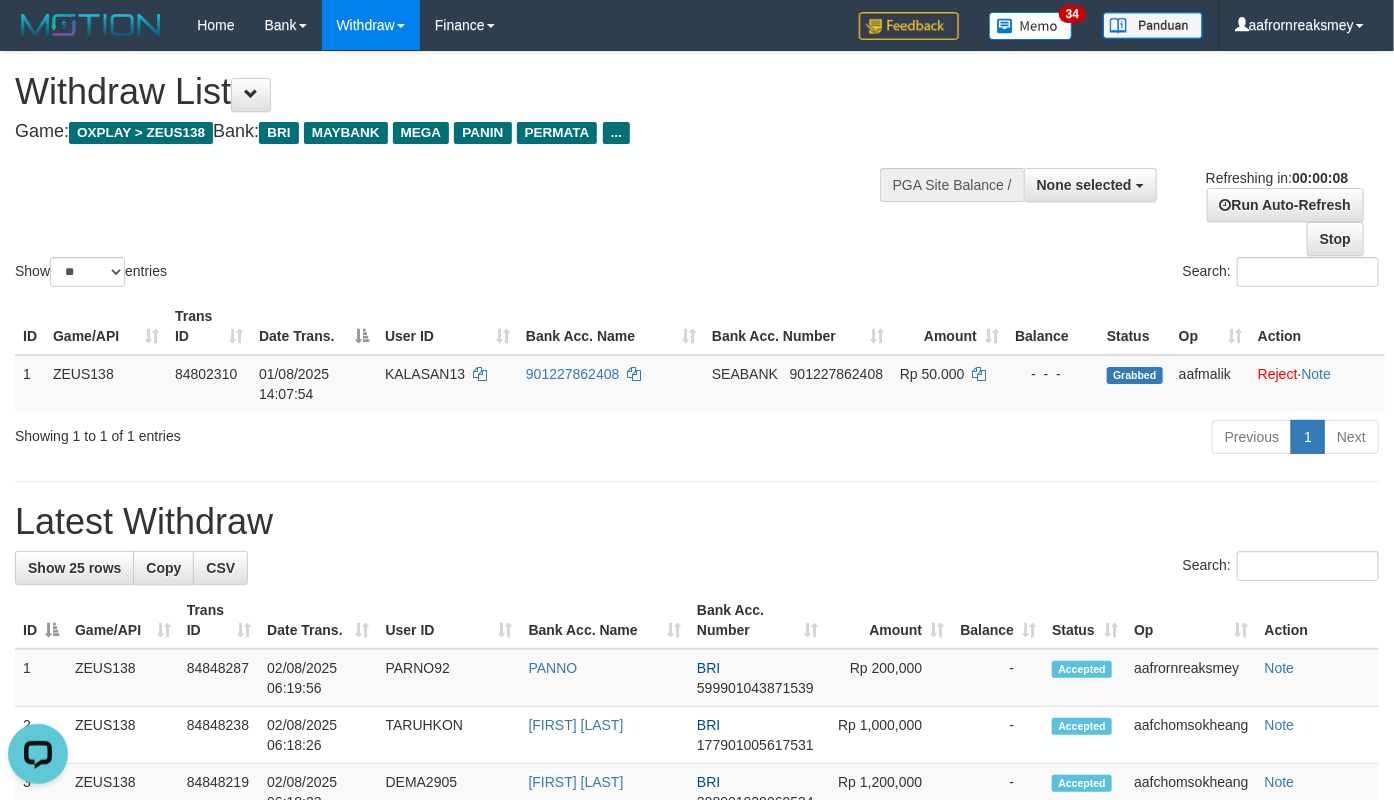 scroll, scrollTop: 0, scrollLeft: 0, axis: both 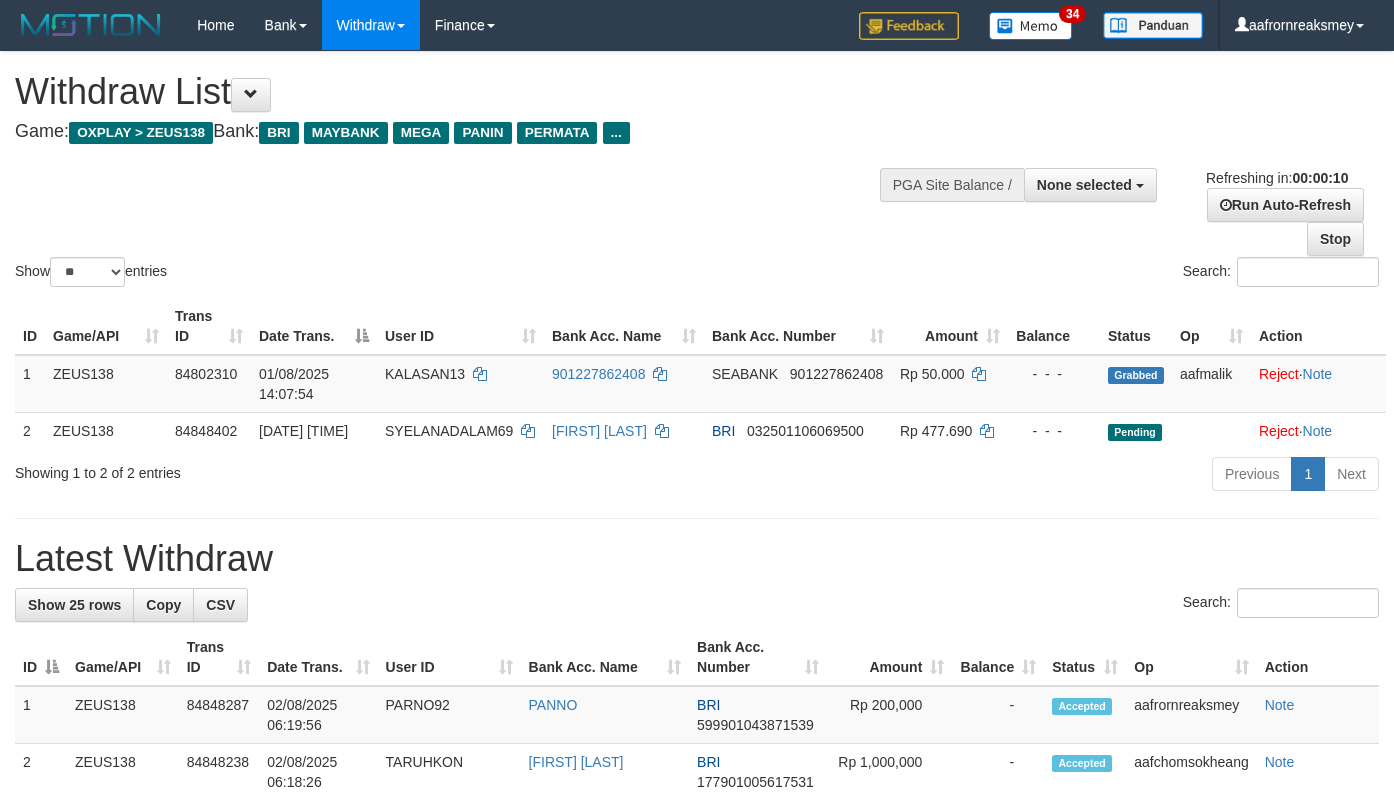 select 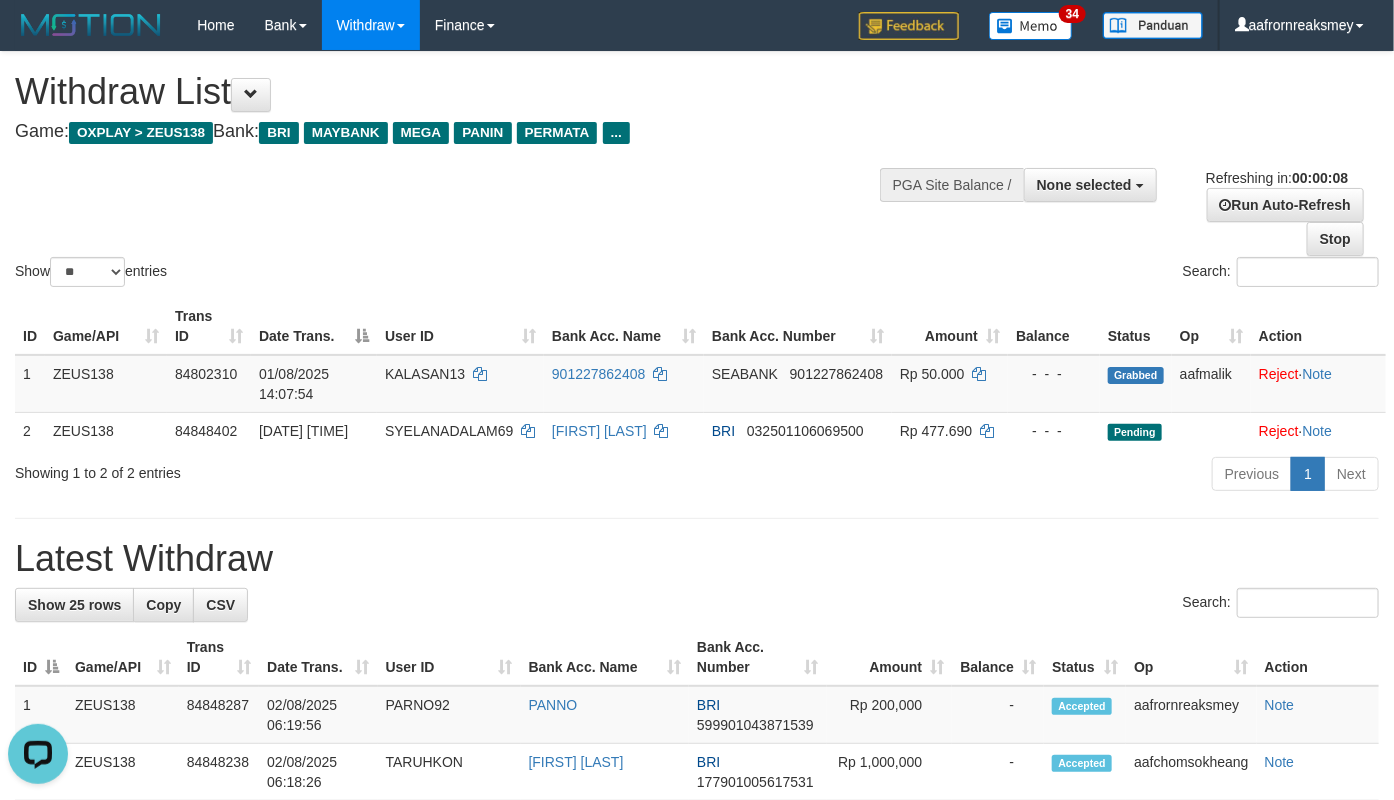 scroll, scrollTop: 0, scrollLeft: 0, axis: both 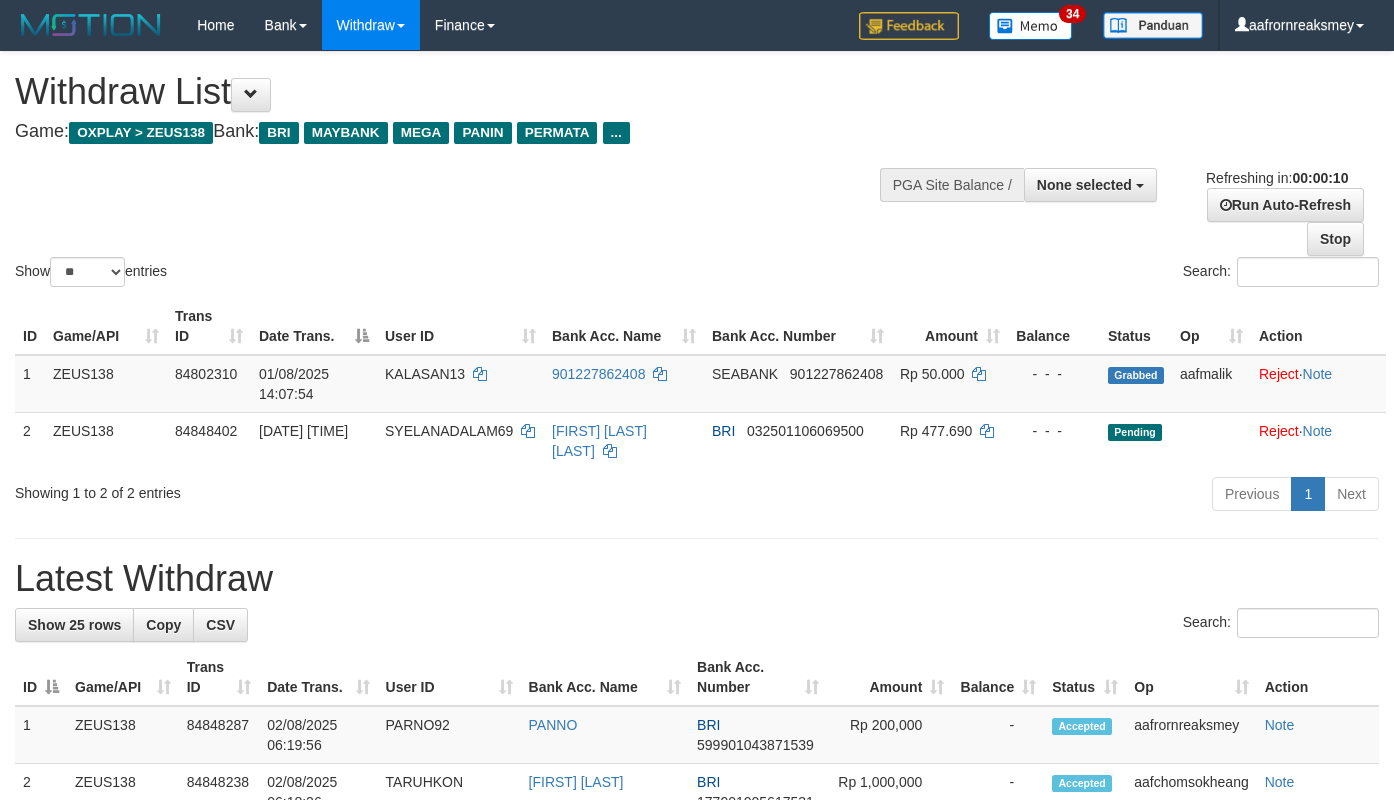 select 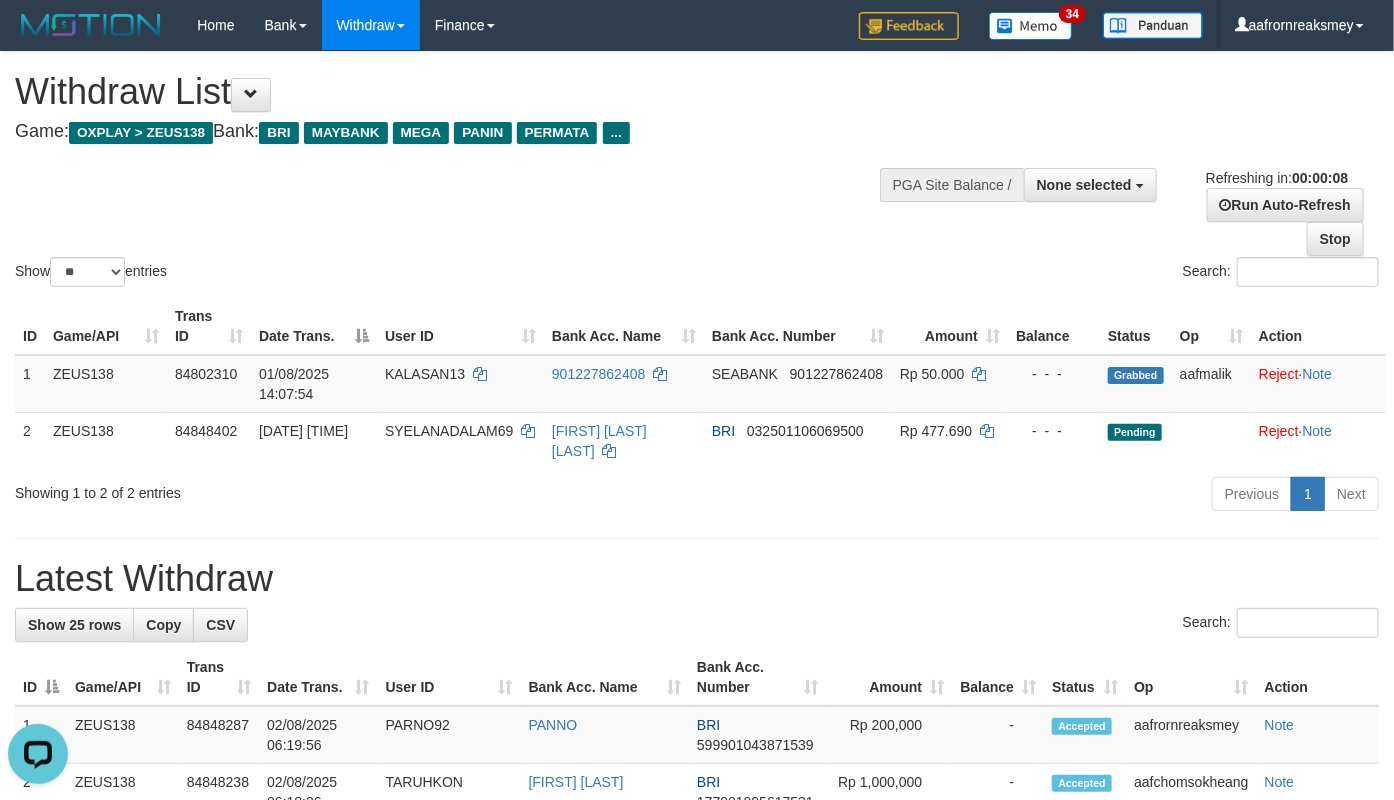 scroll, scrollTop: 0, scrollLeft: 0, axis: both 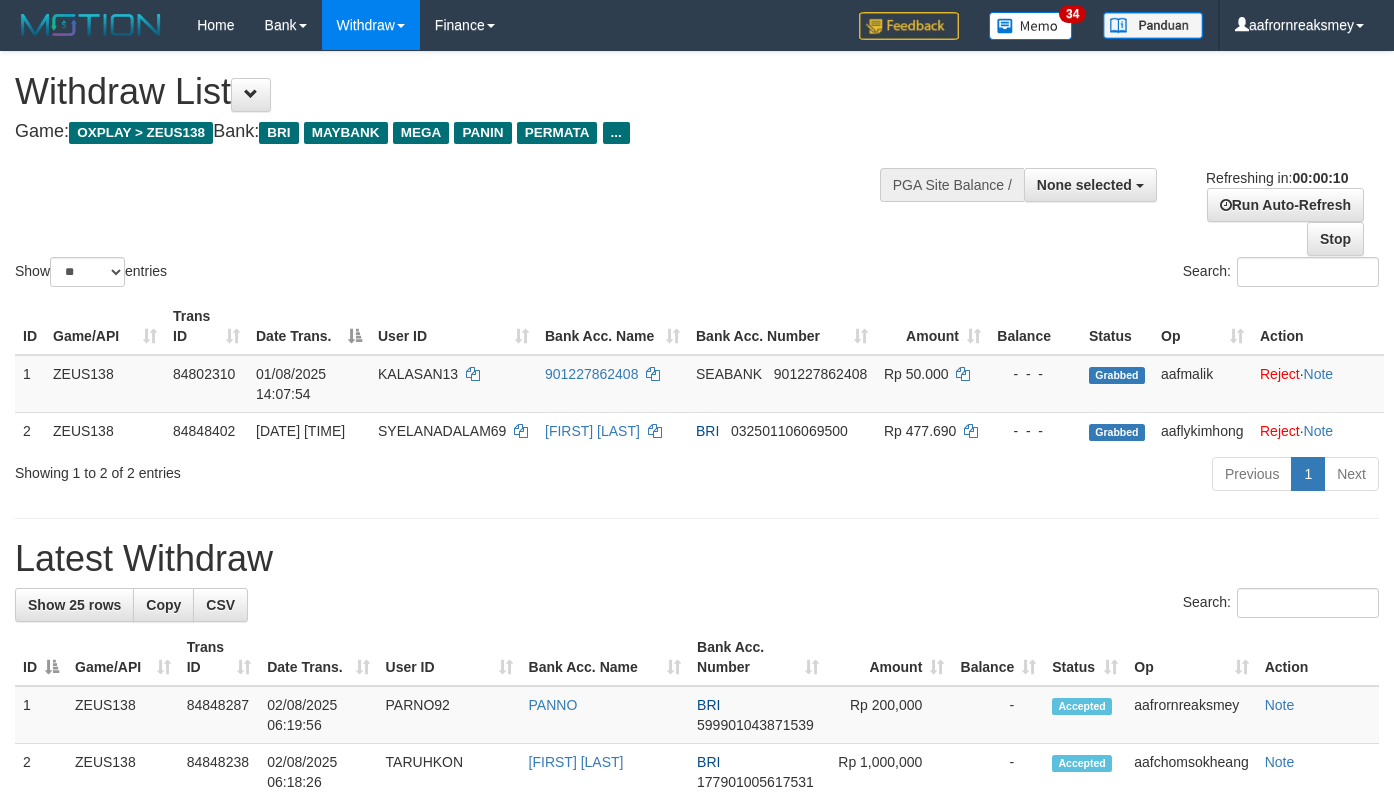 select 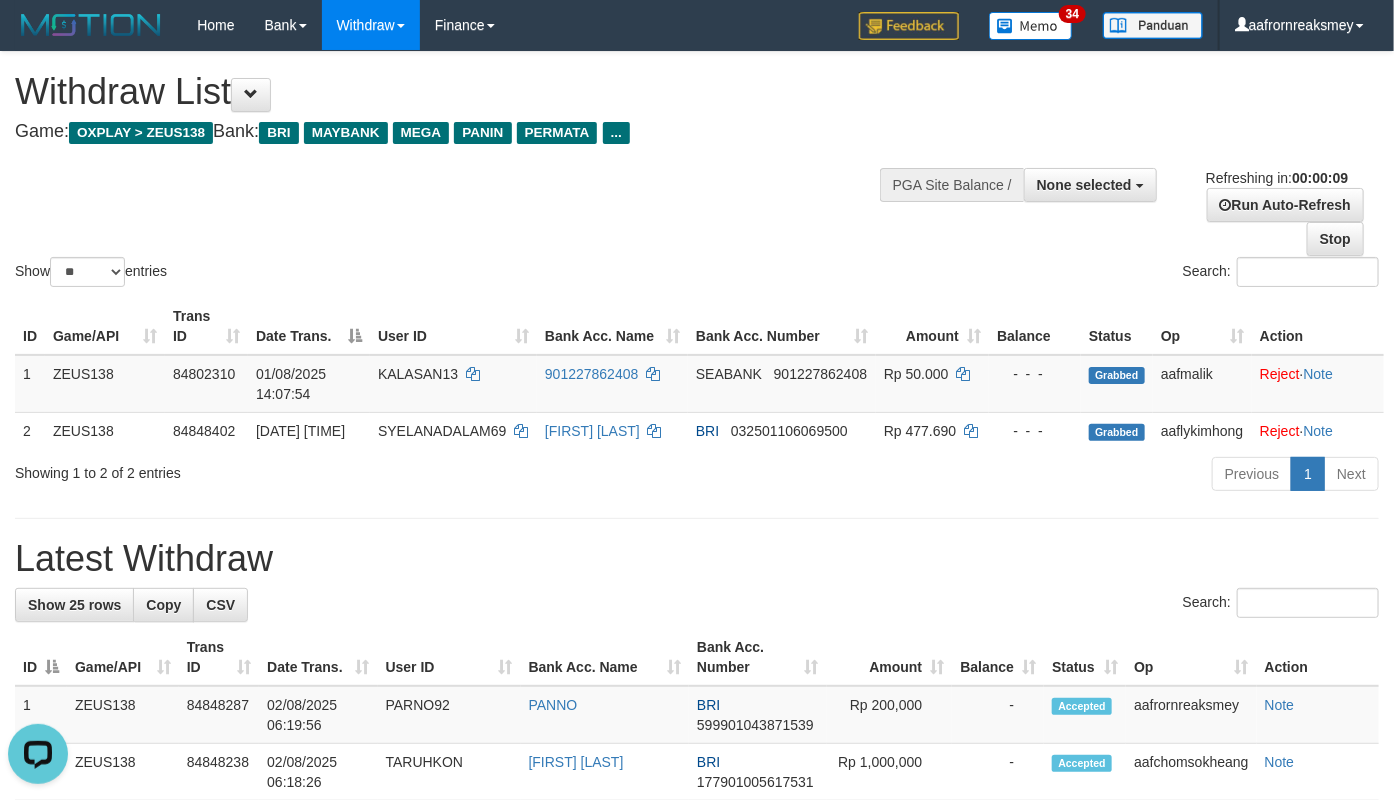 scroll, scrollTop: 0, scrollLeft: 0, axis: both 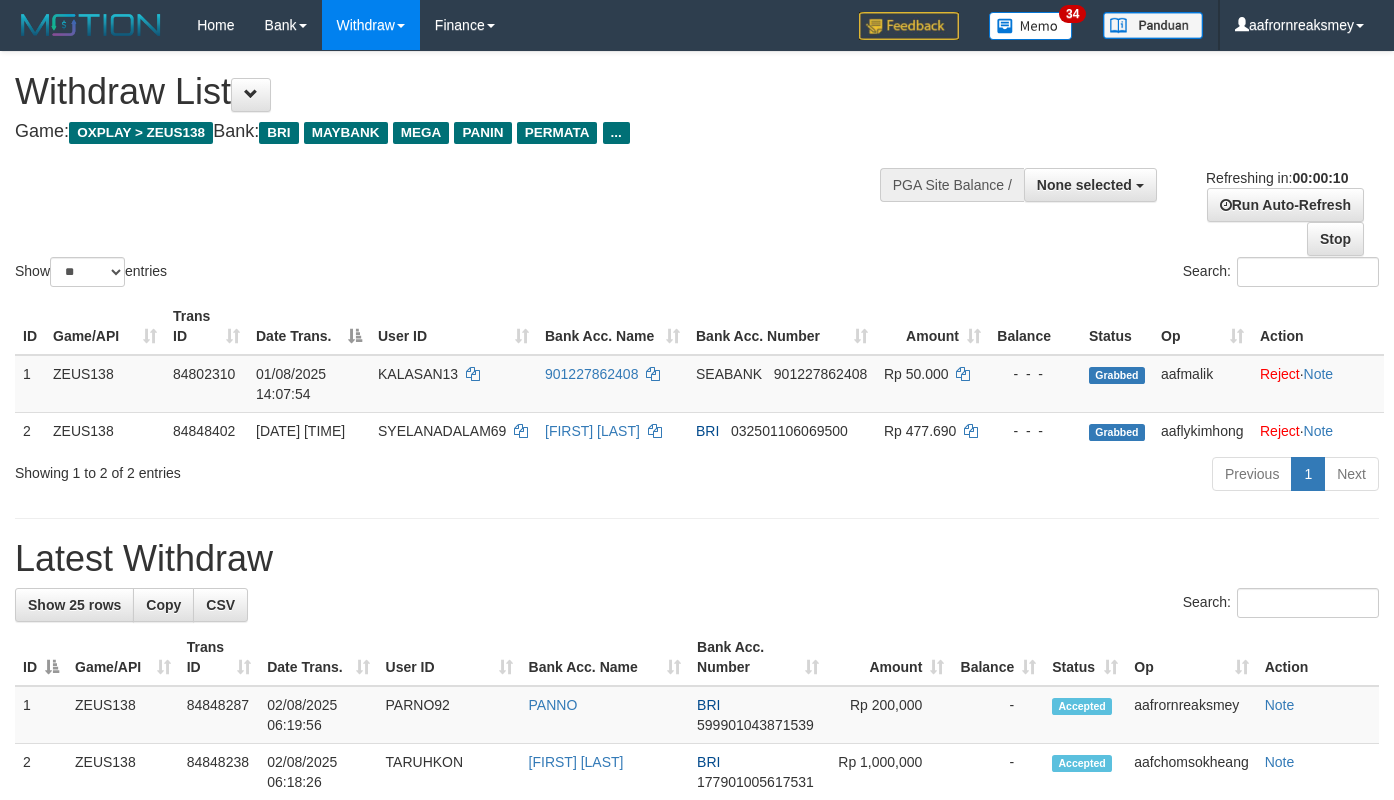 select 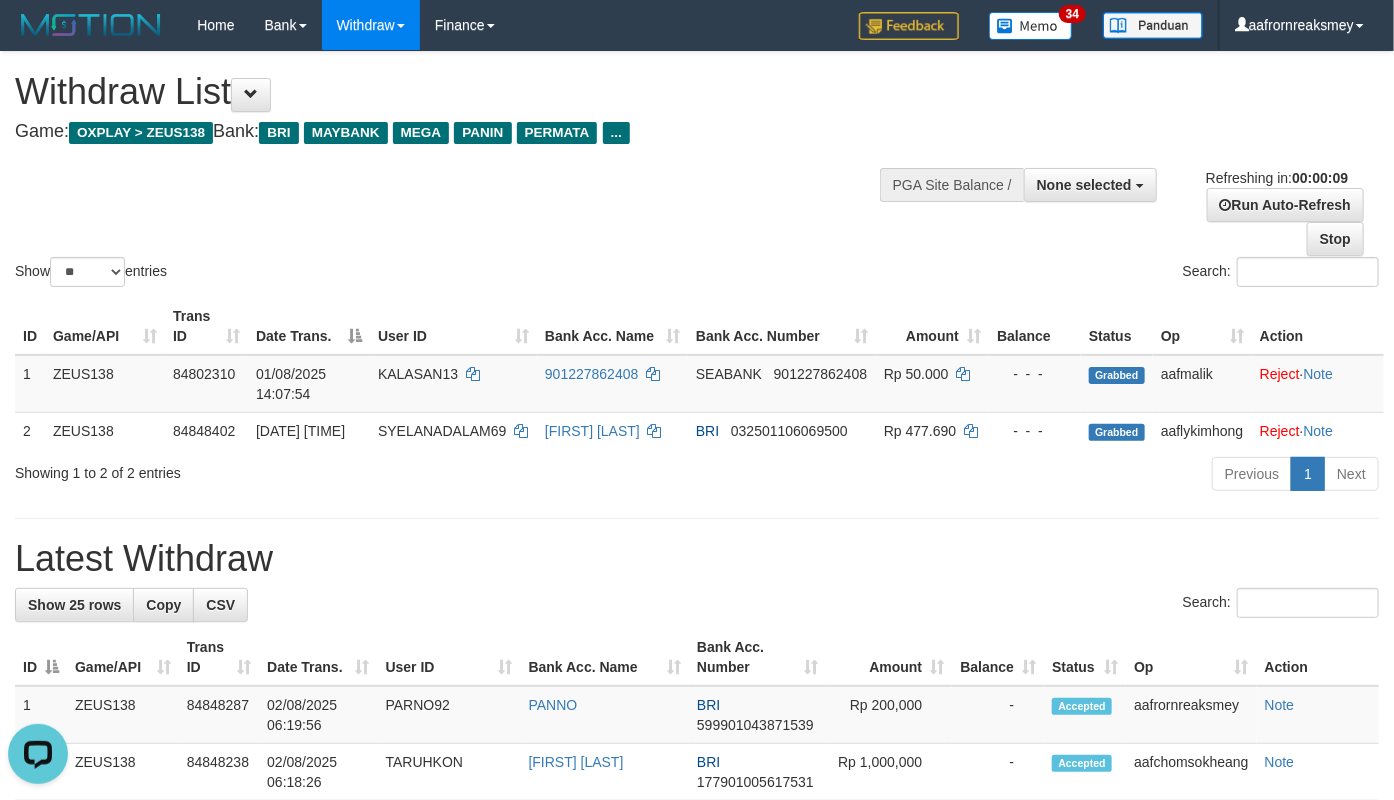 scroll, scrollTop: 0, scrollLeft: 0, axis: both 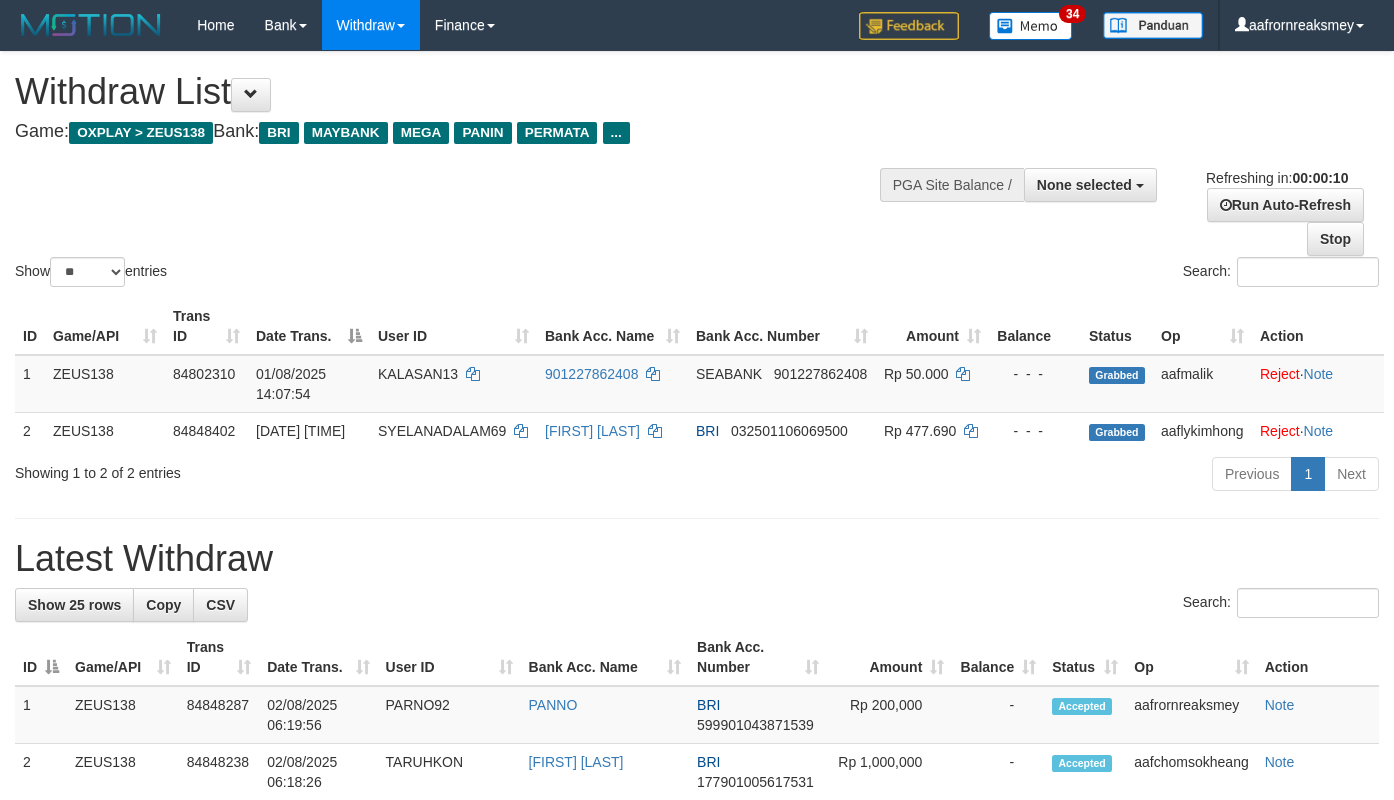 select 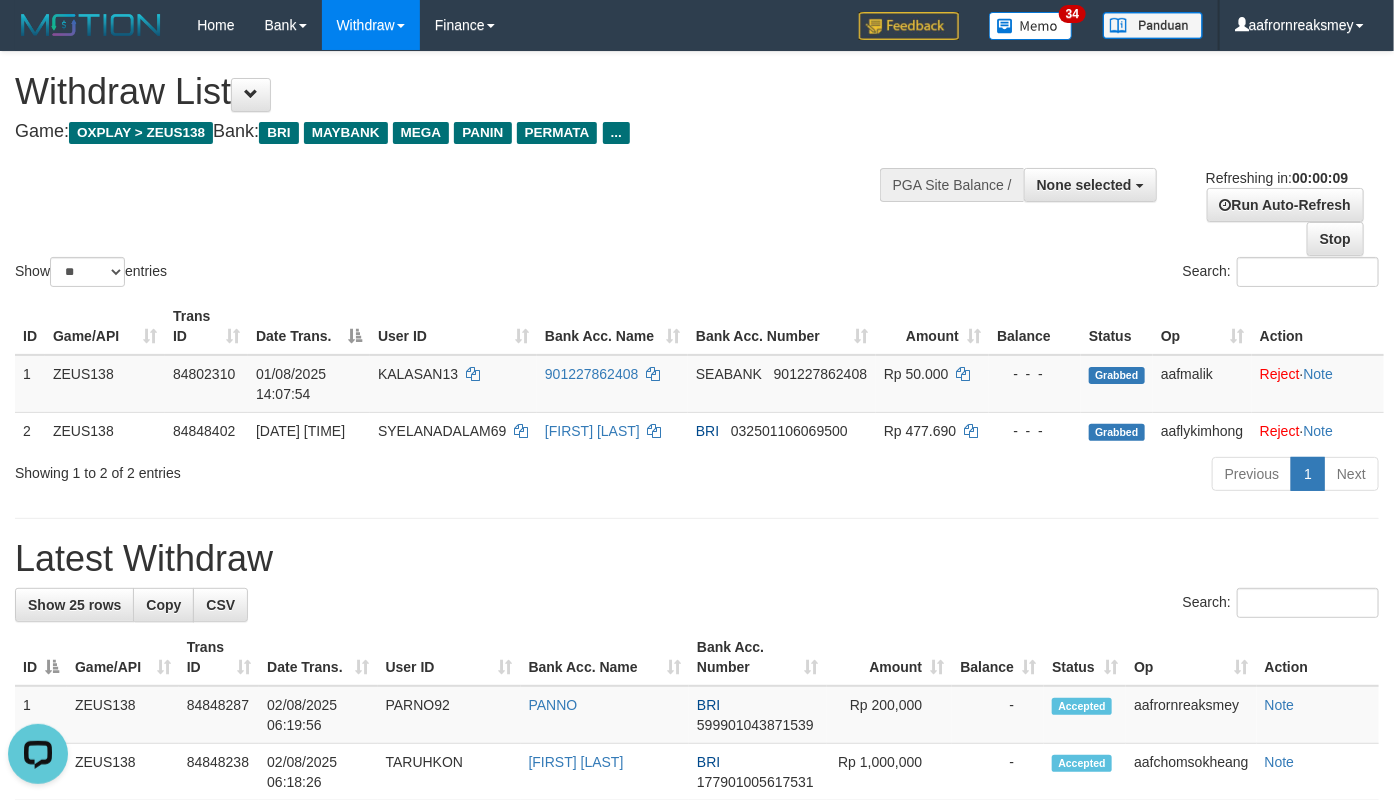 scroll, scrollTop: 0, scrollLeft: 0, axis: both 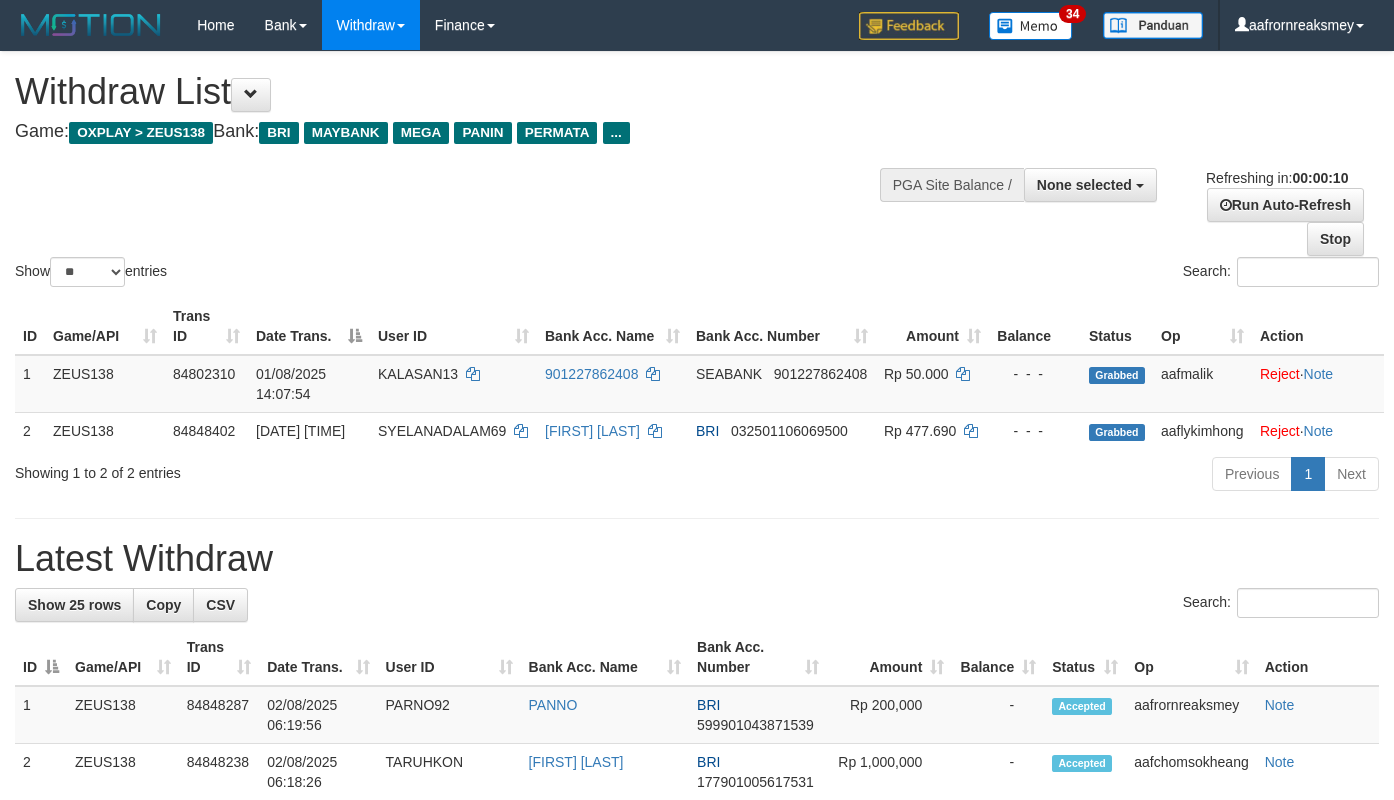 select 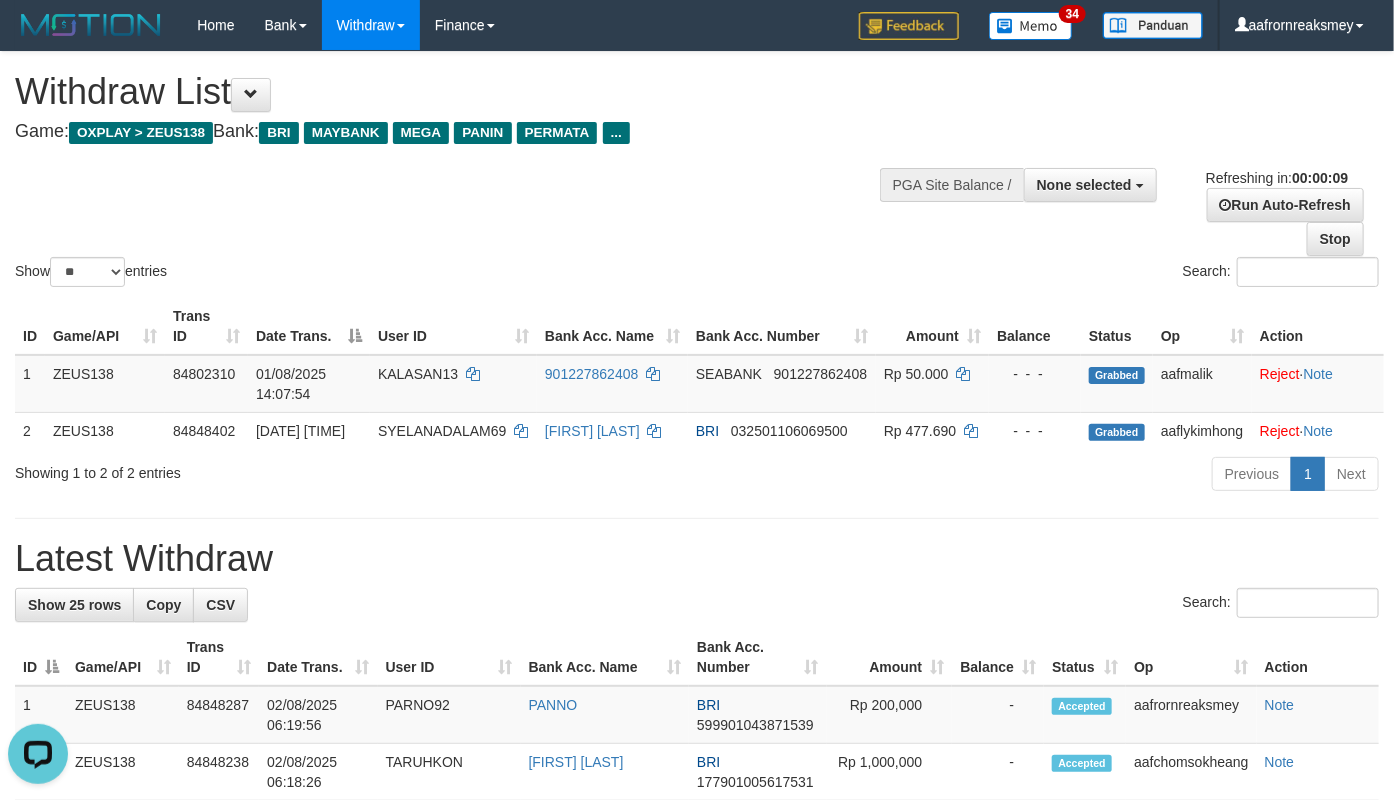scroll, scrollTop: 0, scrollLeft: 0, axis: both 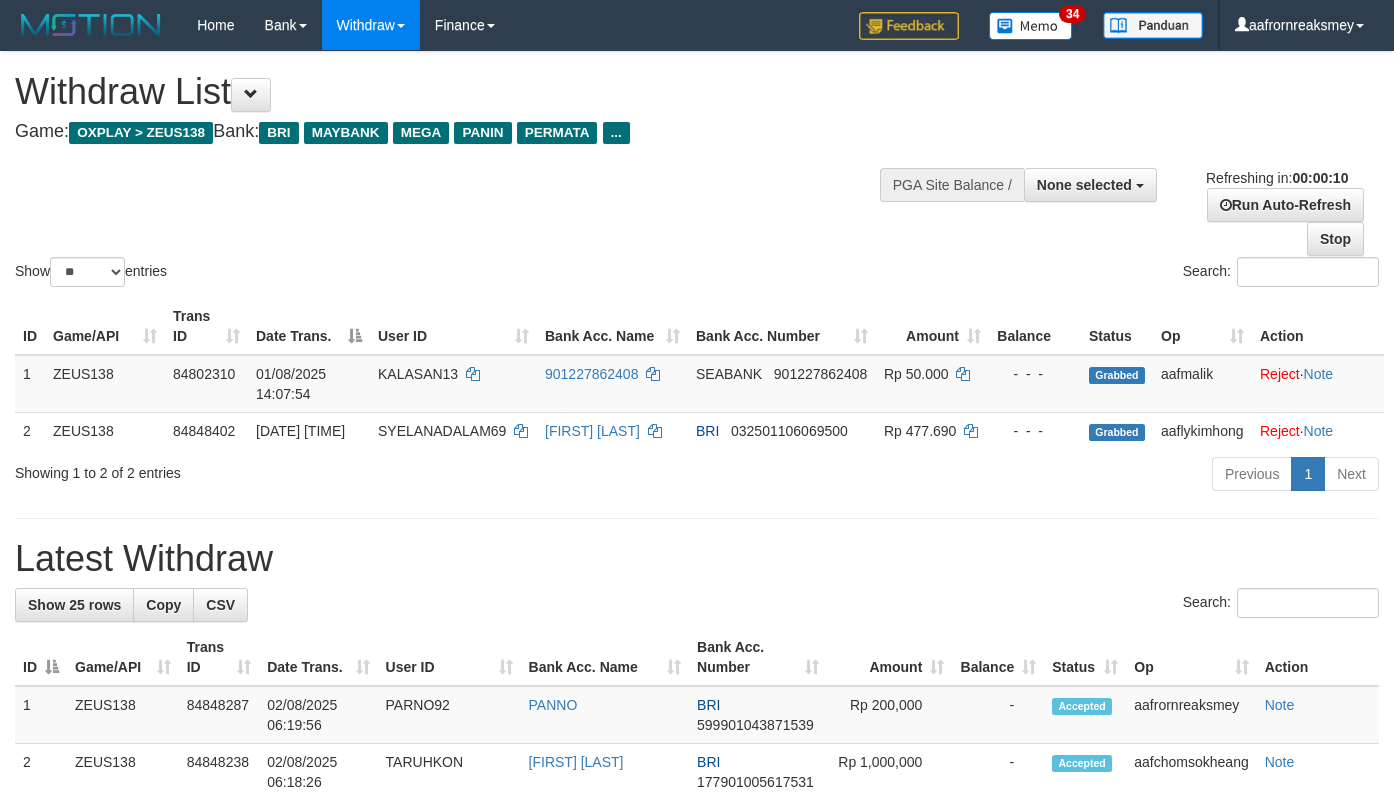 select 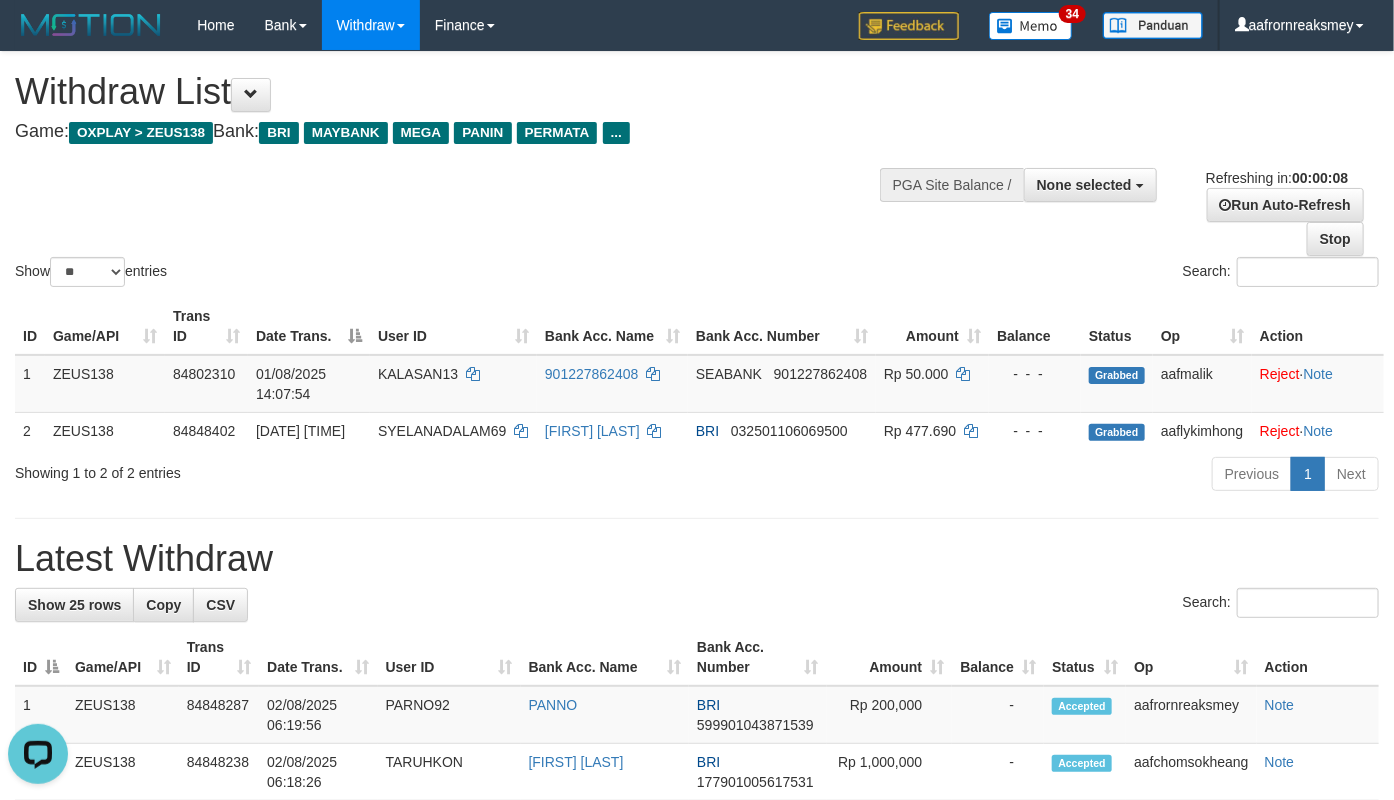 scroll, scrollTop: 0, scrollLeft: 0, axis: both 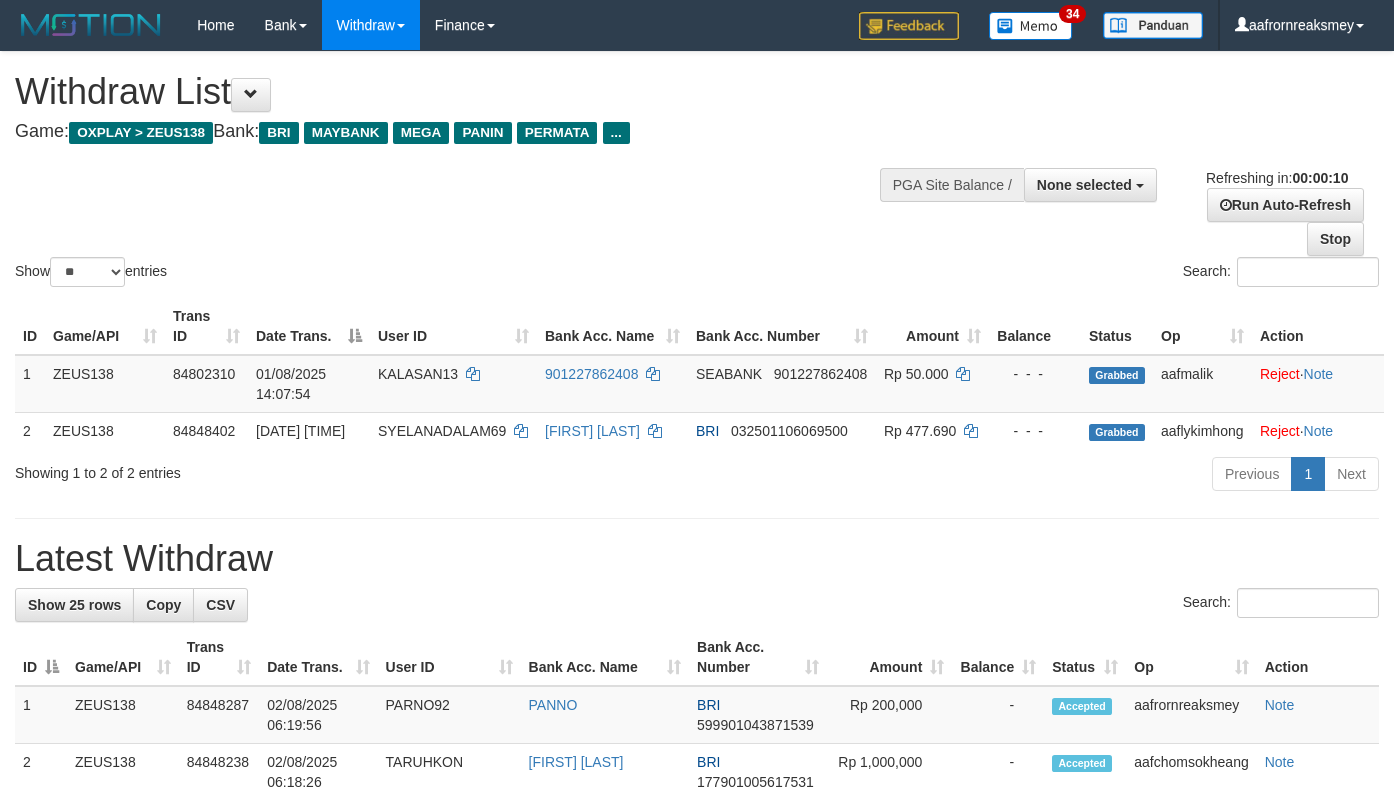 select 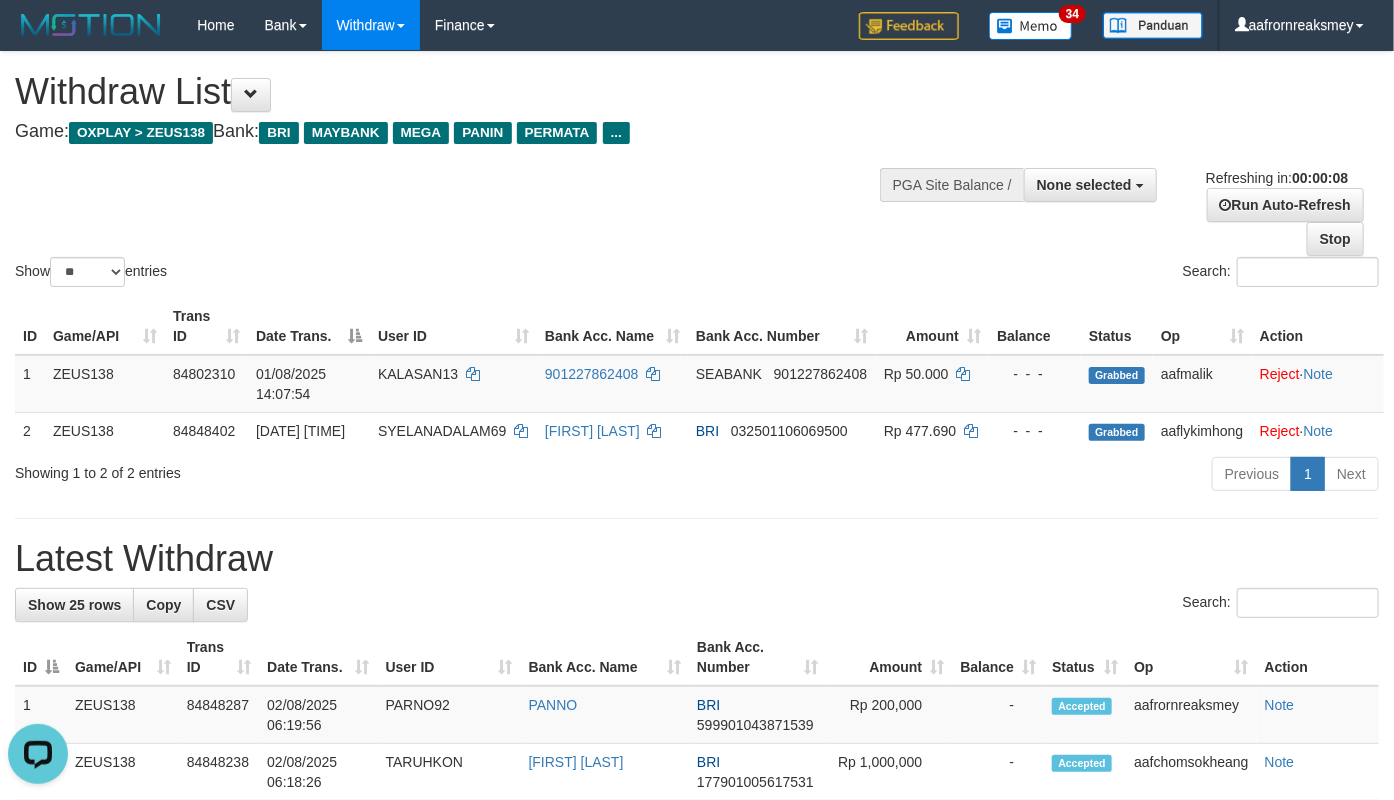 scroll, scrollTop: 0, scrollLeft: 0, axis: both 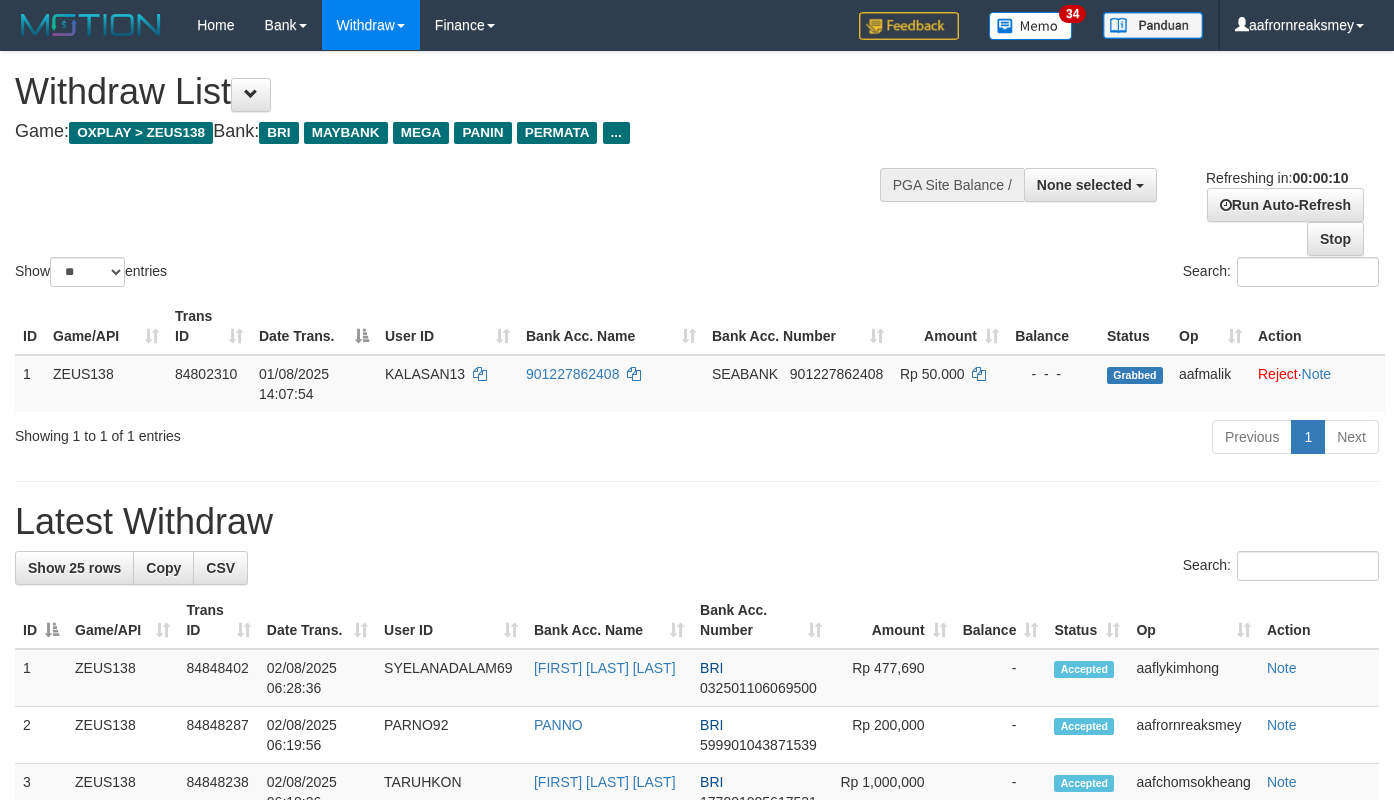 select 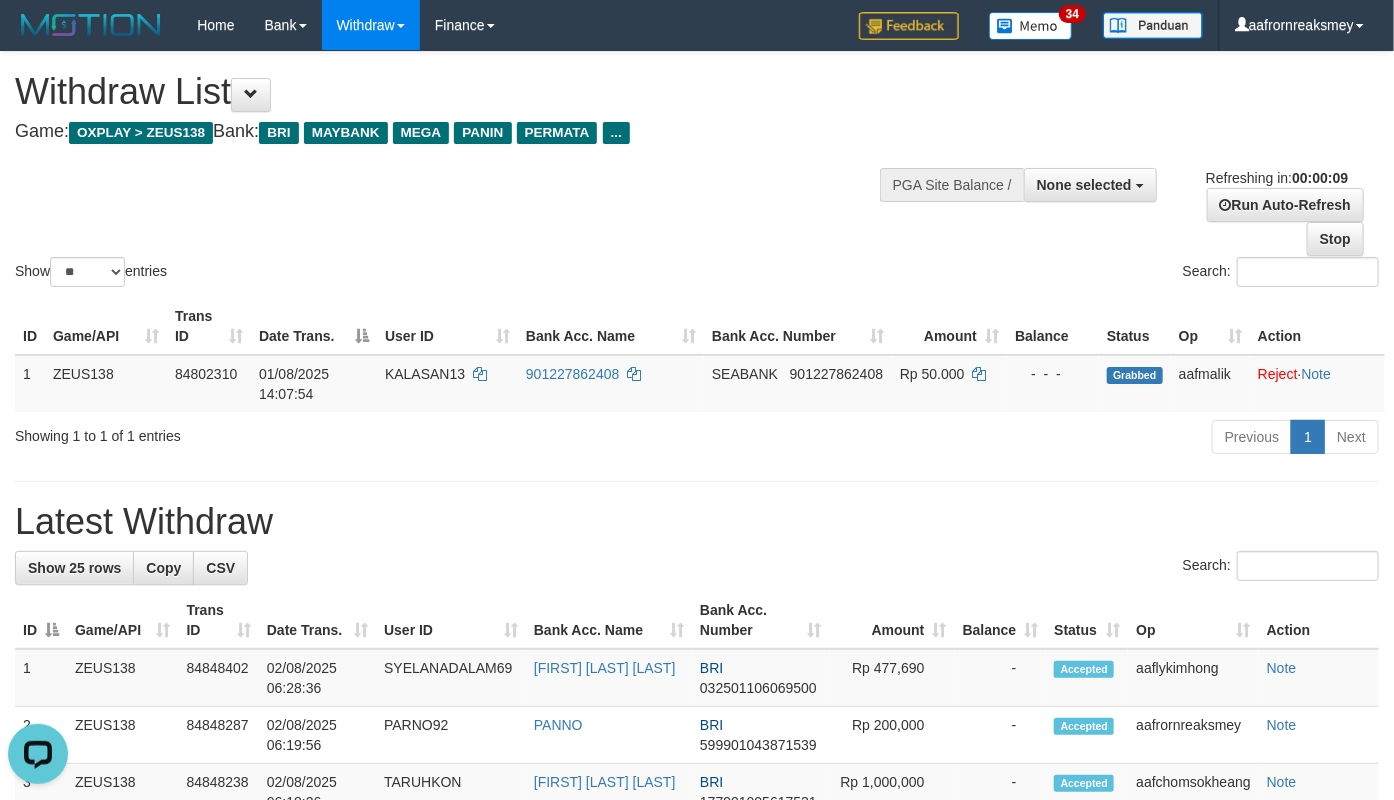 scroll, scrollTop: 0, scrollLeft: 0, axis: both 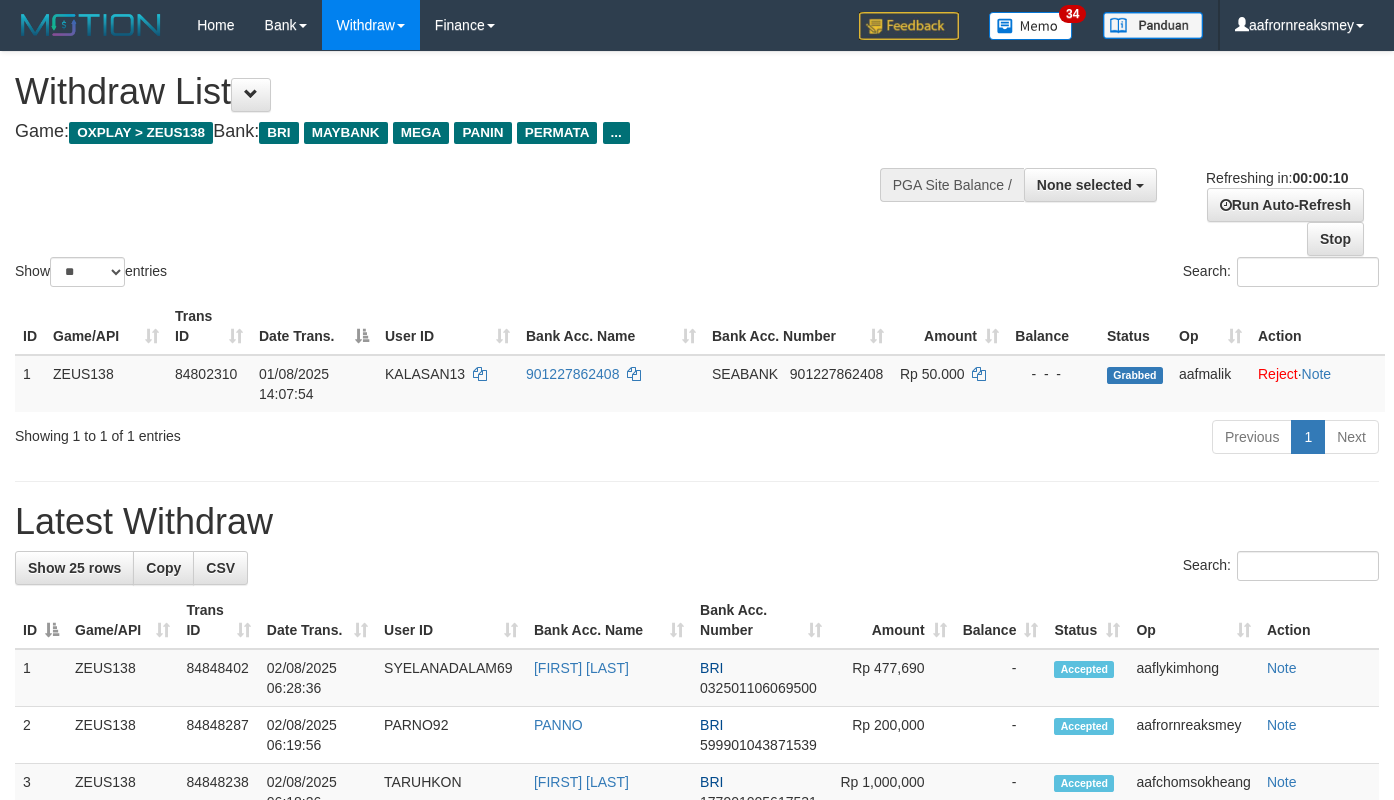 select 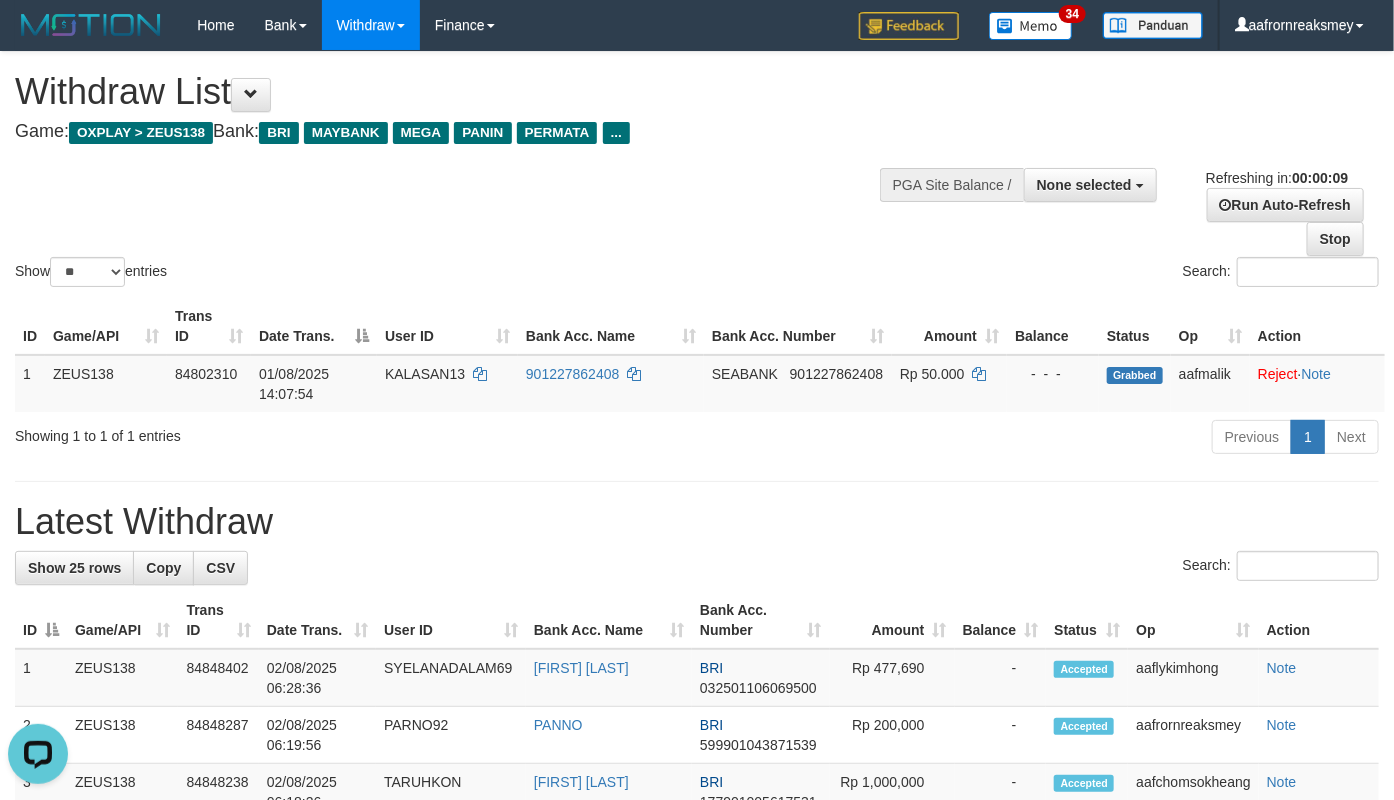 scroll, scrollTop: 0, scrollLeft: 0, axis: both 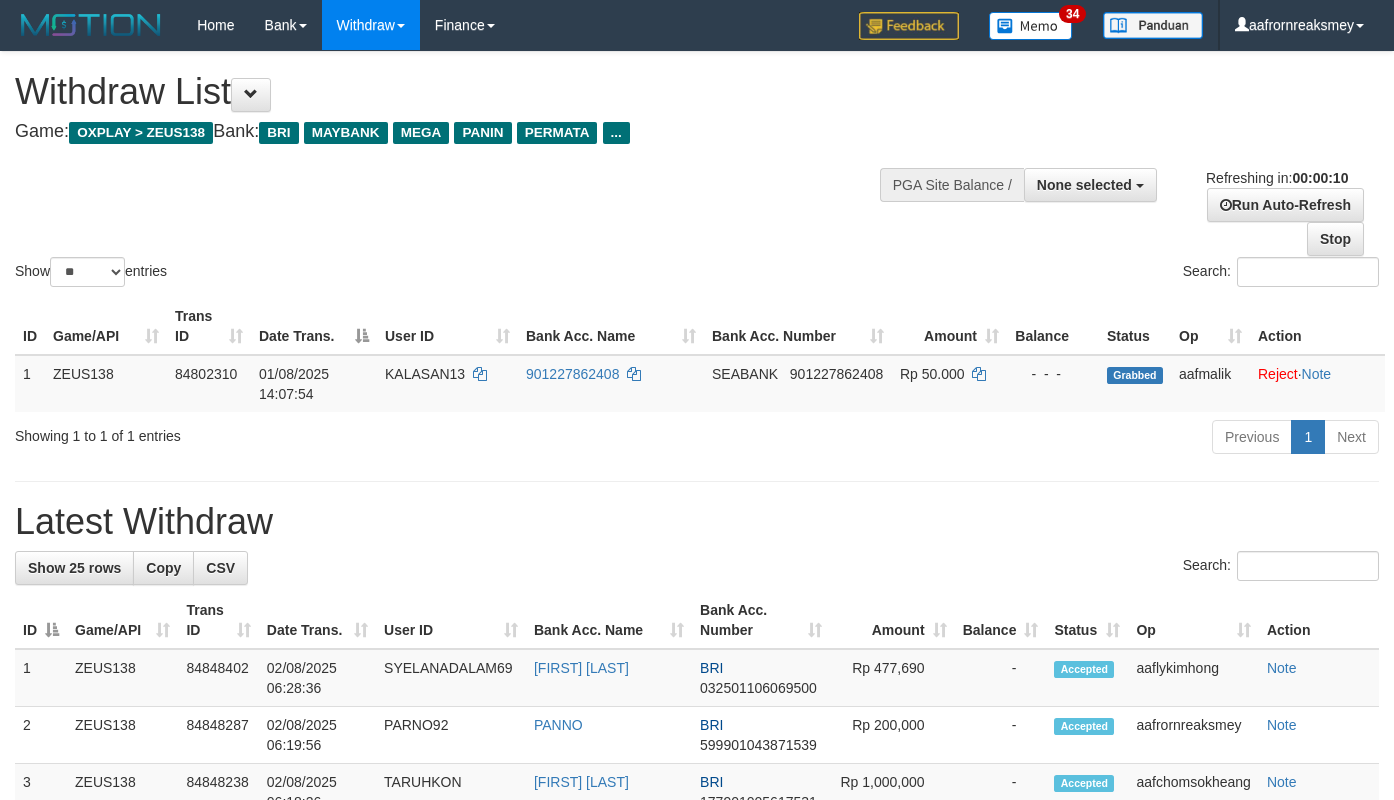 select 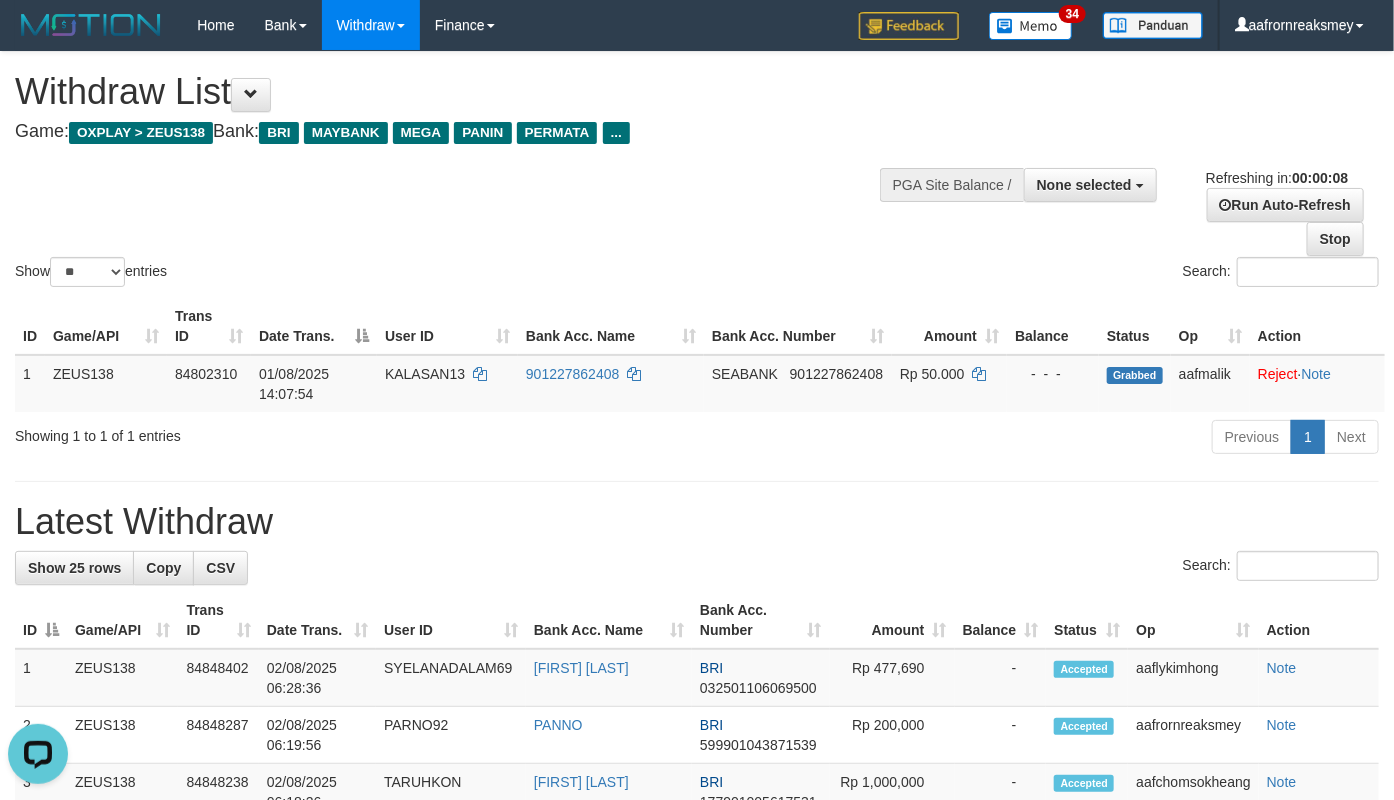 scroll, scrollTop: 0, scrollLeft: 0, axis: both 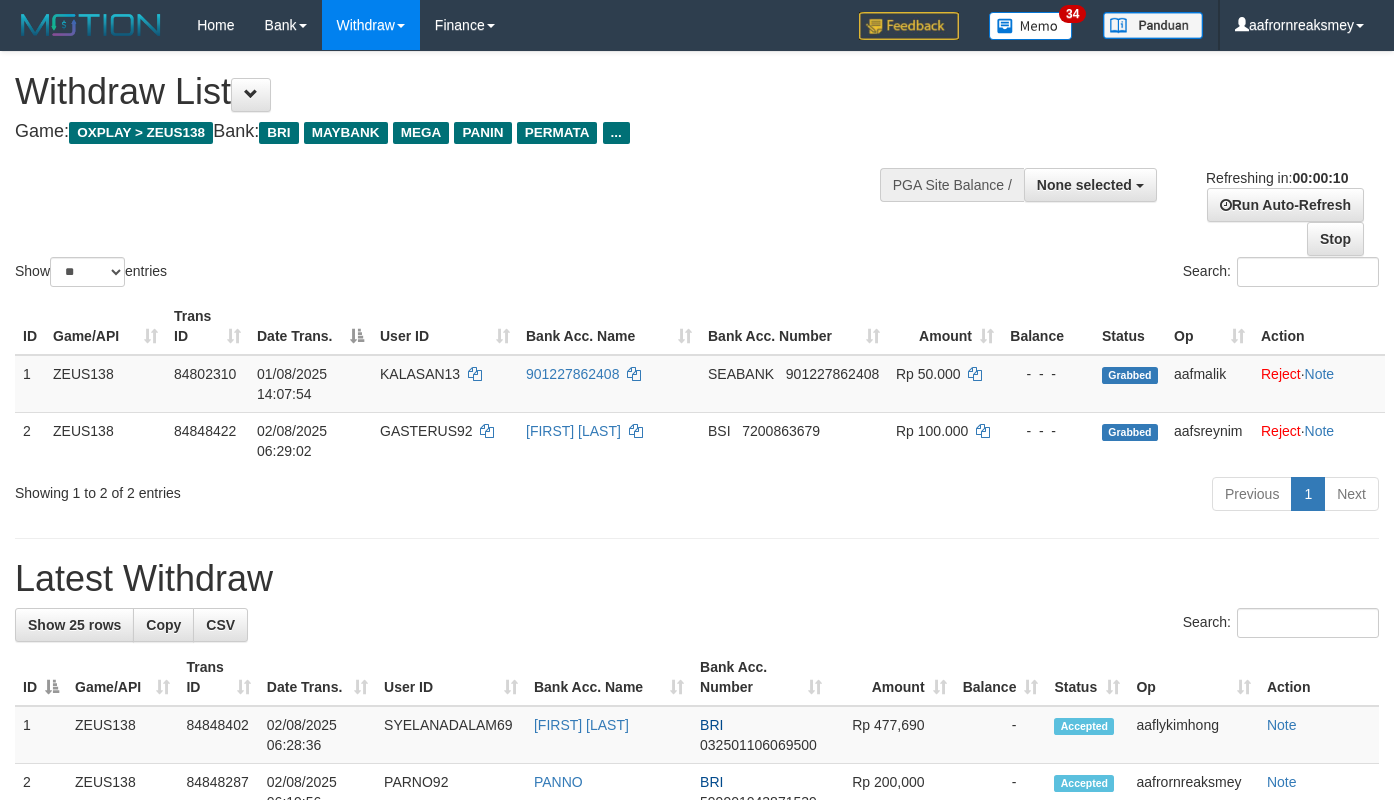 select 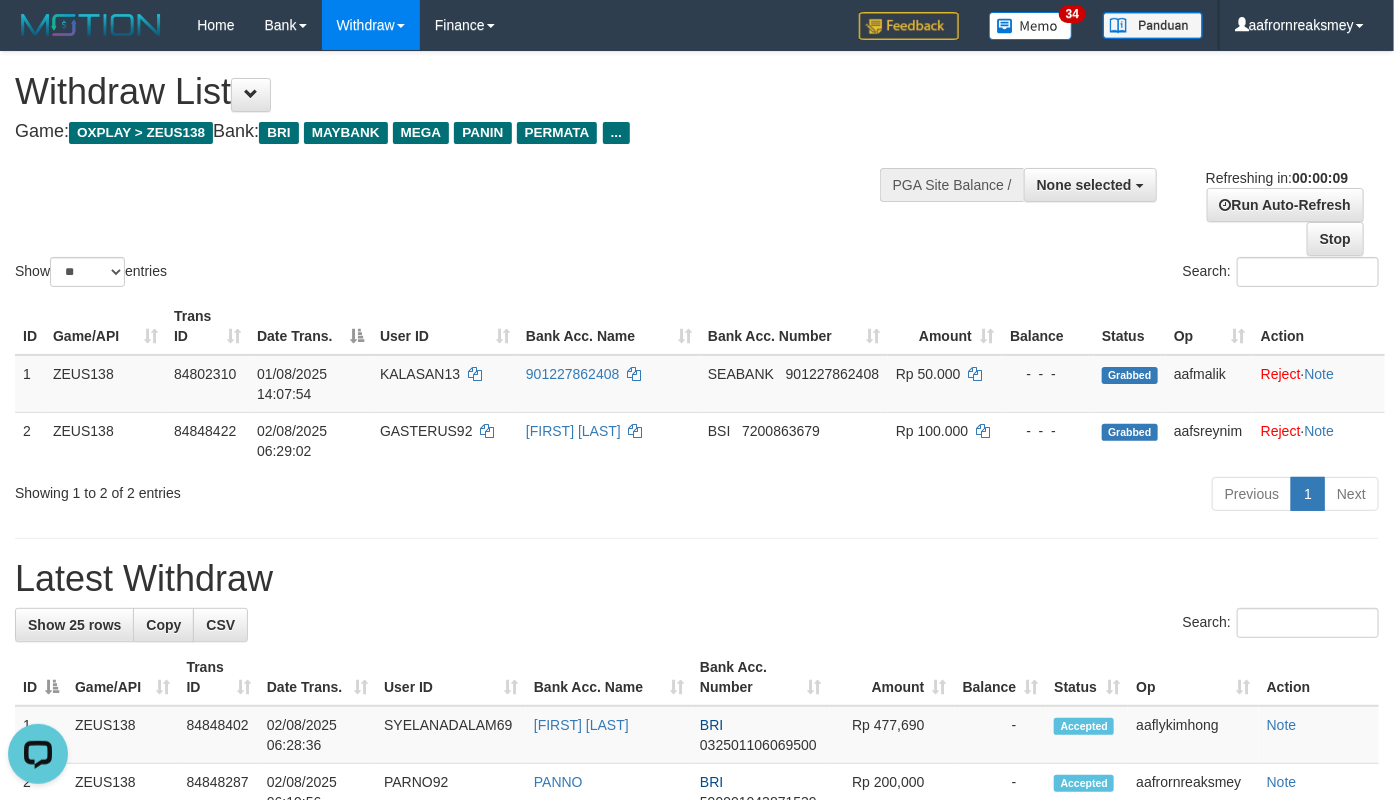 scroll, scrollTop: 0, scrollLeft: 0, axis: both 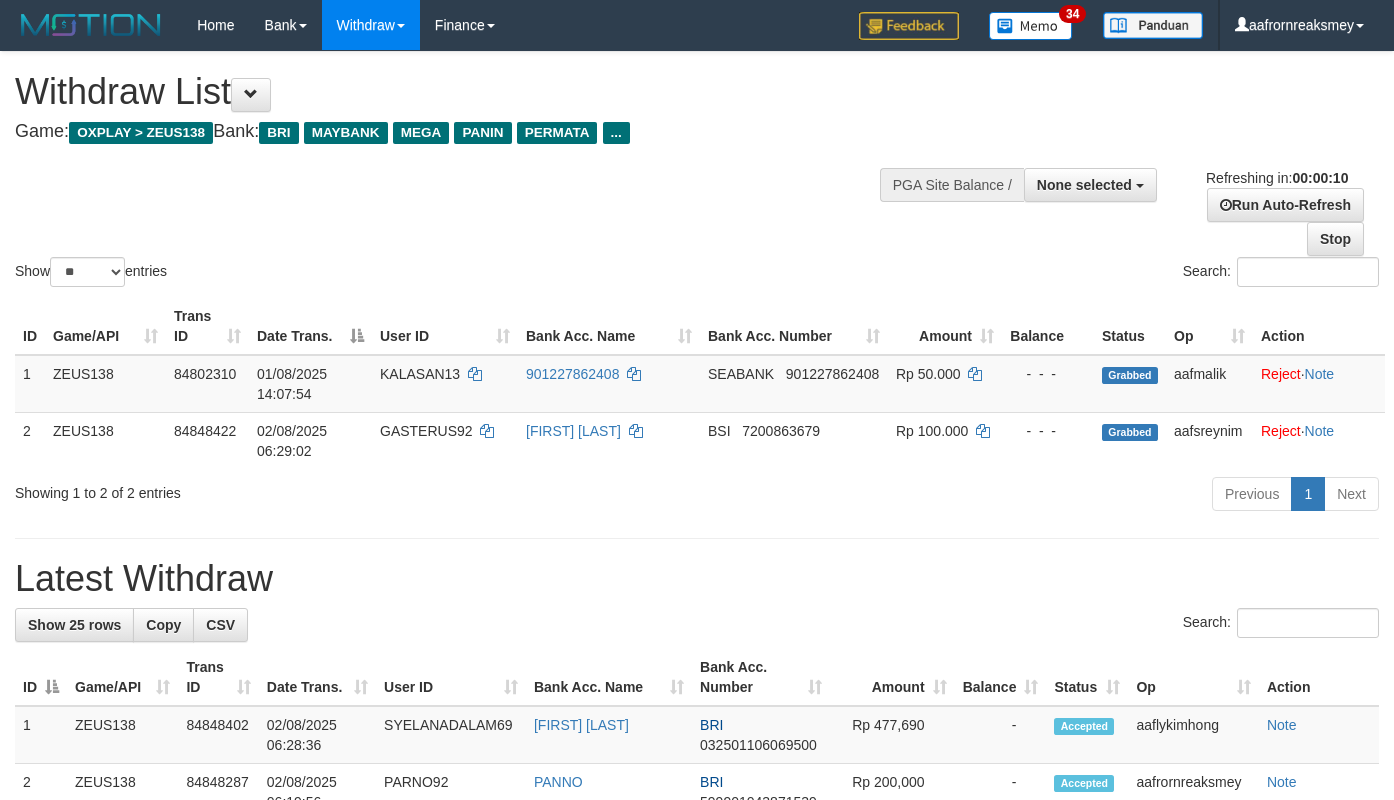 select 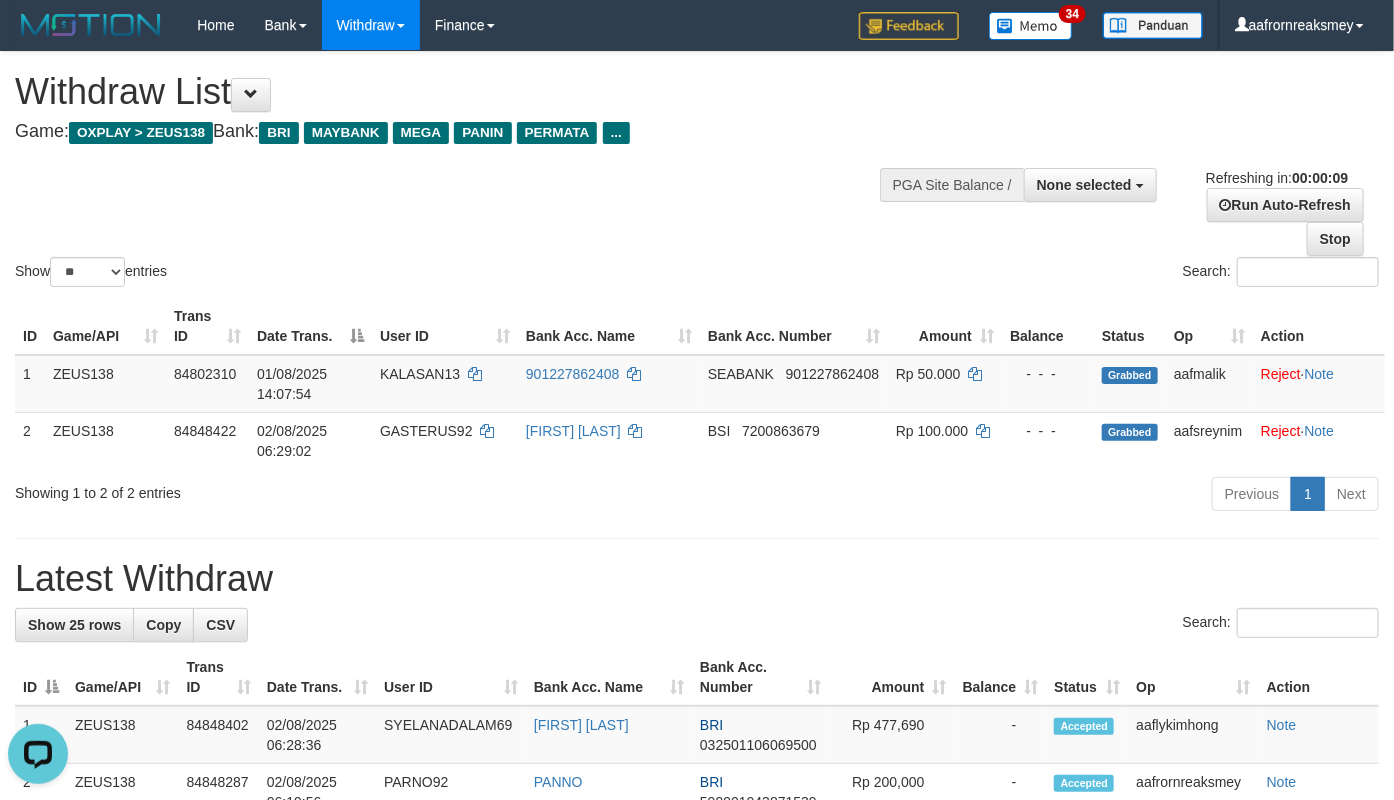 scroll, scrollTop: 0, scrollLeft: 0, axis: both 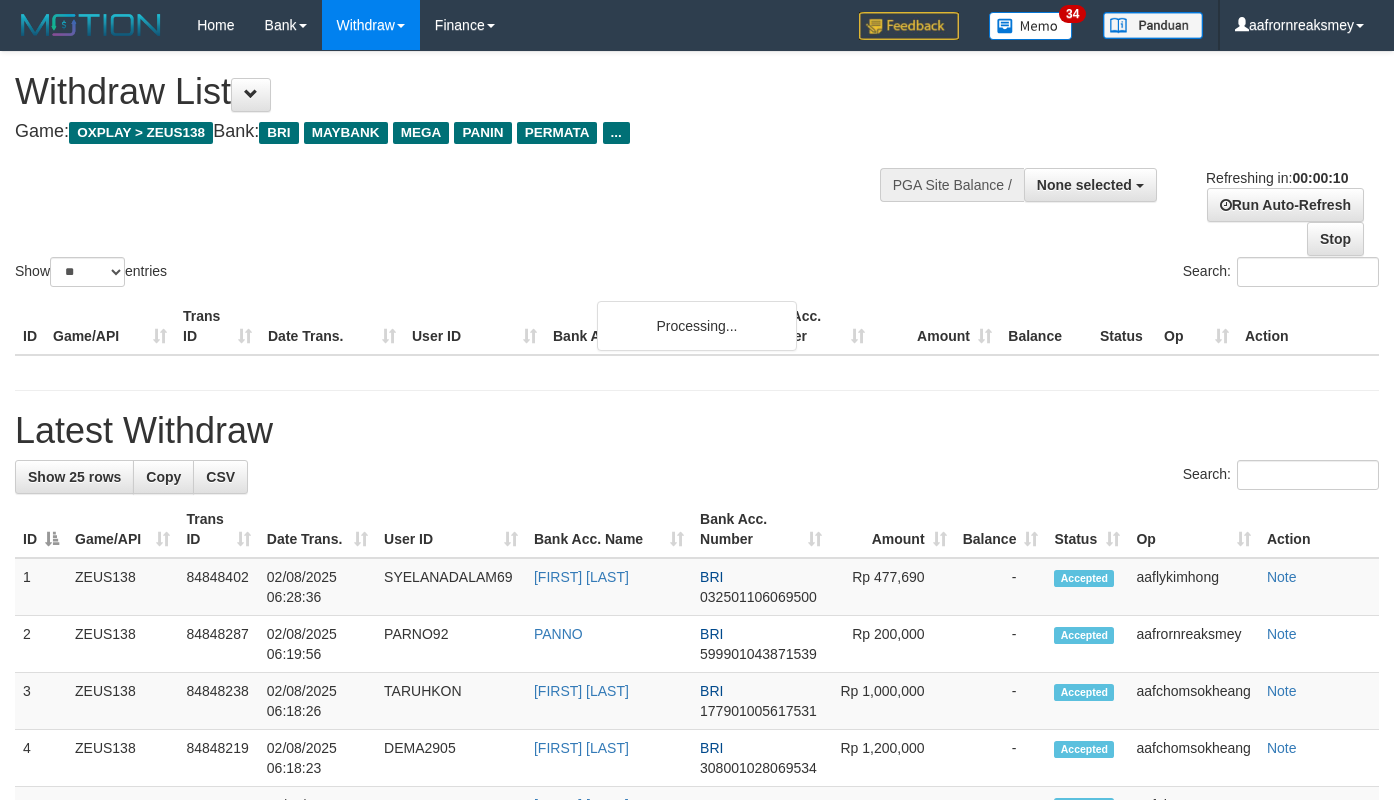 select 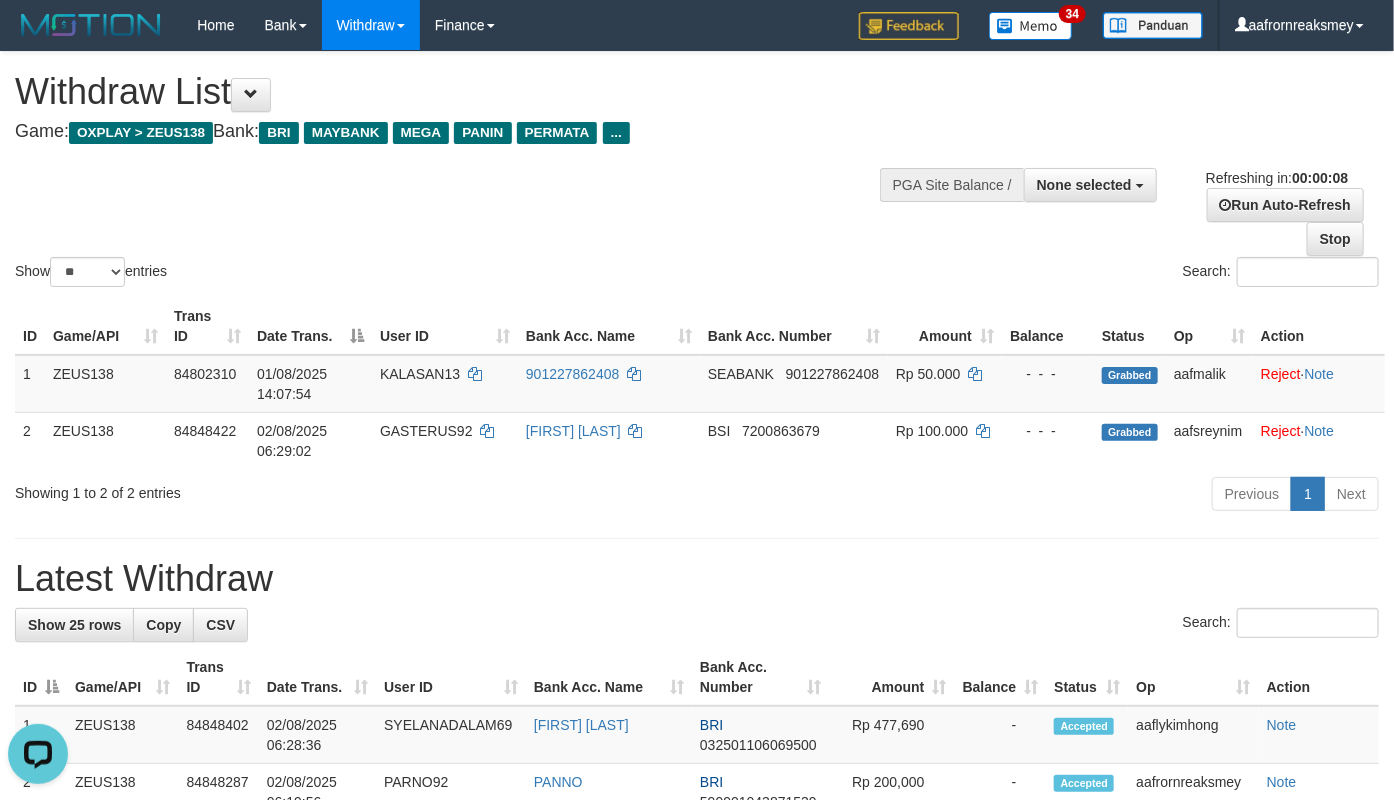 scroll, scrollTop: 0, scrollLeft: 0, axis: both 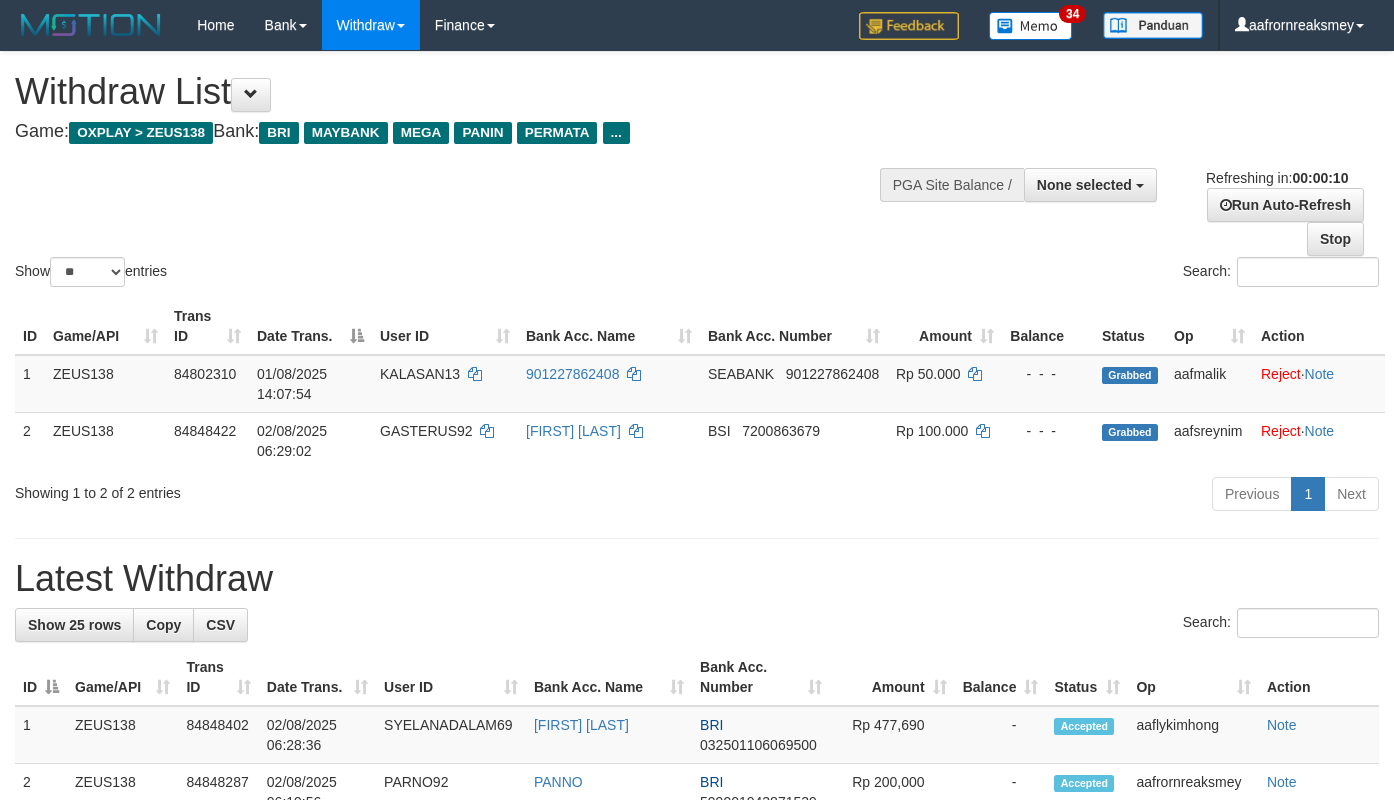select 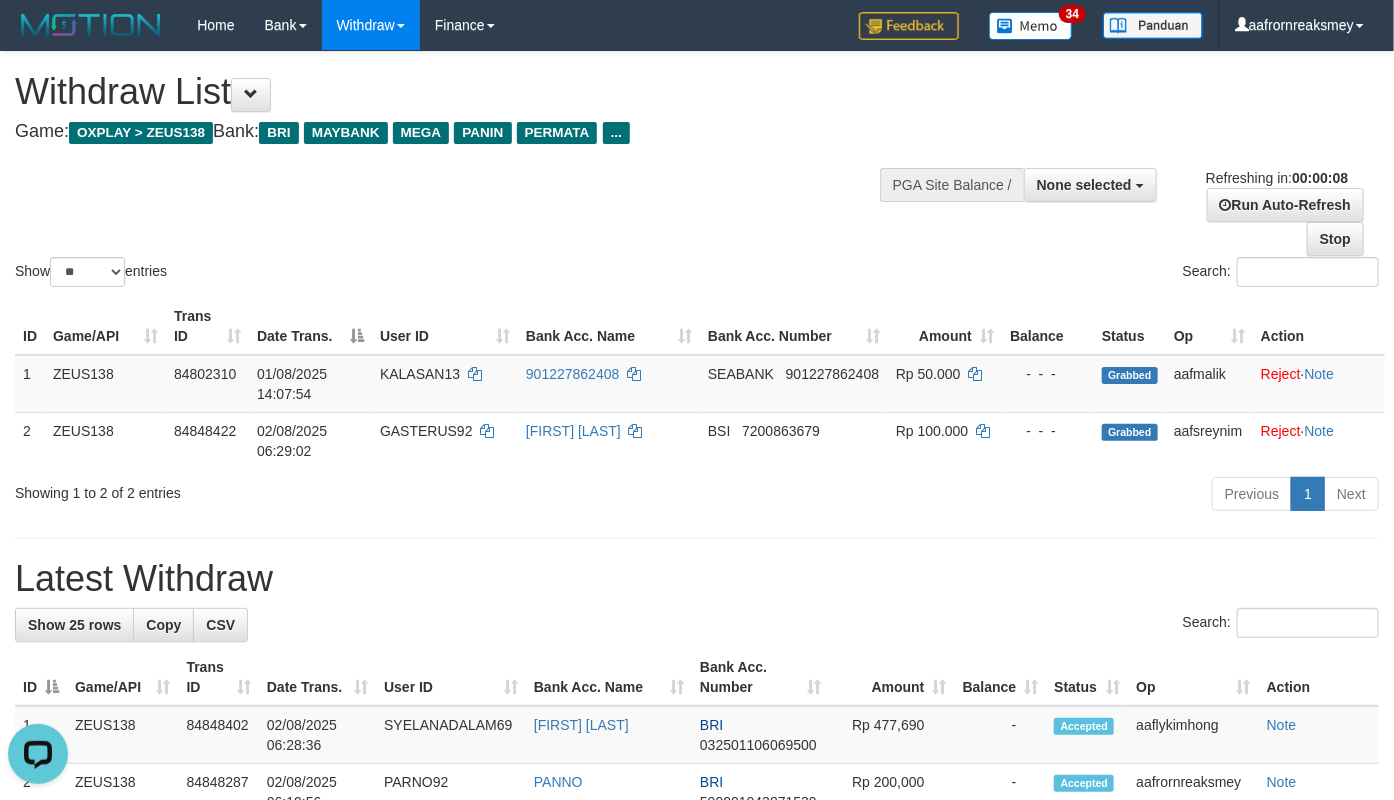 scroll, scrollTop: 0, scrollLeft: 0, axis: both 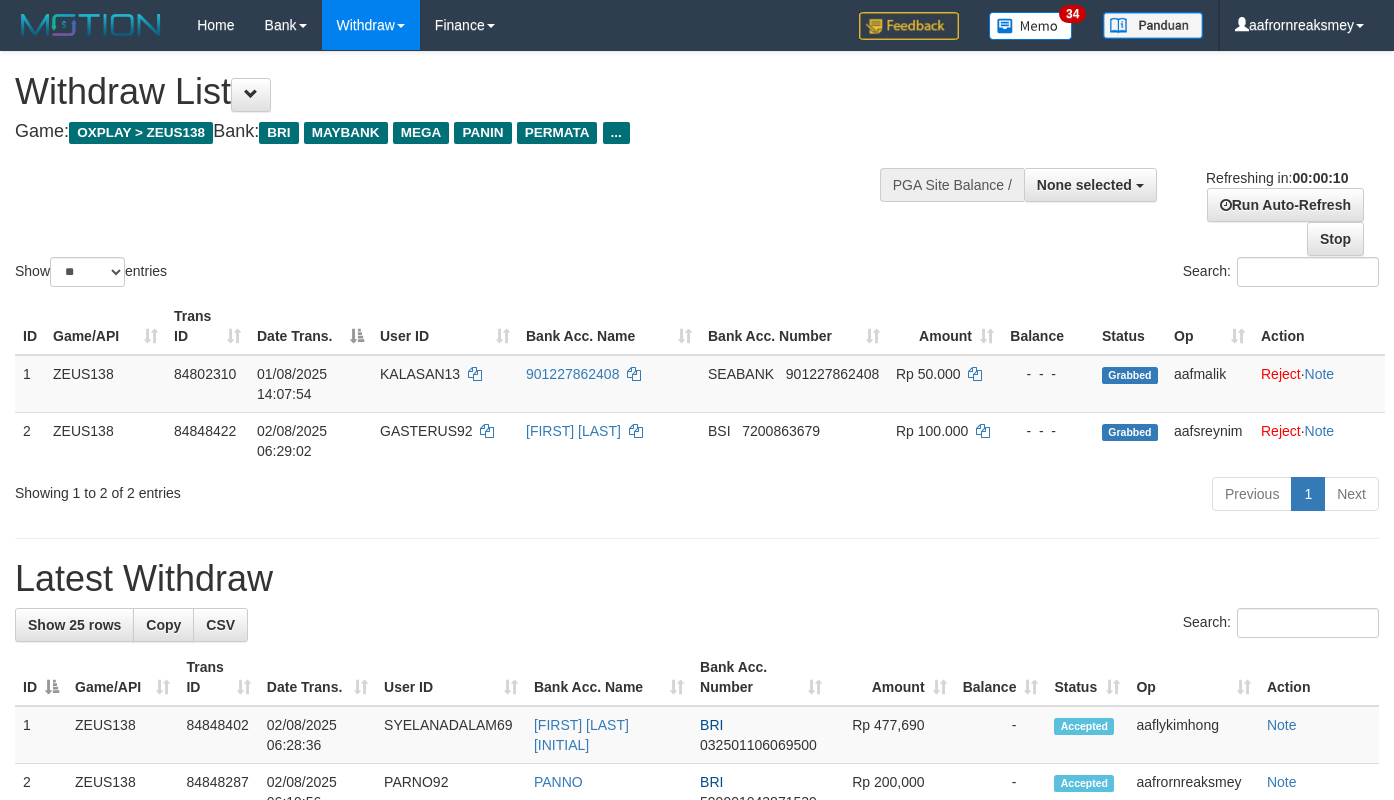 select 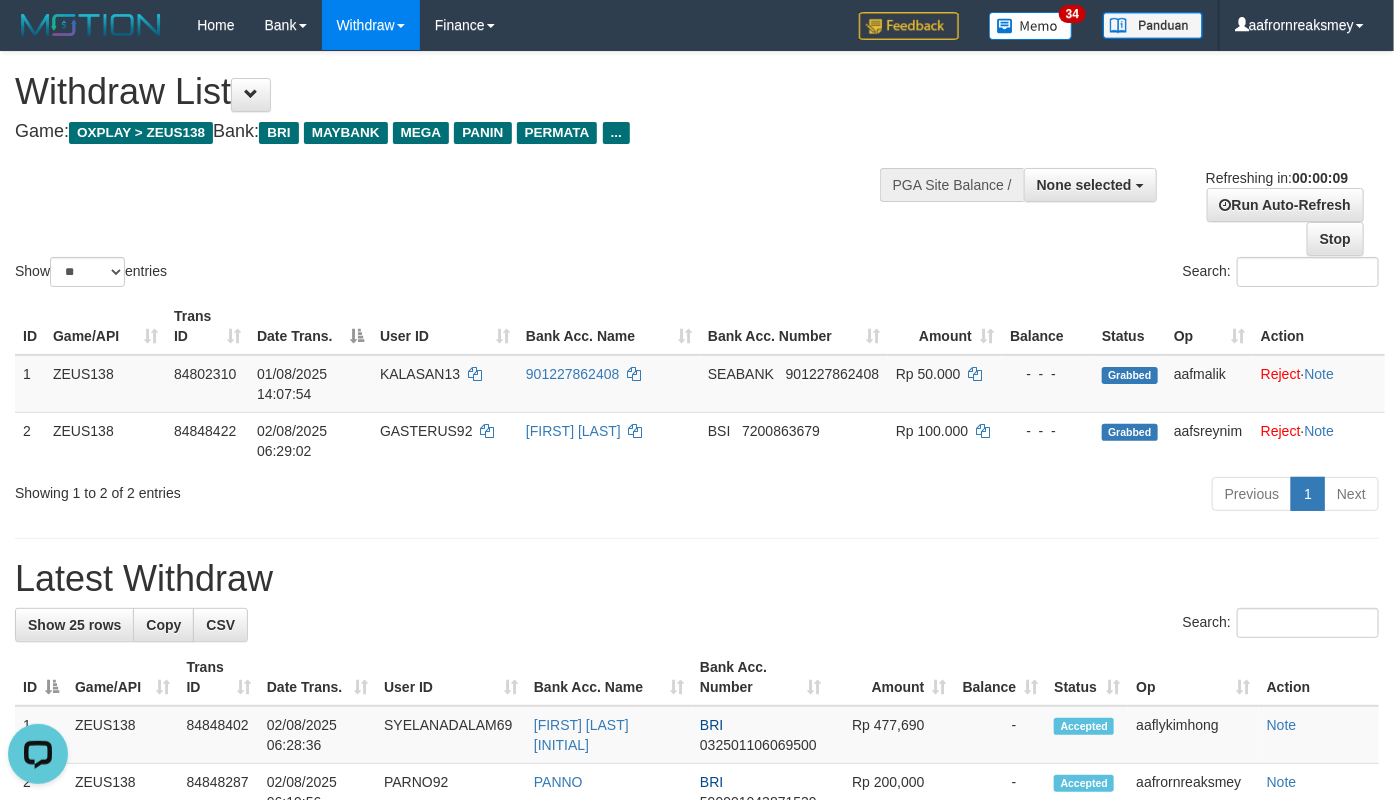 scroll, scrollTop: 0, scrollLeft: 0, axis: both 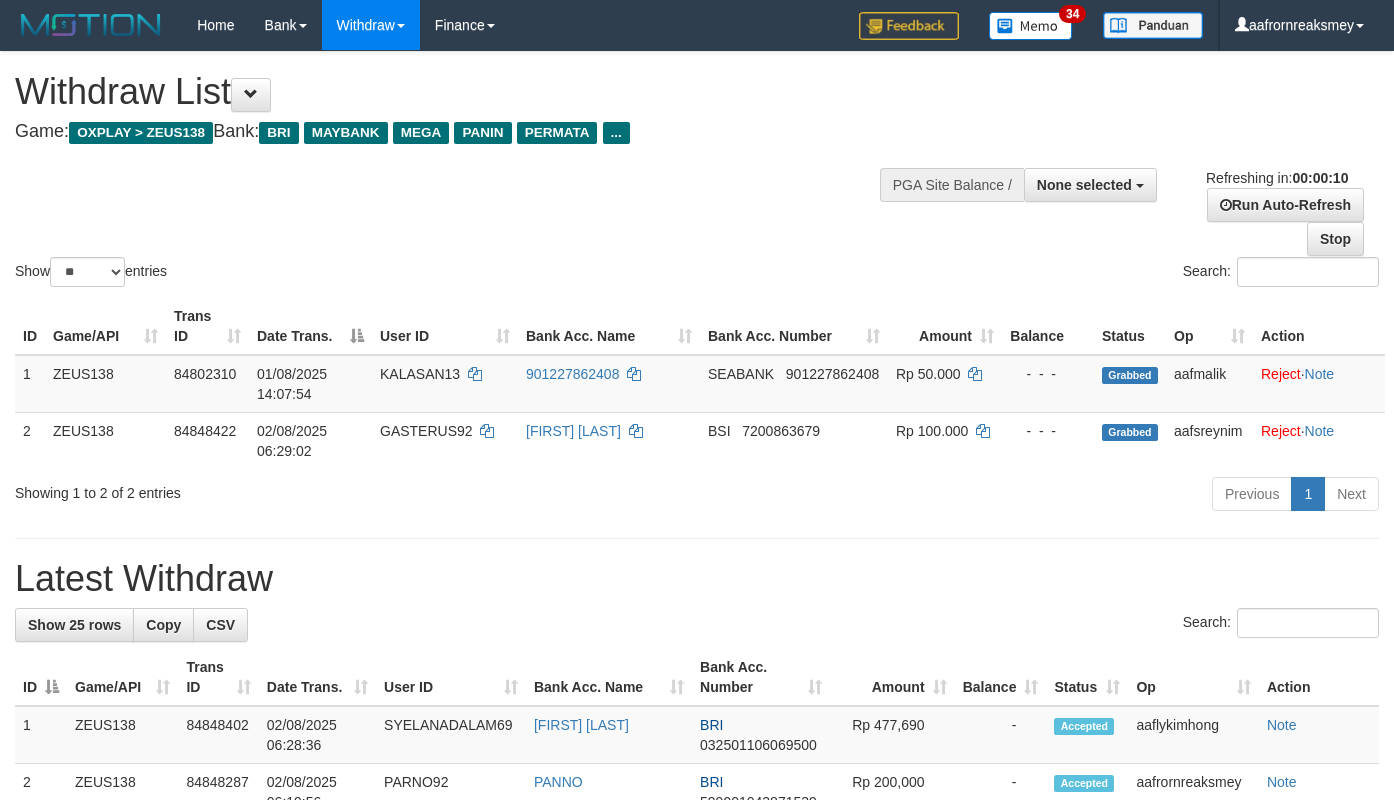 select 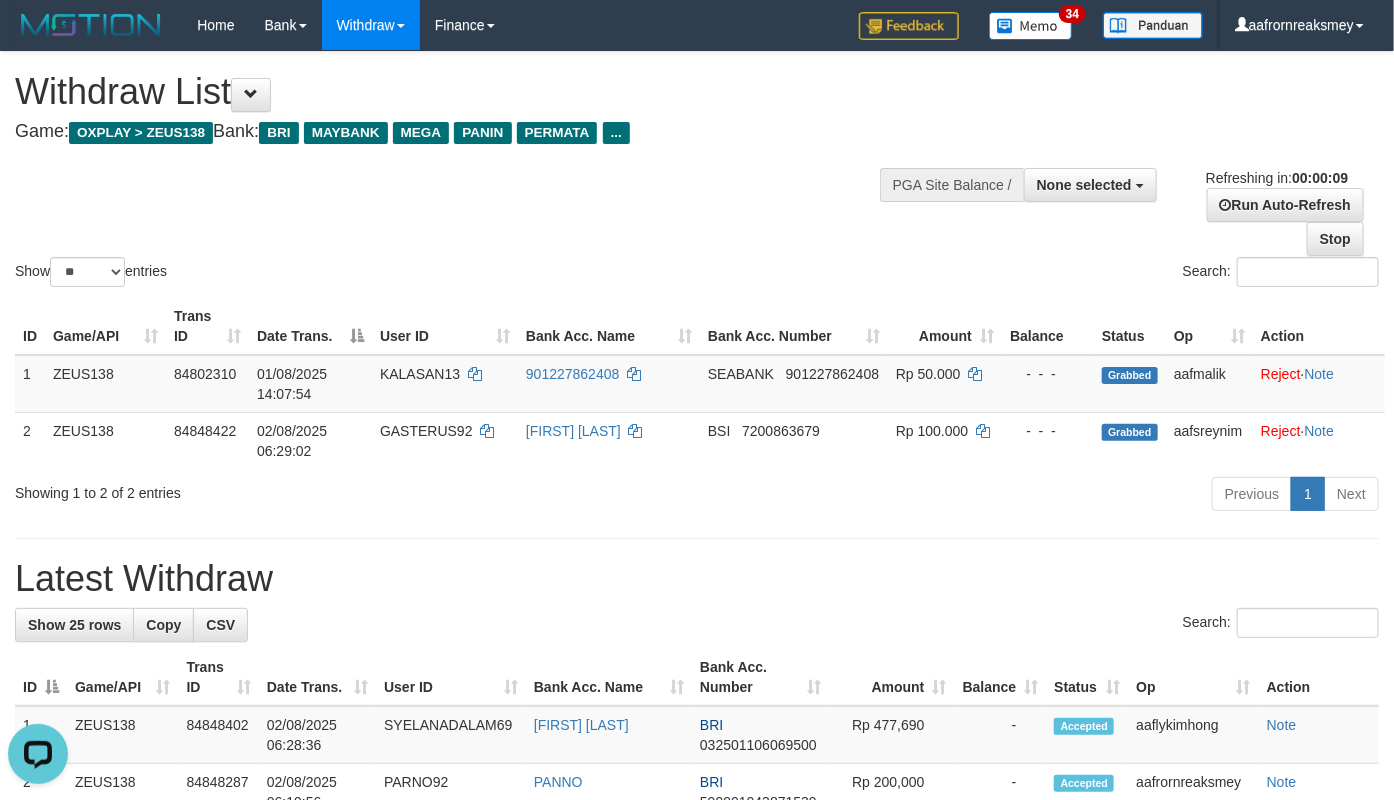 scroll, scrollTop: 0, scrollLeft: 0, axis: both 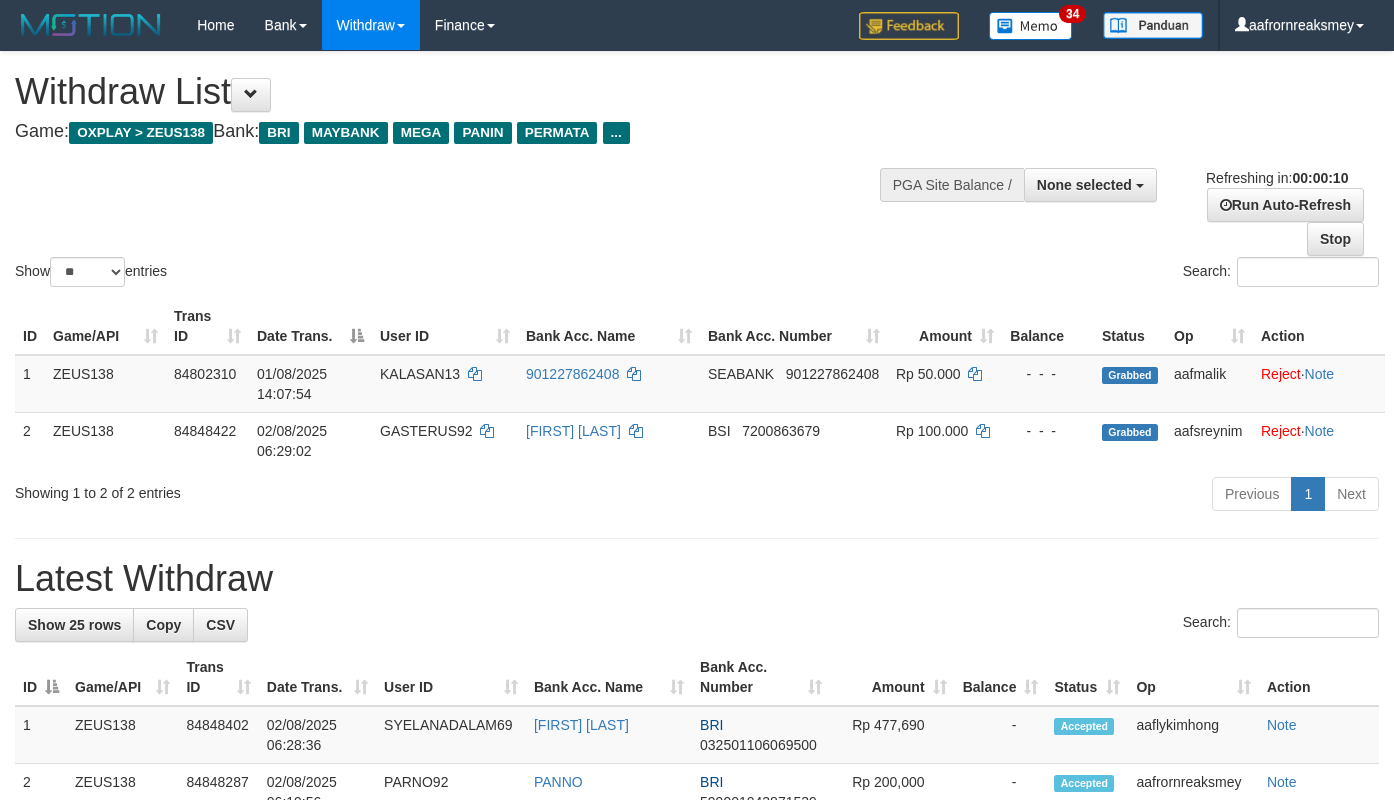 select 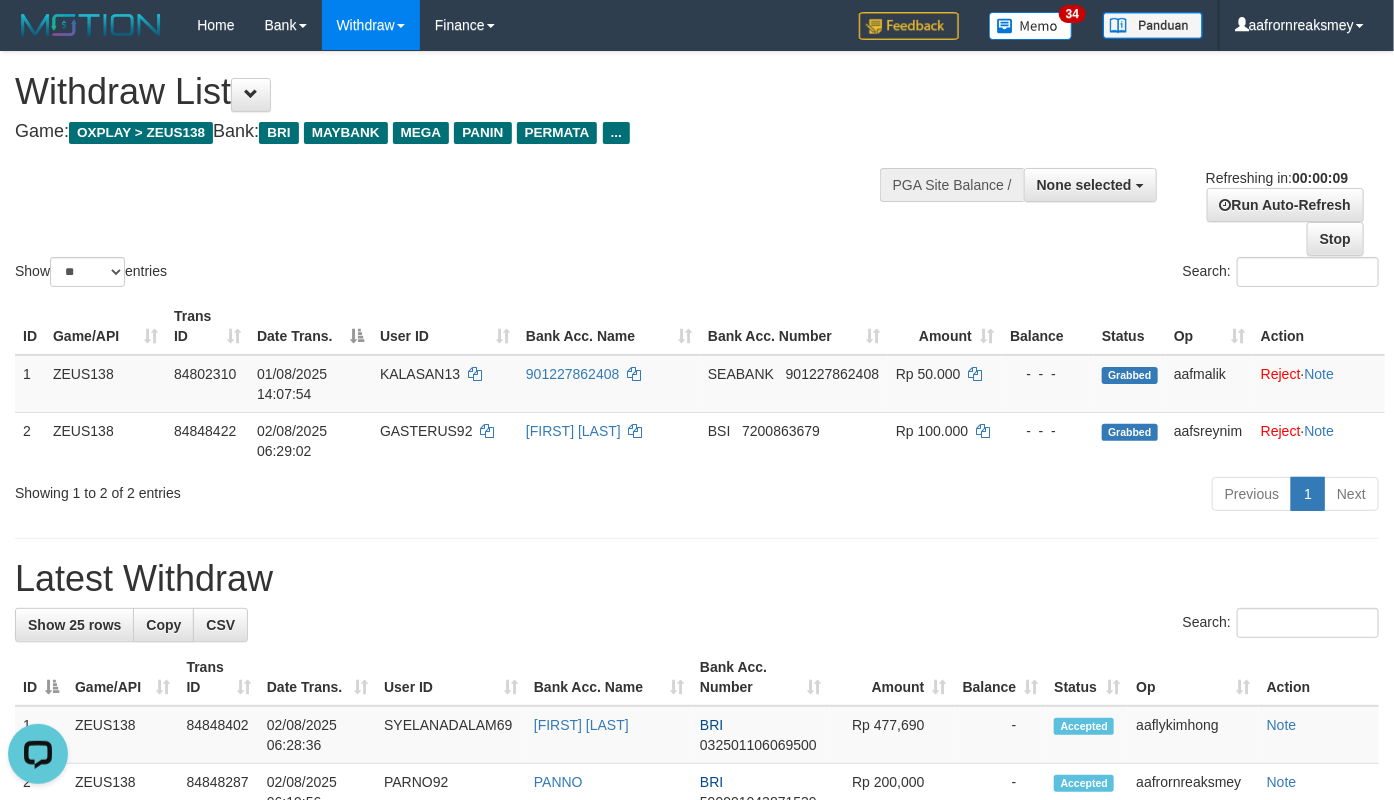 scroll, scrollTop: 0, scrollLeft: 0, axis: both 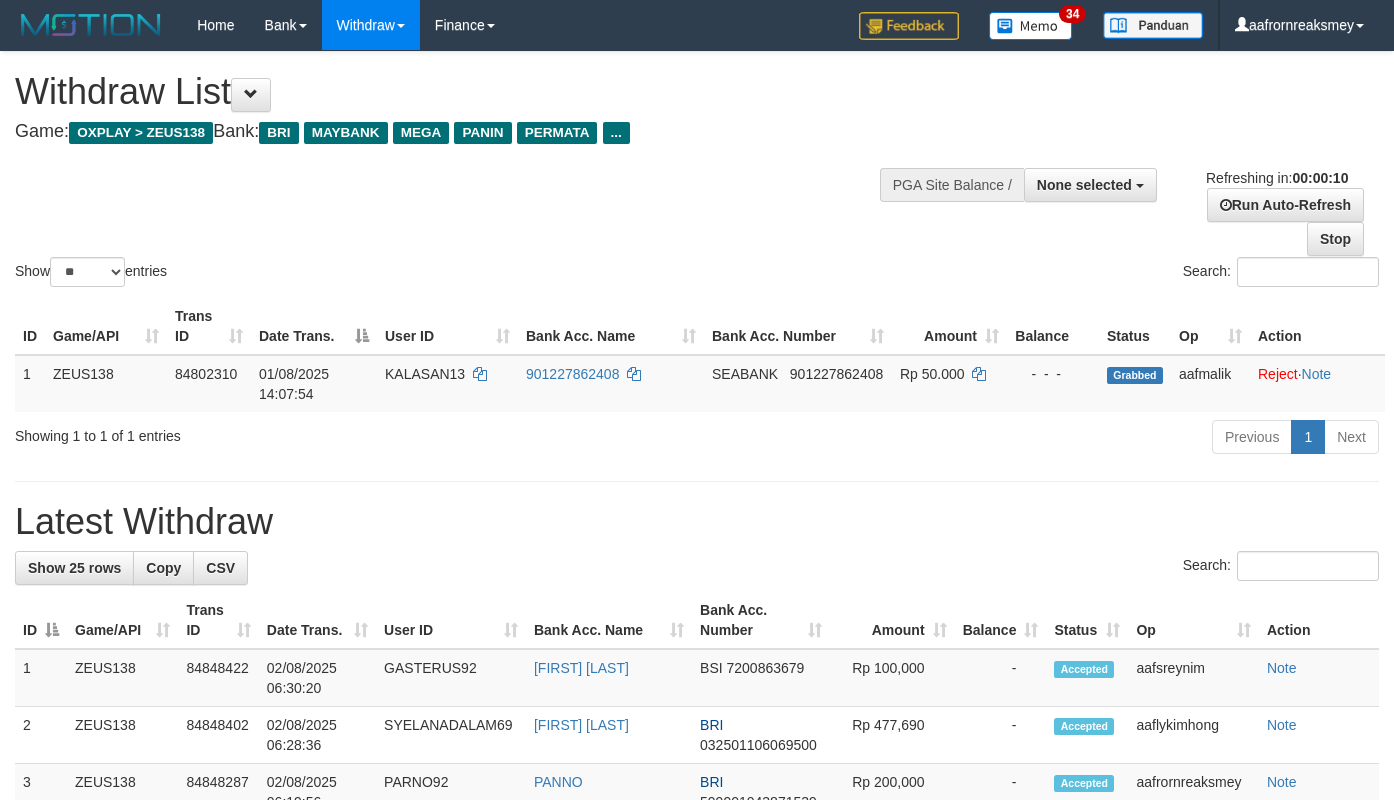 select 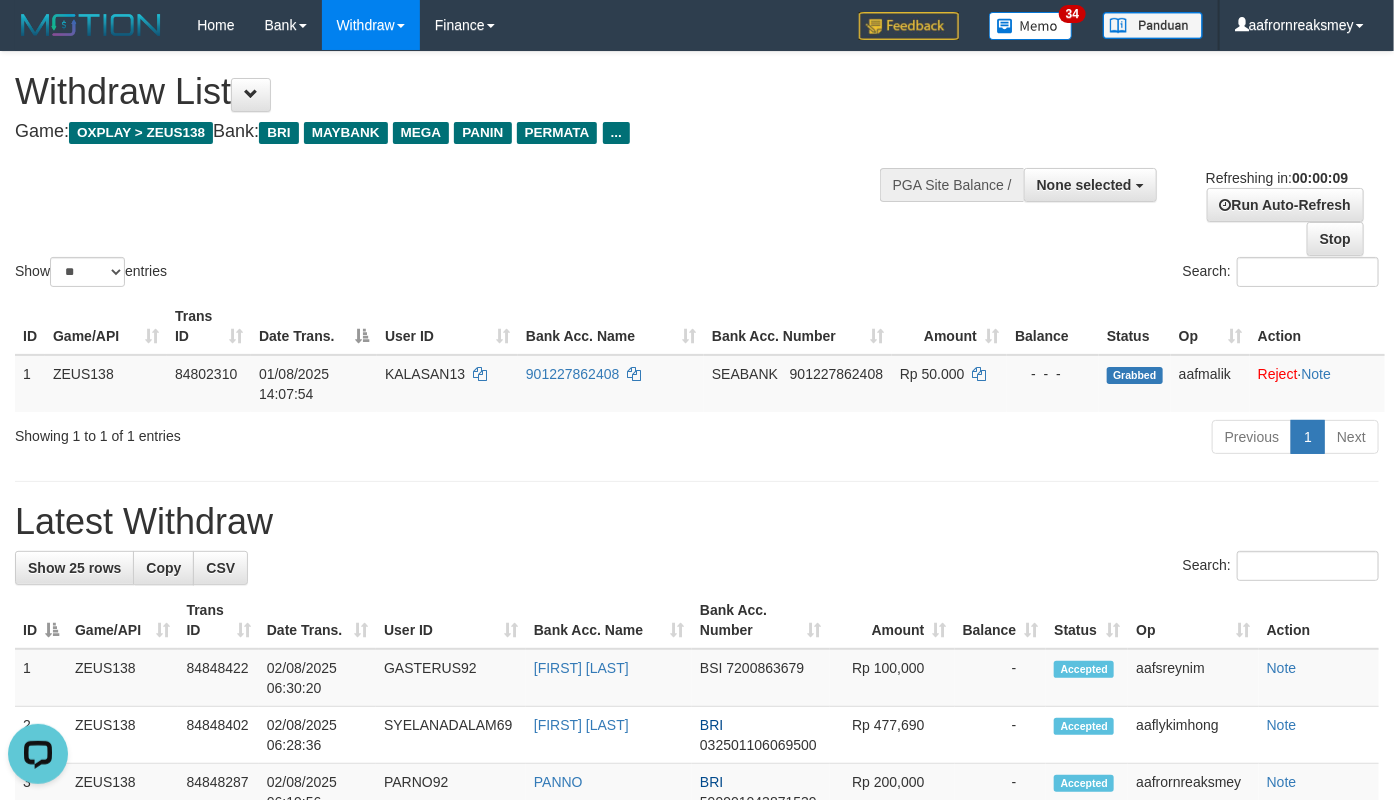scroll, scrollTop: 0, scrollLeft: 0, axis: both 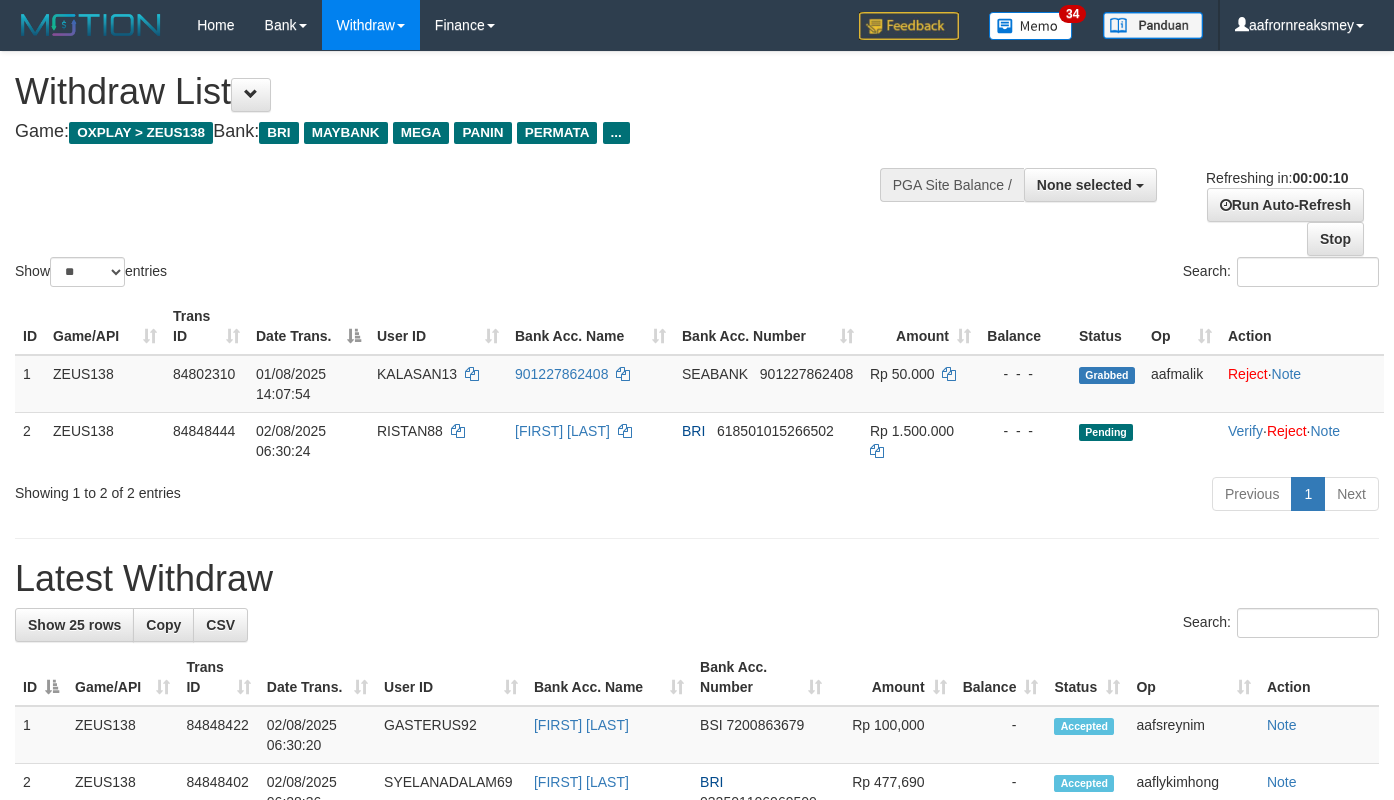 select 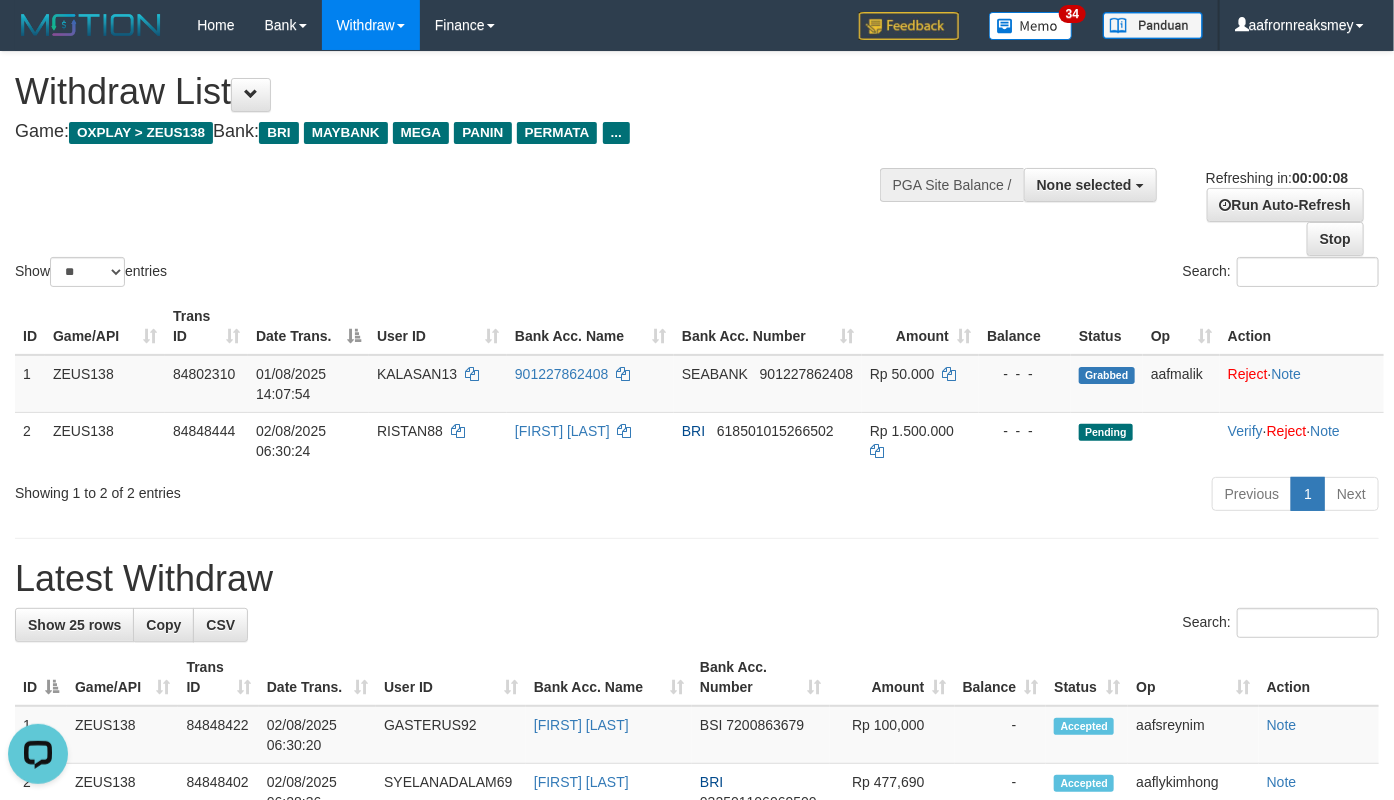 scroll, scrollTop: 0, scrollLeft: 0, axis: both 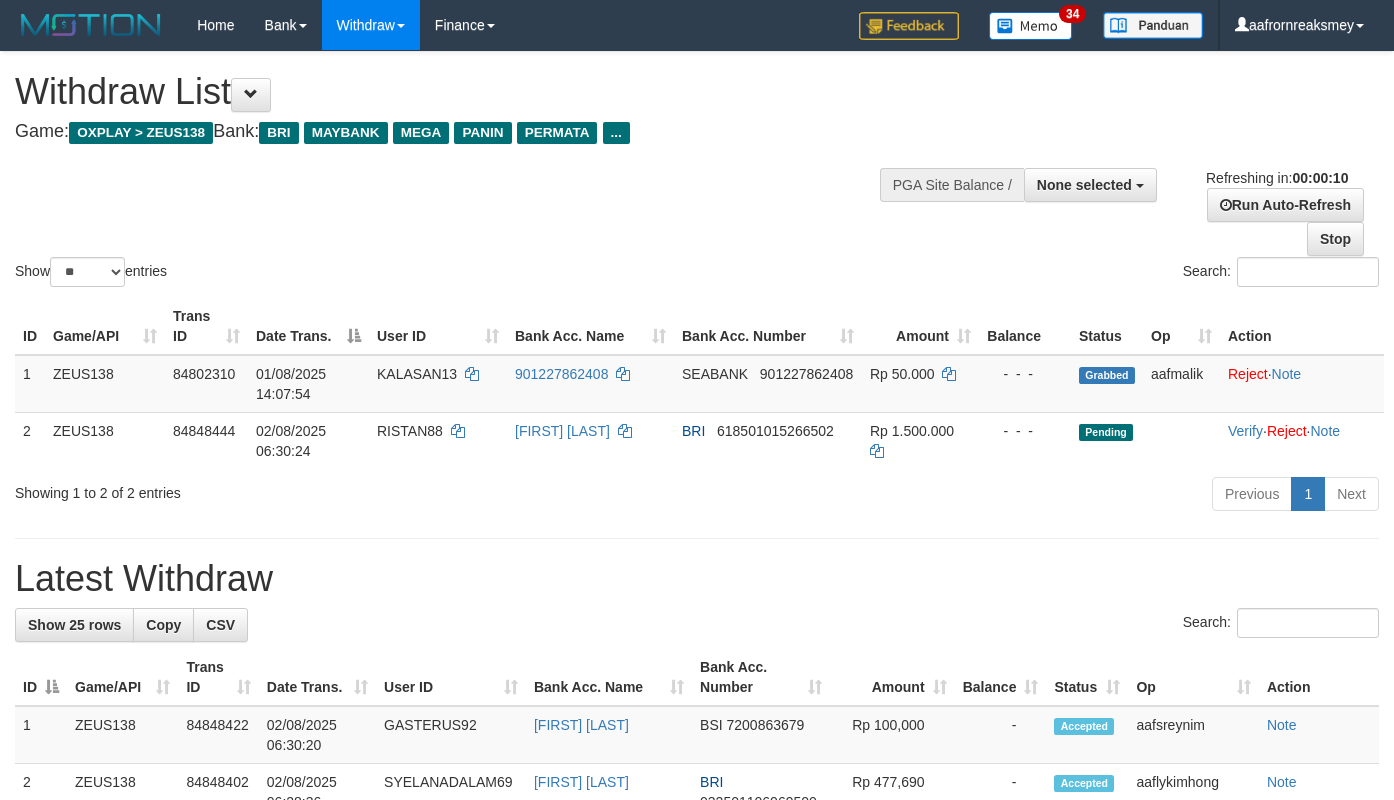 select 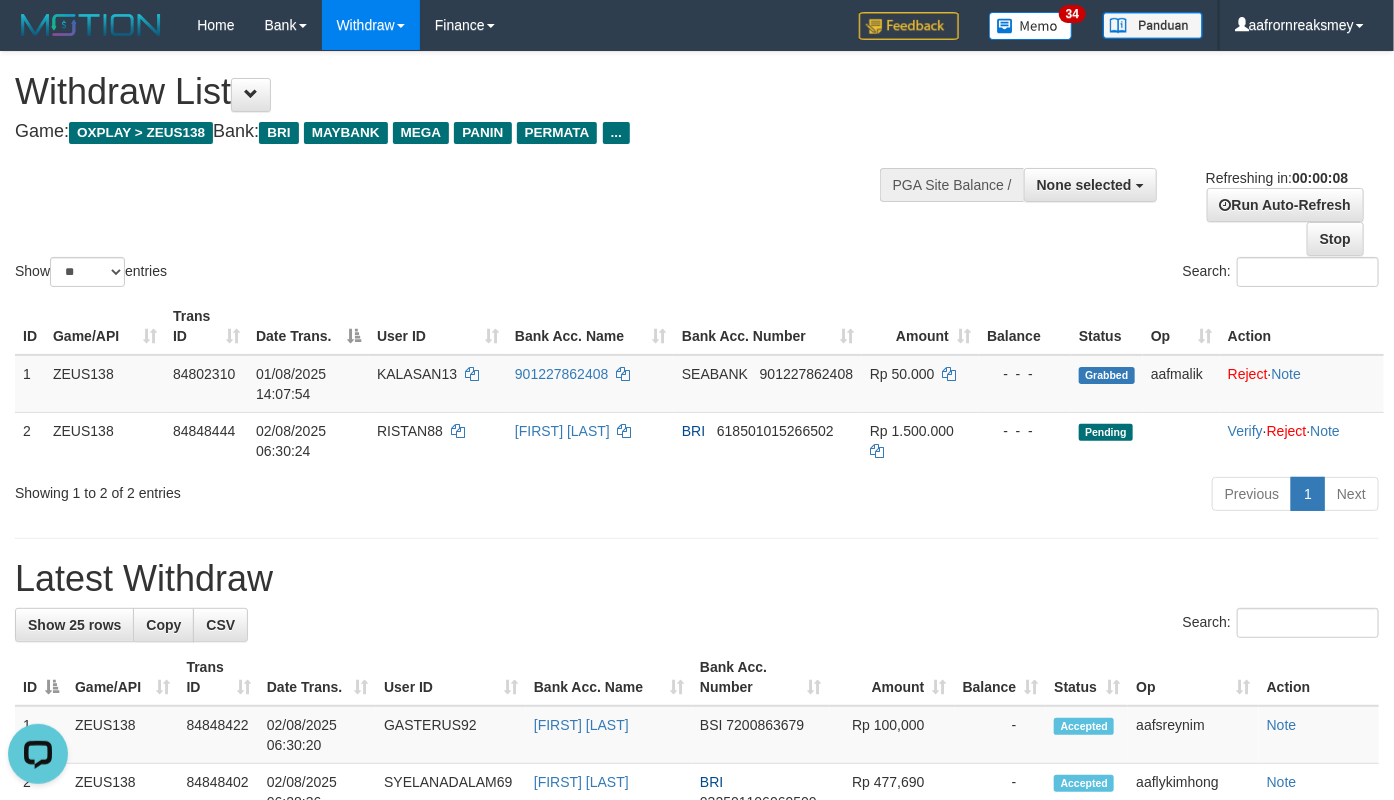 scroll, scrollTop: 0, scrollLeft: 0, axis: both 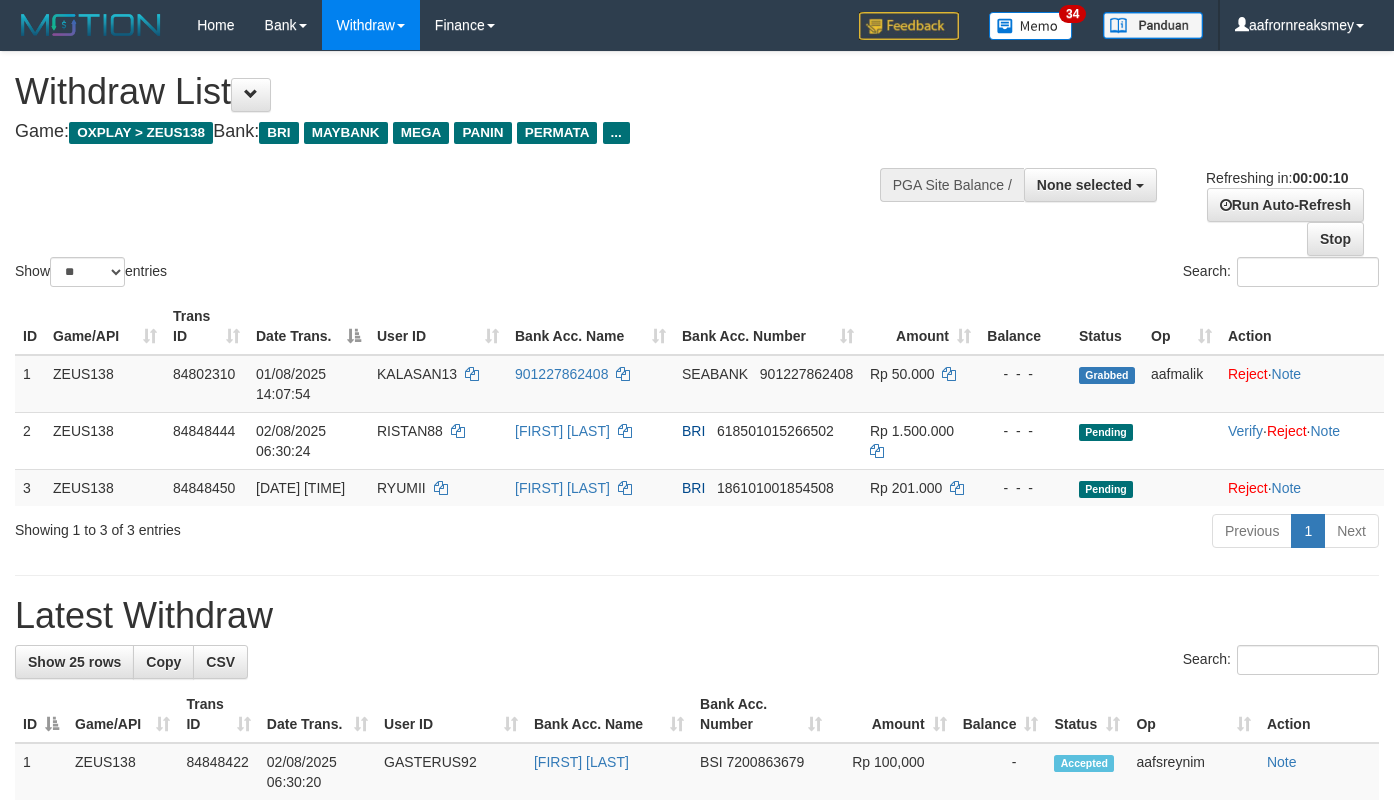 select 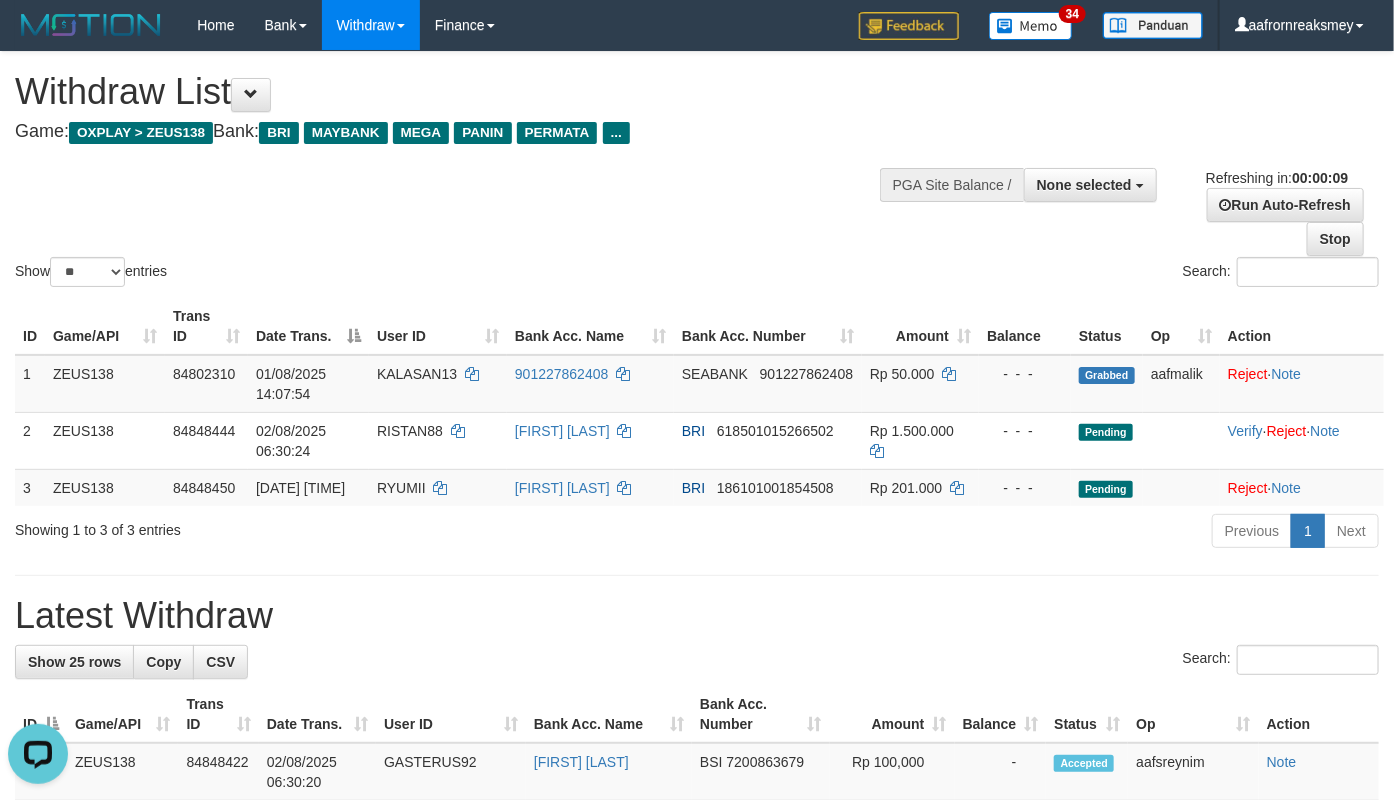 scroll, scrollTop: 0, scrollLeft: 0, axis: both 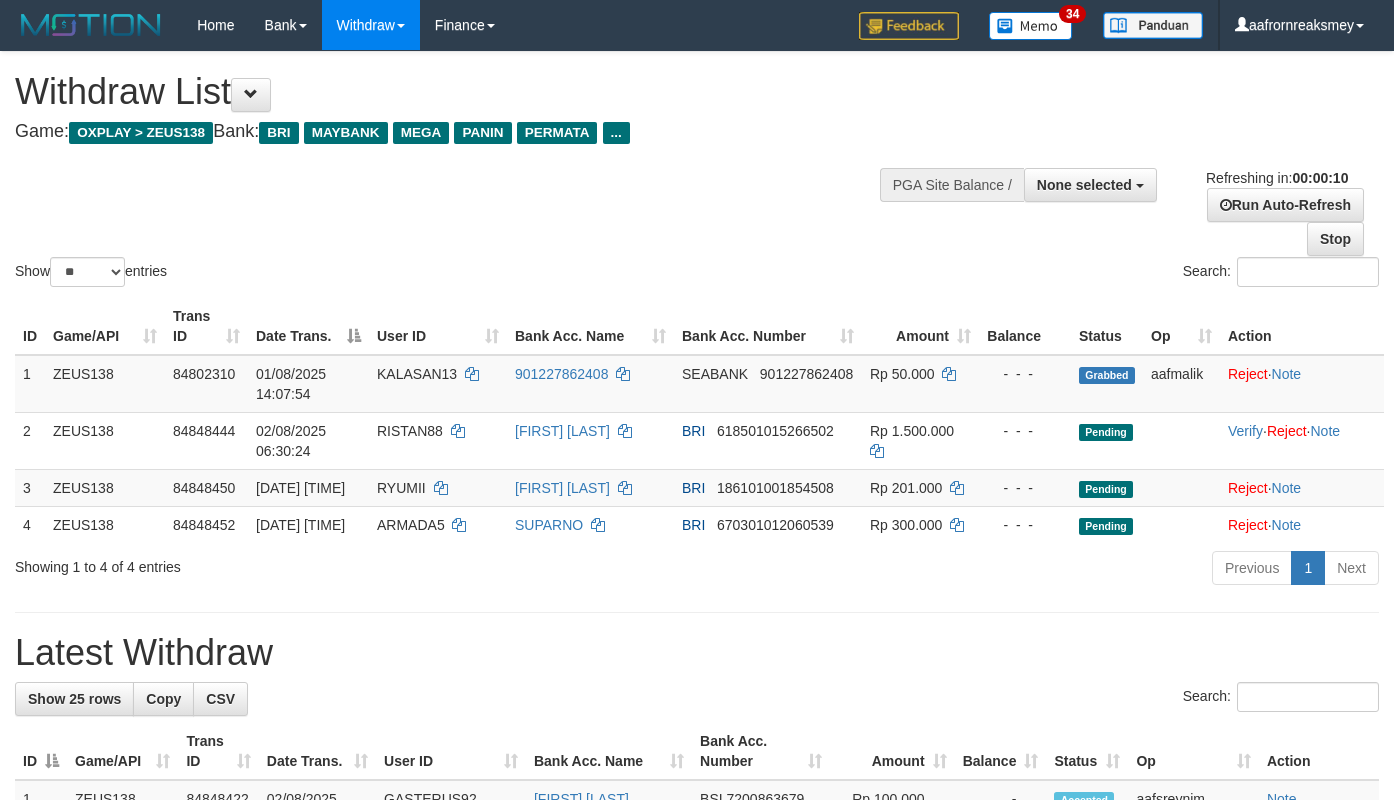 select 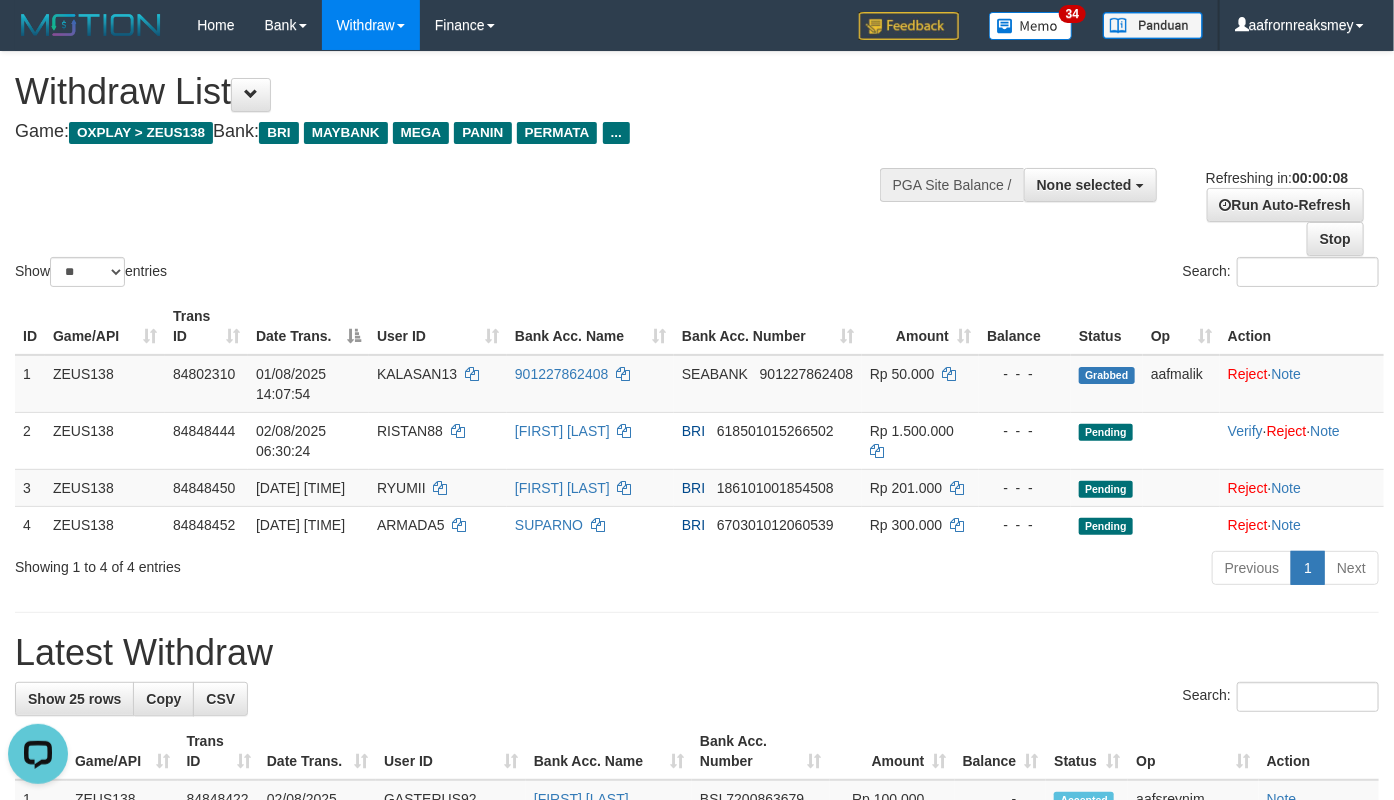 scroll, scrollTop: 0, scrollLeft: 0, axis: both 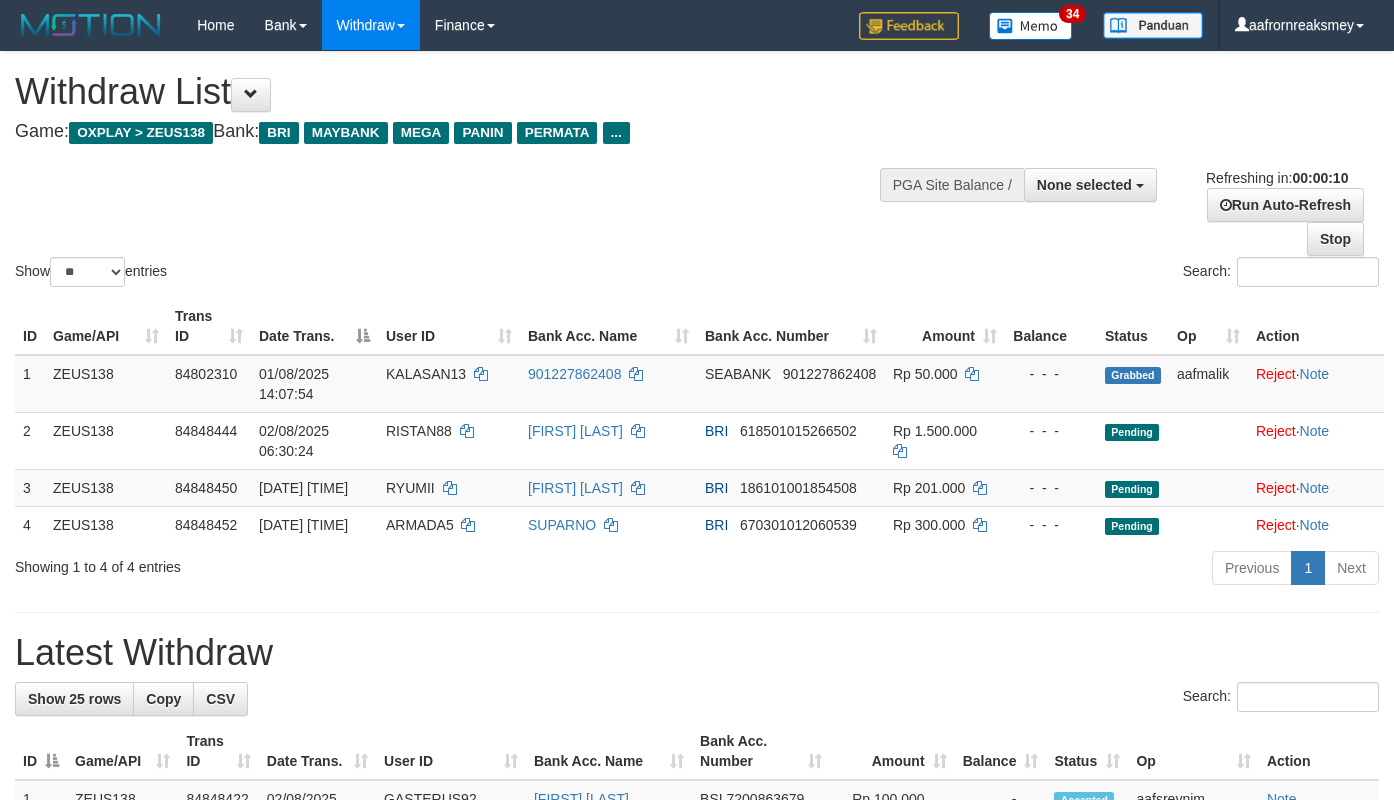 select 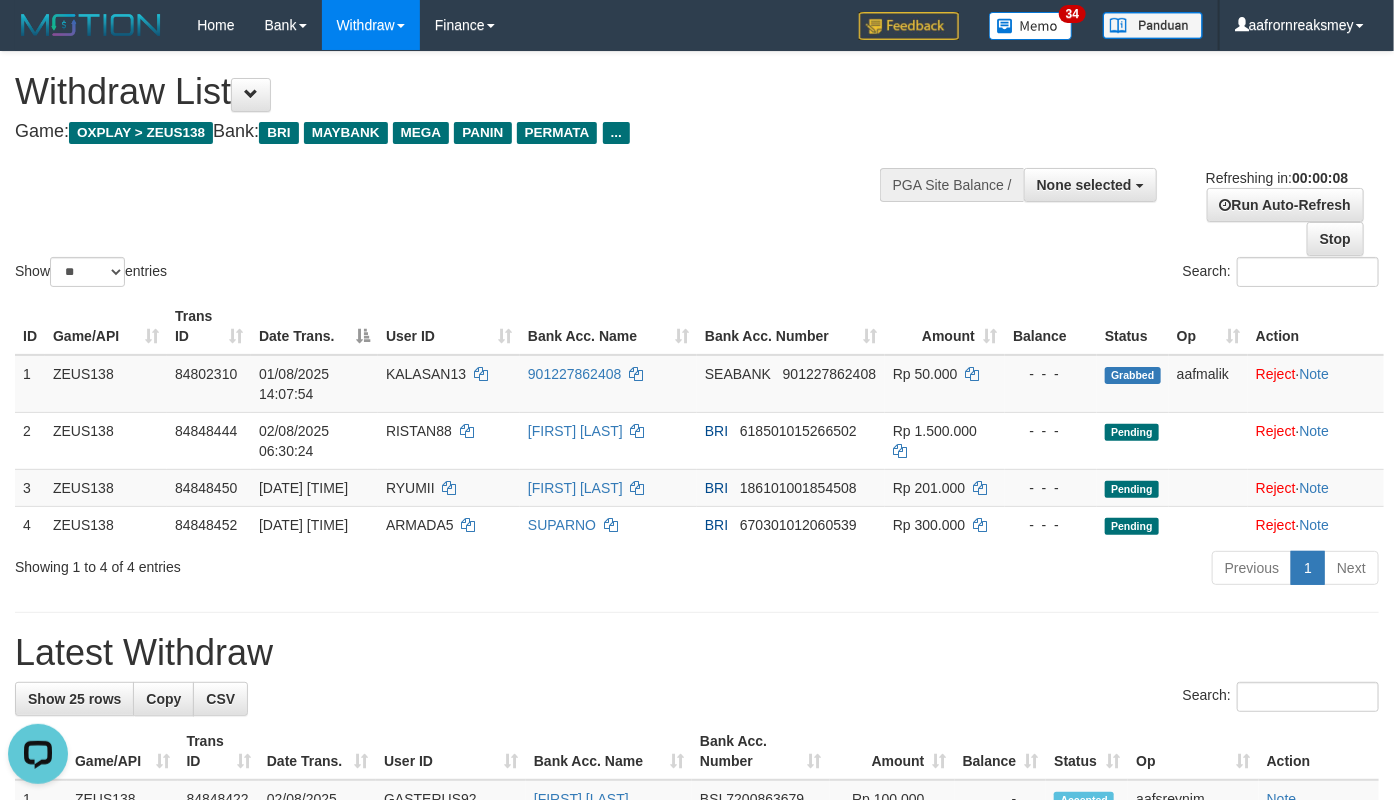 scroll, scrollTop: 0, scrollLeft: 0, axis: both 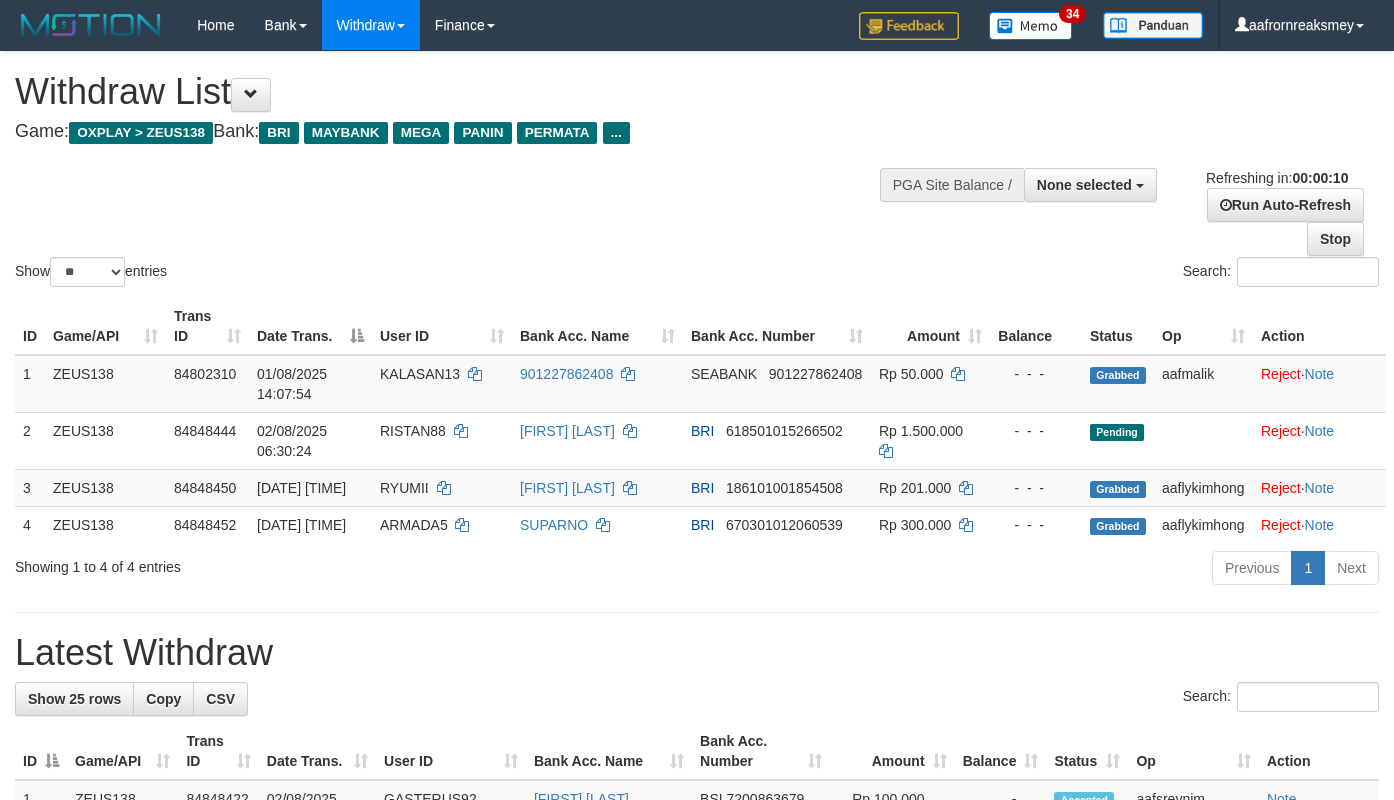 select 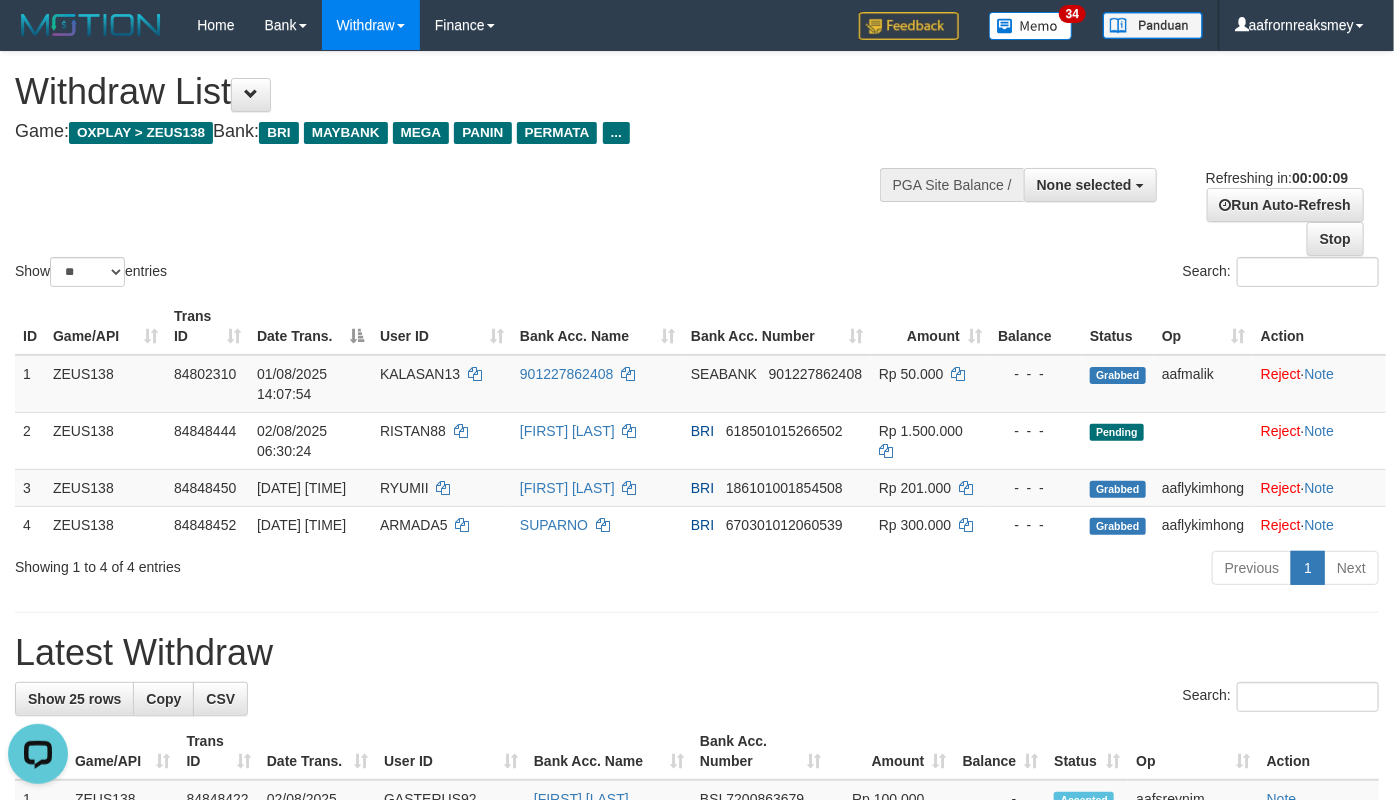 scroll, scrollTop: 0, scrollLeft: 0, axis: both 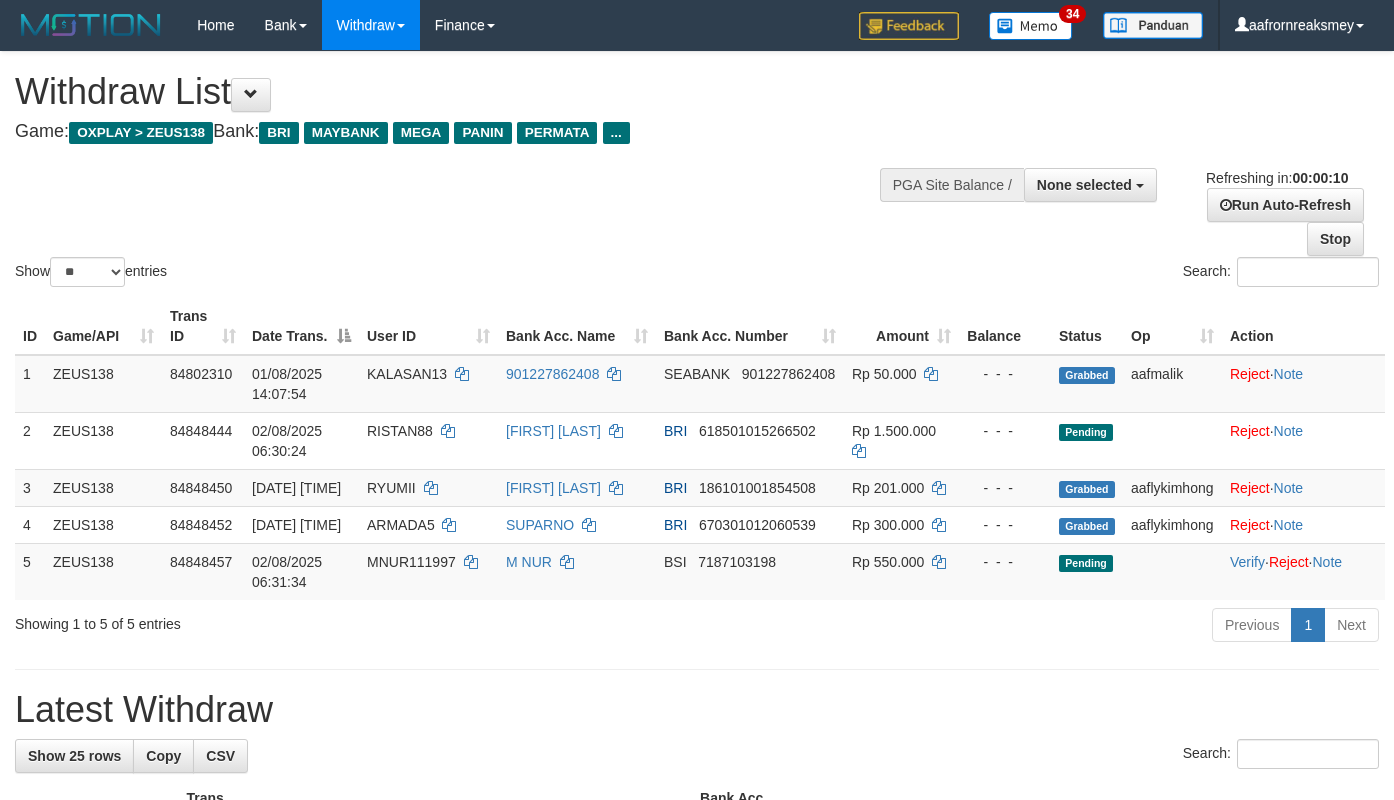select 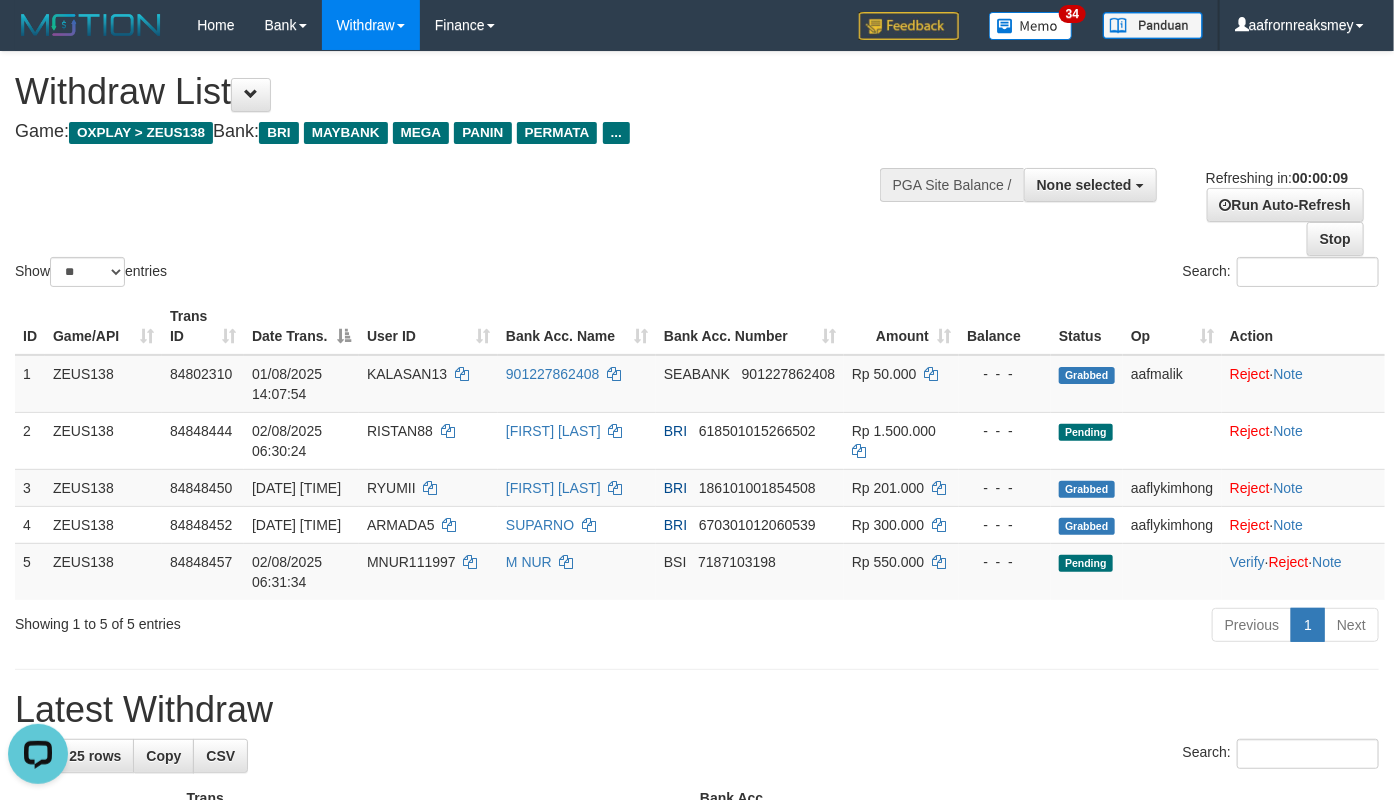scroll, scrollTop: 0, scrollLeft: 0, axis: both 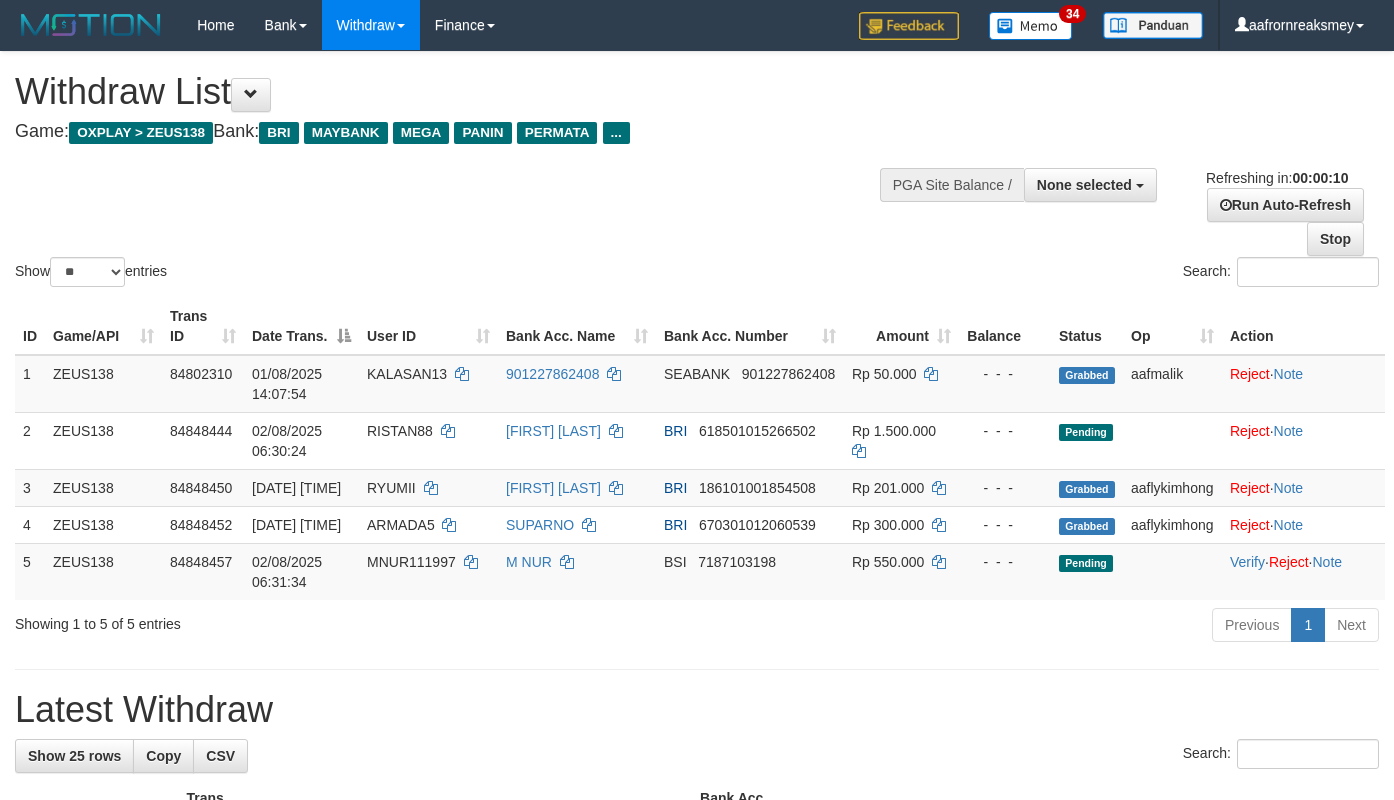 select 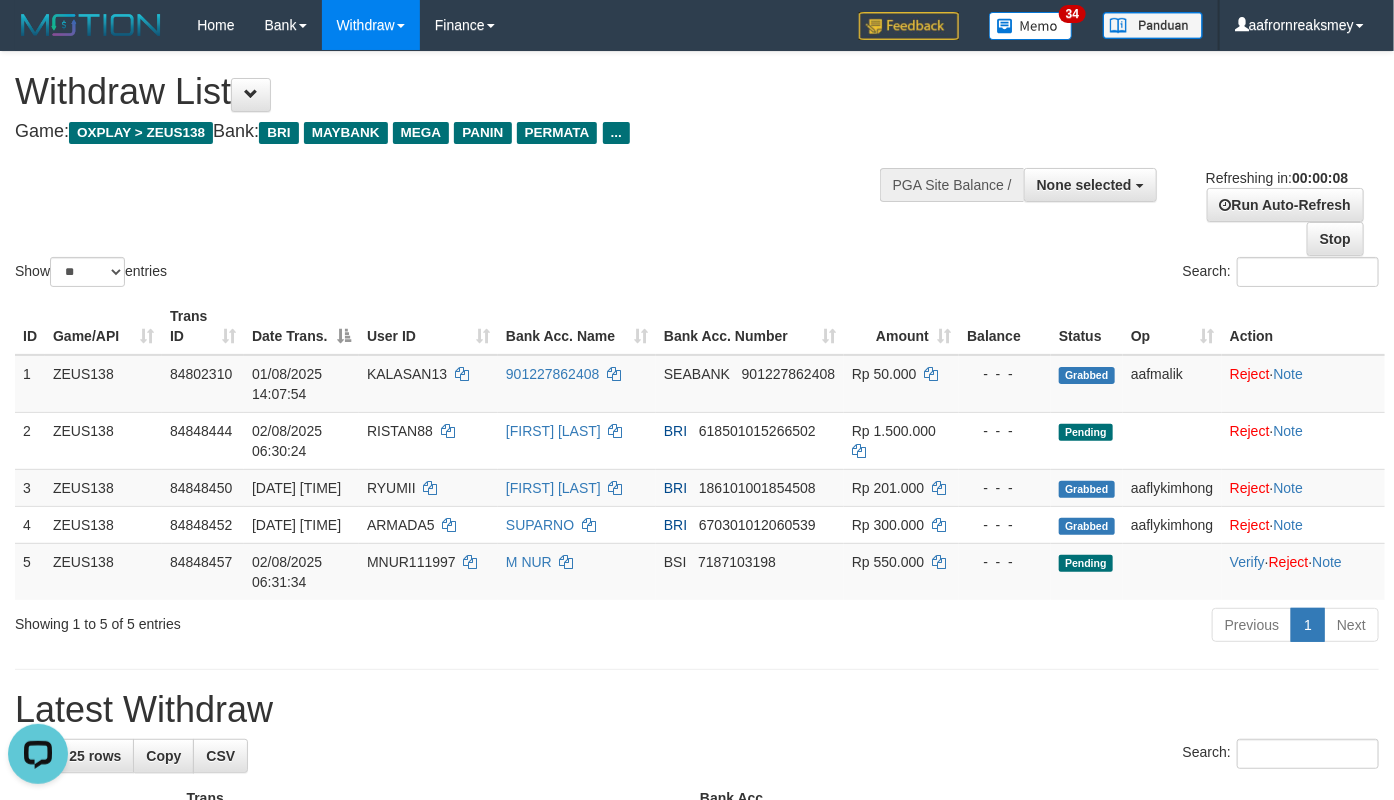 scroll, scrollTop: 0, scrollLeft: 0, axis: both 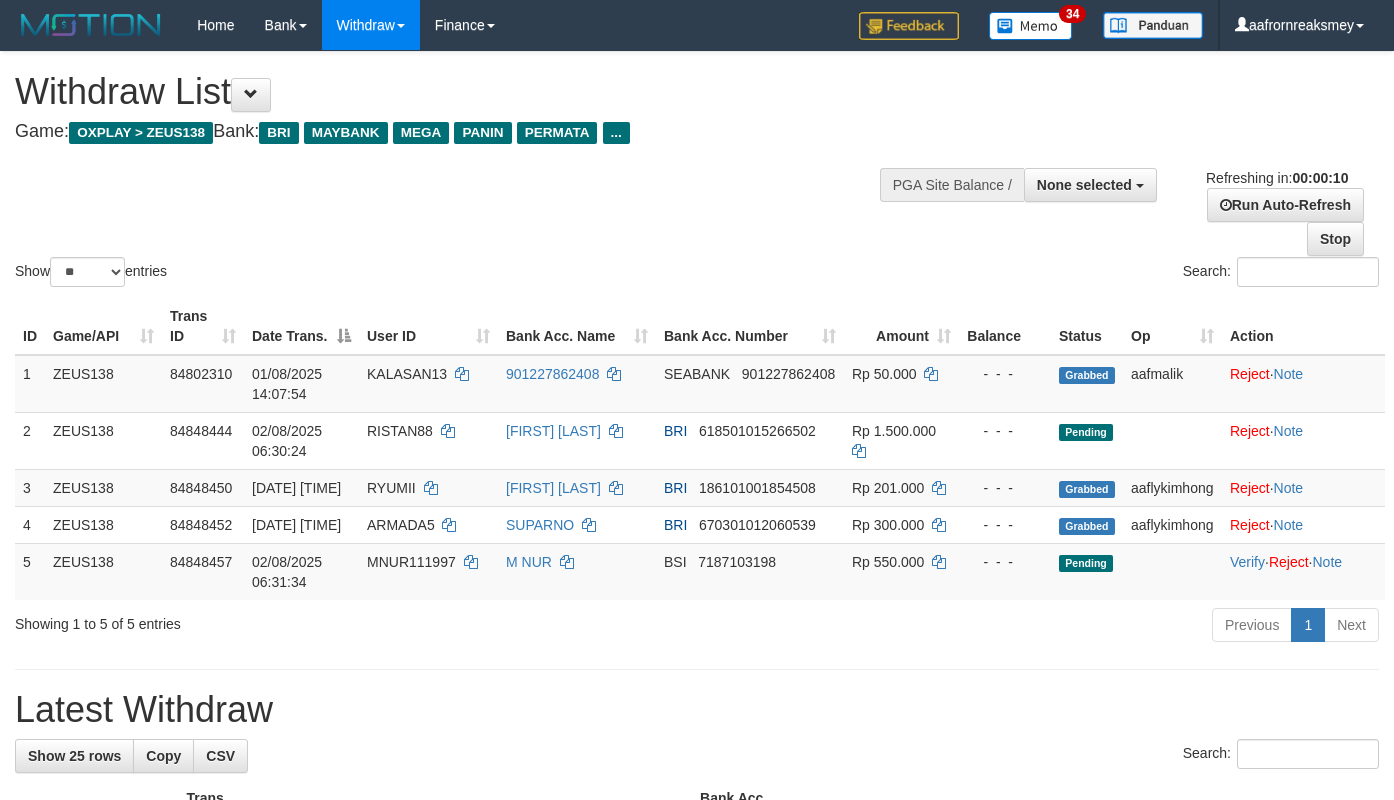 select 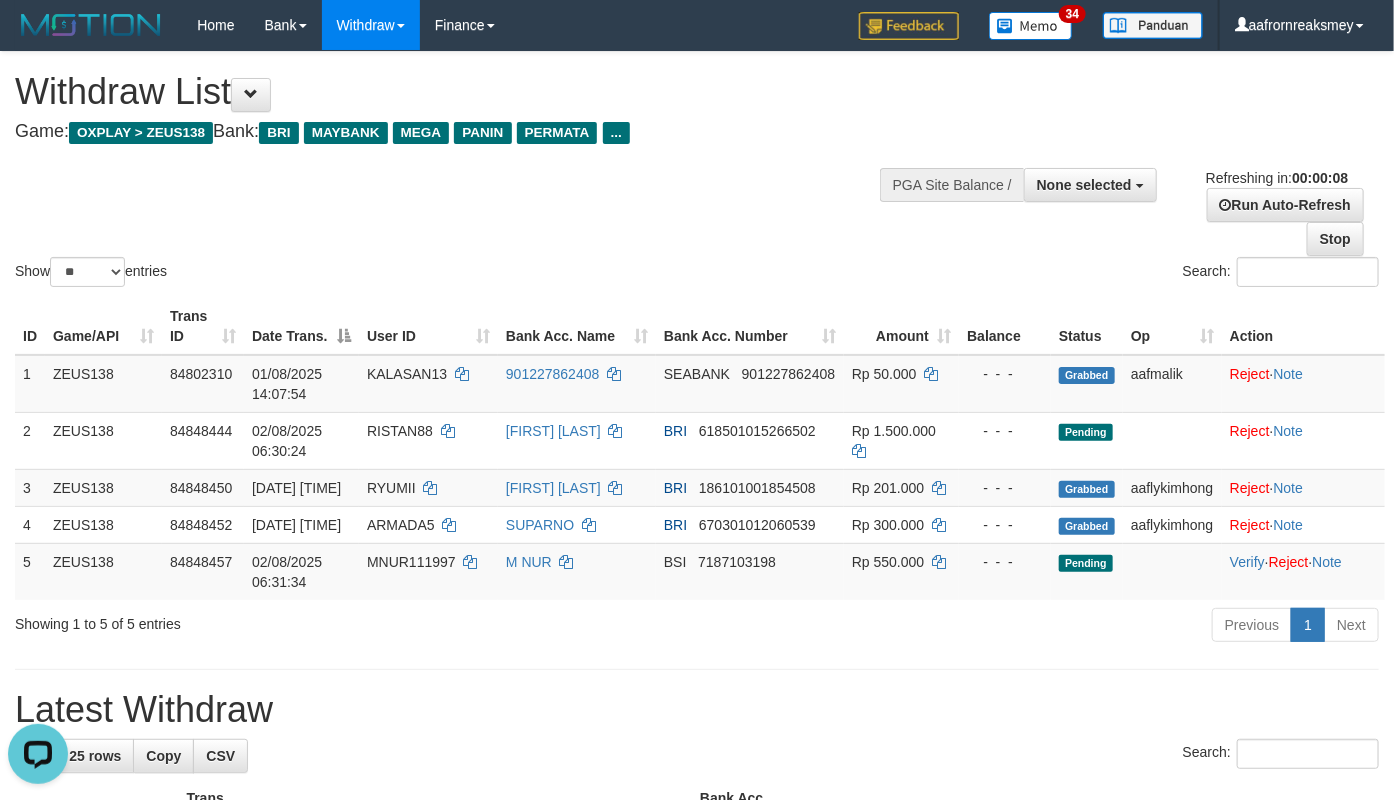 scroll, scrollTop: 0, scrollLeft: 0, axis: both 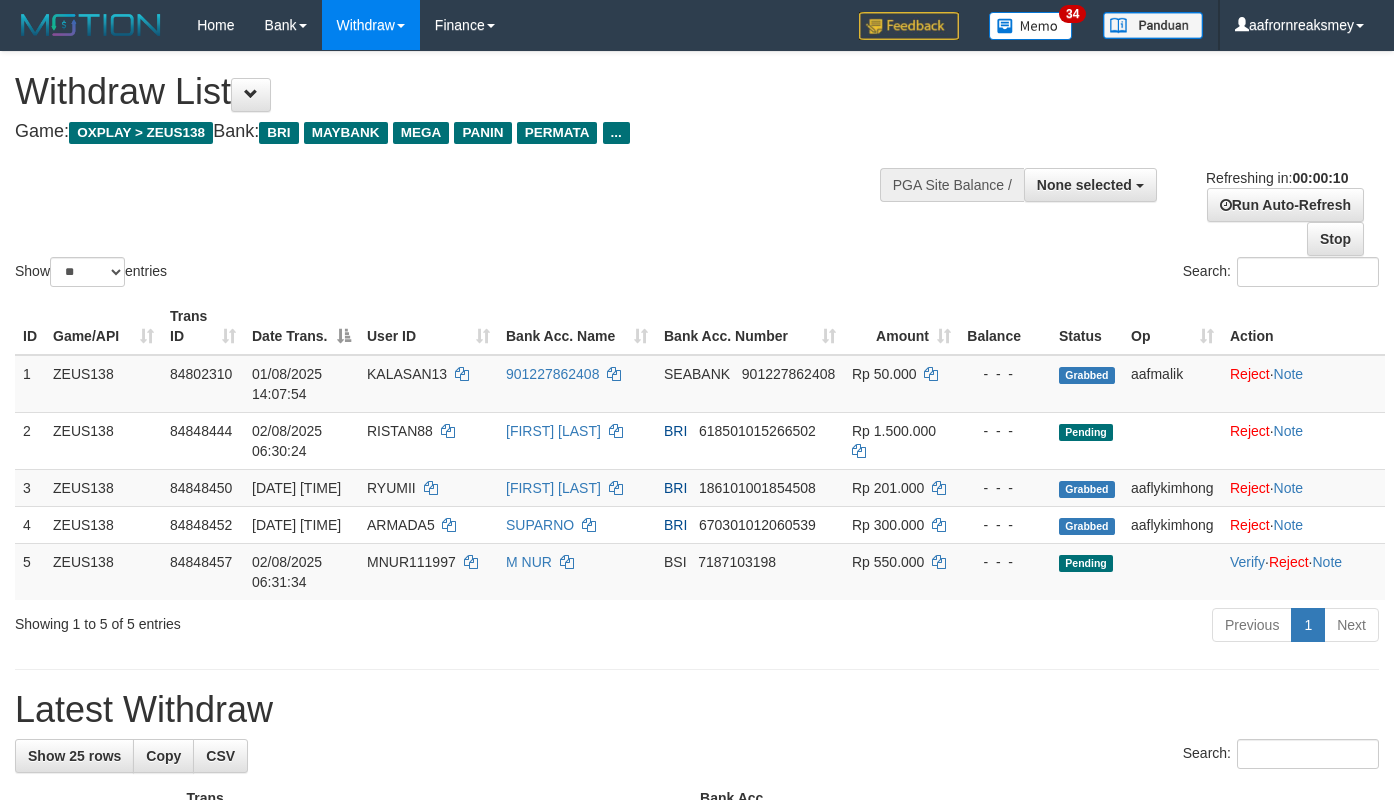 select 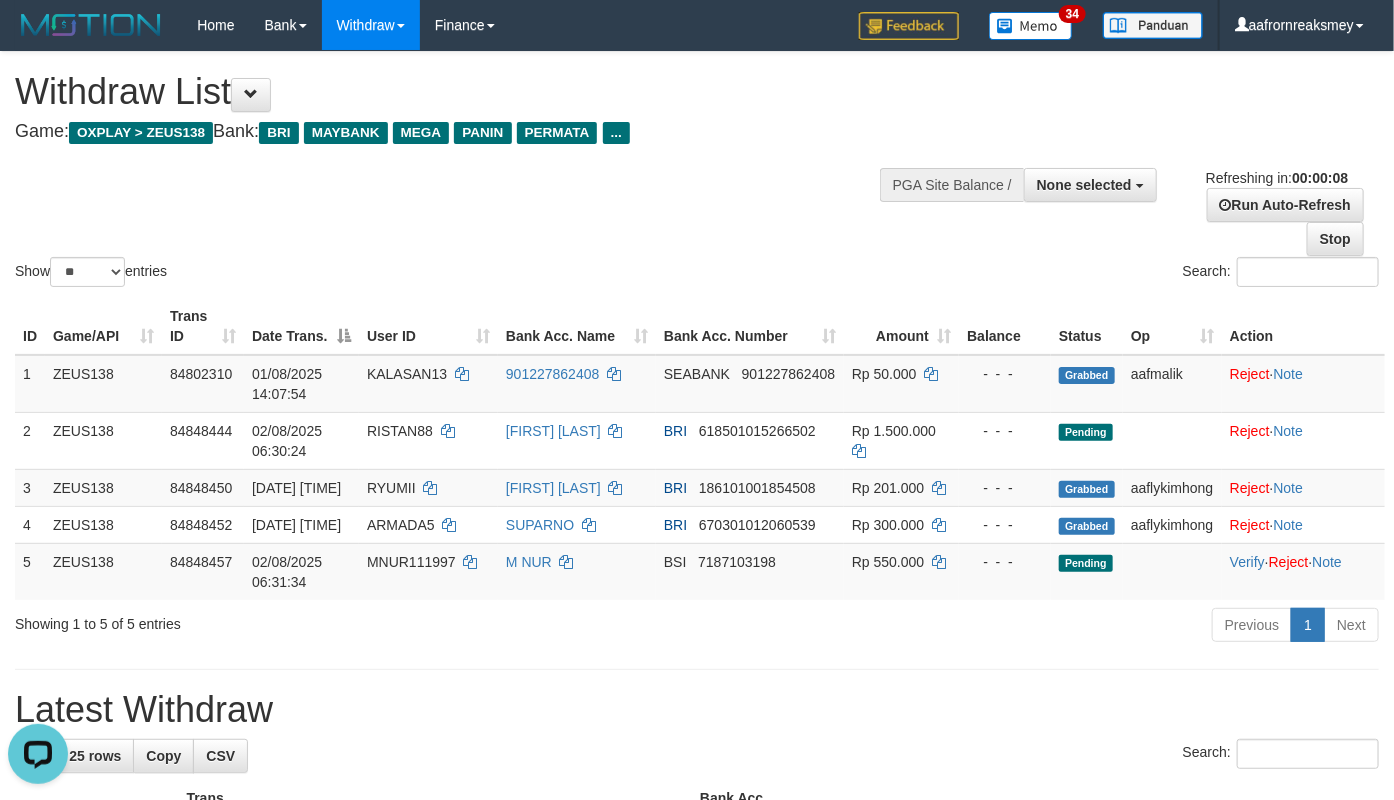 scroll, scrollTop: 0, scrollLeft: 0, axis: both 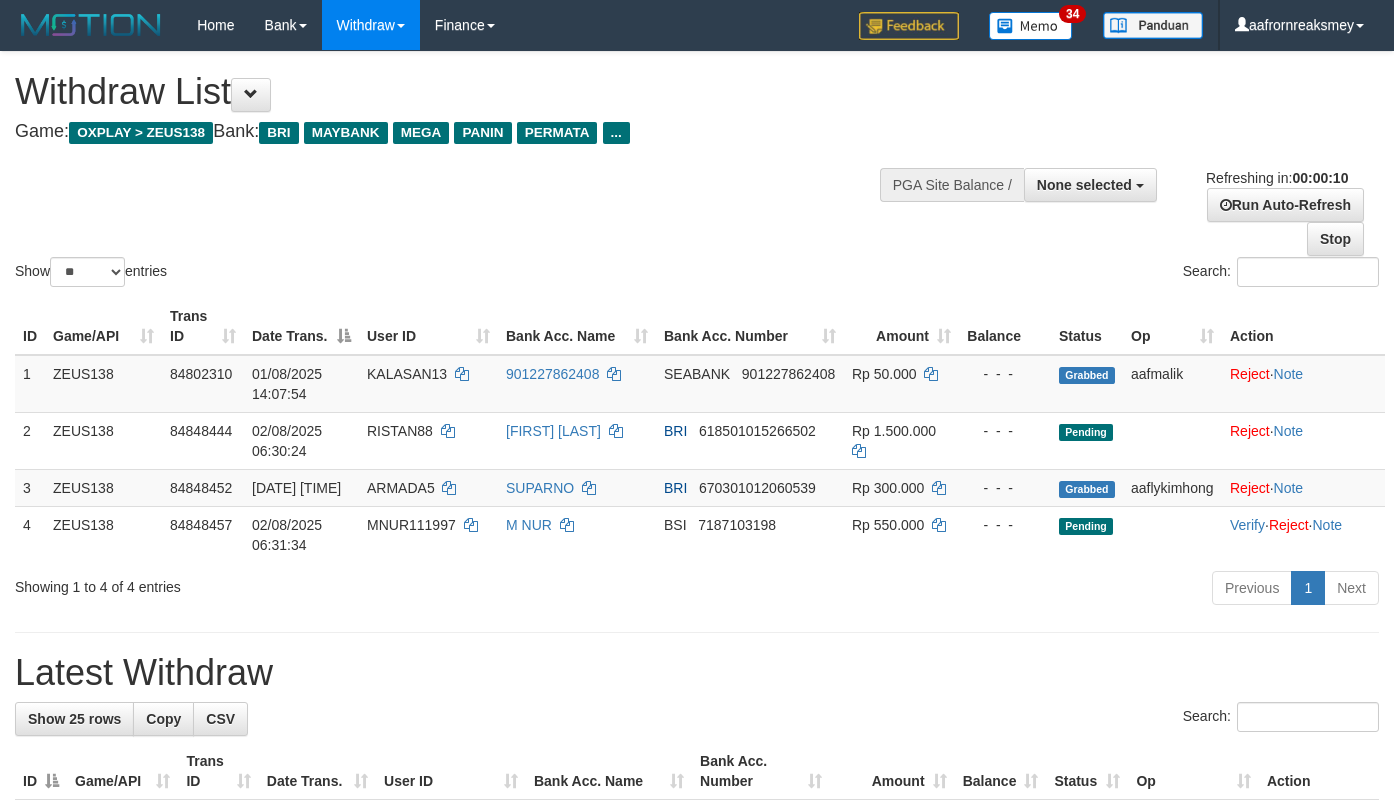 select 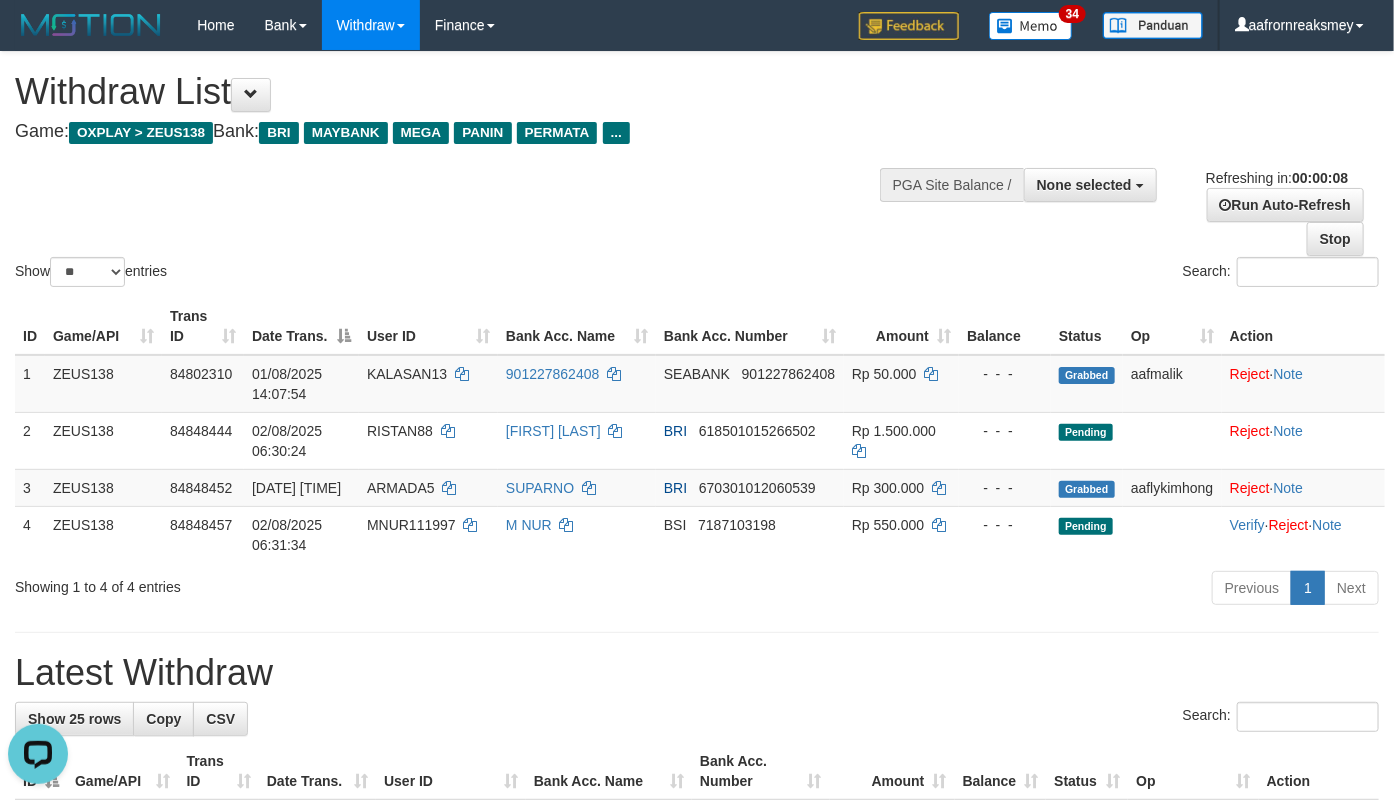 scroll, scrollTop: 0, scrollLeft: 0, axis: both 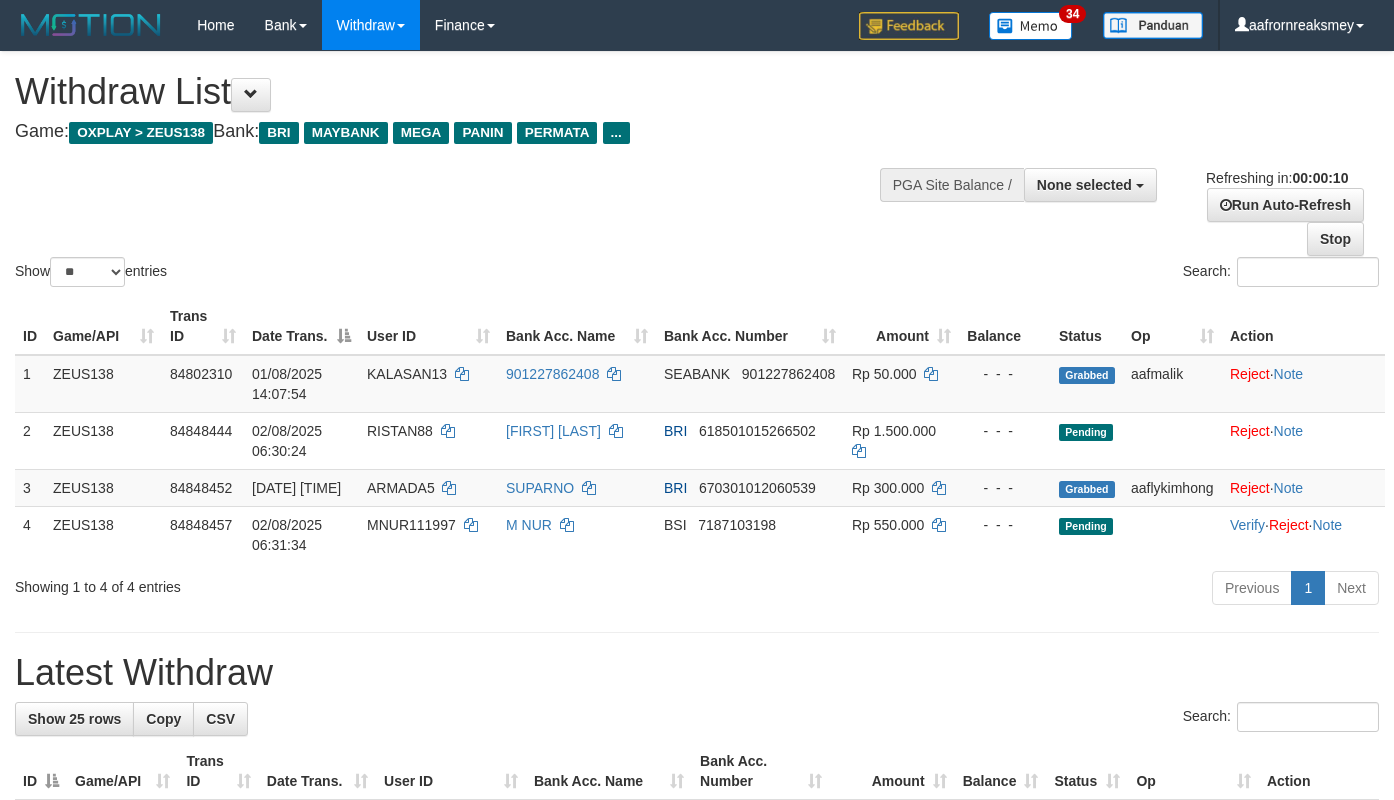 select 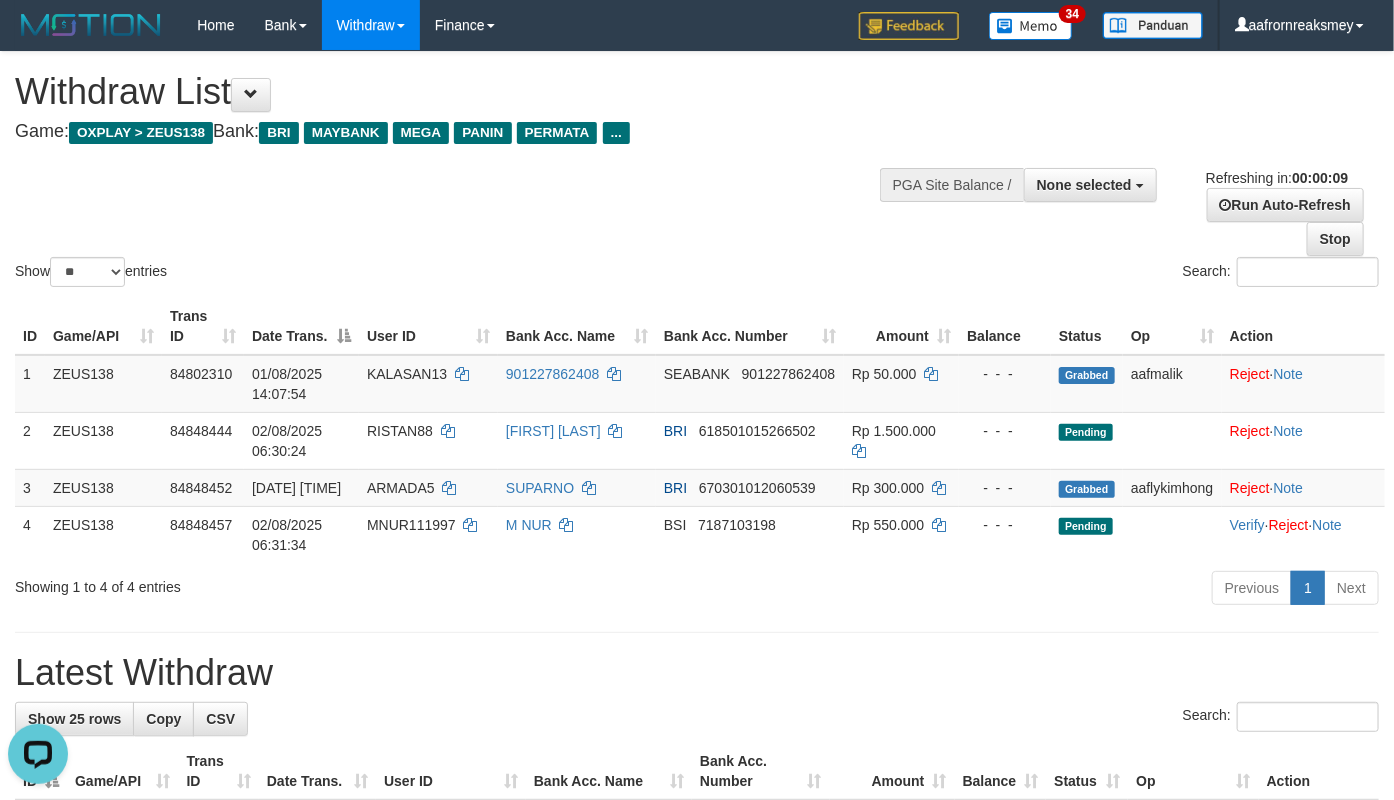 scroll, scrollTop: 0, scrollLeft: 0, axis: both 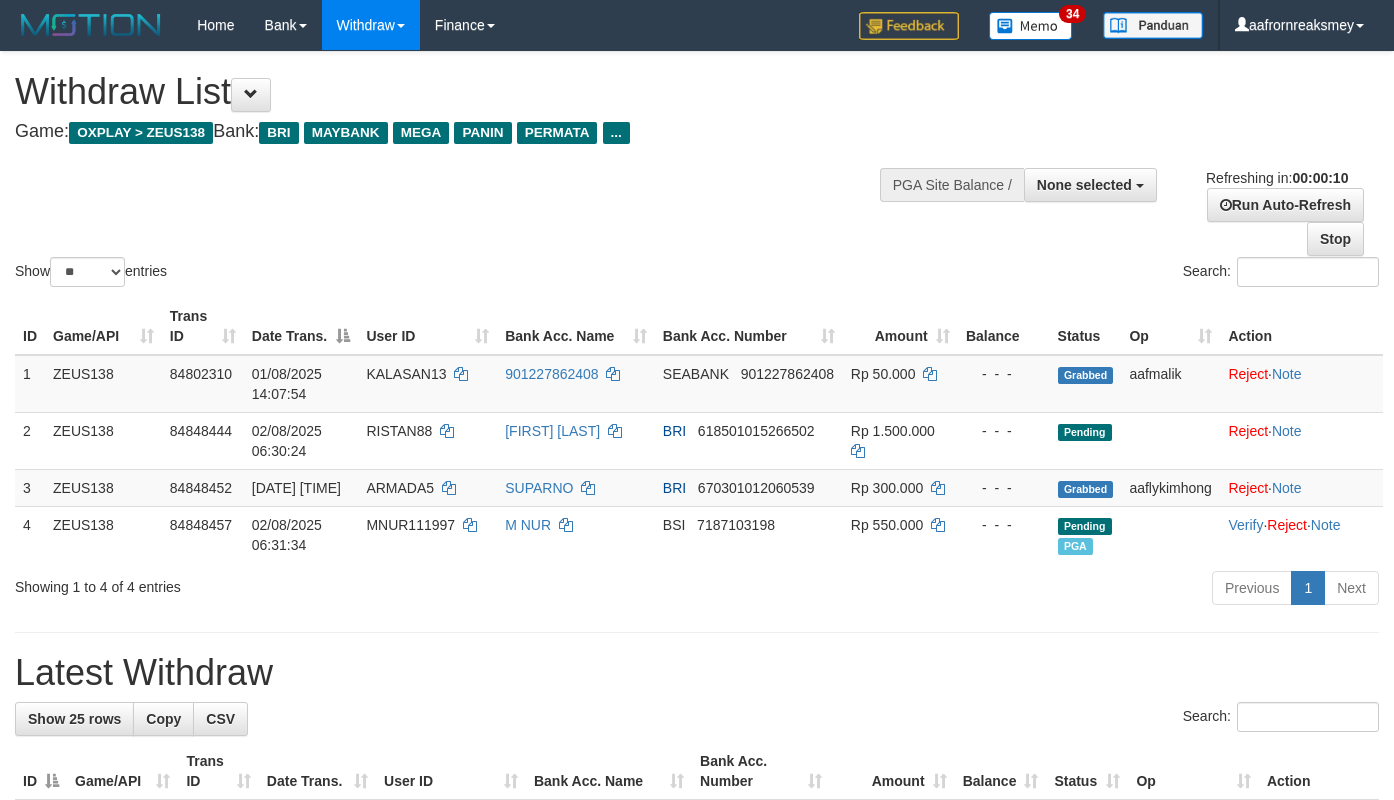 select 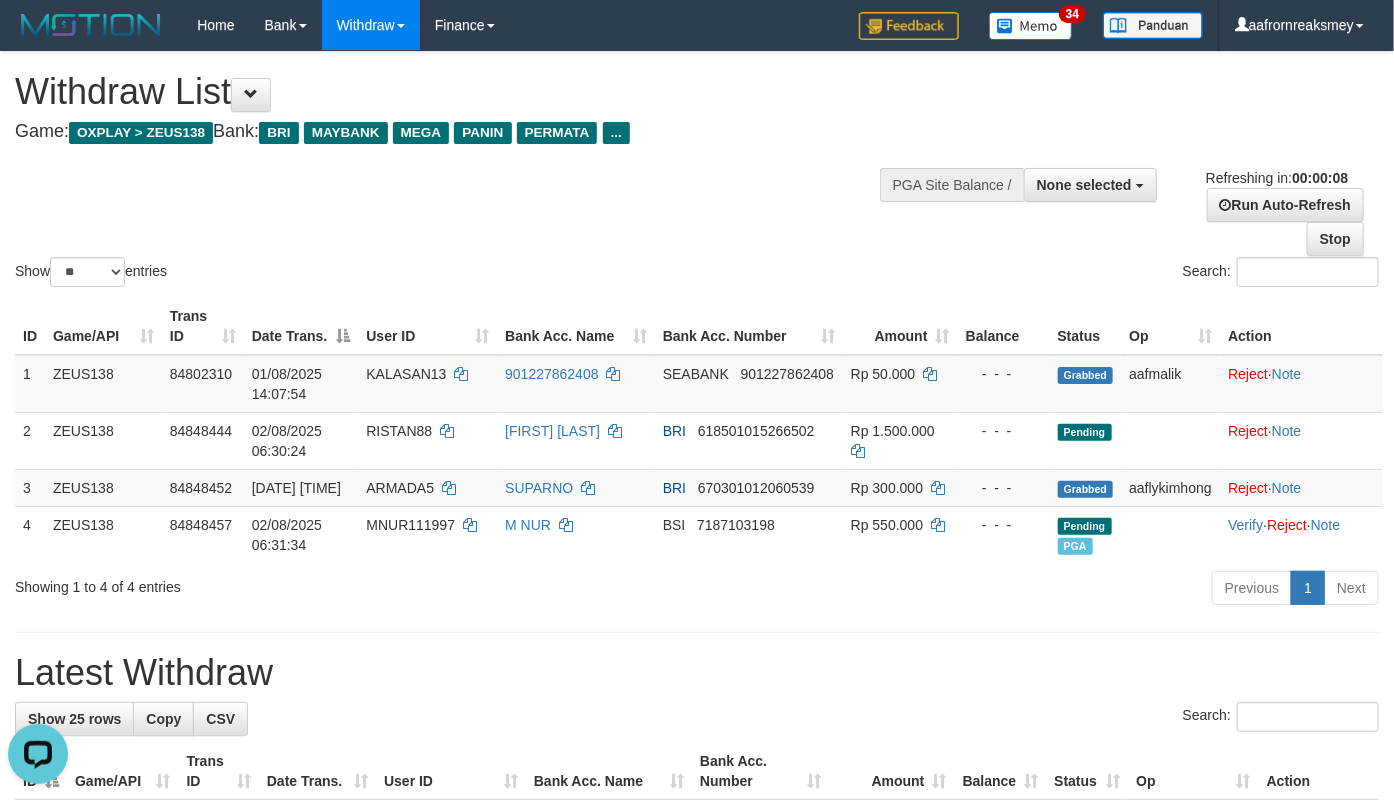 scroll, scrollTop: 0, scrollLeft: 0, axis: both 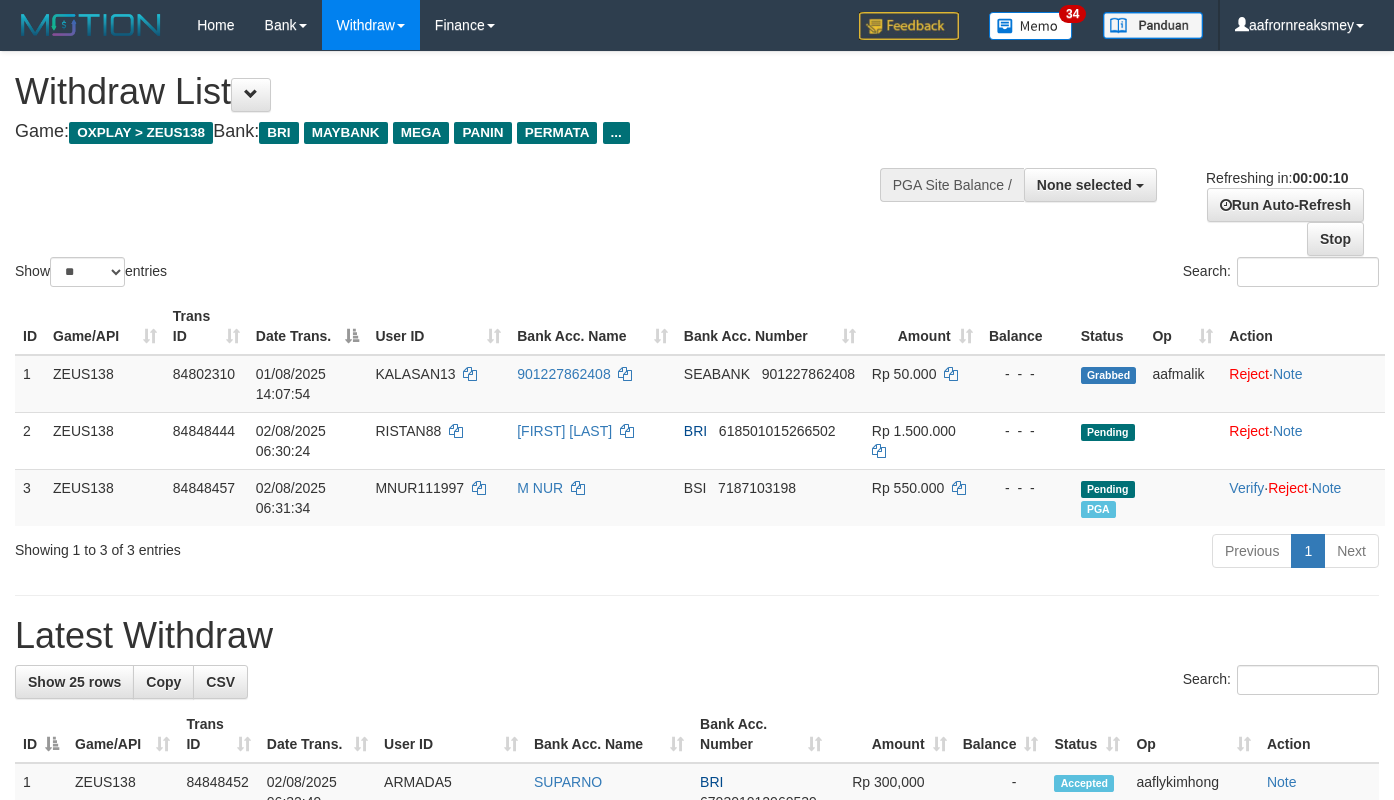select 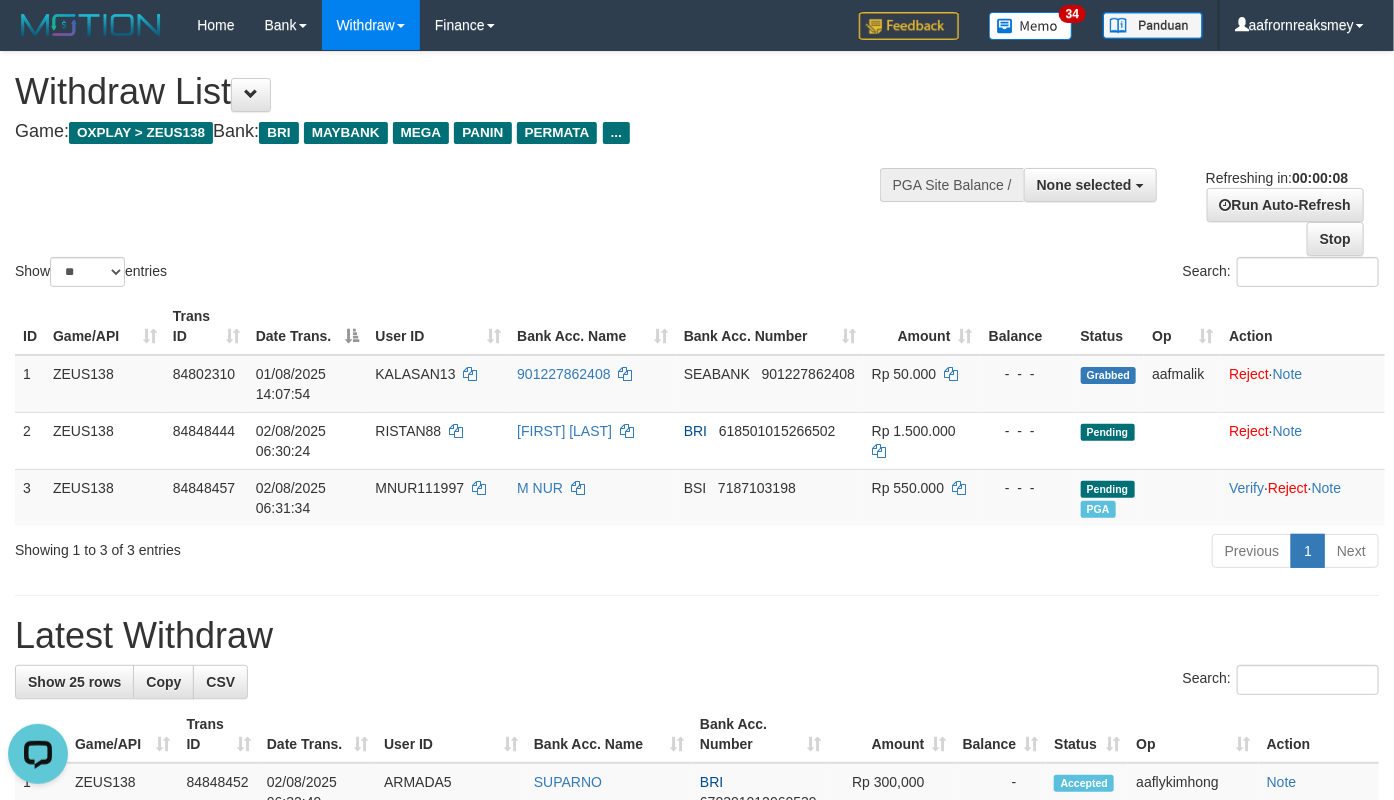 scroll, scrollTop: 0, scrollLeft: 0, axis: both 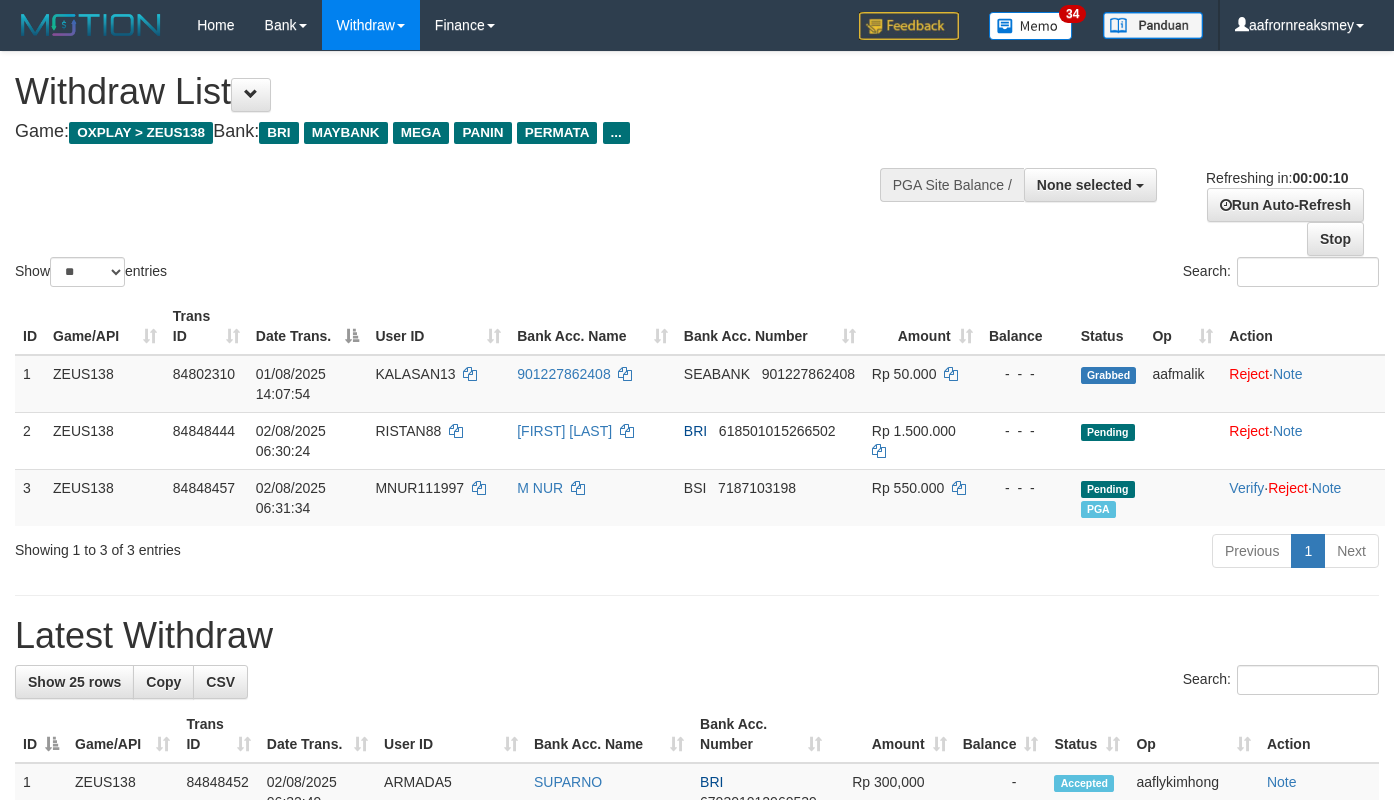 select 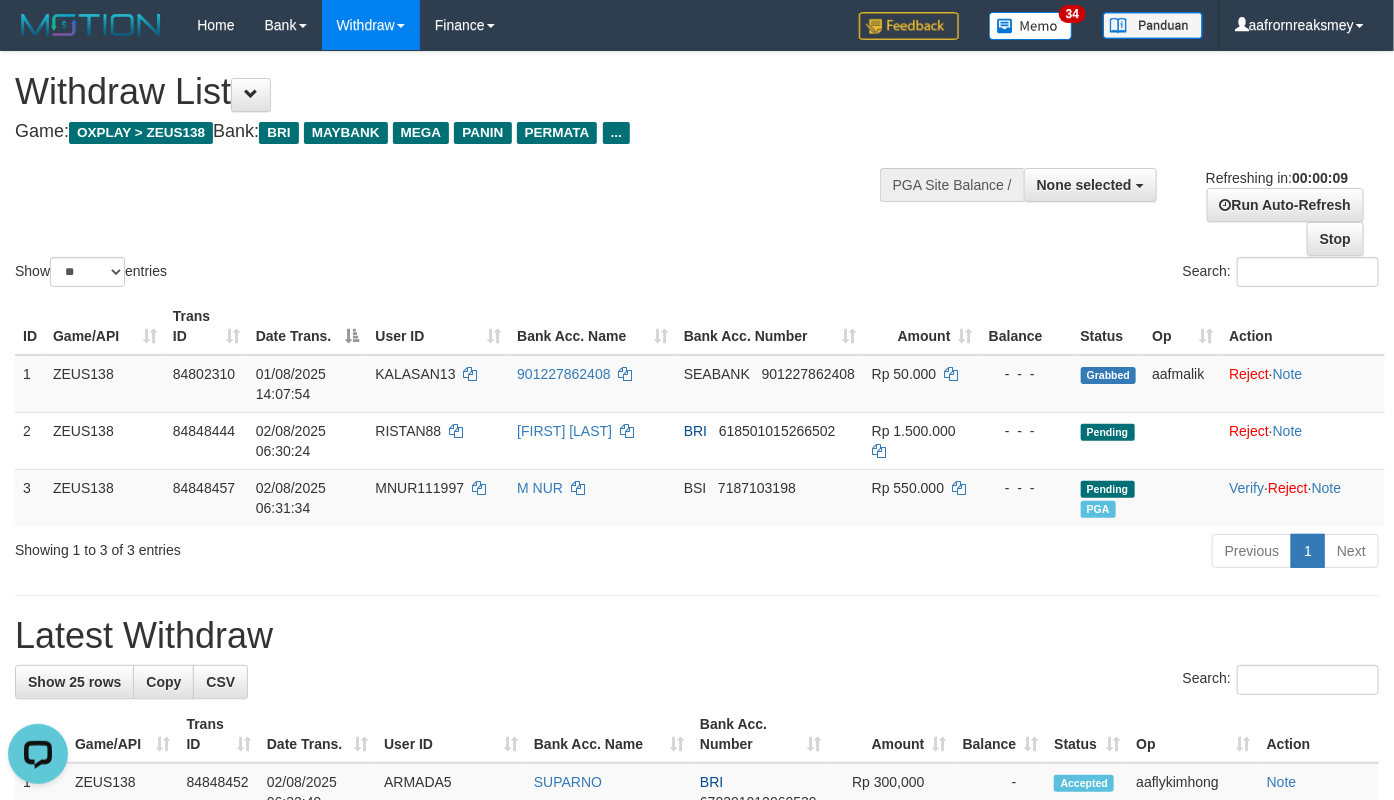 scroll, scrollTop: 0, scrollLeft: 0, axis: both 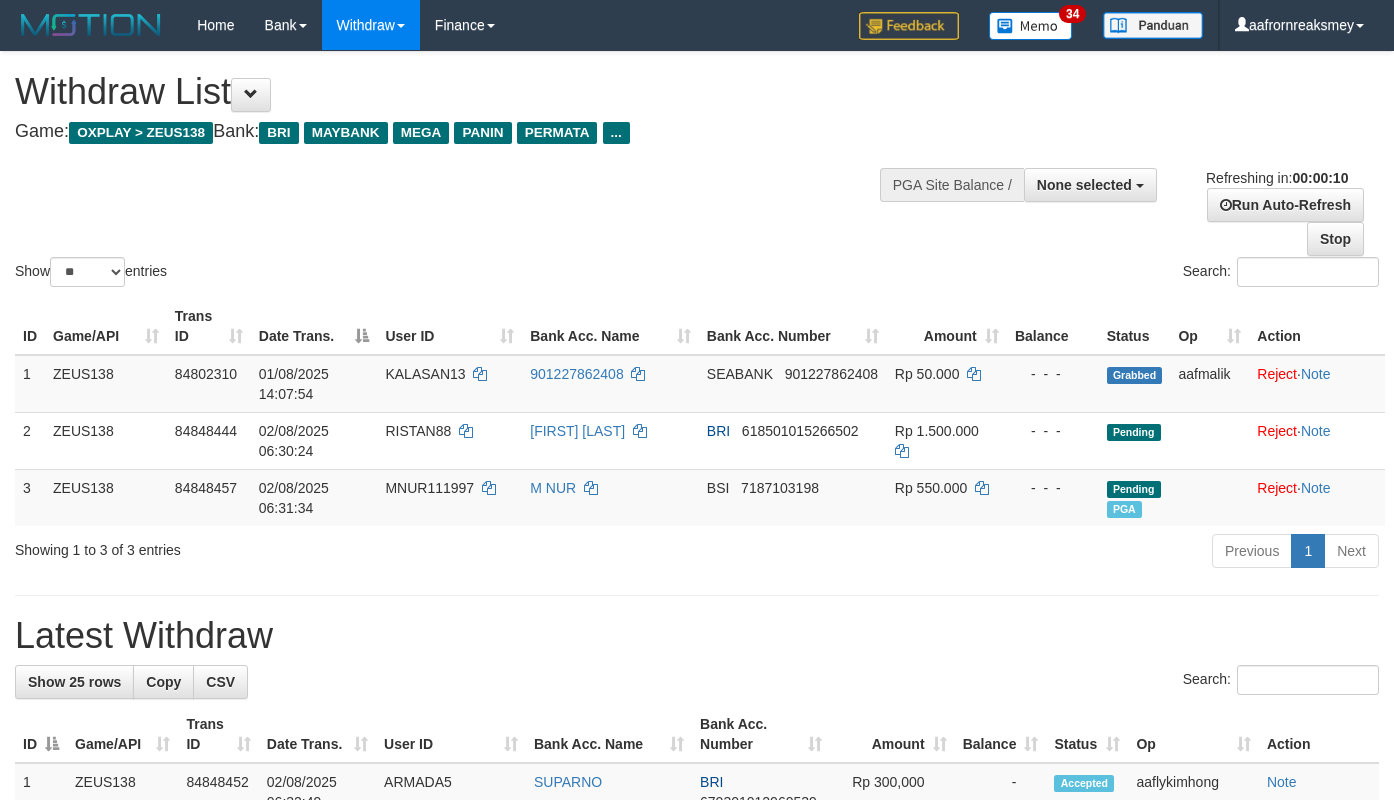 select 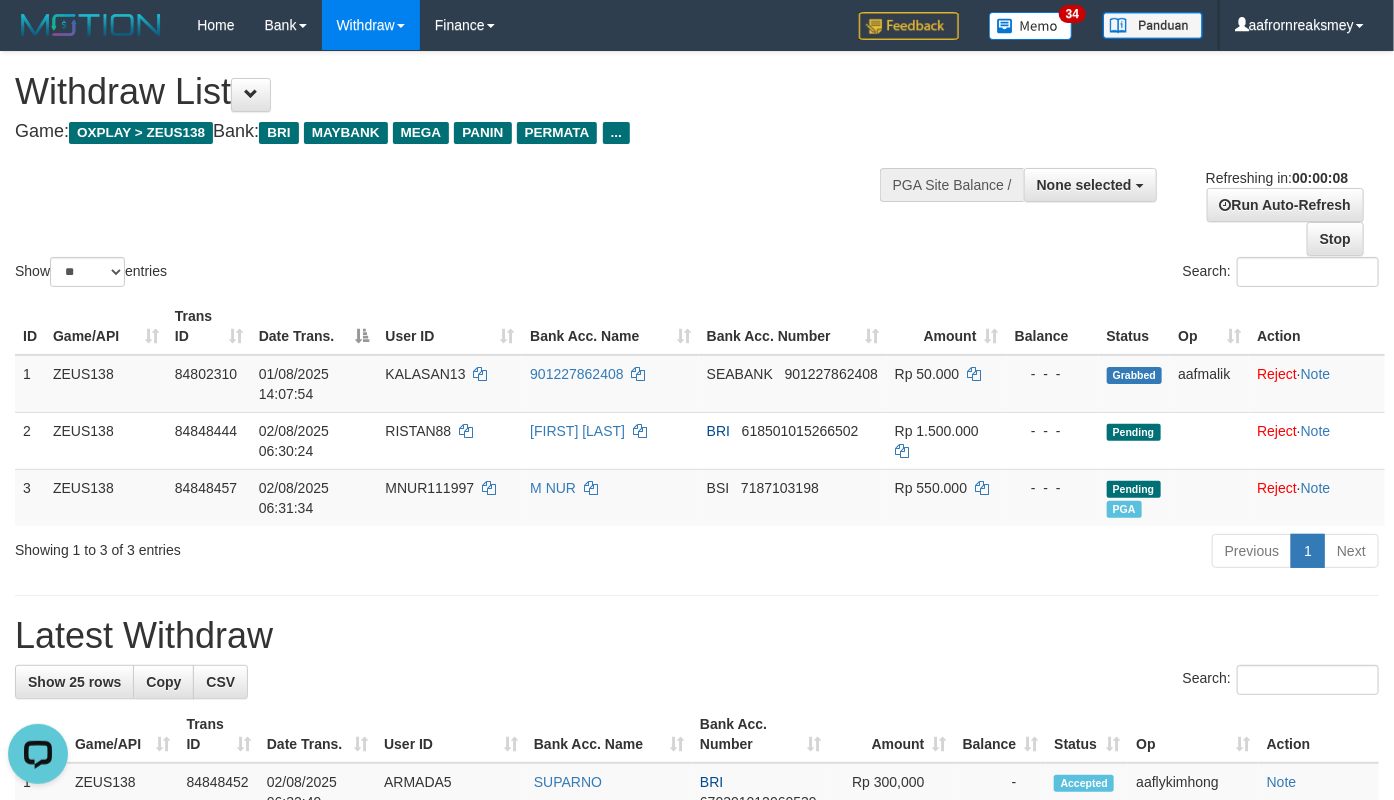 scroll, scrollTop: 0, scrollLeft: 0, axis: both 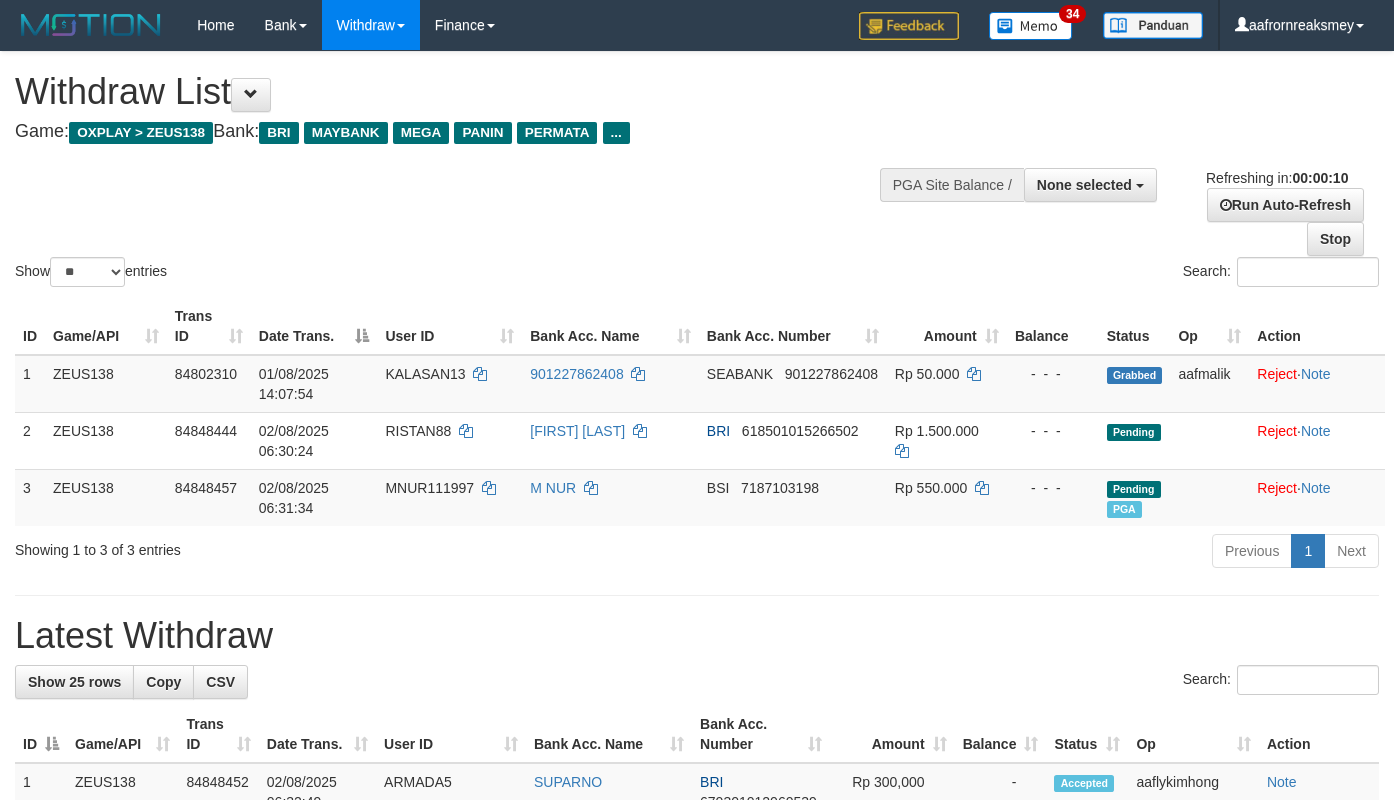 select 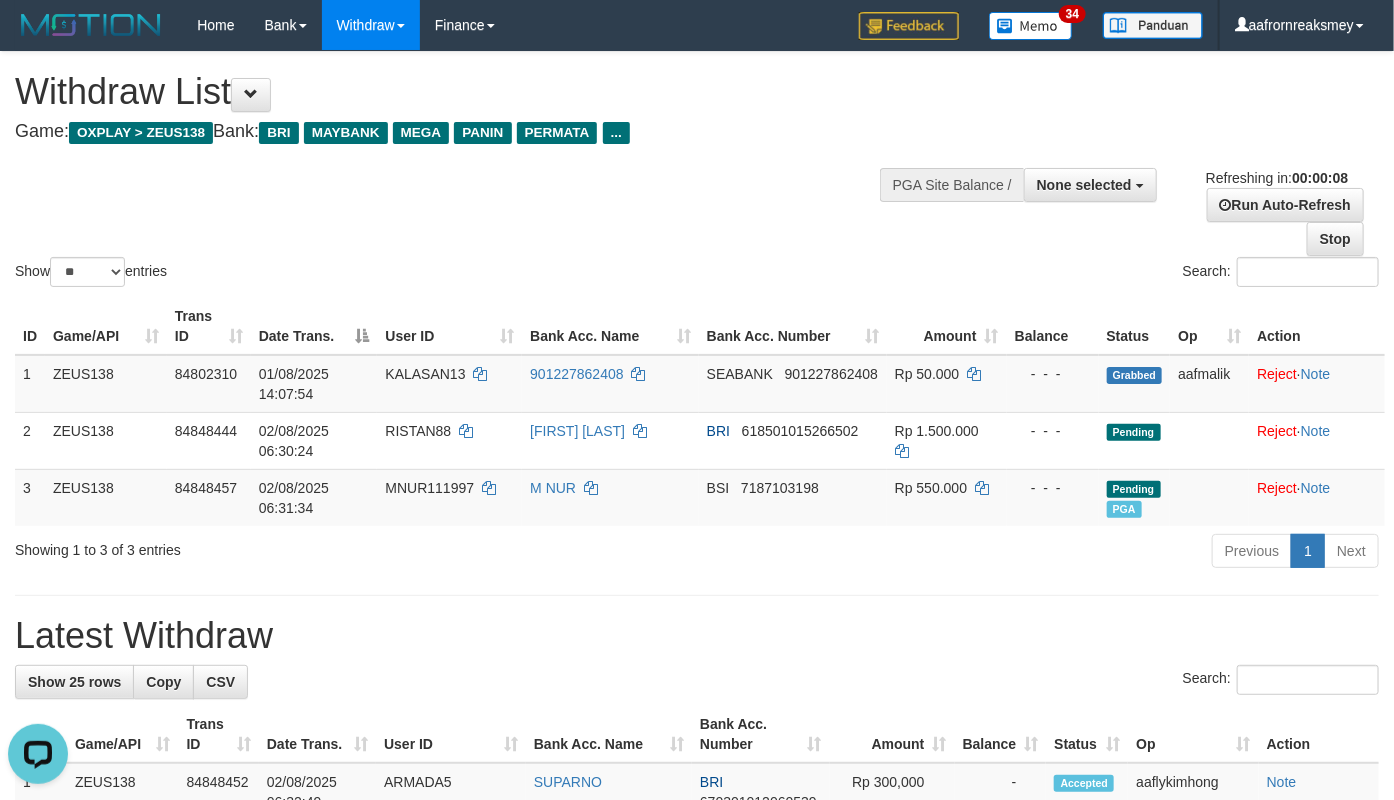 scroll, scrollTop: 0, scrollLeft: 0, axis: both 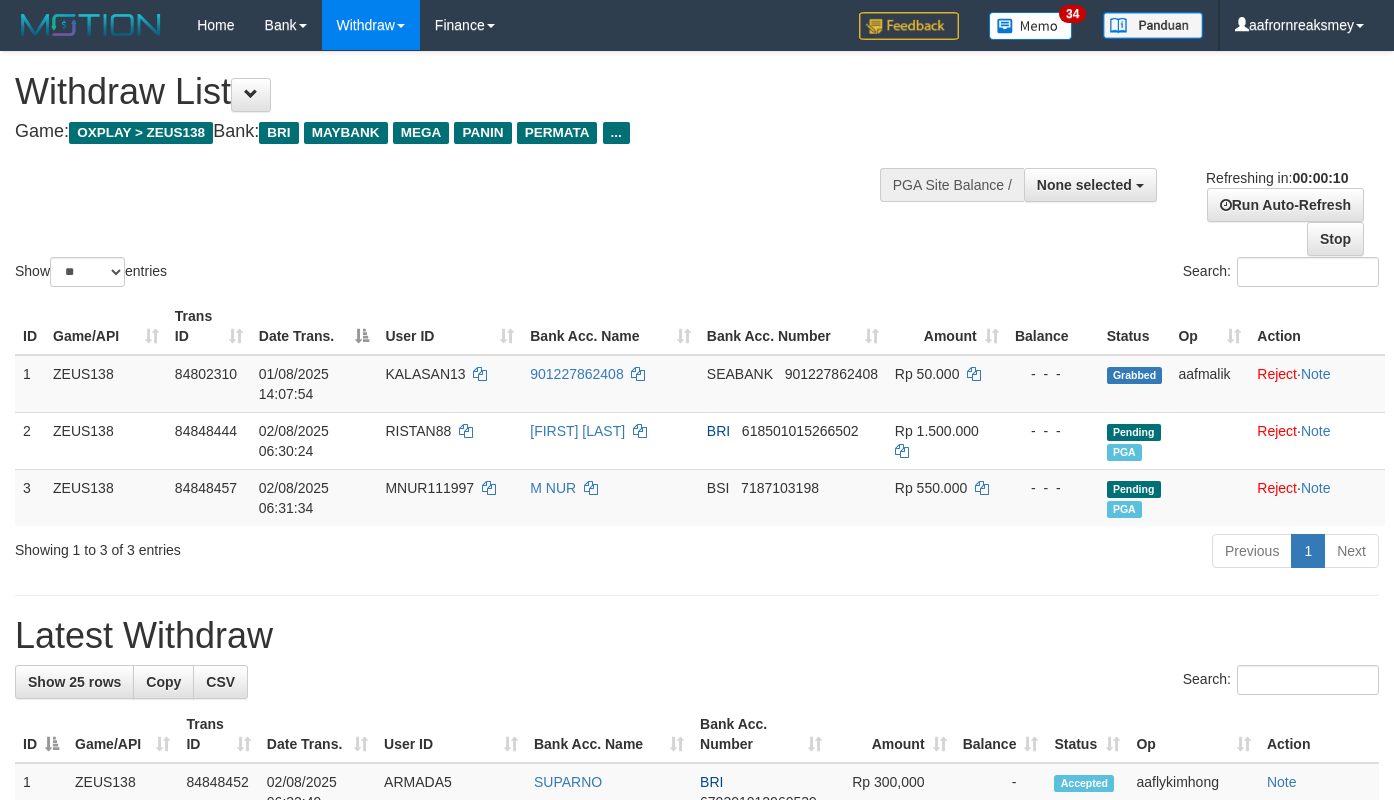 select 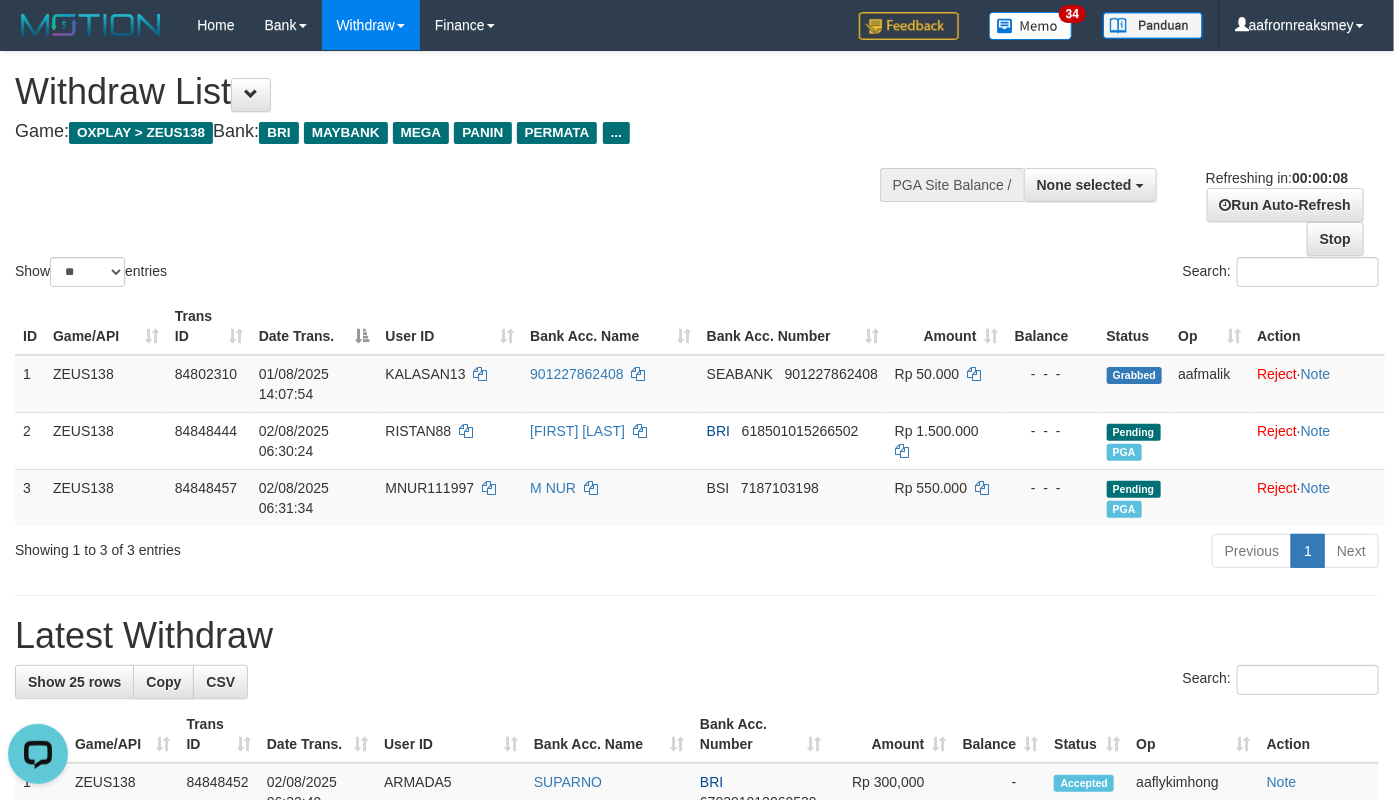 scroll, scrollTop: 0, scrollLeft: 0, axis: both 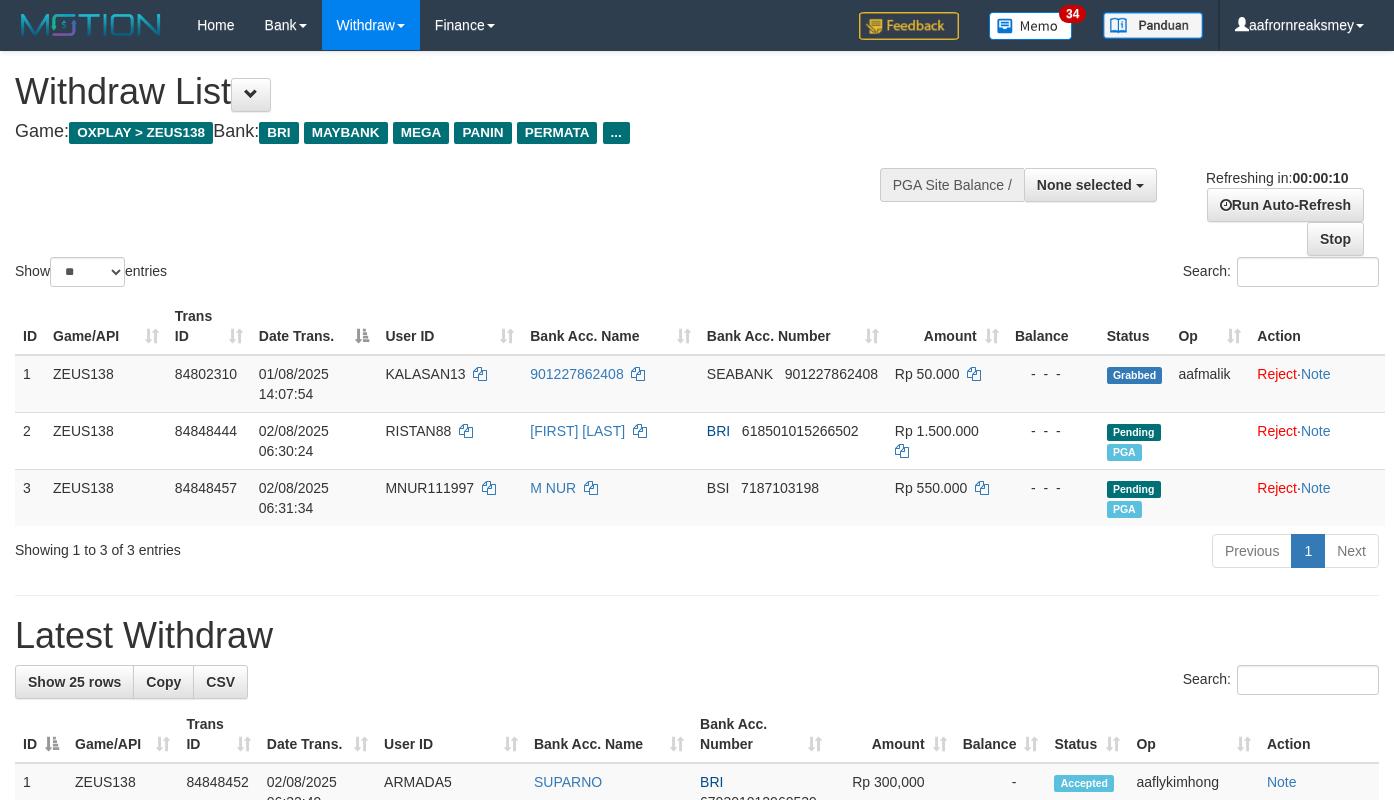 select 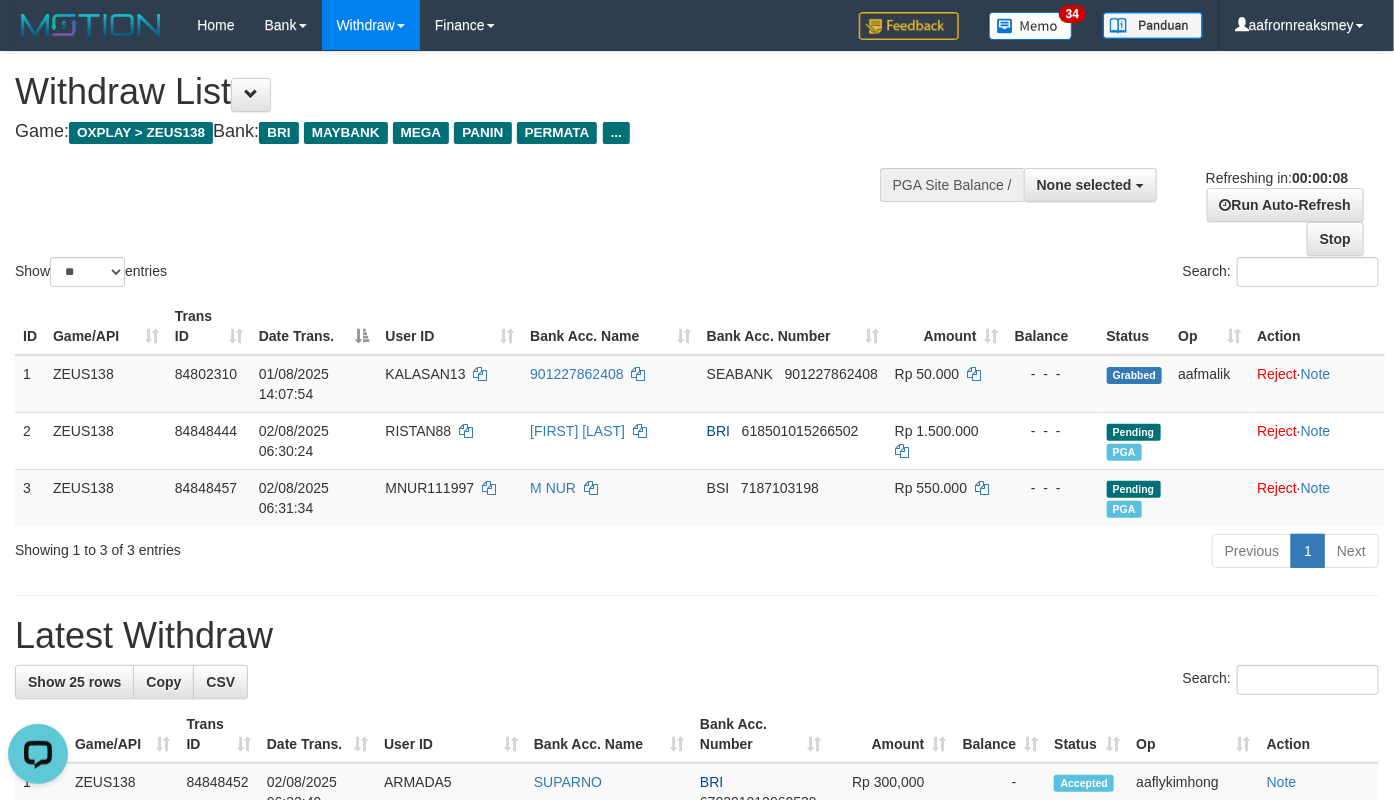 scroll, scrollTop: 0, scrollLeft: 0, axis: both 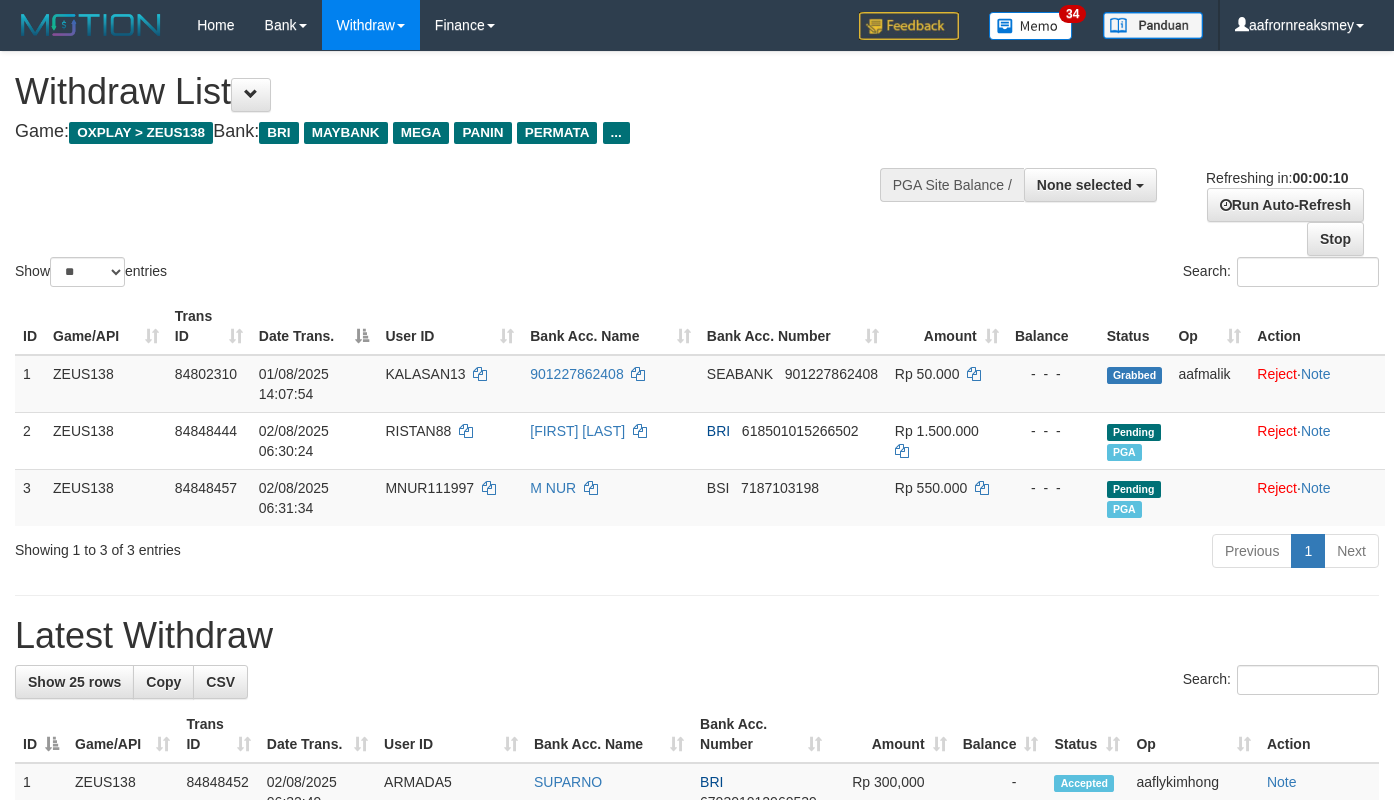 select 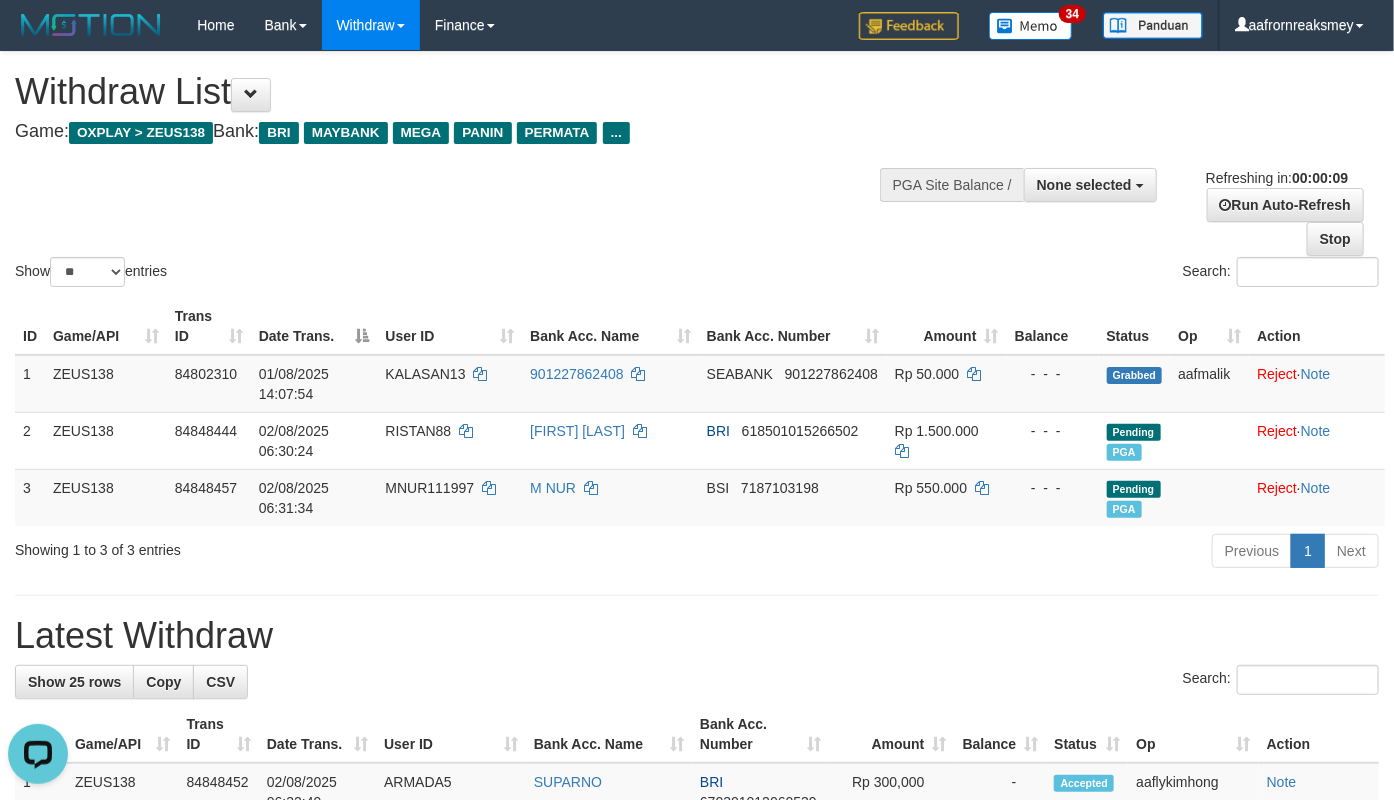scroll, scrollTop: 0, scrollLeft: 0, axis: both 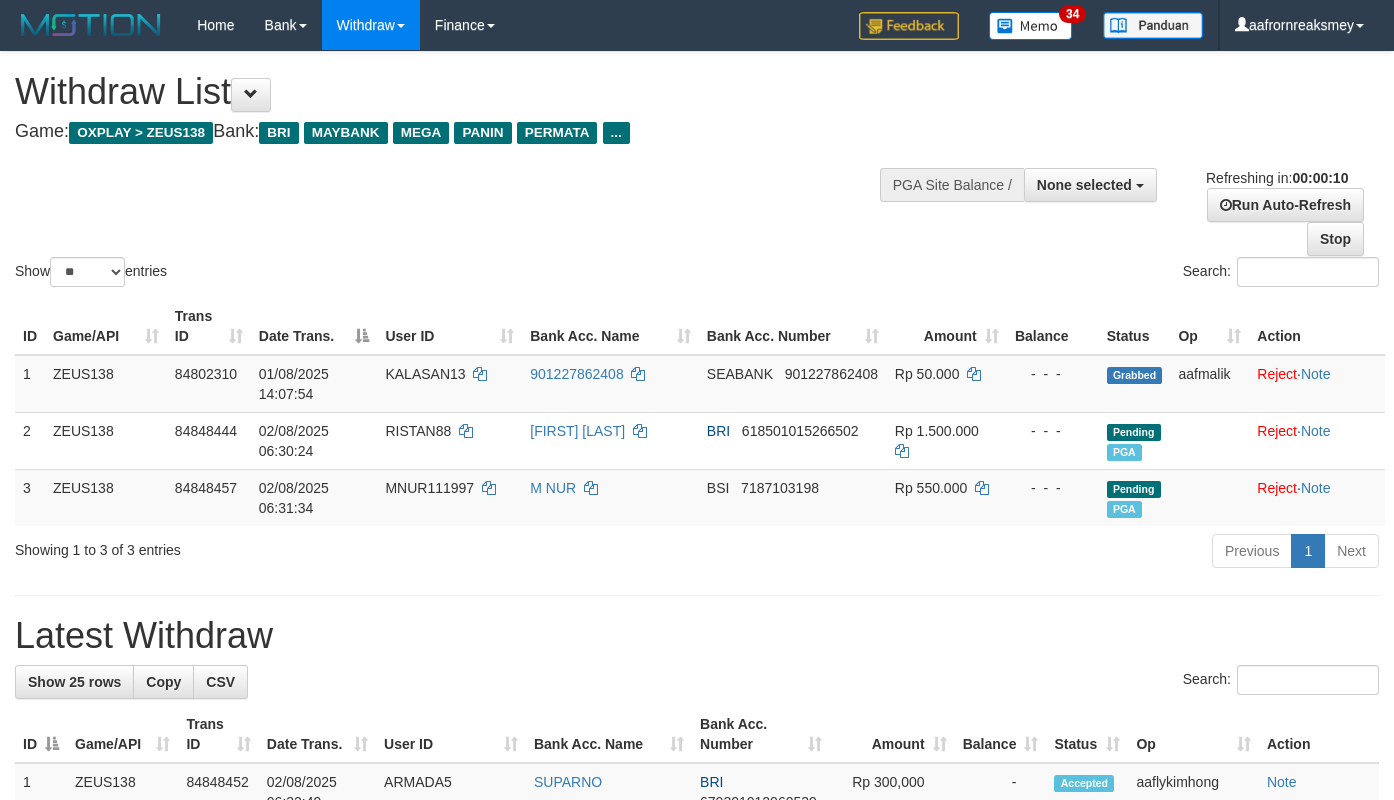 select 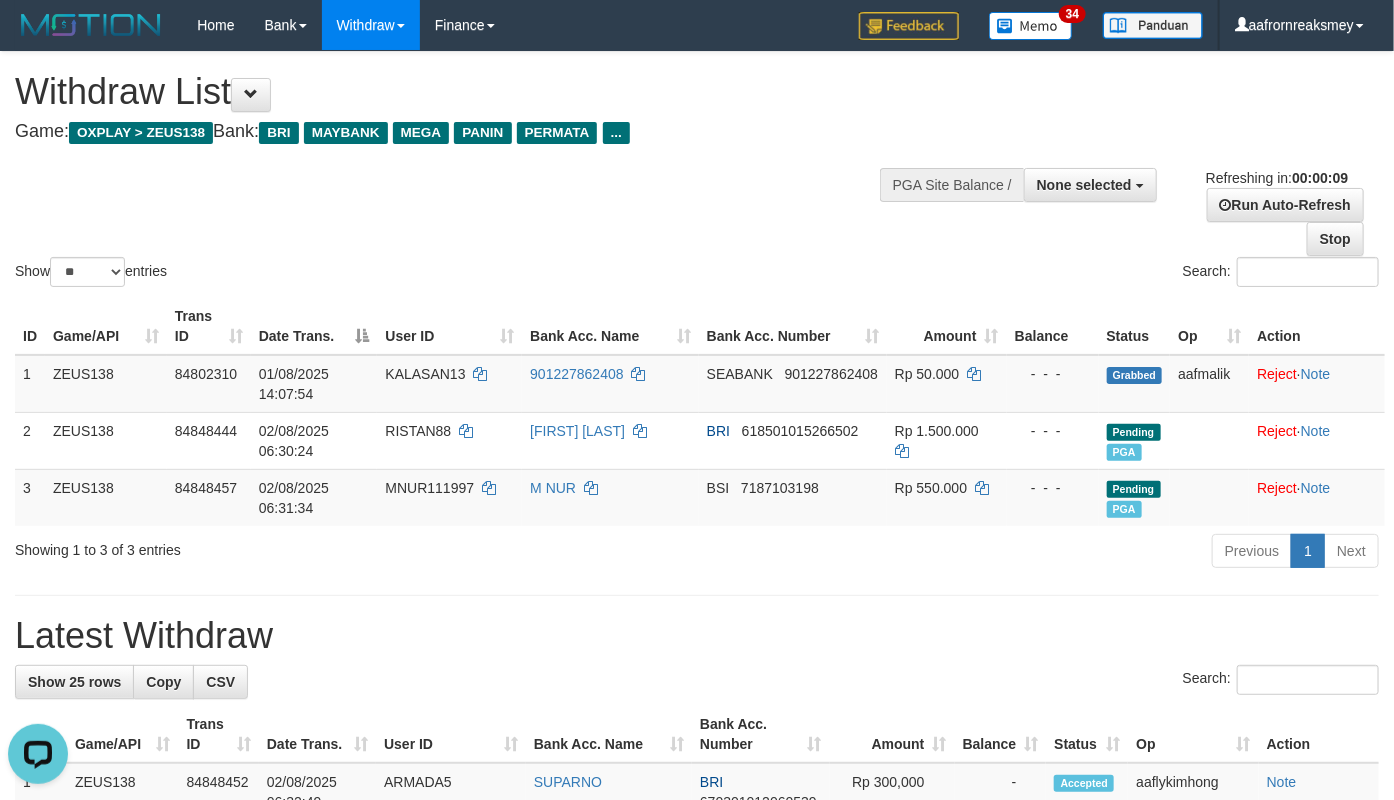 scroll, scrollTop: 0, scrollLeft: 0, axis: both 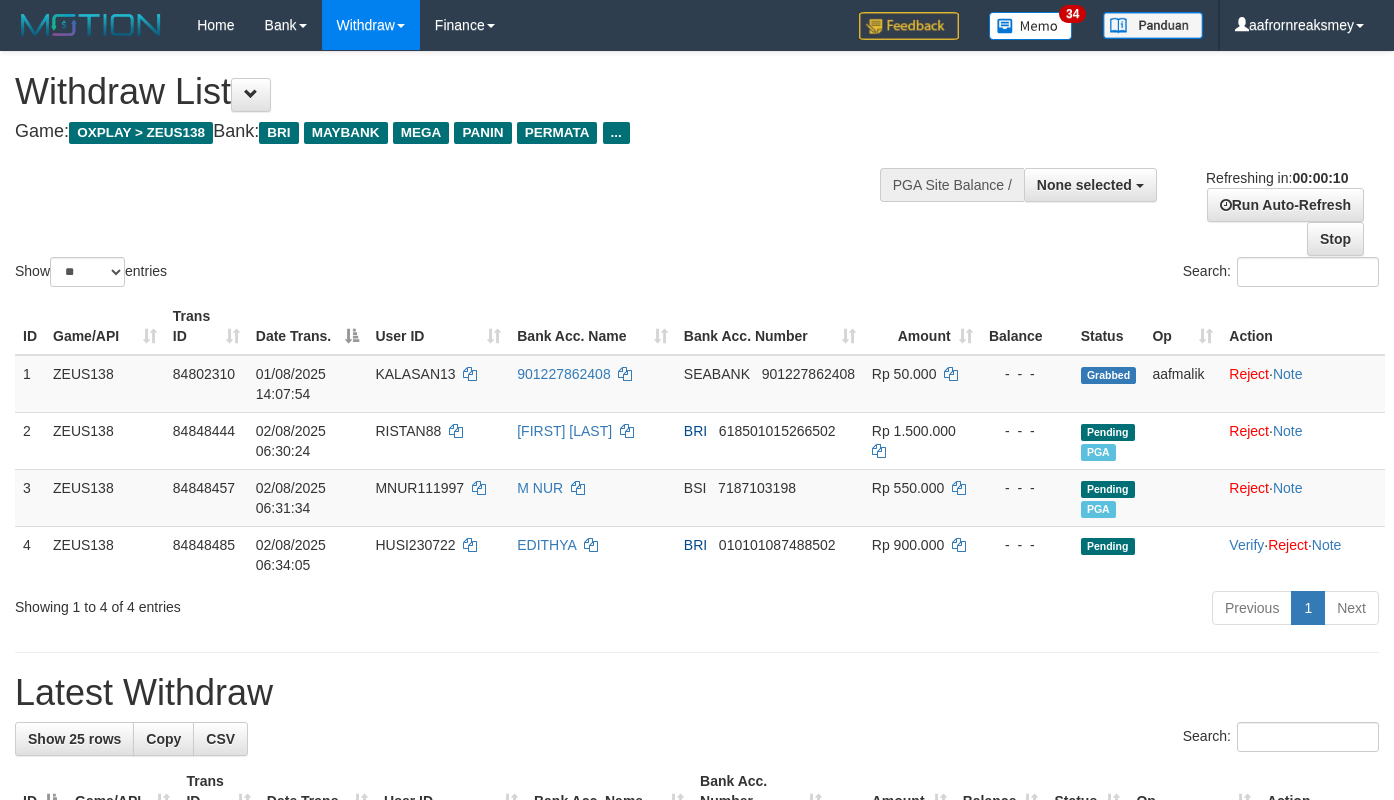 select 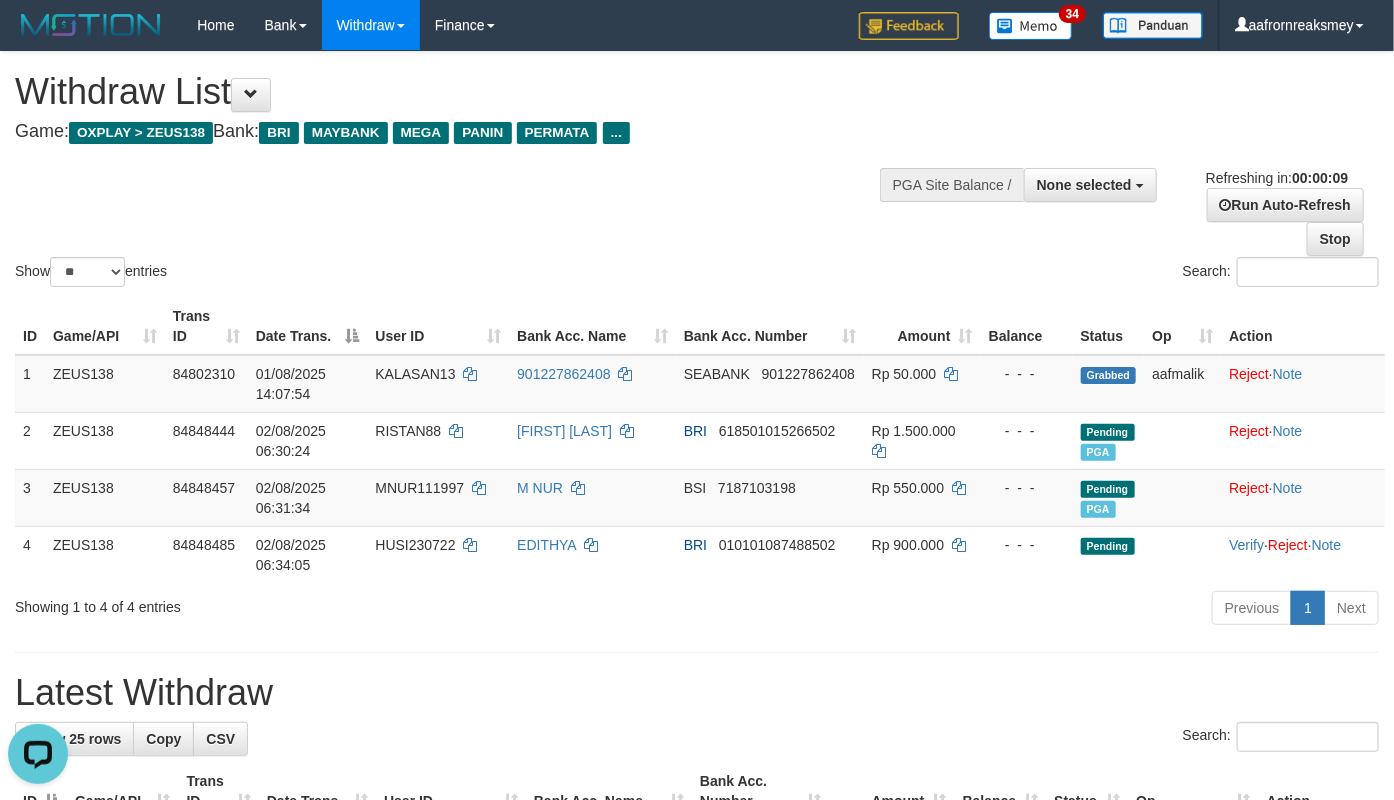 scroll, scrollTop: 0, scrollLeft: 0, axis: both 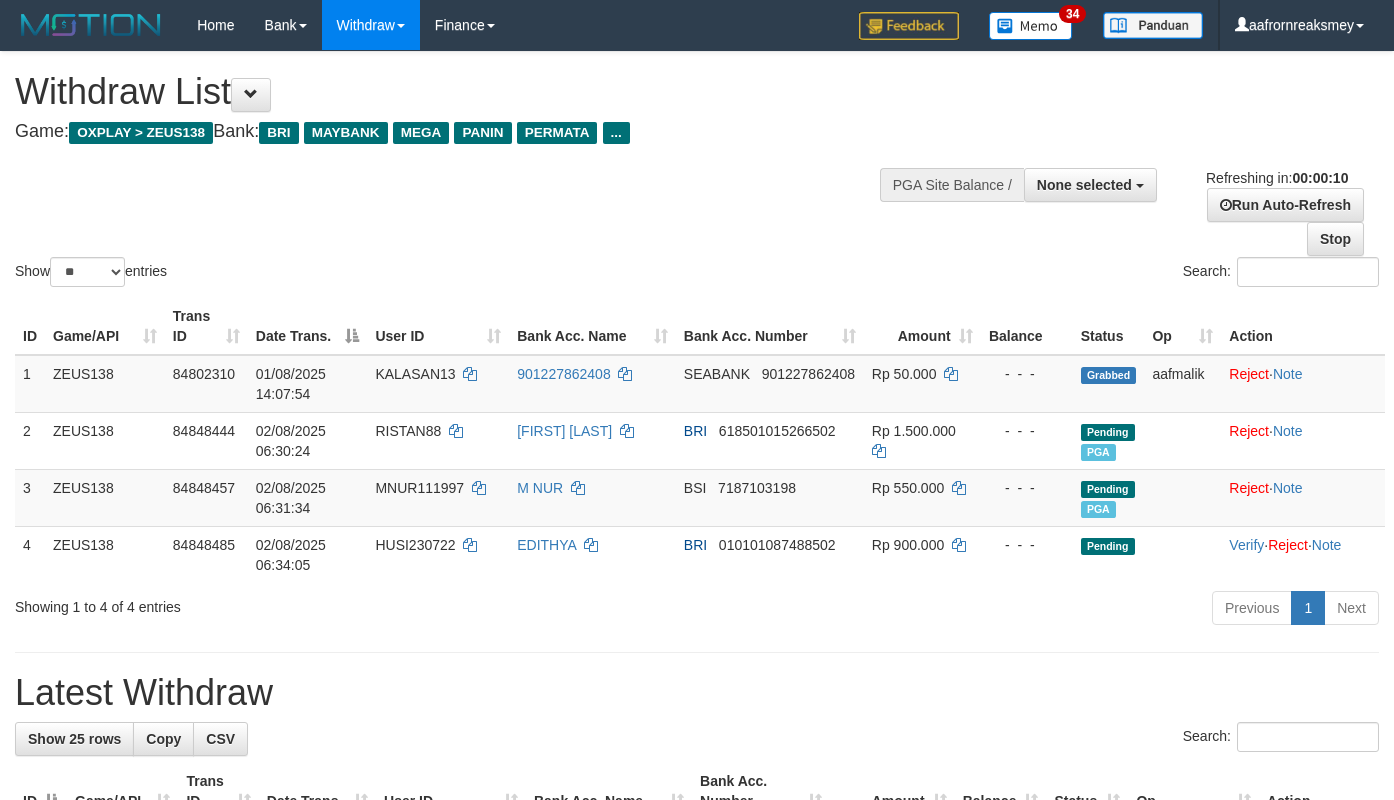 select 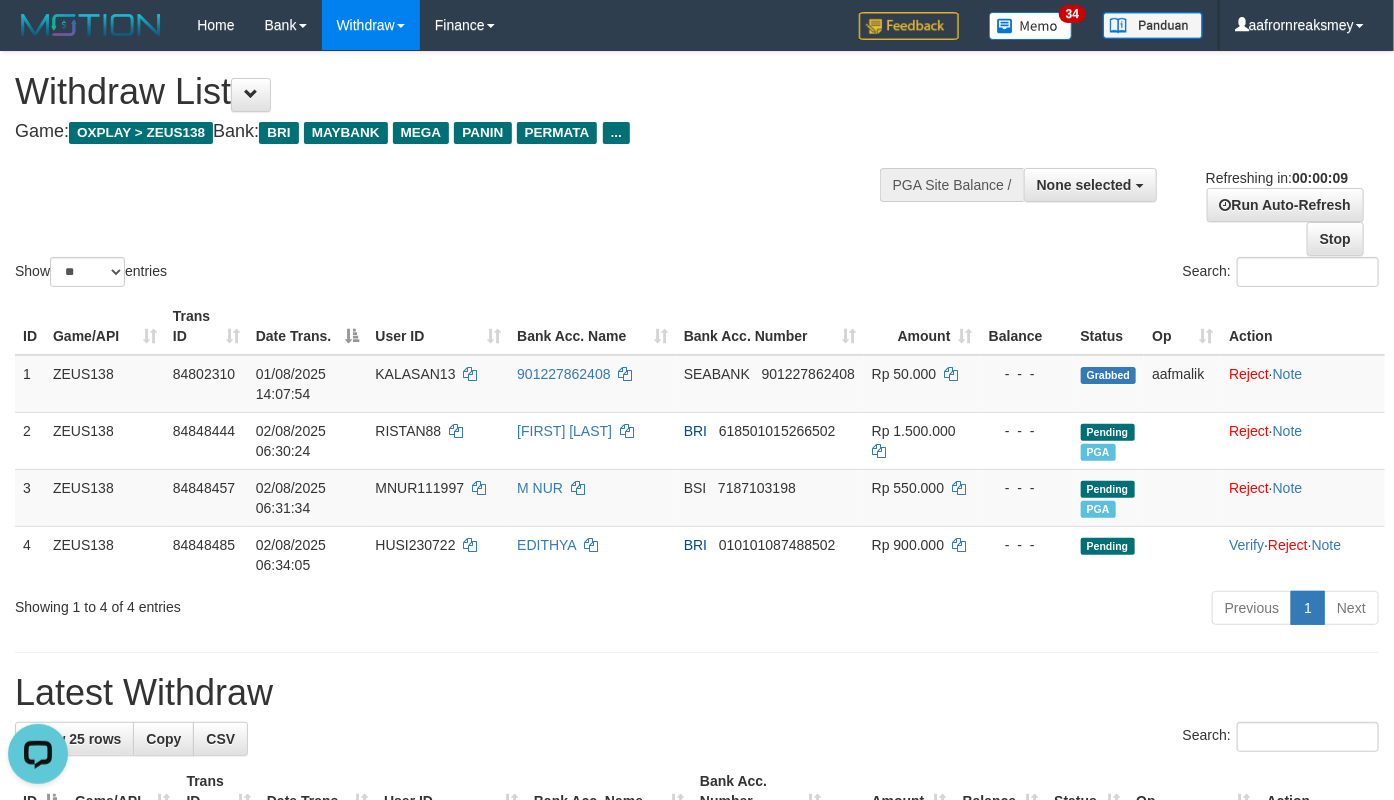 scroll, scrollTop: 0, scrollLeft: 0, axis: both 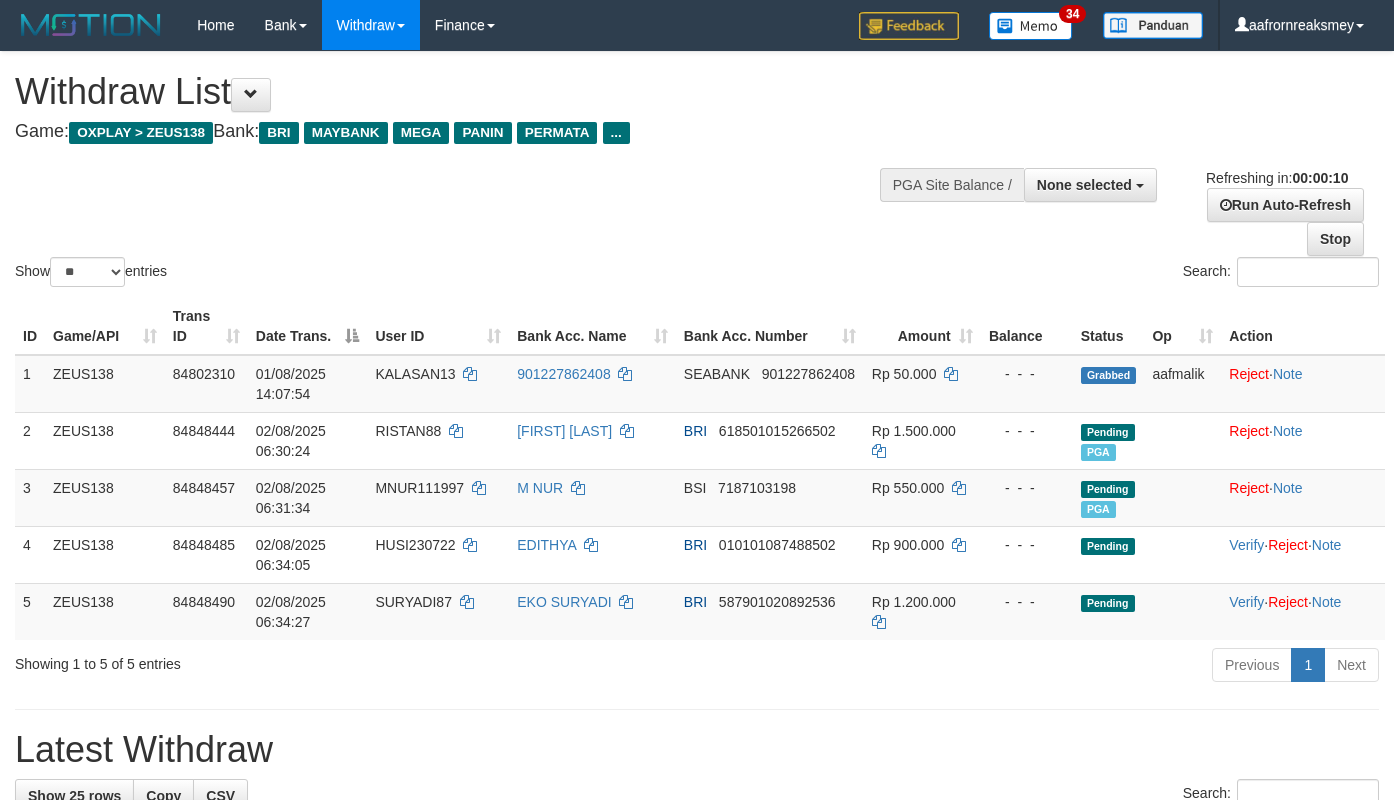 select 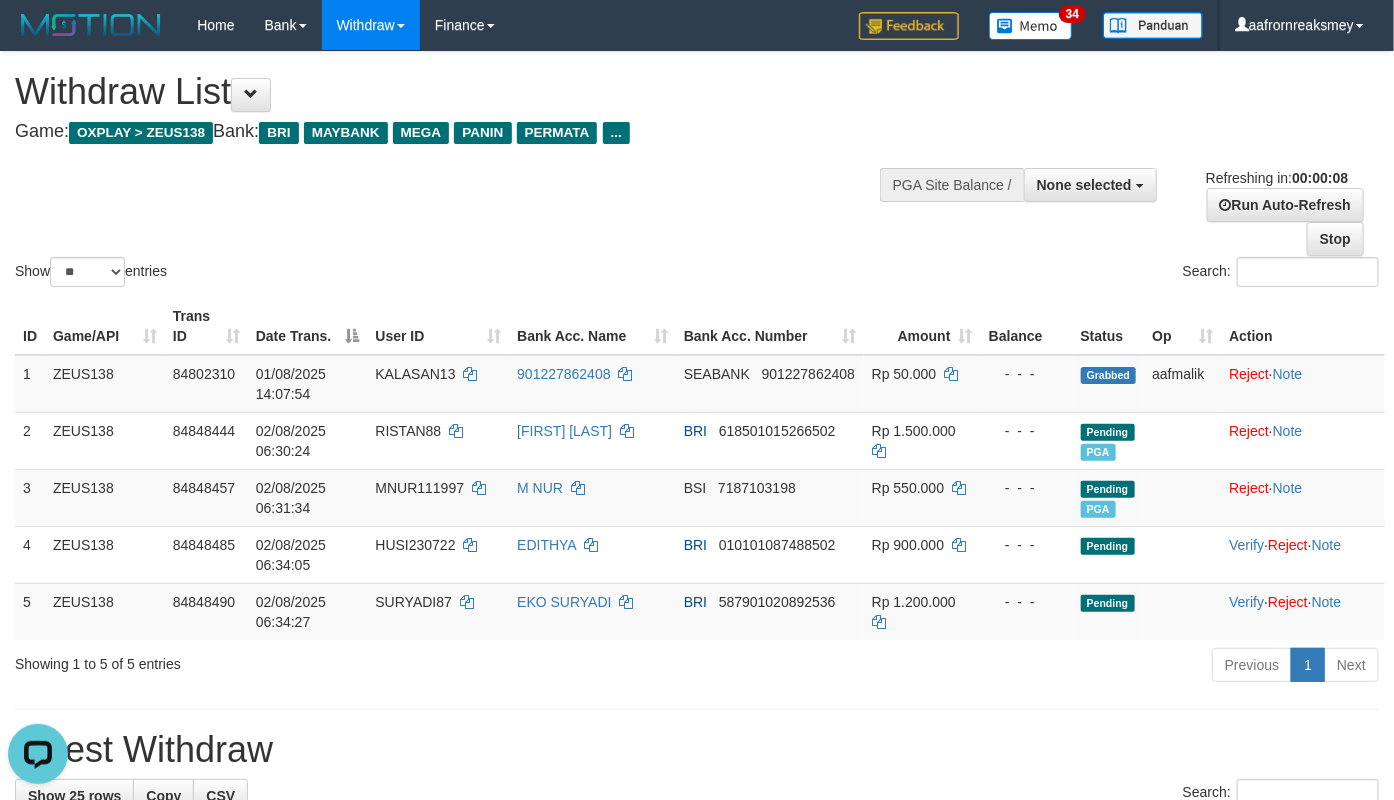 scroll, scrollTop: 0, scrollLeft: 0, axis: both 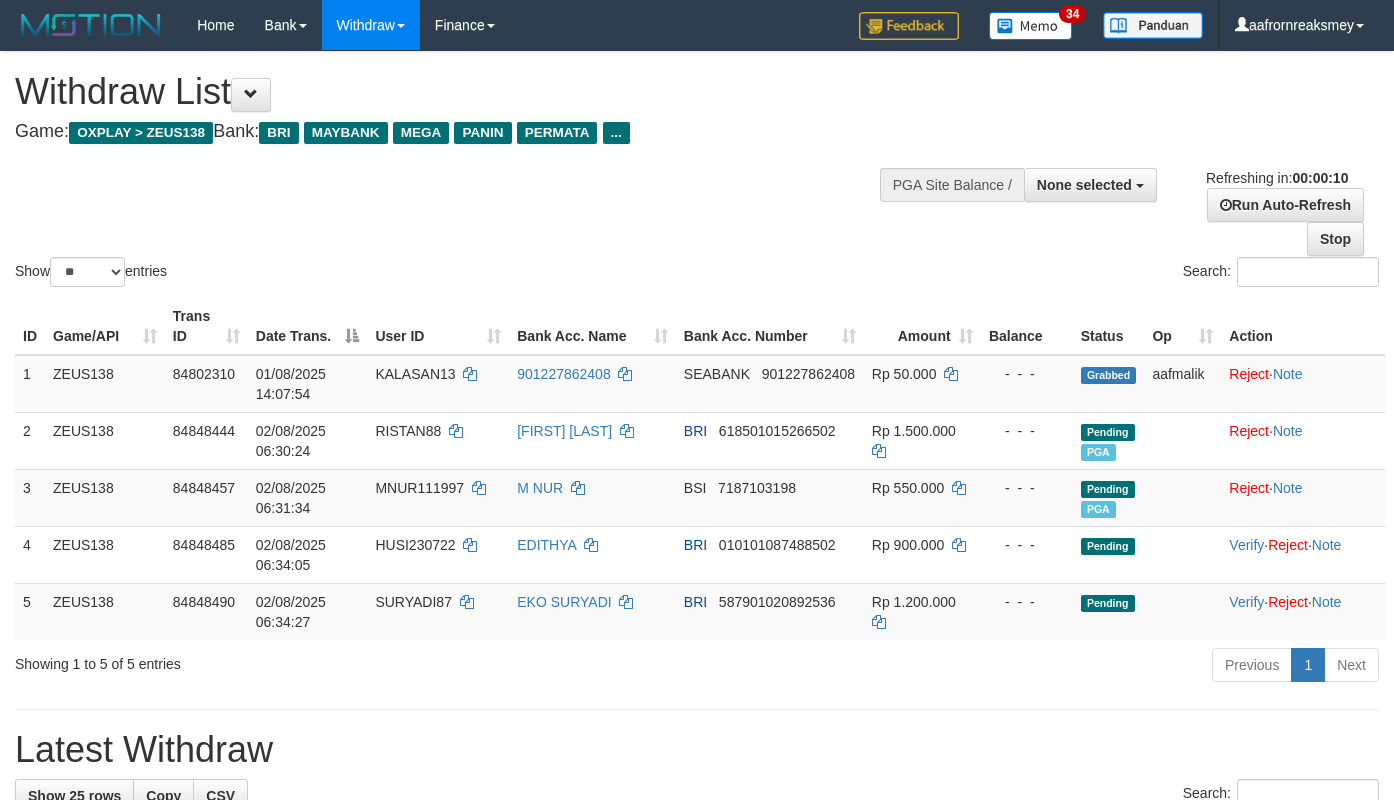 select 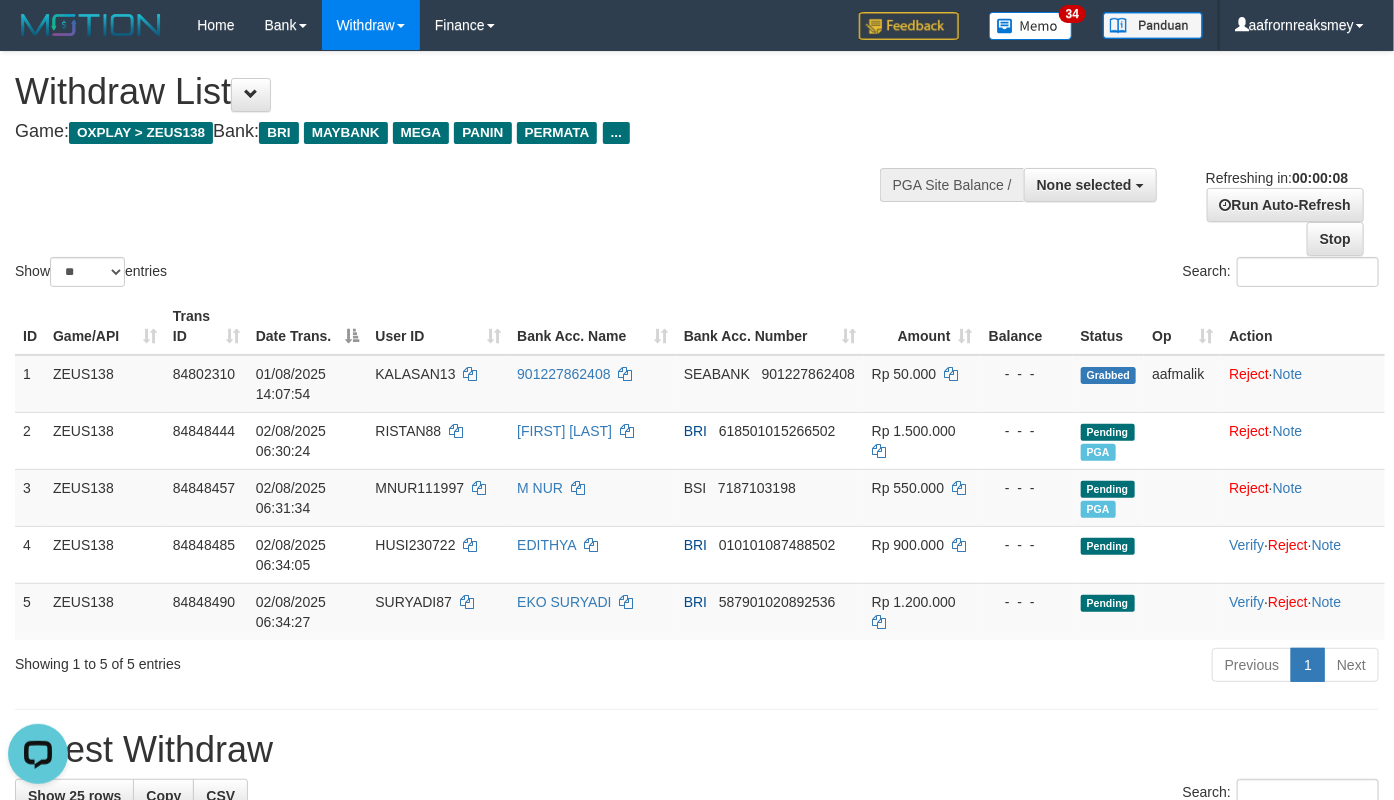 scroll, scrollTop: 0, scrollLeft: 0, axis: both 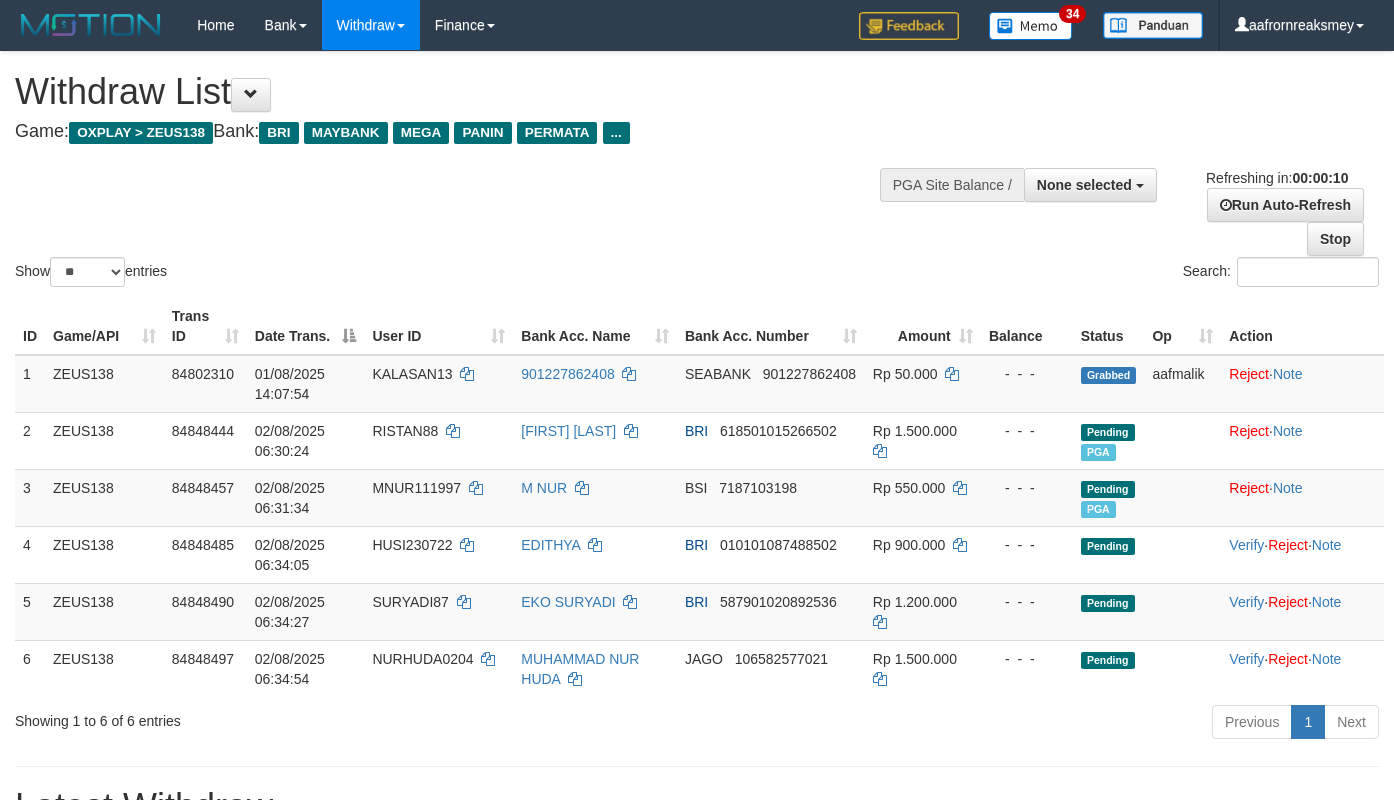 select 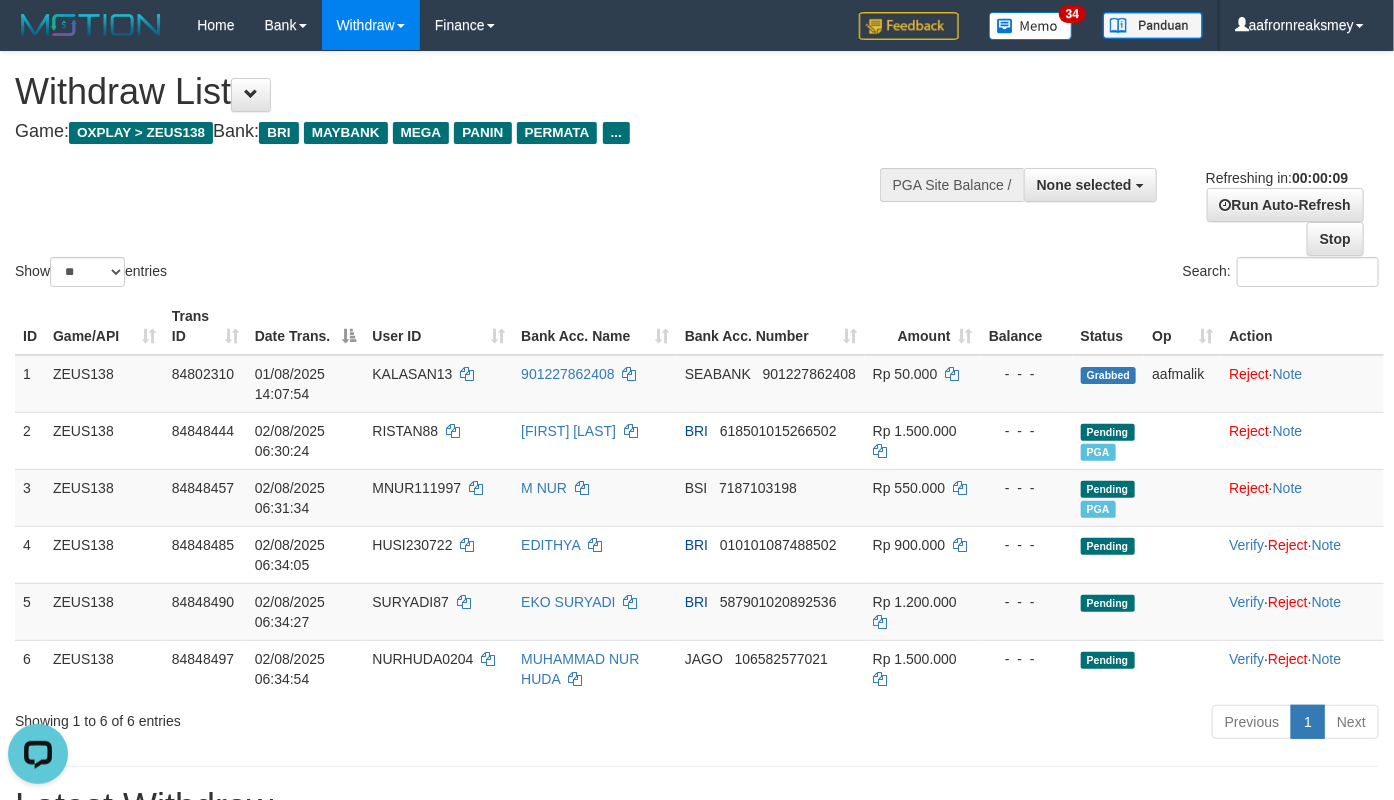 scroll, scrollTop: 0, scrollLeft: 0, axis: both 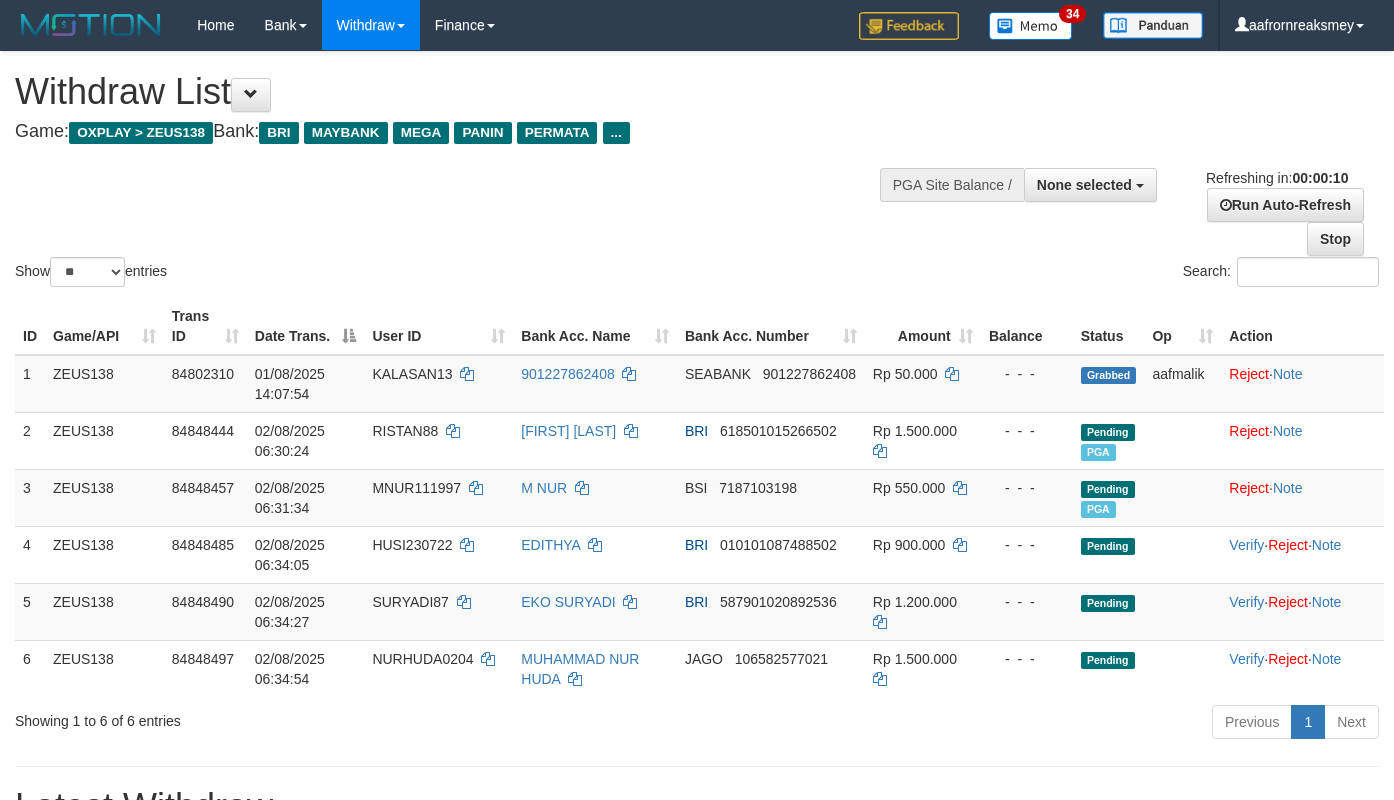 select 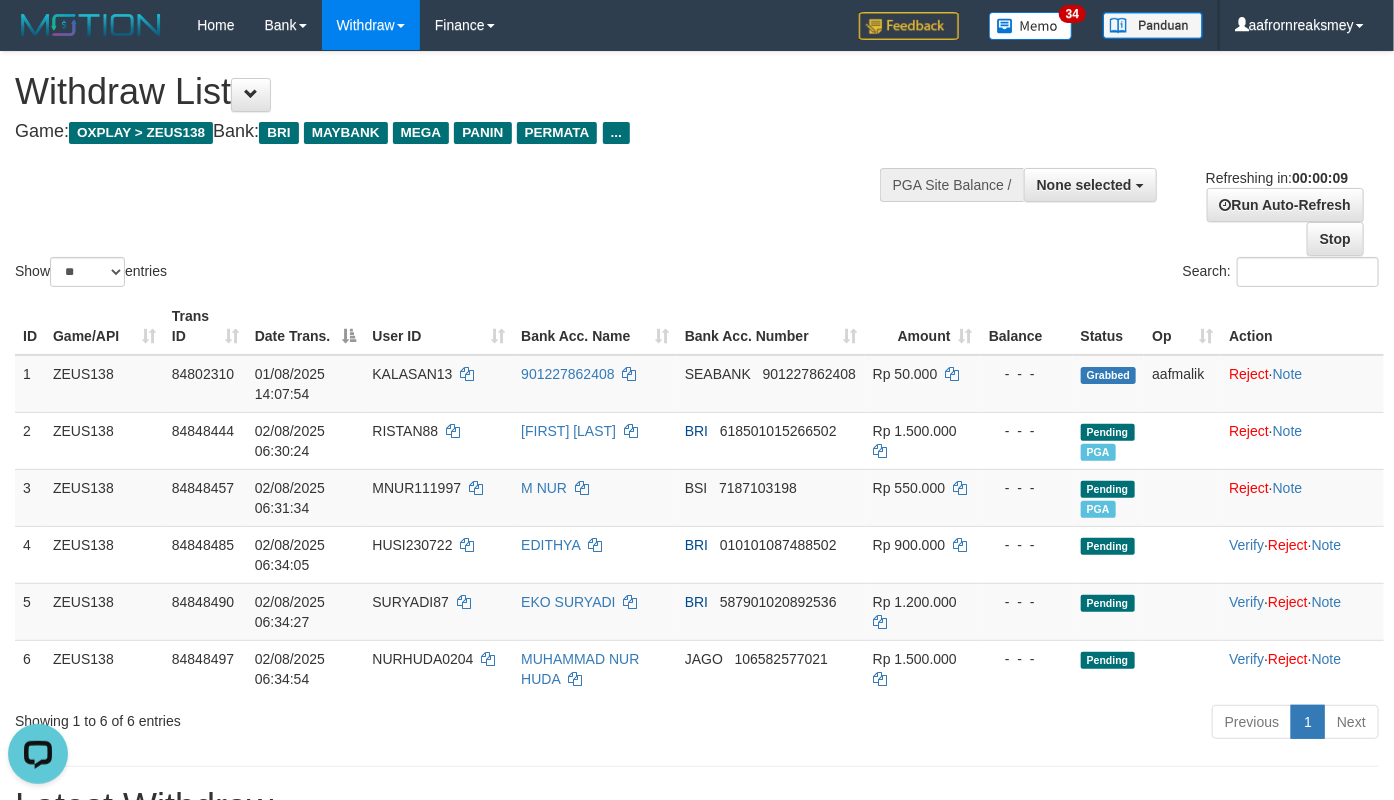 scroll, scrollTop: 0, scrollLeft: 0, axis: both 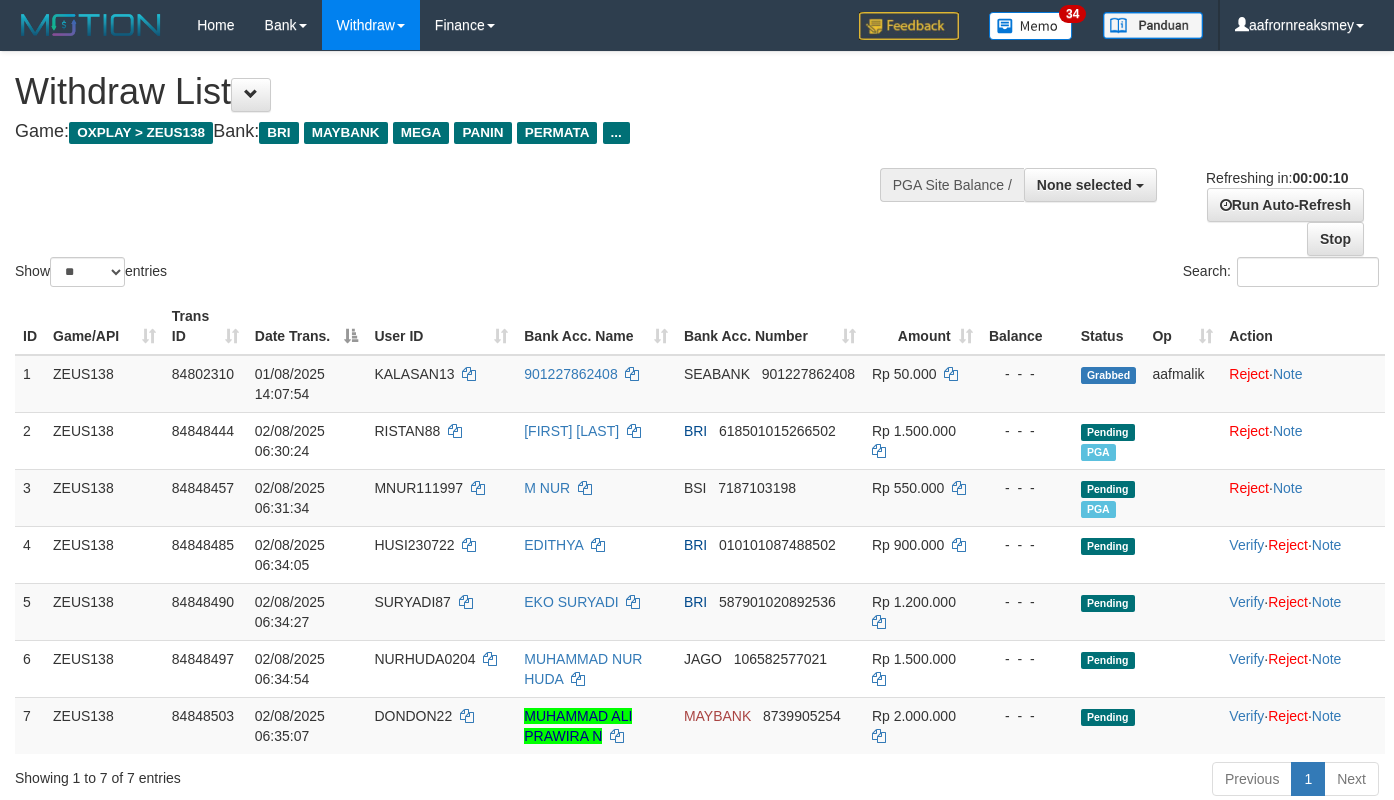 select 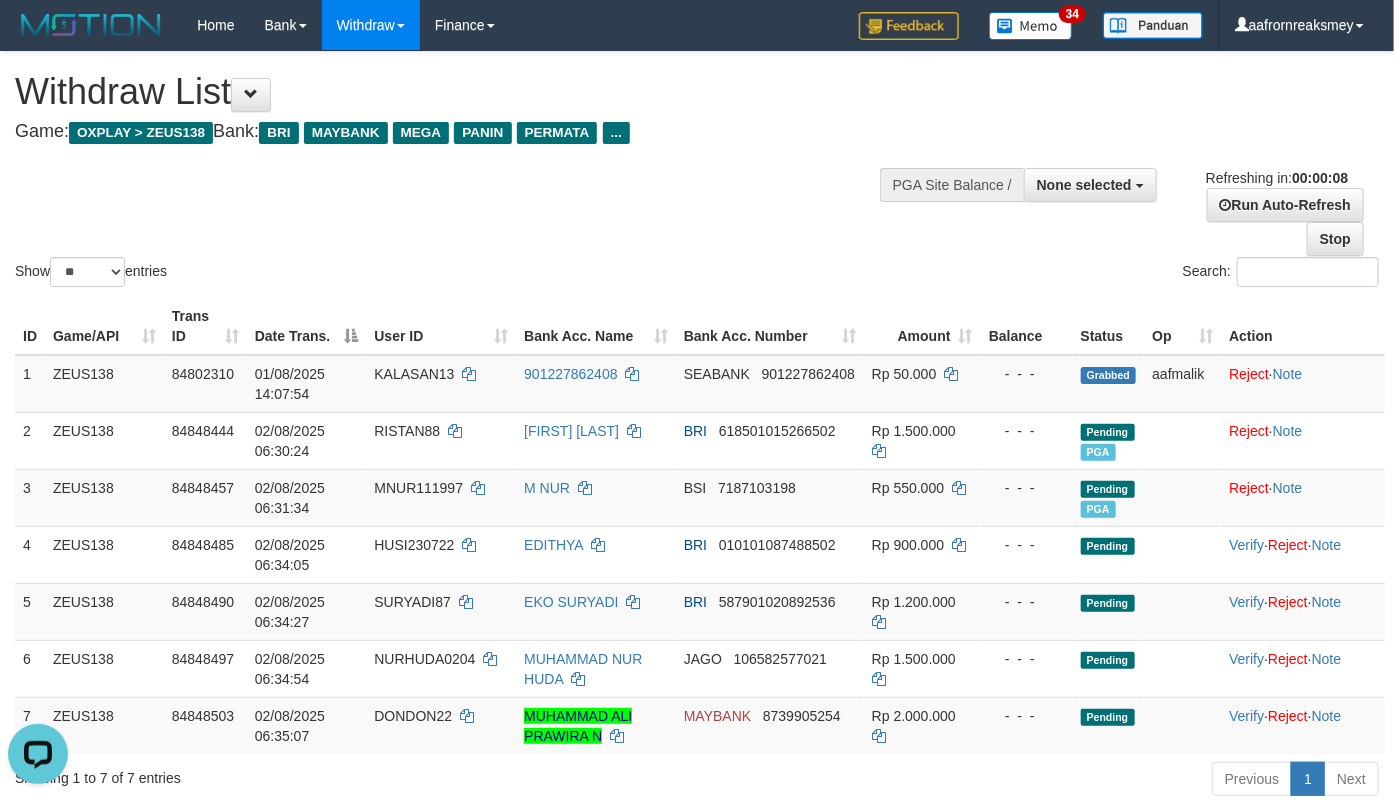 scroll, scrollTop: 0, scrollLeft: 0, axis: both 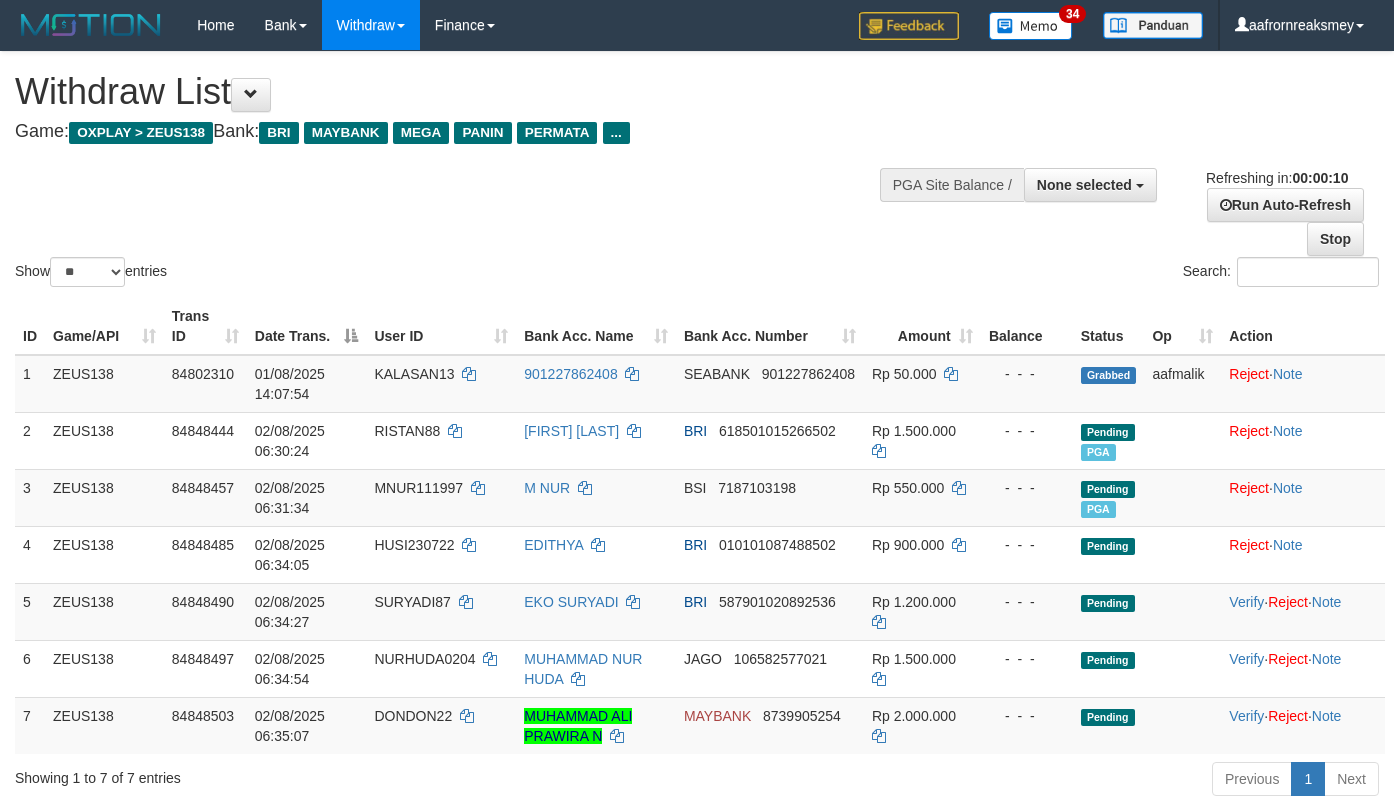 select 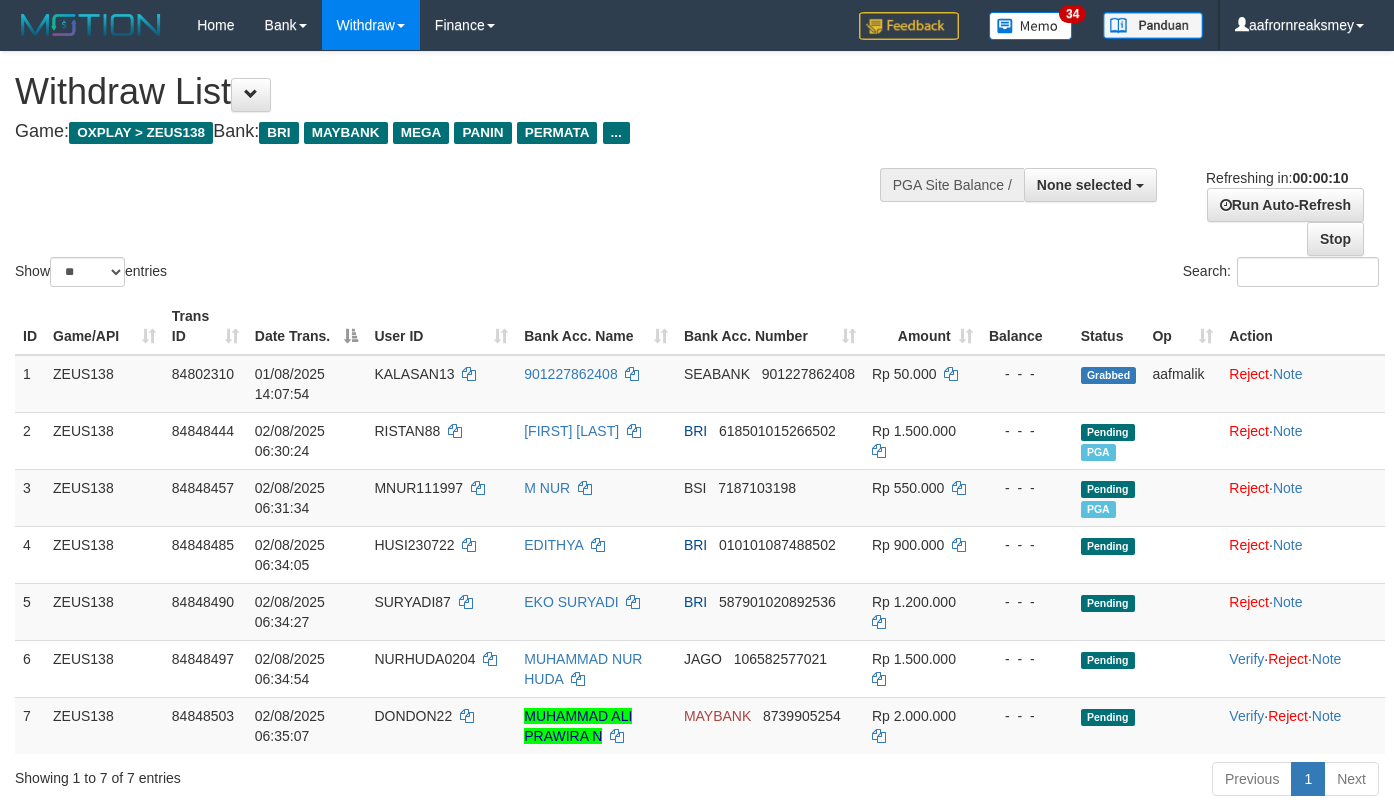 select 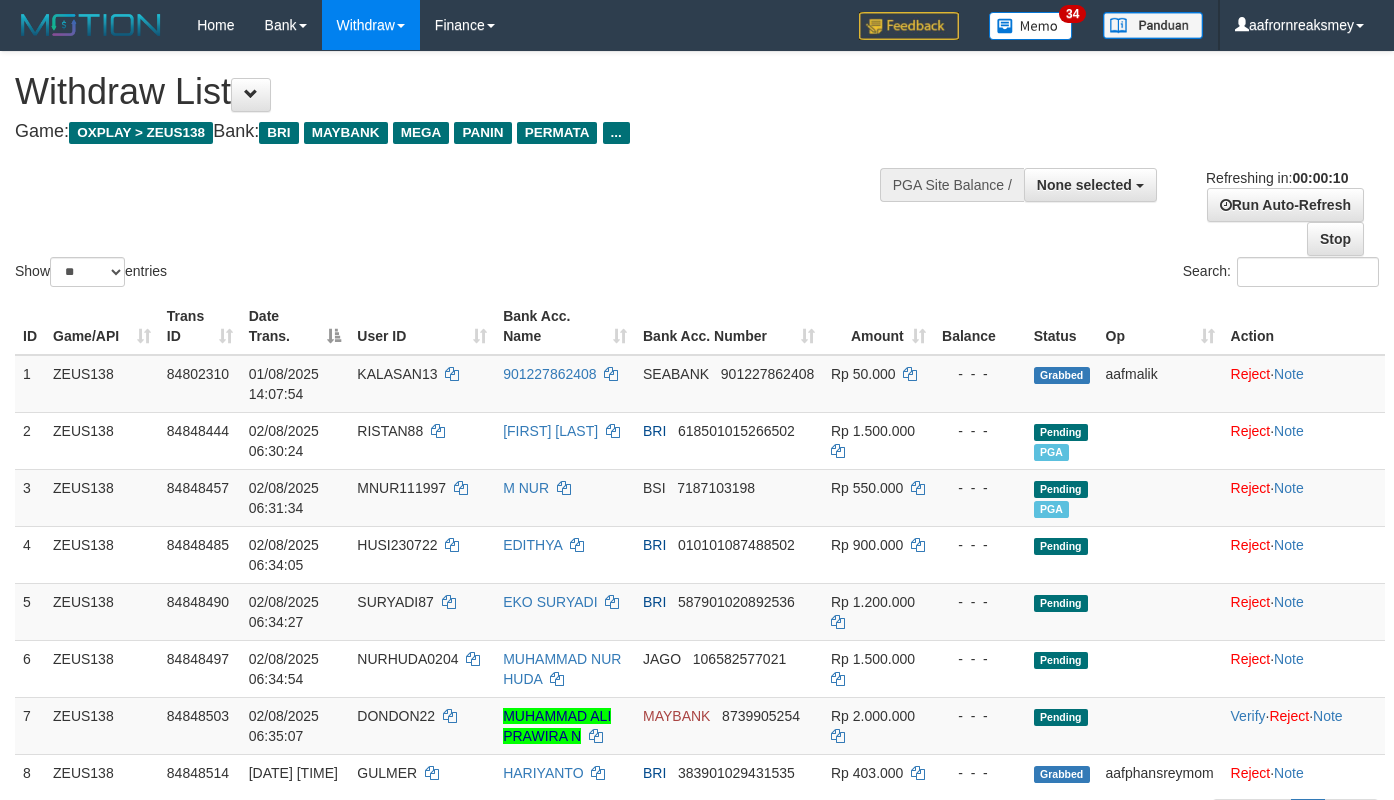 select 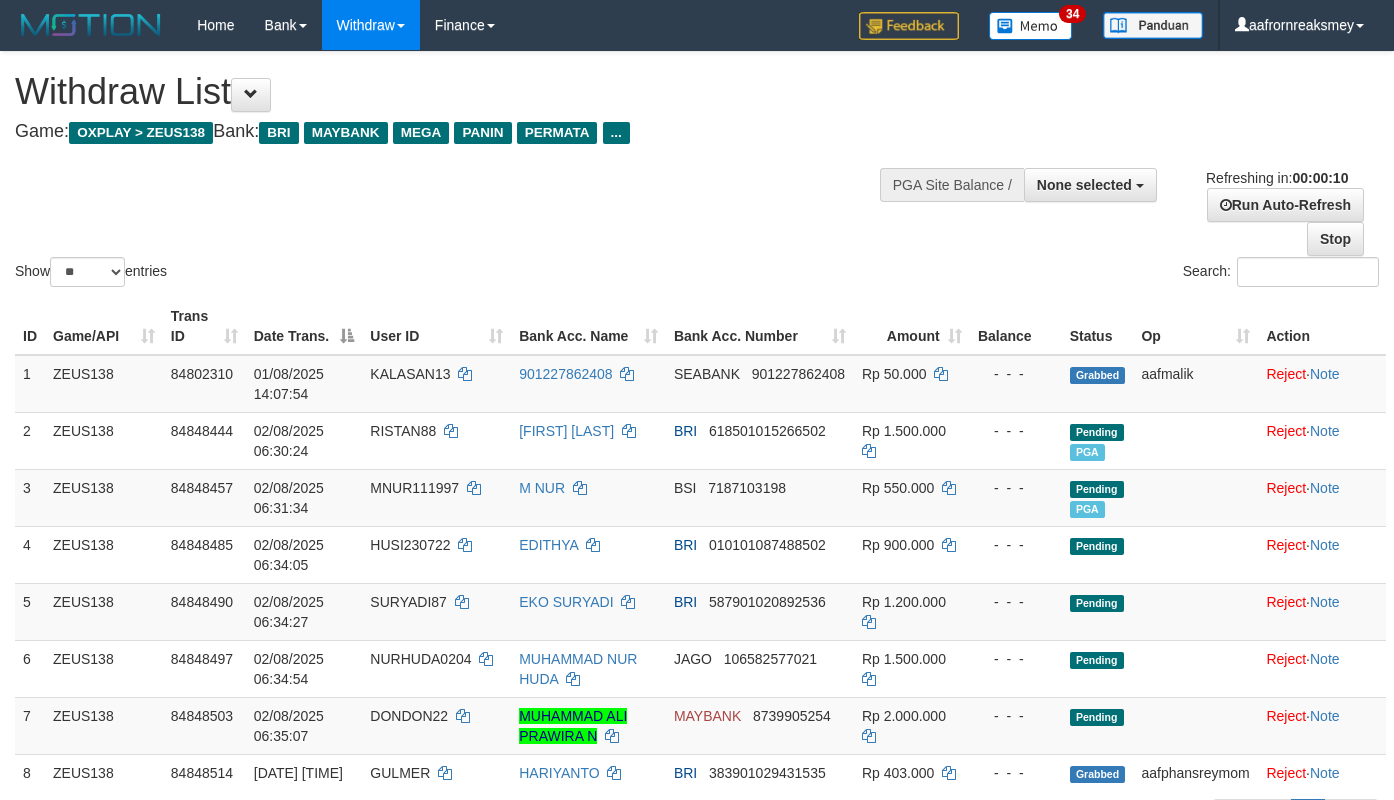 select 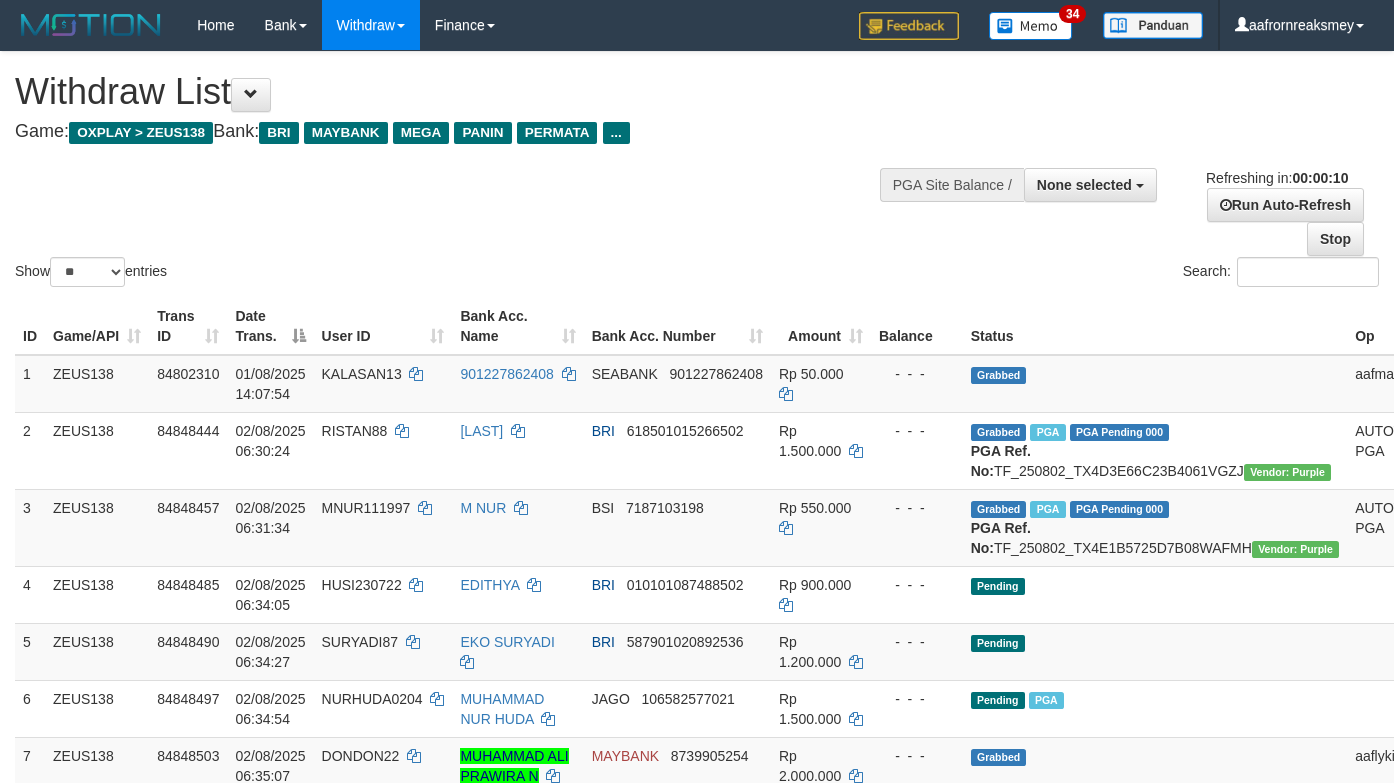 select 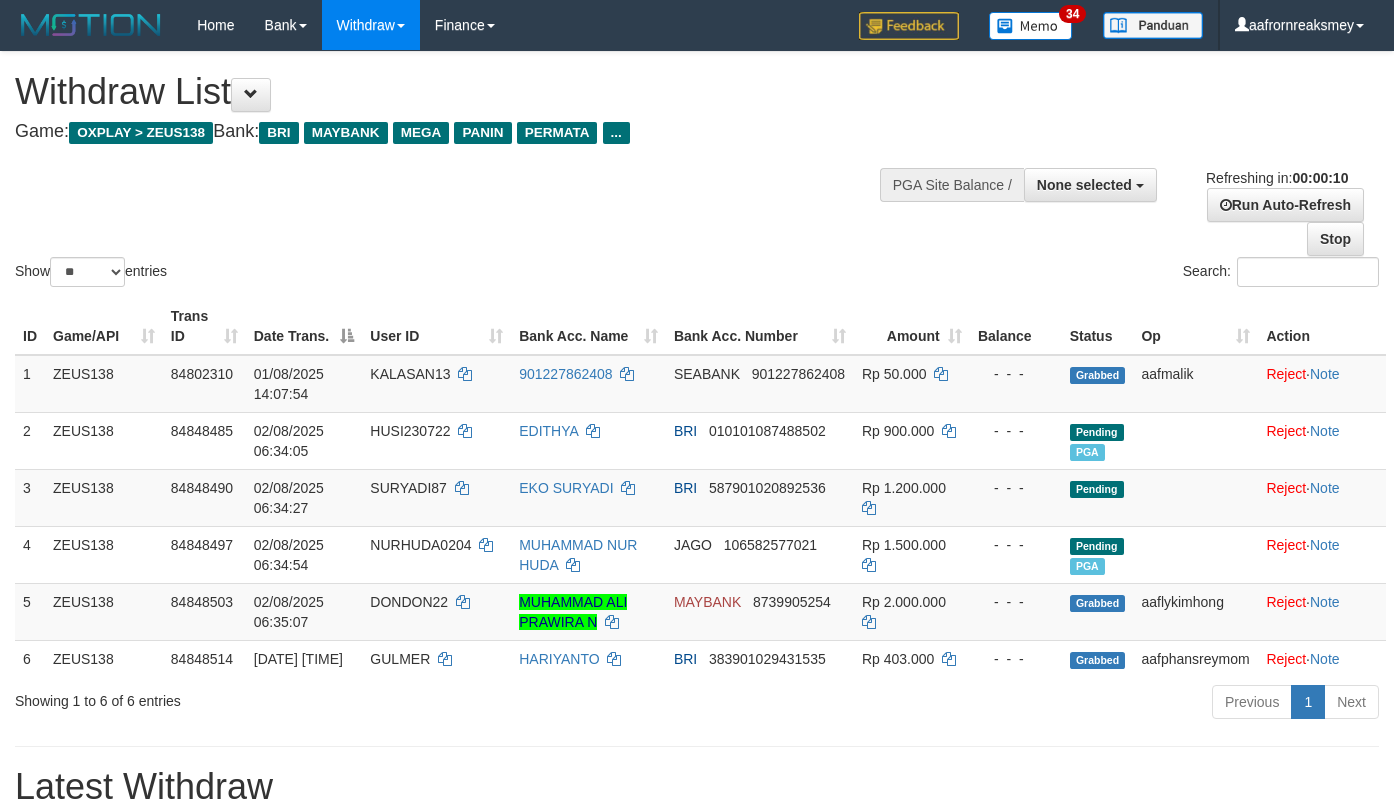 select 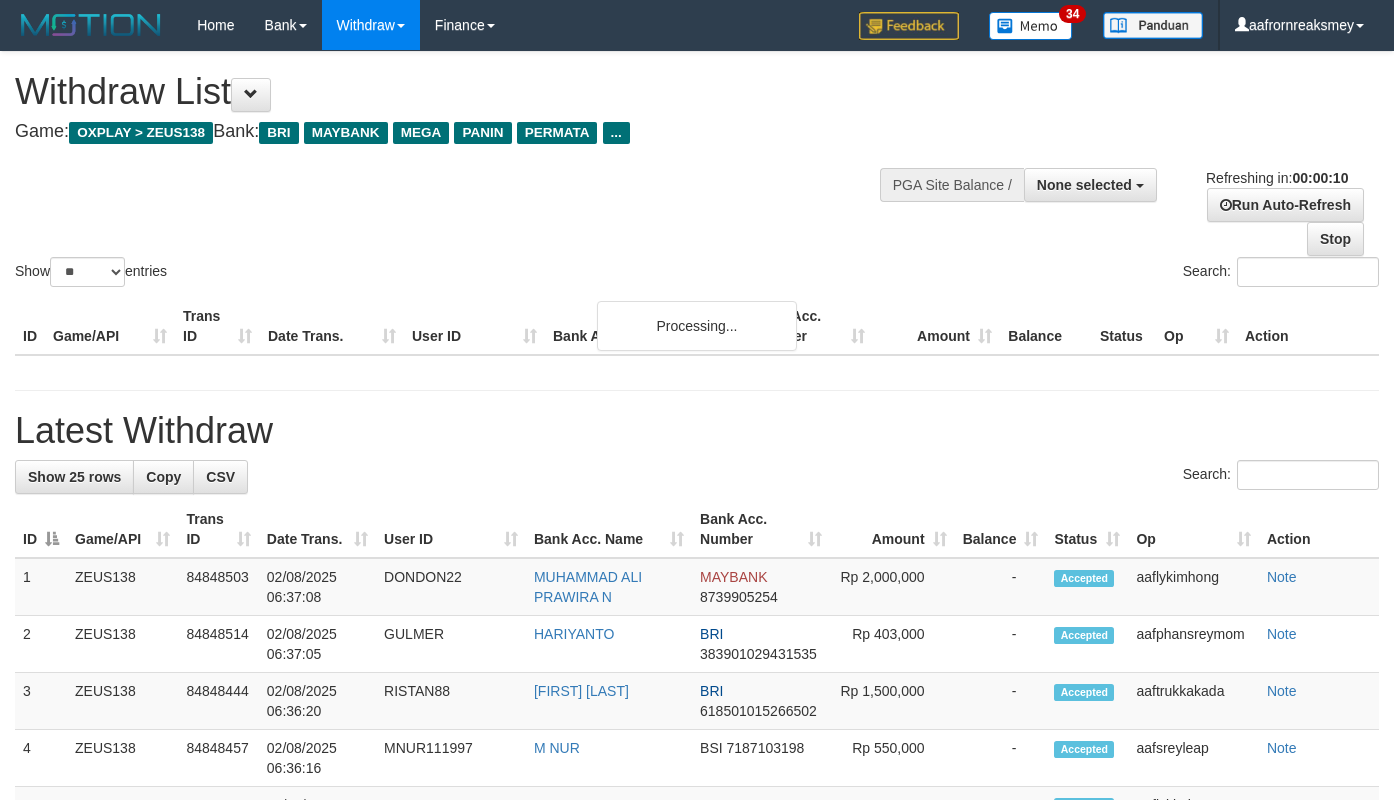 select 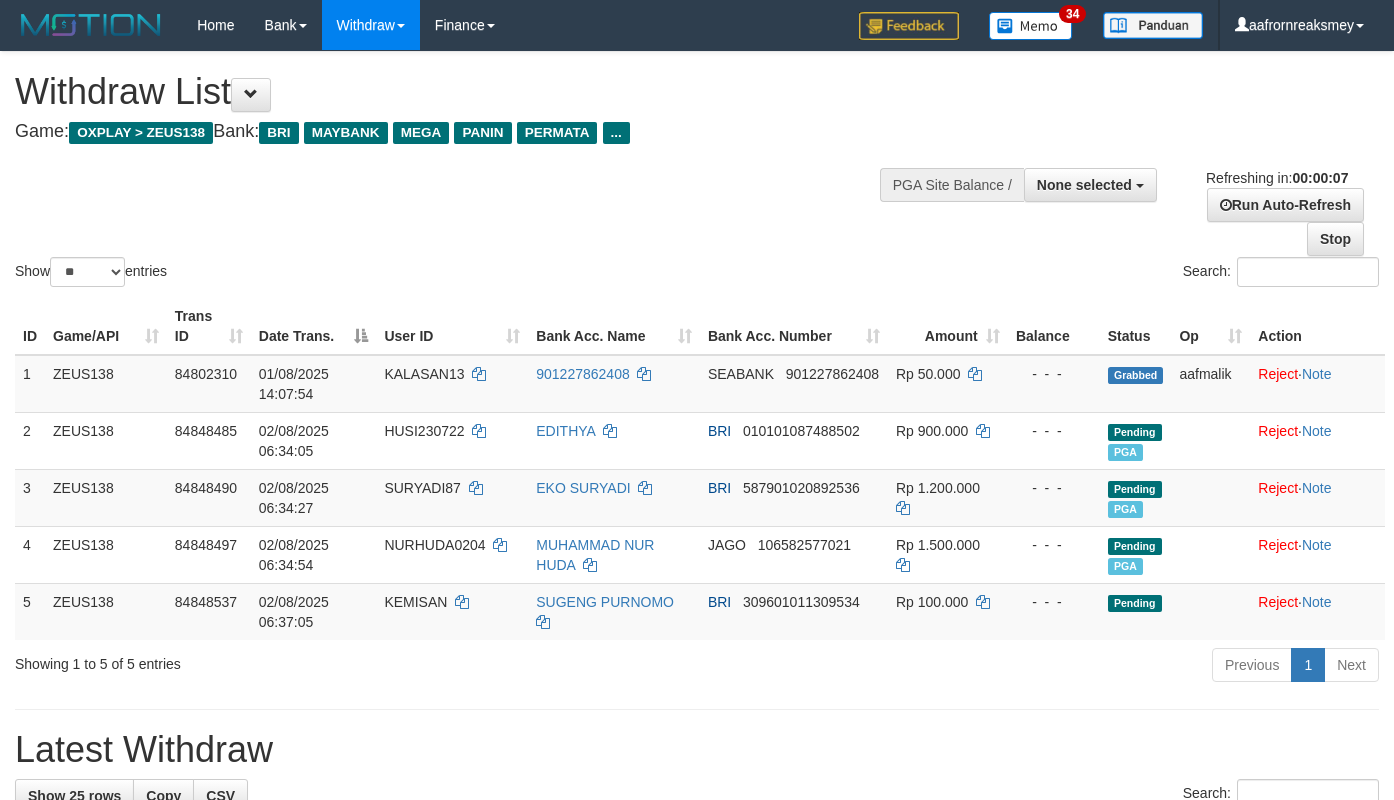 scroll, scrollTop: 0, scrollLeft: 0, axis: both 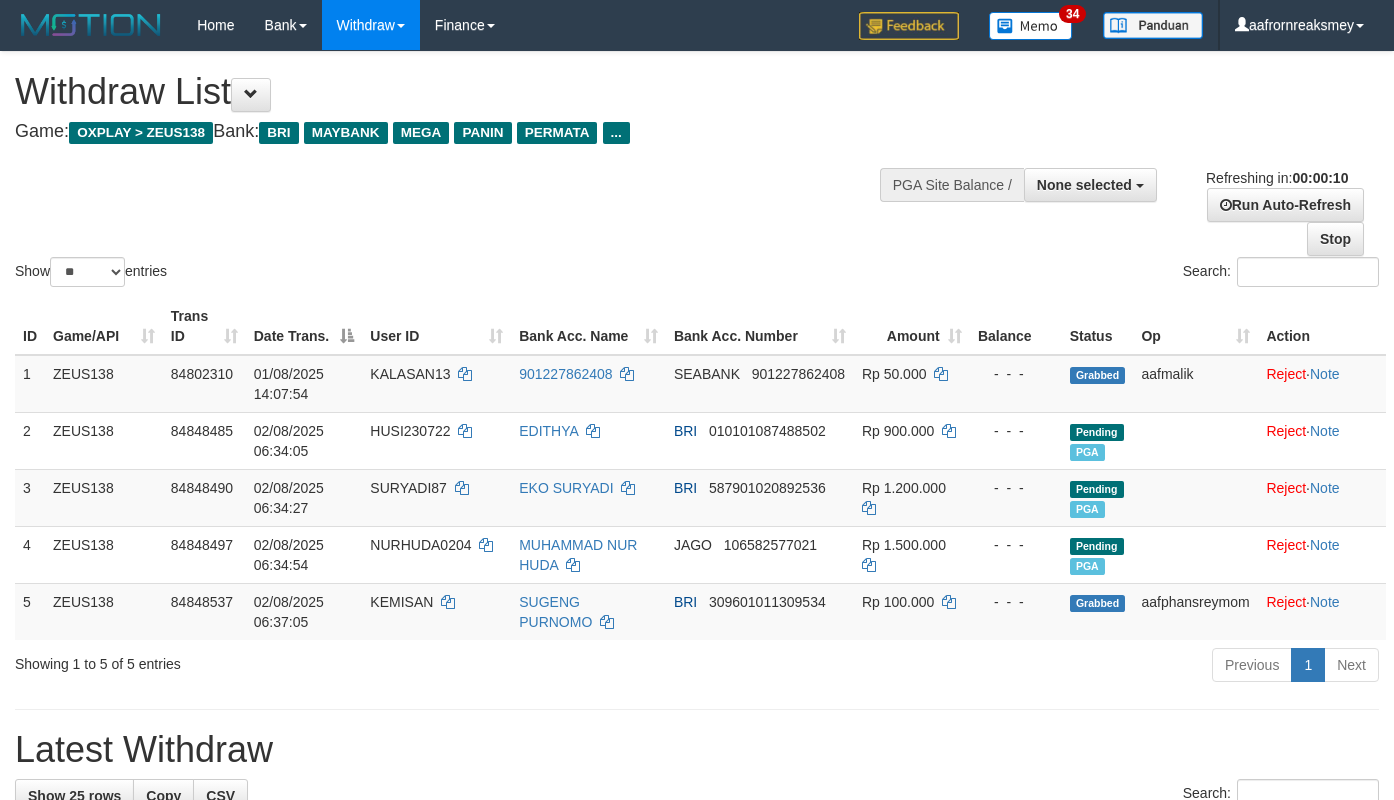 select 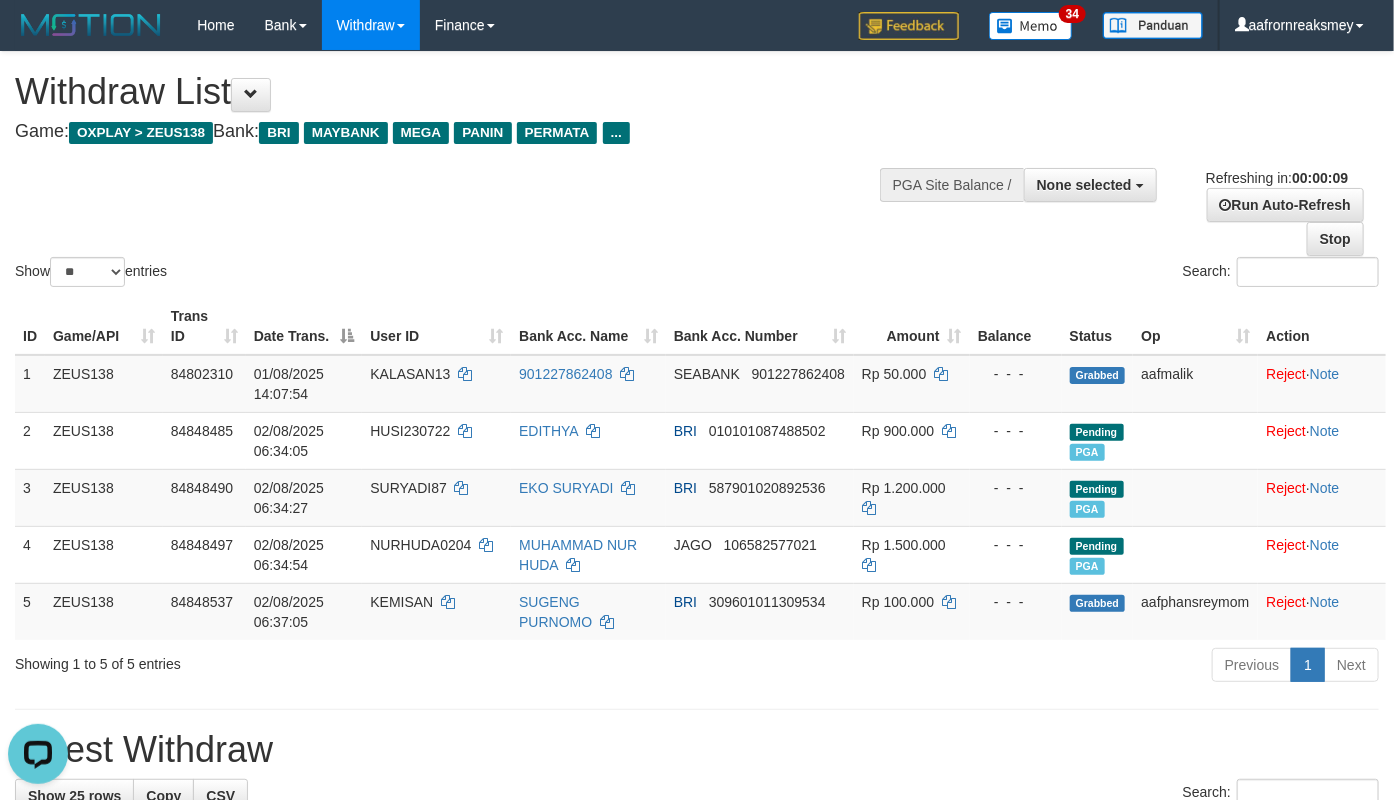 scroll, scrollTop: 0, scrollLeft: 0, axis: both 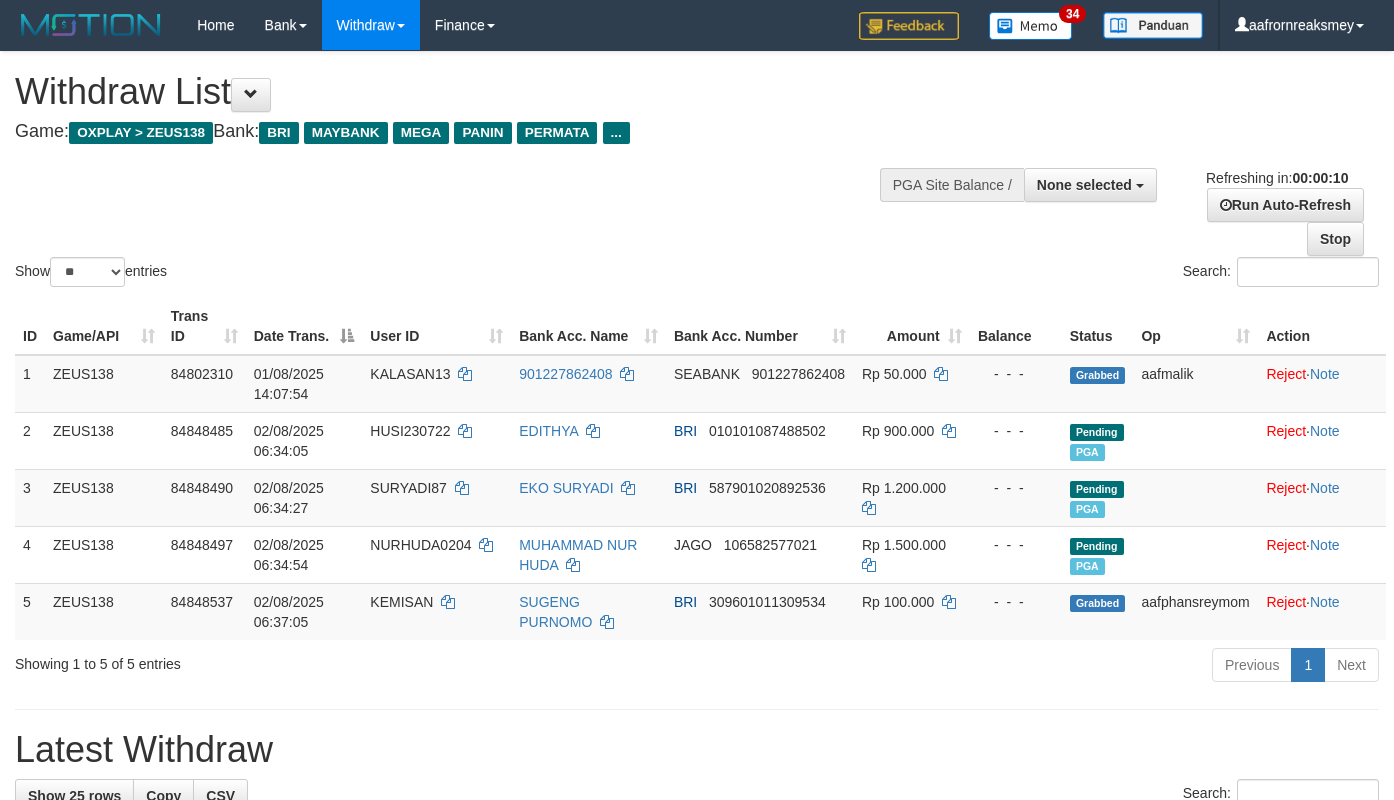 select 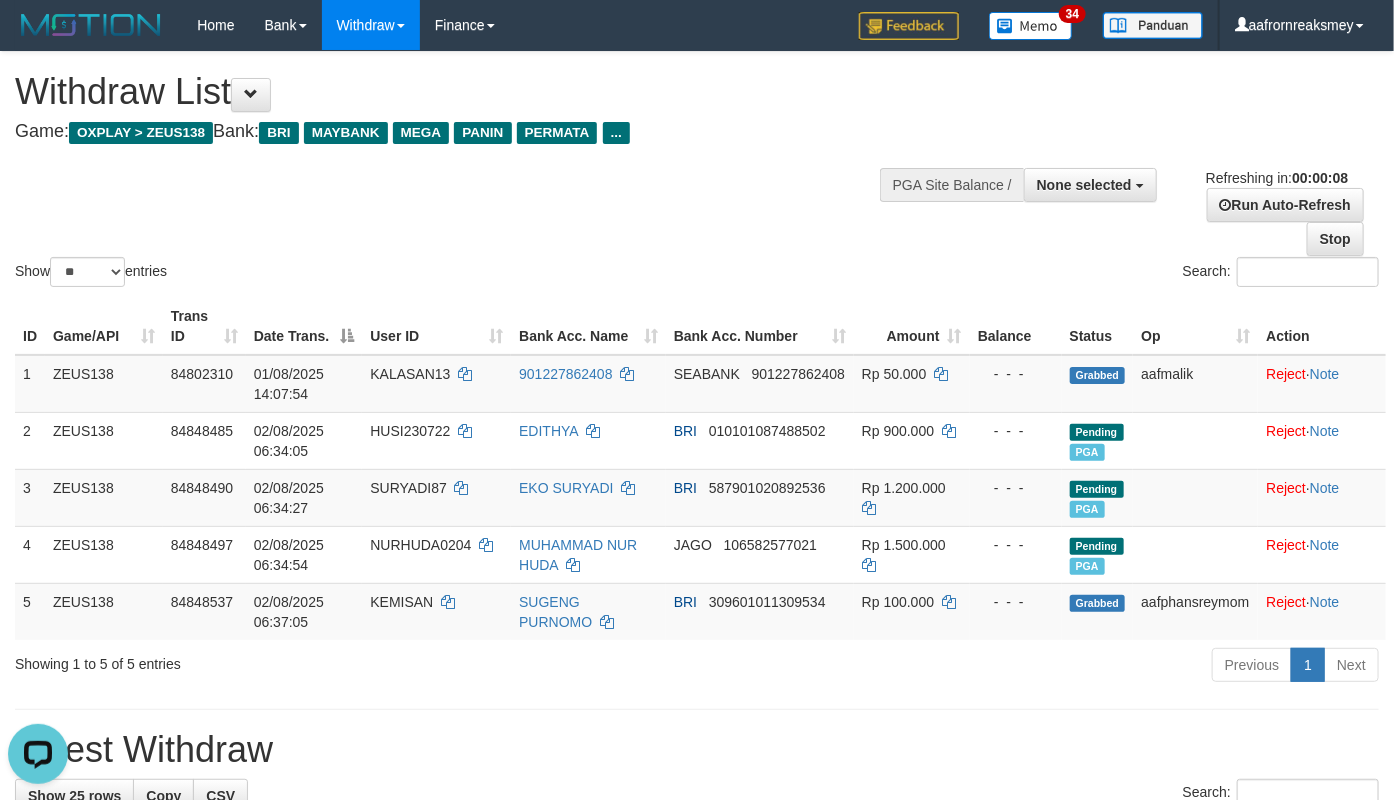 scroll, scrollTop: 0, scrollLeft: 0, axis: both 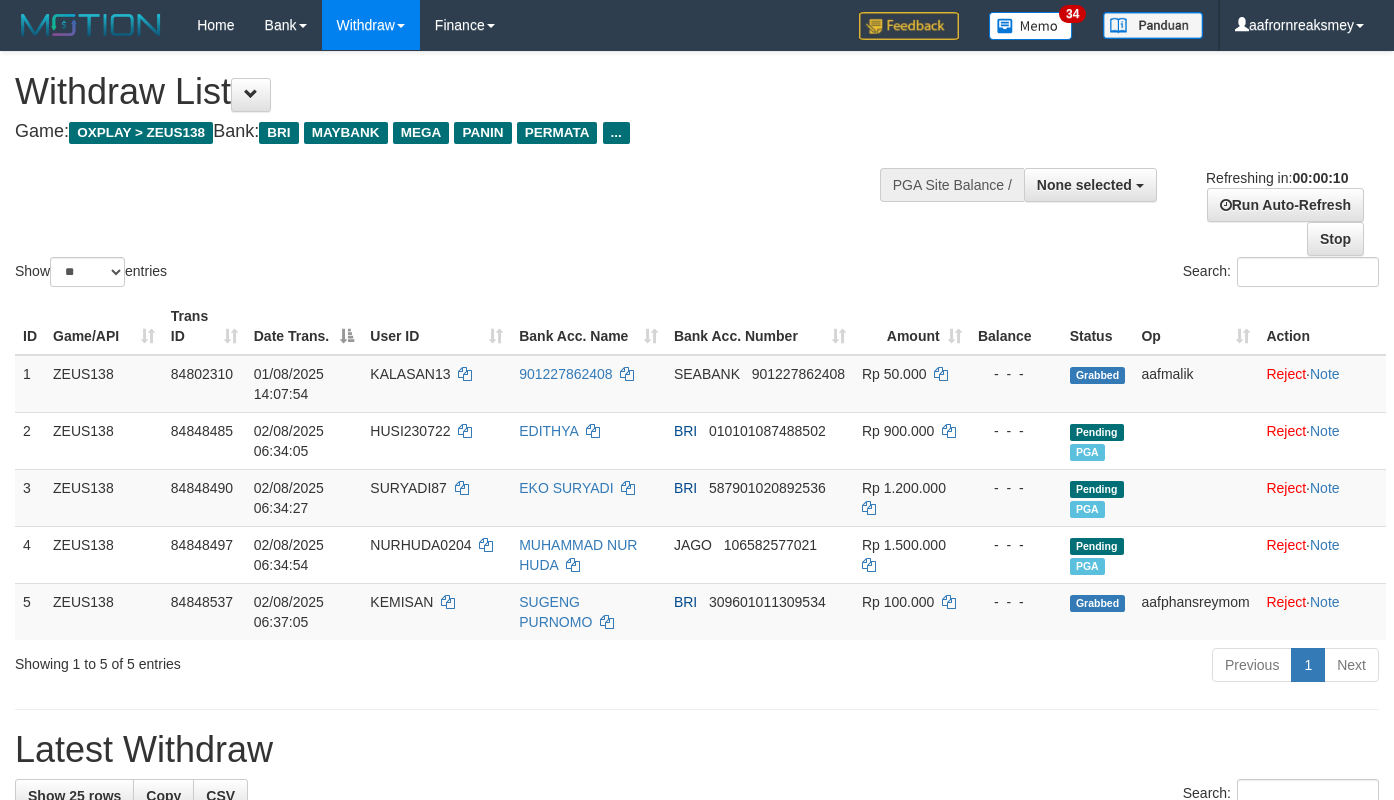 select 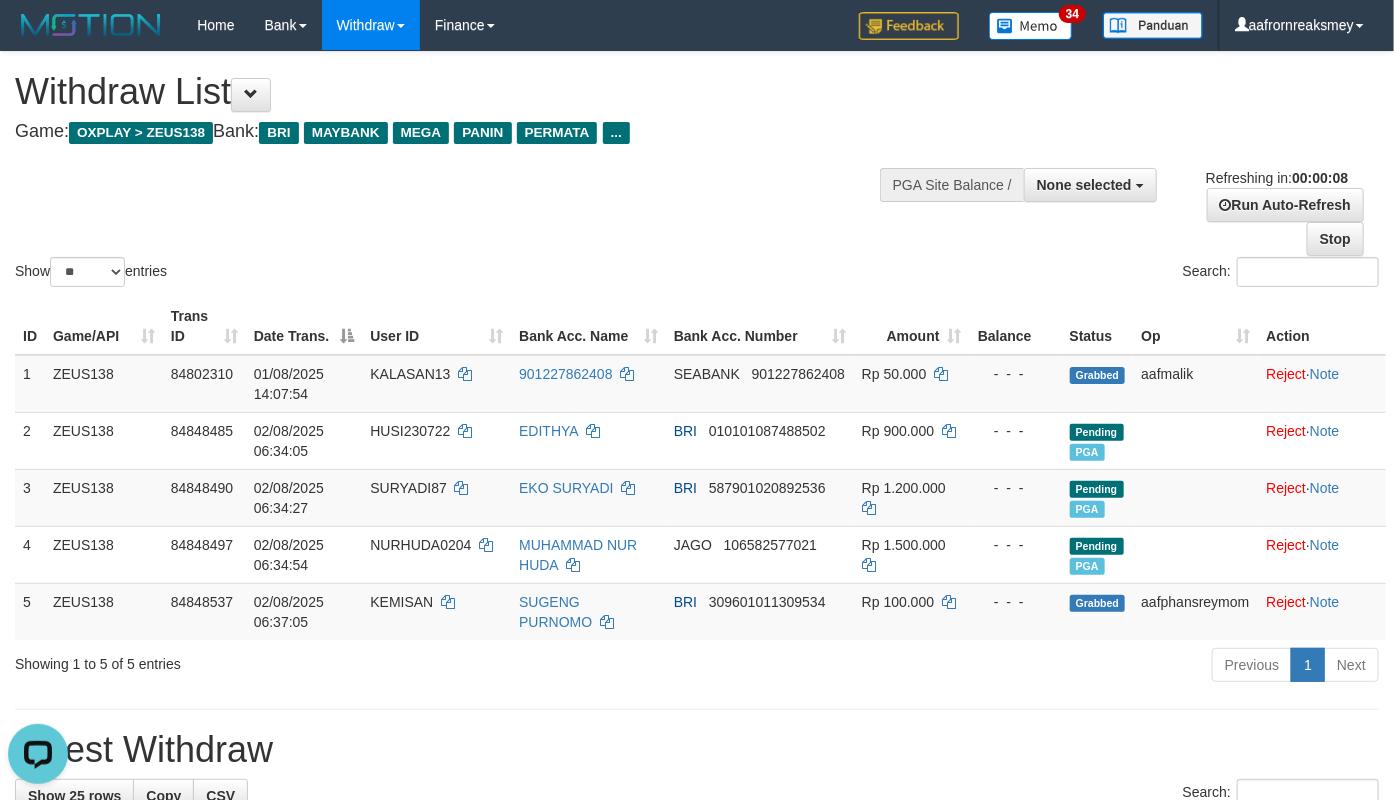 scroll, scrollTop: 0, scrollLeft: 0, axis: both 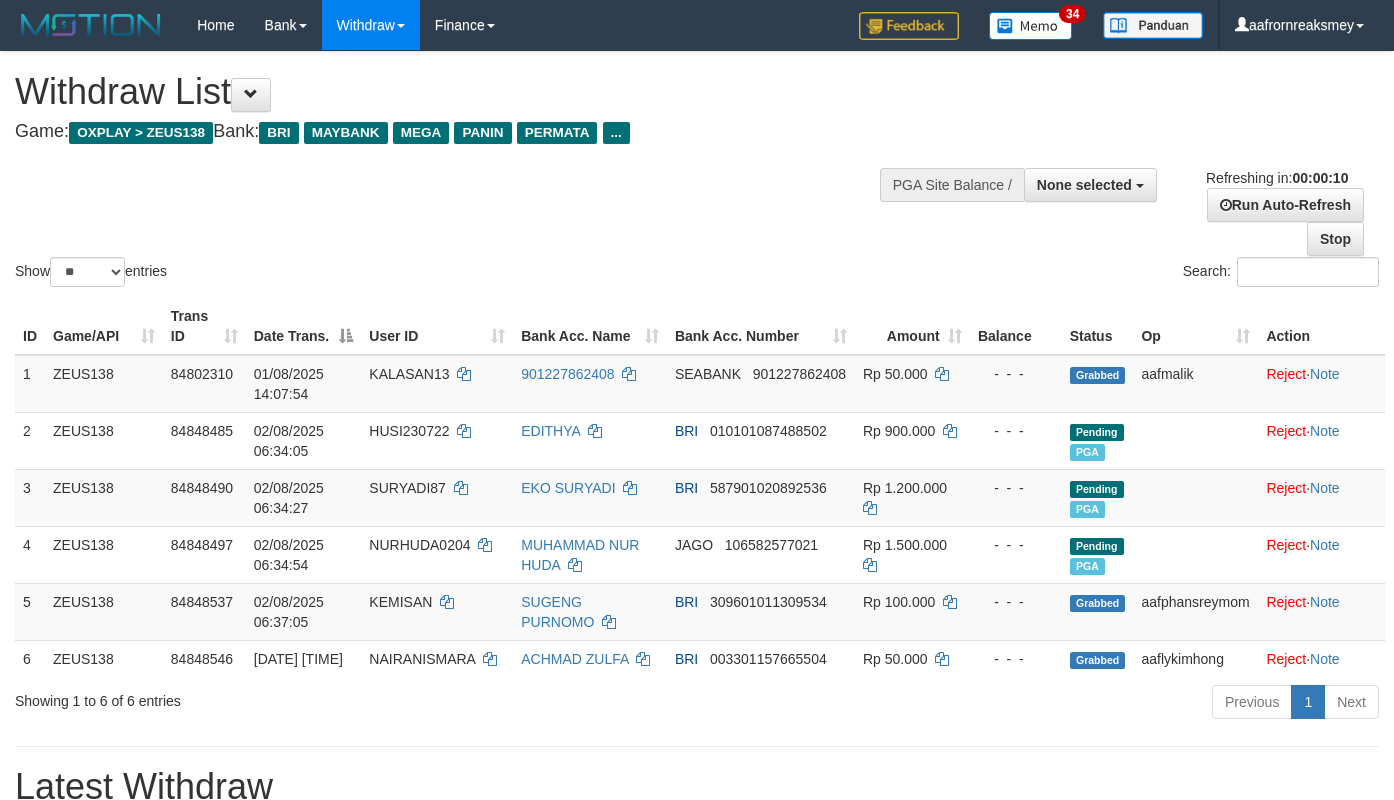 select 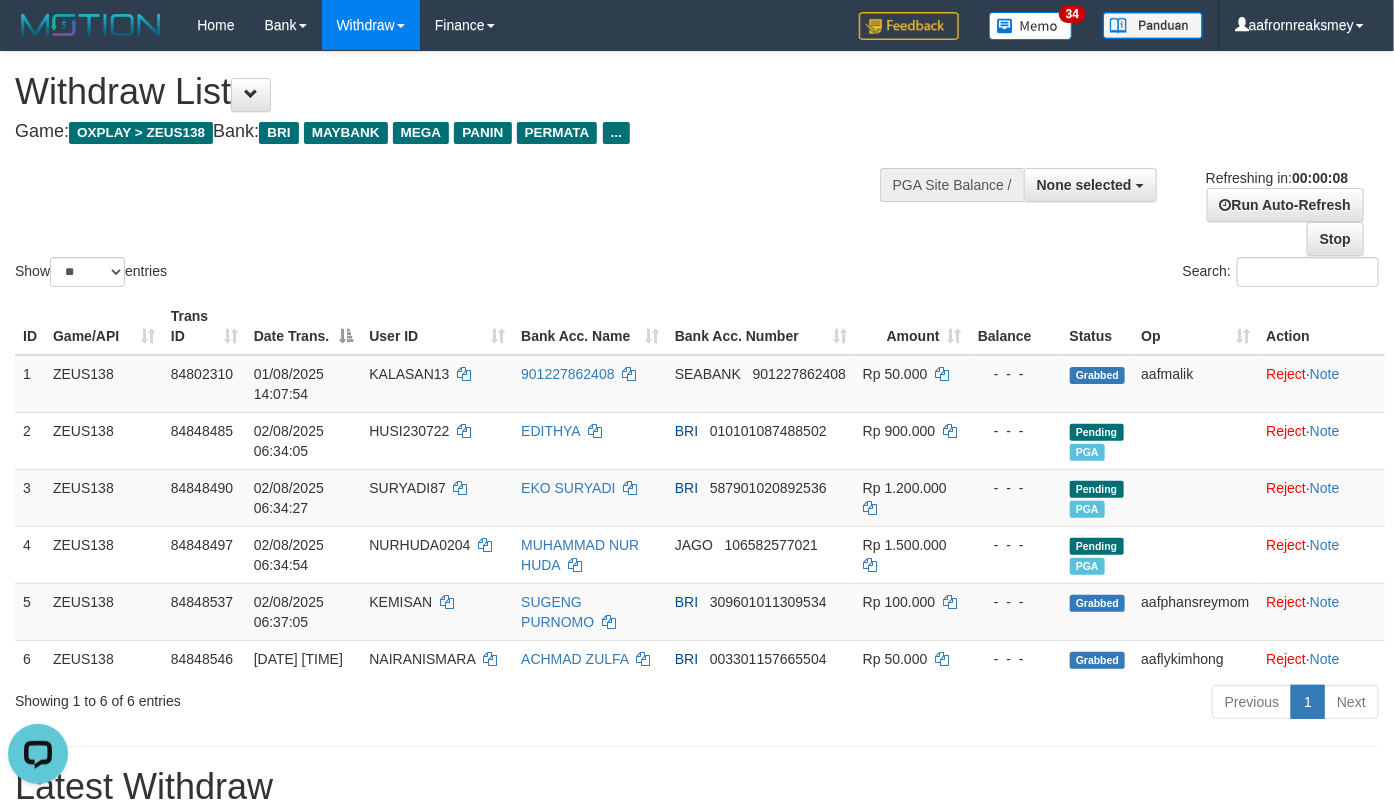 scroll, scrollTop: 0, scrollLeft: 0, axis: both 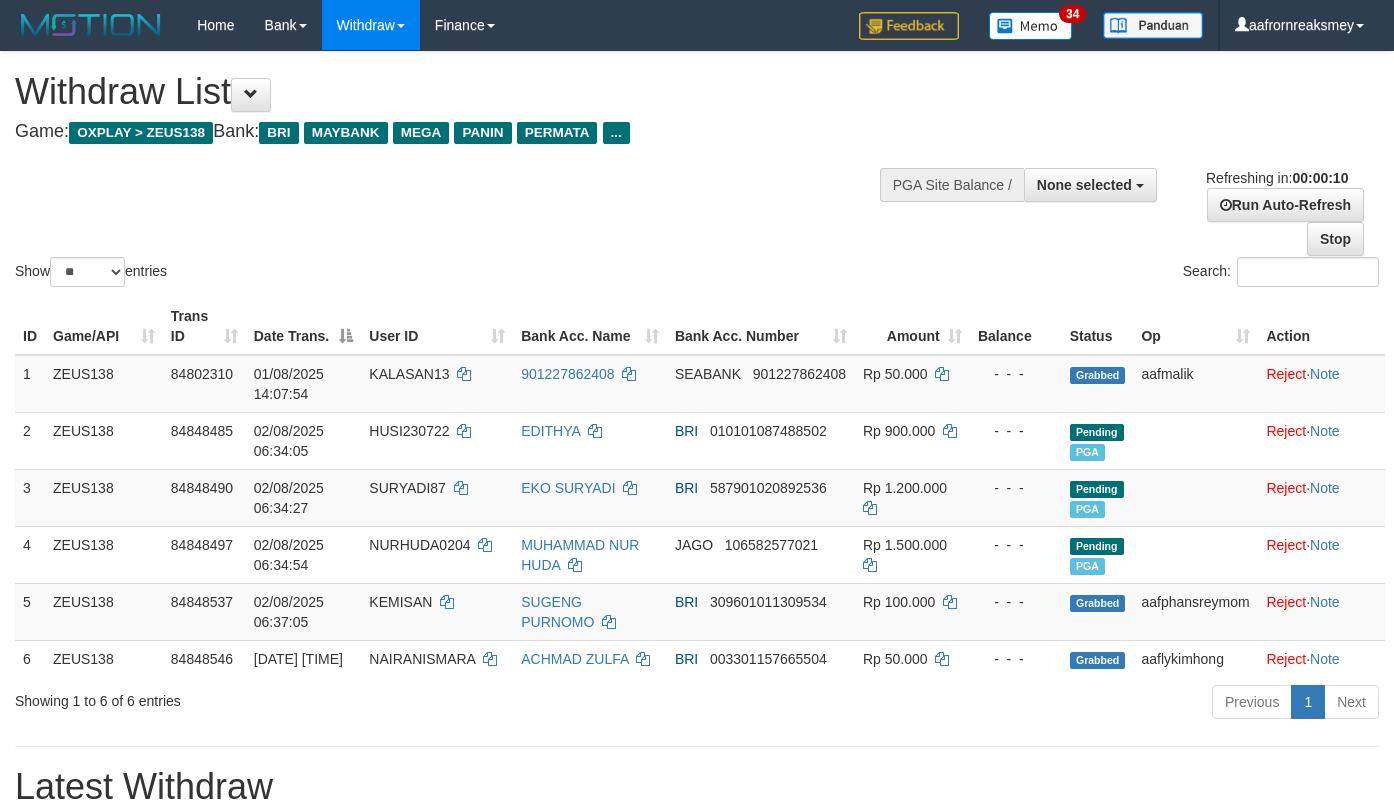 select 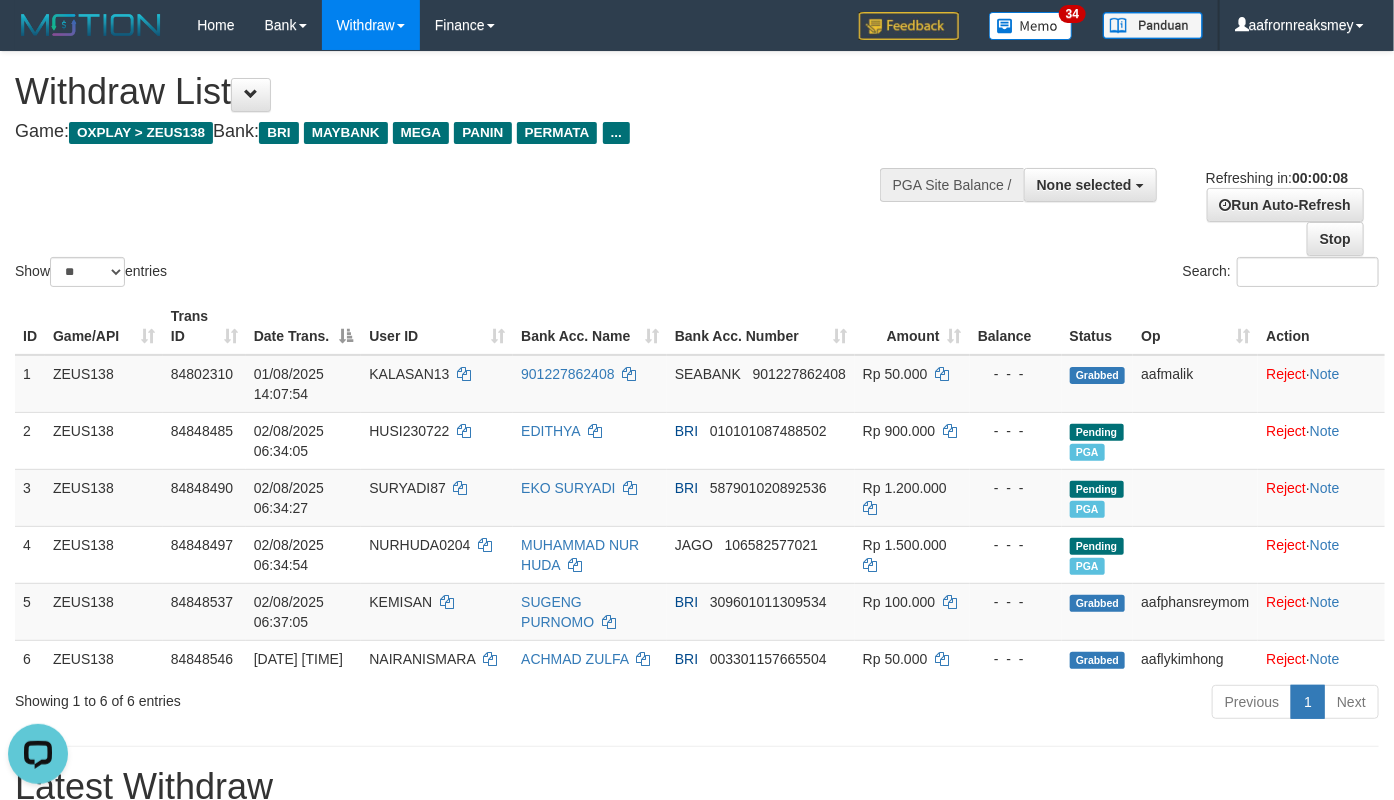 scroll, scrollTop: 0, scrollLeft: 0, axis: both 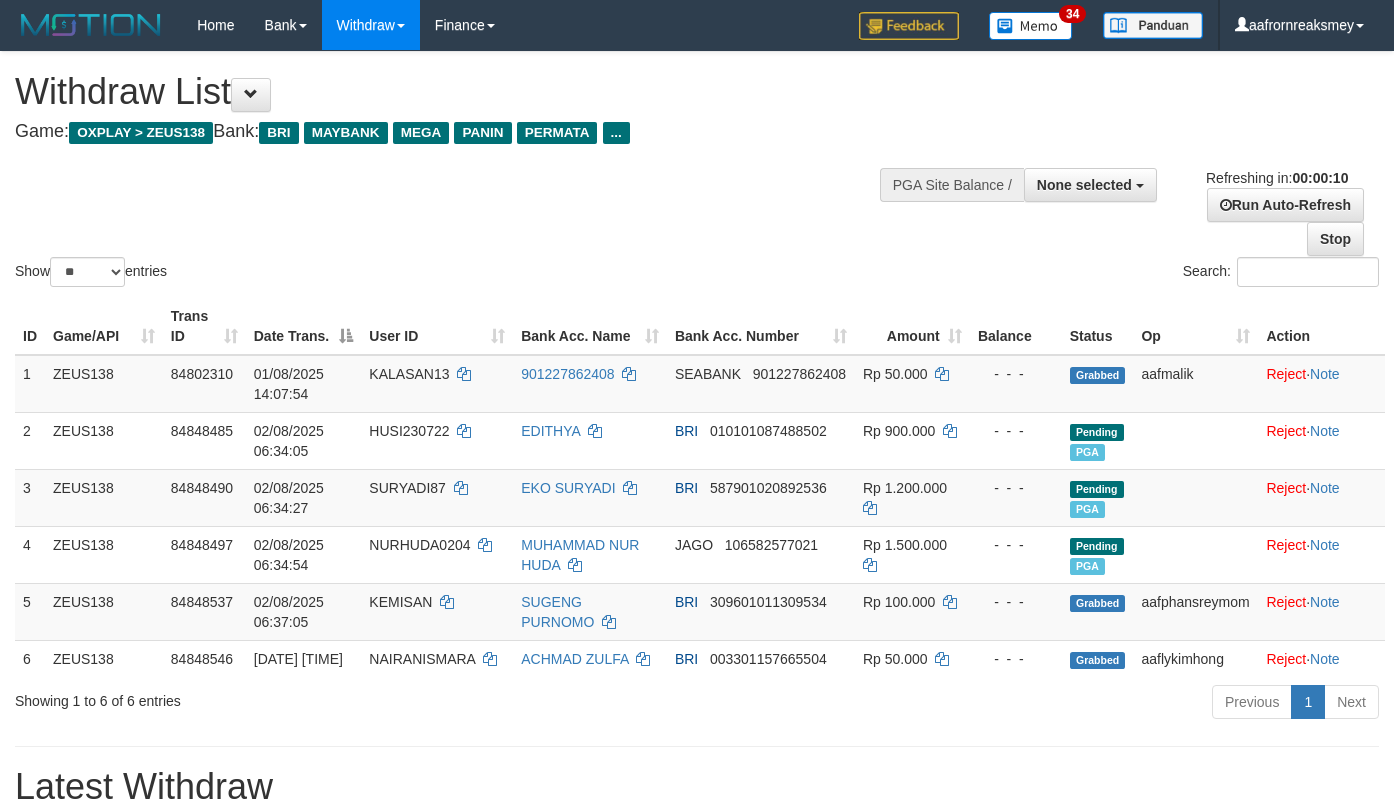 select 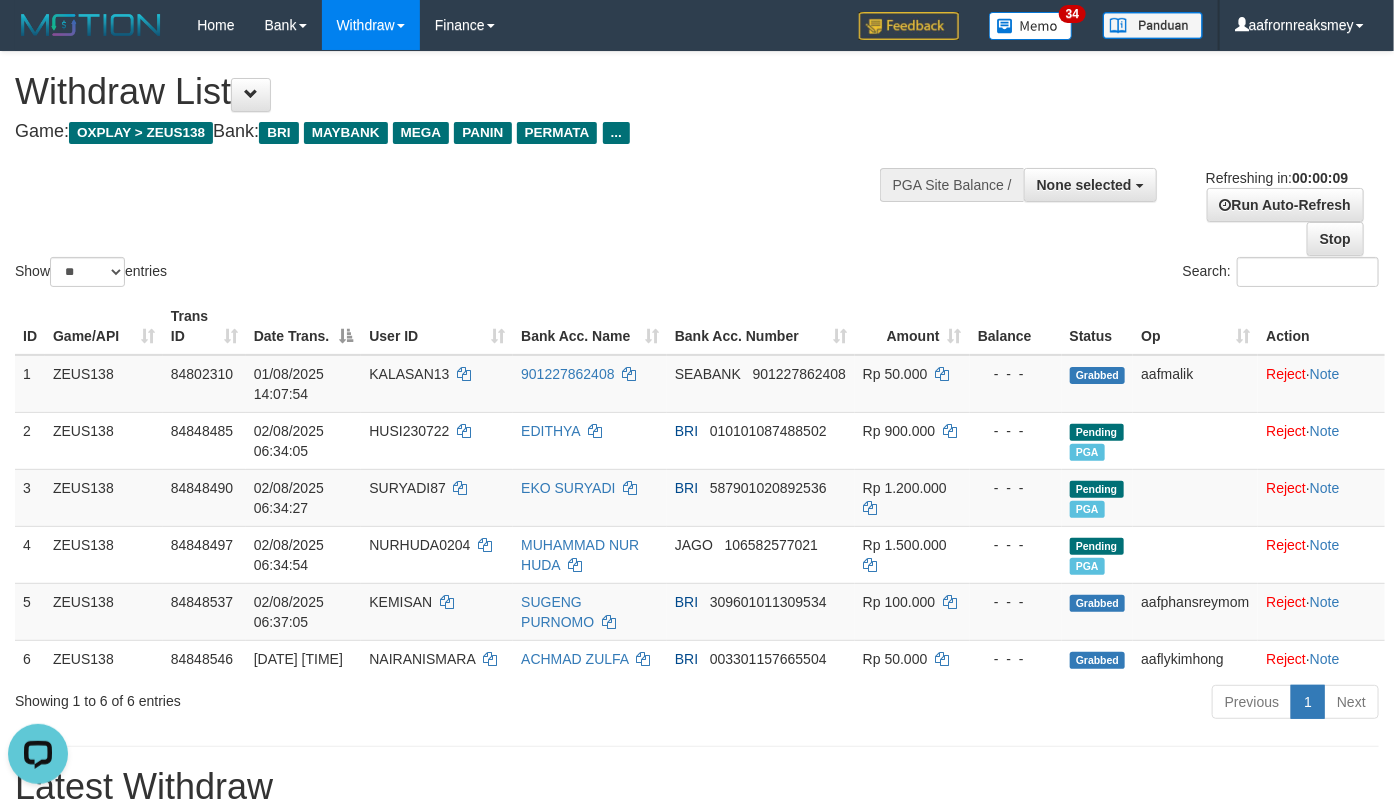 scroll, scrollTop: 0, scrollLeft: 0, axis: both 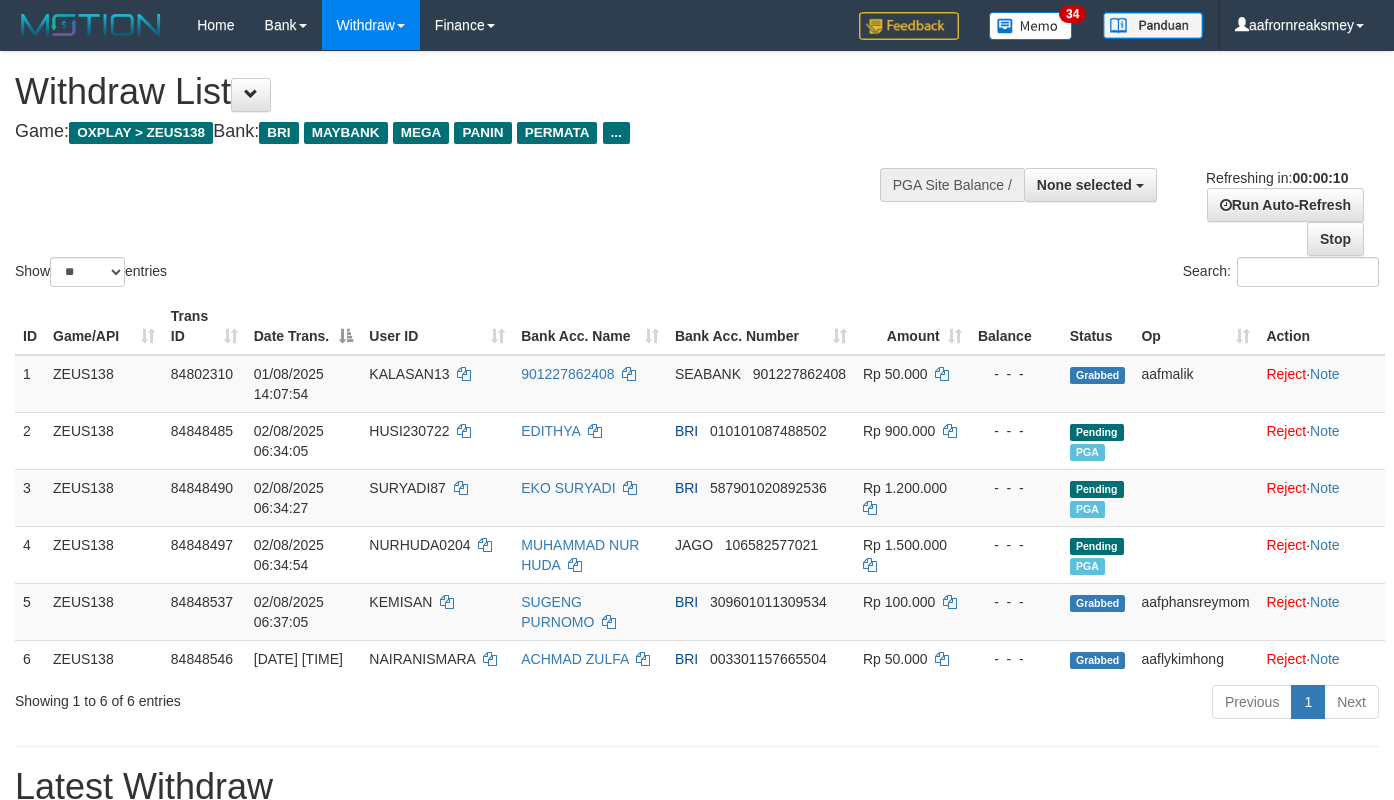 select 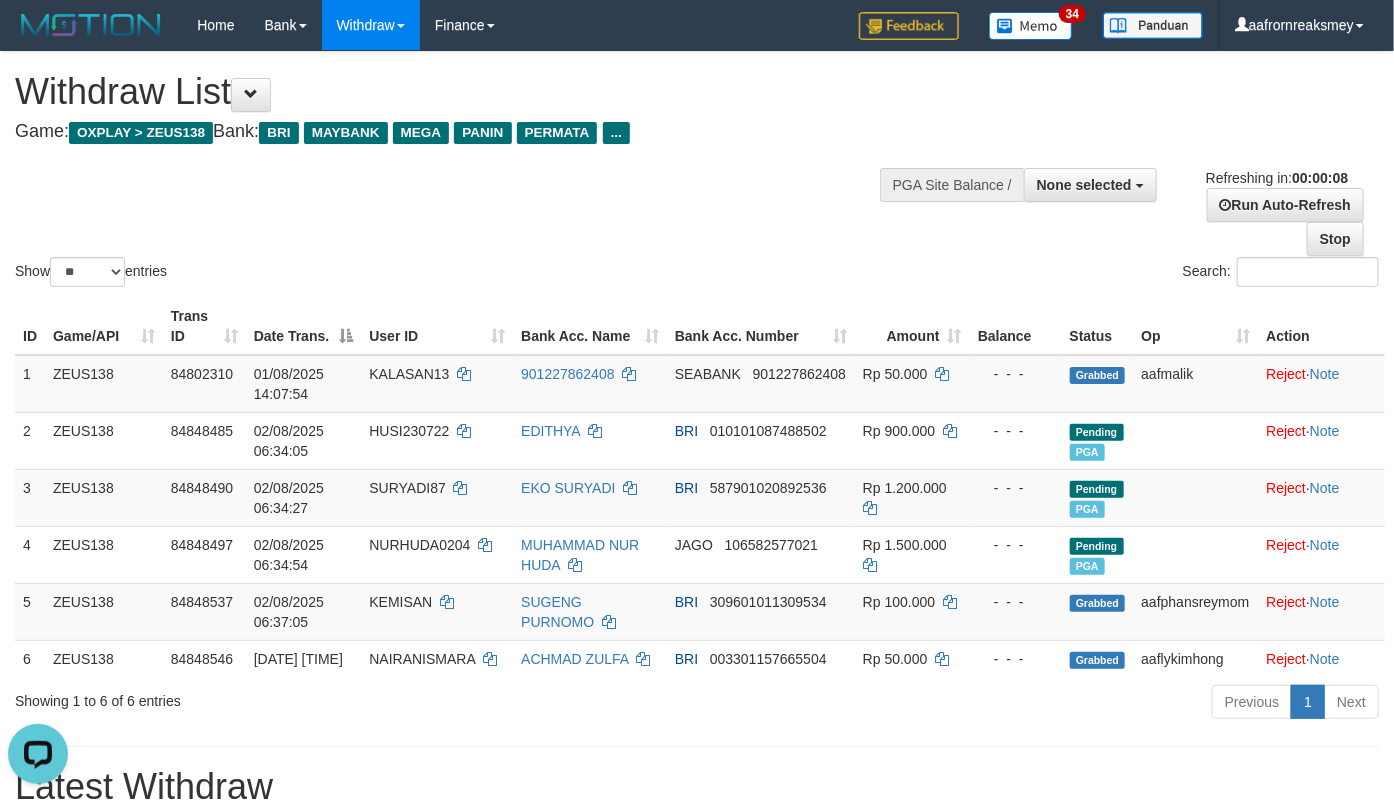 scroll, scrollTop: 0, scrollLeft: 0, axis: both 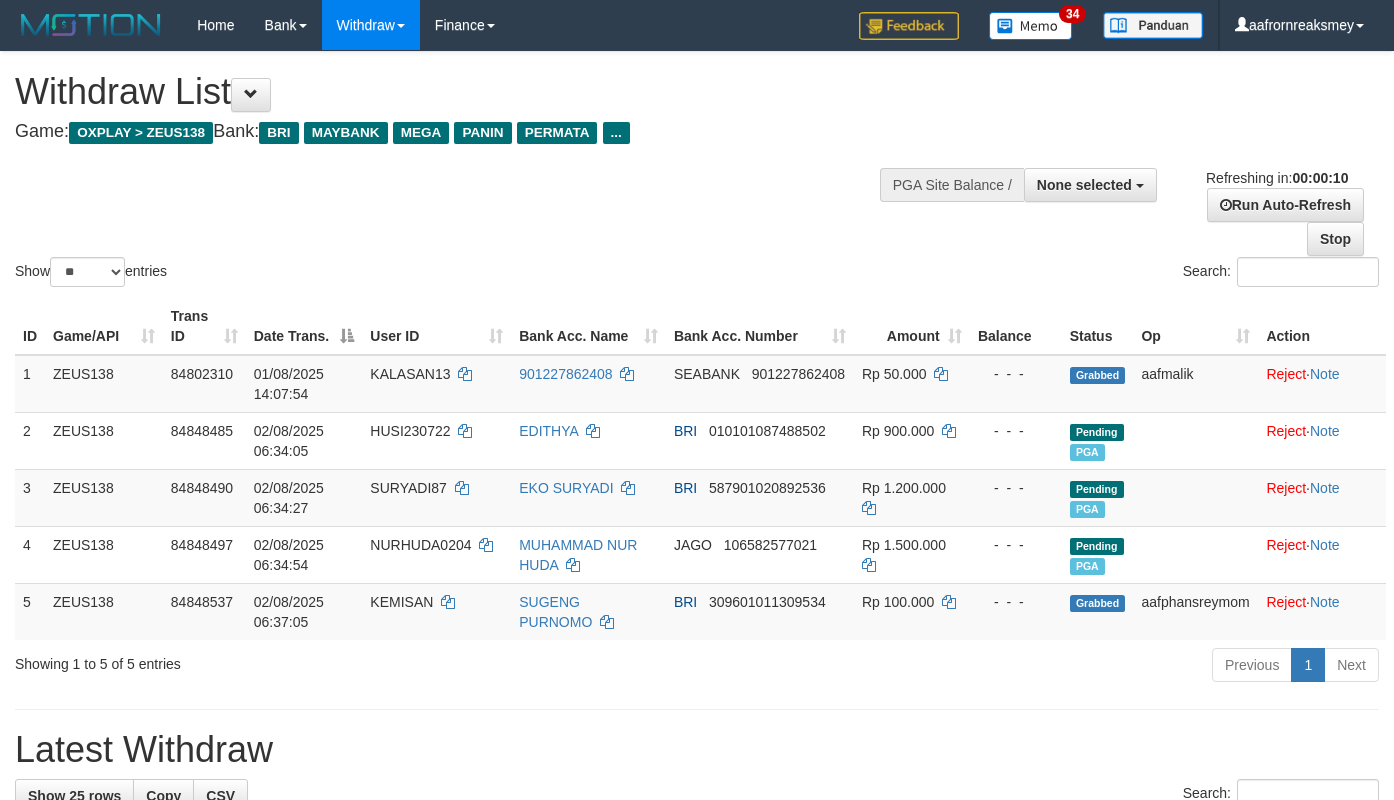 select 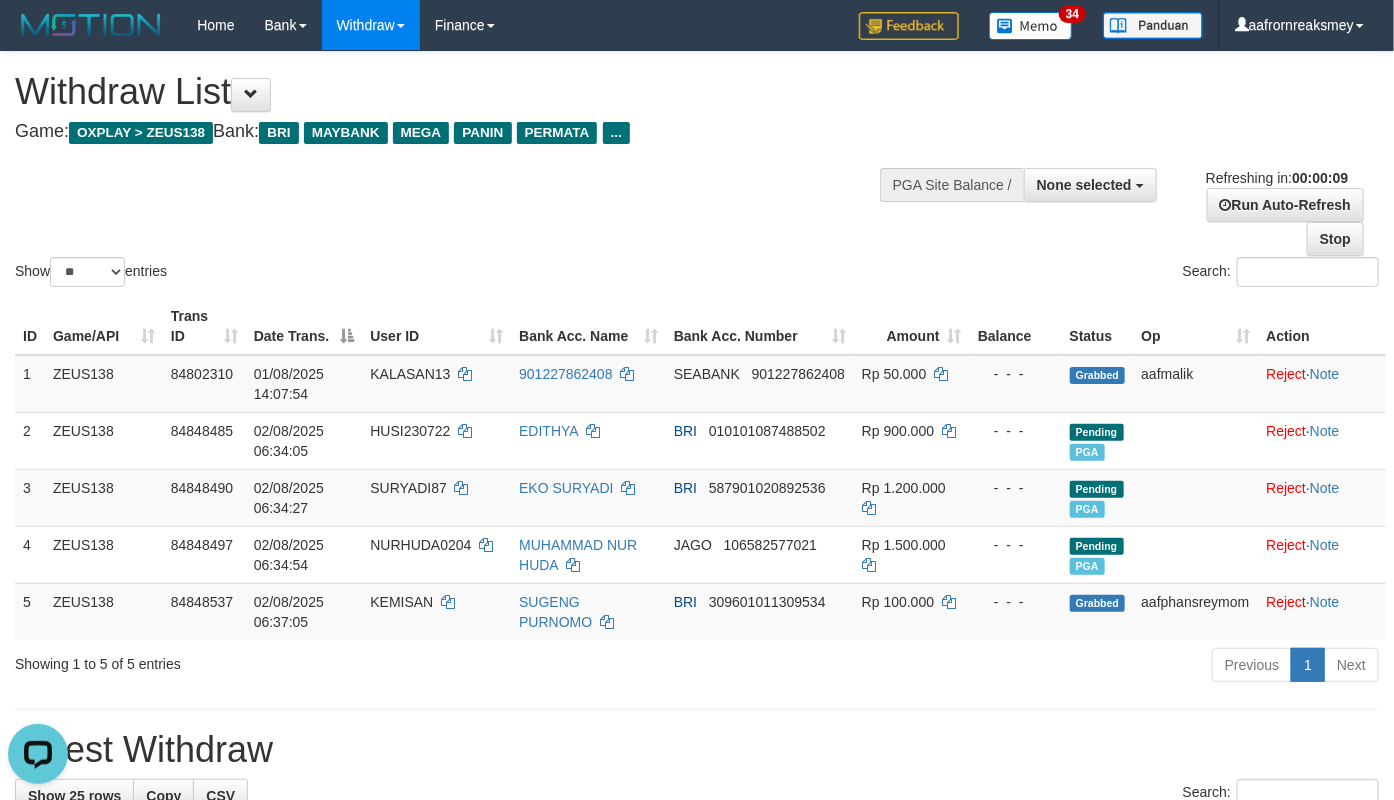 scroll, scrollTop: 0, scrollLeft: 0, axis: both 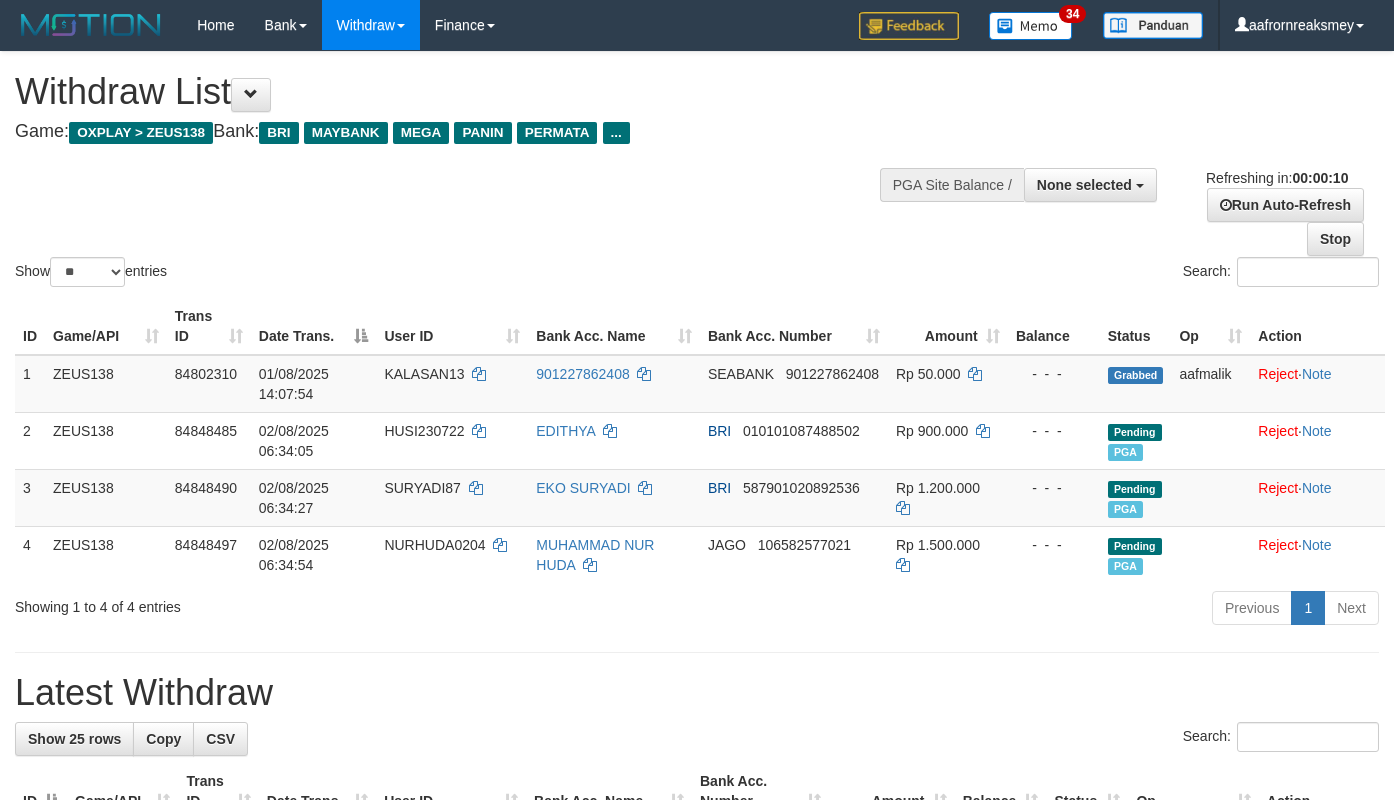 select 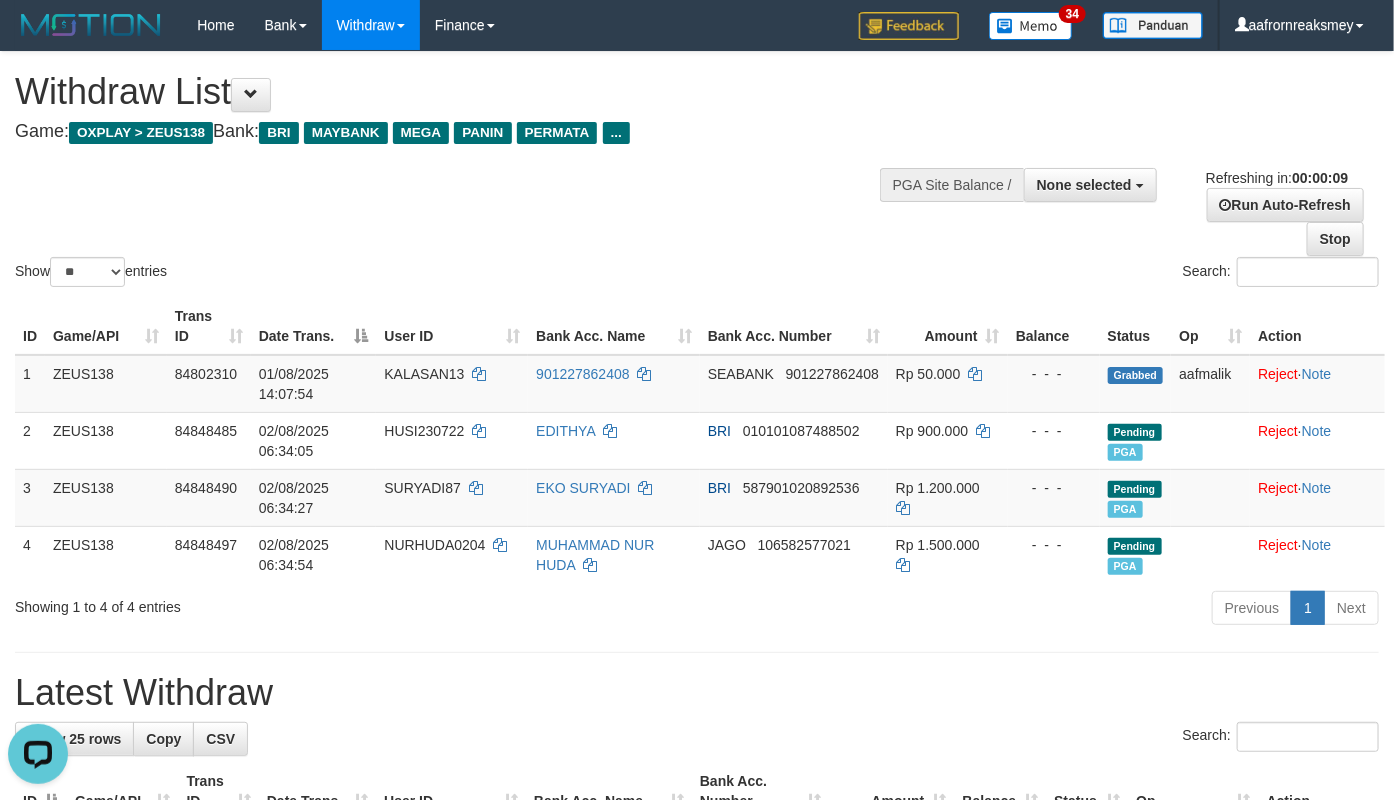 scroll, scrollTop: 0, scrollLeft: 0, axis: both 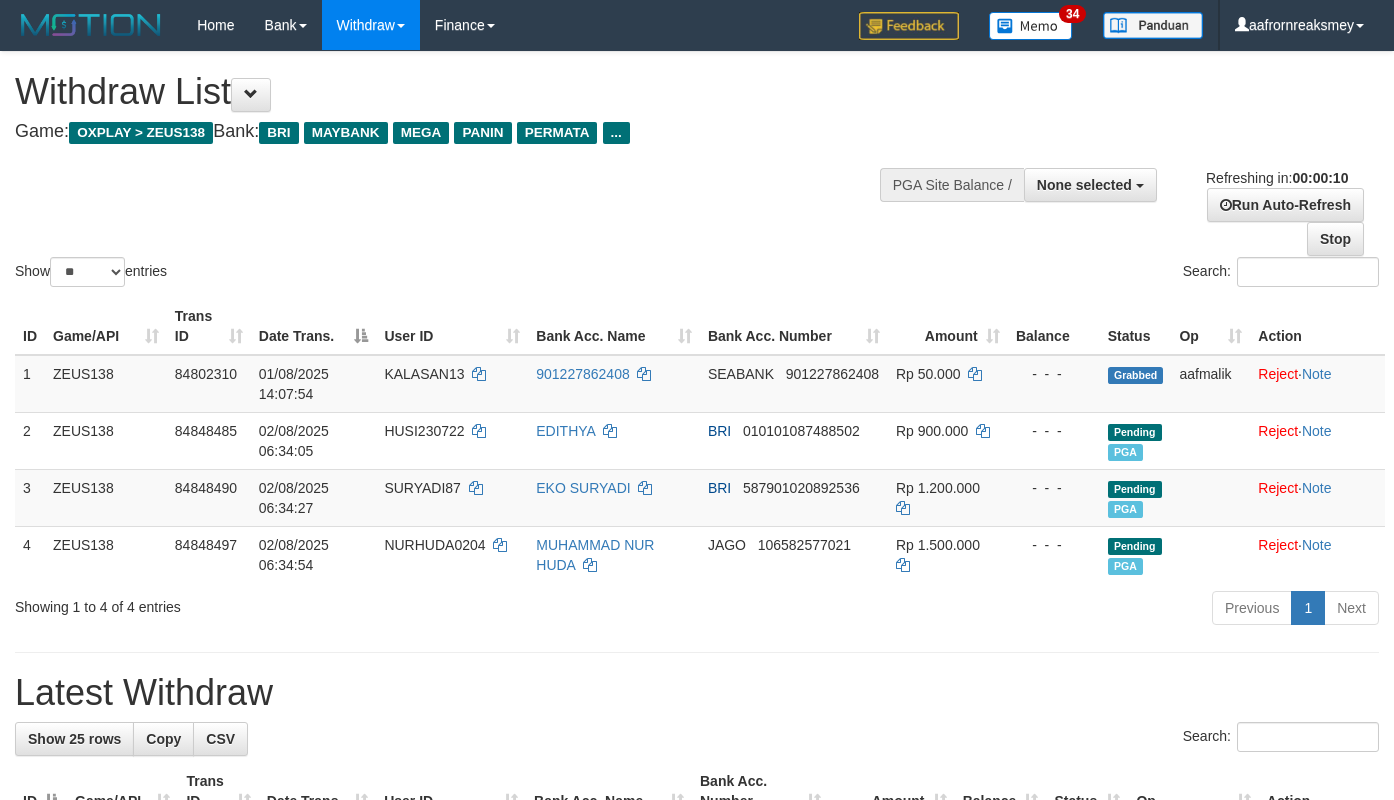 select 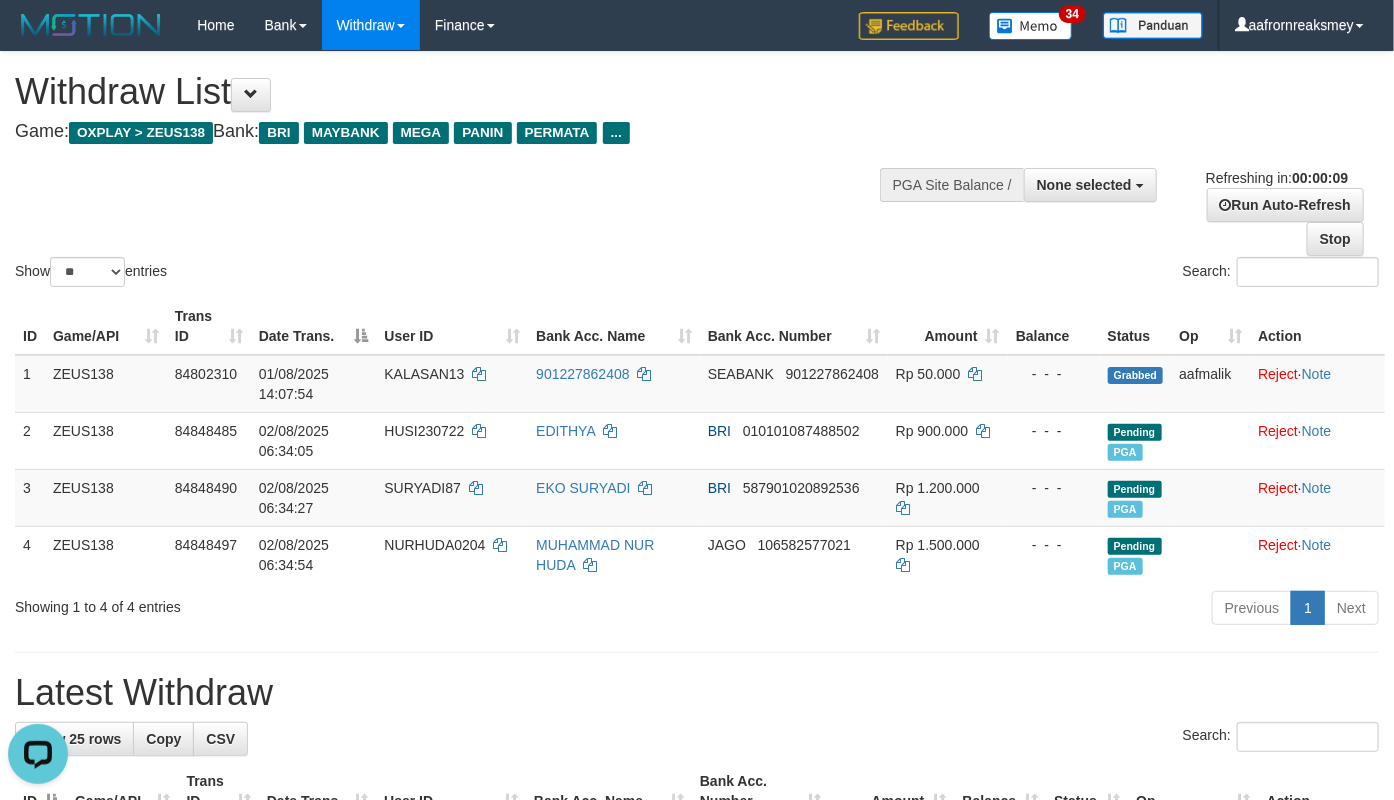 scroll, scrollTop: 0, scrollLeft: 0, axis: both 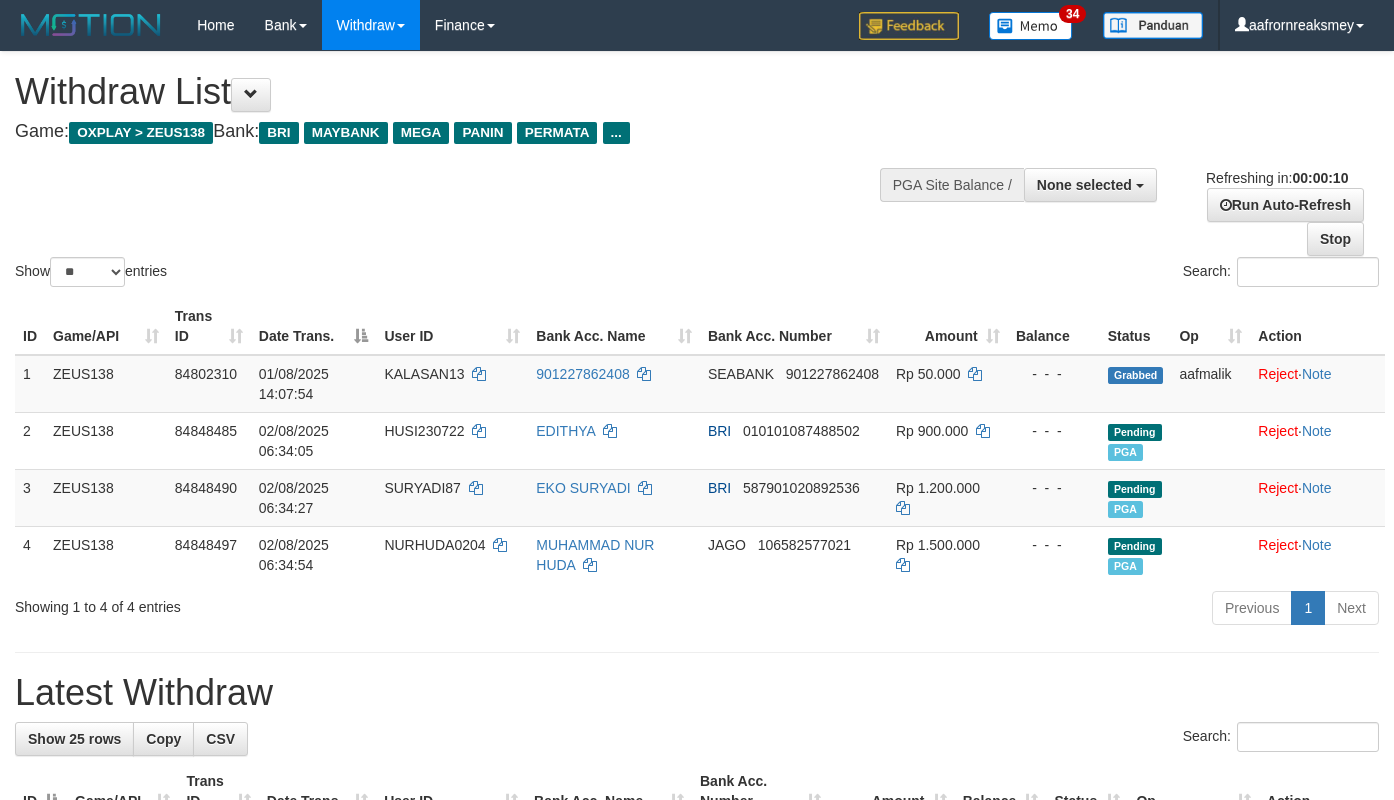 select 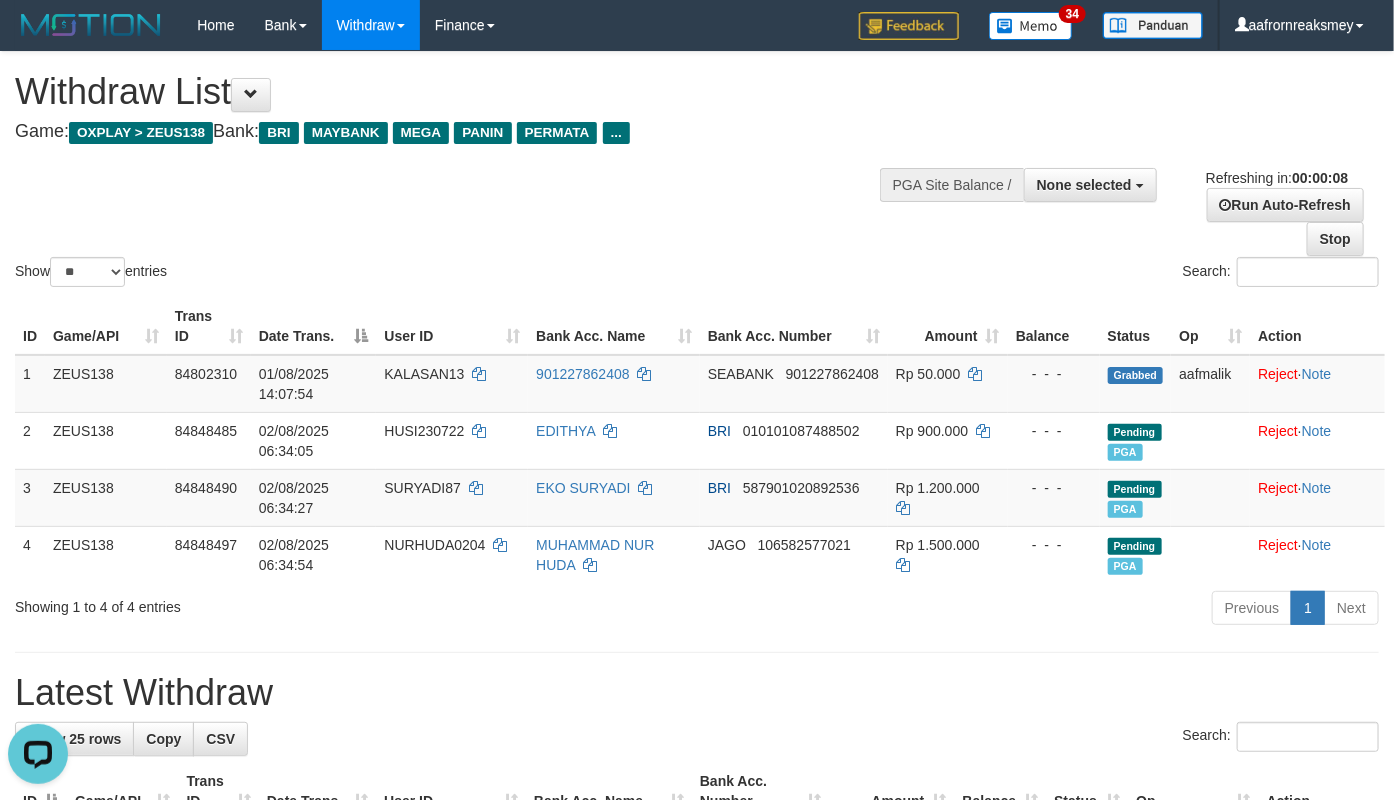 scroll, scrollTop: 0, scrollLeft: 0, axis: both 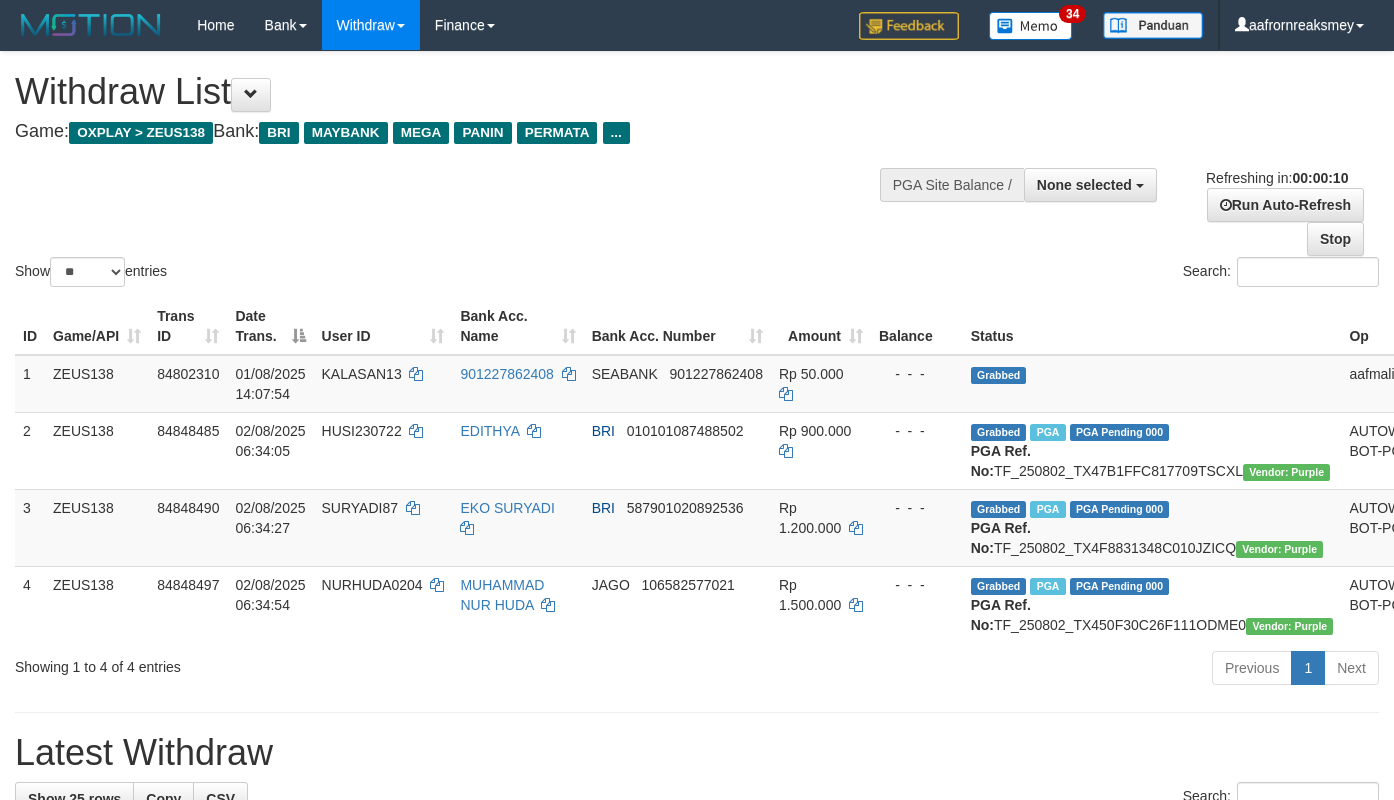 select 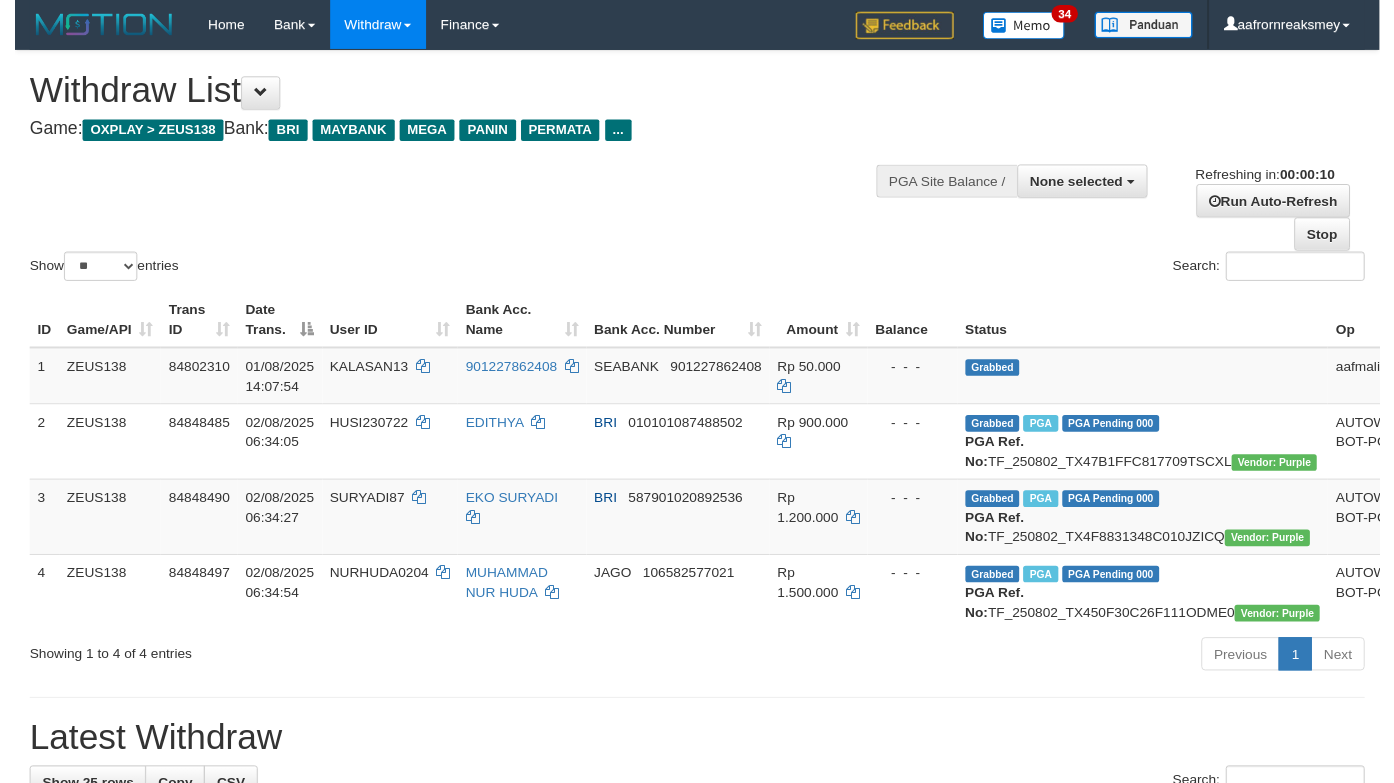 scroll, scrollTop: 0, scrollLeft: 0, axis: both 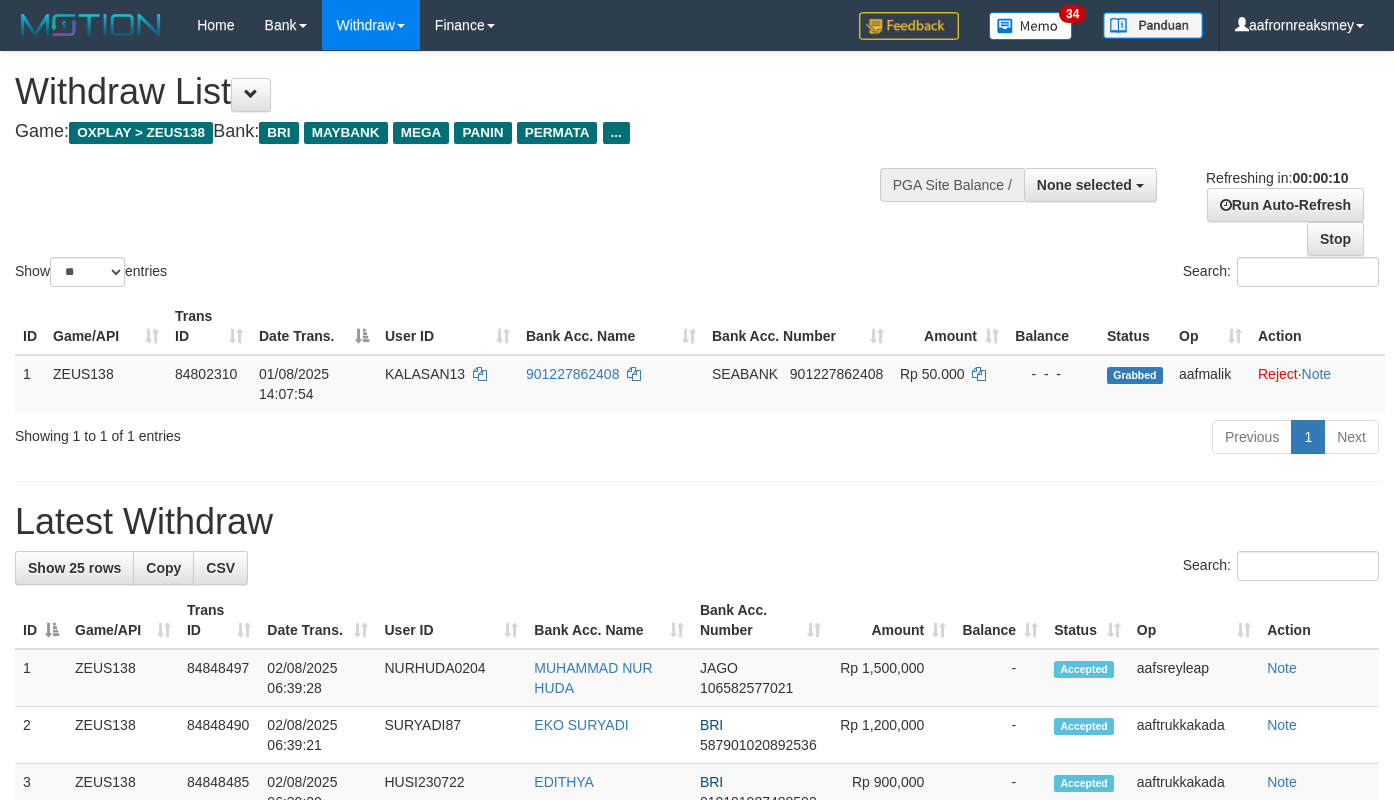 select 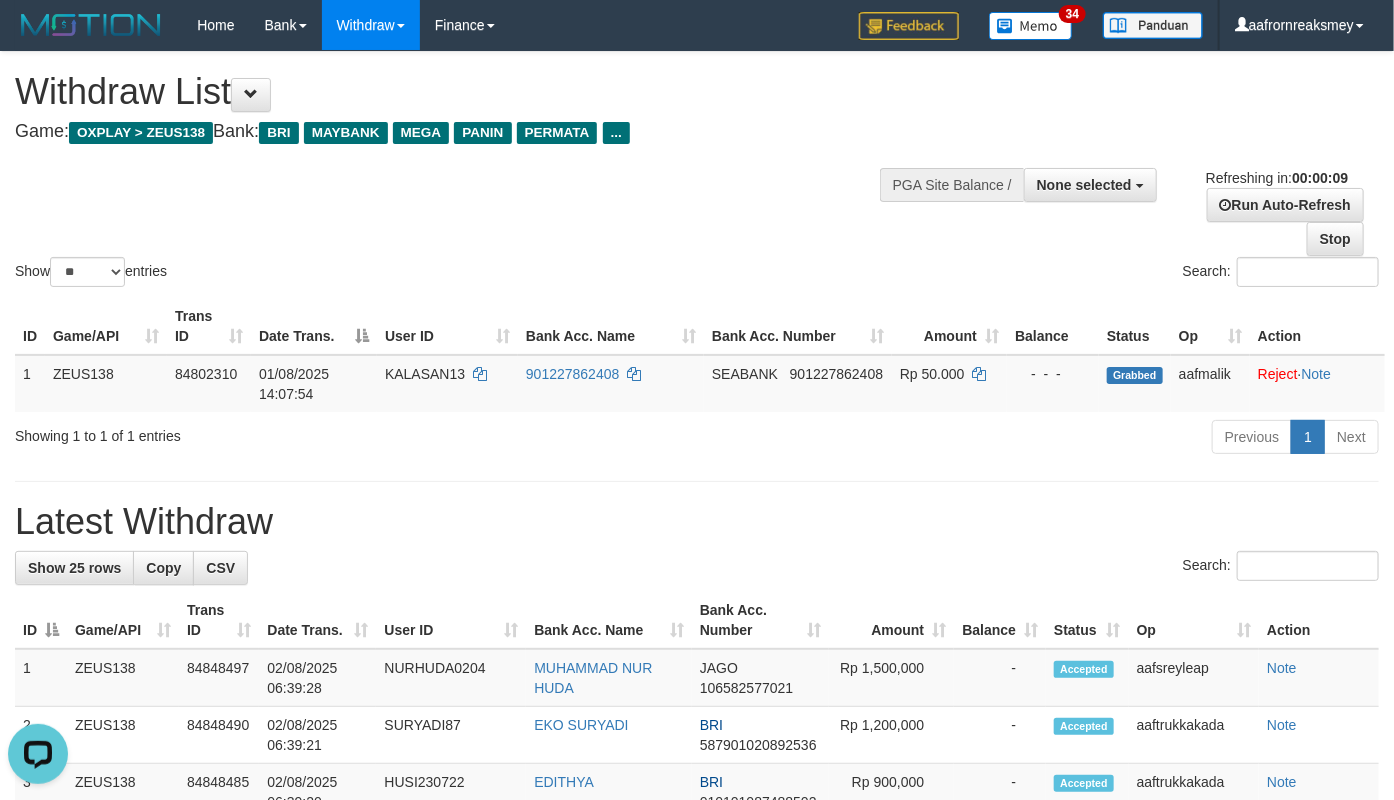 scroll, scrollTop: 0, scrollLeft: 0, axis: both 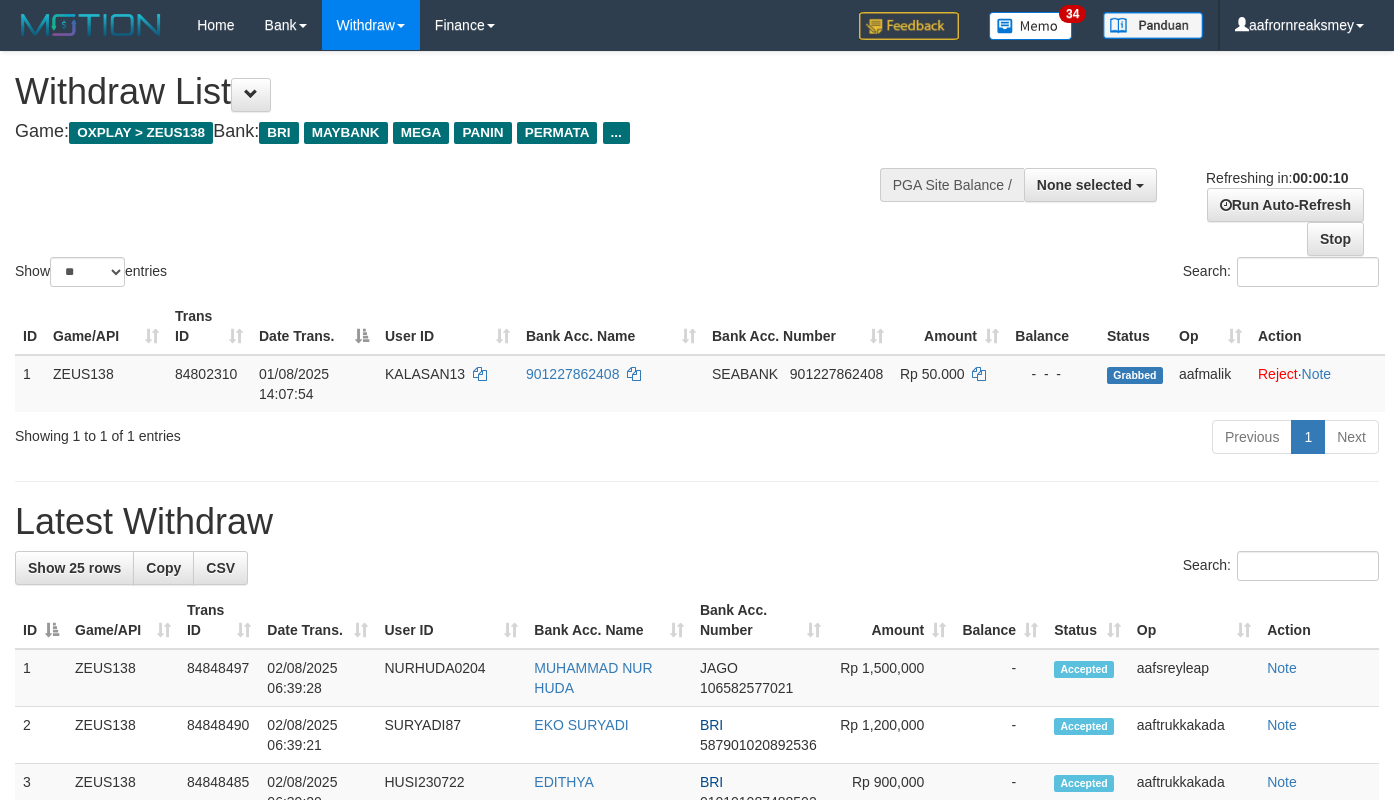 select 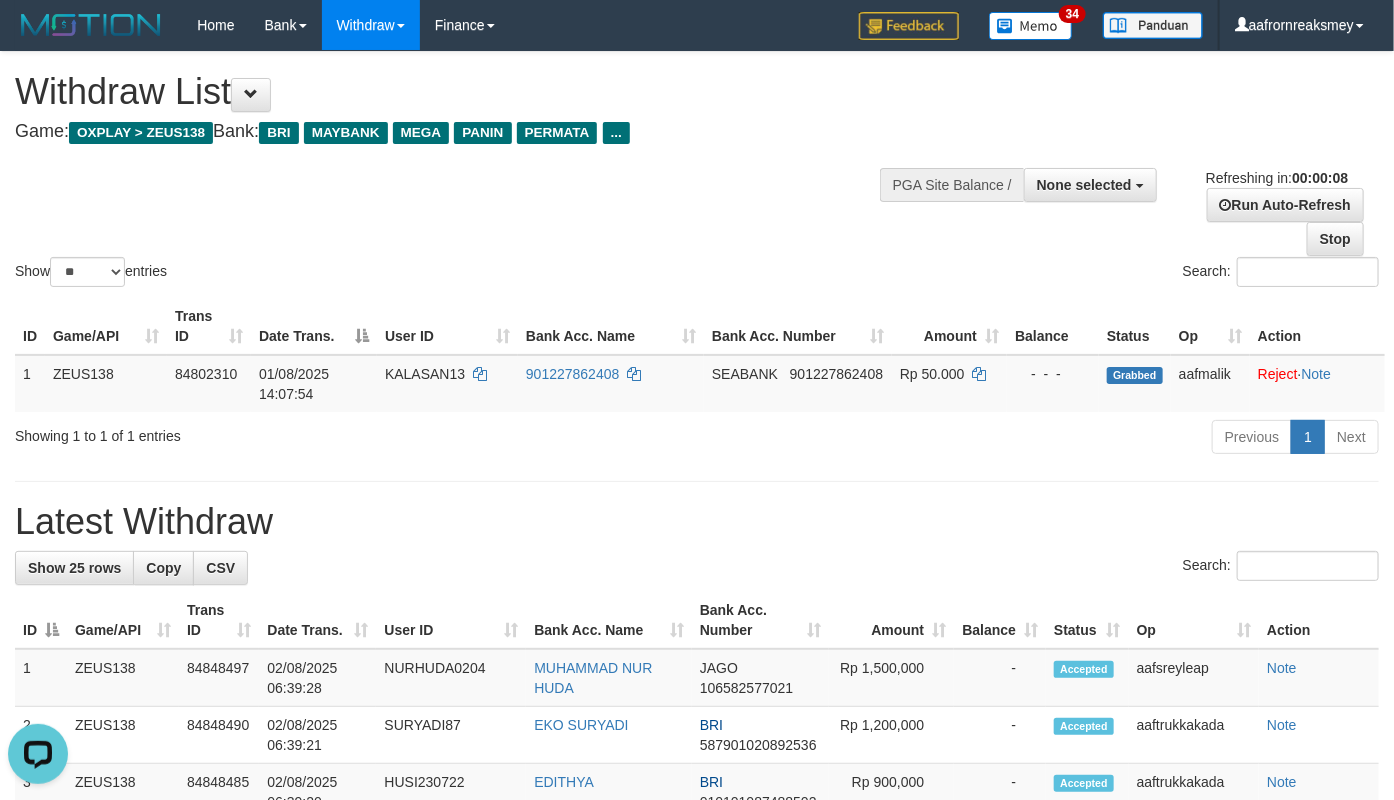 scroll, scrollTop: 0, scrollLeft: 0, axis: both 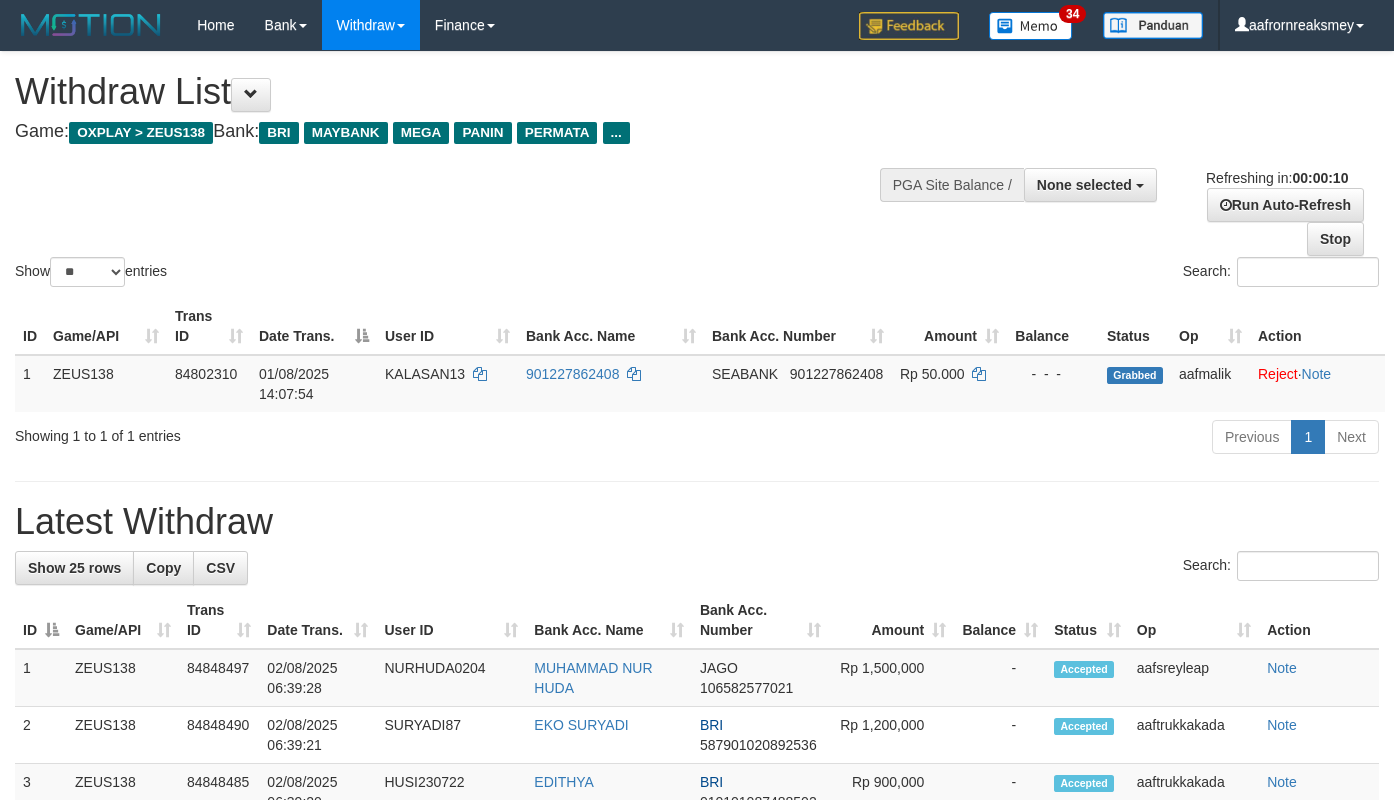 select 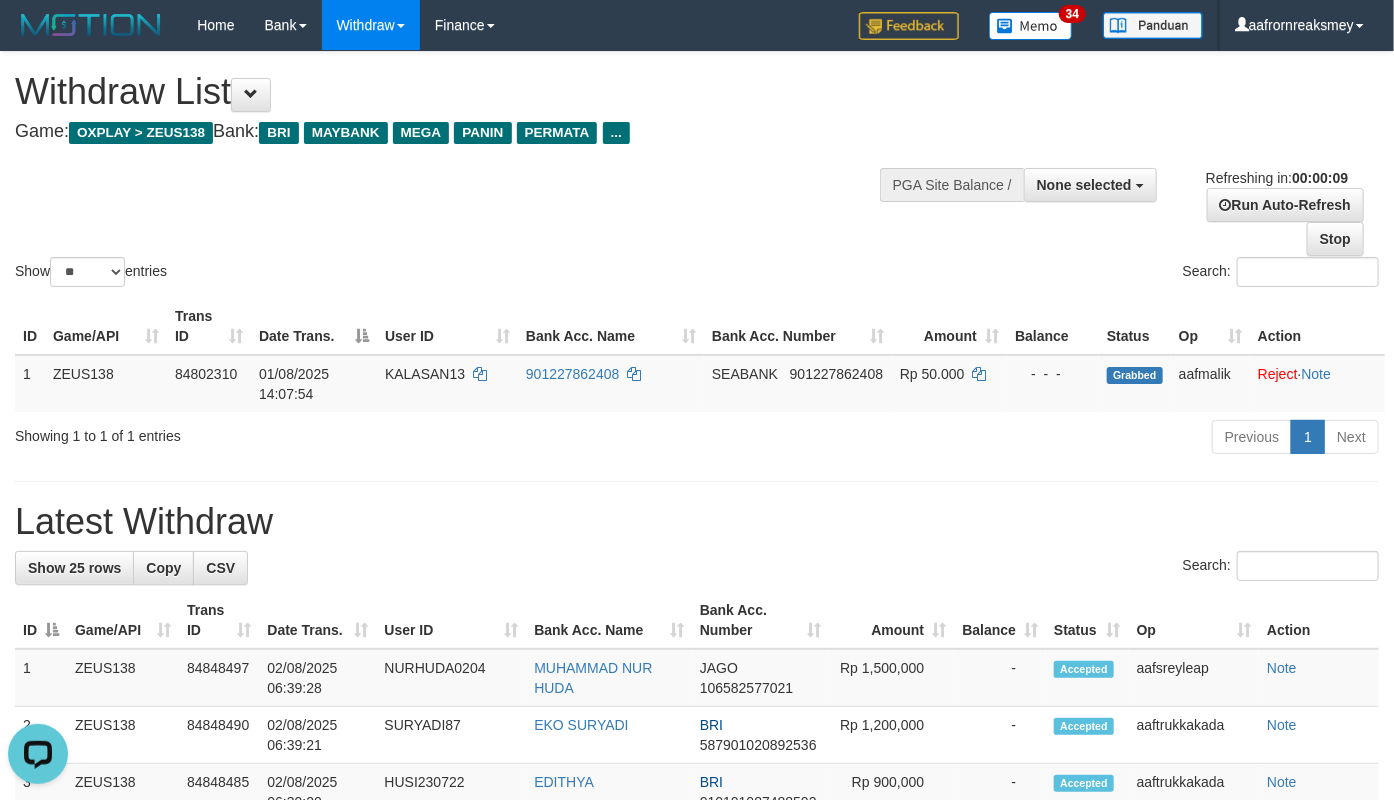 scroll, scrollTop: 0, scrollLeft: 0, axis: both 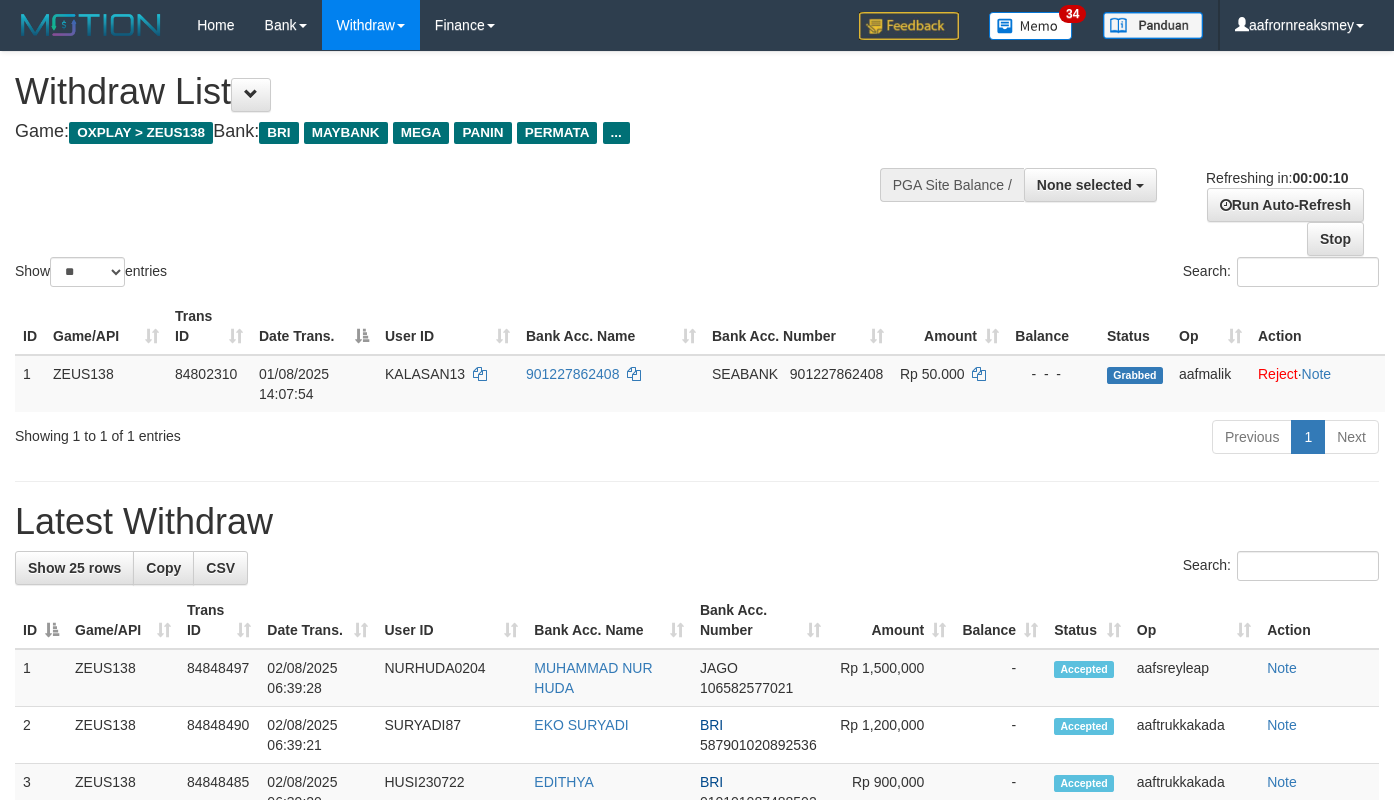 select 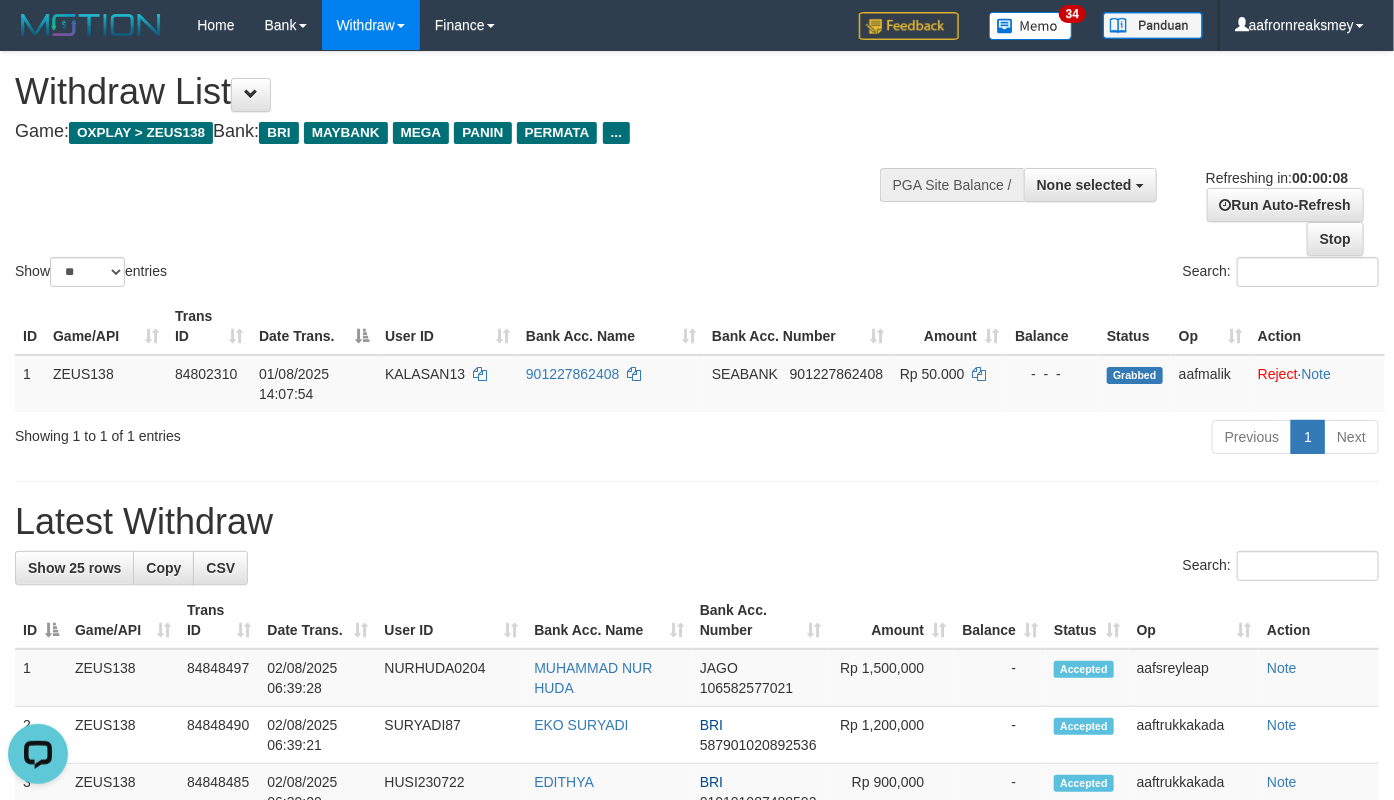 scroll, scrollTop: 0, scrollLeft: 0, axis: both 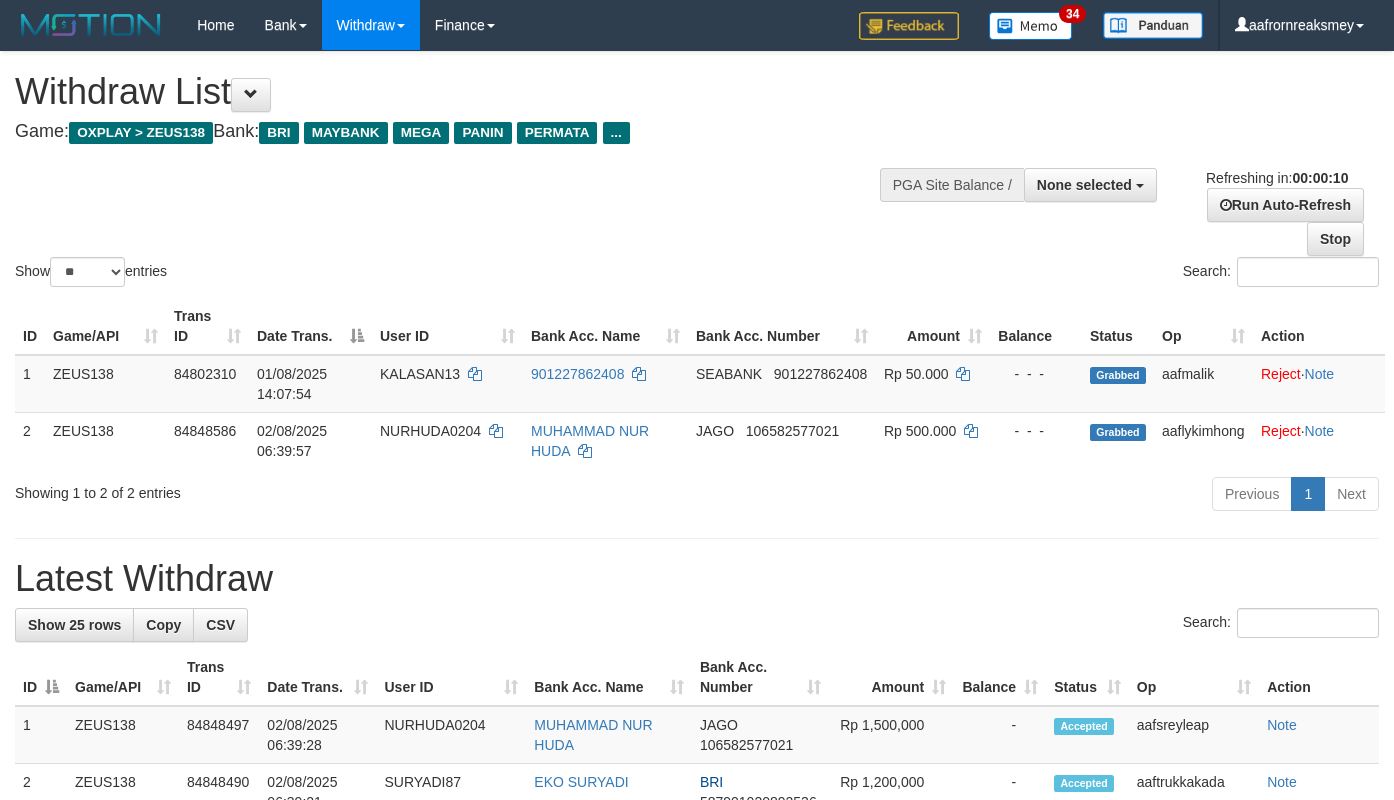 select 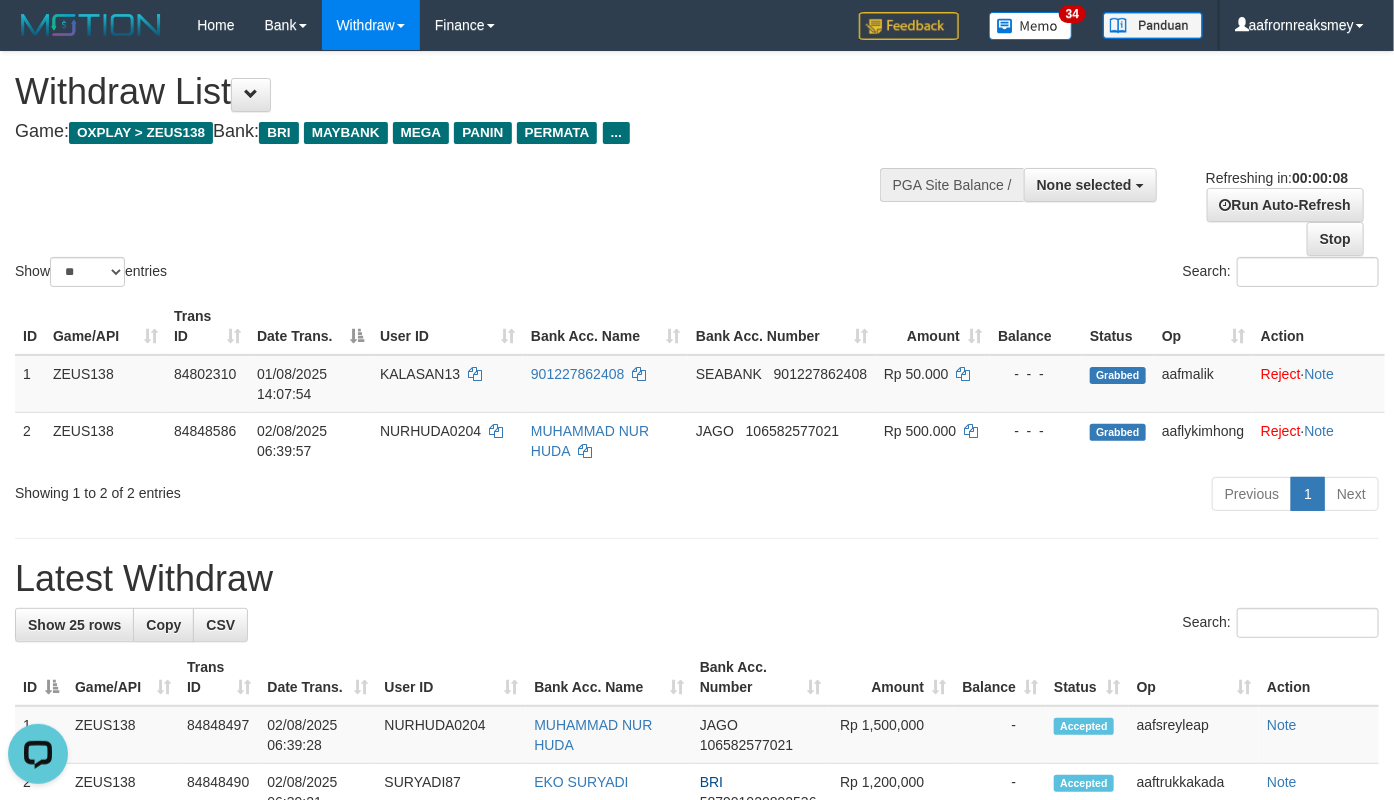 scroll, scrollTop: 0, scrollLeft: 0, axis: both 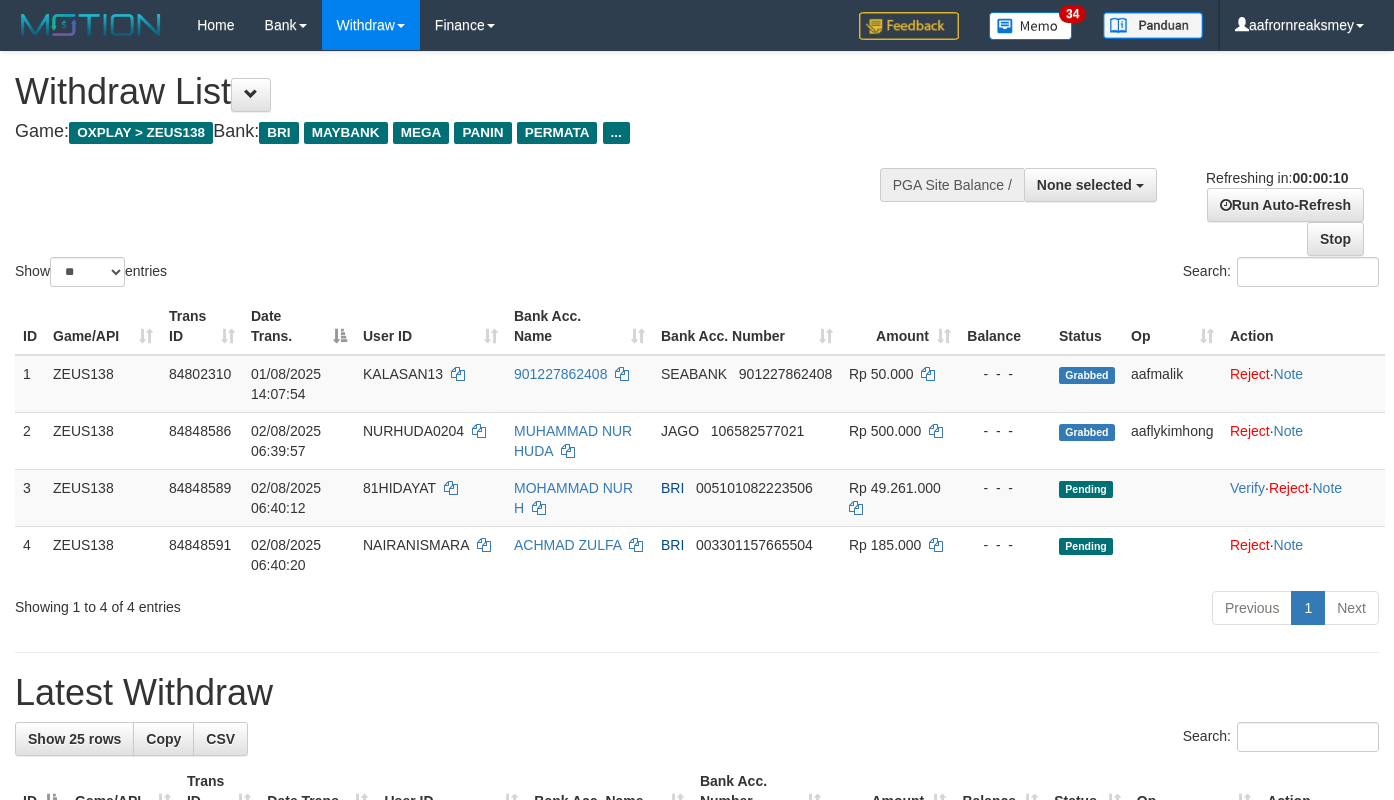 select 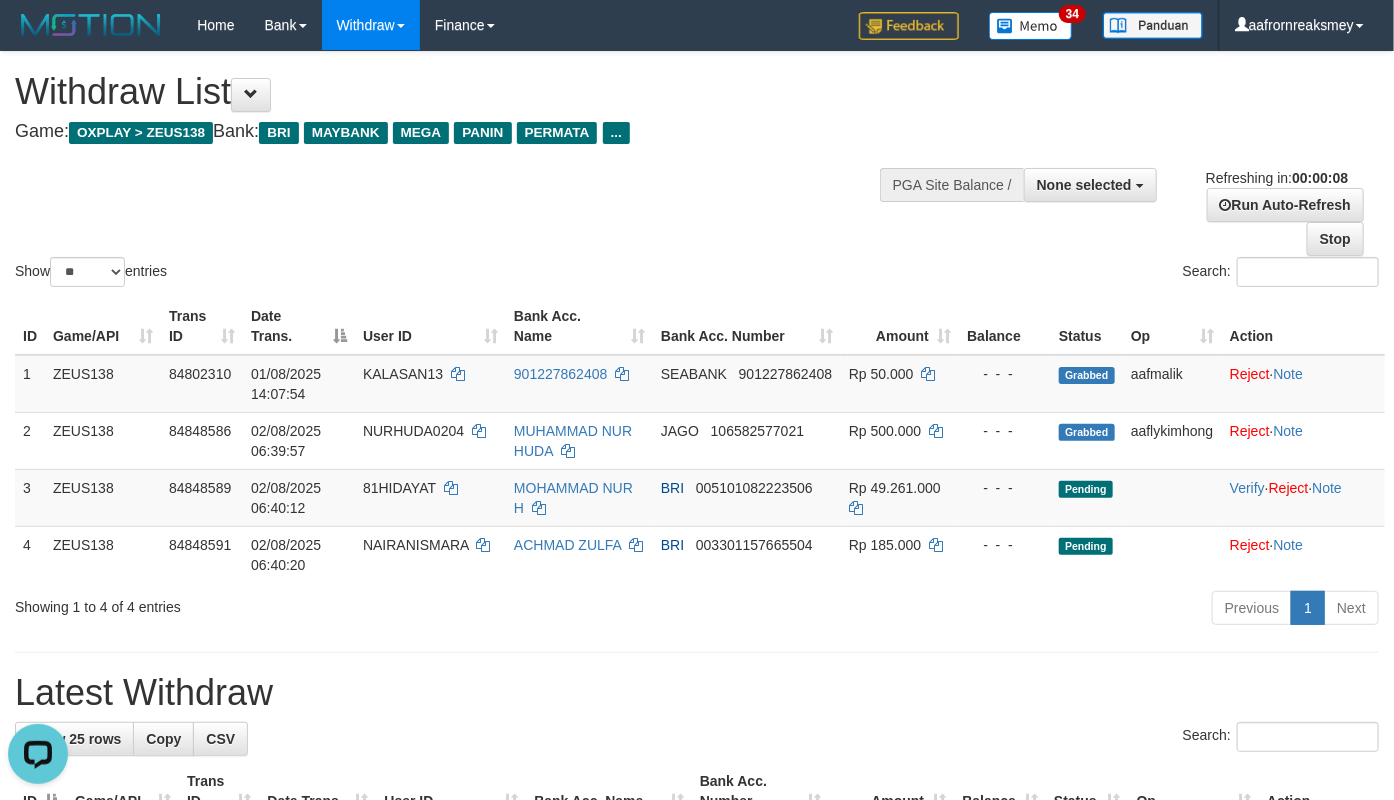 scroll, scrollTop: 0, scrollLeft: 0, axis: both 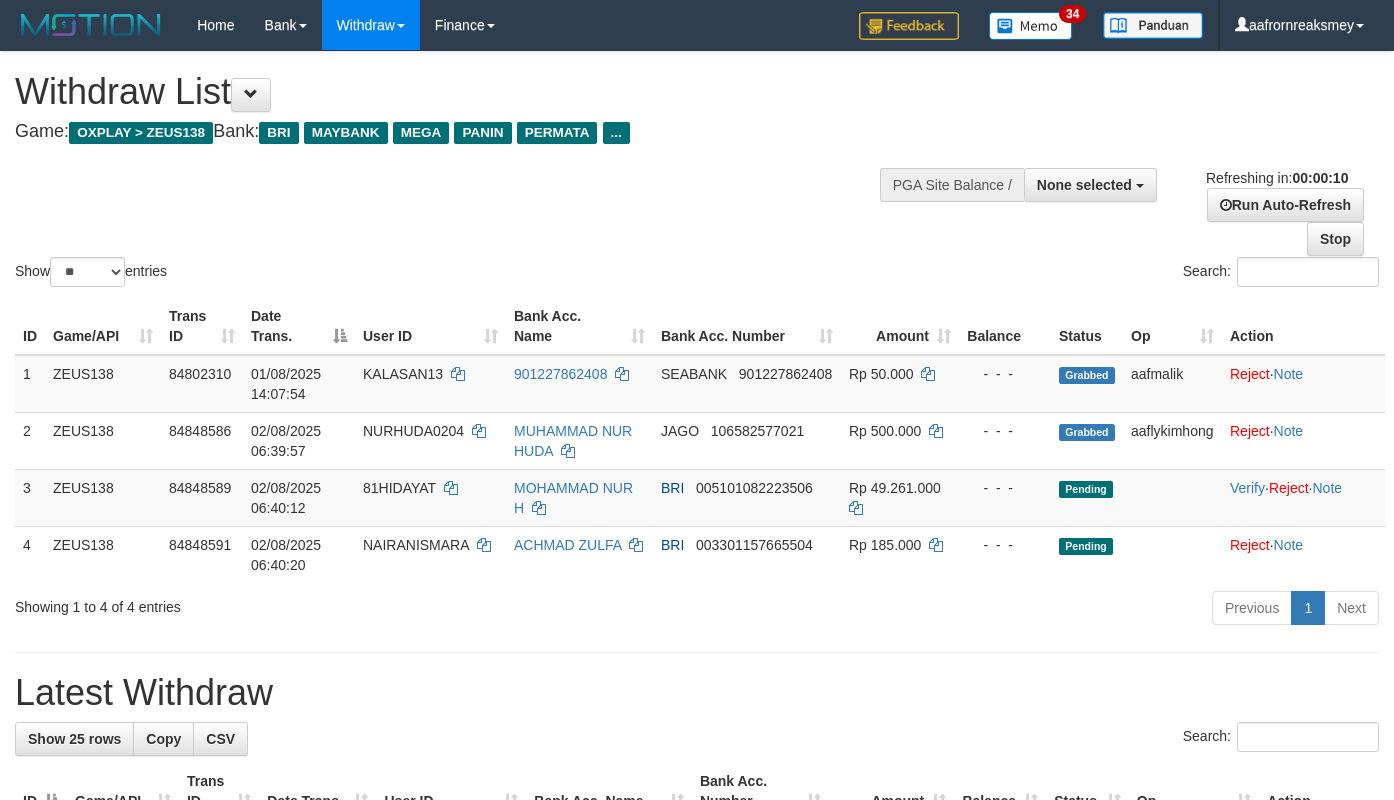 select 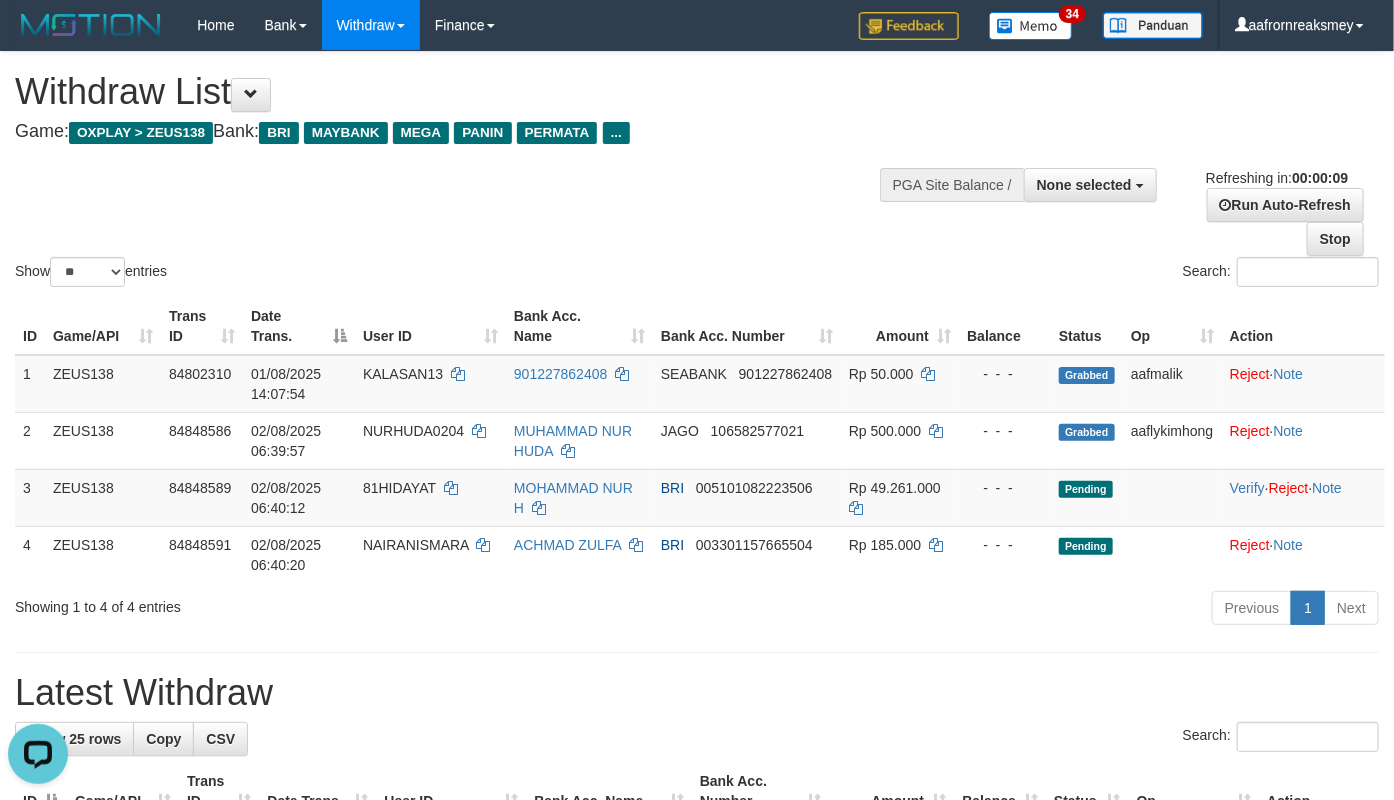scroll, scrollTop: 0, scrollLeft: 0, axis: both 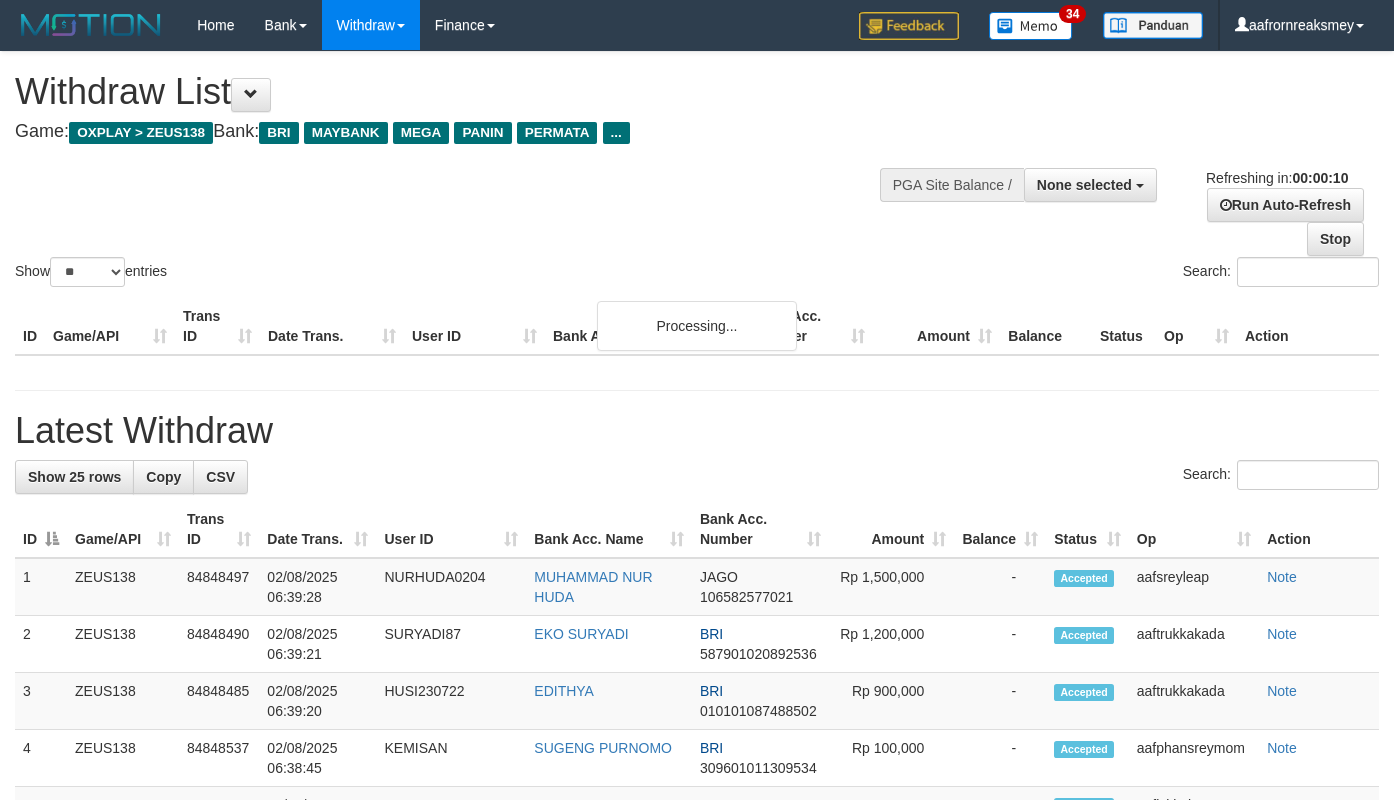 select 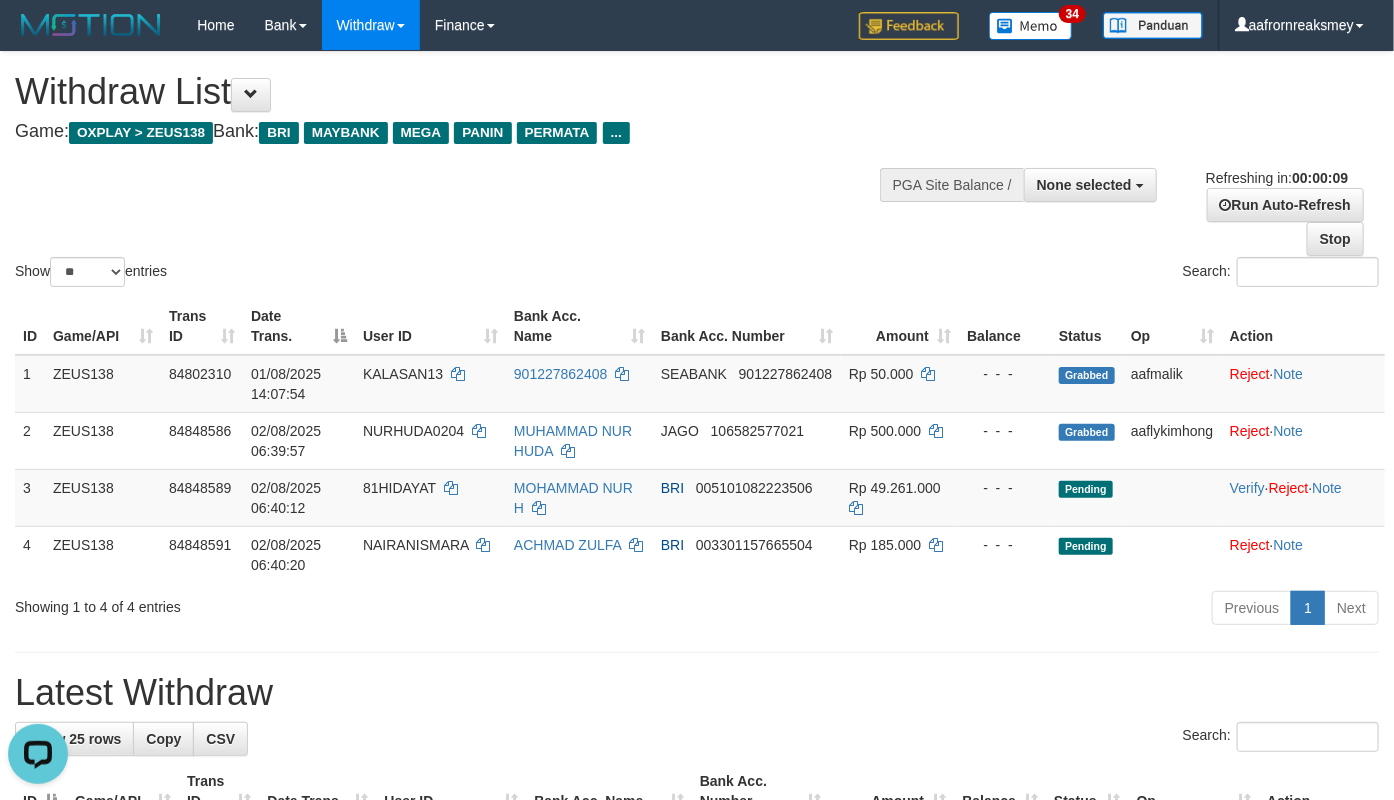 scroll, scrollTop: 0, scrollLeft: 0, axis: both 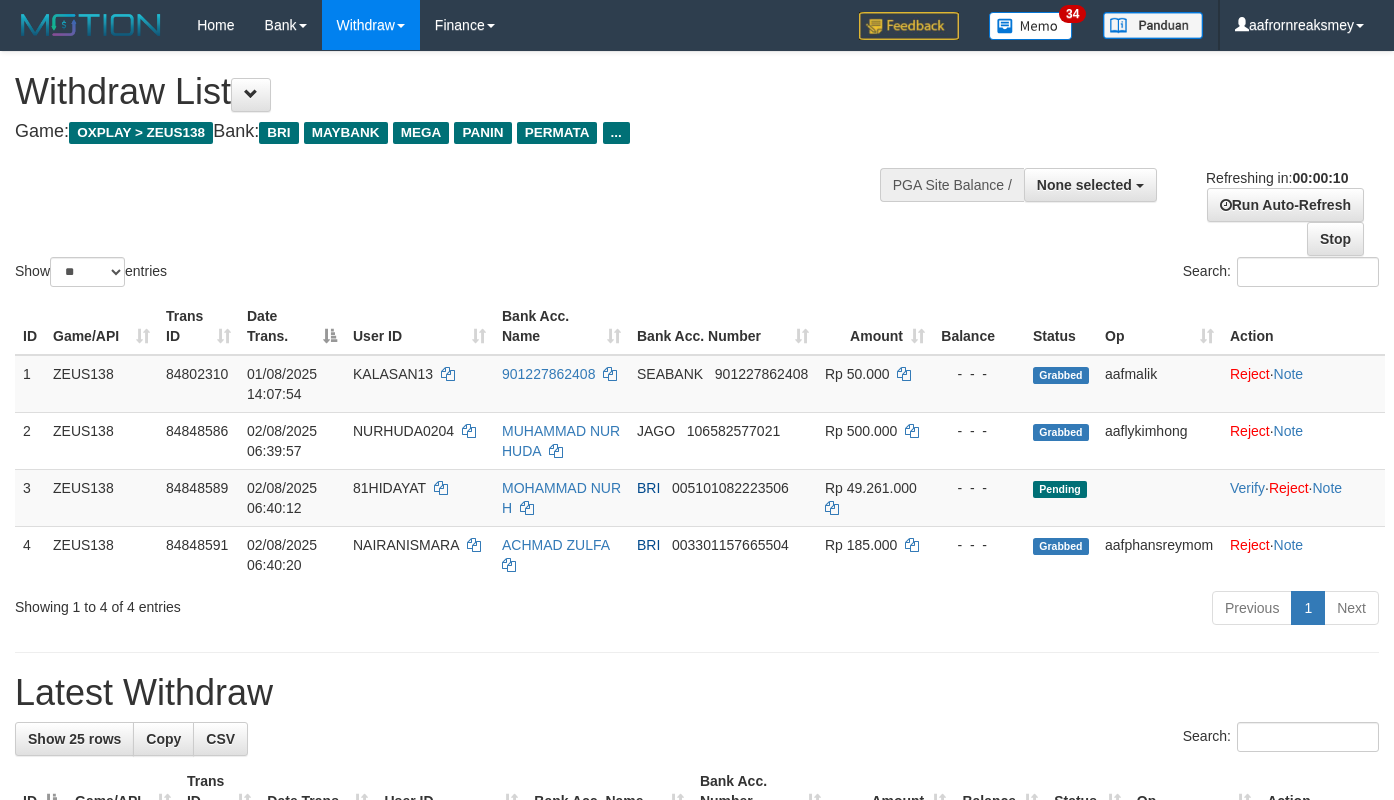 select 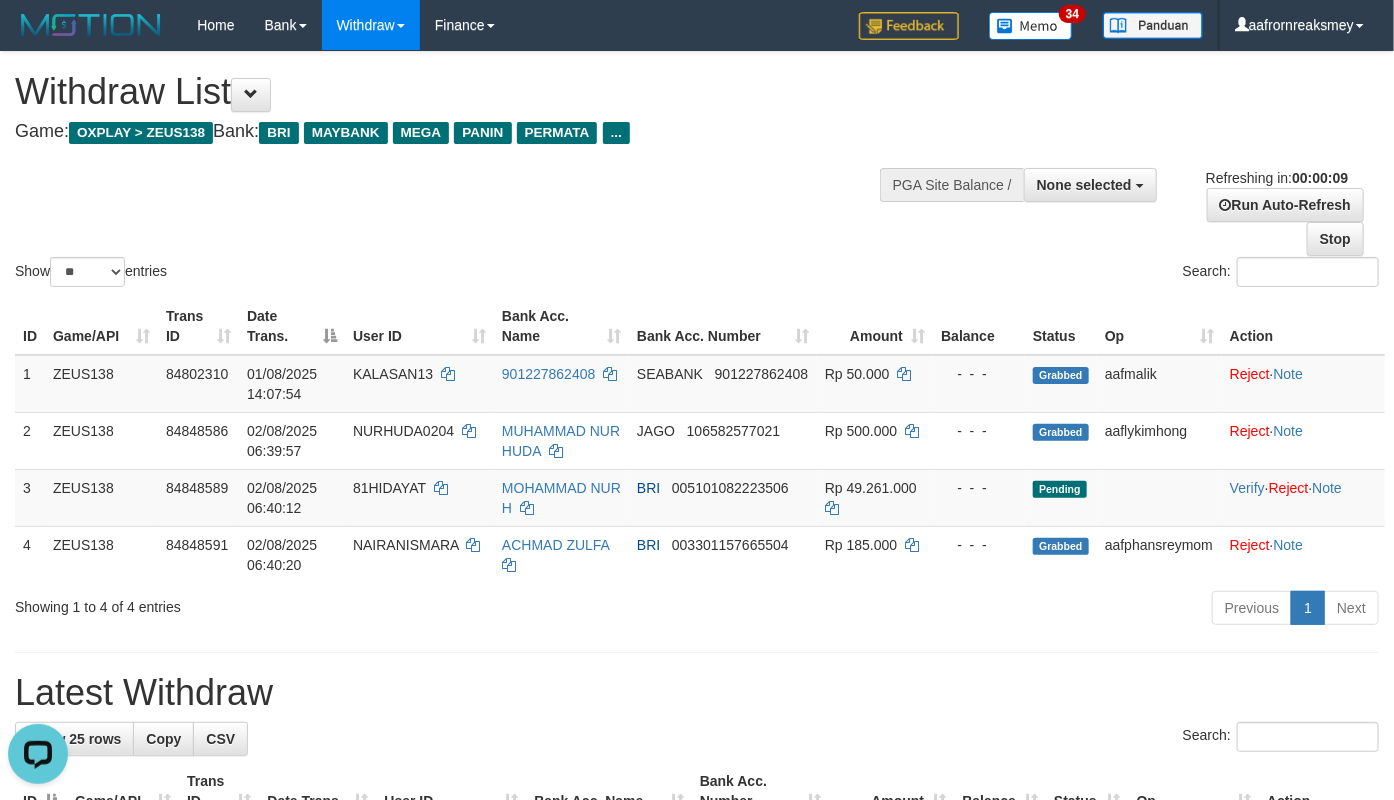 scroll, scrollTop: 0, scrollLeft: 0, axis: both 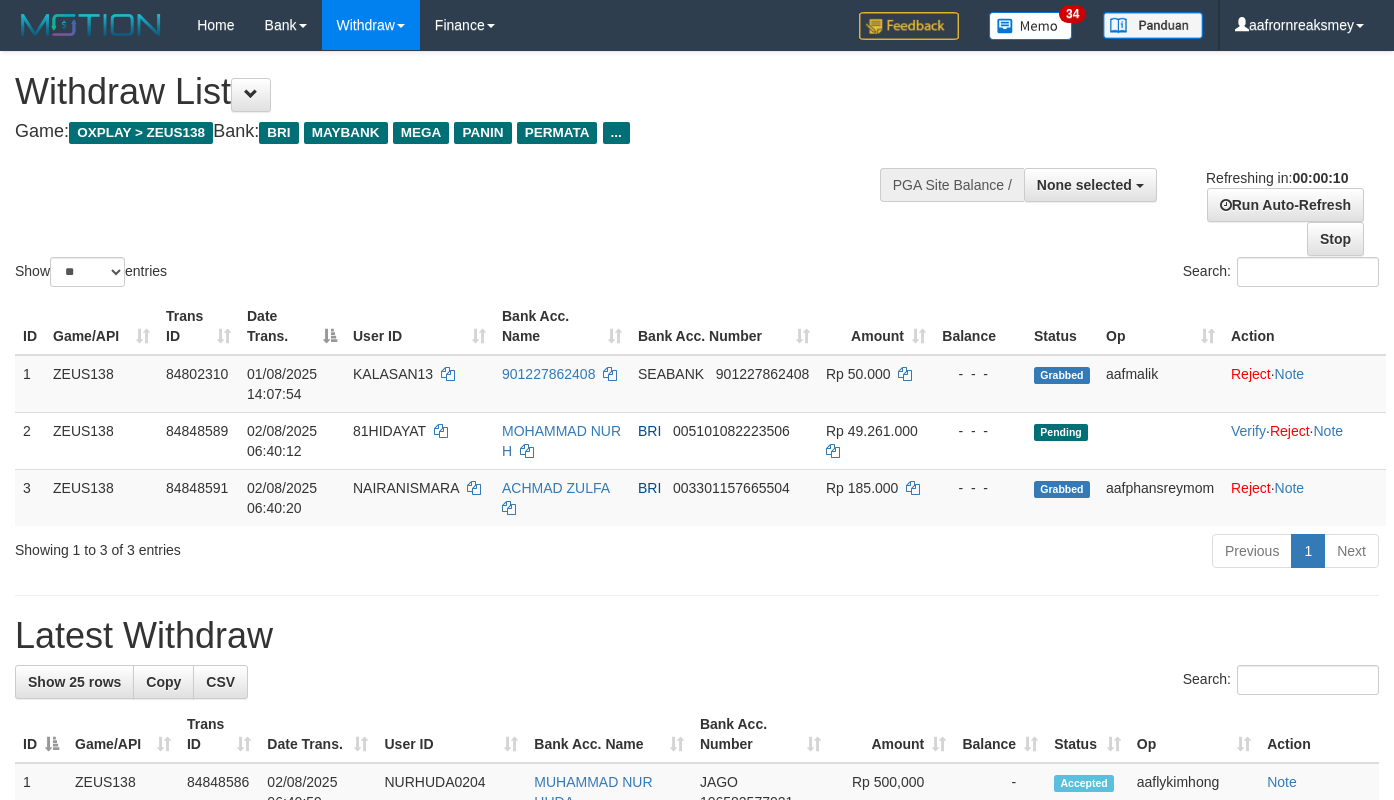 select 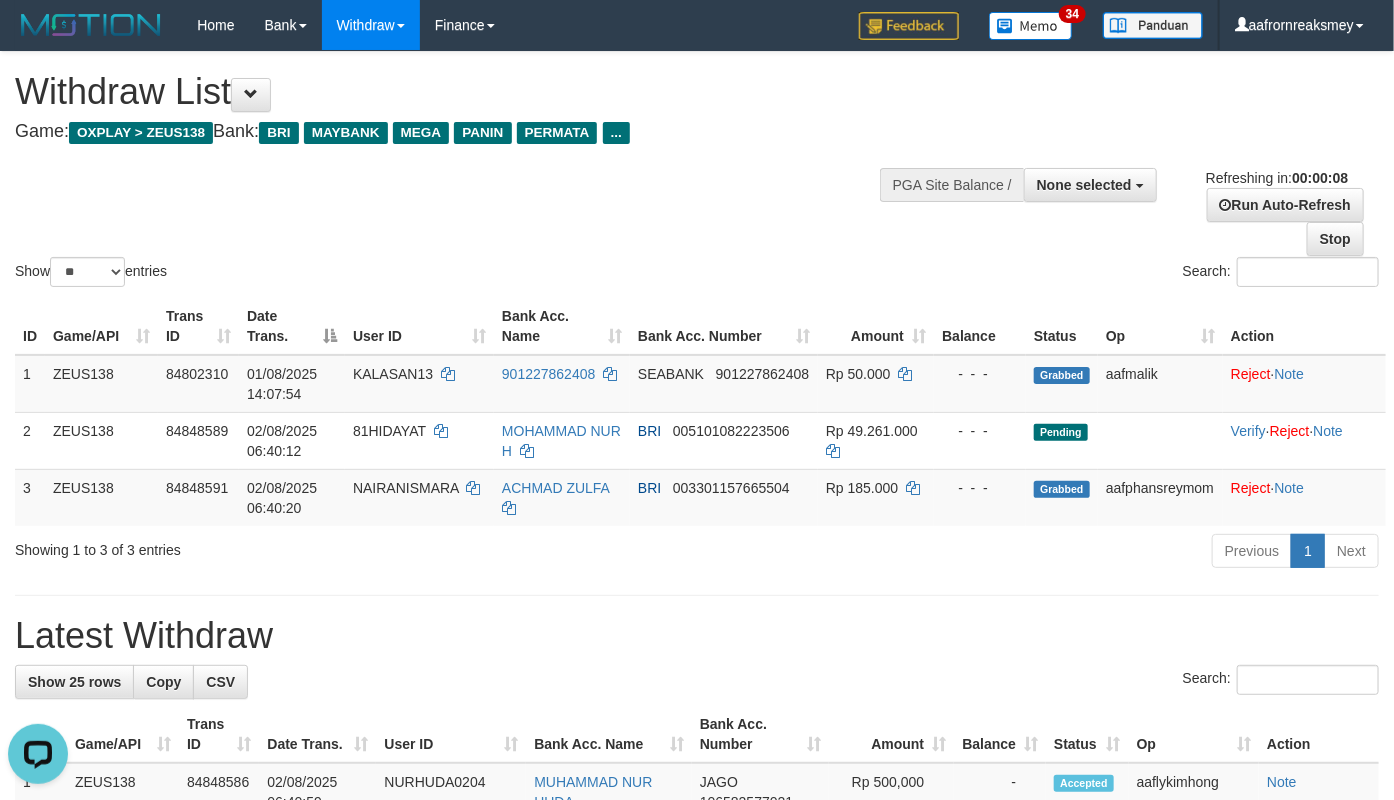 scroll, scrollTop: 0, scrollLeft: 0, axis: both 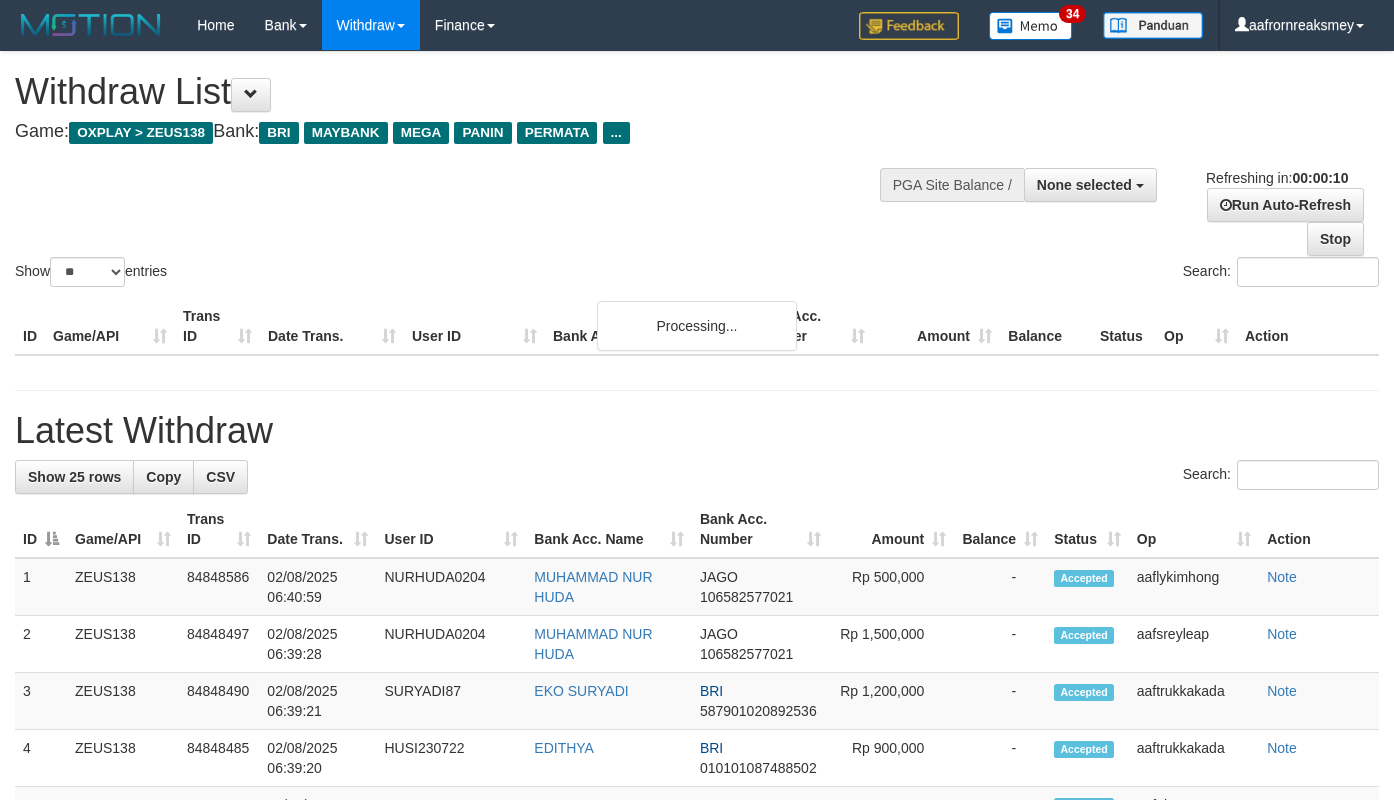 select 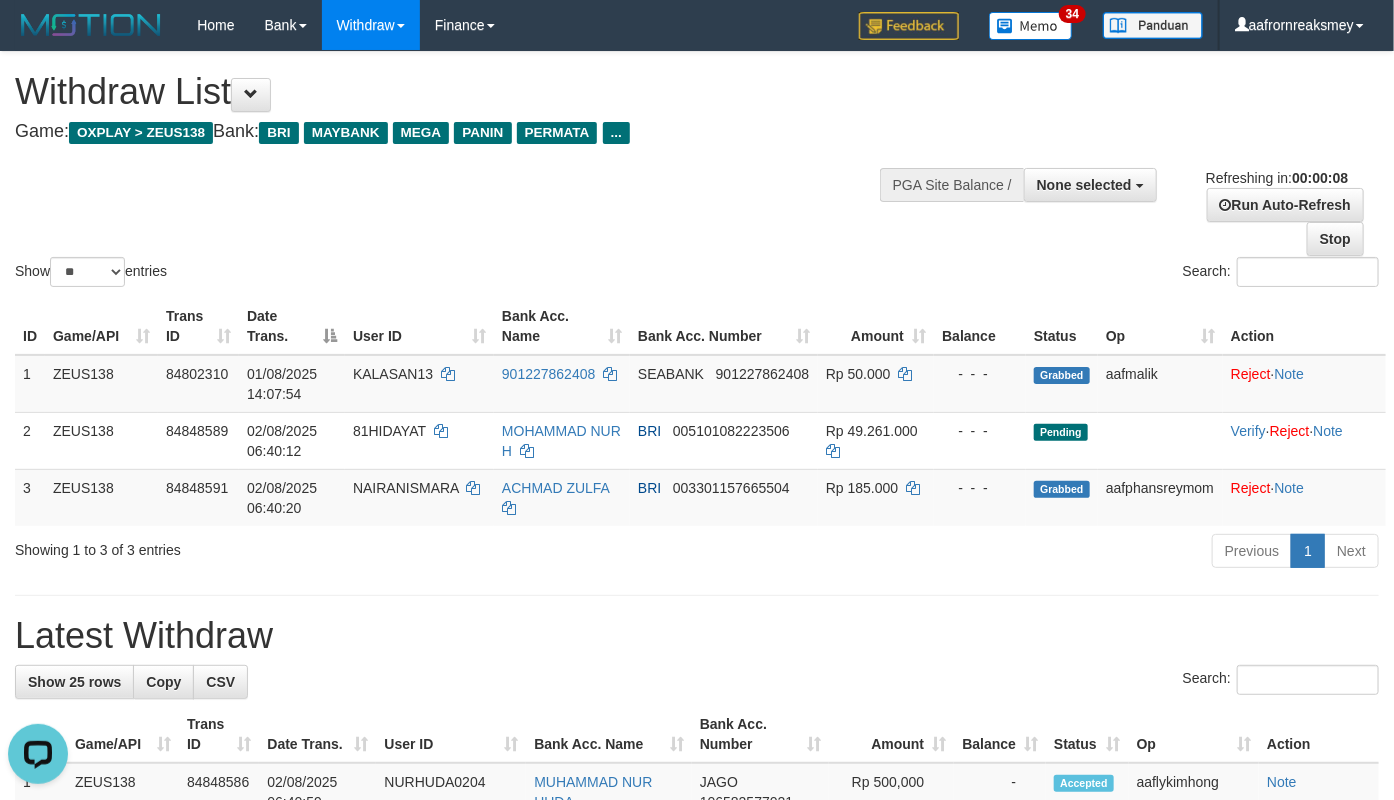 scroll, scrollTop: 0, scrollLeft: 0, axis: both 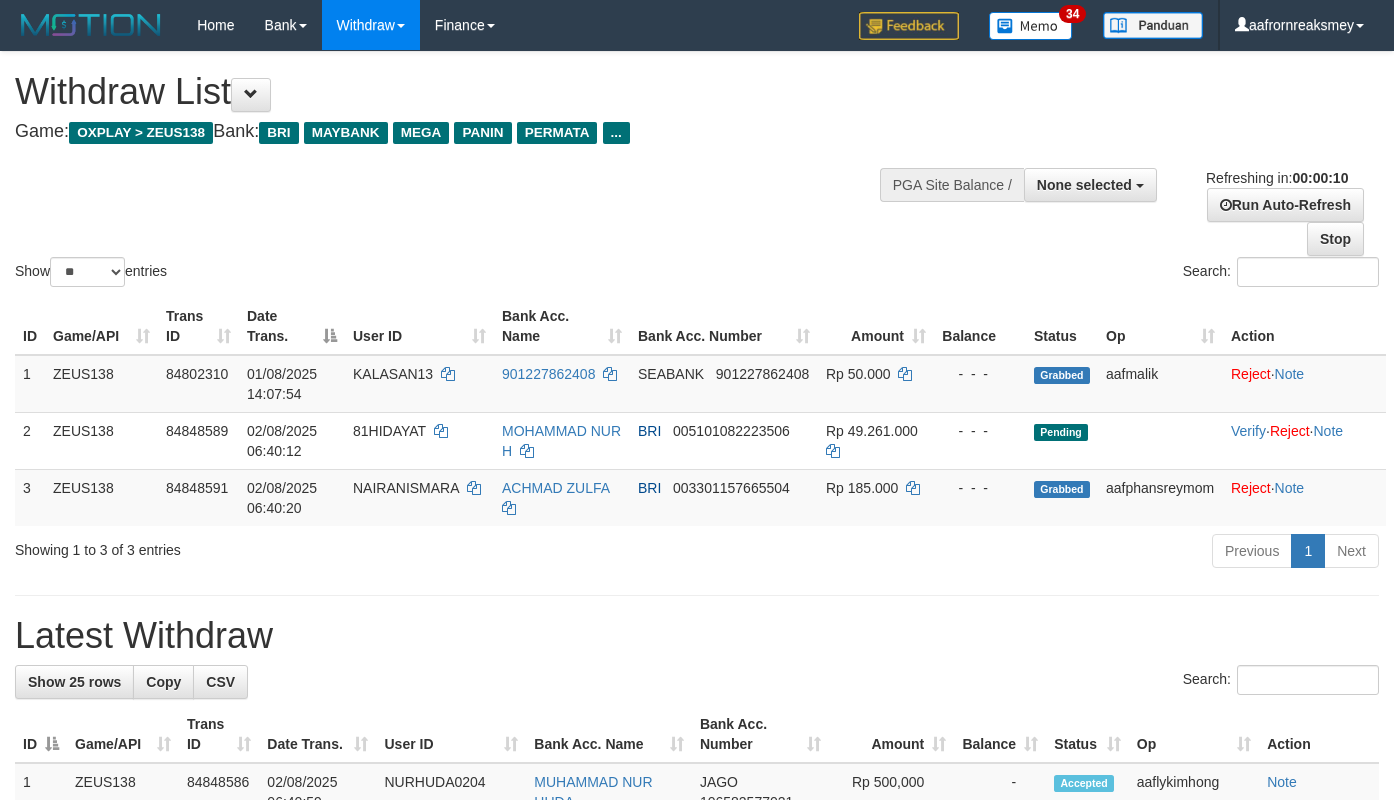 select 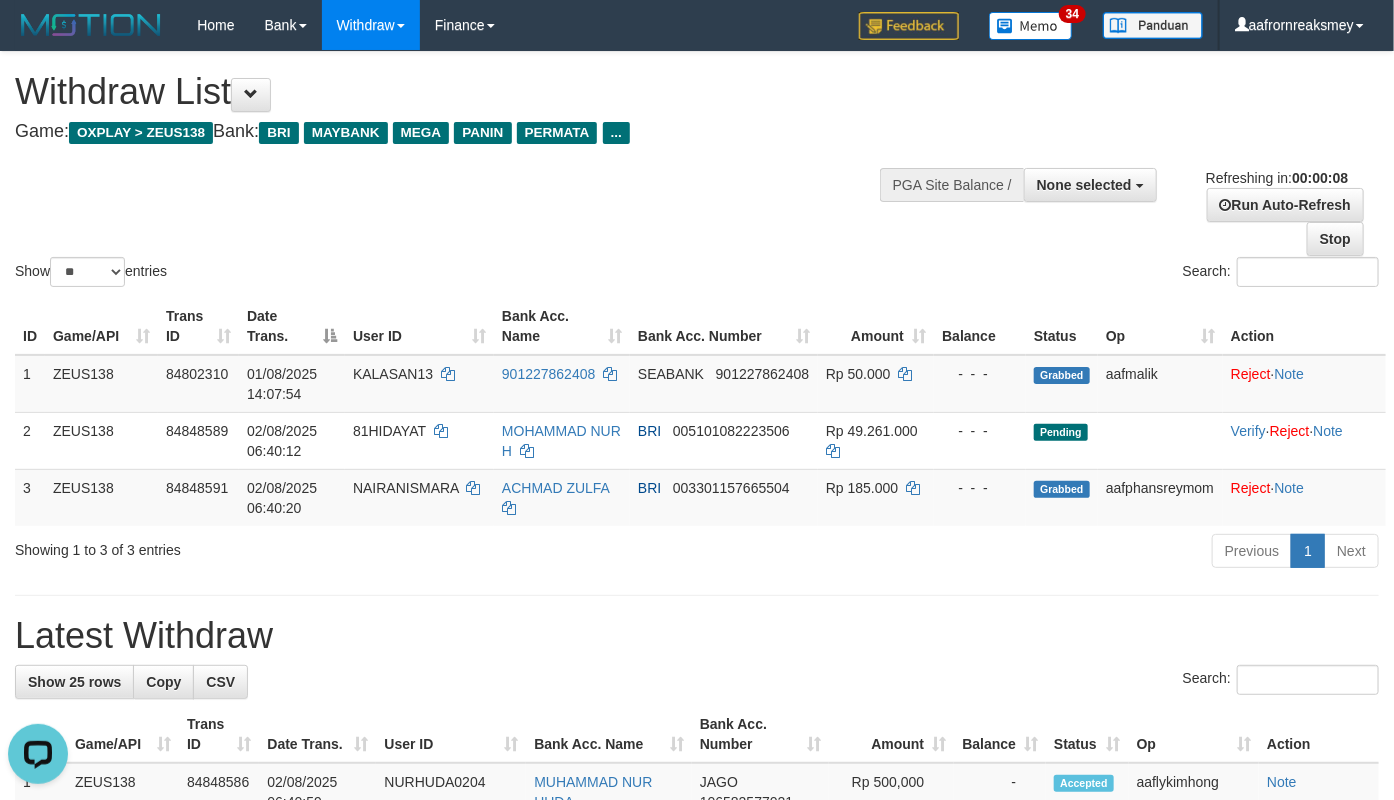 scroll, scrollTop: 0, scrollLeft: 0, axis: both 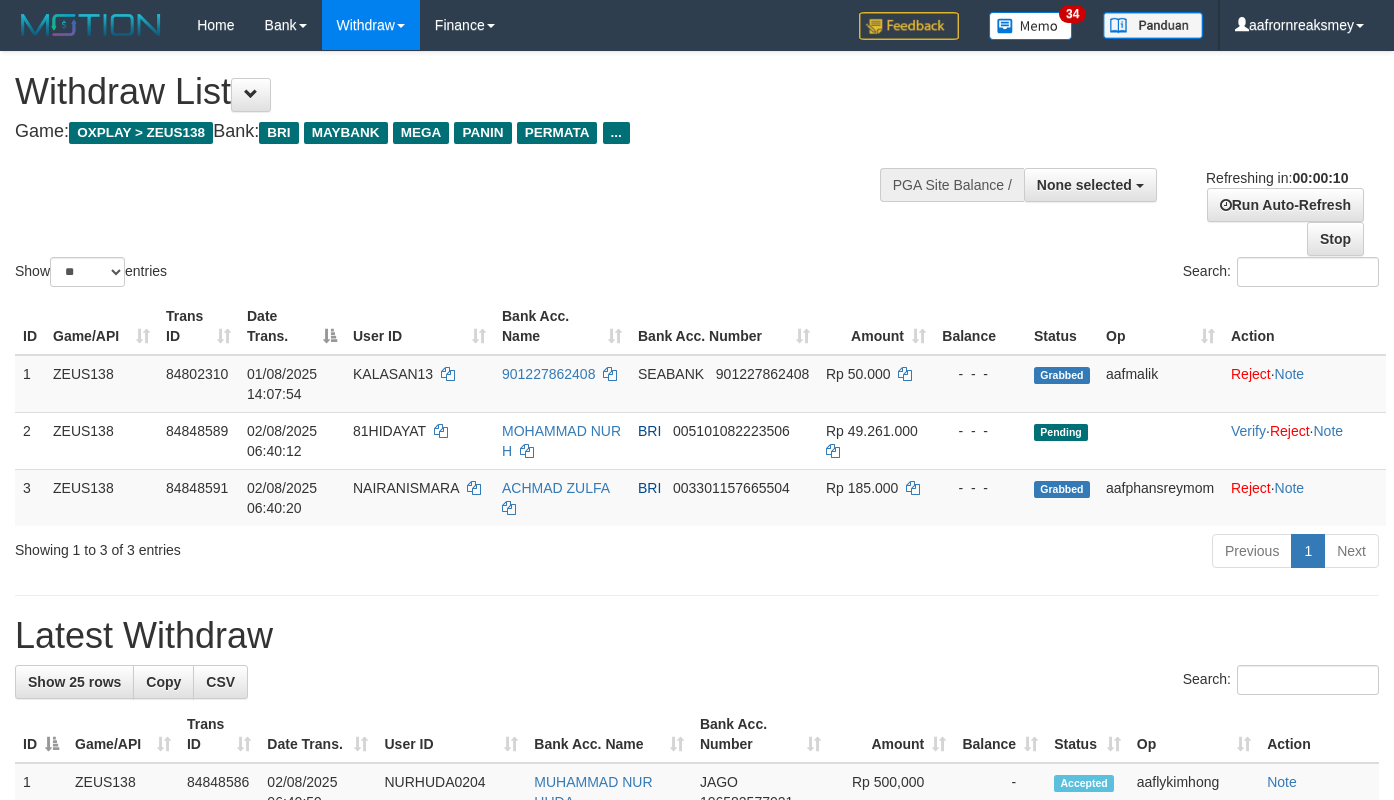 select 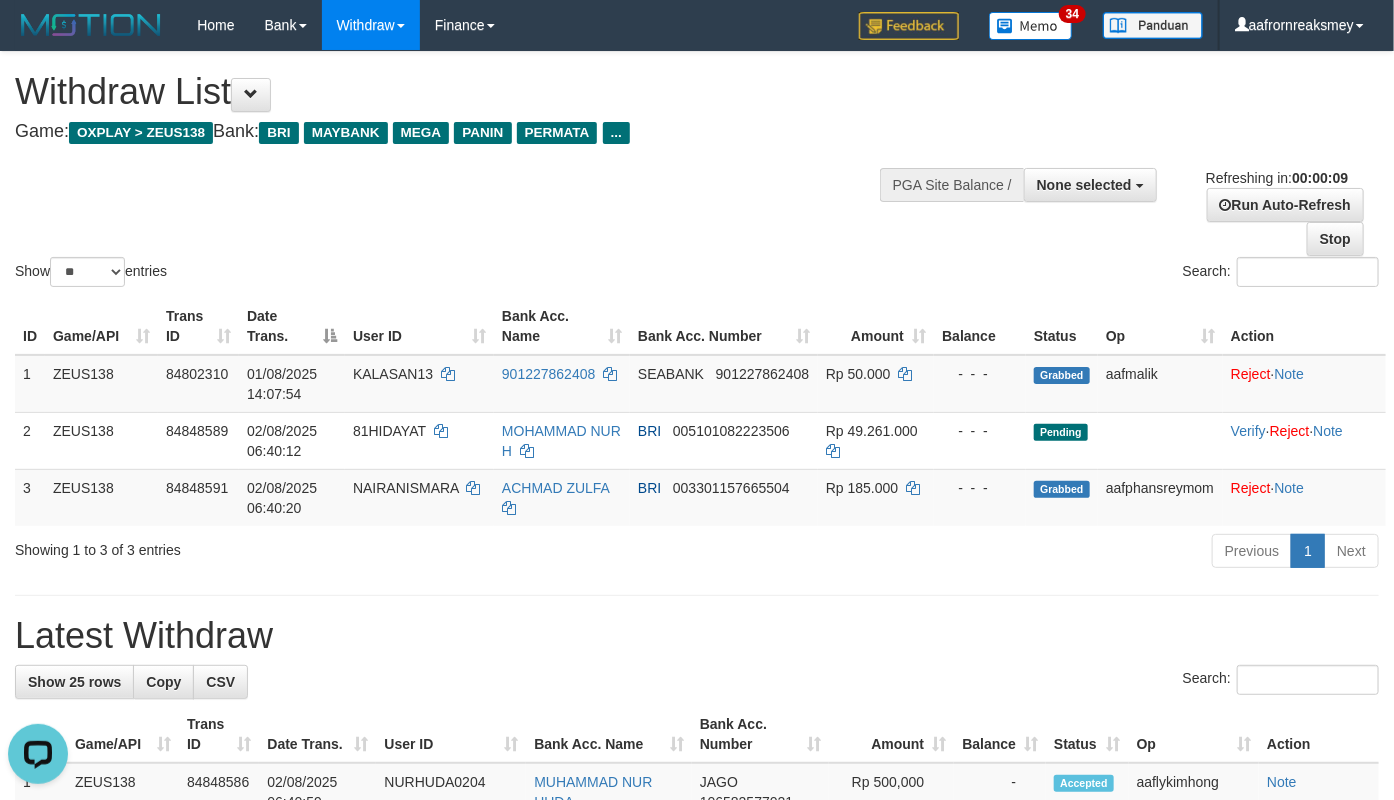 scroll, scrollTop: 0, scrollLeft: 0, axis: both 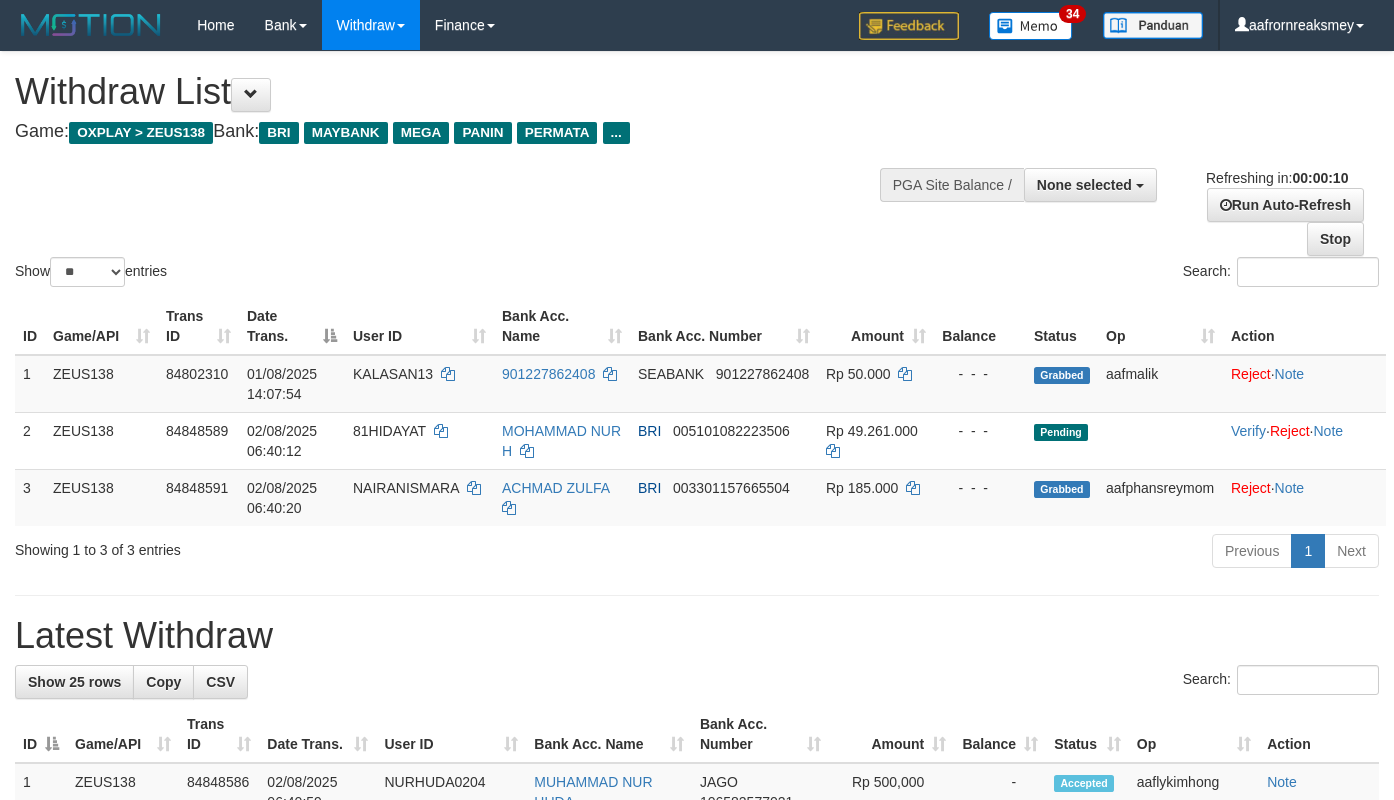 select 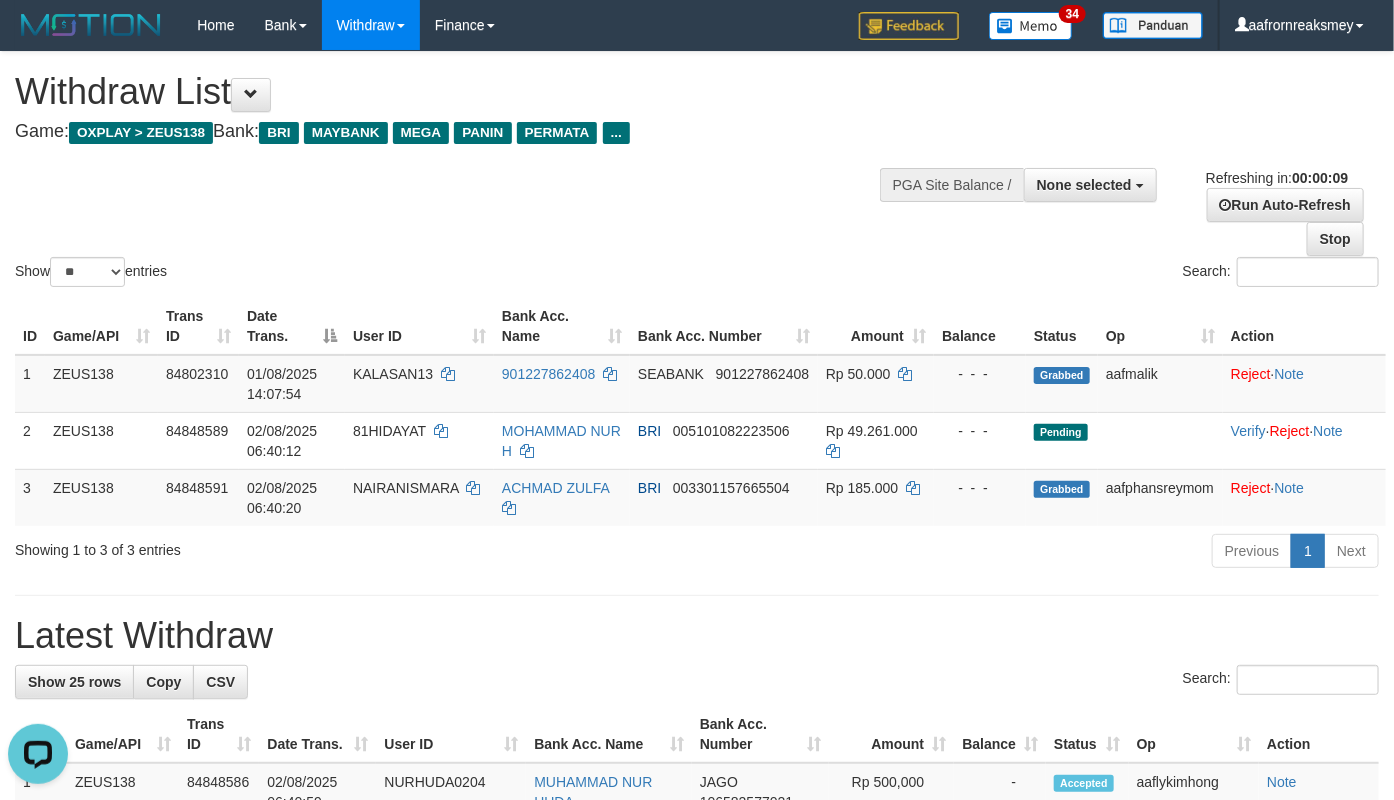 scroll, scrollTop: 0, scrollLeft: 0, axis: both 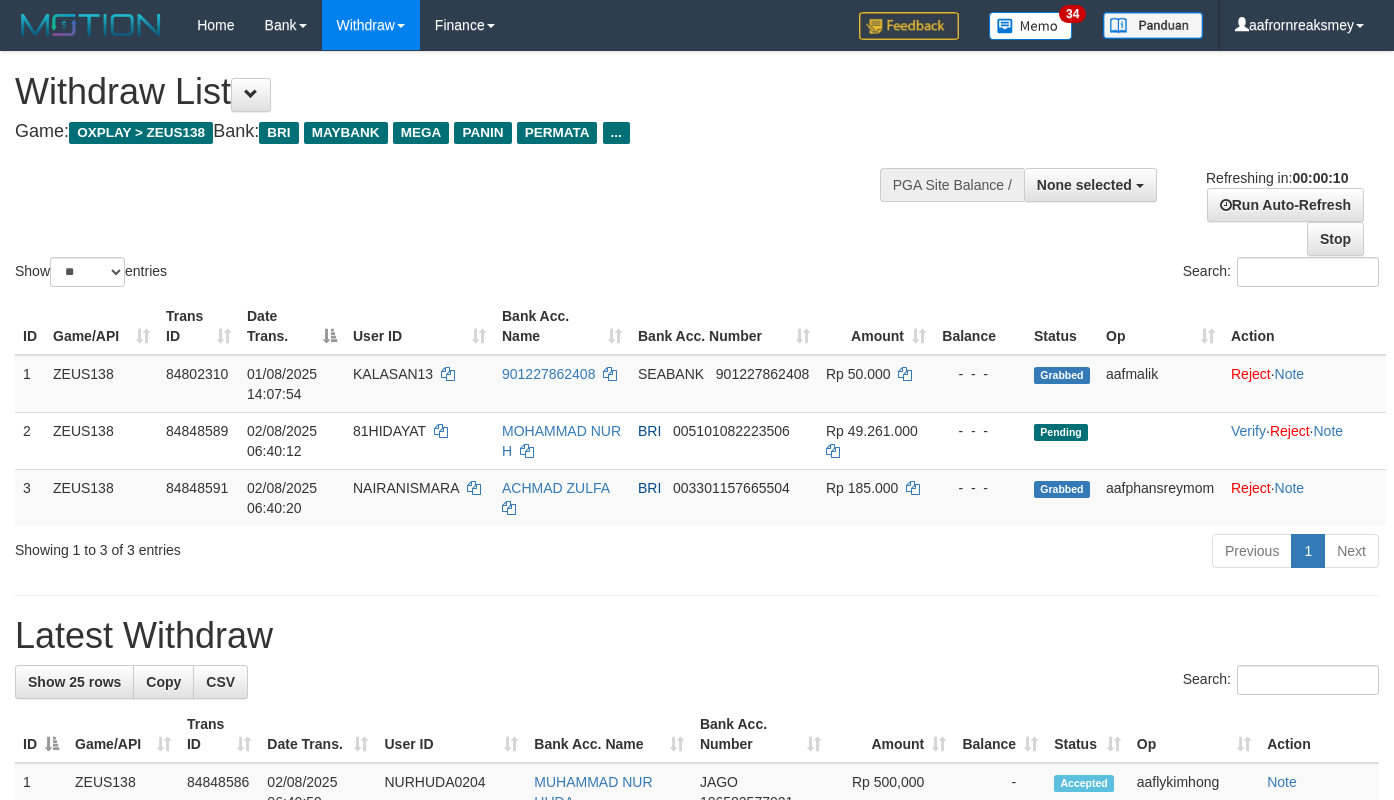 select 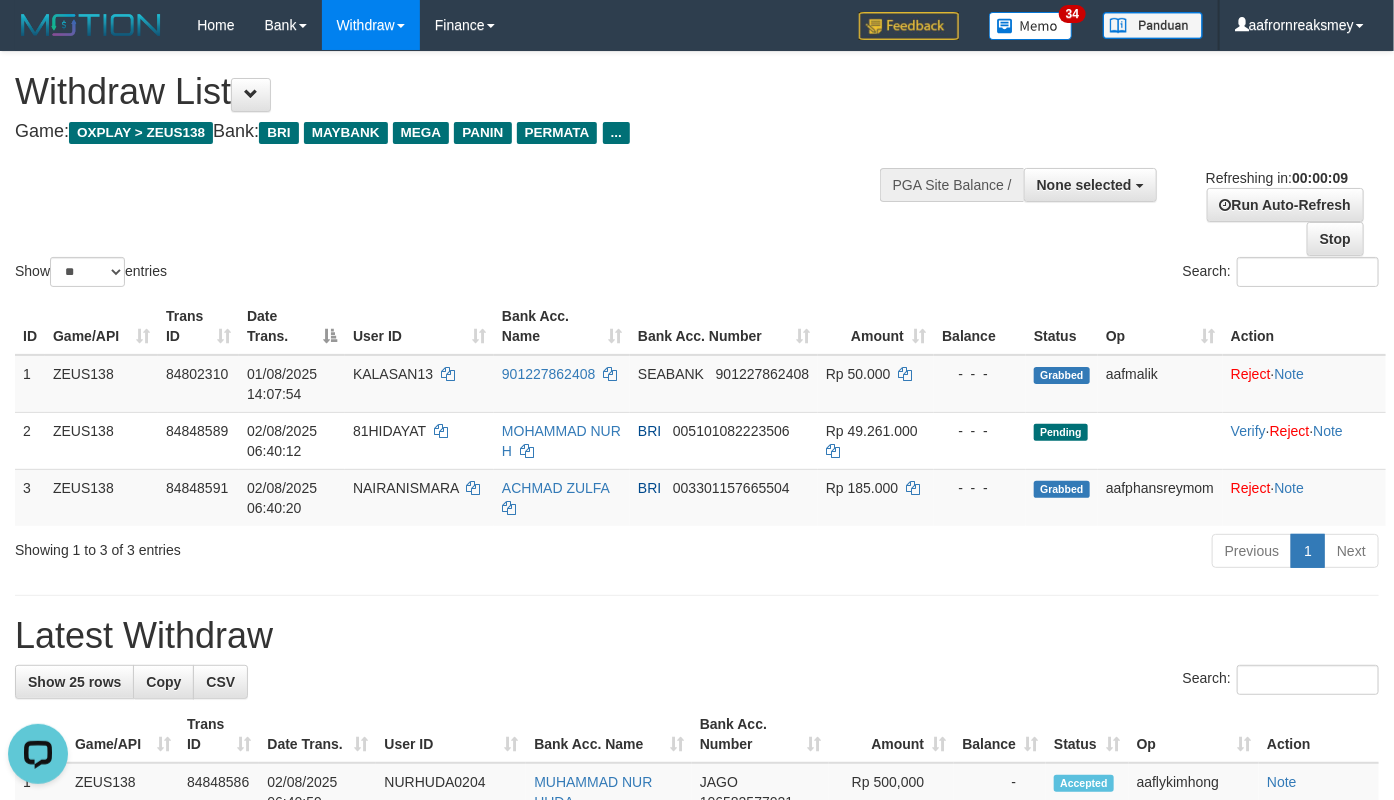 scroll, scrollTop: 0, scrollLeft: 0, axis: both 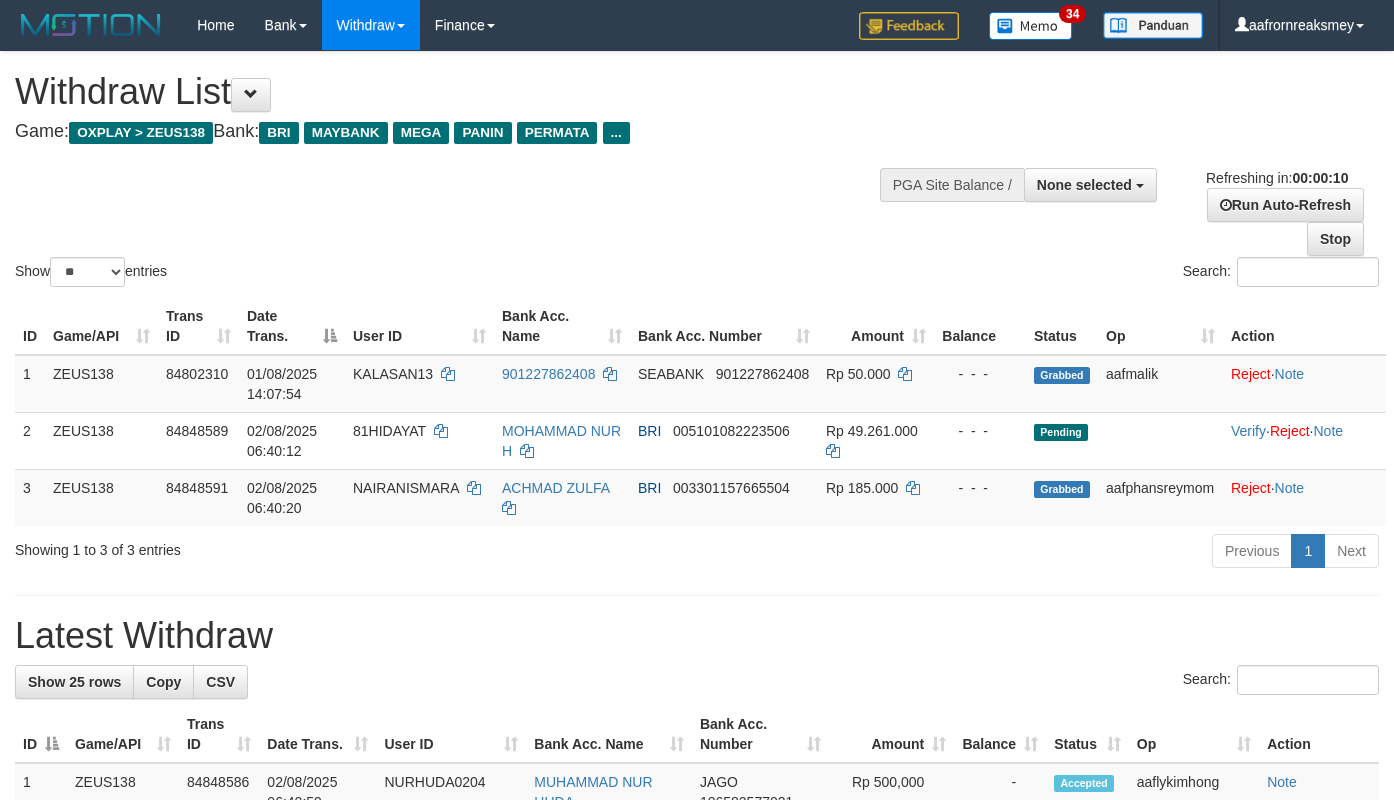 select 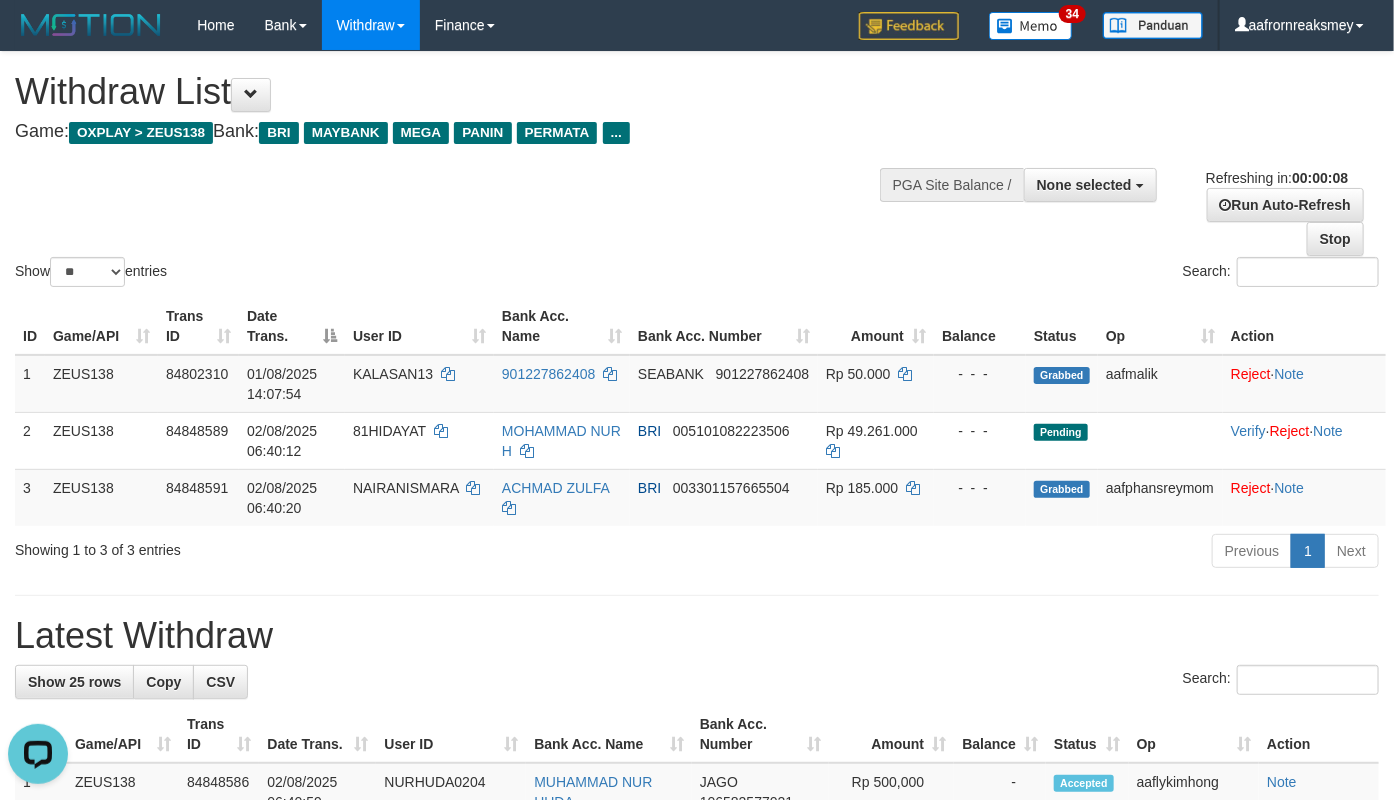 scroll, scrollTop: 0, scrollLeft: 0, axis: both 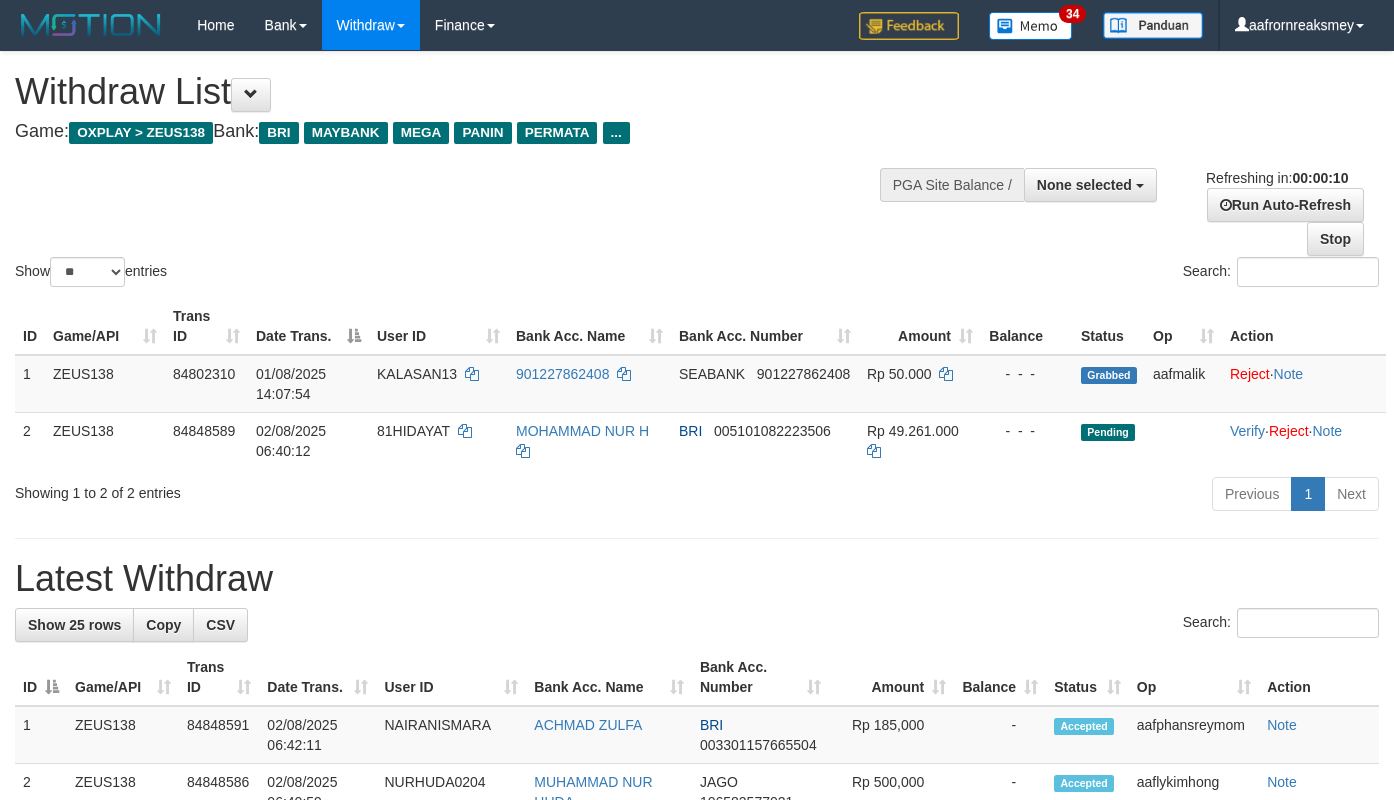 select 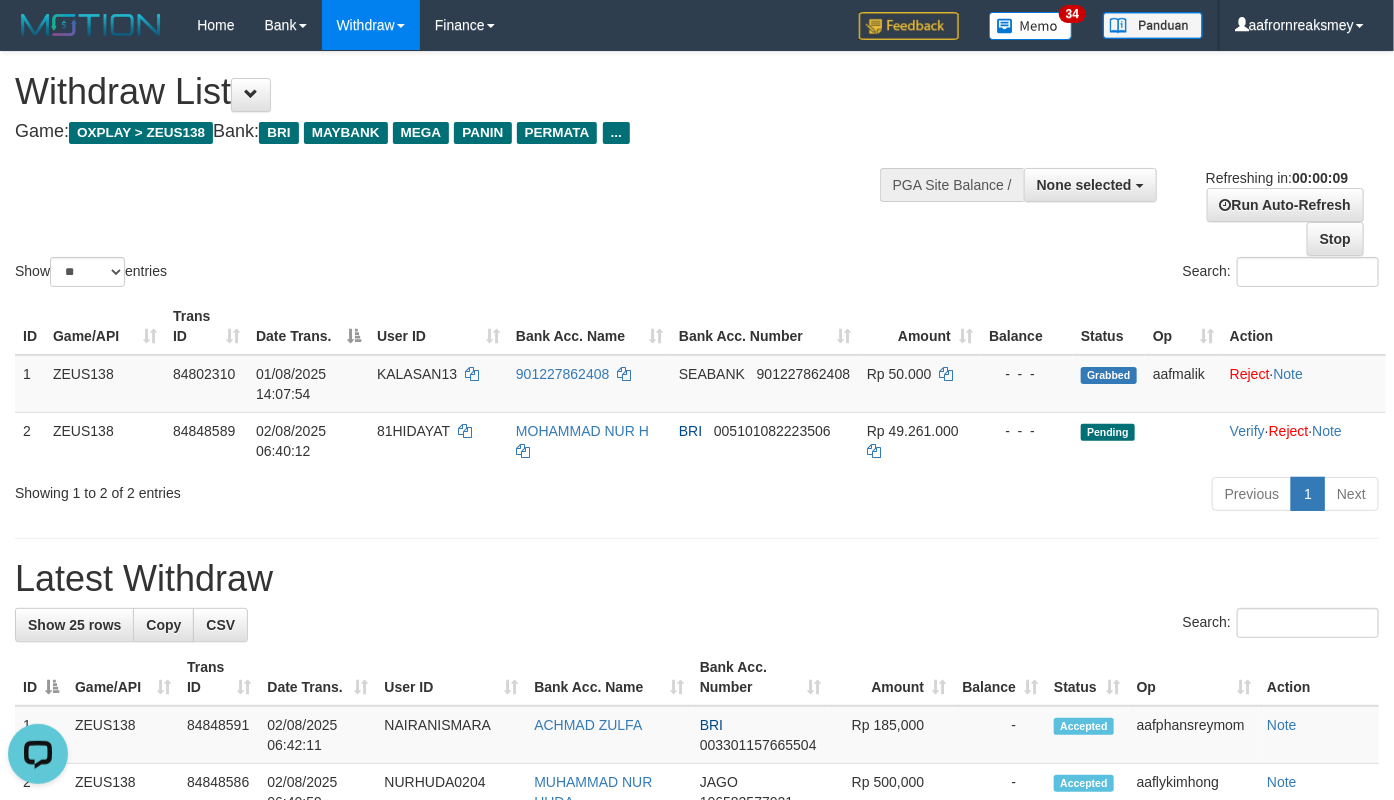 scroll, scrollTop: 0, scrollLeft: 0, axis: both 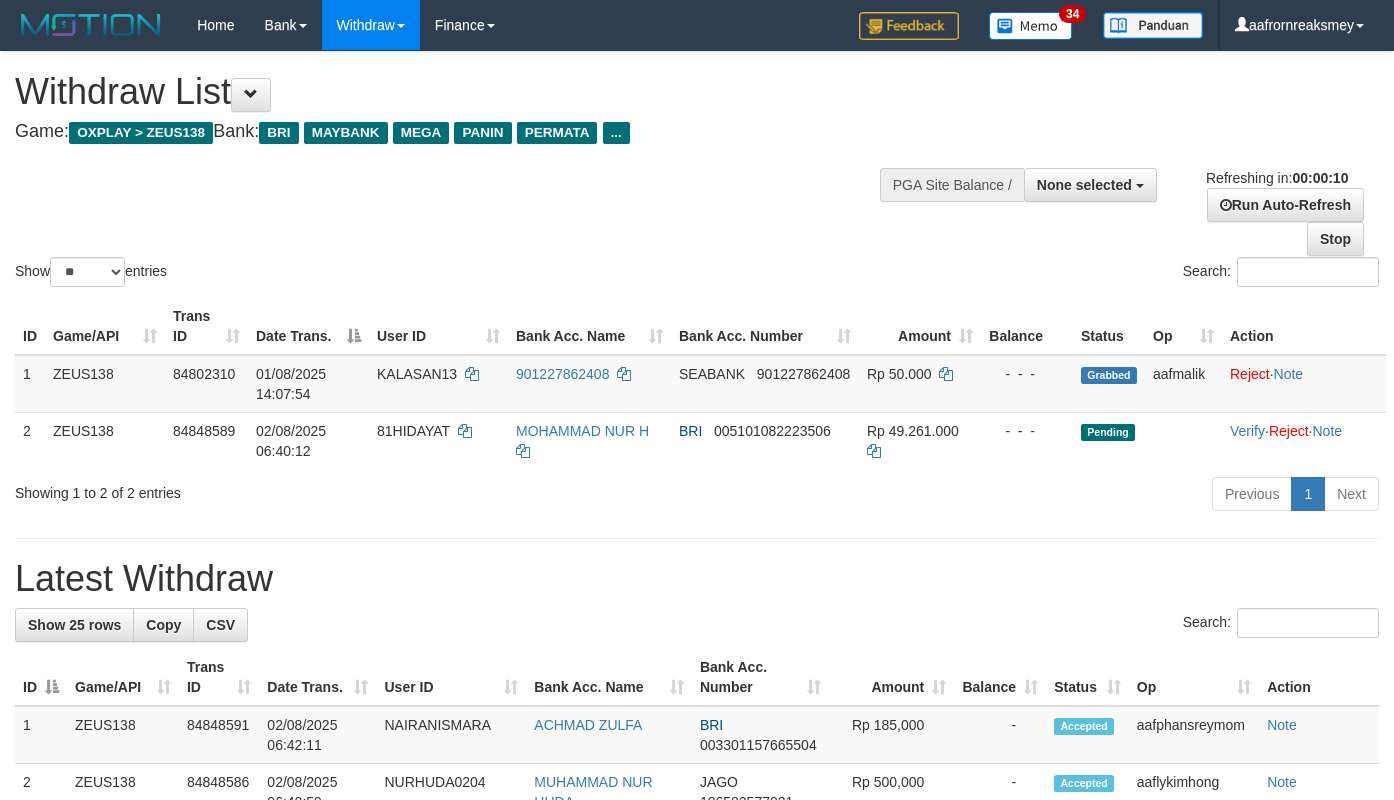 select 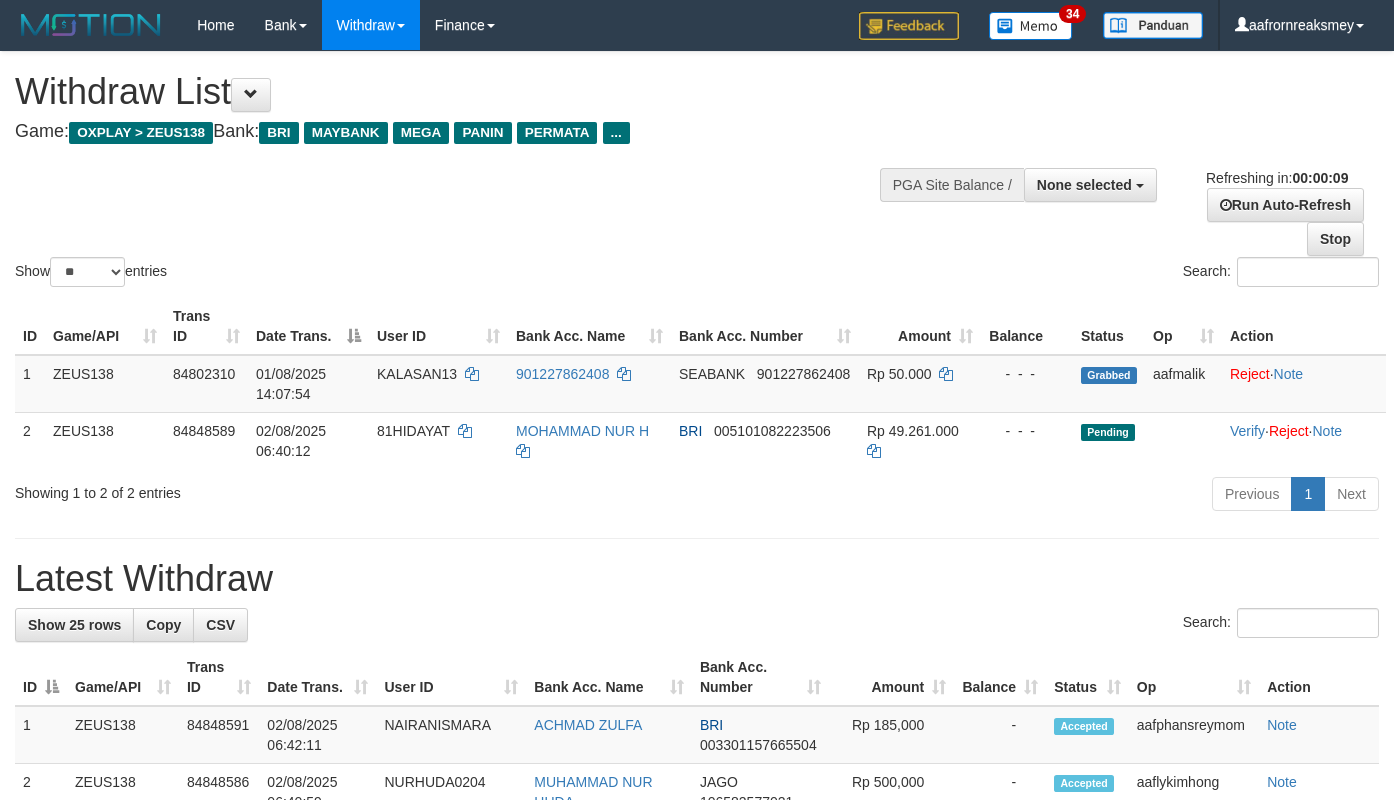 scroll, scrollTop: 0, scrollLeft: 0, axis: both 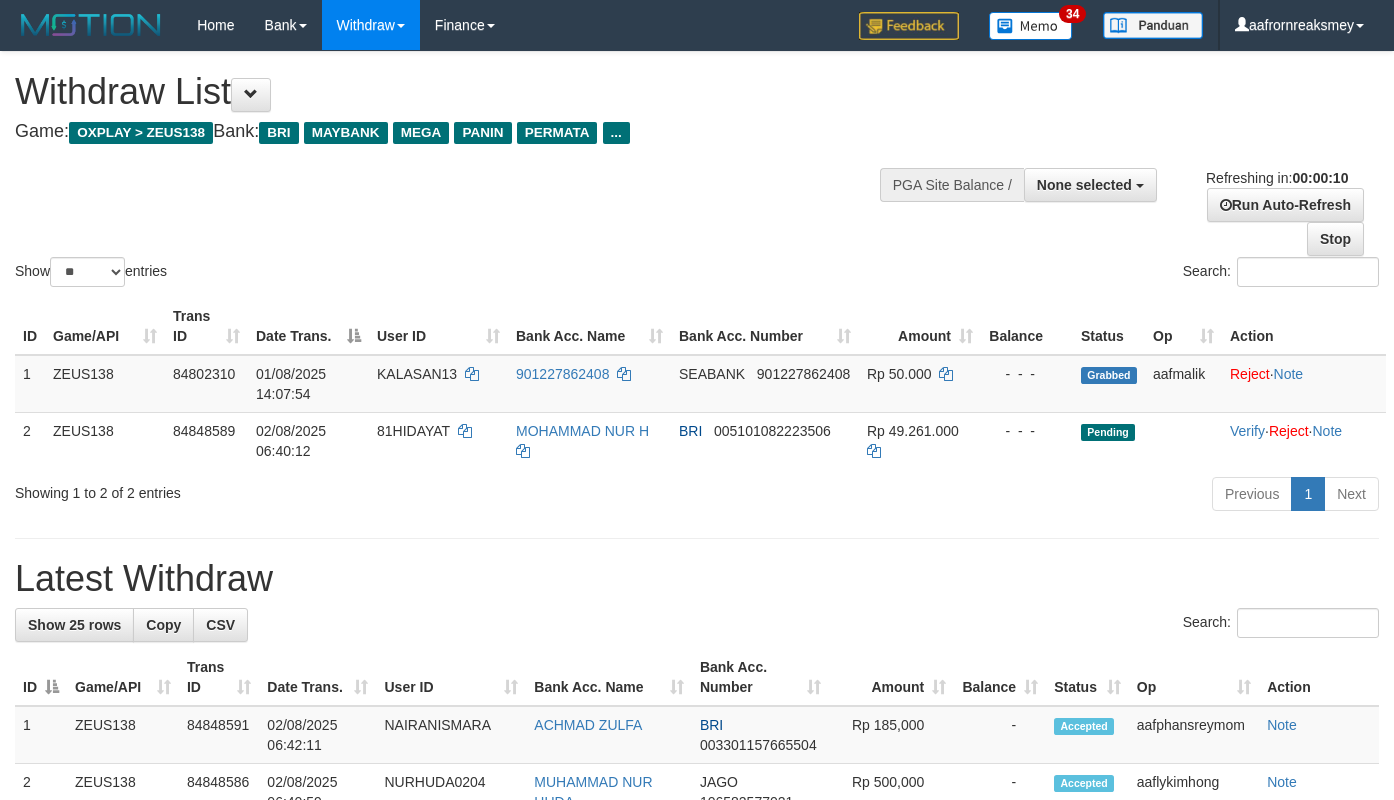 select 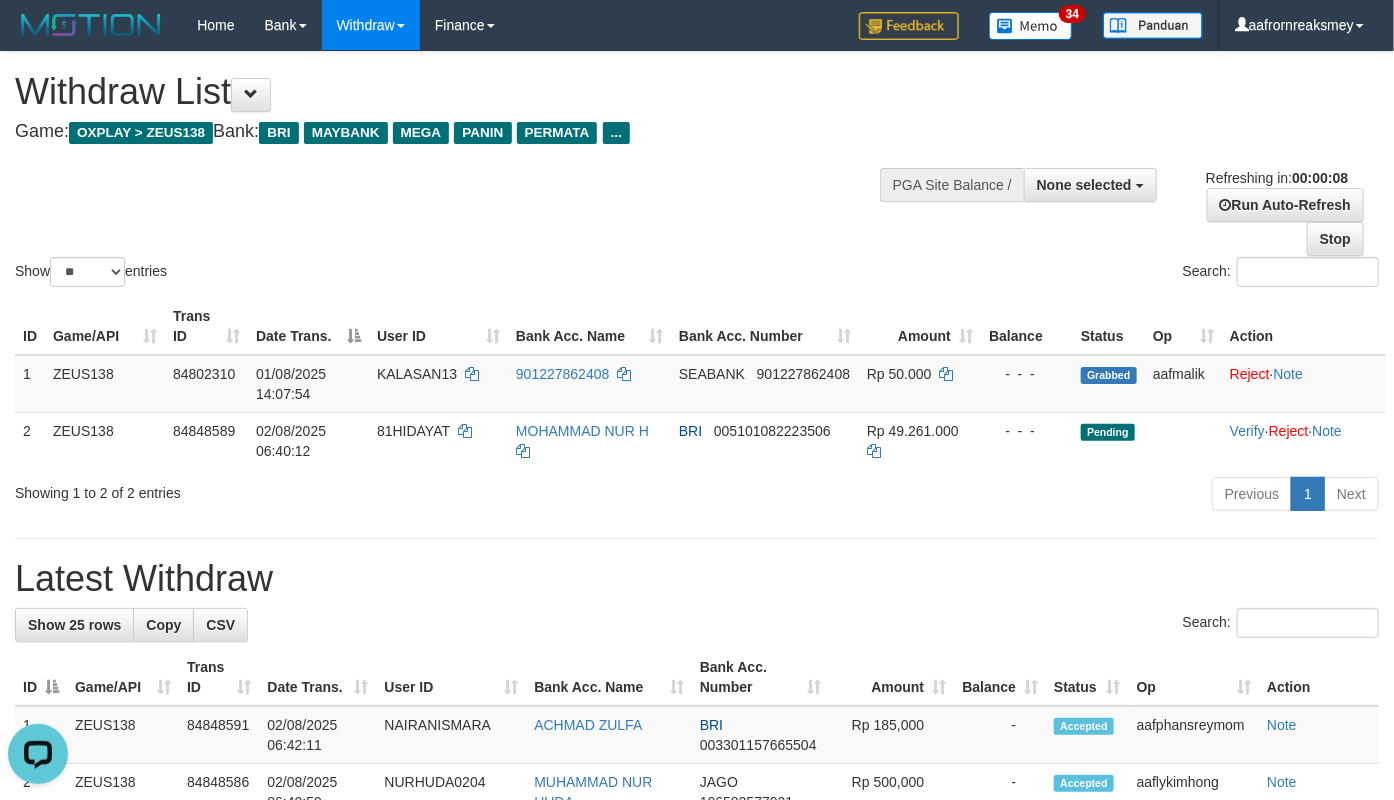 scroll, scrollTop: 0, scrollLeft: 0, axis: both 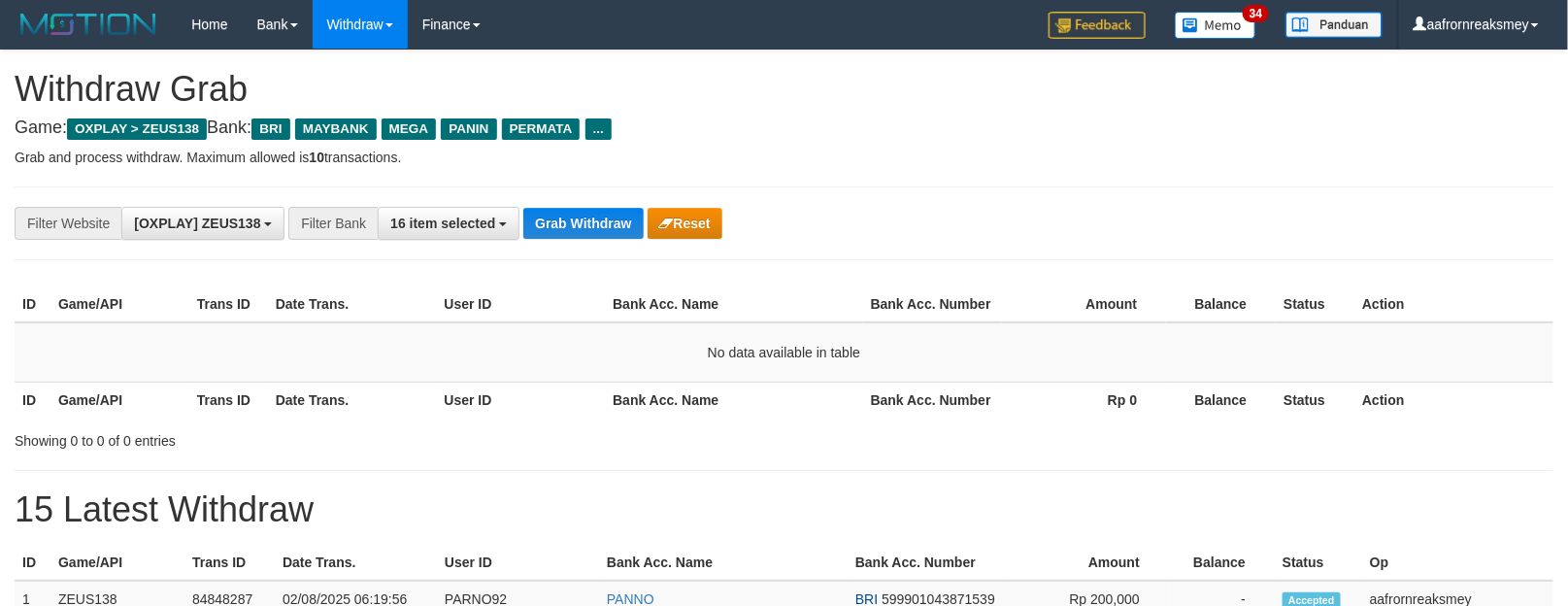 drag, startPoint x: 0, startPoint y: 0, endPoint x: 1118, endPoint y: 299, distance: 1157.292 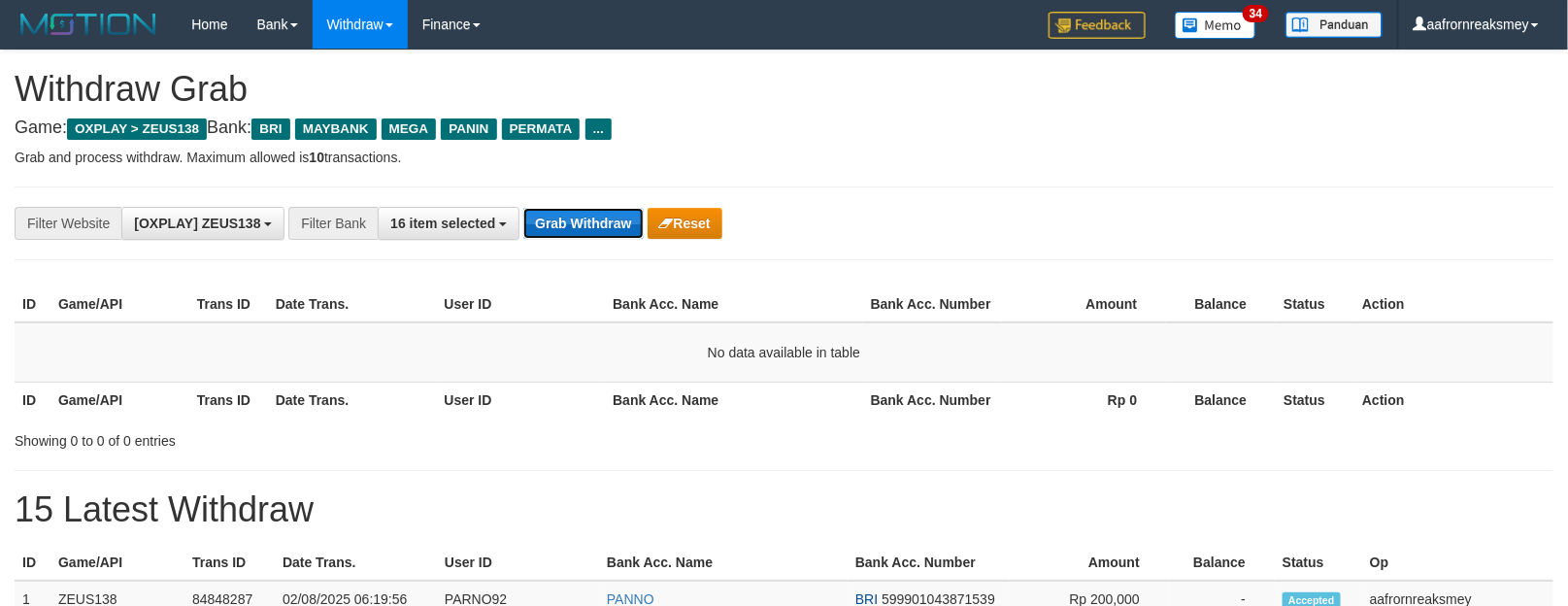 click on "Grab Withdraw" at bounding box center [583, 223] 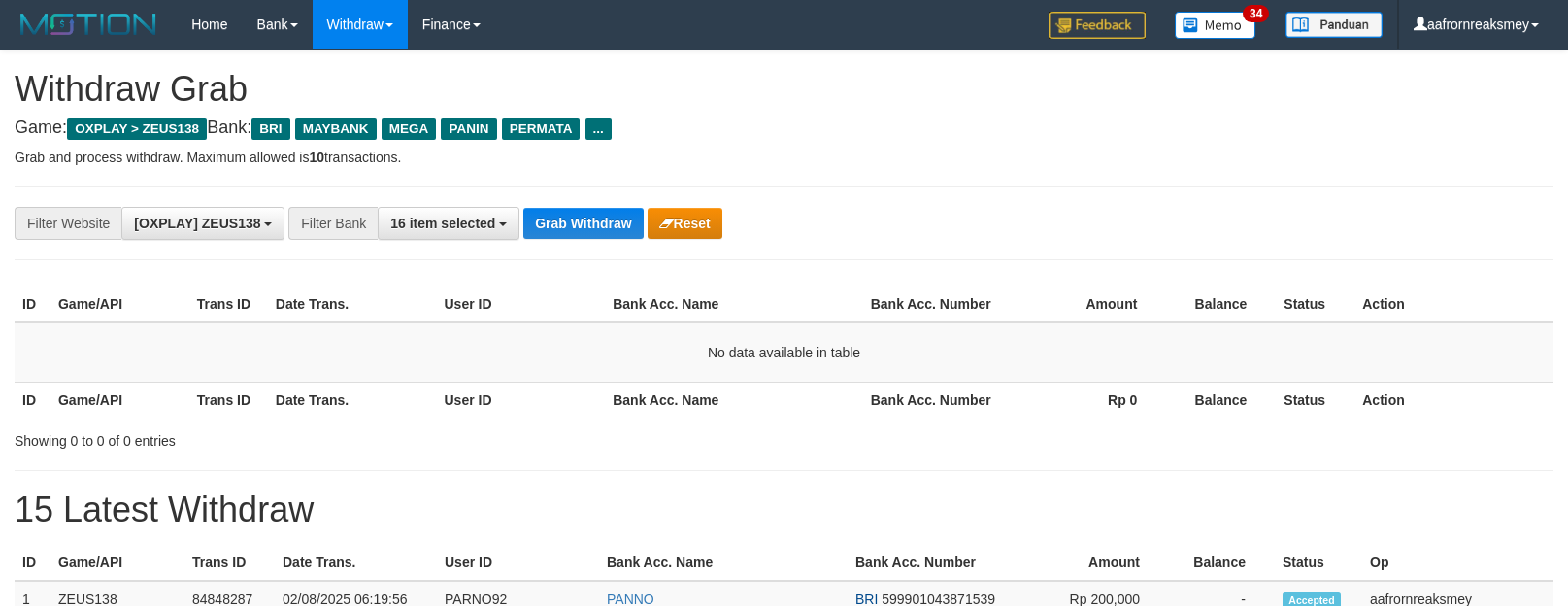 scroll, scrollTop: 0, scrollLeft: 0, axis: both 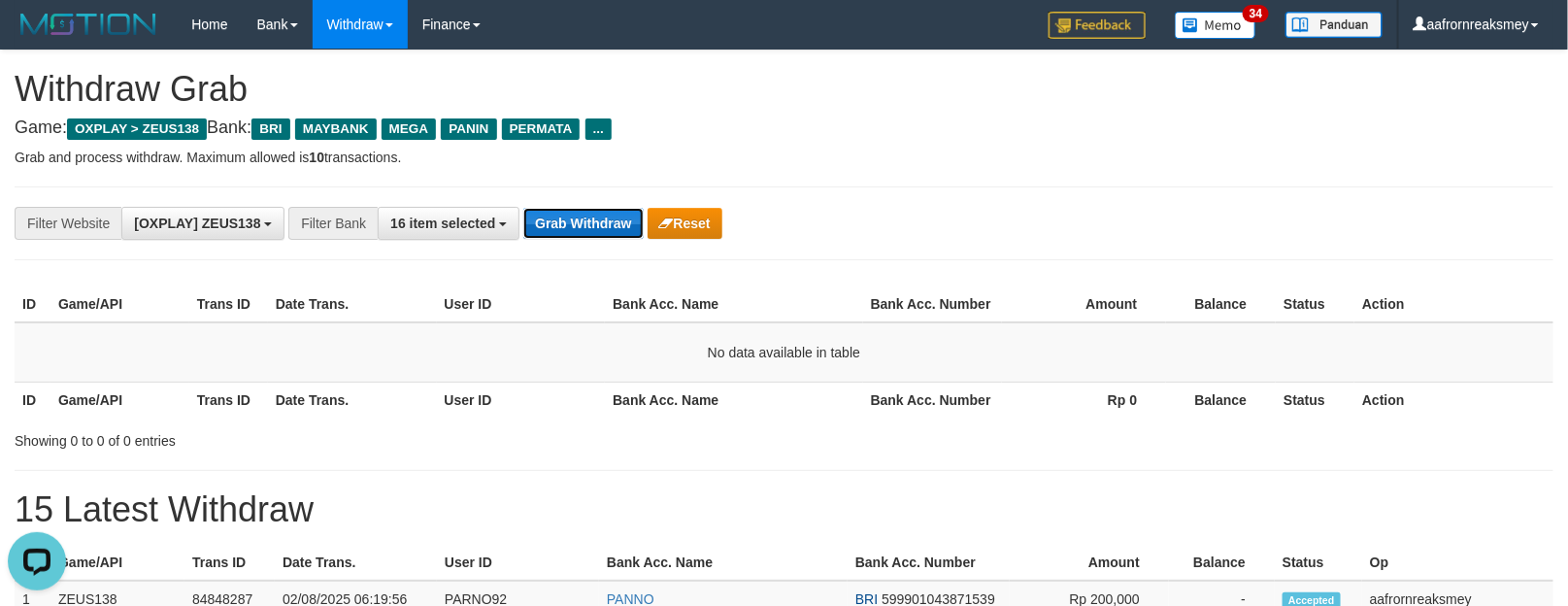click on "Grab Withdraw" at bounding box center (583, 223) 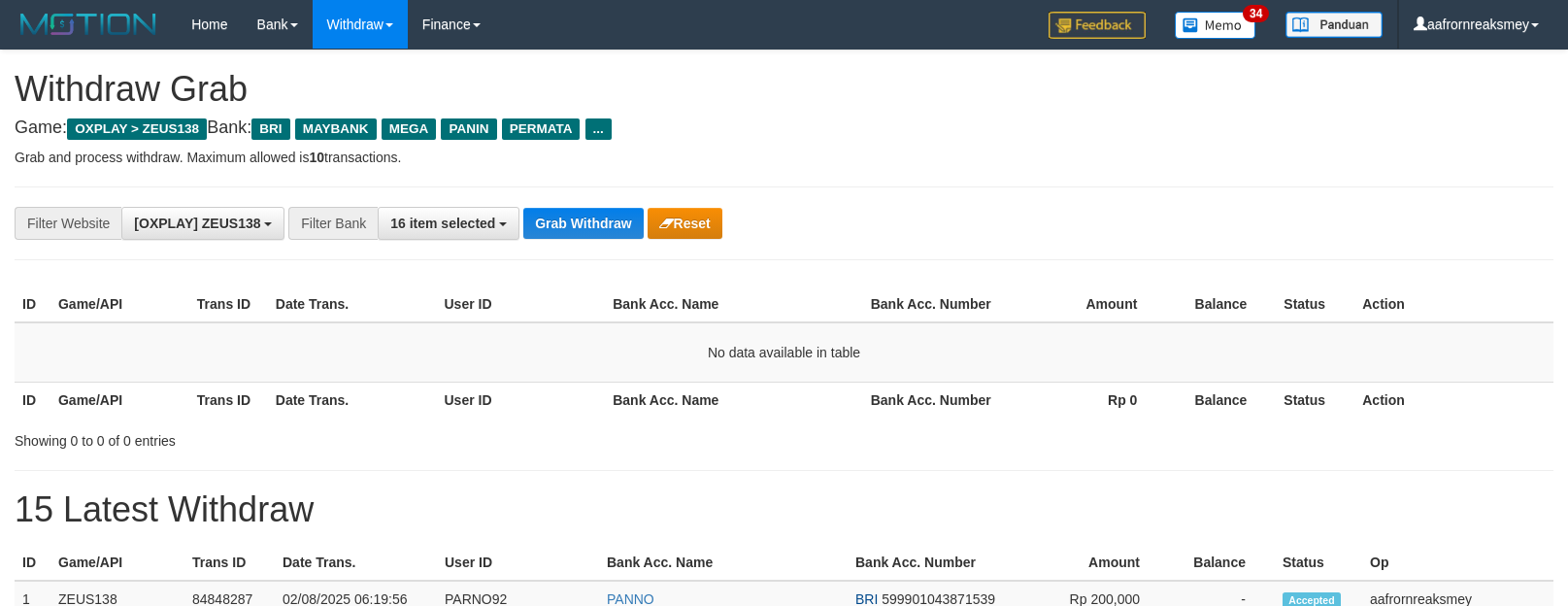 scroll, scrollTop: 0, scrollLeft: 0, axis: both 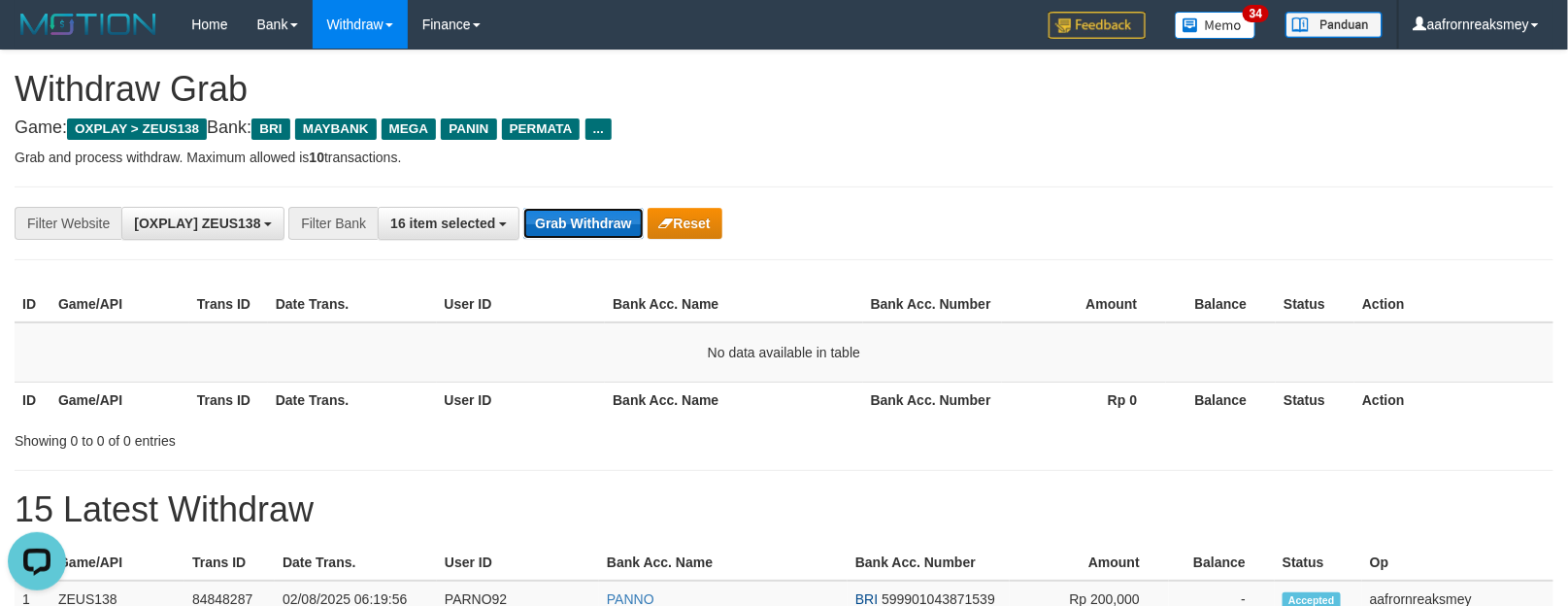 click on "Grab Withdraw" at bounding box center (583, 223) 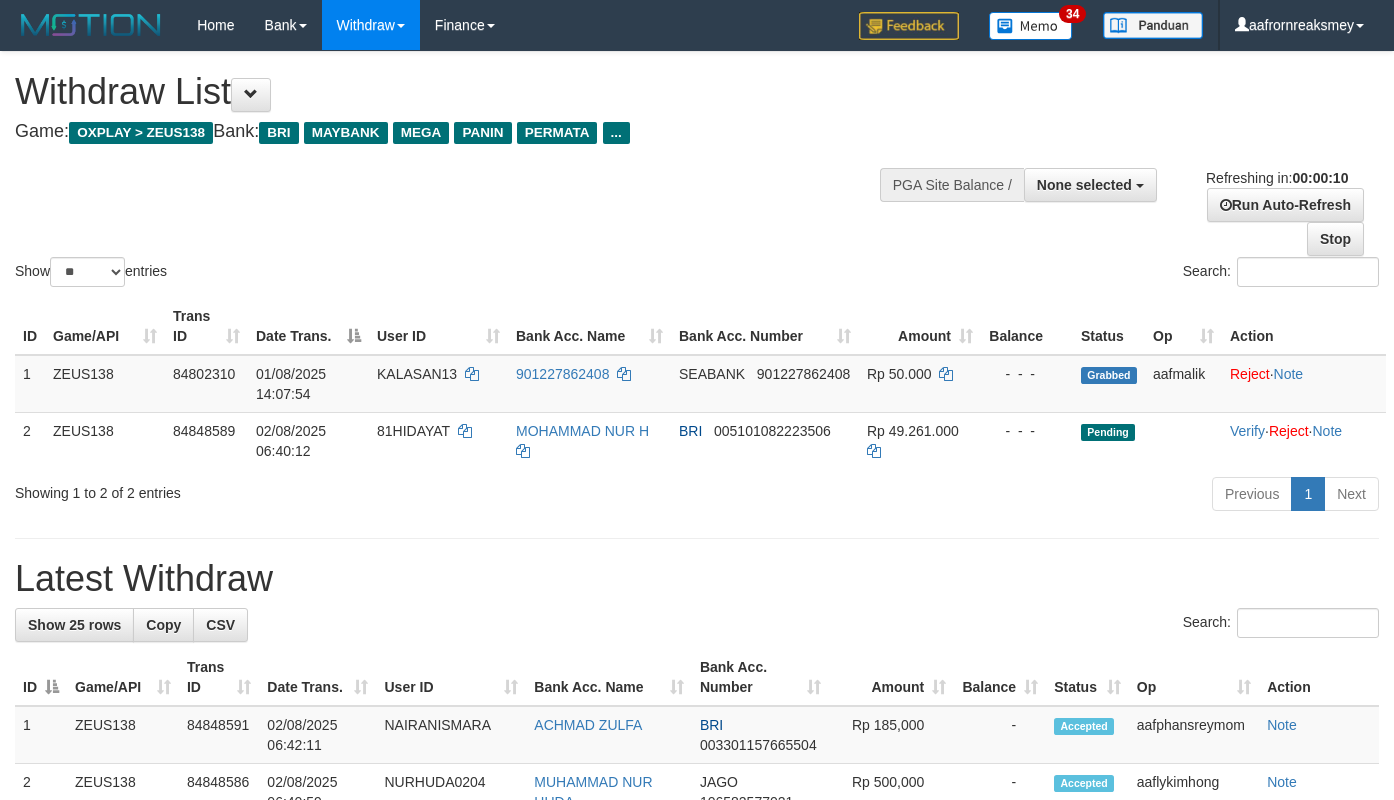 select 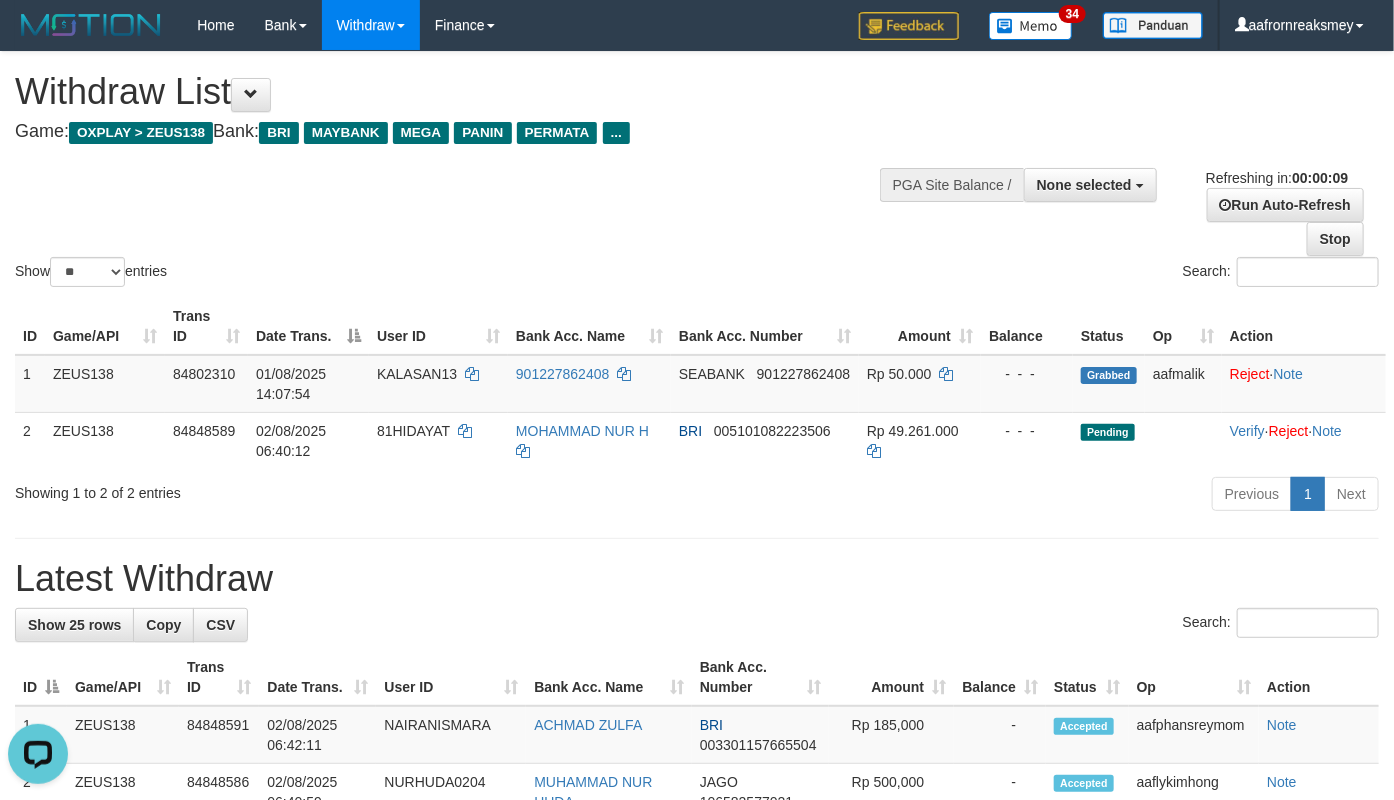 scroll, scrollTop: 0, scrollLeft: 0, axis: both 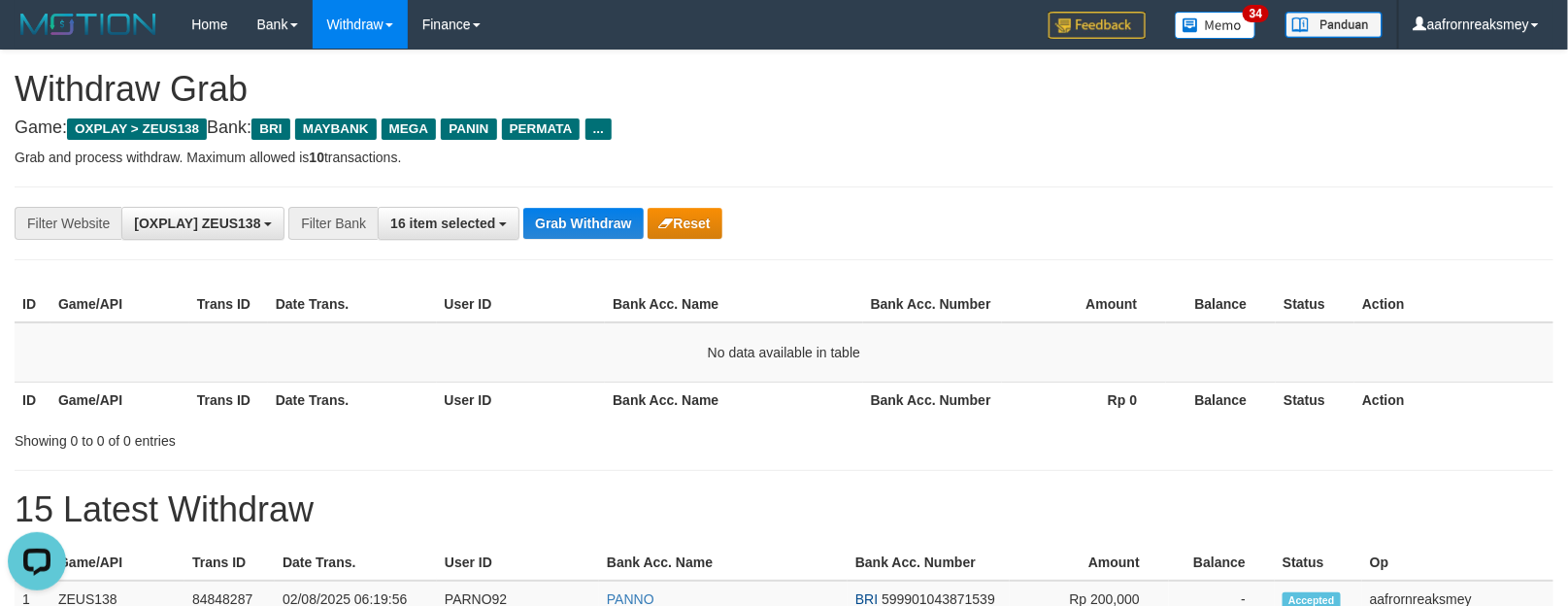 click on "**********" at bounding box center [784, 223] 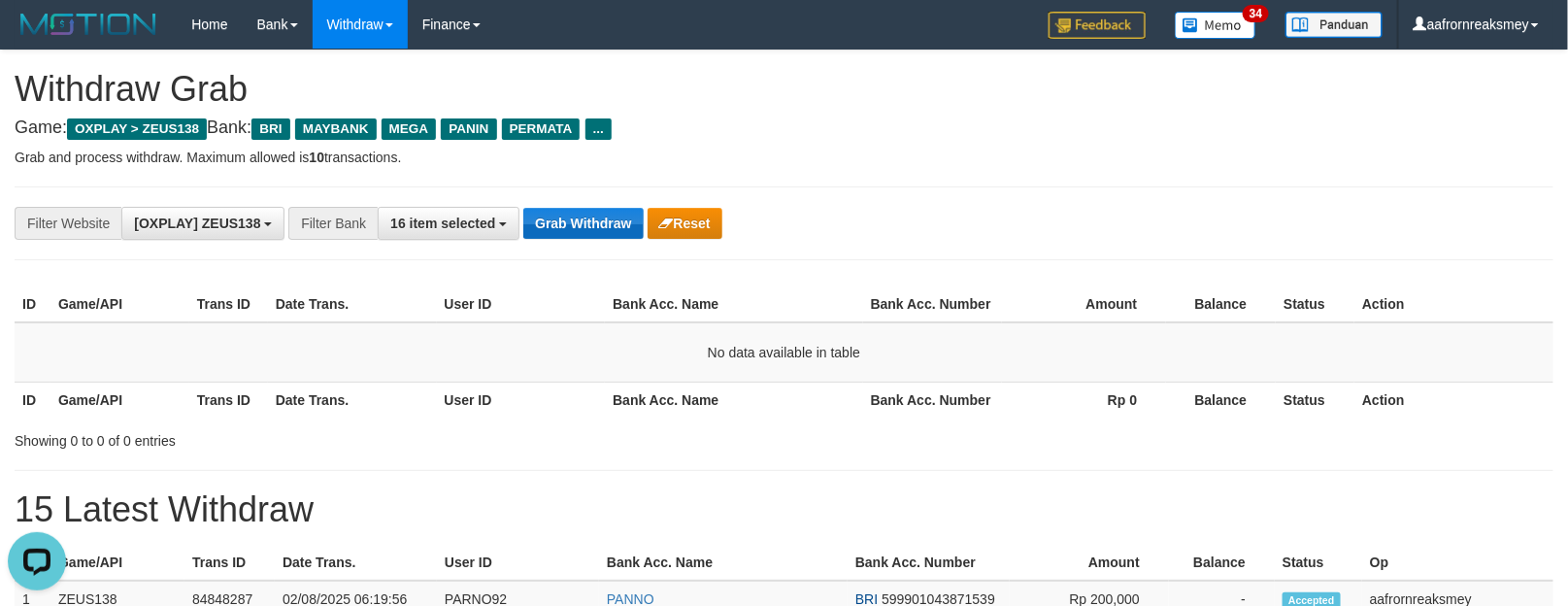 drag, startPoint x: 580, startPoint y: 182, endPoint x: 595, endPoint y: 236, distance: 56.04463 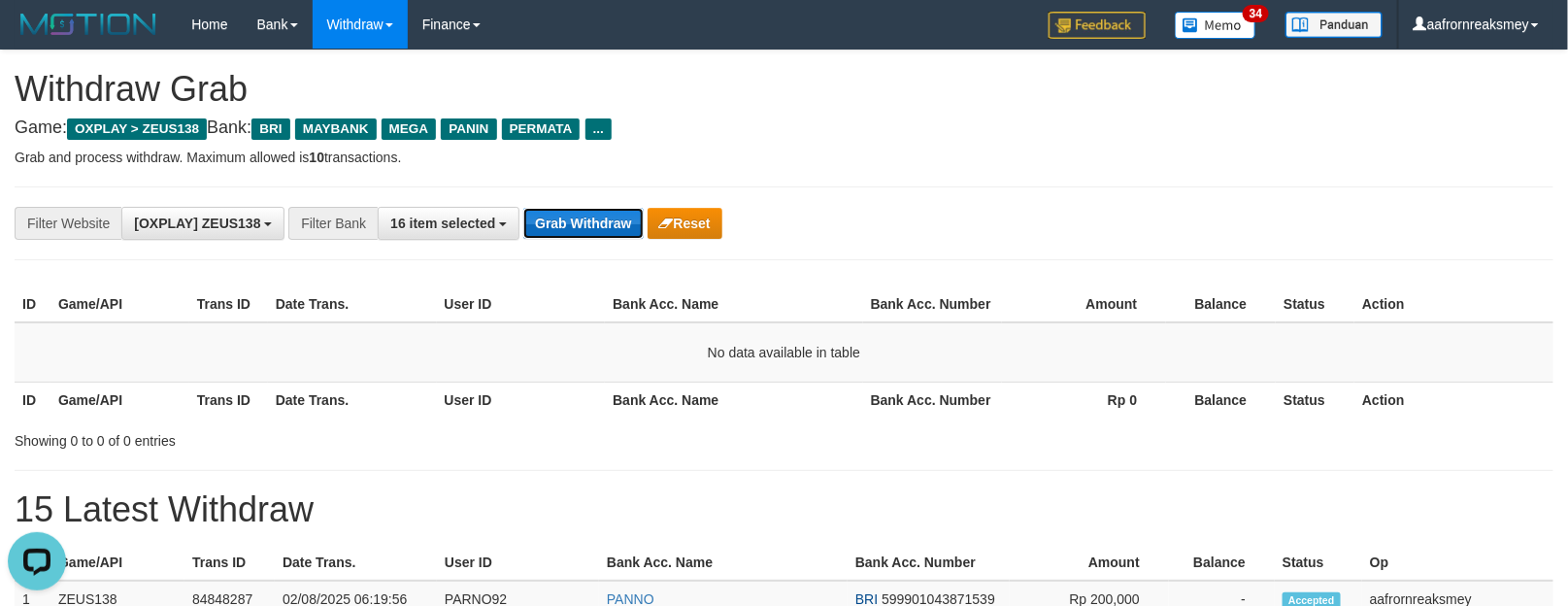 click on "Grab Withdraw" at bounding box center (583, 223) 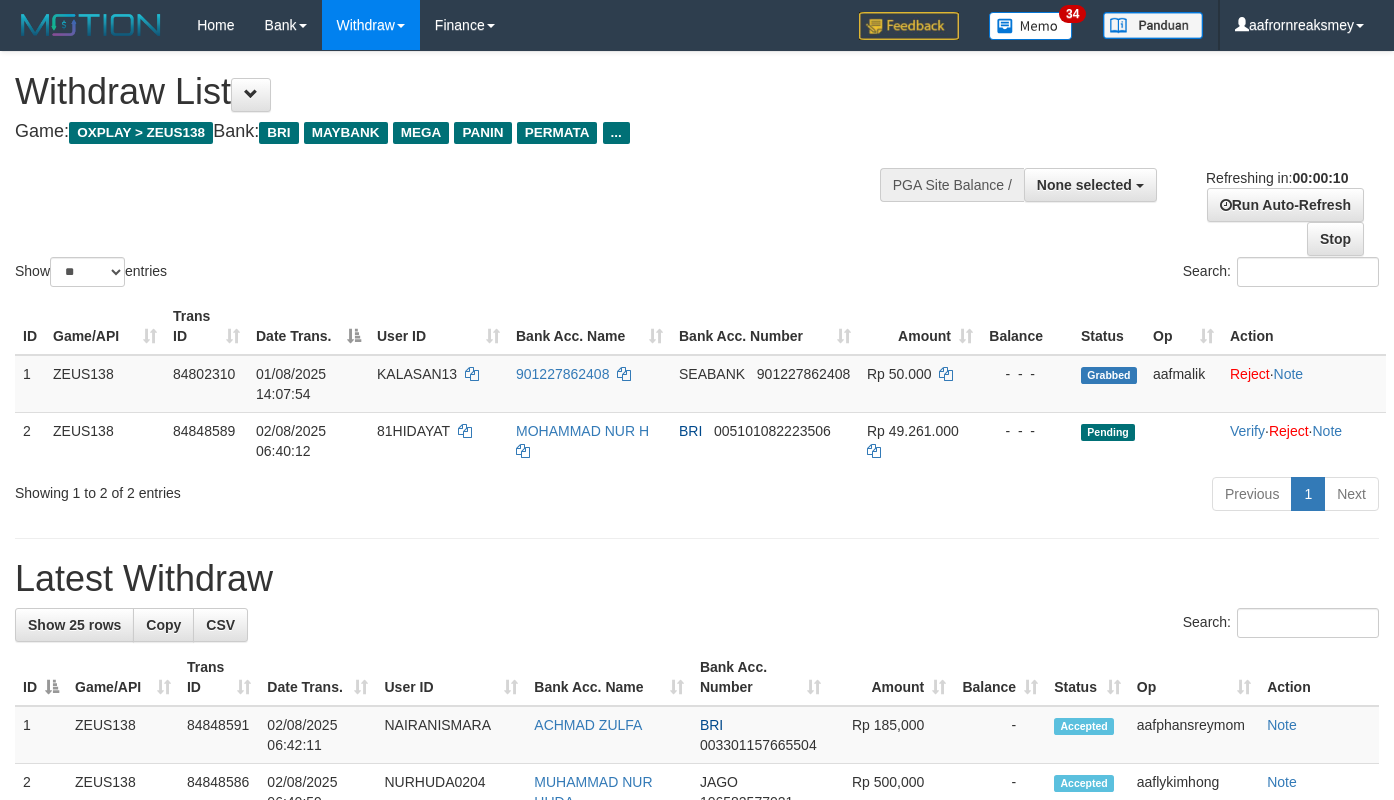 select 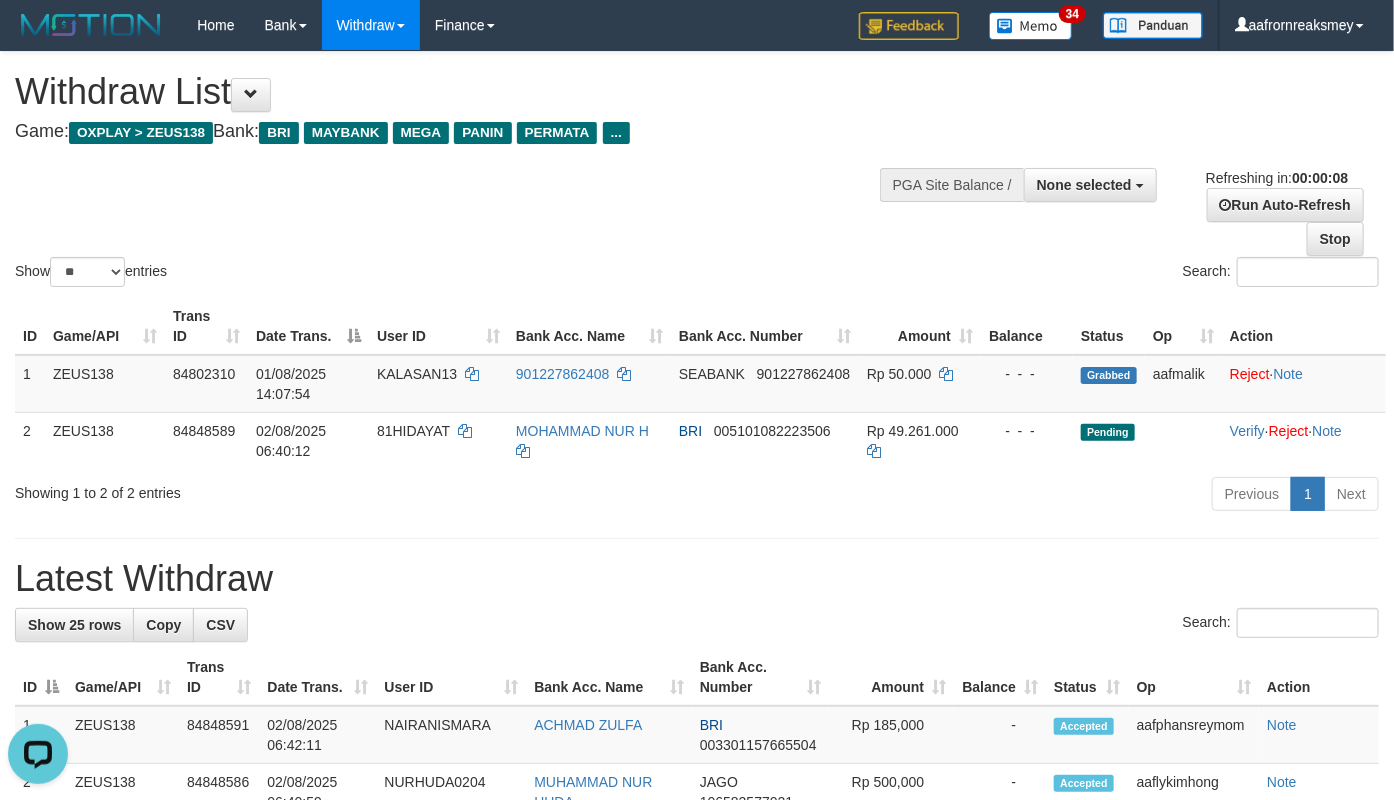scroll, scrollTop: 0, scrollLeft: 0, axis: both 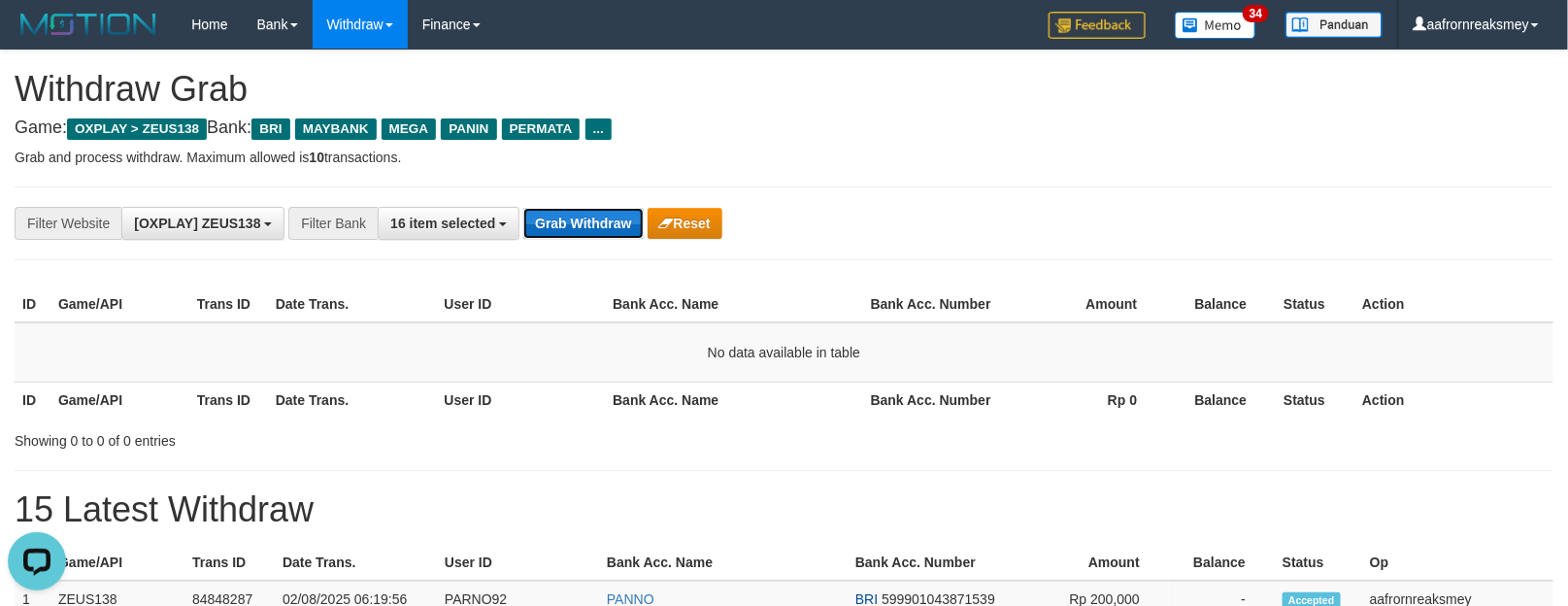 click on "Grab Withdraw" at bounding box center (583, 223) 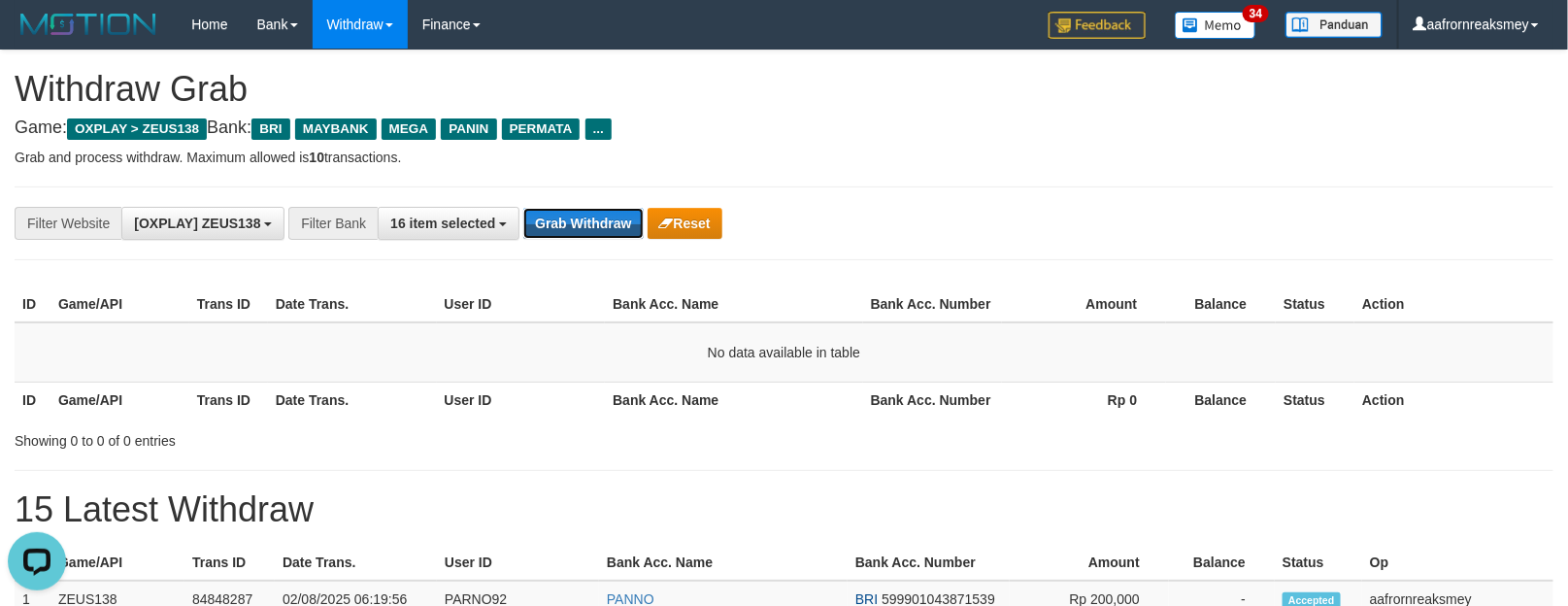 drag, startPoint x: 578, startPoint y: 207, endPoint x: 818, endPoint y: 296, distance: 255.9707 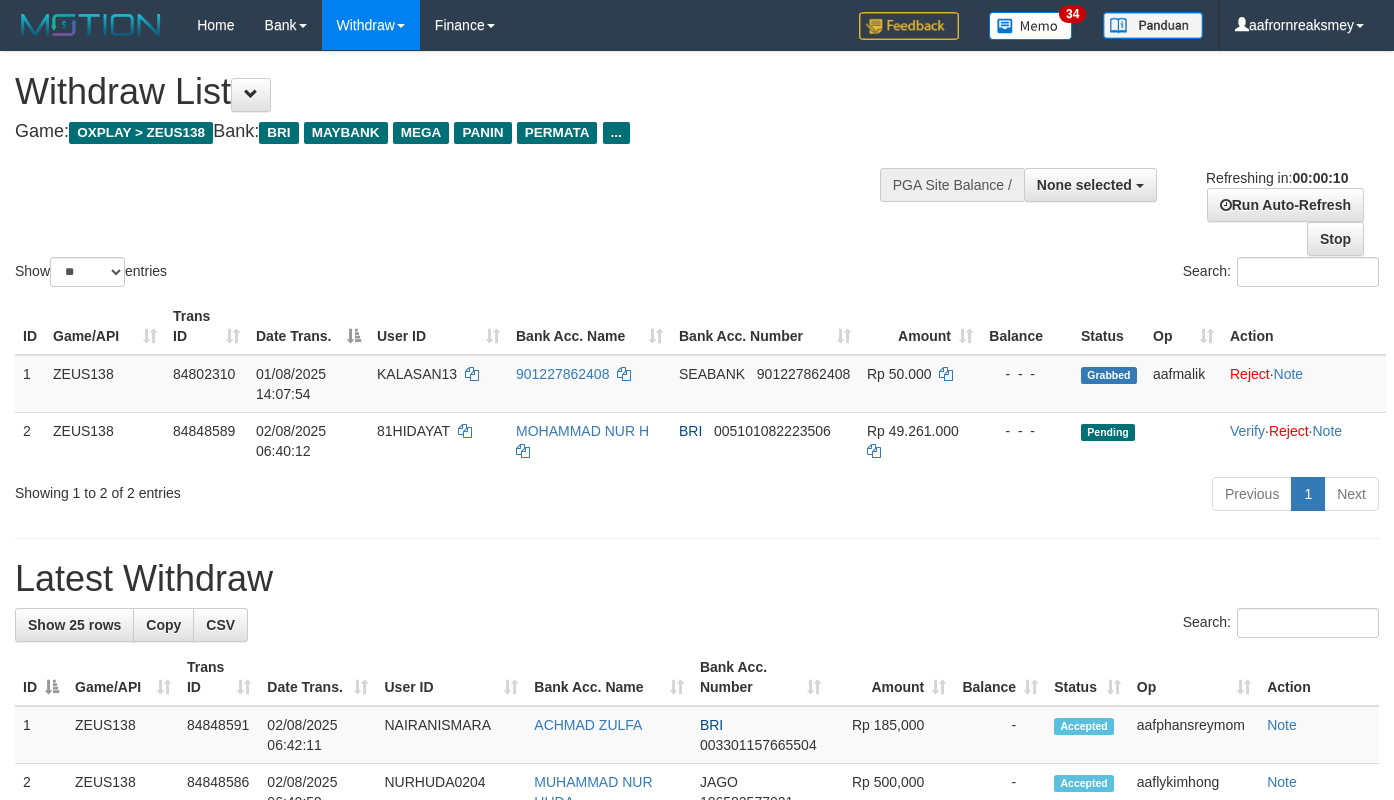 select 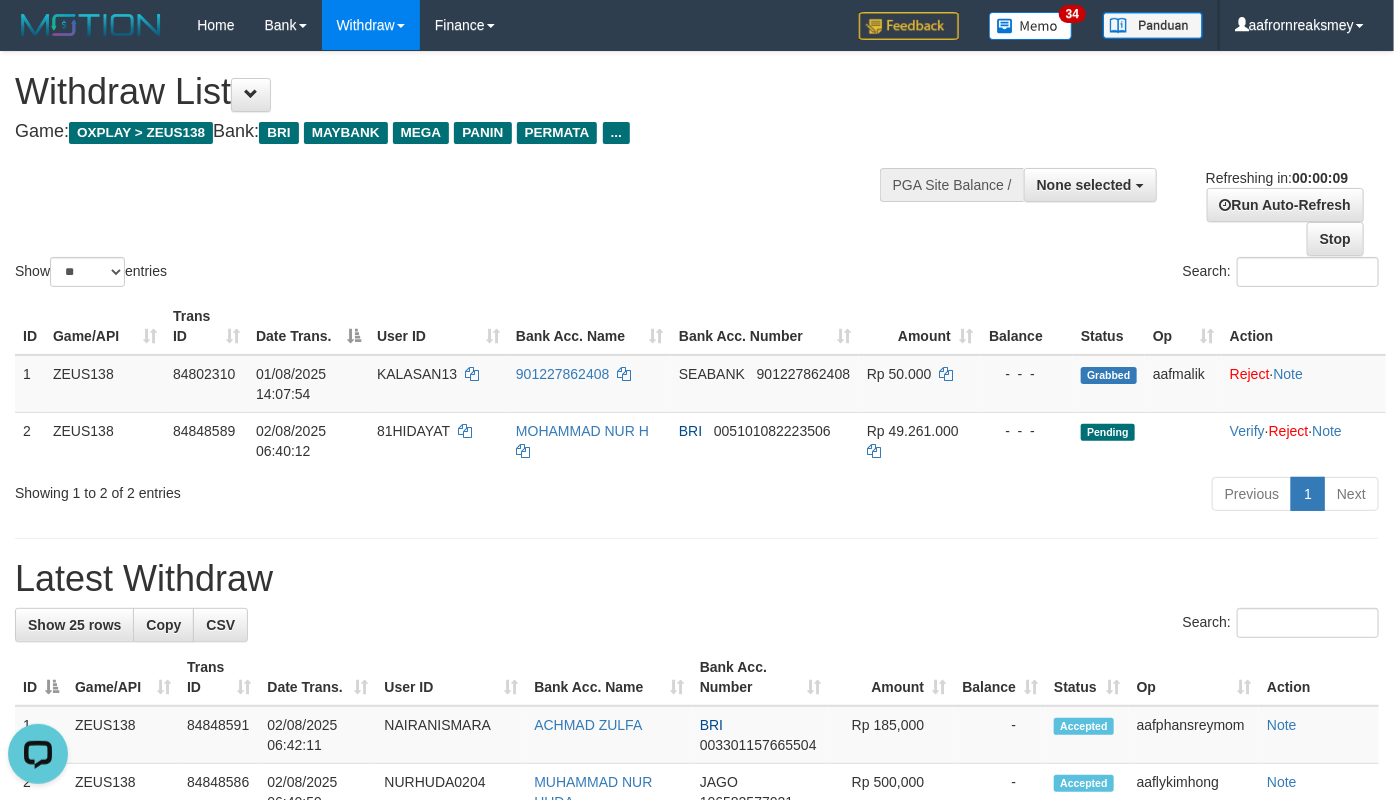 scroll, scrollTop: 0, scrollLeft: 0, axis: both 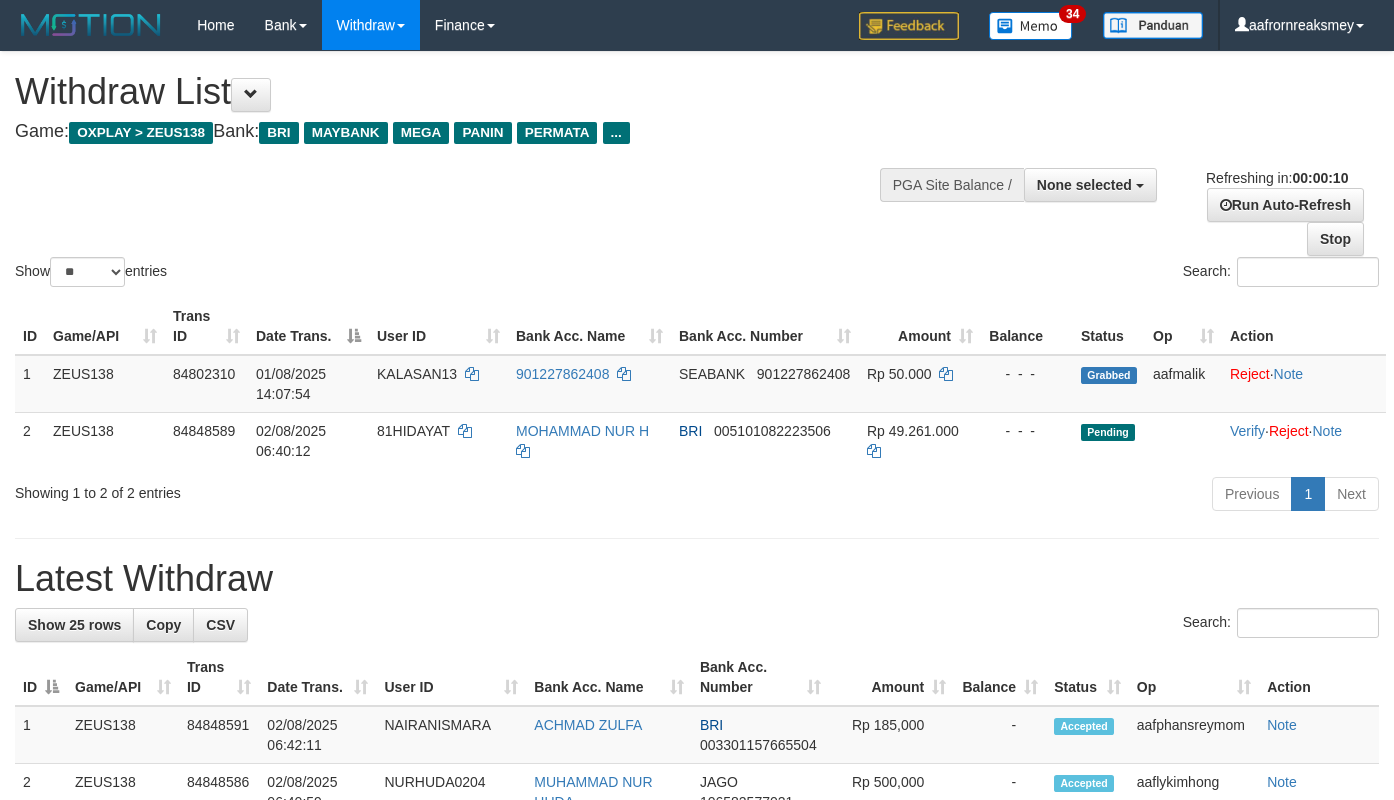 select 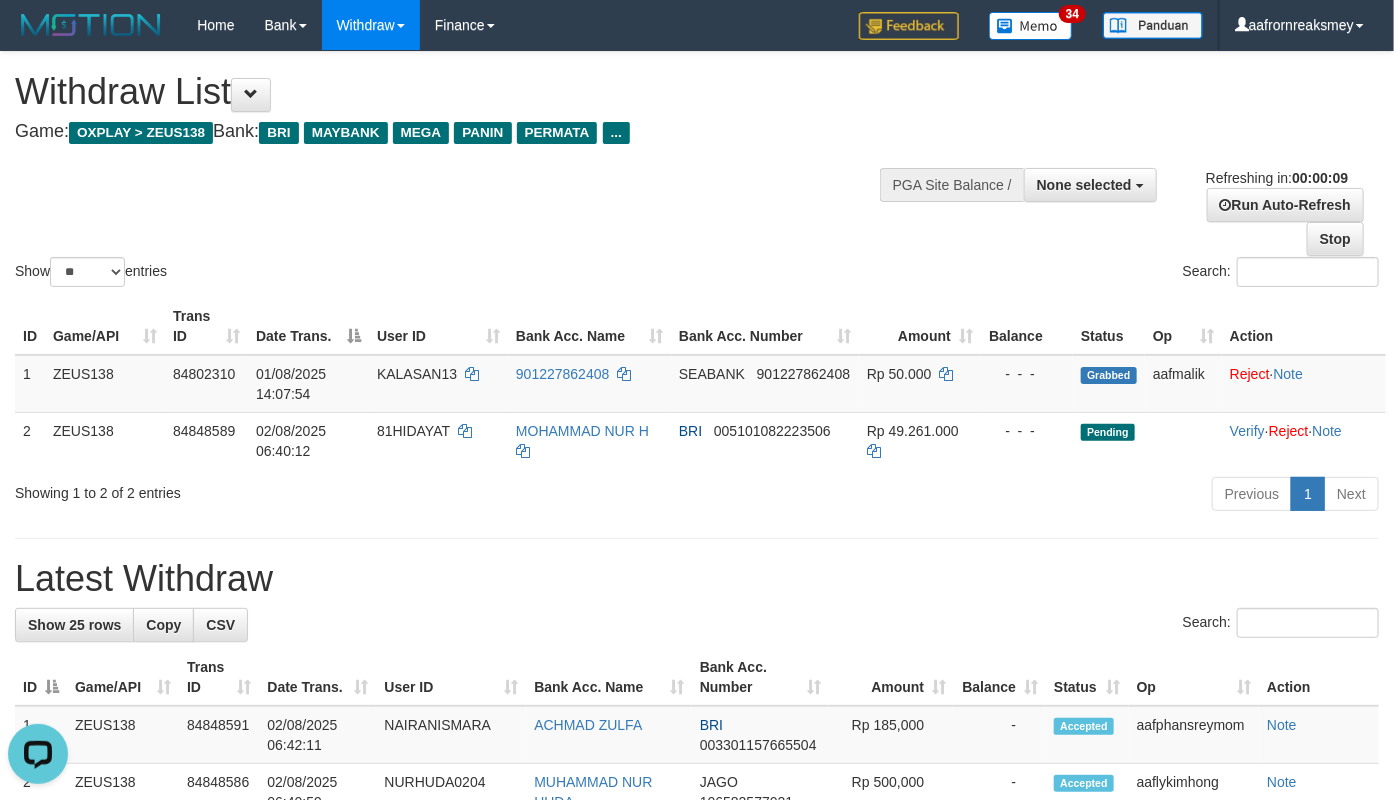 scroll, scrollTop: 0, scrollLeft: 0, axis: both 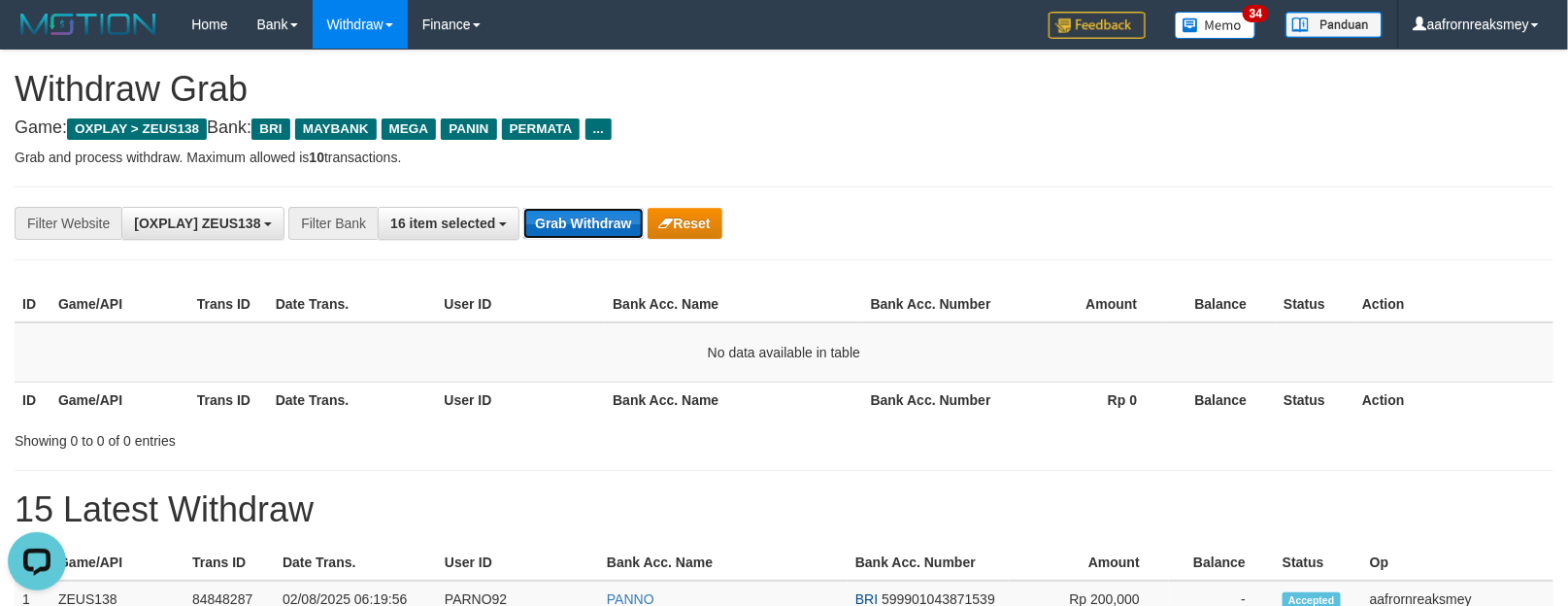 click on "Grab Withdraw" at bounding box center (583, 223) 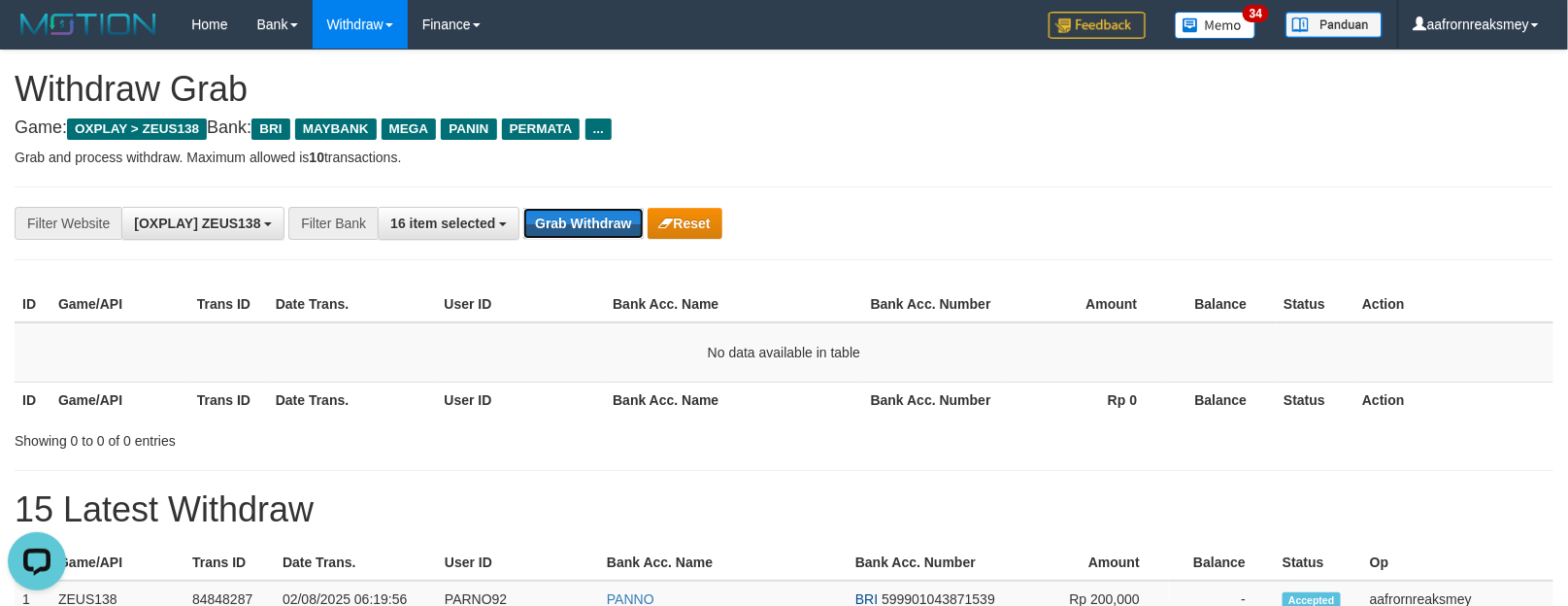 click on "**********" at bounding box center [784, 223] 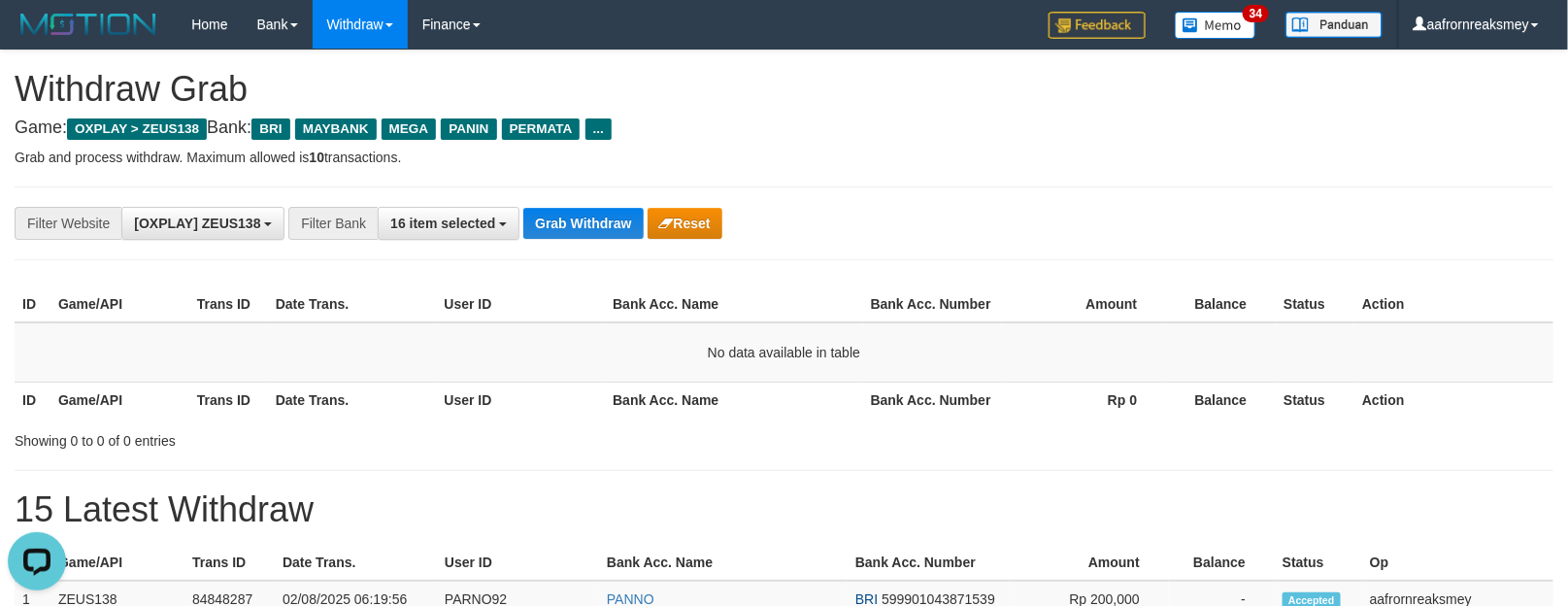 click on "**********" at bounding box center (784, 223) 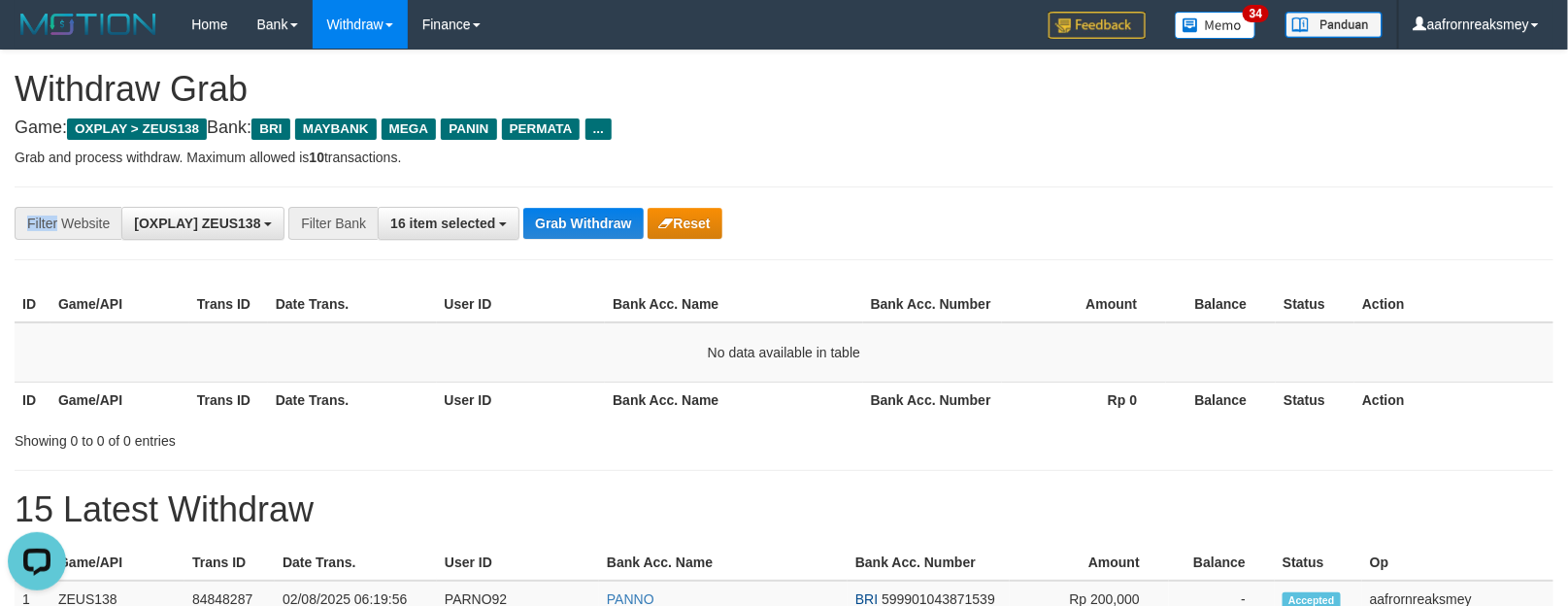 click on "**********" at bounding box center (784, 223) 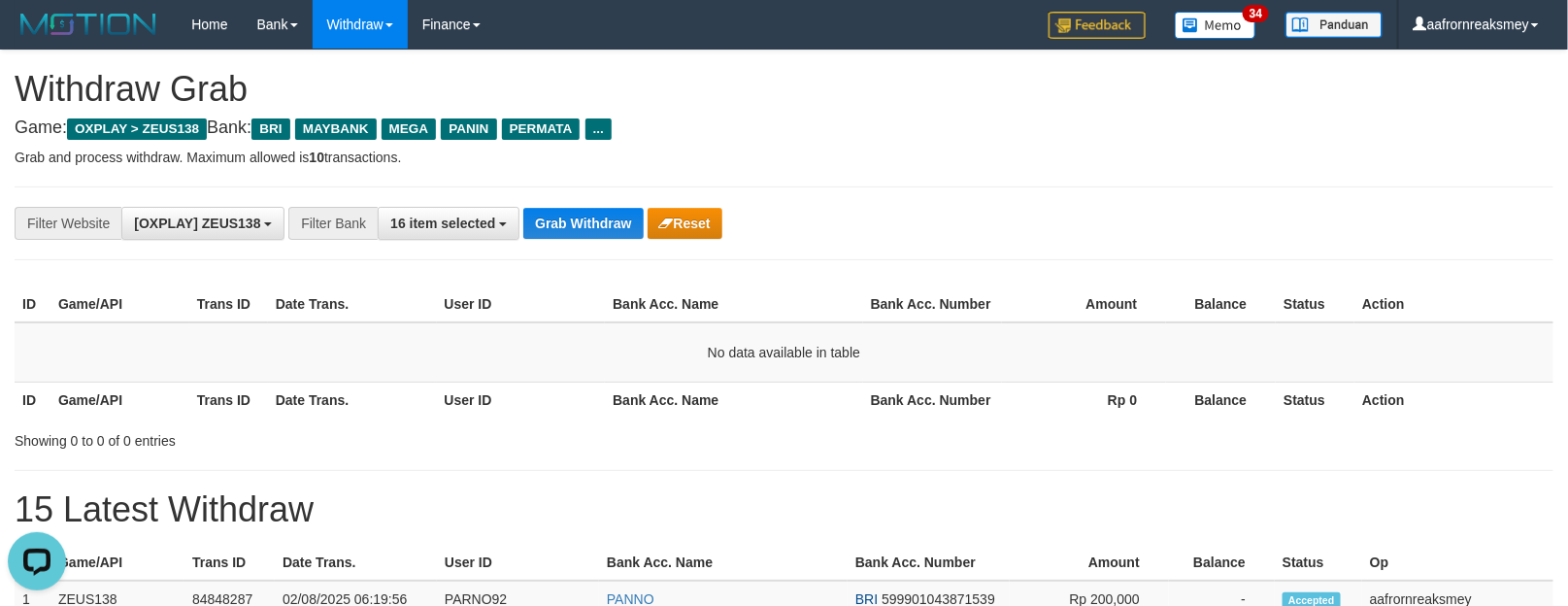 click on "**********" at bounding box center (784, 223) 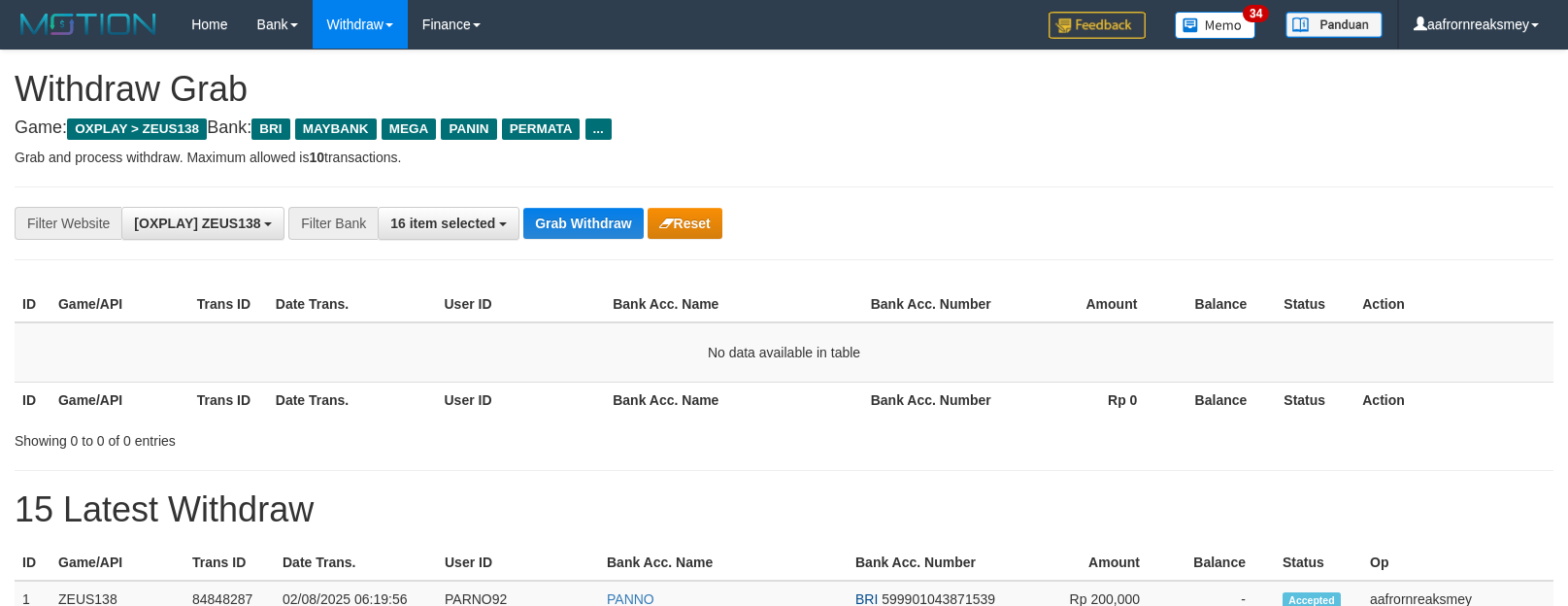 scroll, scrollTop: 0, scrollLeft: 0, axis: both 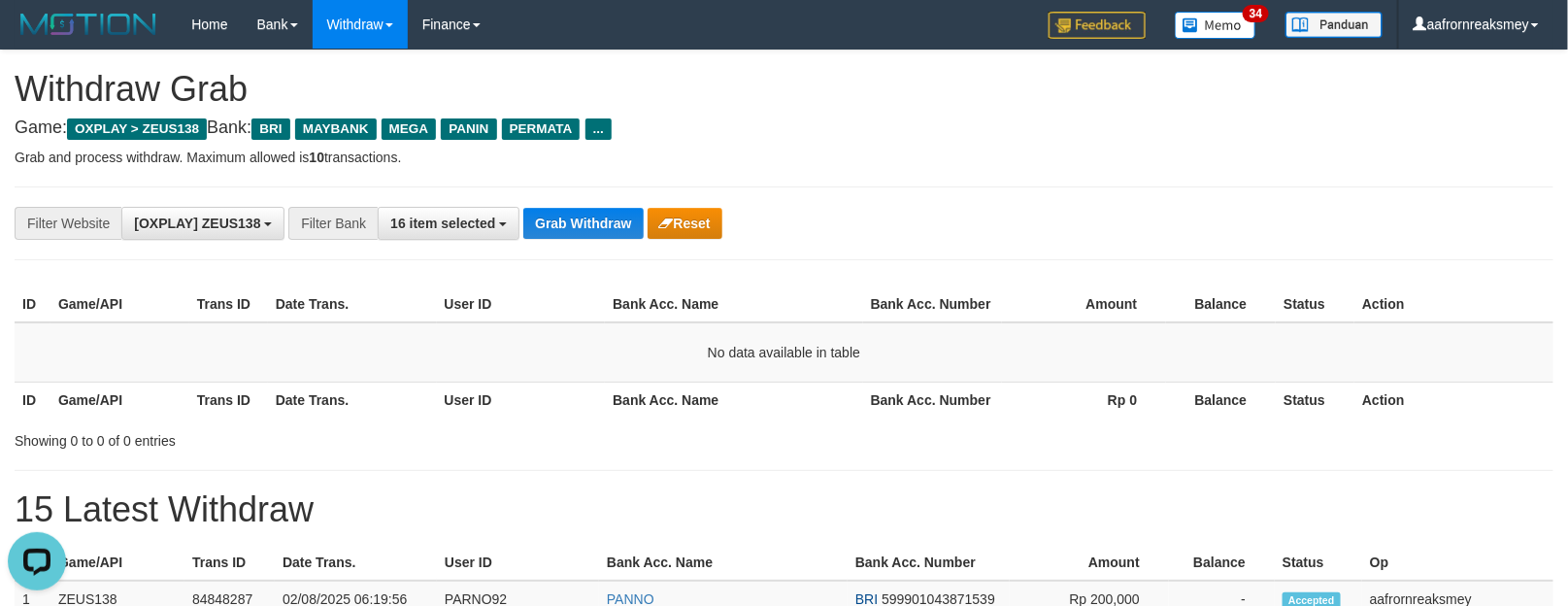 click on "**********" at bounding box center [784, 223] 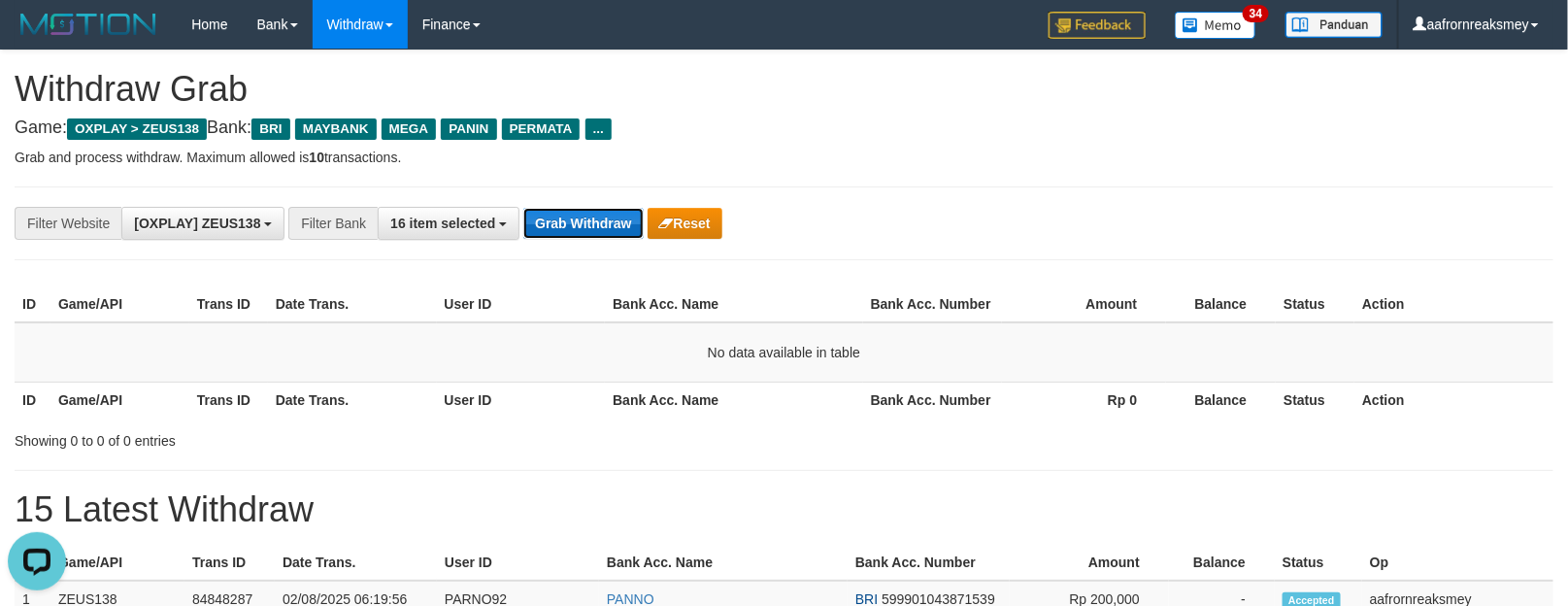 click on "Grab Withdraw" at bounding box center [583, 223] 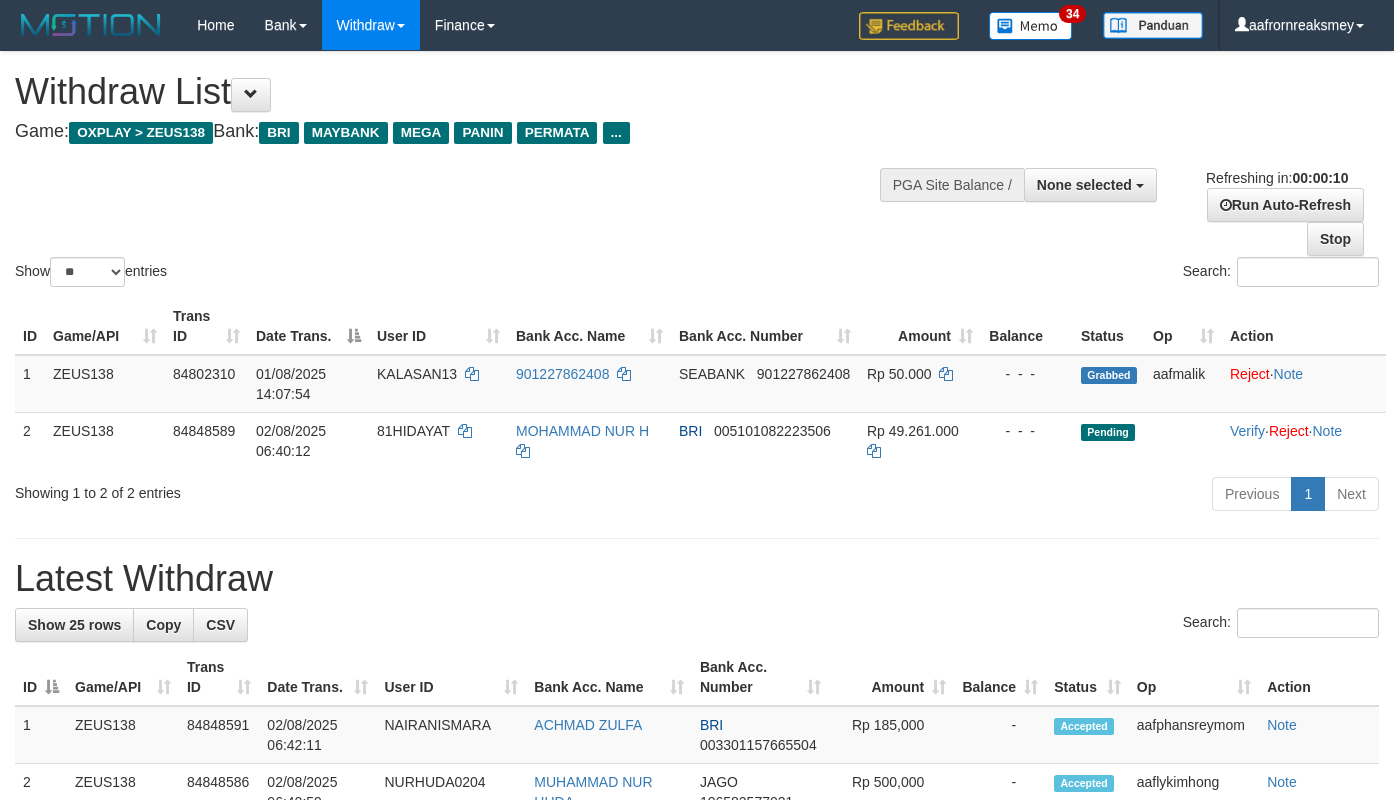select 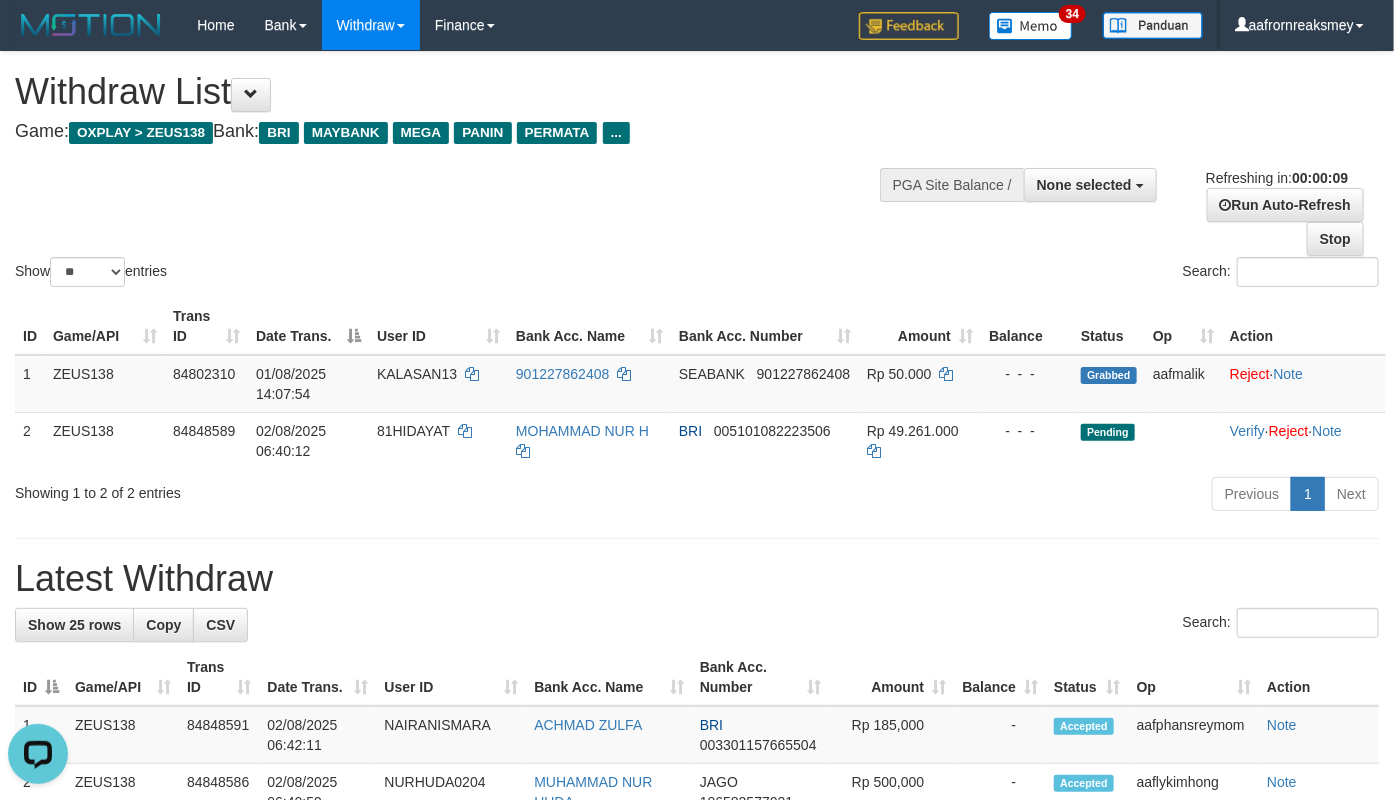 scroll, scrollTop: 0, scrollLeft: 0, axis: both 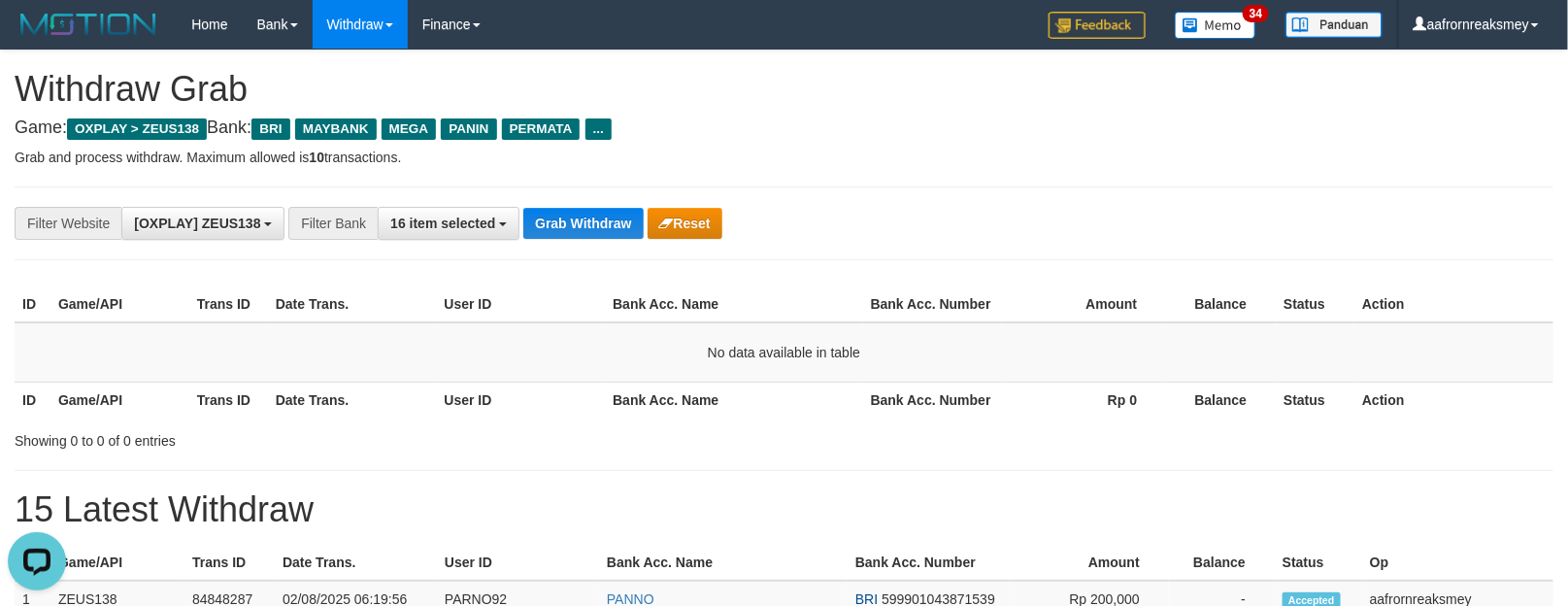 click on "**********" at bounding box center (784, 223) 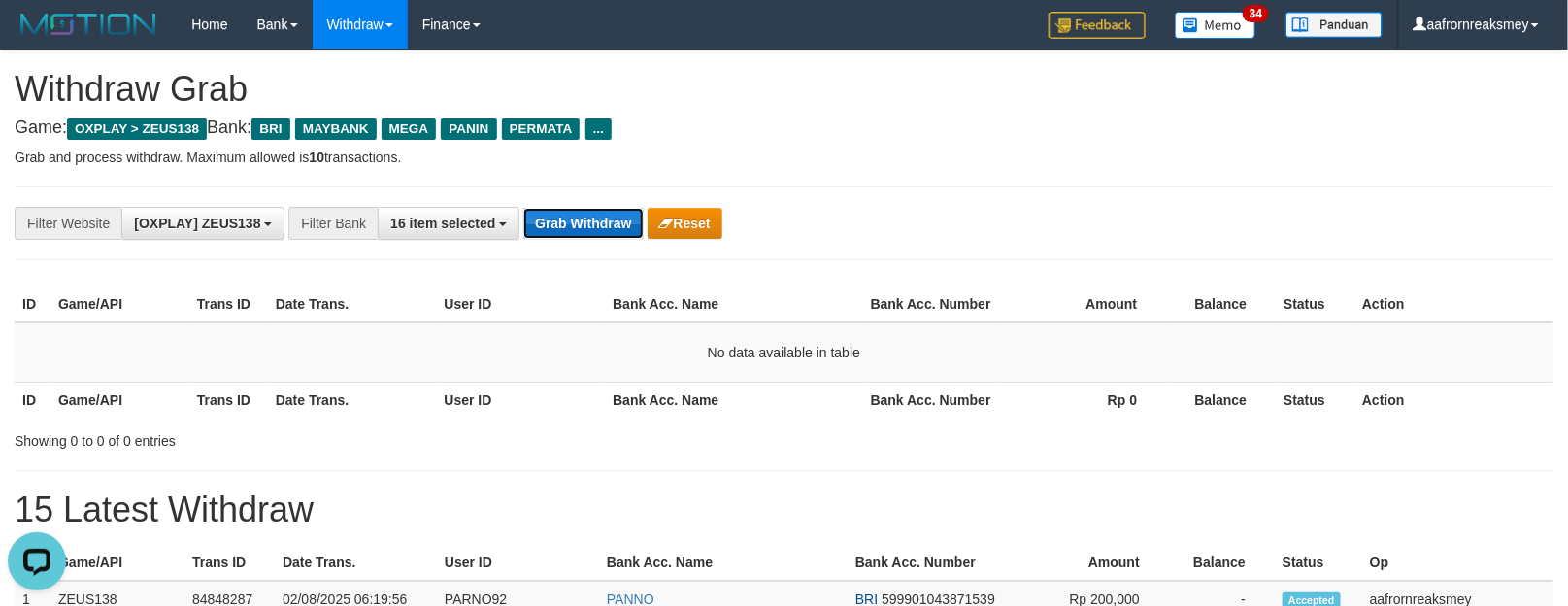click on "Grab Withdraw" at bounding box center (583, 223) 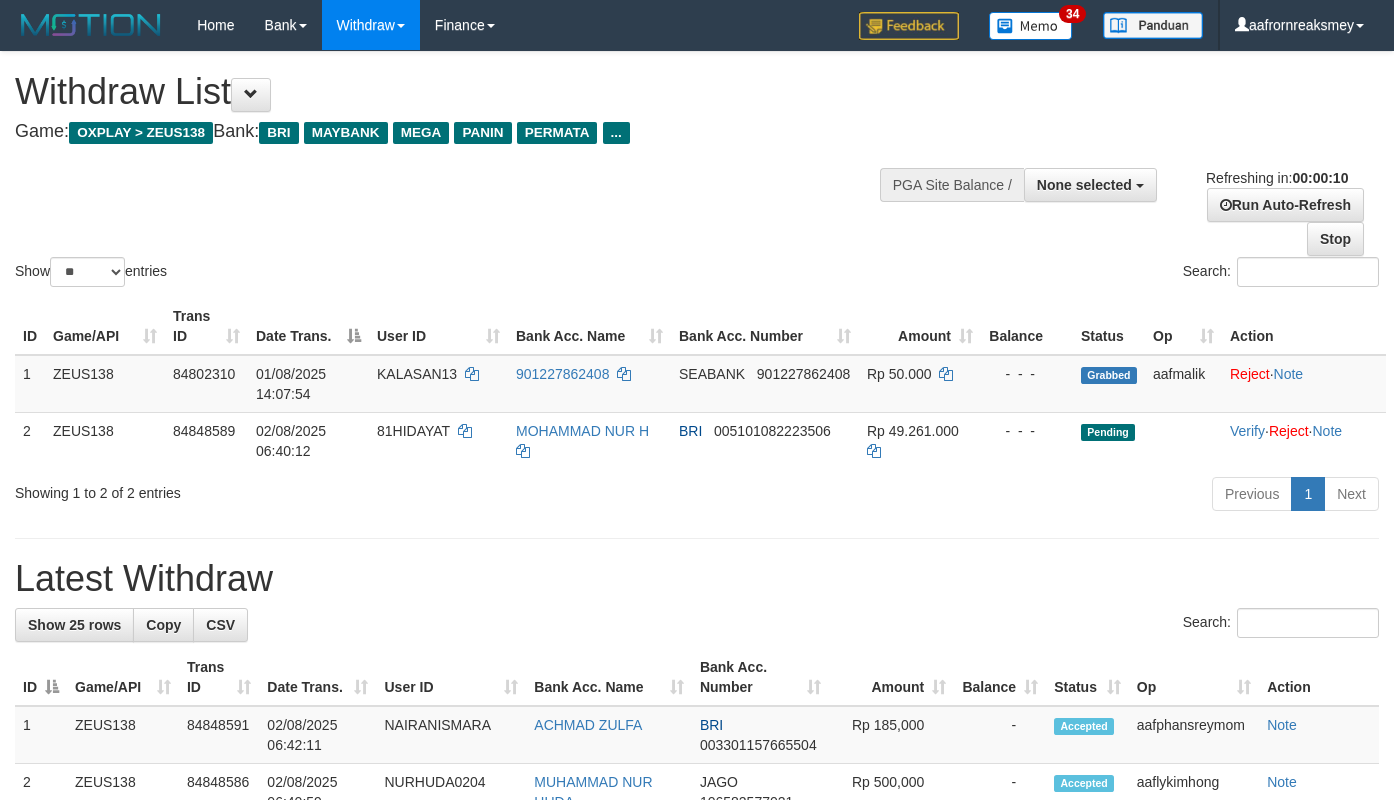 select 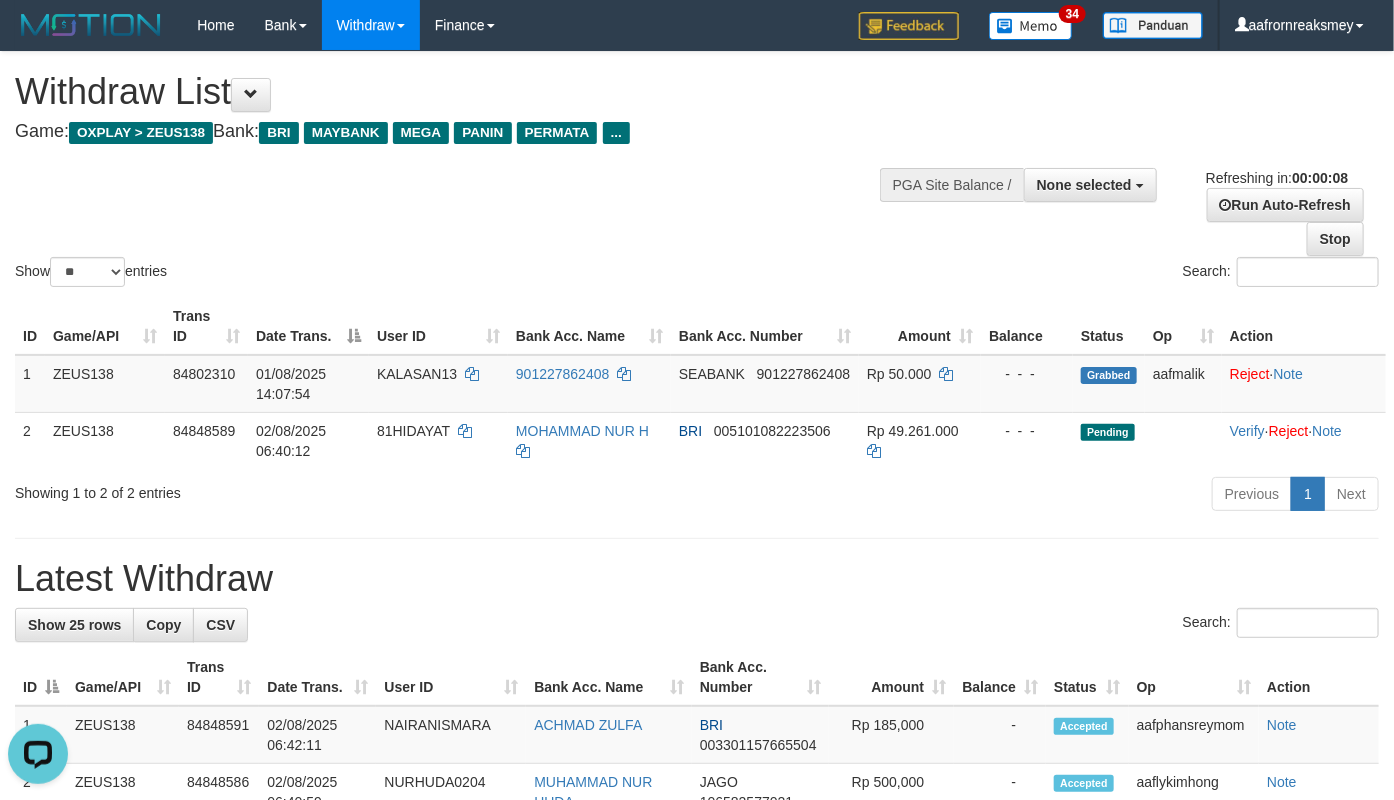 scroll, scrollTop: 0, scrollLeft: 0, axis: both 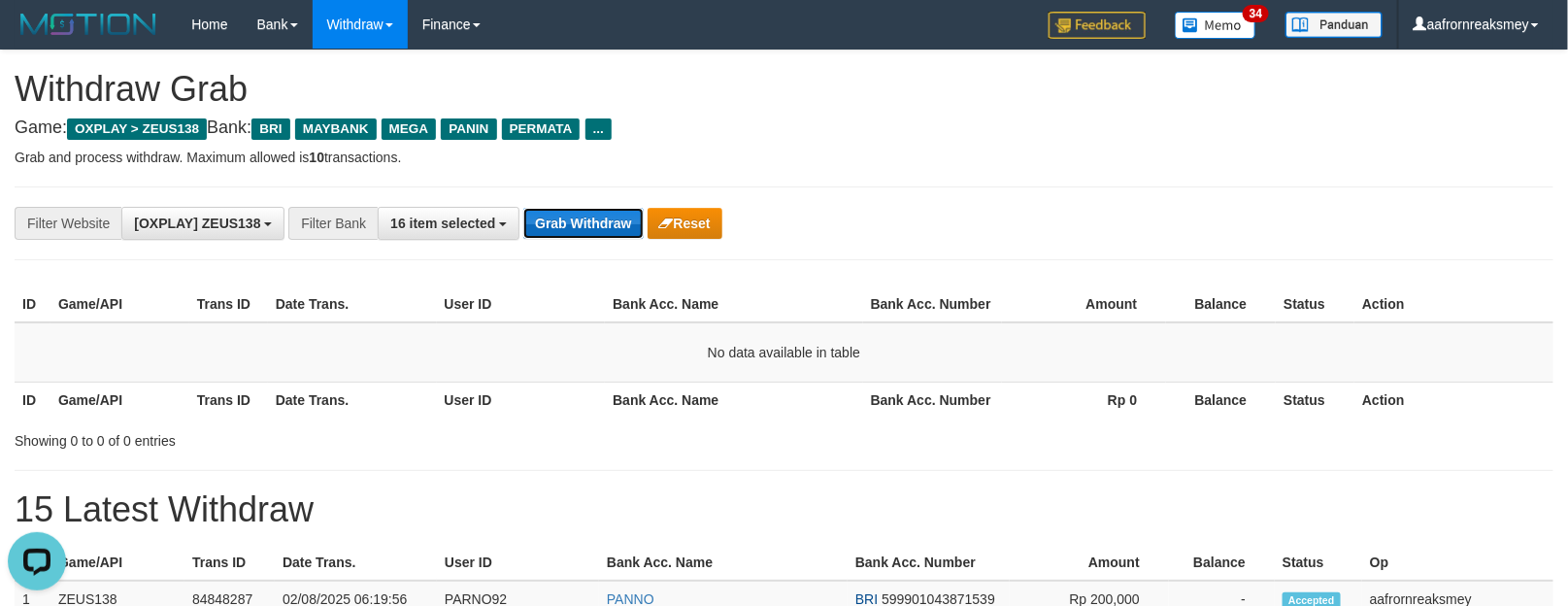 click on "Grab Withdraw" at bounding box center (583, 223) 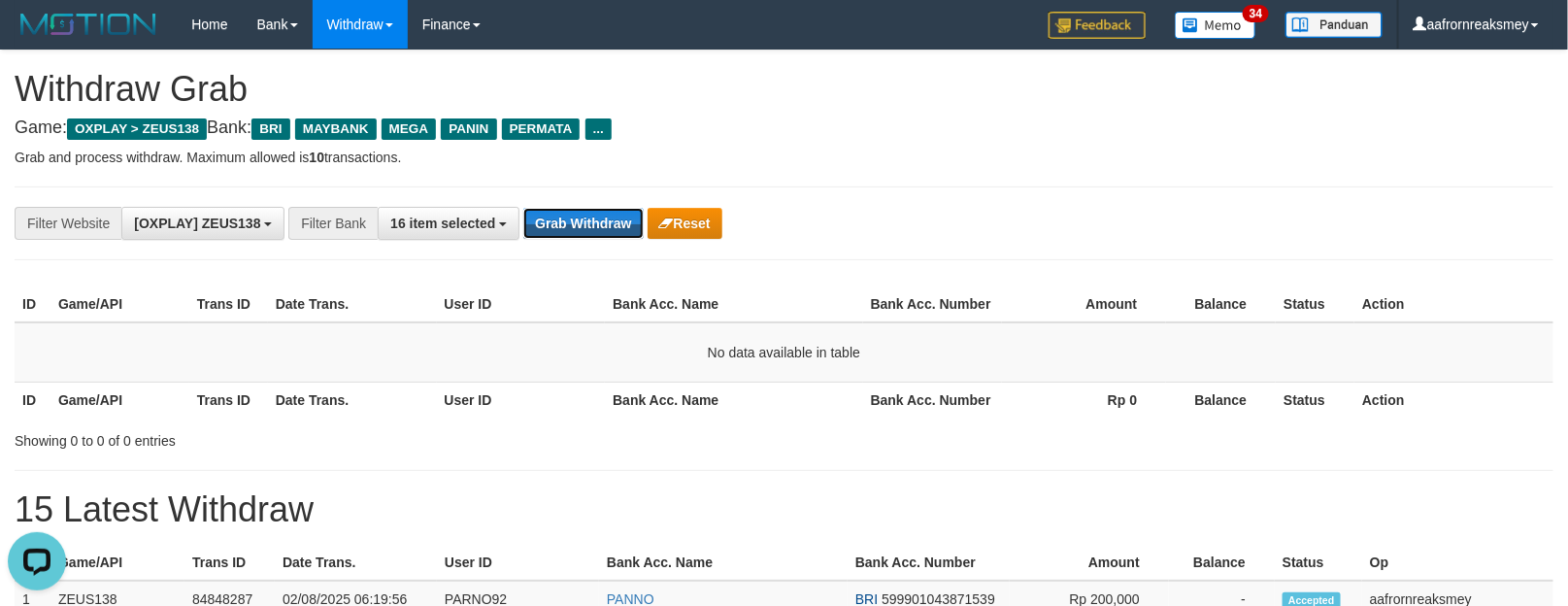 drag, startPoint x: 605, startPoint y: 241, endPoint x: 628, endPoint y: 239, distance: 23.086793 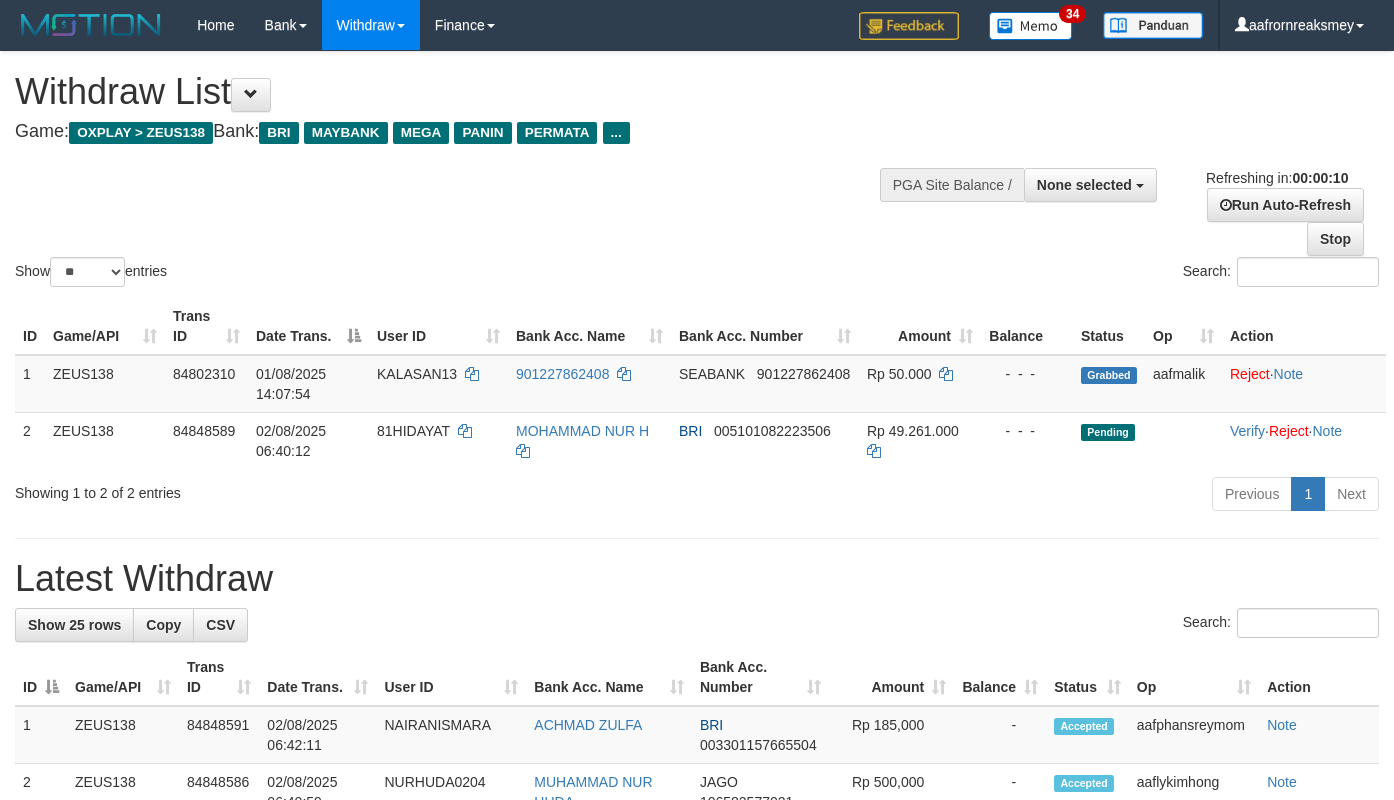 select 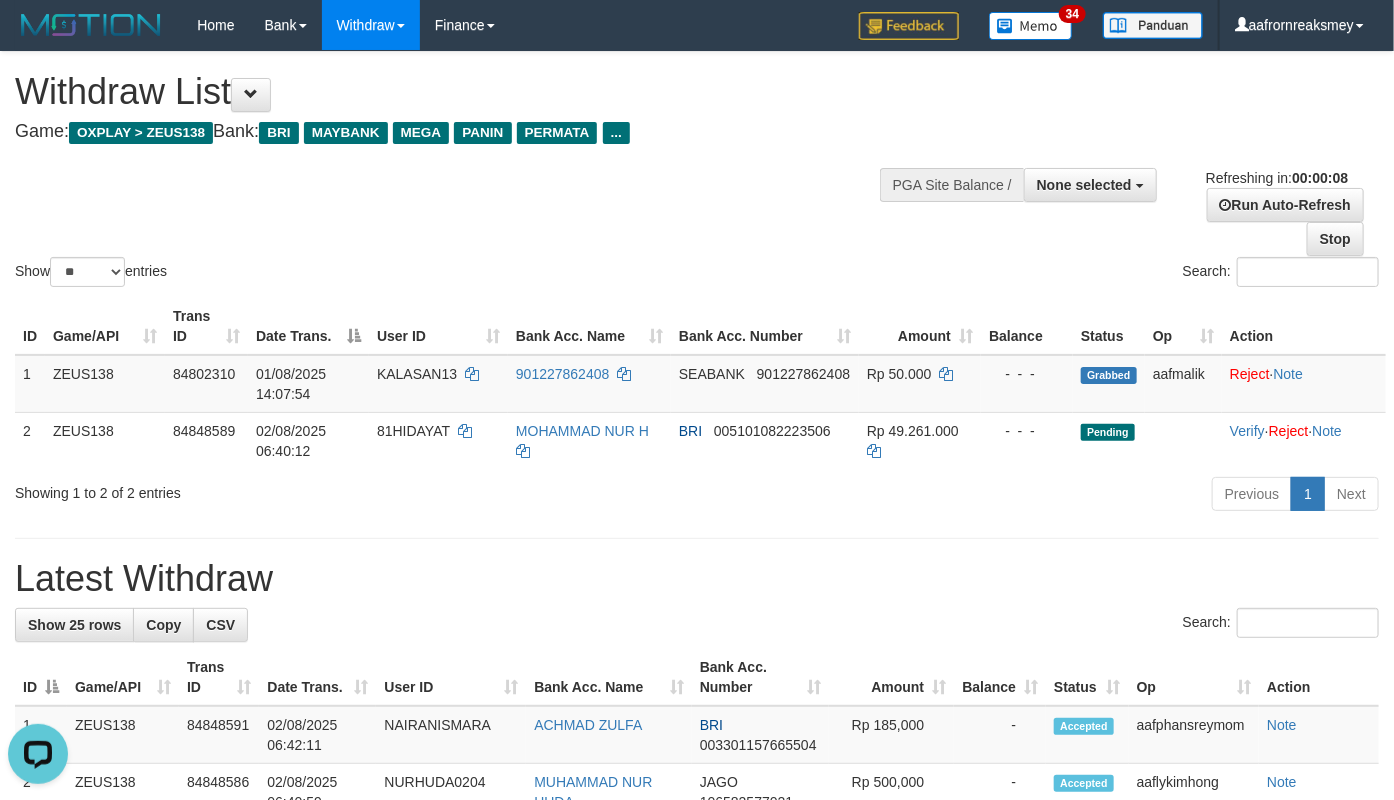 scroll, scrollTop: 0, scrollLeft: 0, axis: both 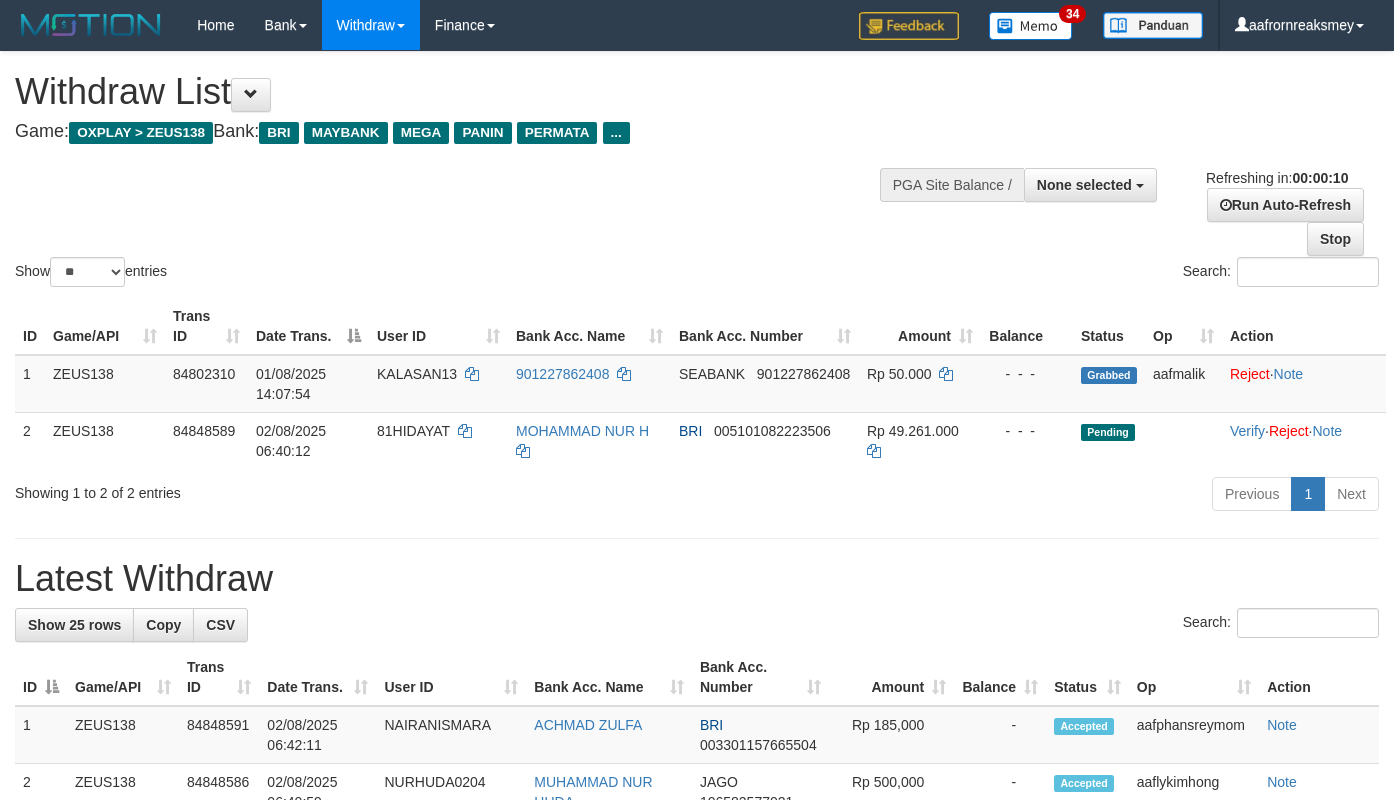 select 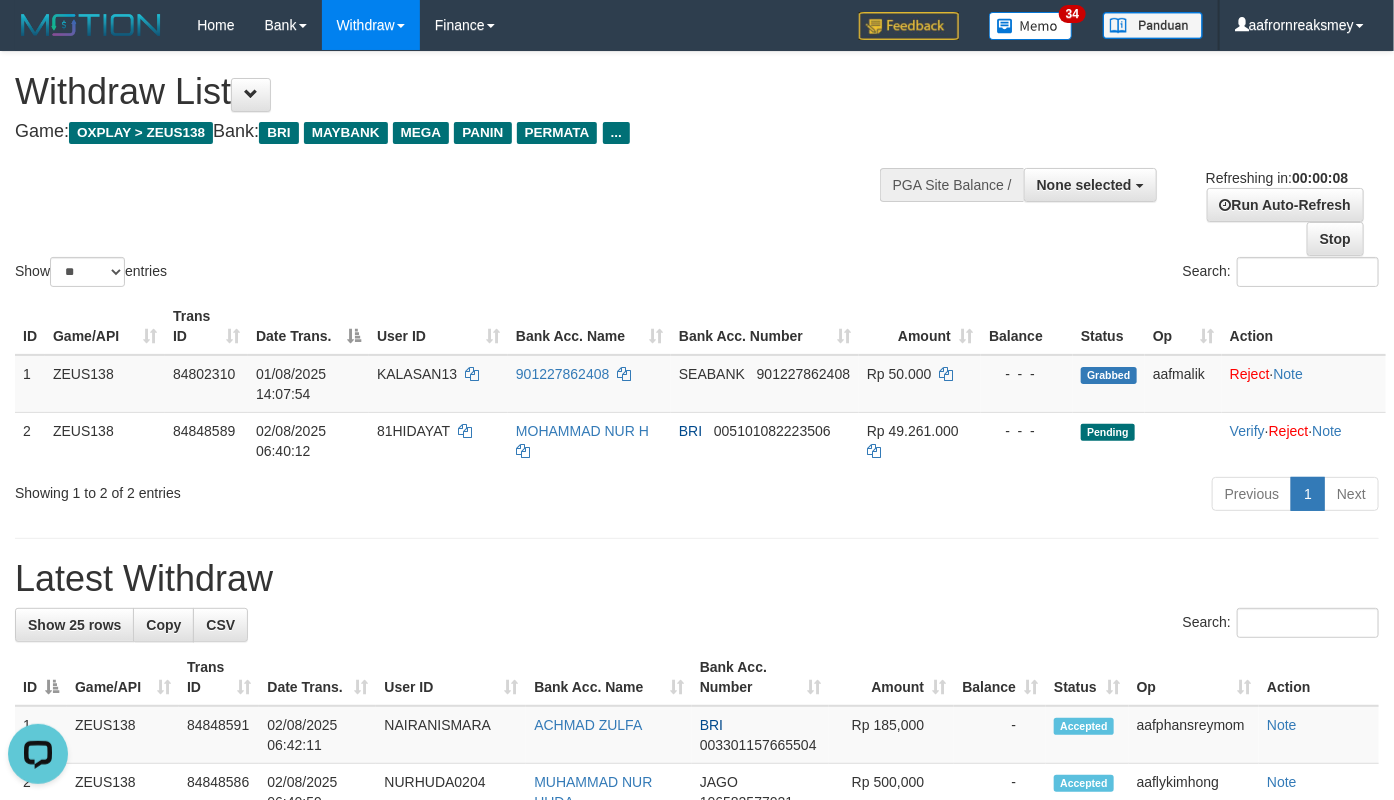scroll, scrollTop: 0, scrollLeft: 0, axis: both 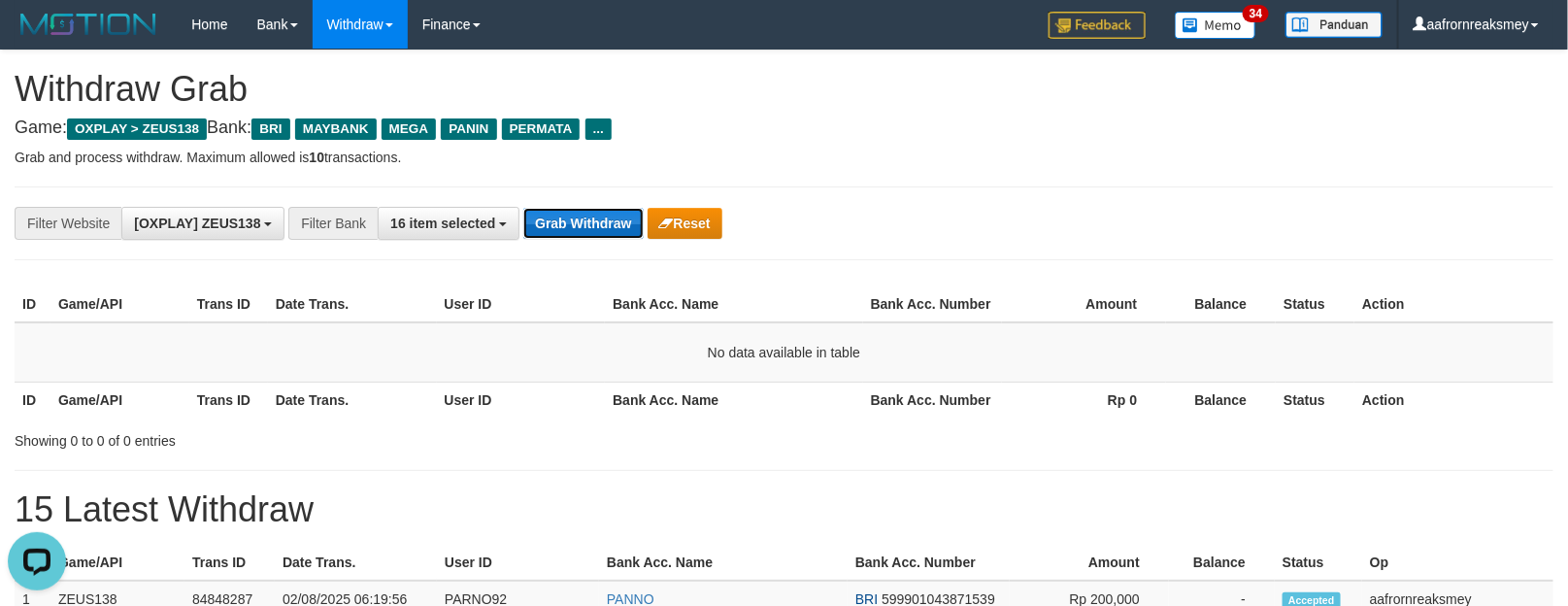 click on "Grab Withdraw" at bounding box center (583, 223) 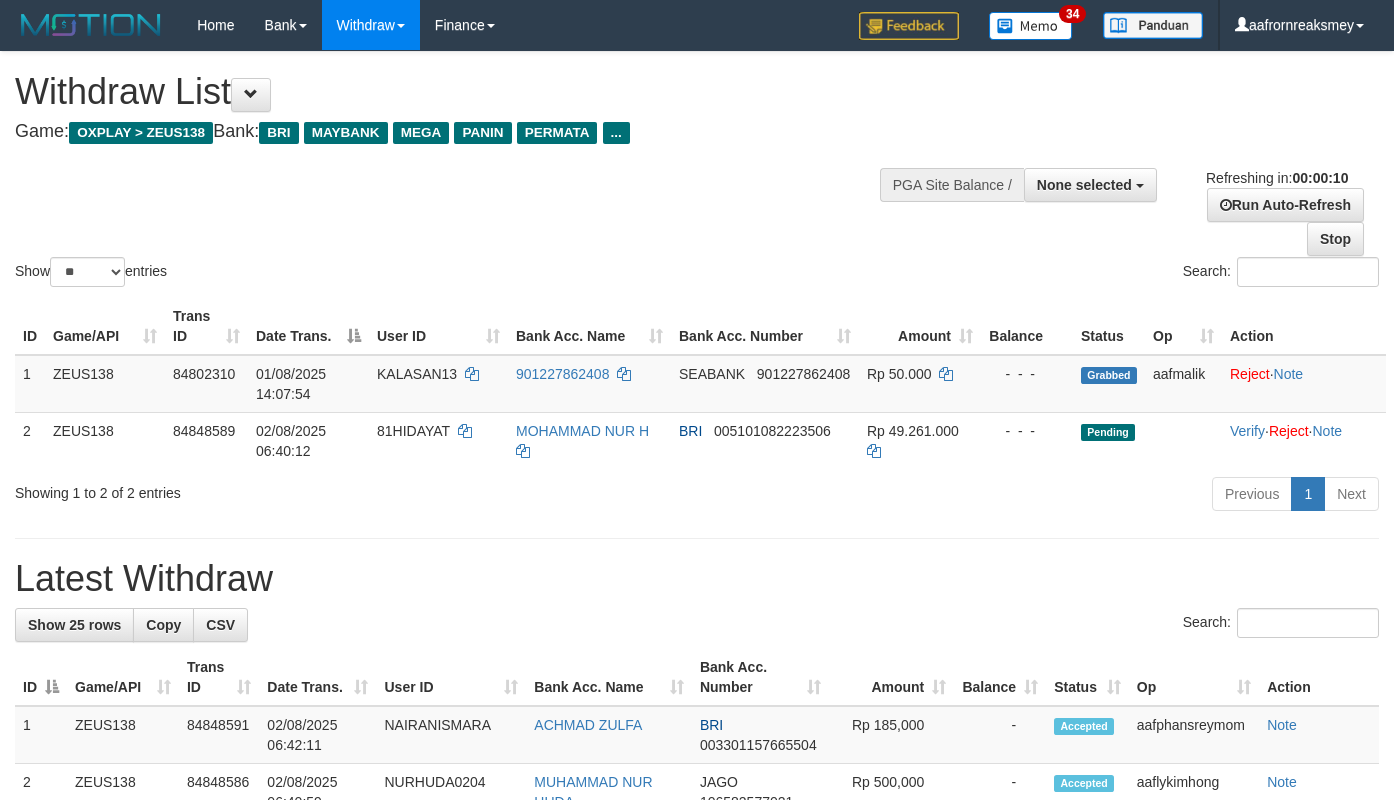 select 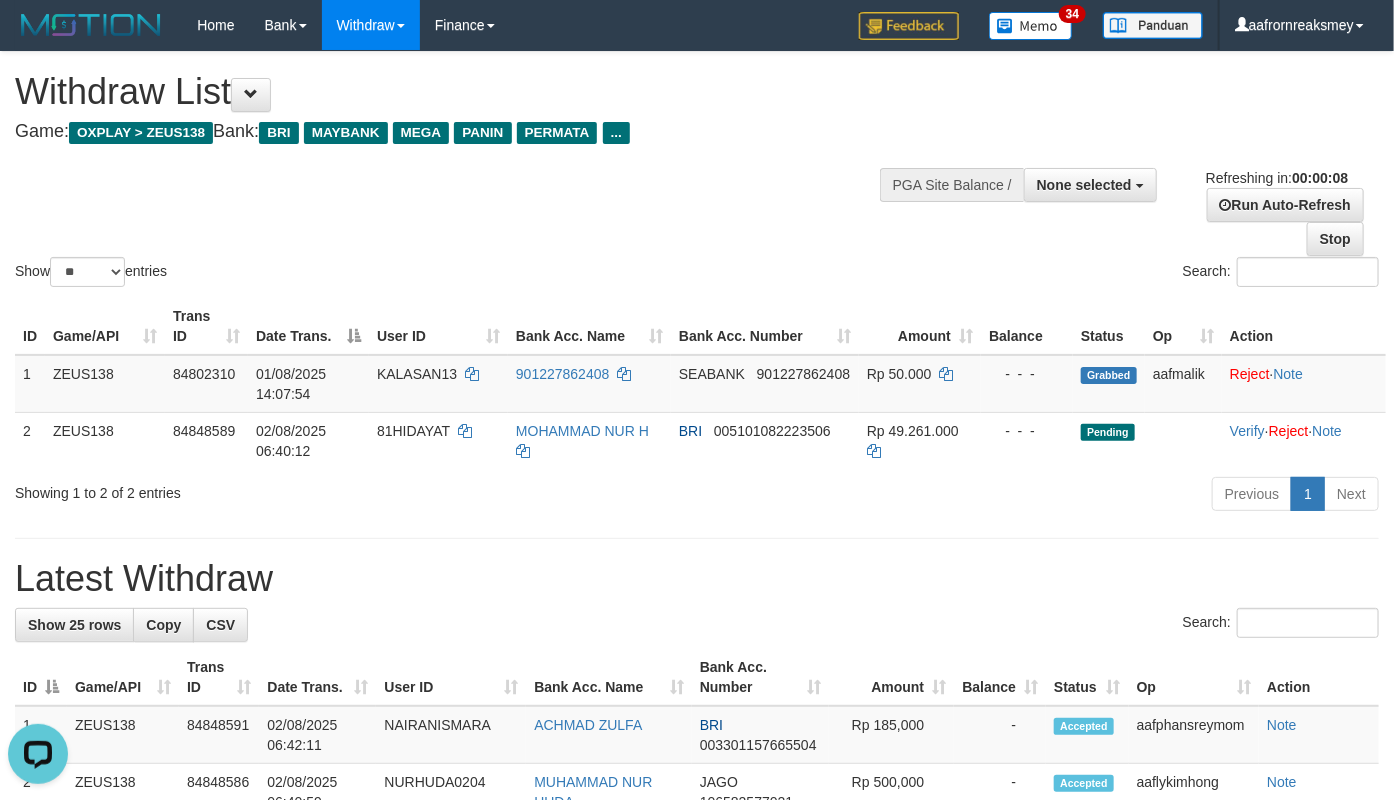 scroll, scrollTop: 0, scrollLeft: 0, axis: both 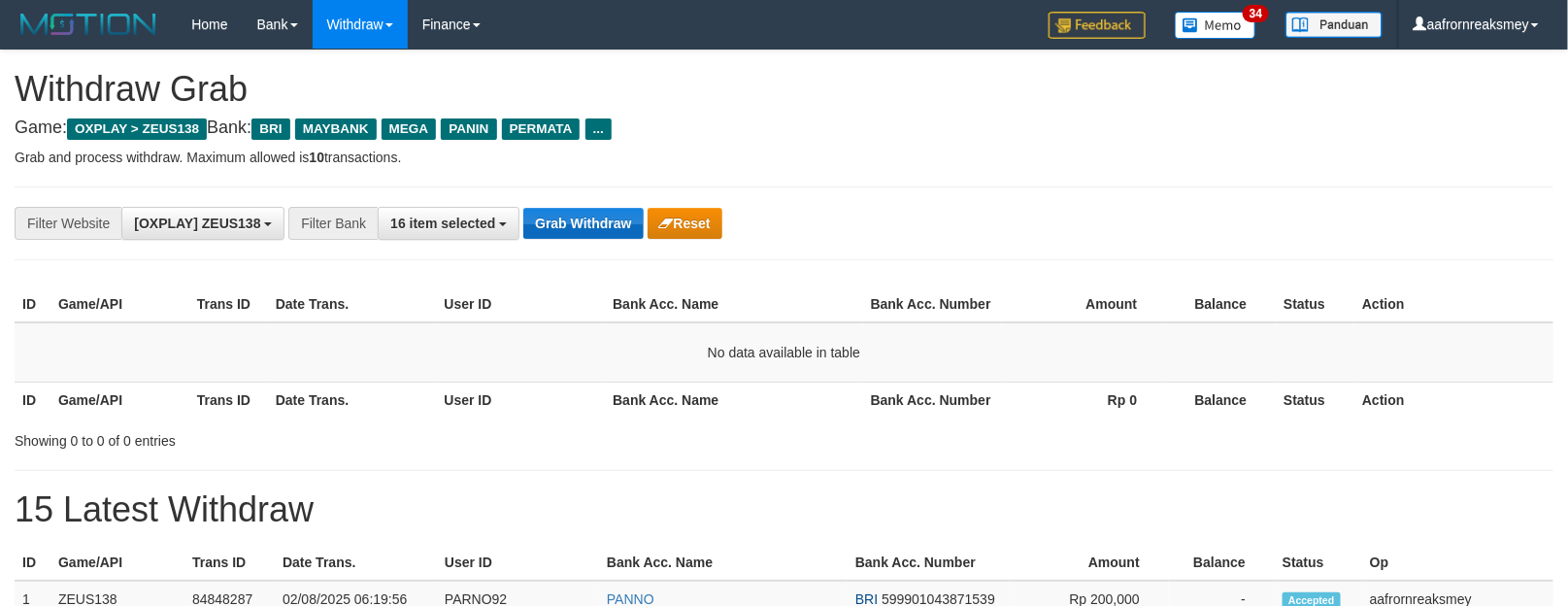 click on "Grab Withdraw" at bounding box center (583, 223) 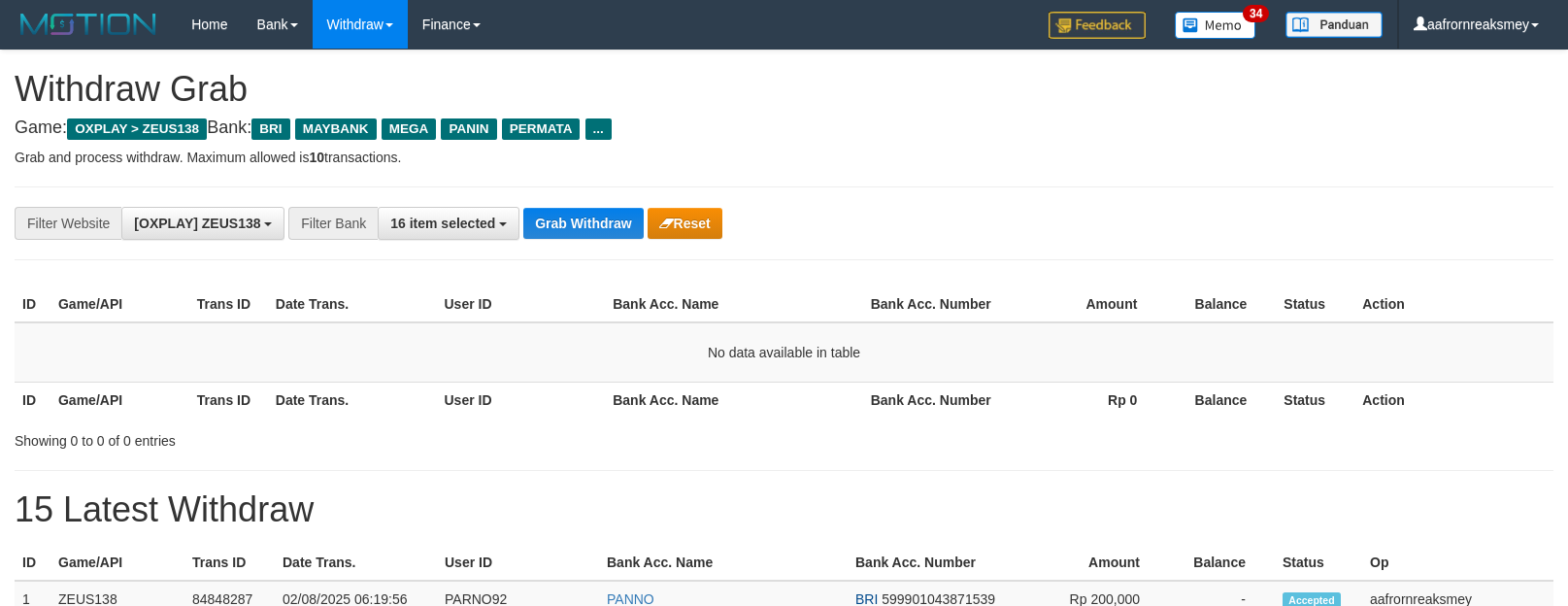 scroll, scrollTop: 0, scrollLeft: 0, axis: both 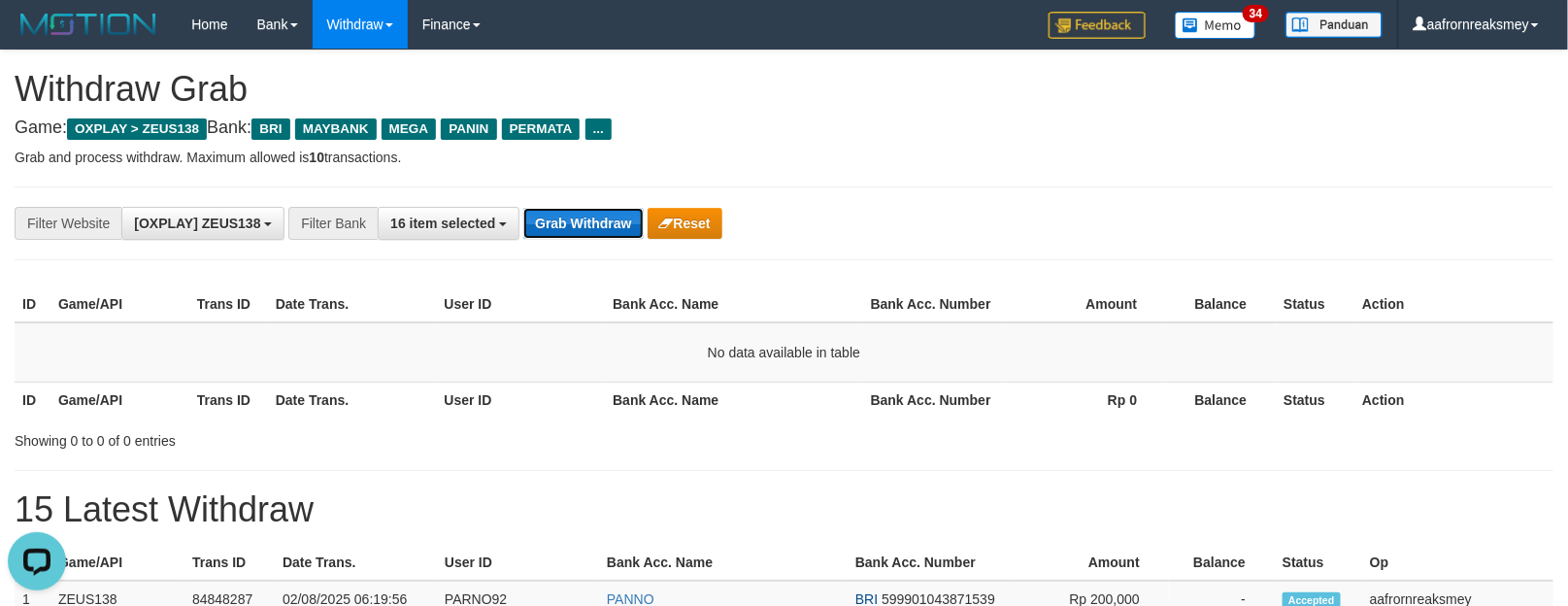 click on "Grab Withdraw" at bounding box center (583, 223) 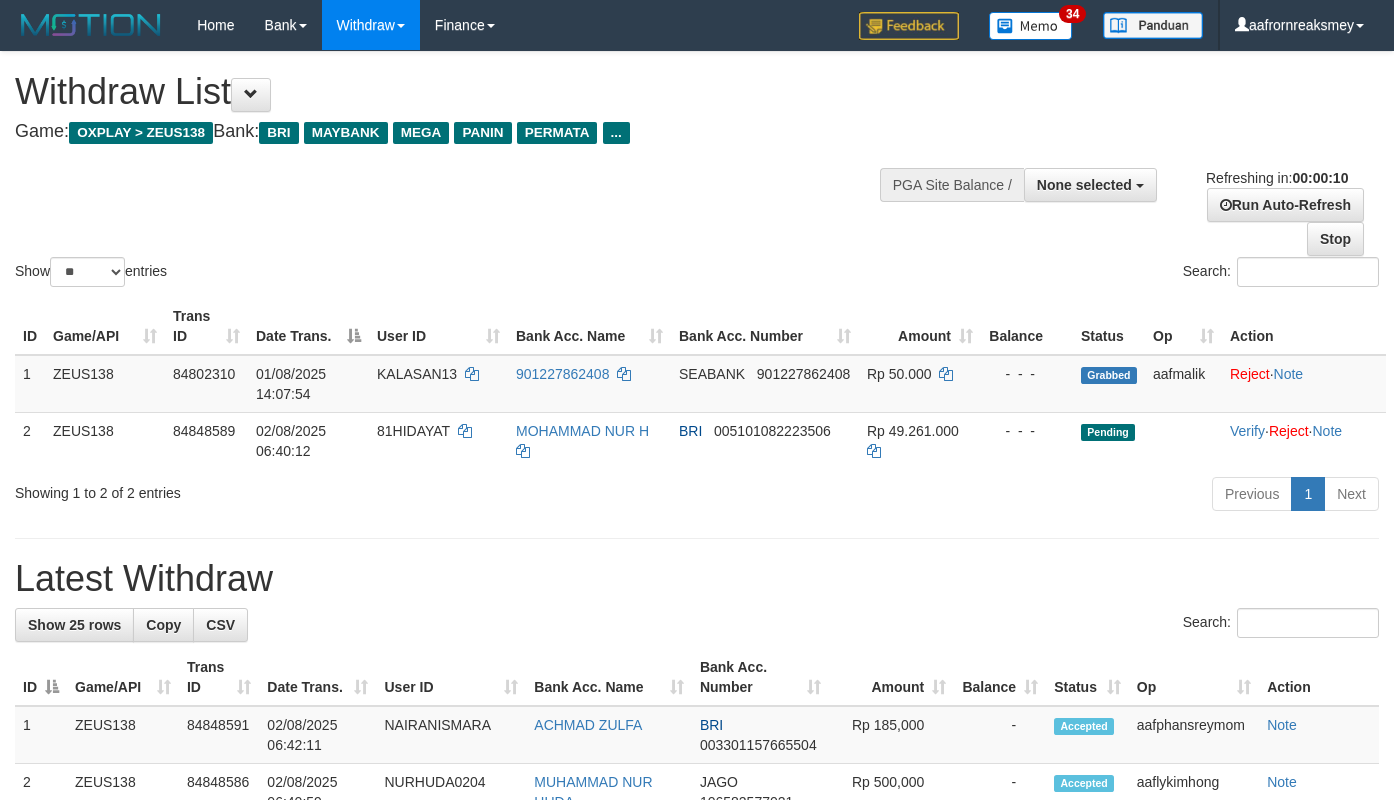 select 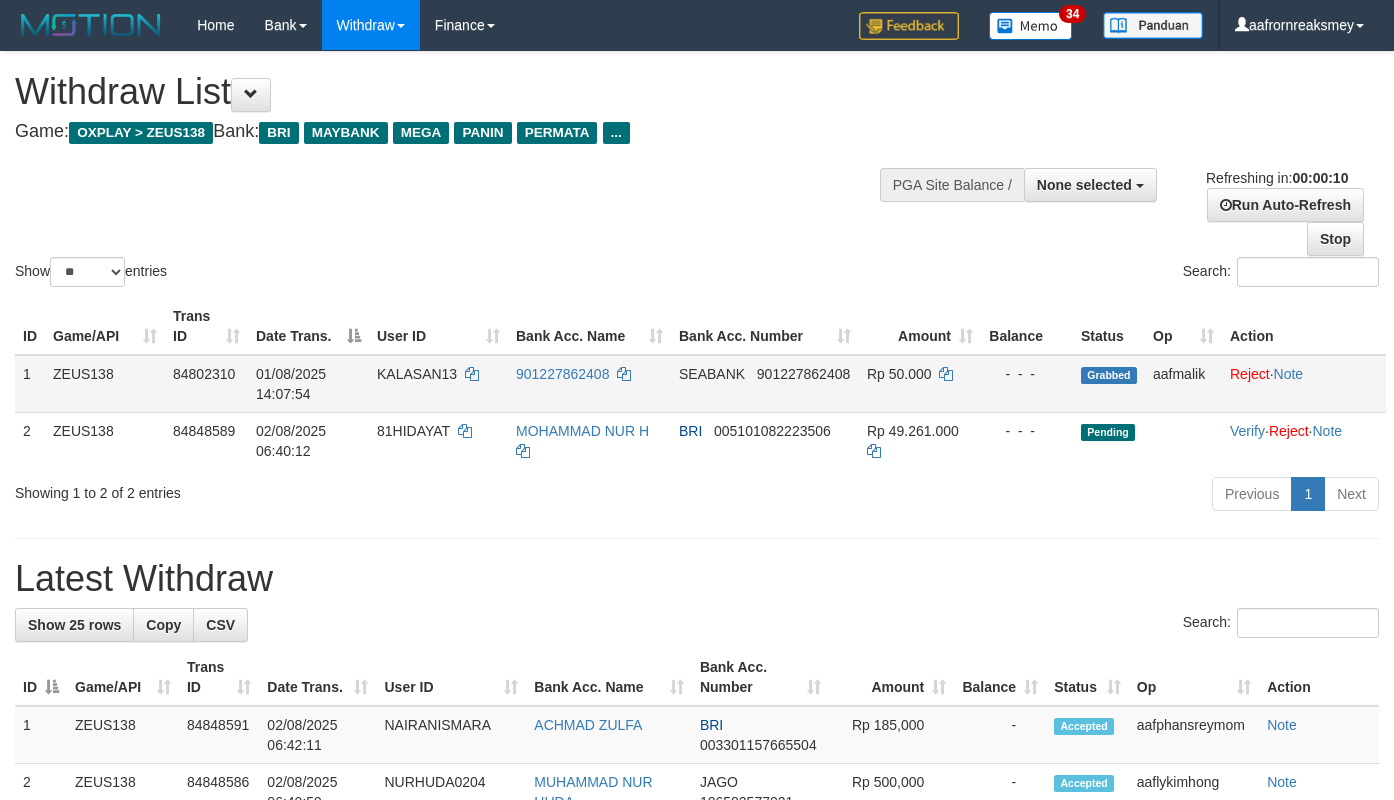 scroll, scrollTop: 0, scrollLeft: 0, axis: both 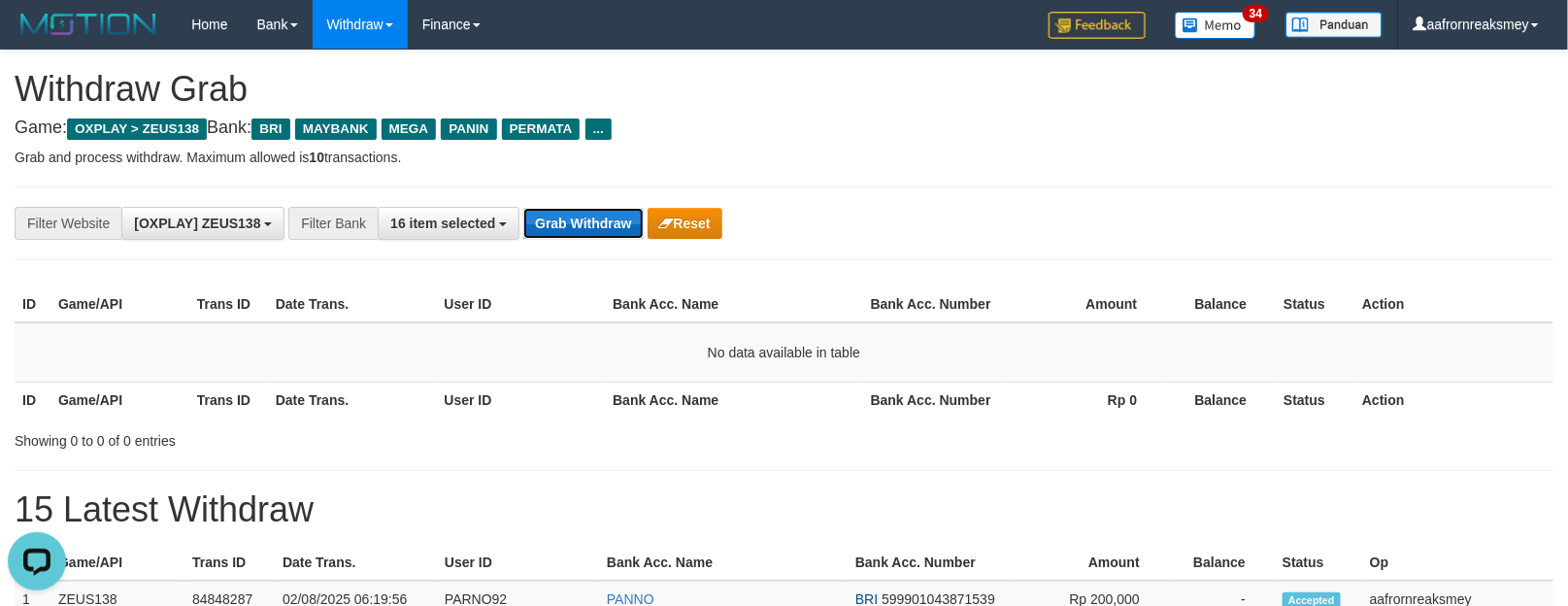 click on "Grab Withdraw" at bounding box center (583, 223) 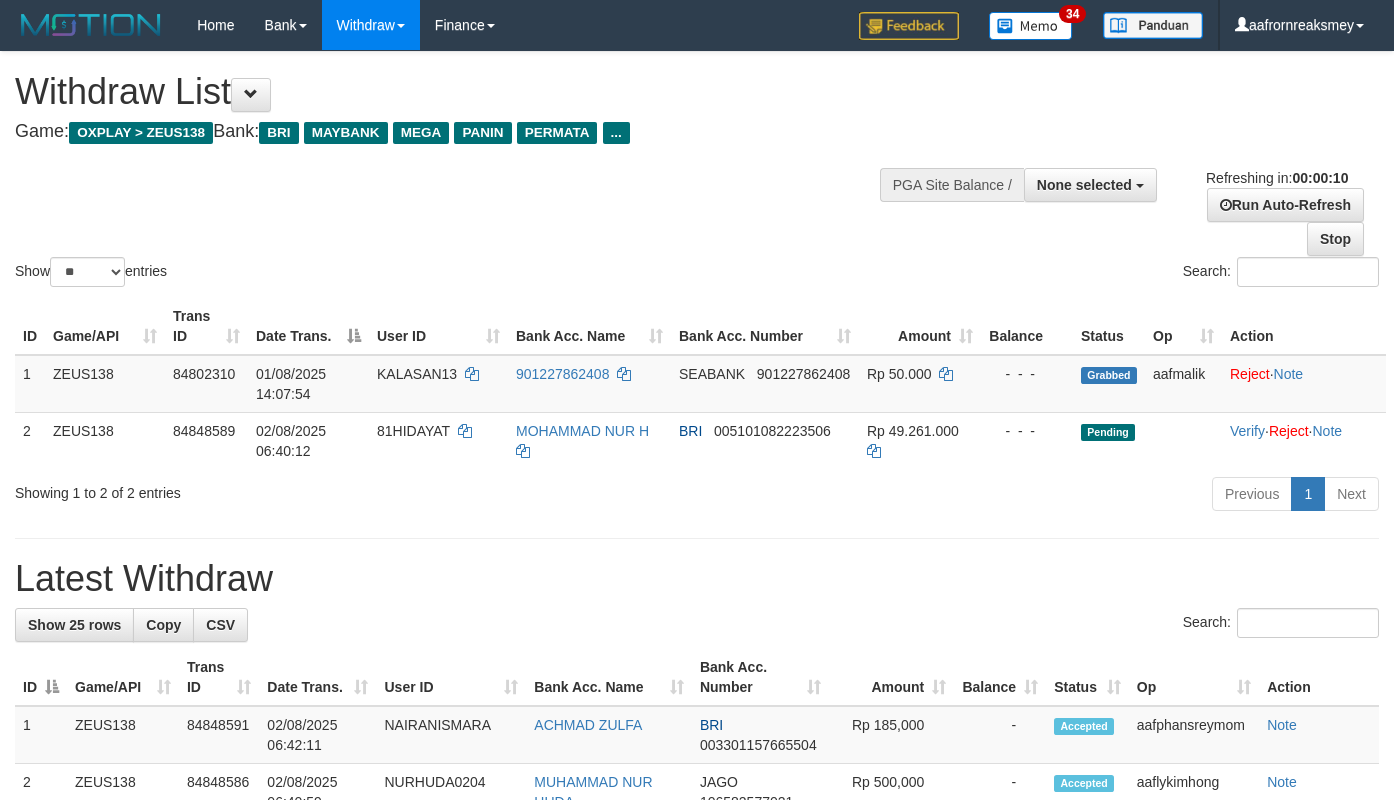 select 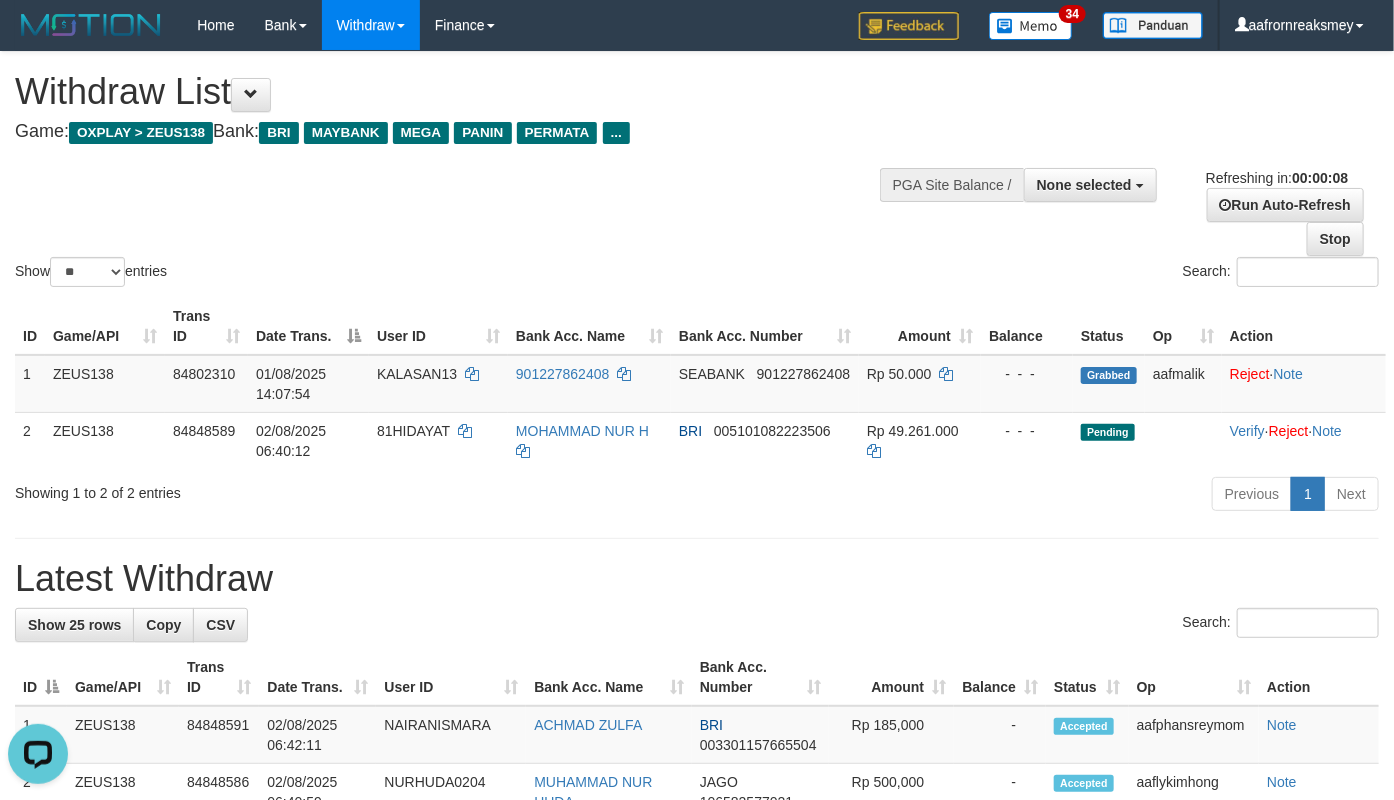 scroll, scrollTop: 0, scrollLeft: 0, axis: both 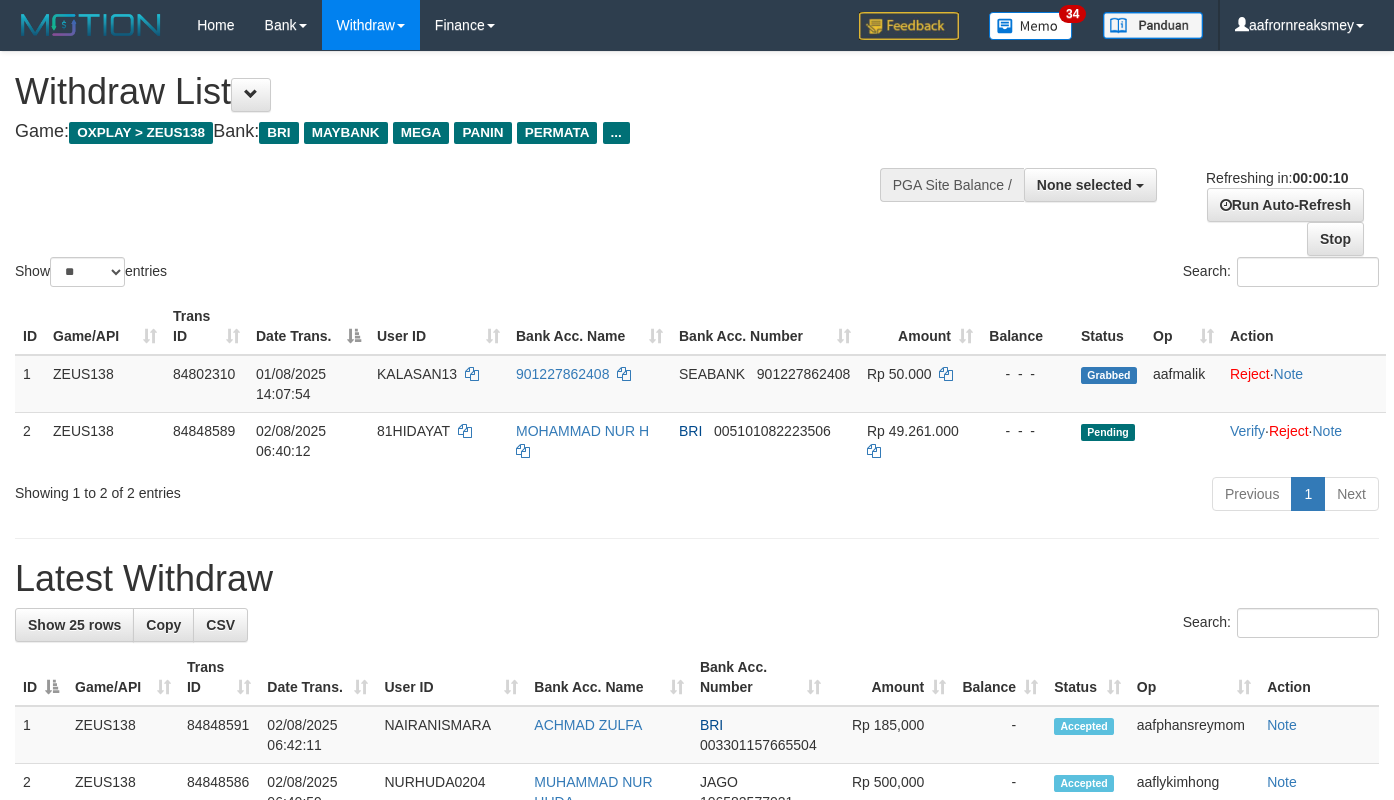 select 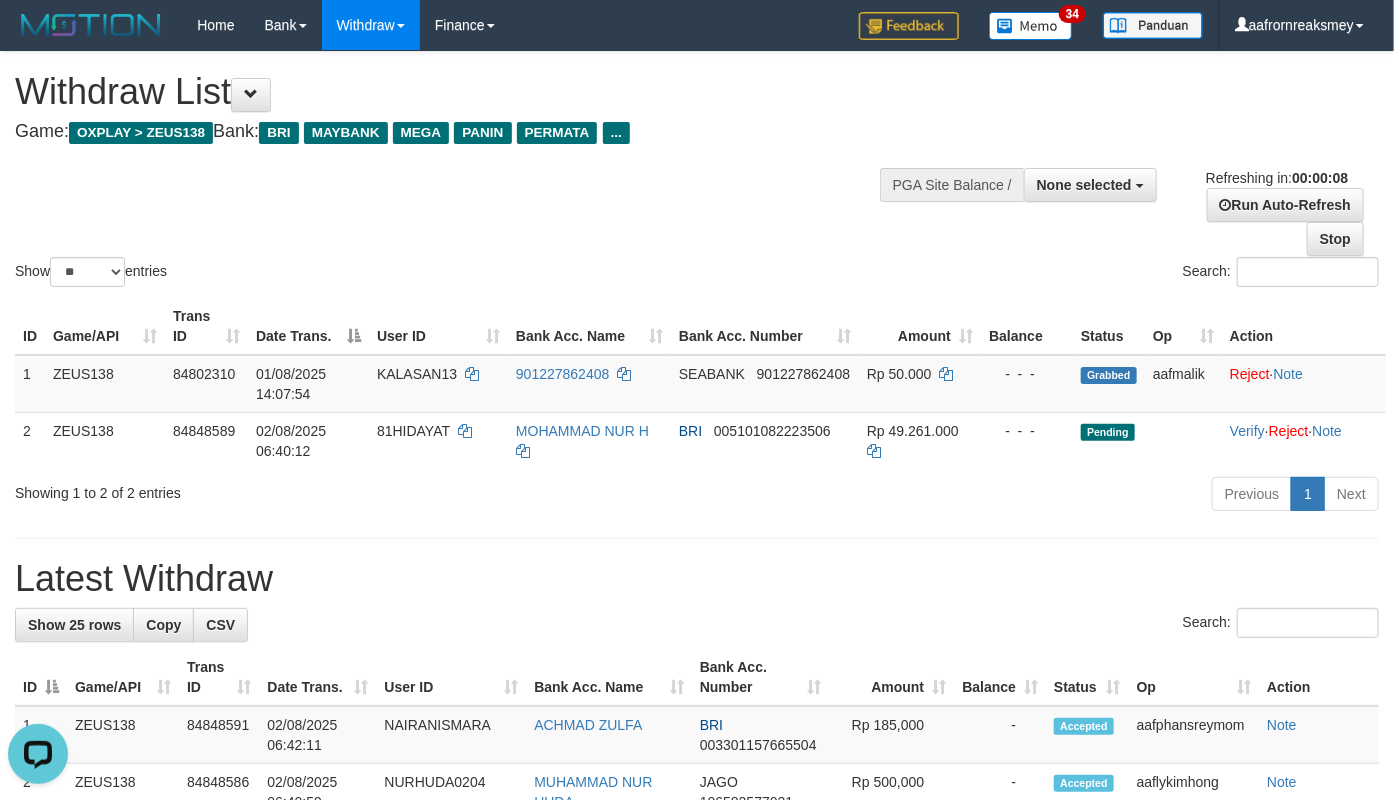 scroll, scrollTop: 0, scrollLeft: 0, axis: both 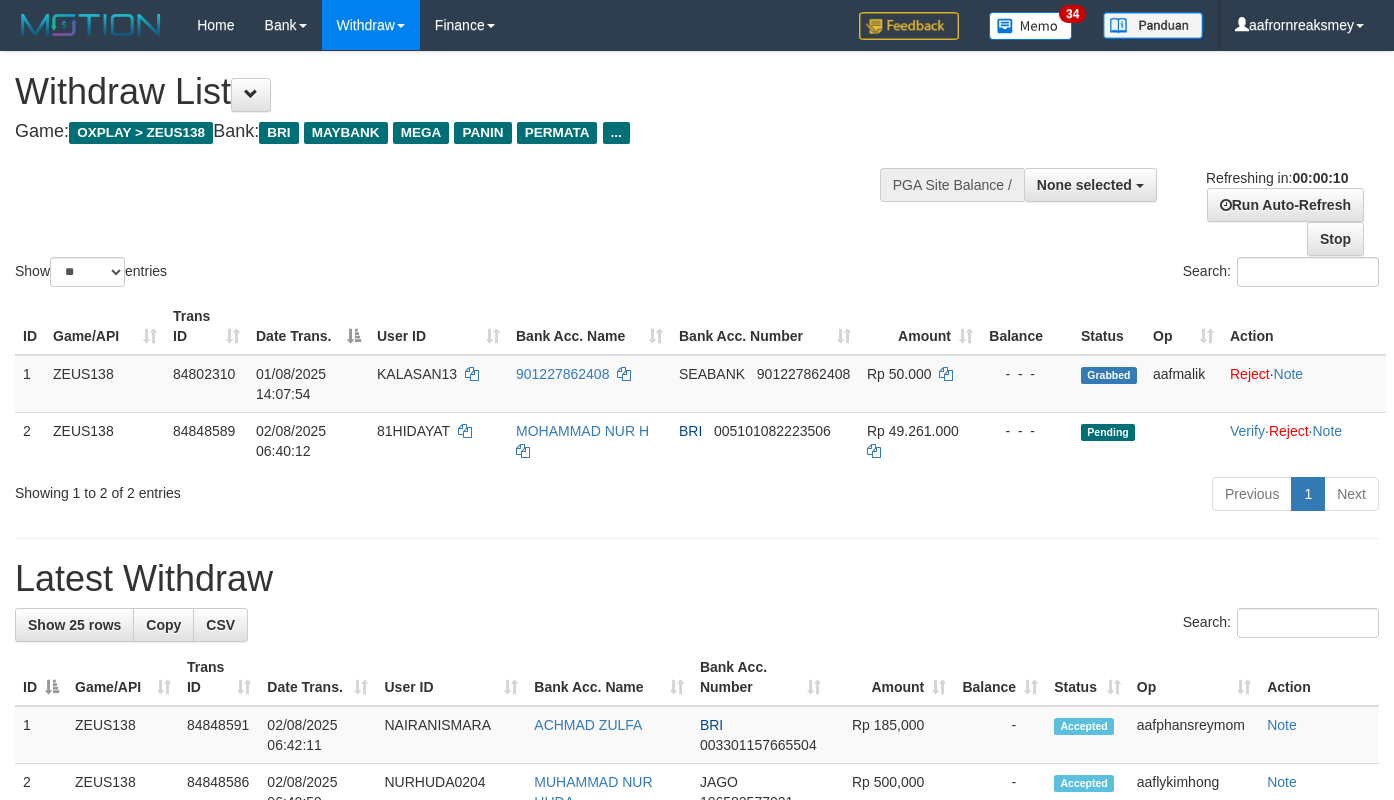 select 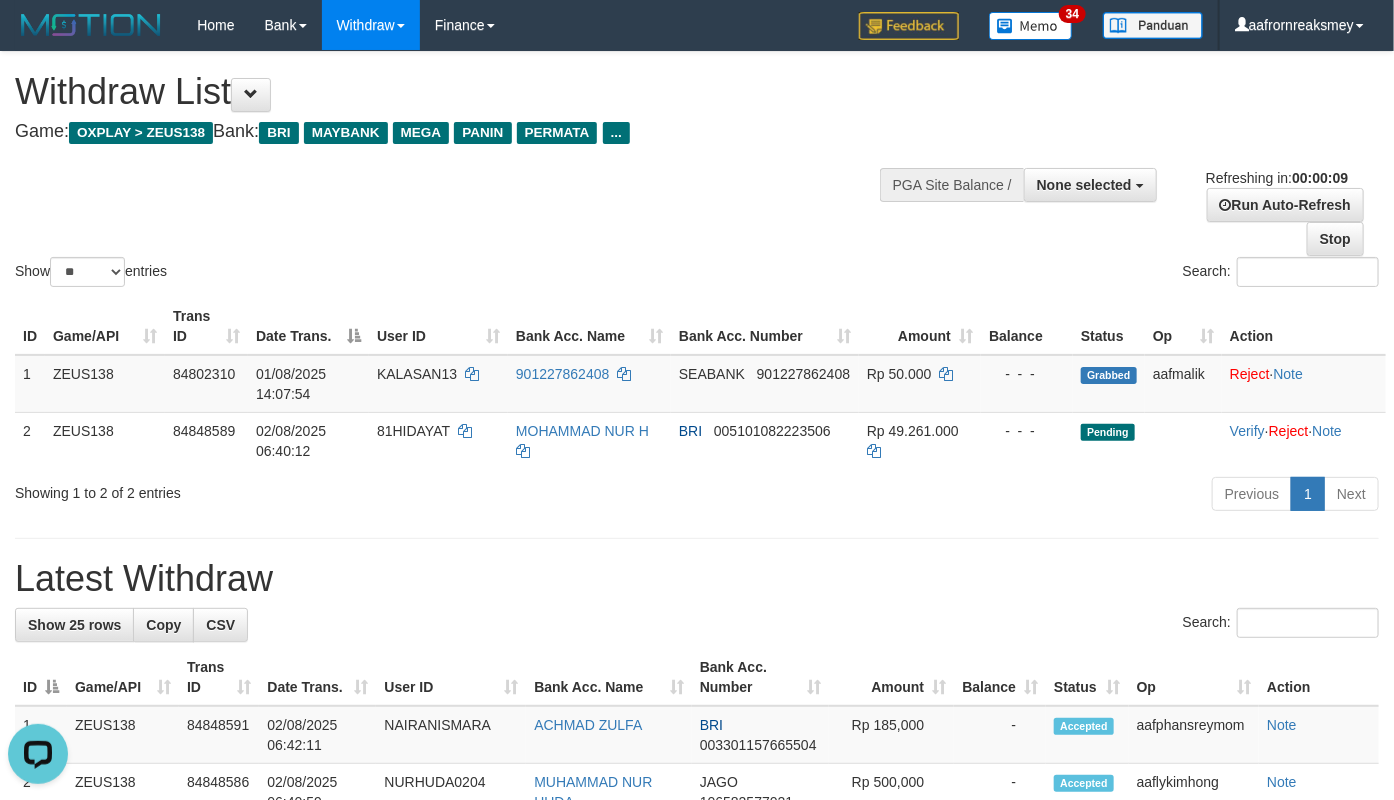 scroll, scrollTop: 0, scrollLeft: 0, axis: both 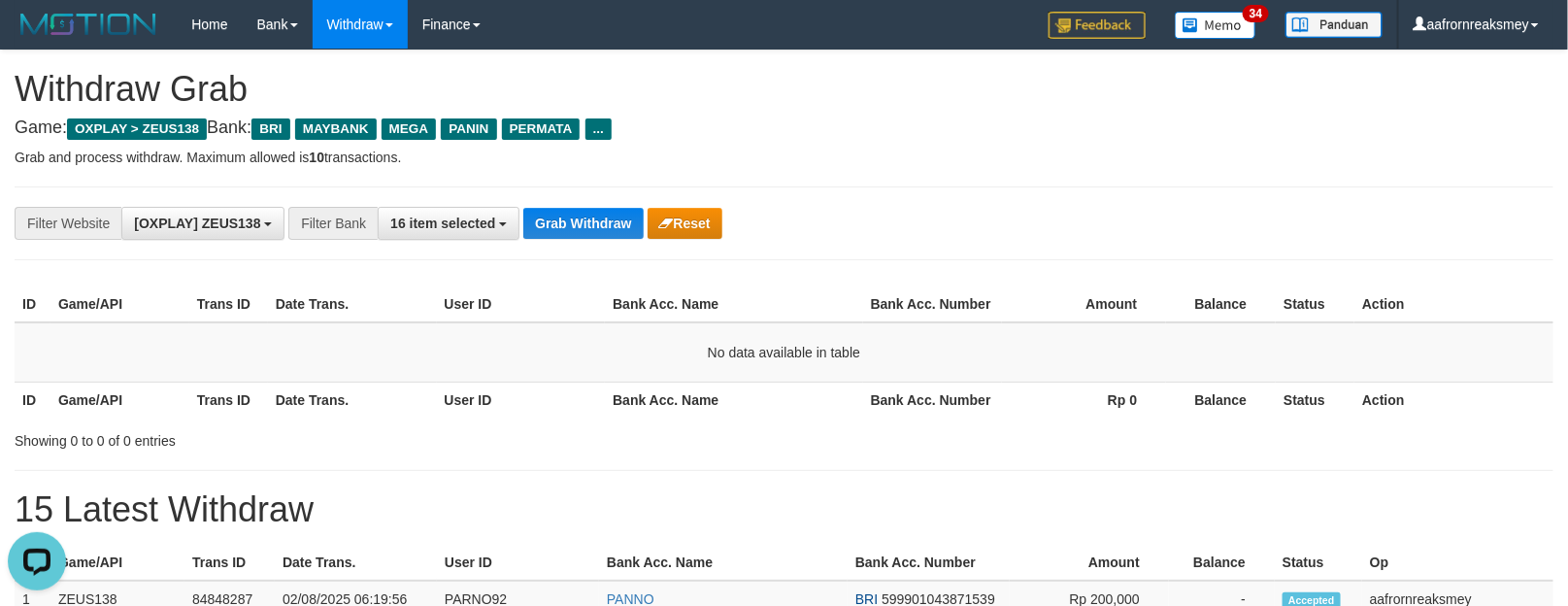 drag, startPoint x: 644, startPoint y: 169, endPoint x: 622, endPoint y: 177, distance: 23.4094 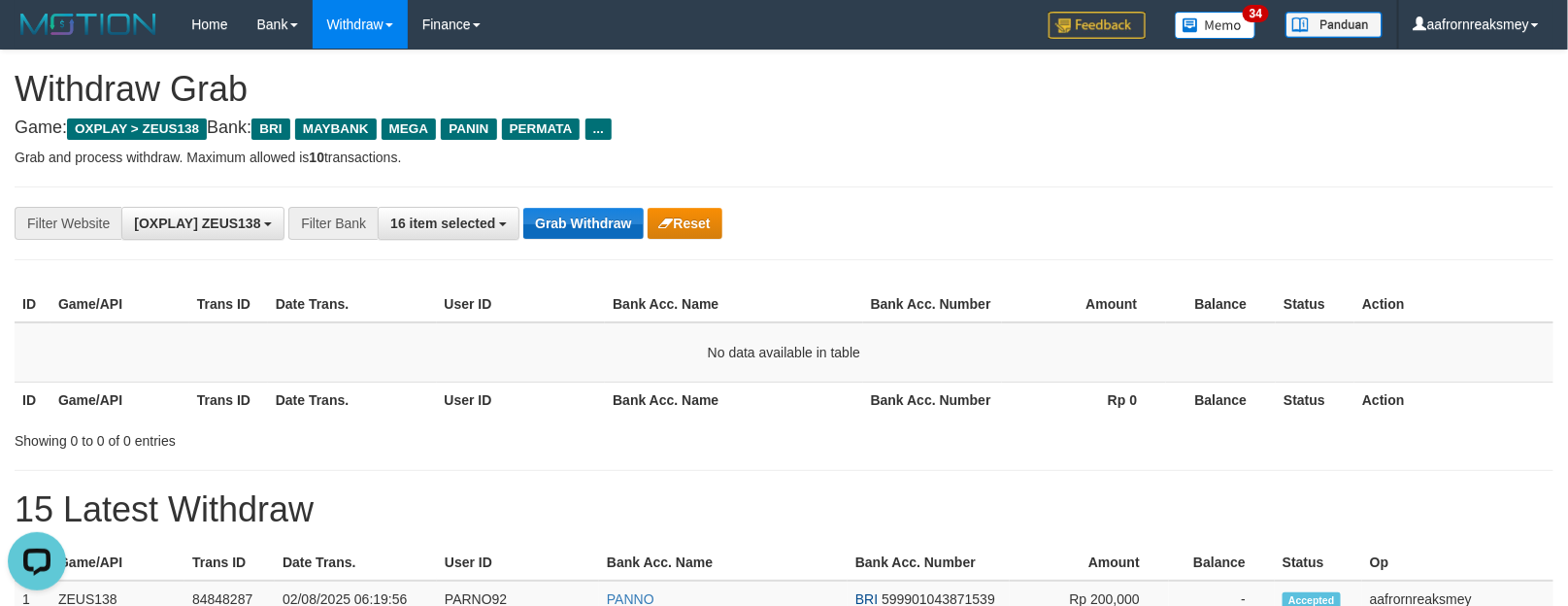 click on "**********" at bounding box center (784, 223) 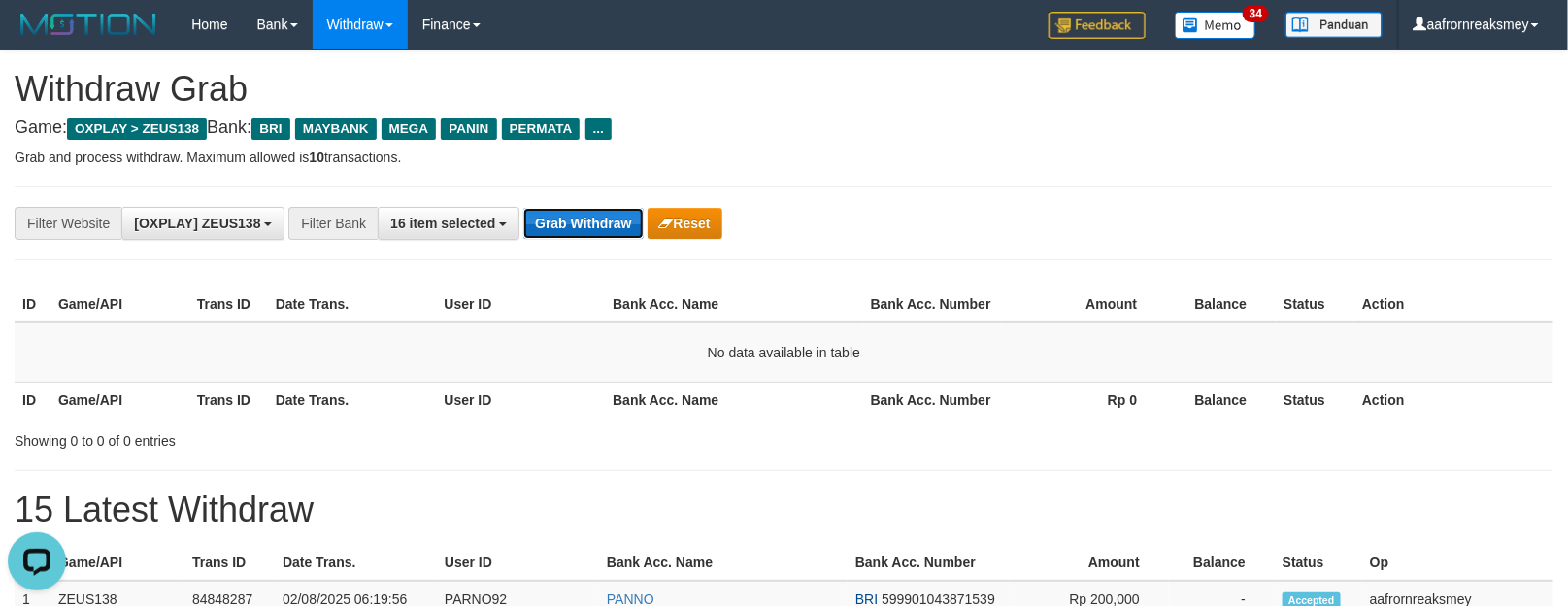 click on "Grab Withdraw" at bounding box center [583, 223] 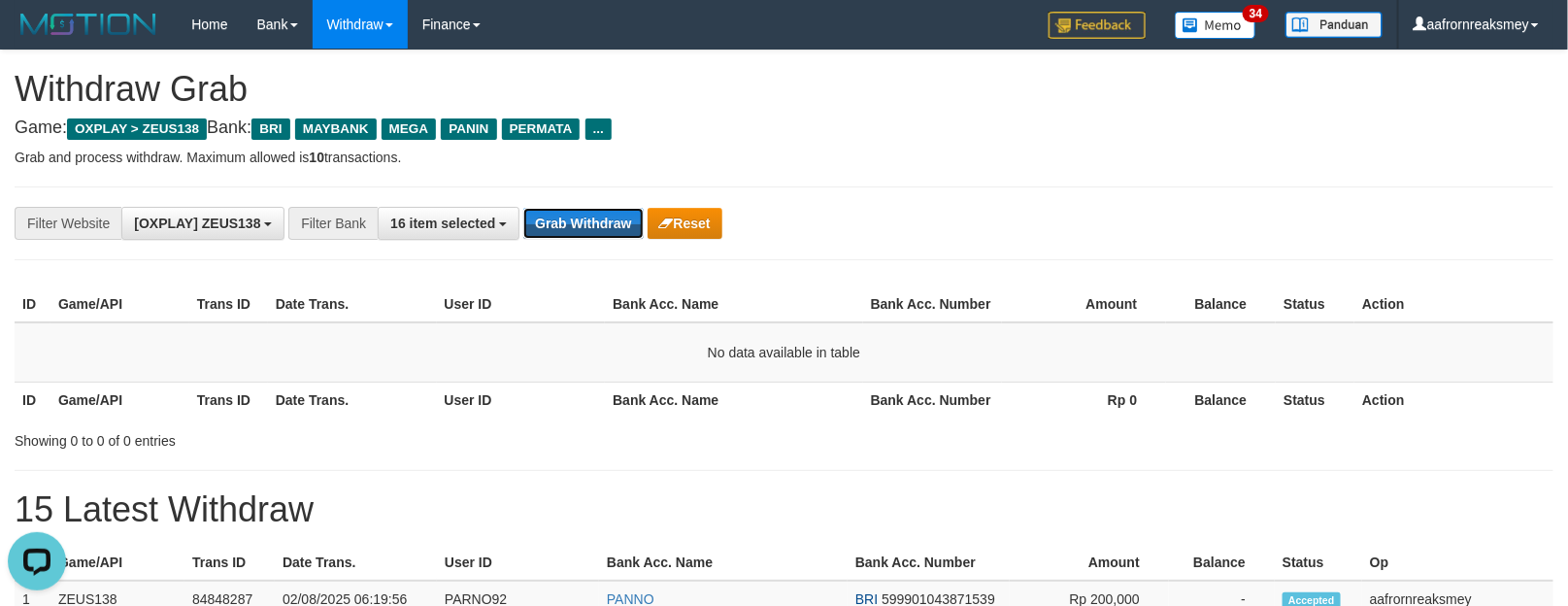 click on "Grab Withdraw" at bounding box center [583, 223] 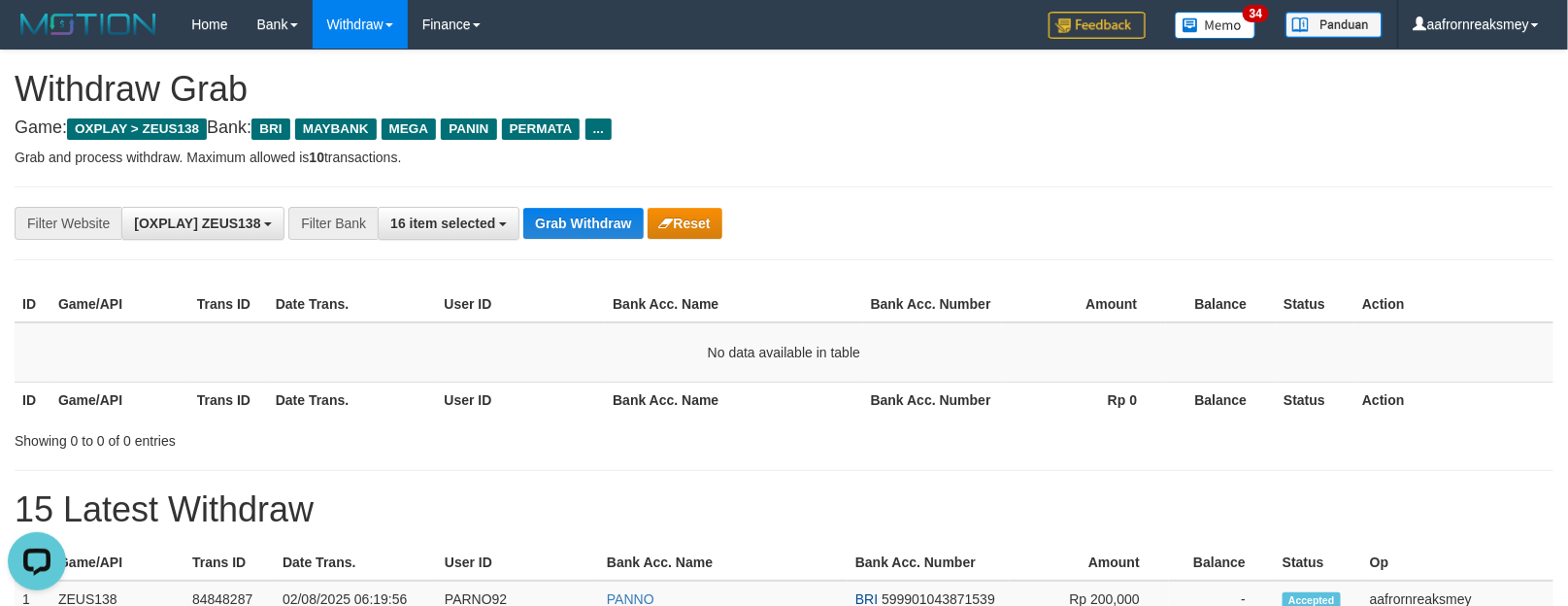 click on "**********" at bounding box center [784, 223] 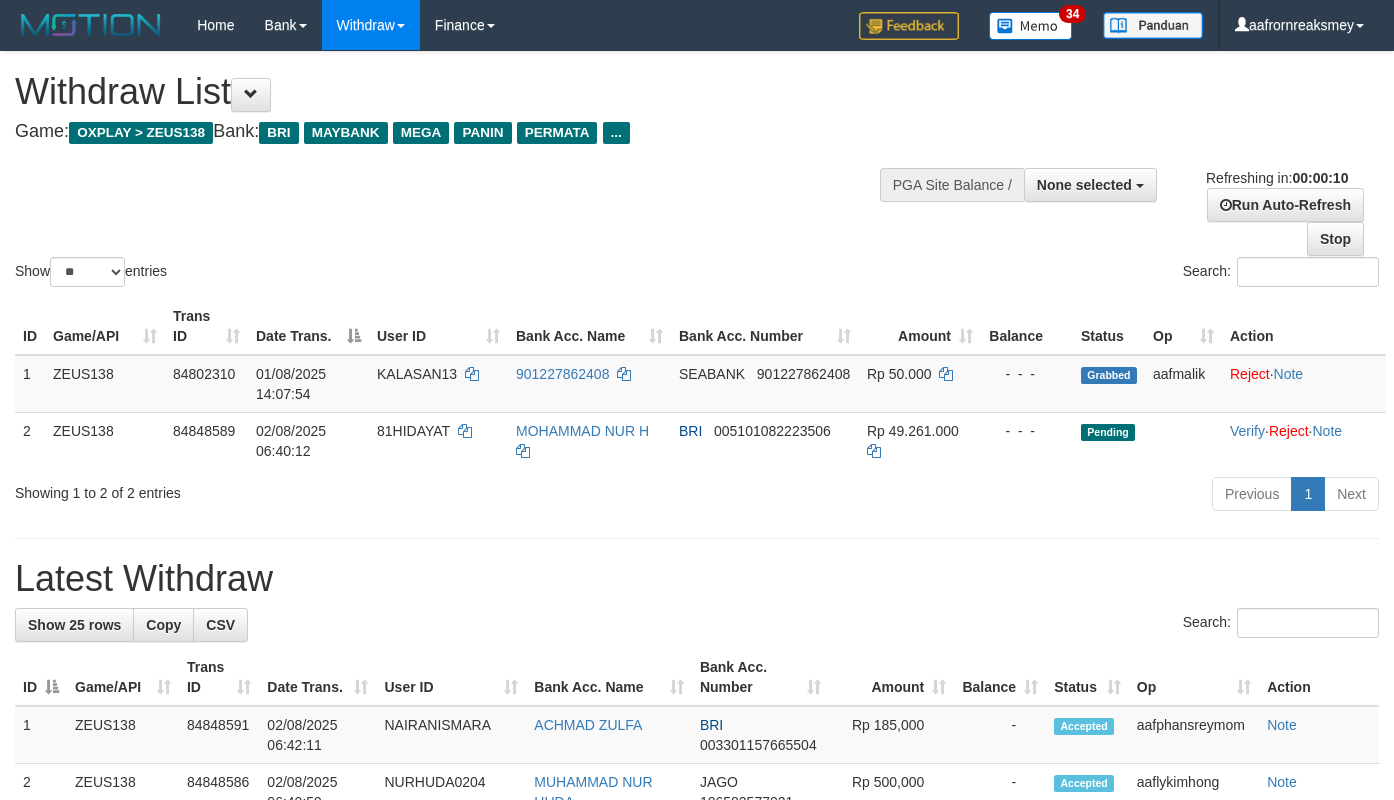 select 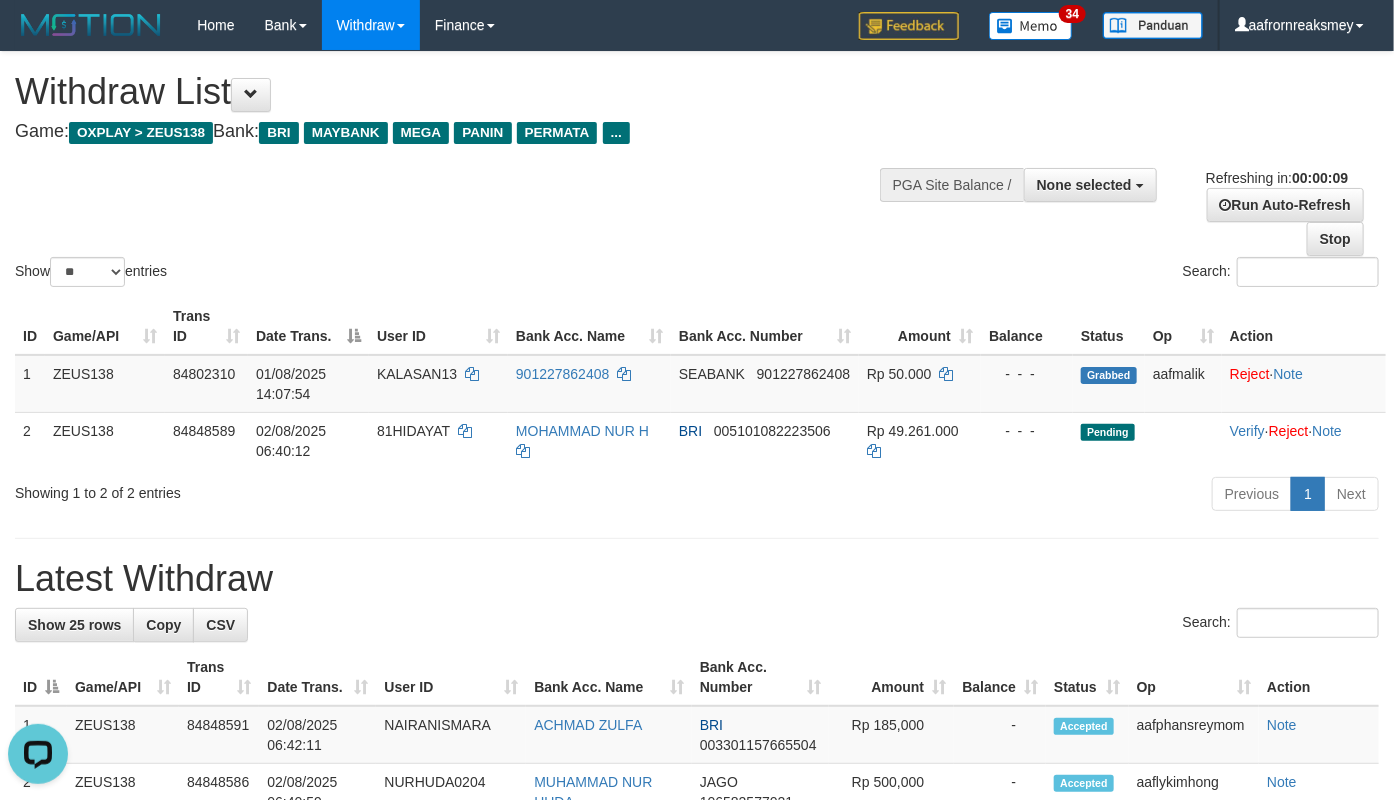 scroll, scrollTop: 0, scrollLeft: 0, axis: both 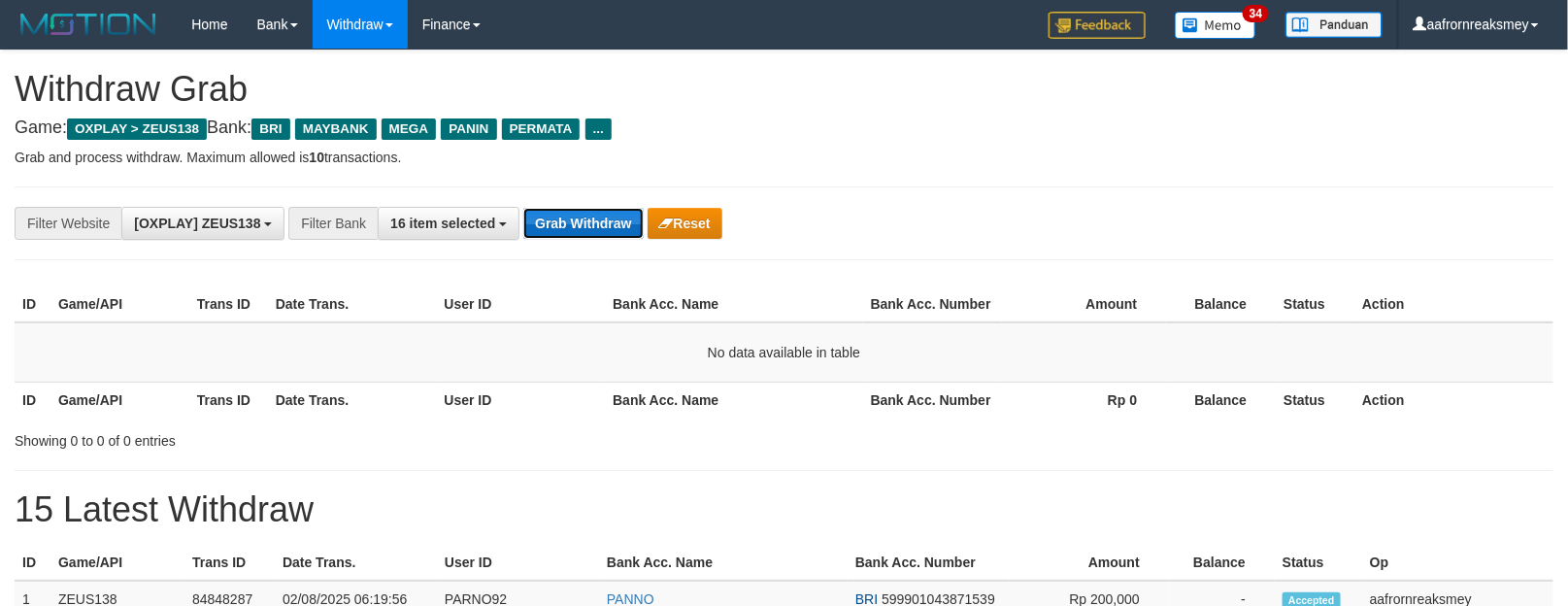click on "Grab Withdraw" at bounding box center [583, 223] 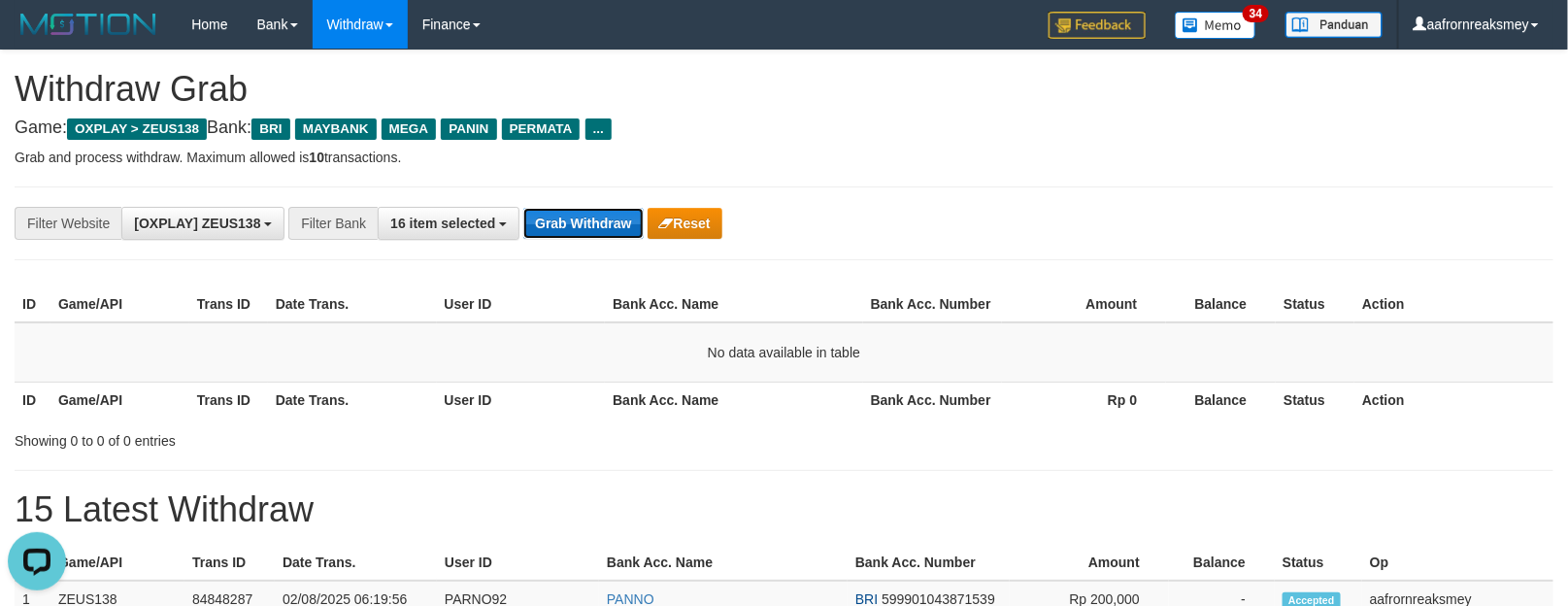 scroll, scrollTop: 0, scrollLeft: 0, axis: both 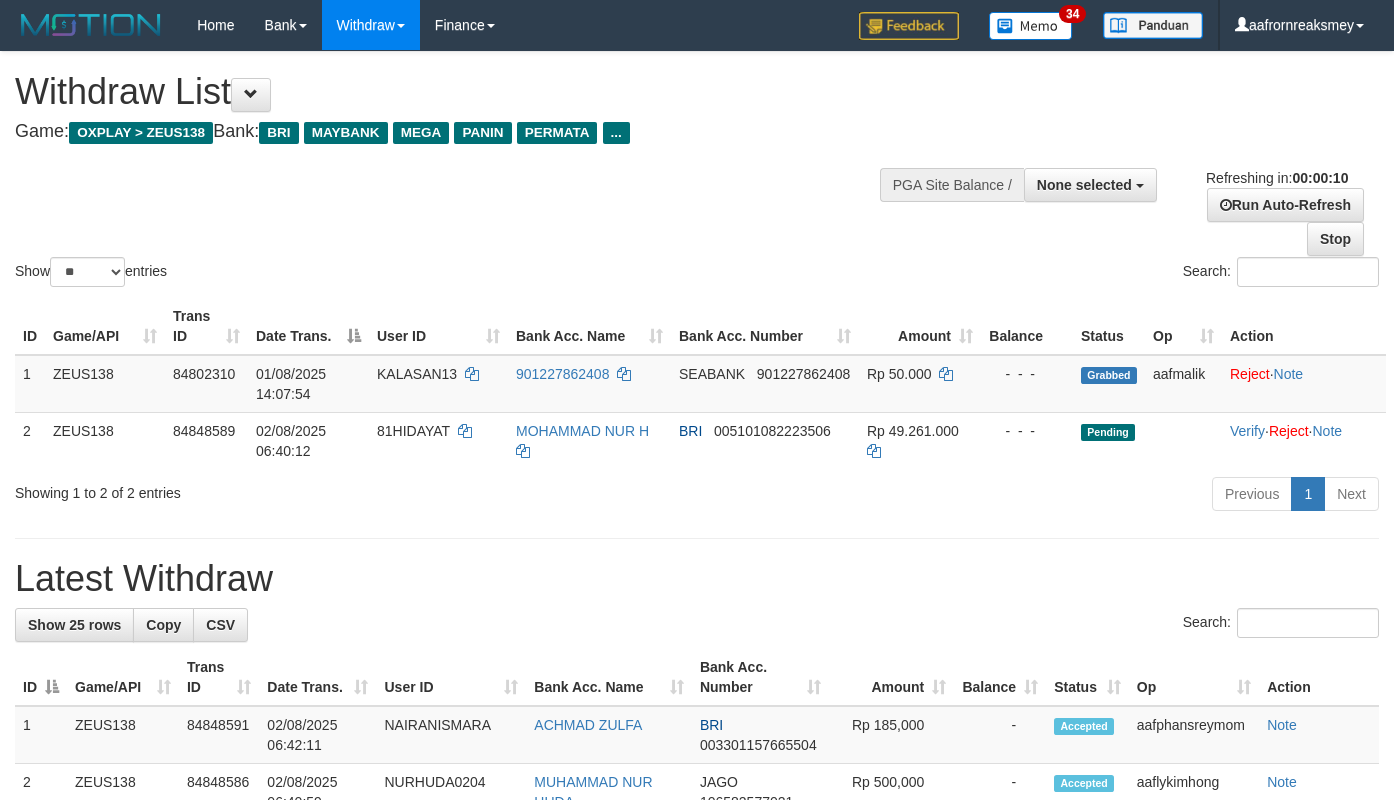 select 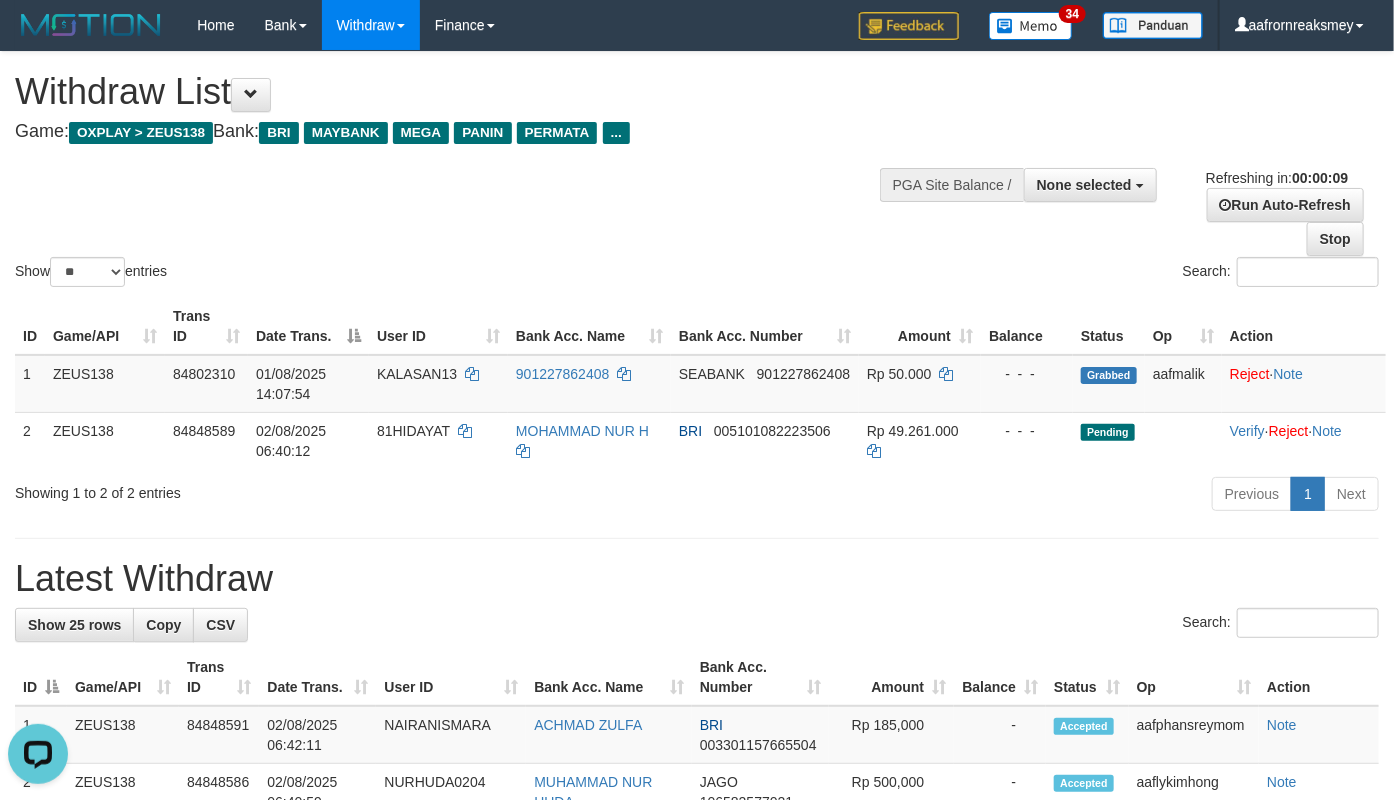 scroll, scrollTop: 0, scrollLeft: 0, axis: both 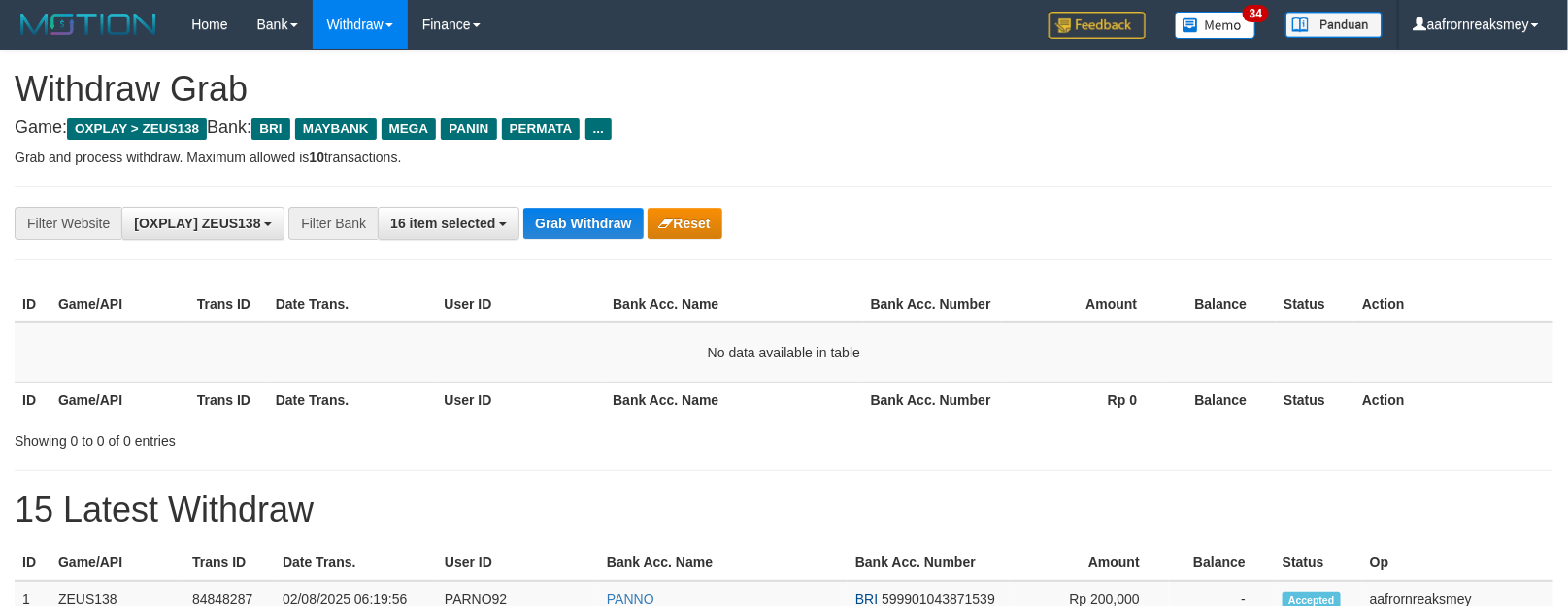 click on "Grab Withdraw" at bounding box center (583, 223) 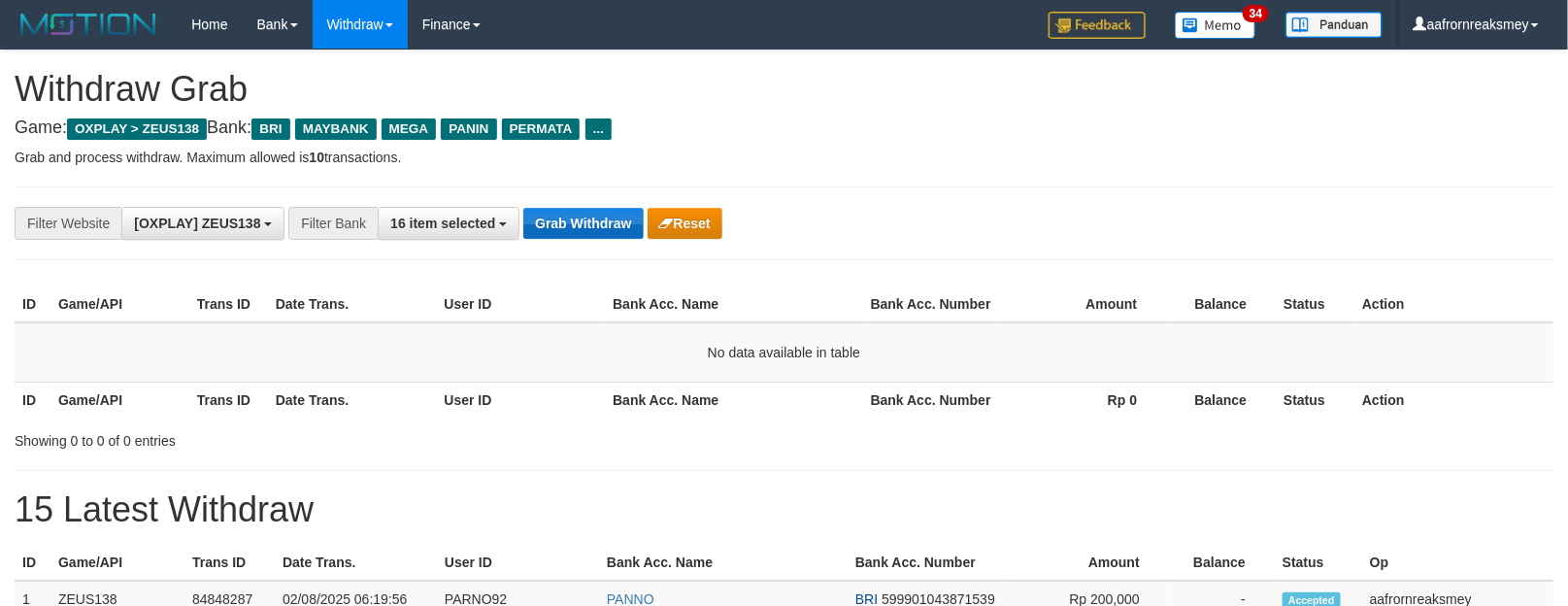 drag, startPoint x: 573, startPoint y: 234, endPoint x: 604, endPoint y: 235, distance: 31.01612 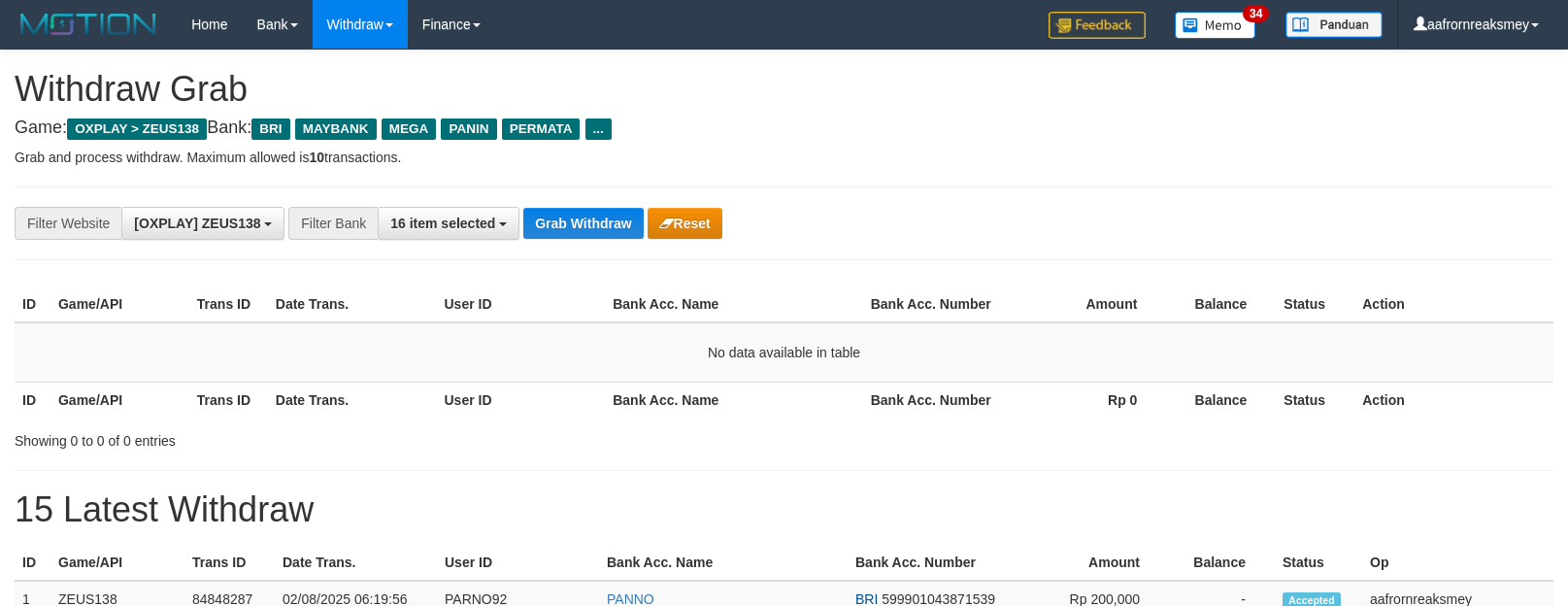 scroll, scrollTop: 0, scrollLeft: 0, axis: both 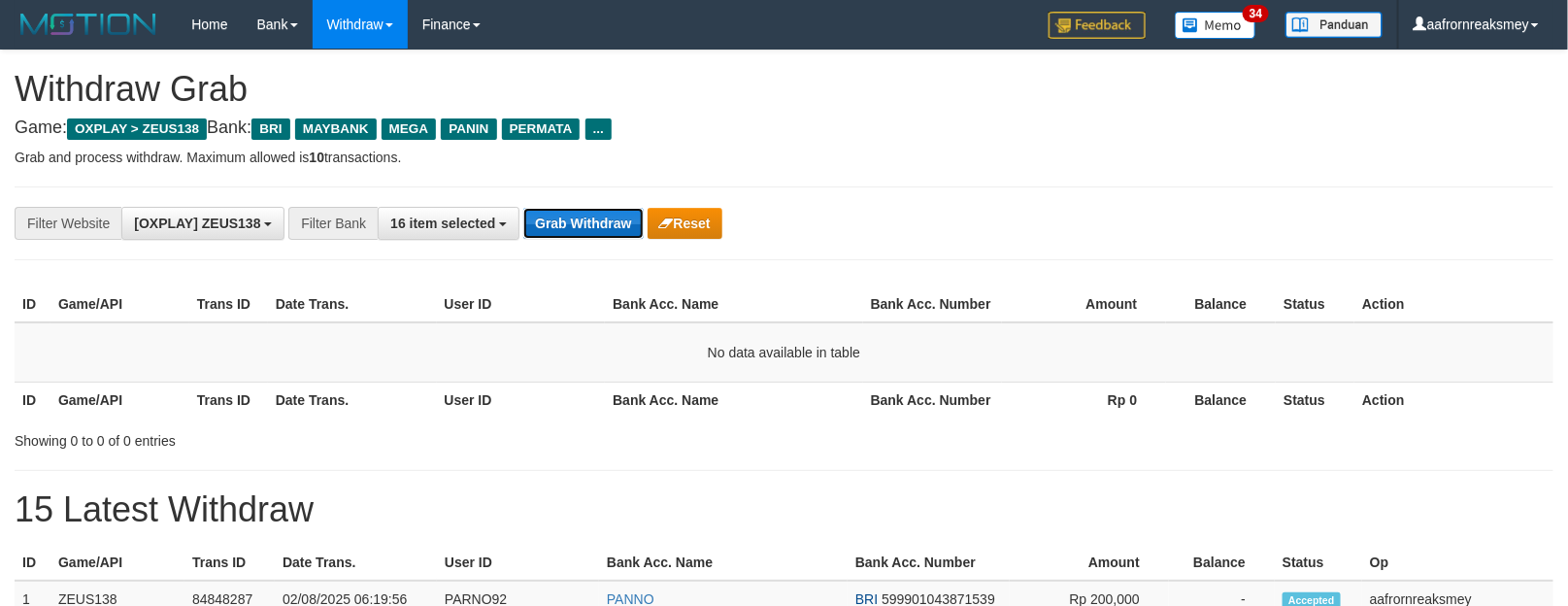 click on "Grab Withdraw" at bounding box center [583, 223] 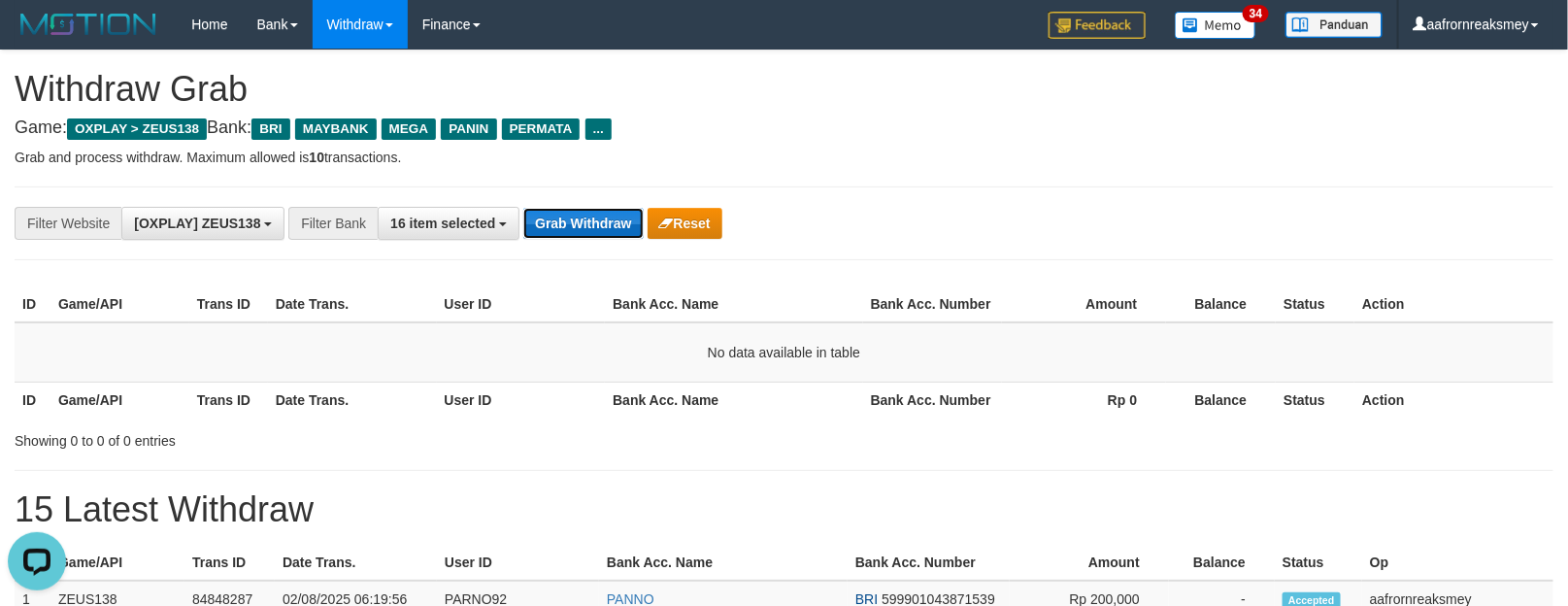 scroll, scrollTop: 0, scrollLeft: 0, axis: both 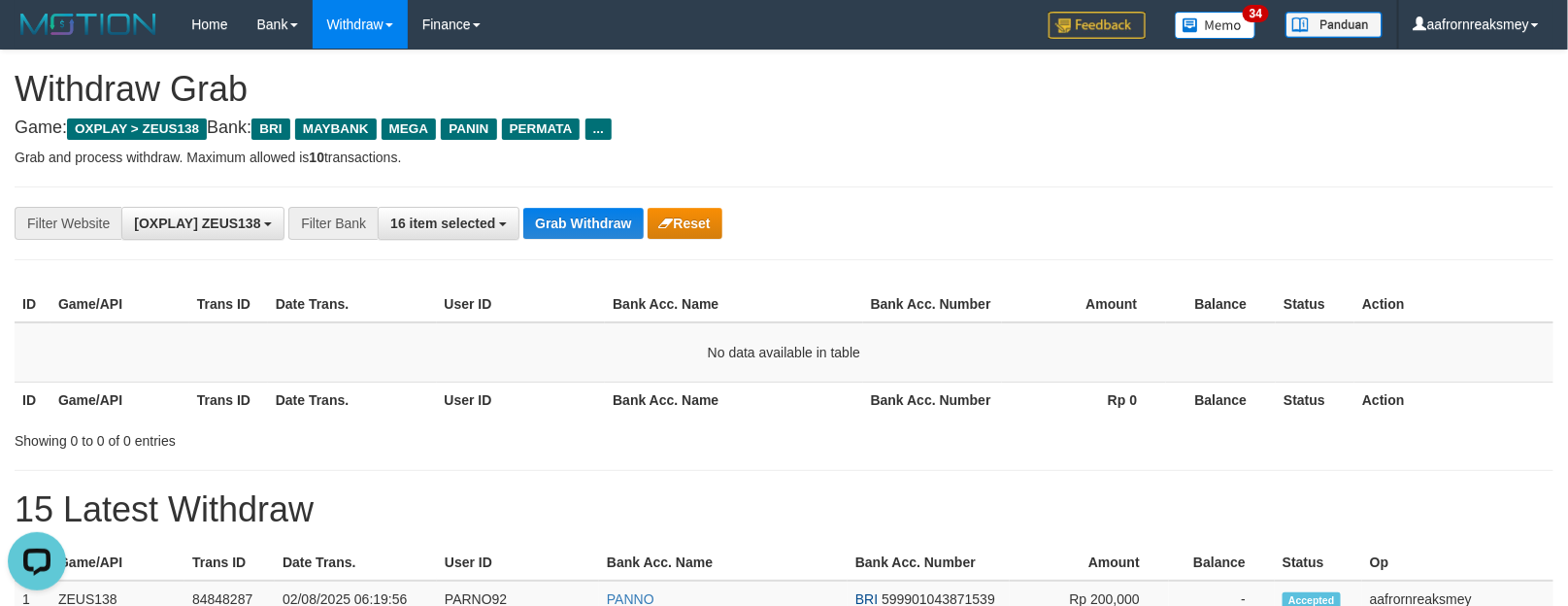 click on "**********" at bounding box center (784, 223) 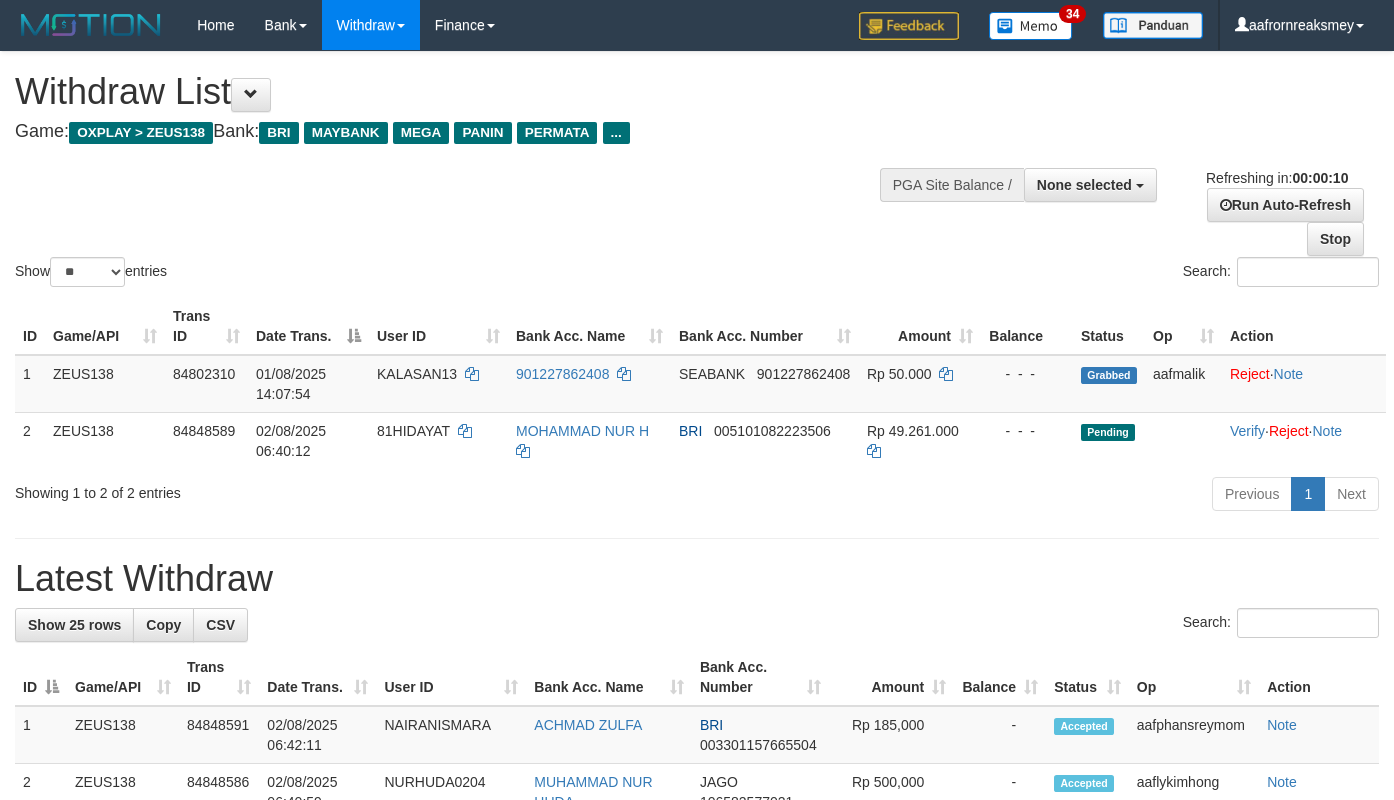 select 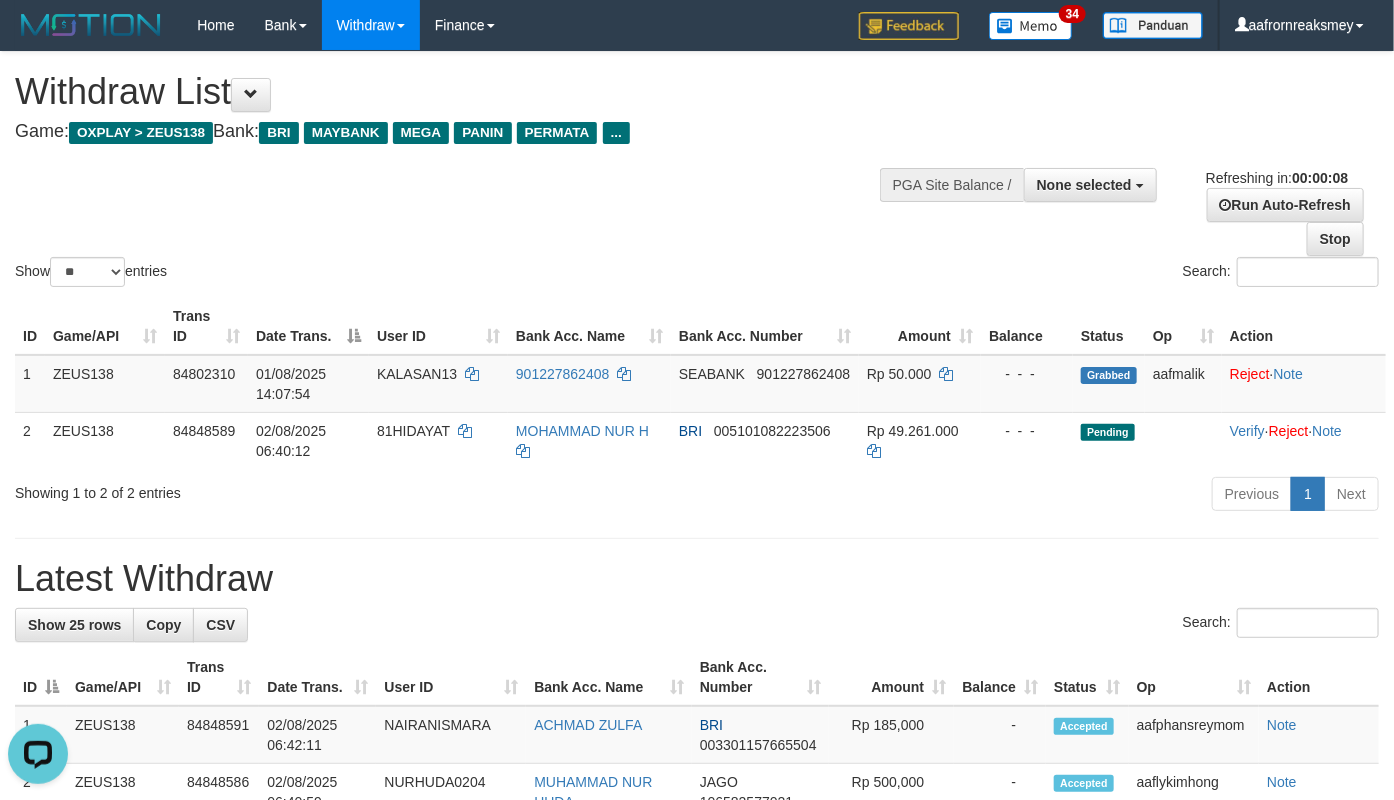 scroll, scrollTop: 0, scrollLeft: 0, axis: both 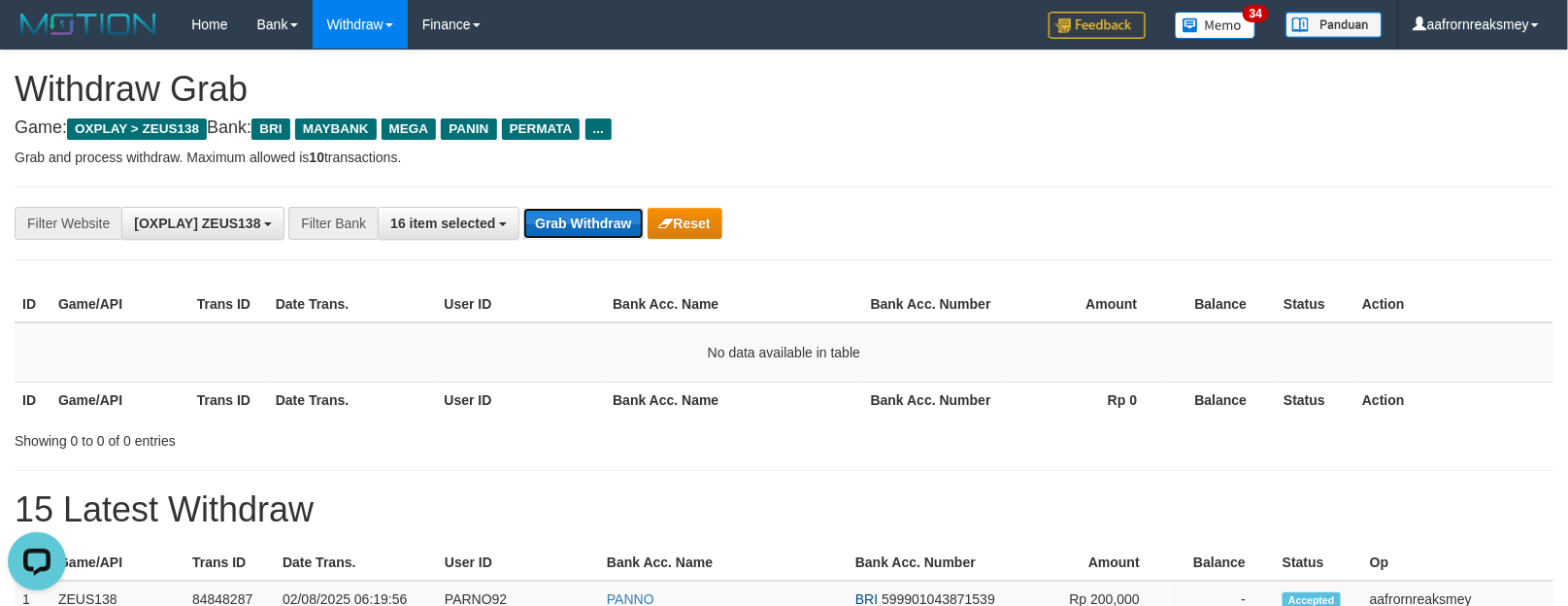 click on "Grab Withdraw" at bounding box center [583, 223] 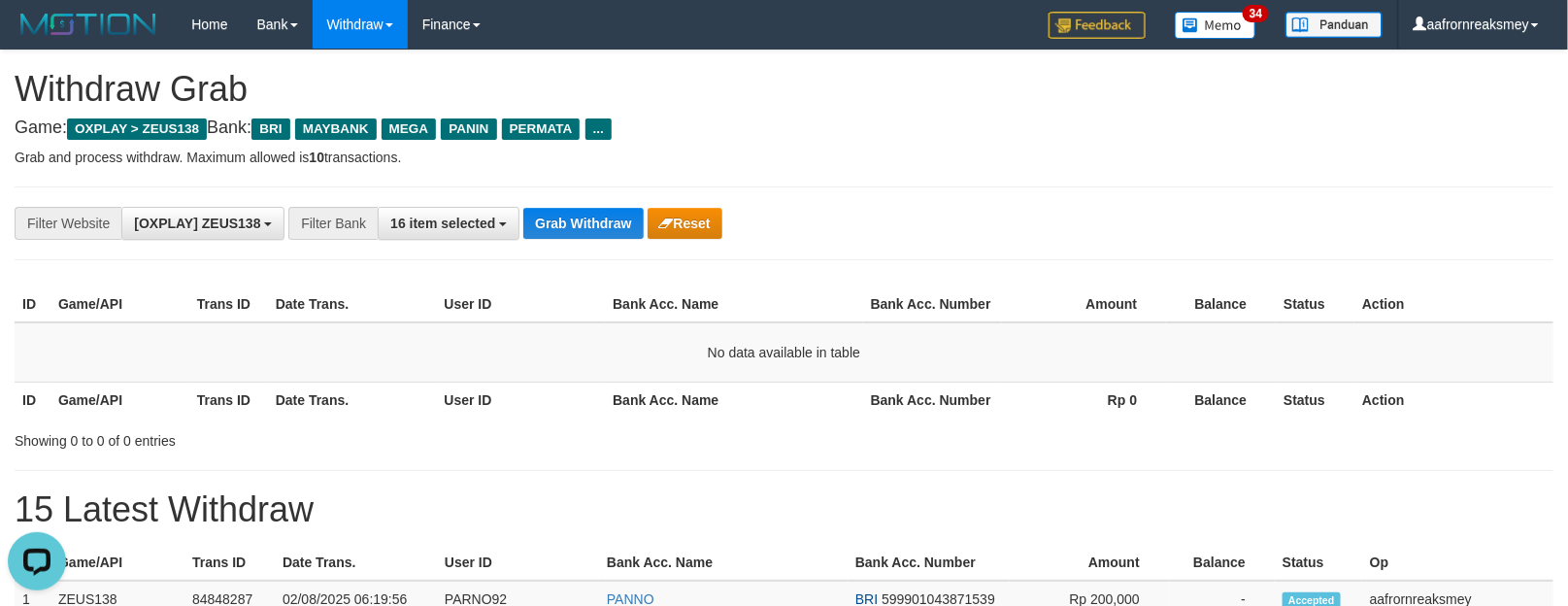 click on "**********" at bounding box center [784, 223] 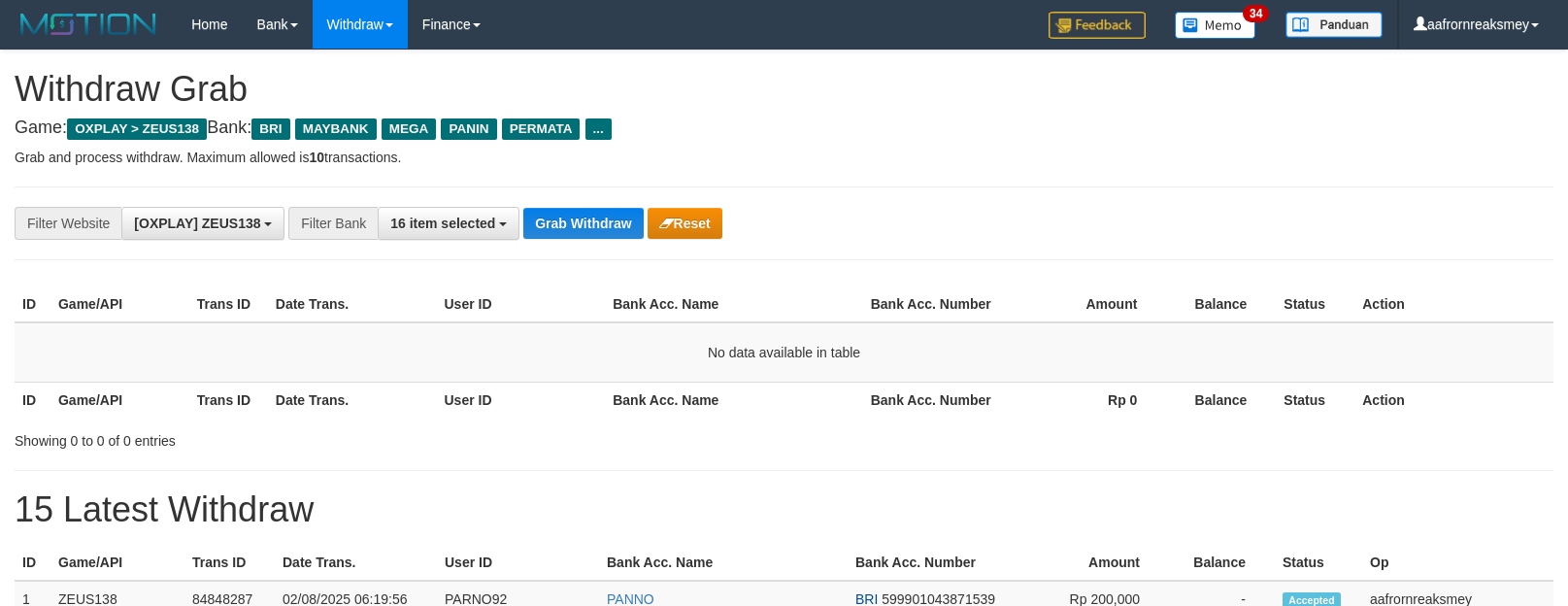 scroll, scrollTop: 0, scrollLeft: 0, axis: both 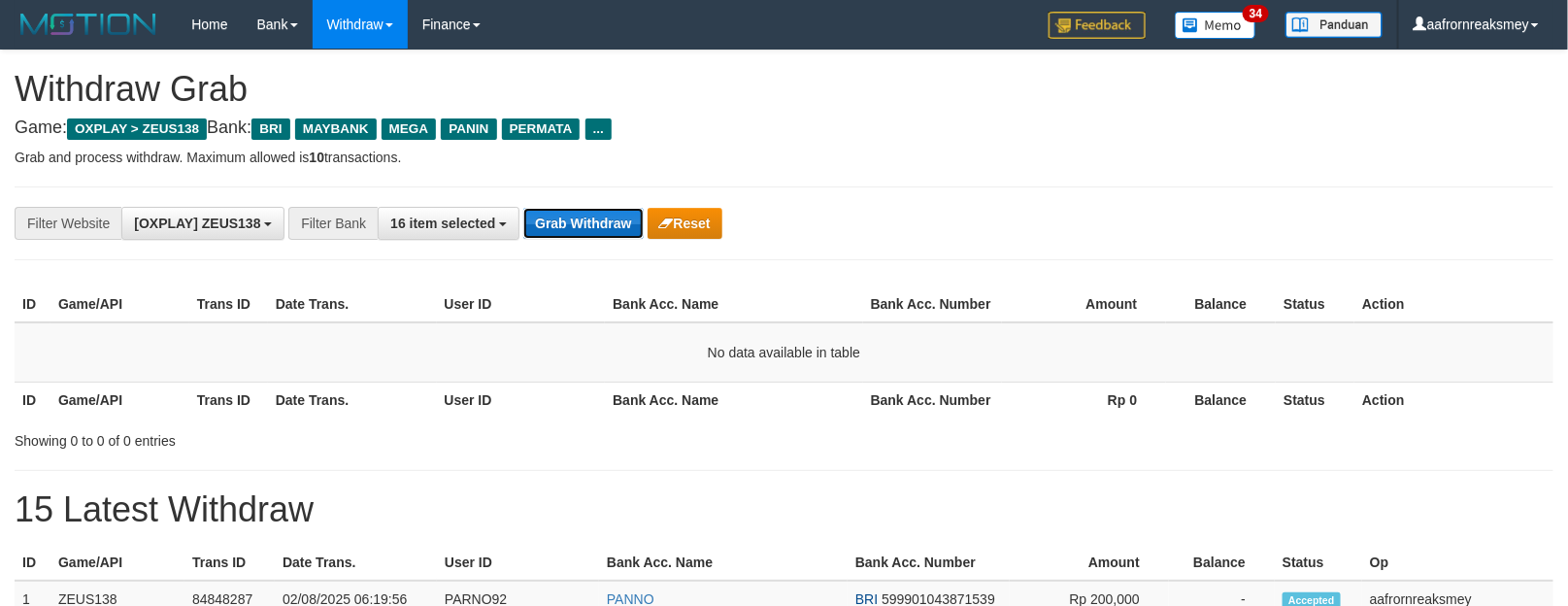 click on "Grab Withdraw" at bounding box center (583, 223) 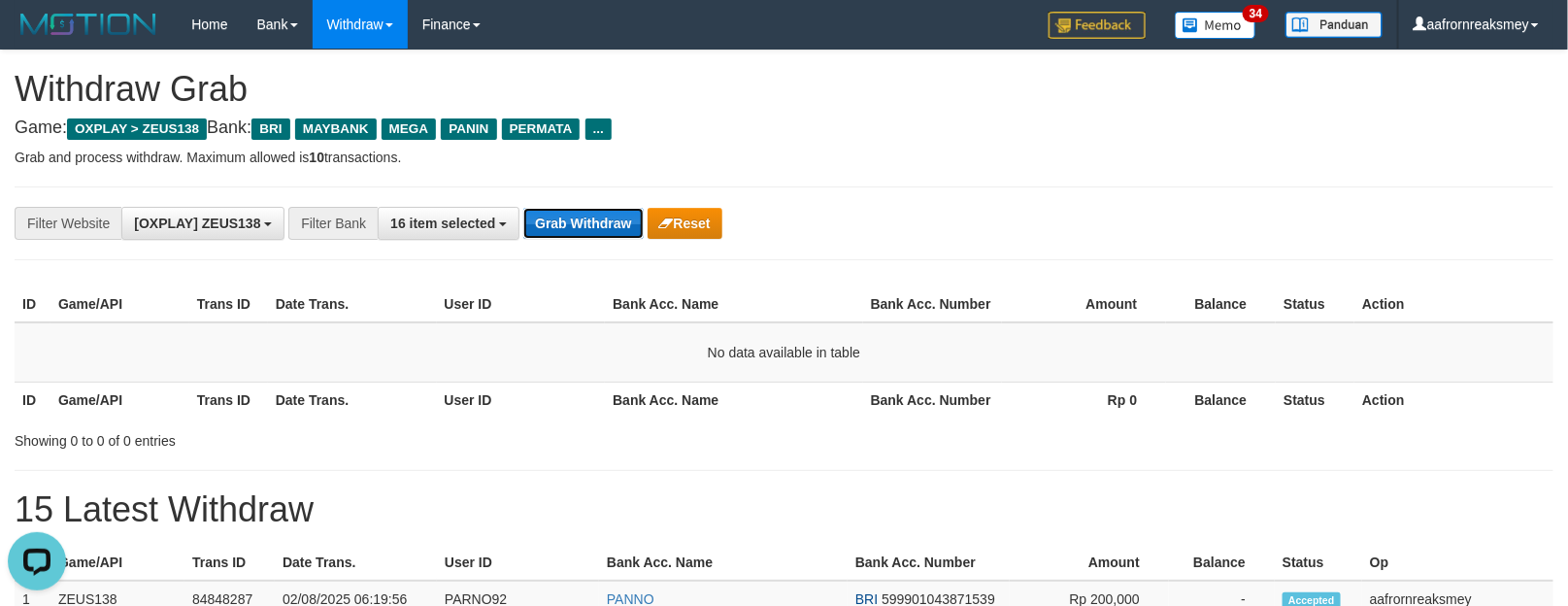 scroll, scrollTop: 0, scrollLeft: 0, axis: both 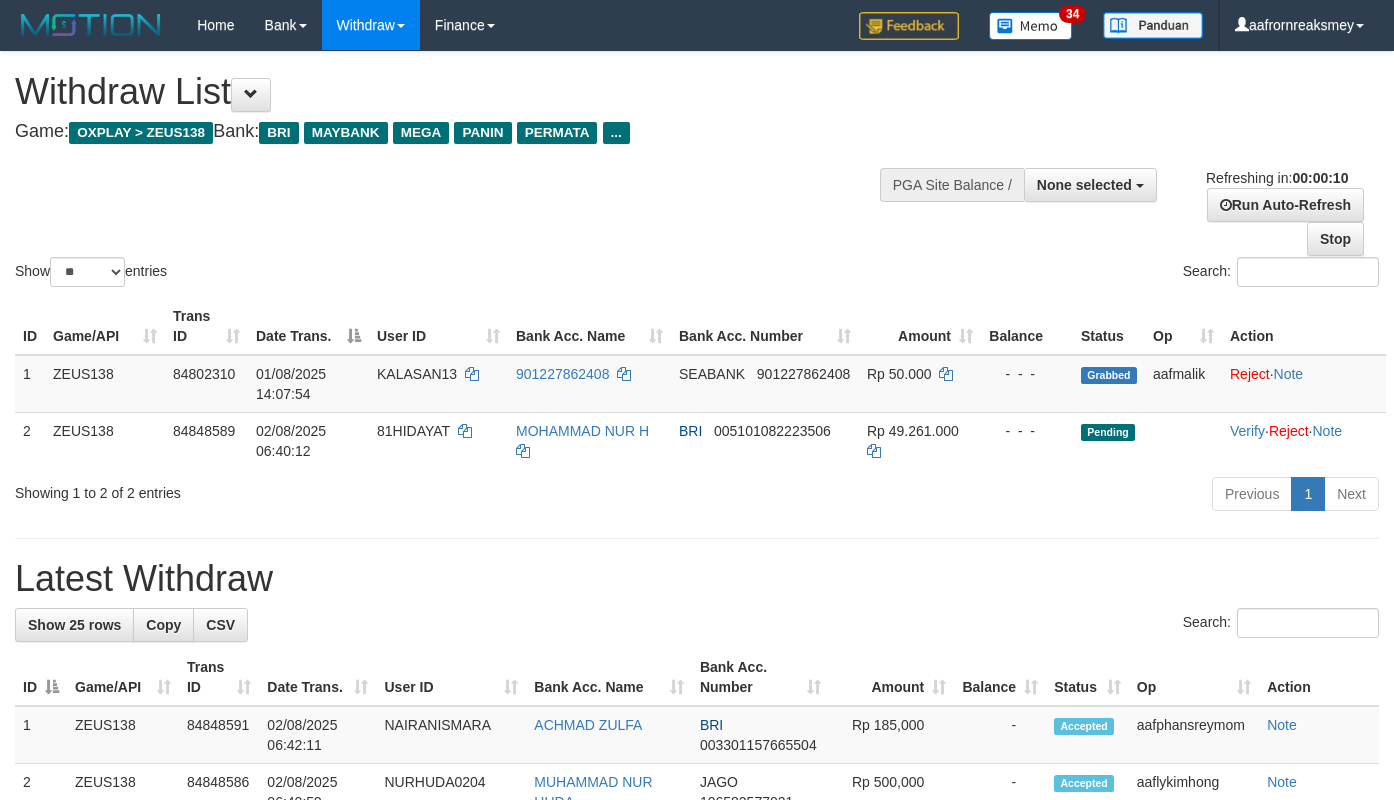 select 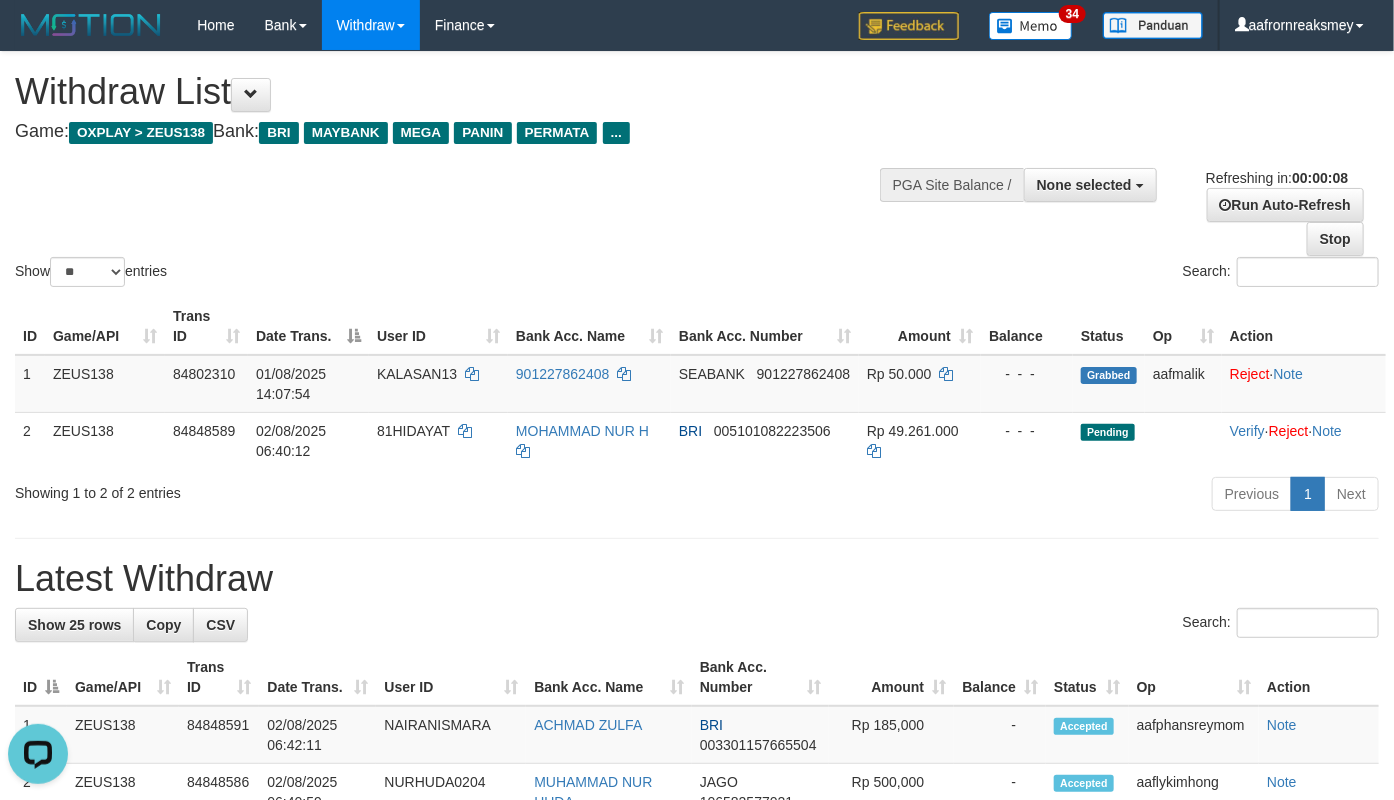 scroll, scrollTop: 0, scrollLeft: 0, axis: both 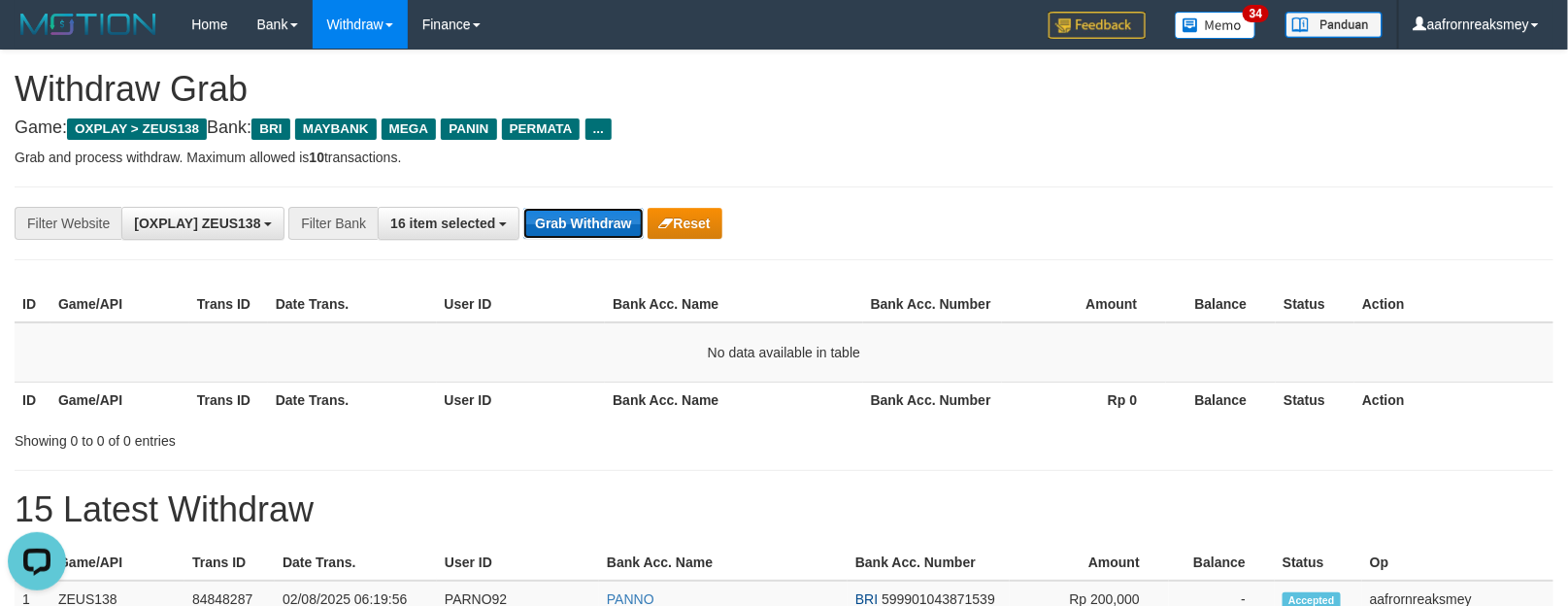 click on "Grab Withdraw" at bounding box center (583, 223) 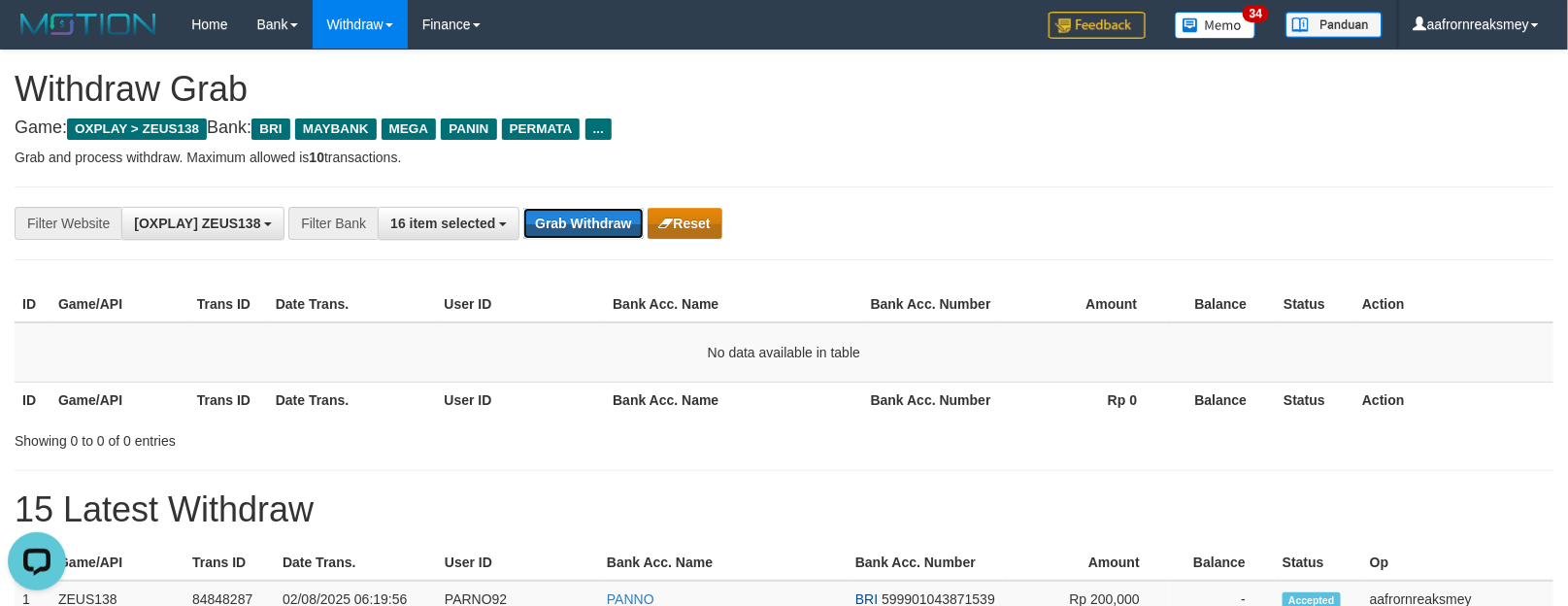 click on "Grab Withdraw" at bounding box center (583, 223) 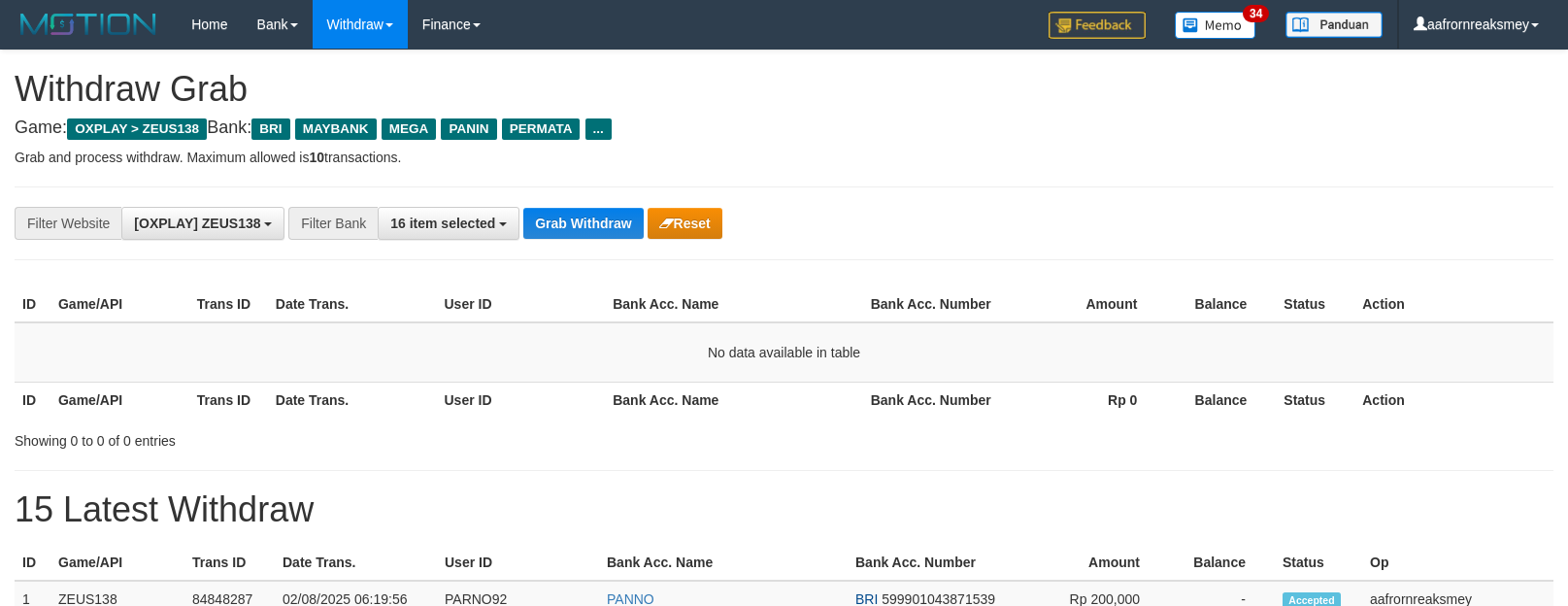 scroll, scrollTop: 0, scrollLeft: 0, axis: both 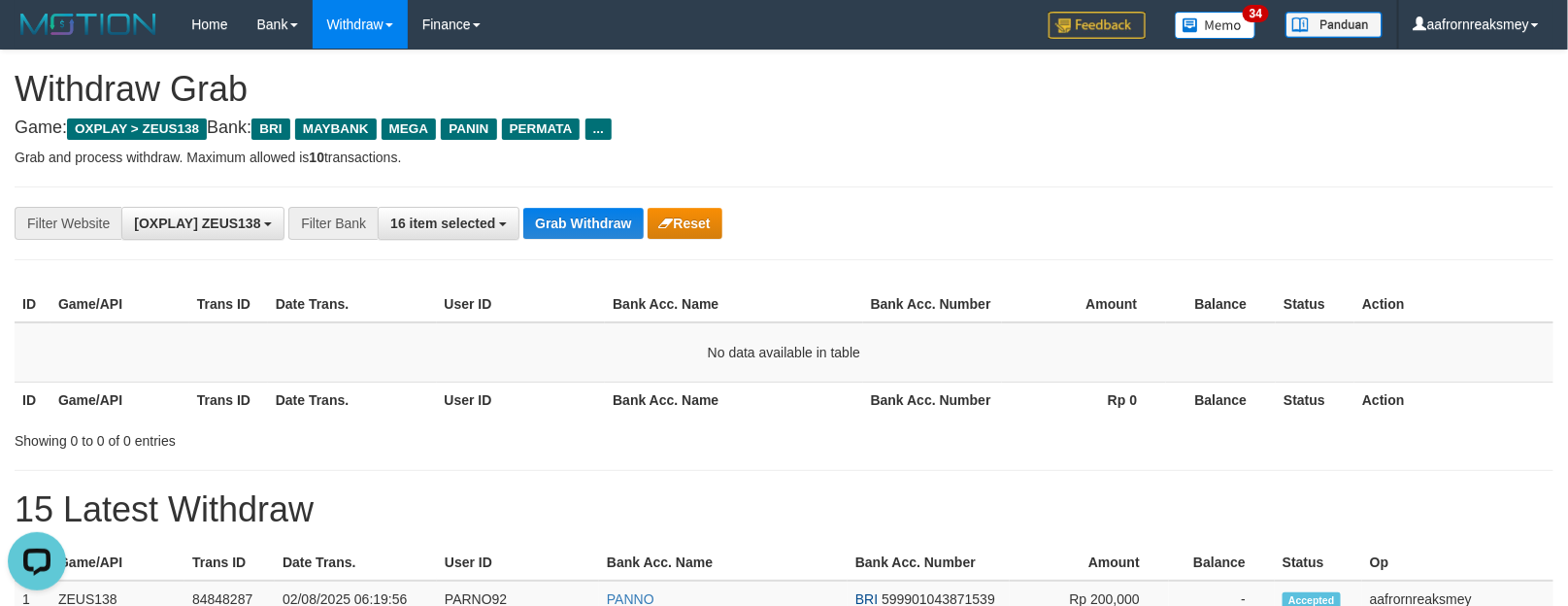 click on "**********" at bounding box center (784, 223) 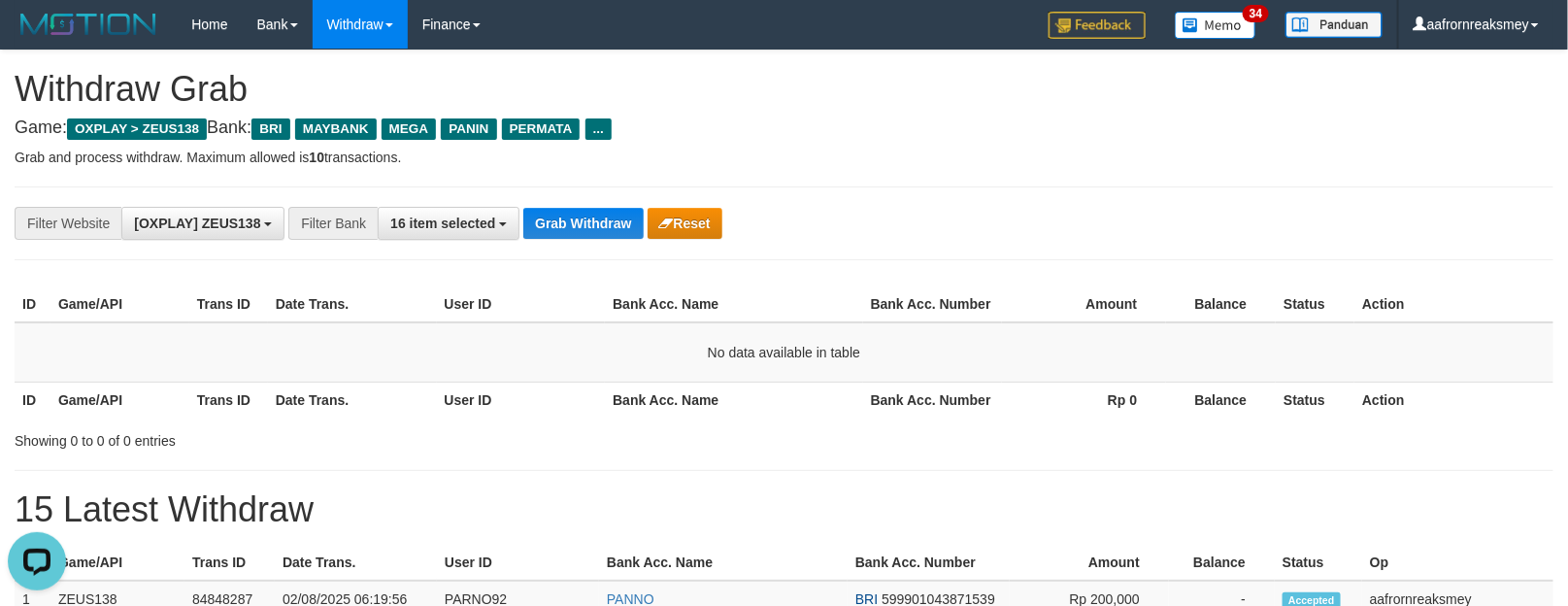 click on "**********" at bounding box center [784, 223] 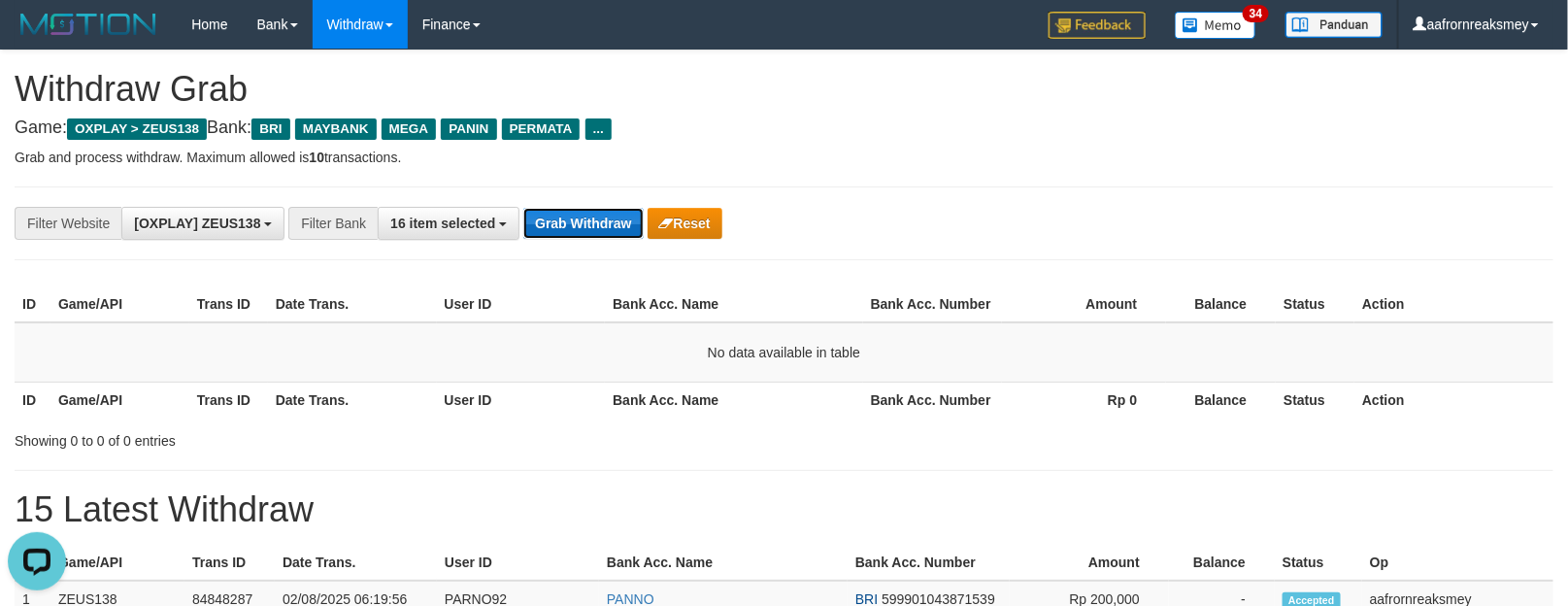 click on "Grab Withdraw" at bounding box center [583, 223] 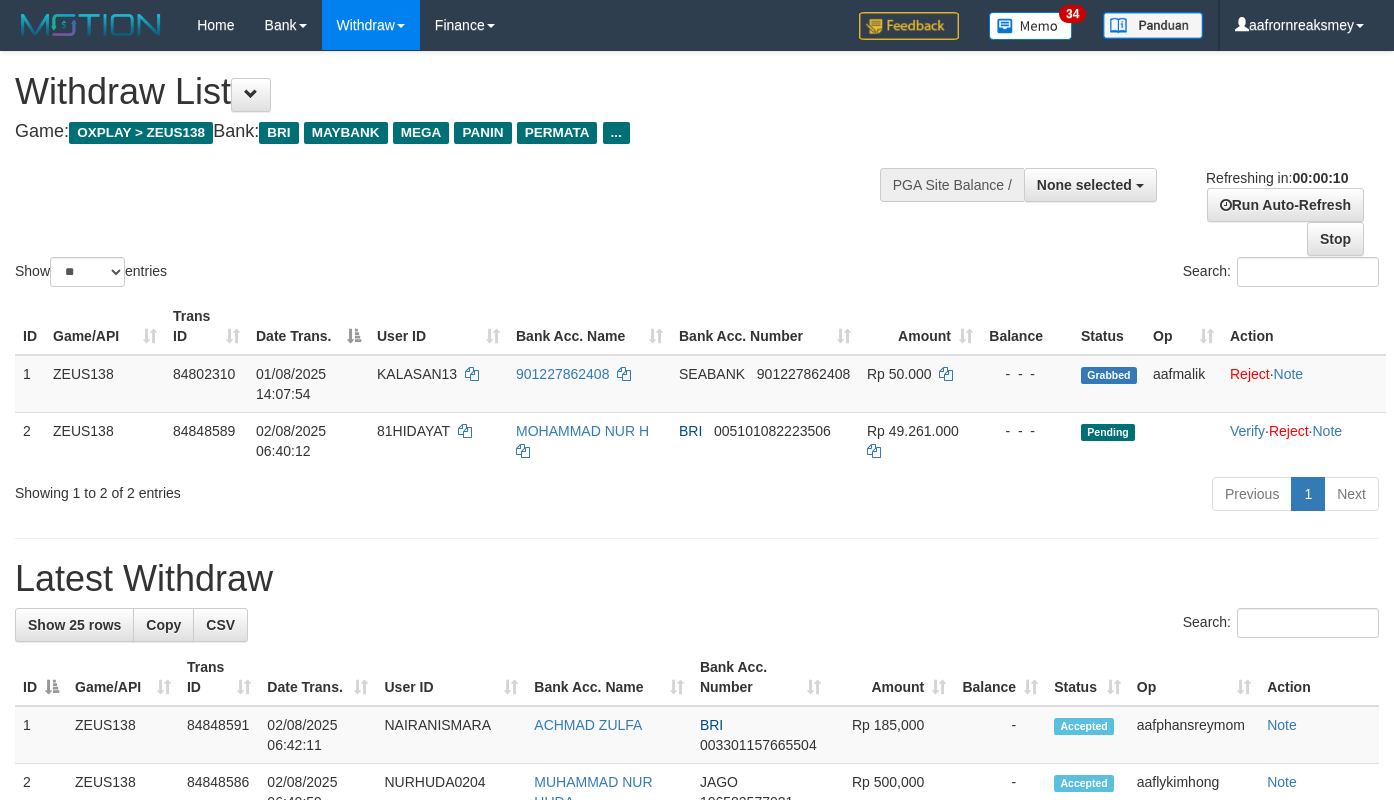 select 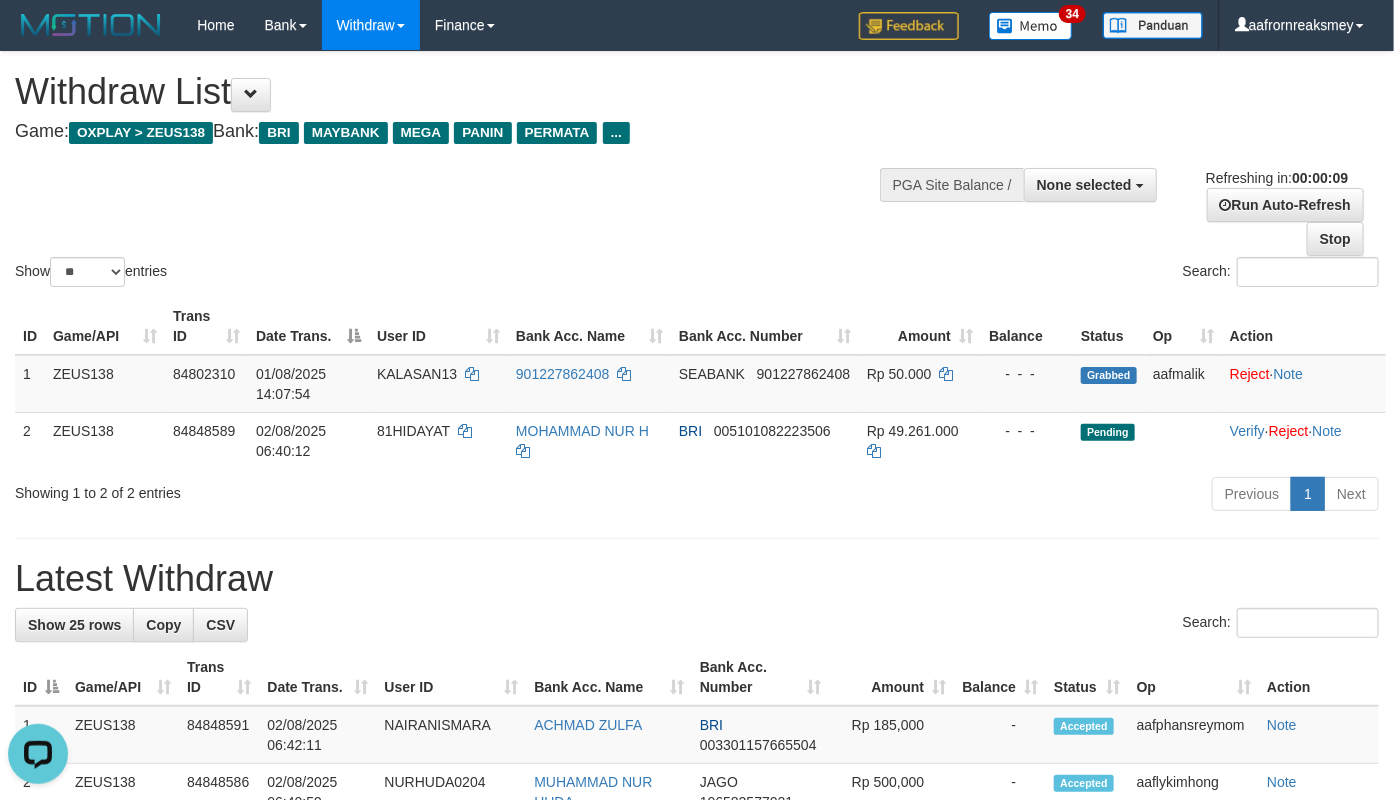 scroll, scrollTop: 0, scrollLeft: 0, axis: both 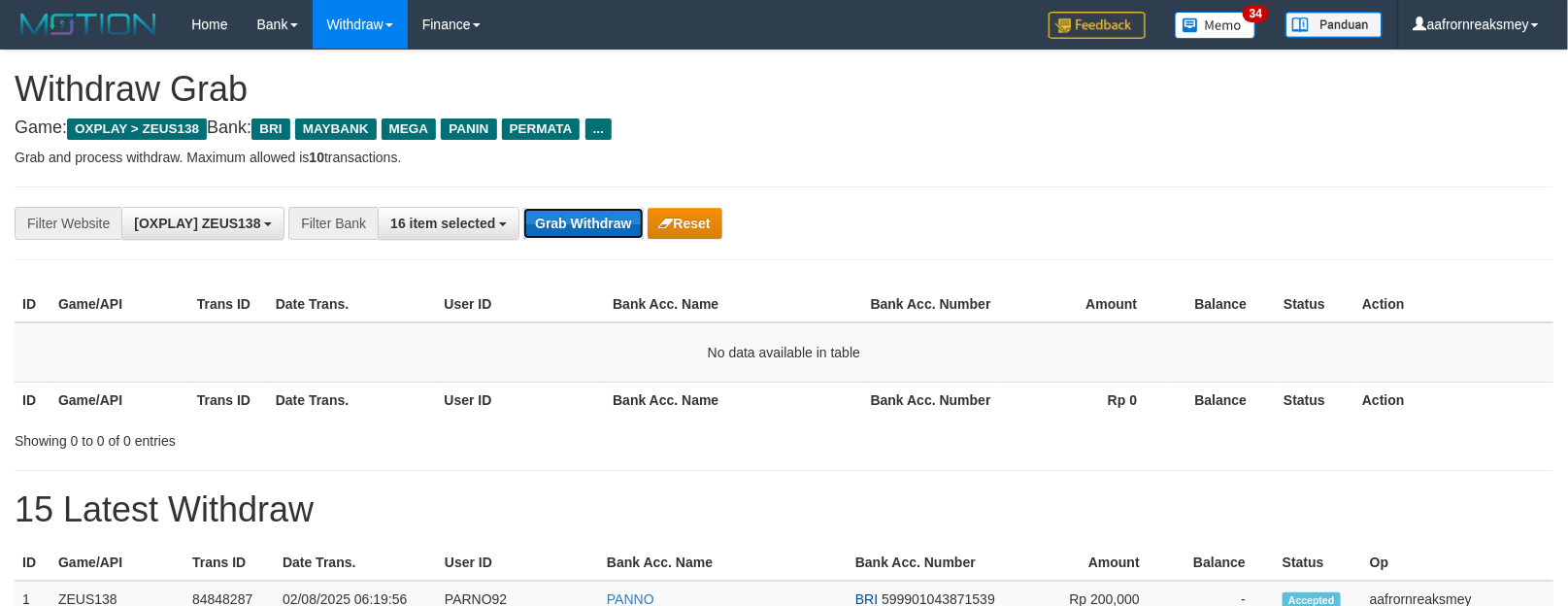 click on "Grab Withdraw" at bounding box center (583, 223) 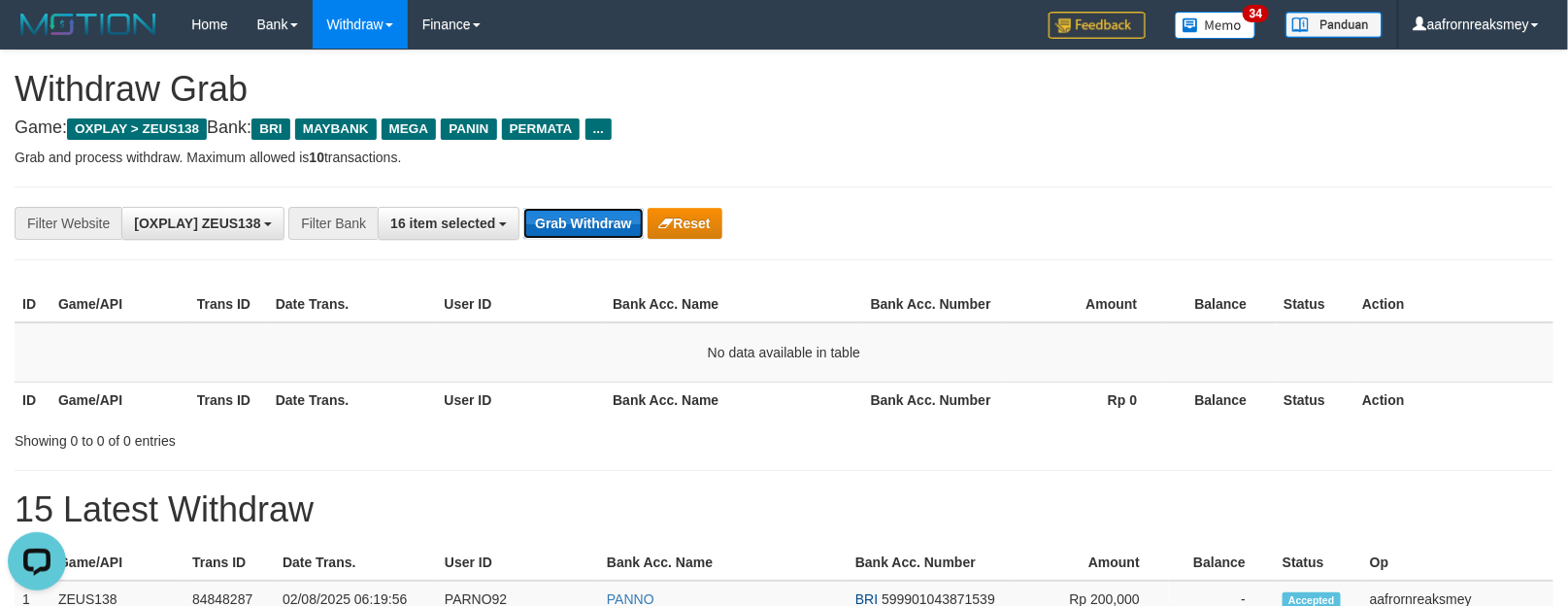 scroll, scrollTop: 0, scrollLeft: 0, axis: both 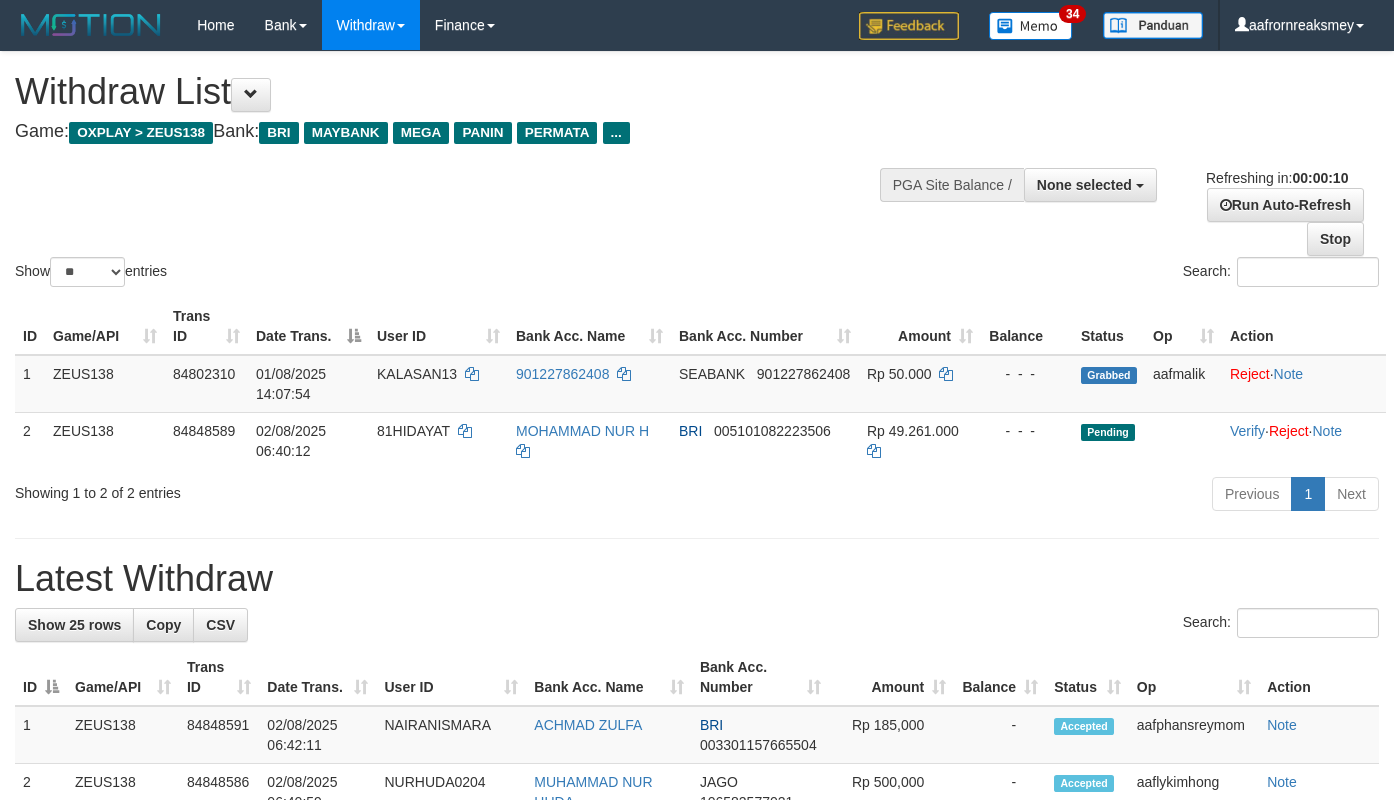 select 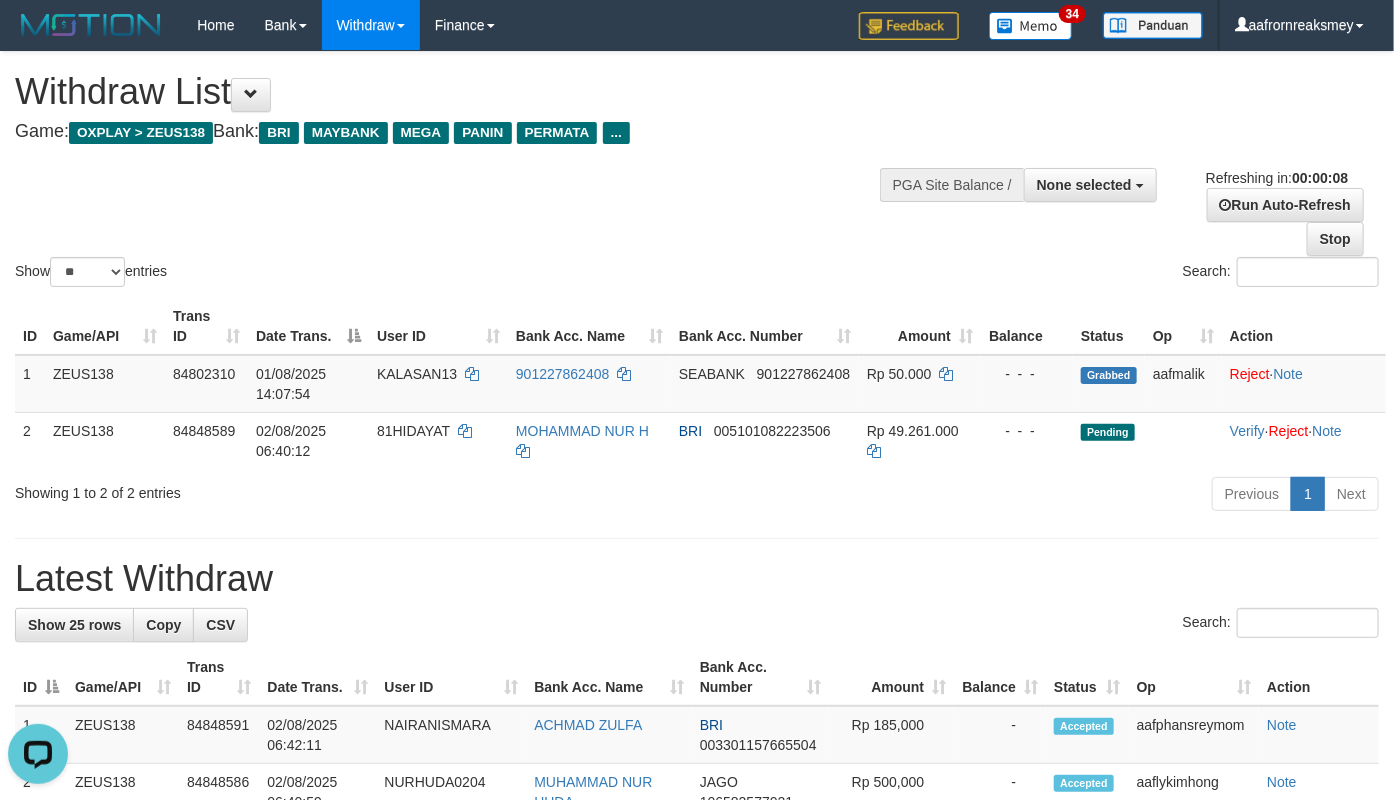 scroll, scrollTop: 0, scrollLeft: 0, axis: both 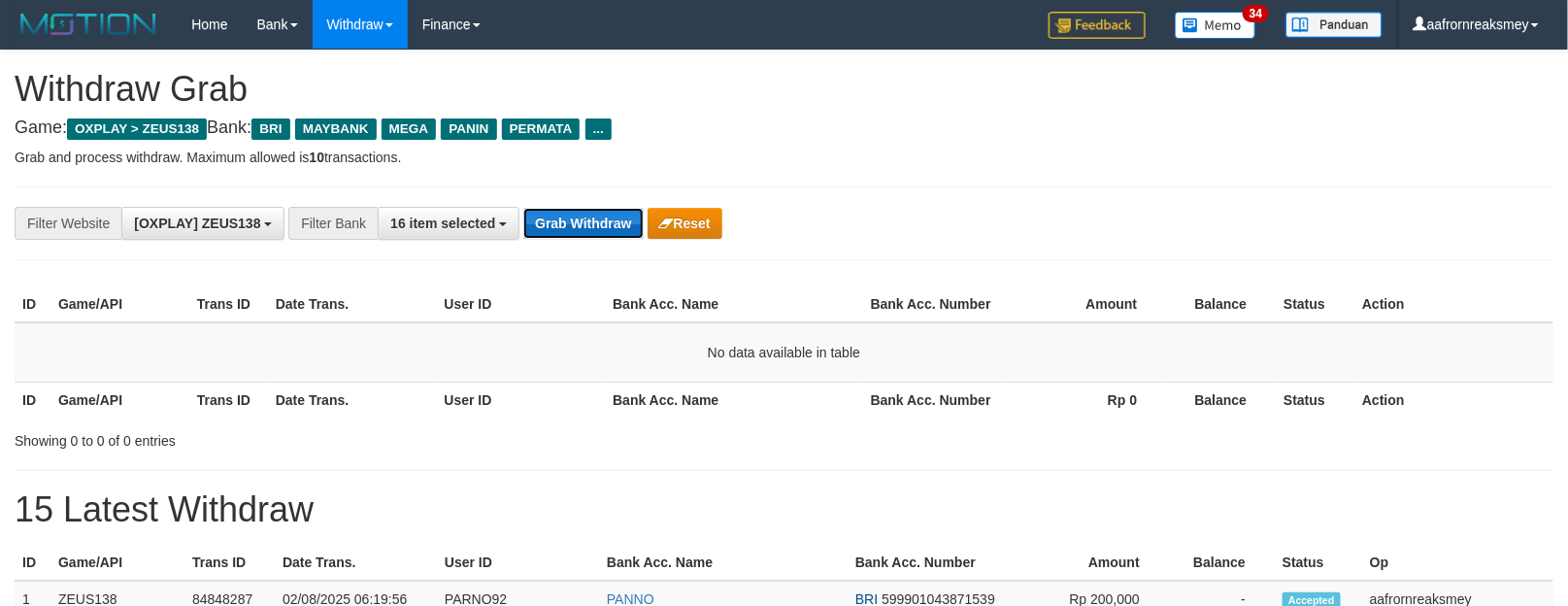click on "Grab Withdraw" at bounding box center (583, 223) 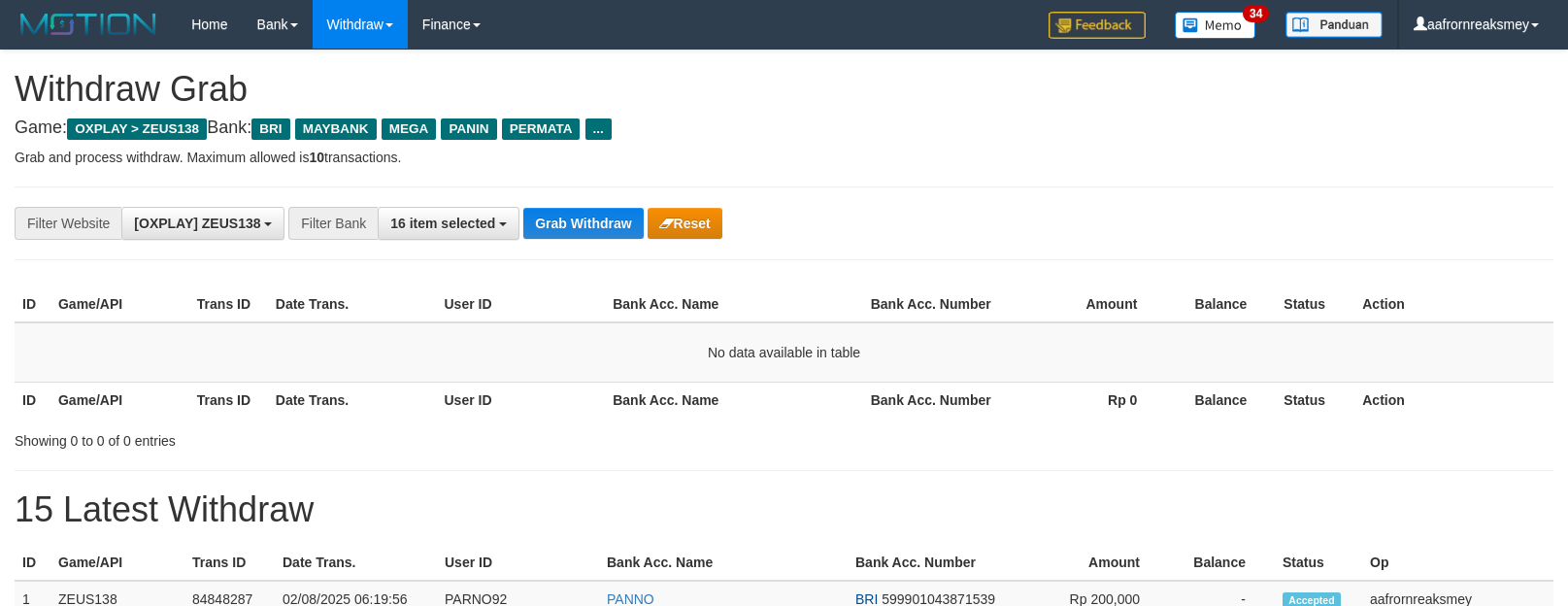scroll, scrollTop: 0, scrollLeft: 0, axis: both 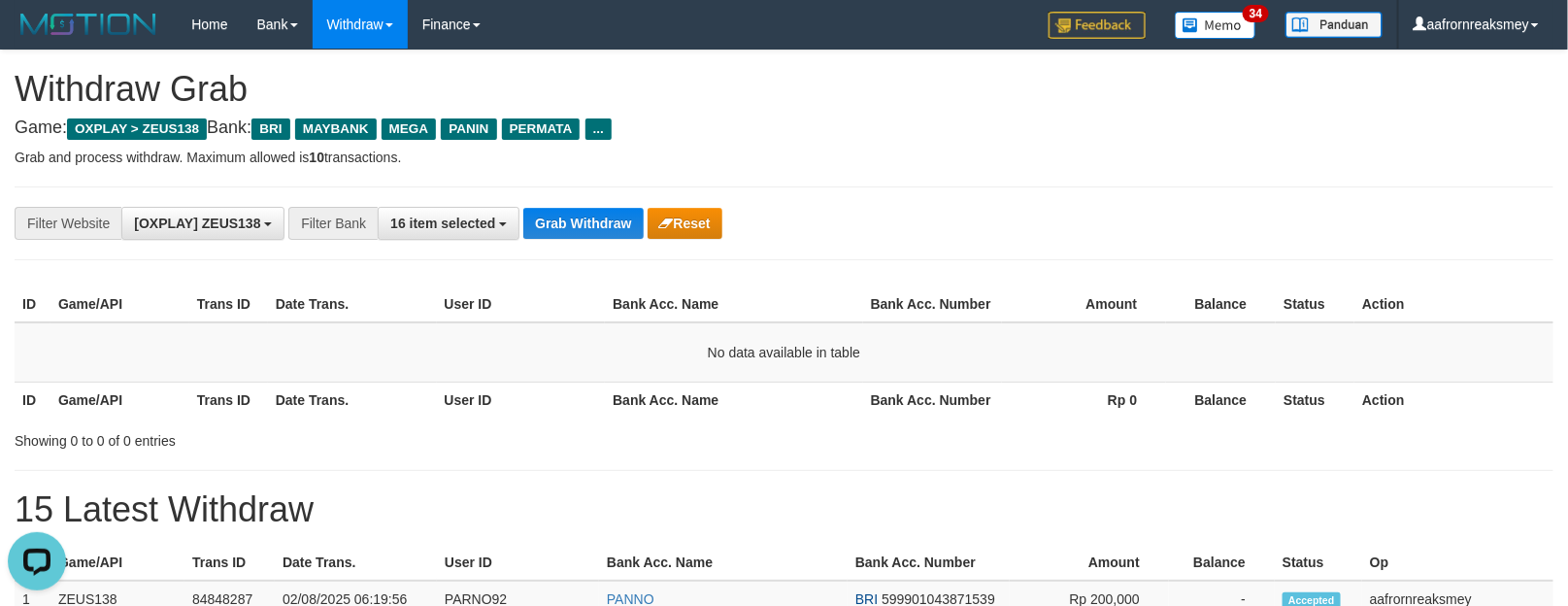 drag, startPoint x: 1529, startPoint y: 469, endPoint x: 1549, endPoint y: 481, distance: 23.323808 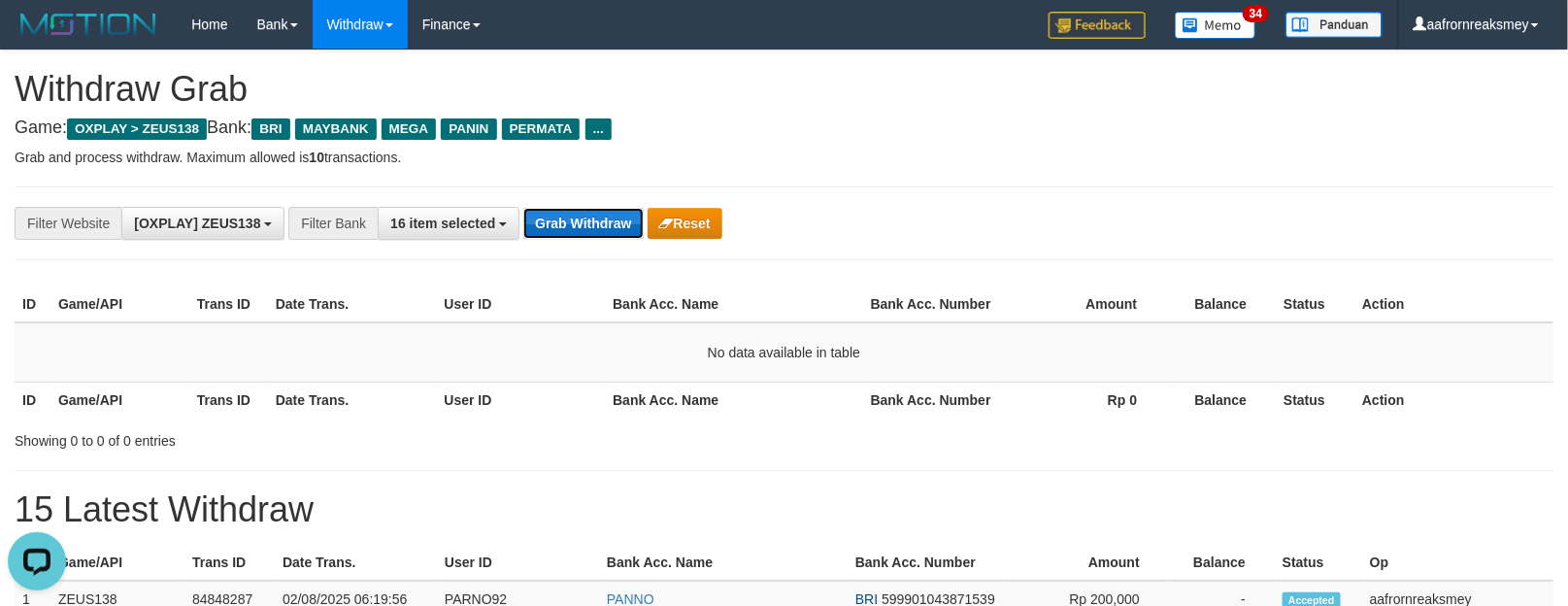 click on "Grab Withdraw" at bounding box center [583, 223] 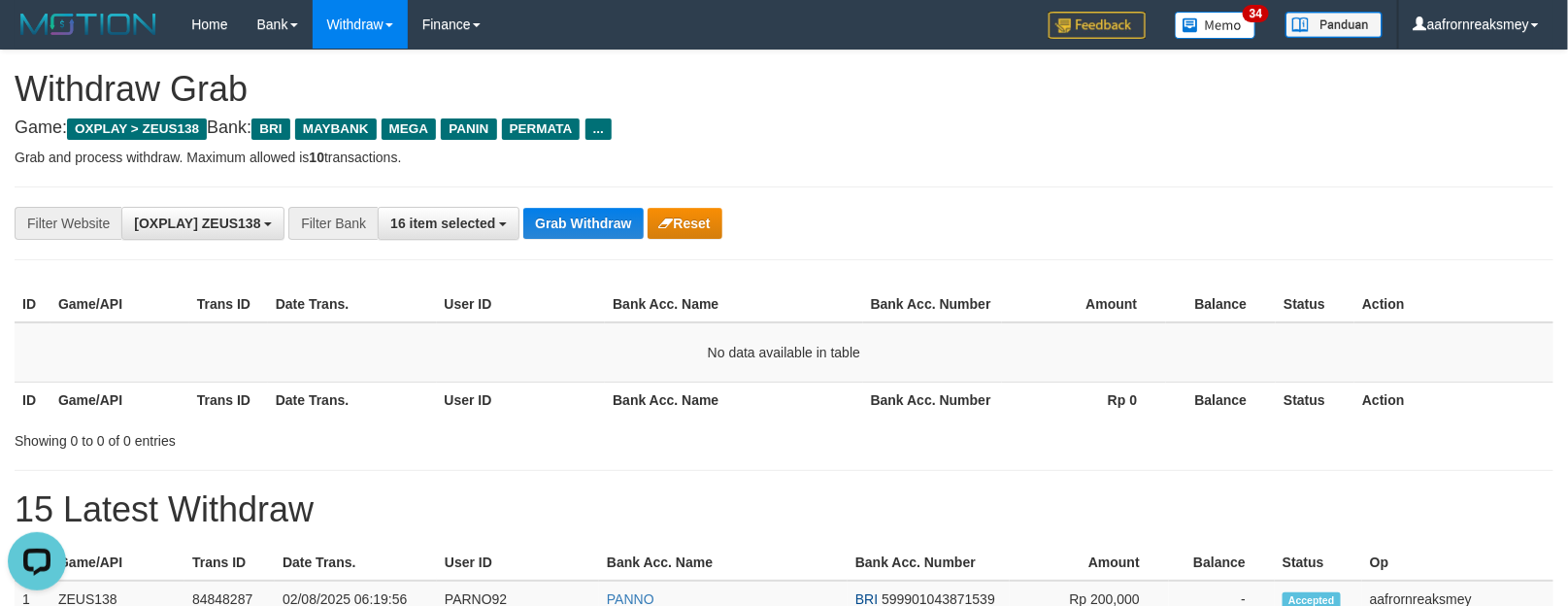 click on "**********" at bounding box center [784, 223] 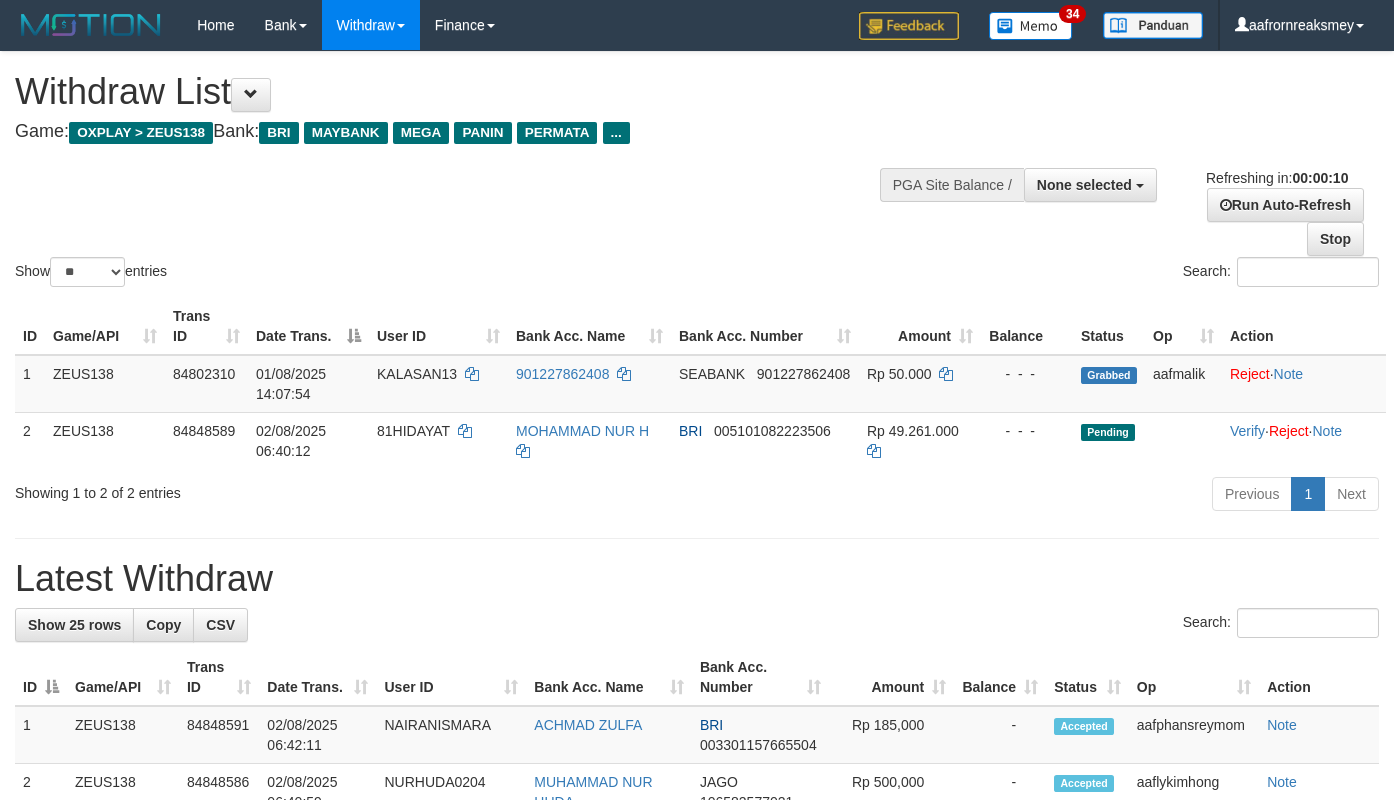 select 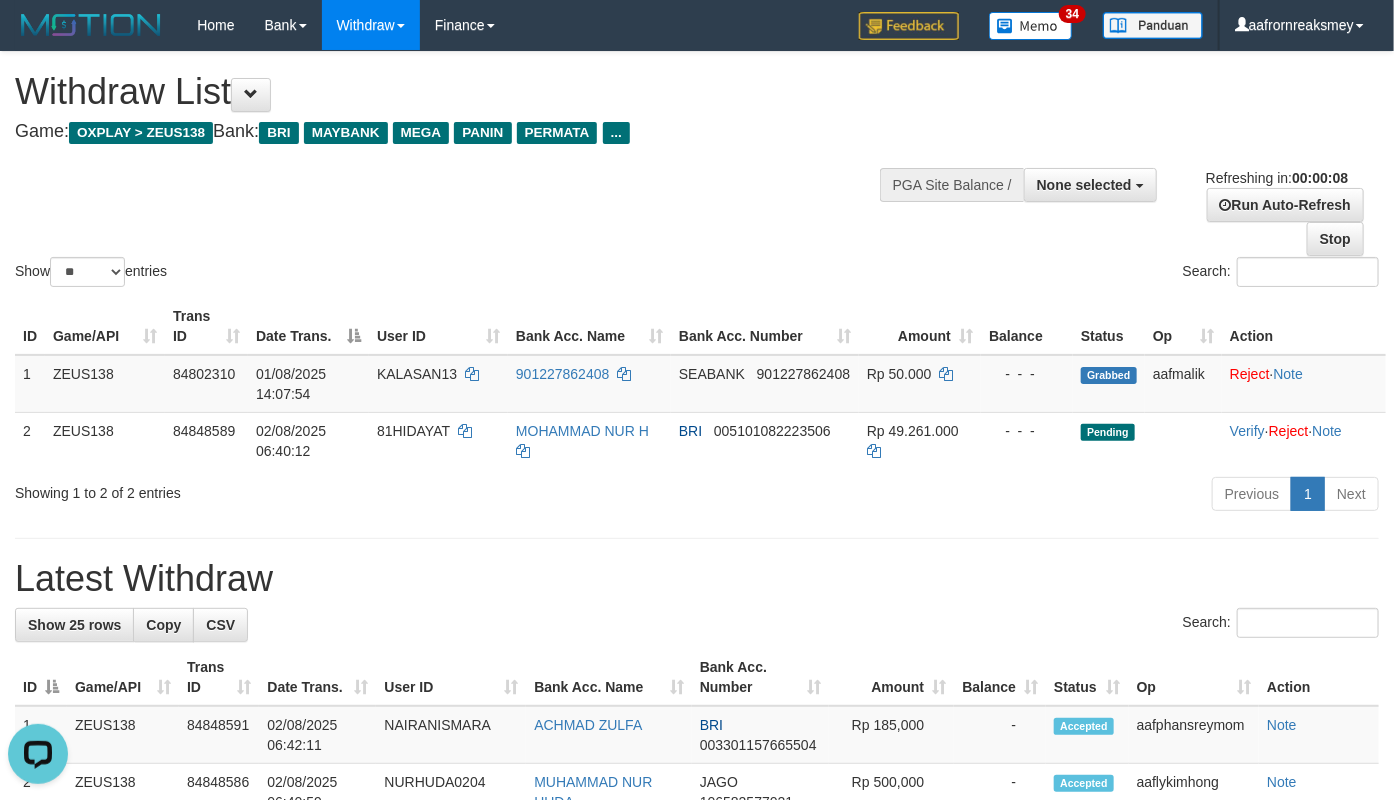 scroll, scrollTop: 0, scrollLeft: 0, axis: both 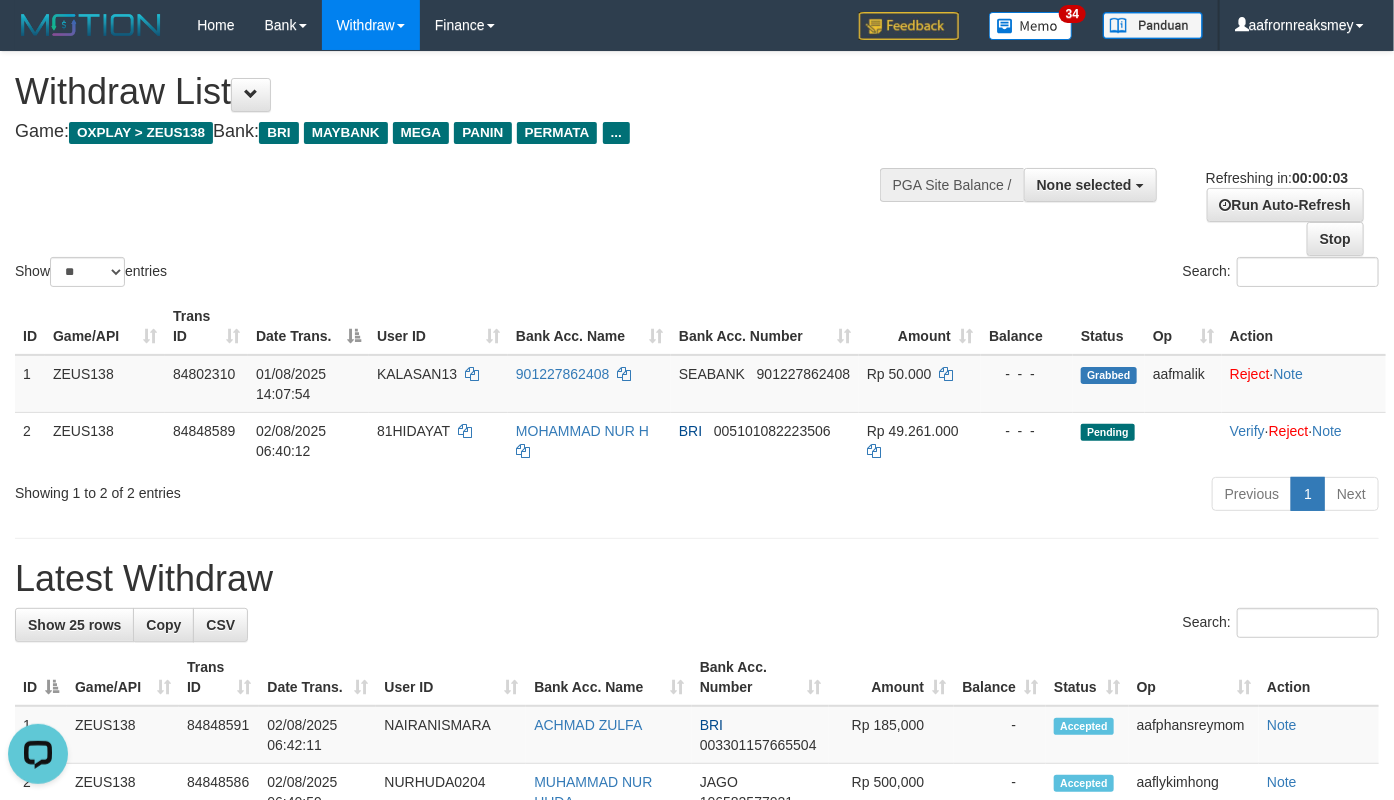 click on "Search:" at bounding box center (697, 625) 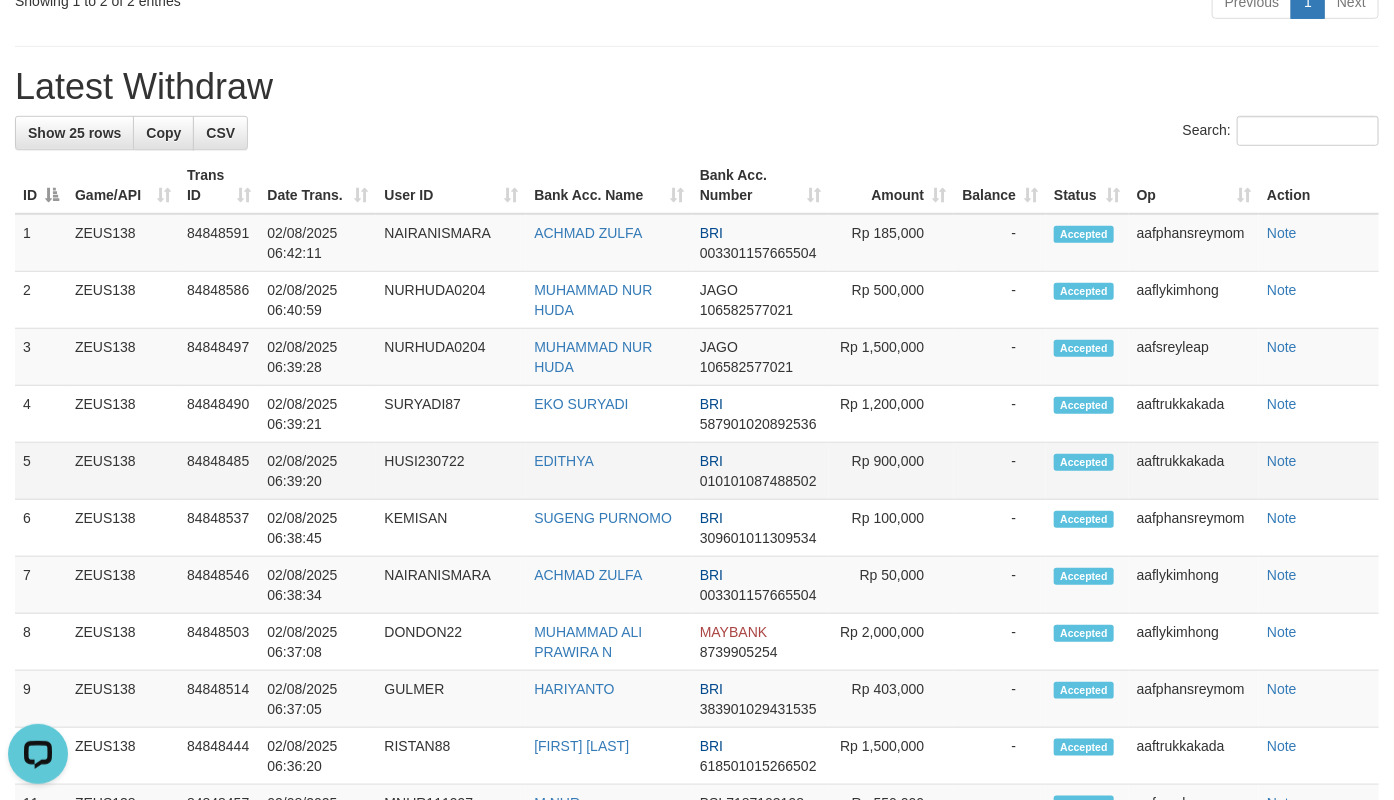 scroll, scrollTop: 592, scrollLeft: 0, axis: vertical 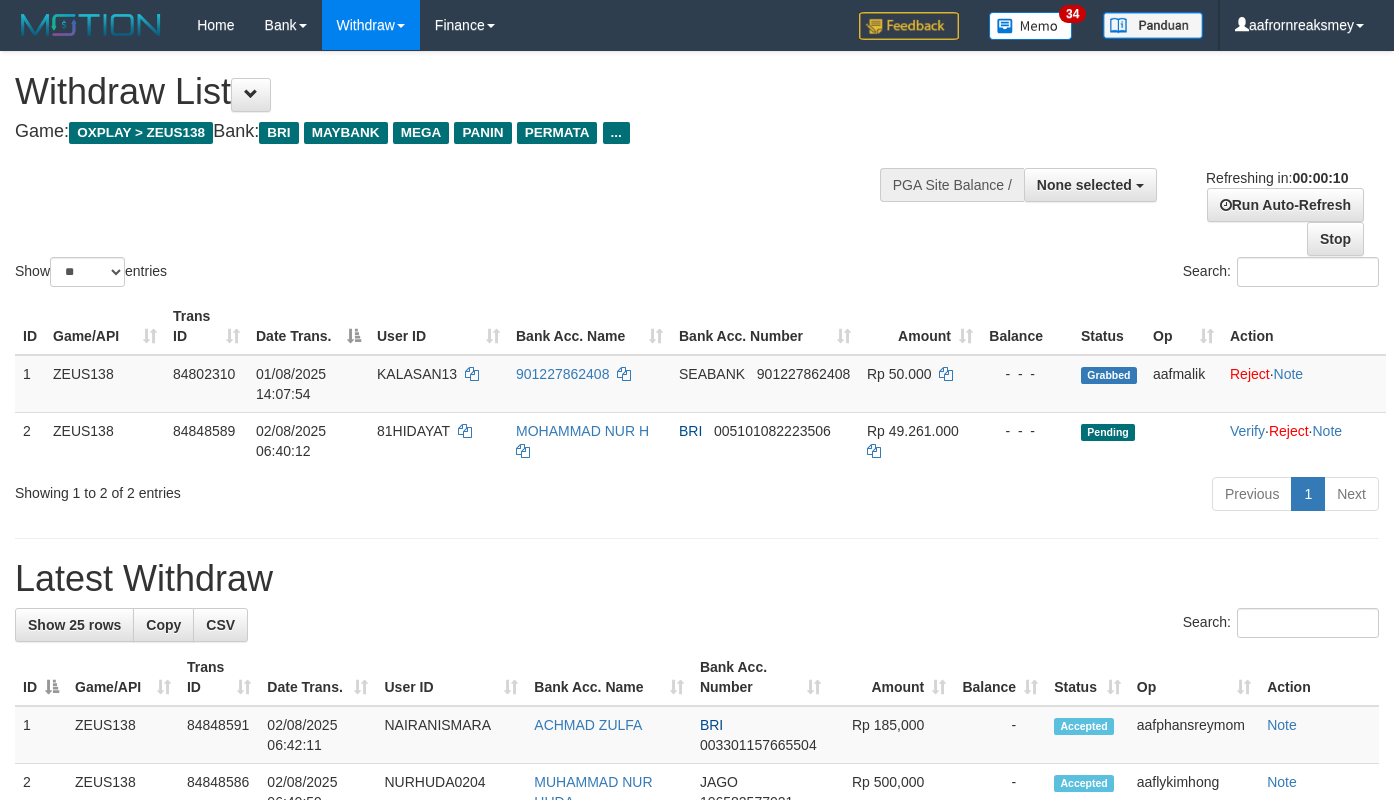 select 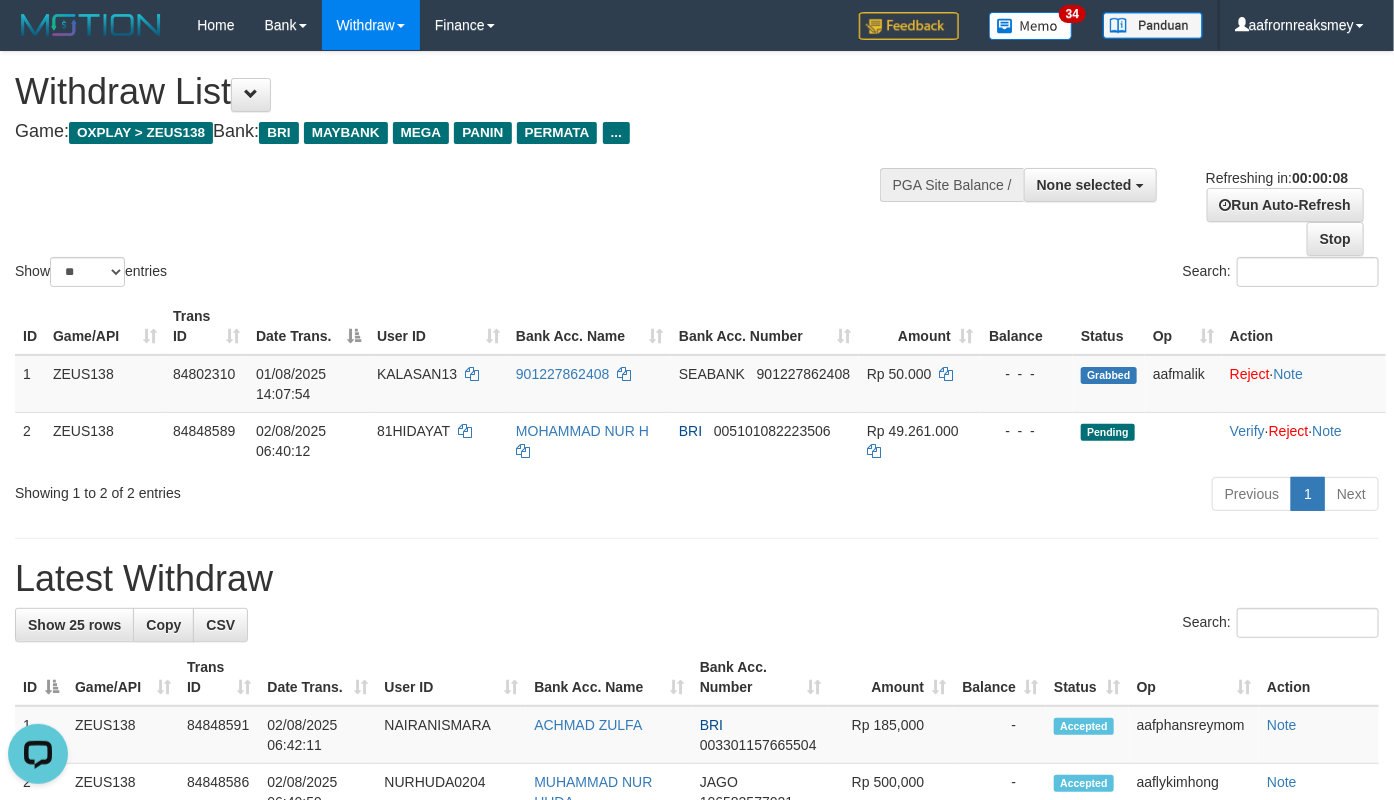 scroll, scrollTop: 0, scrollLeft: 0, axis: both 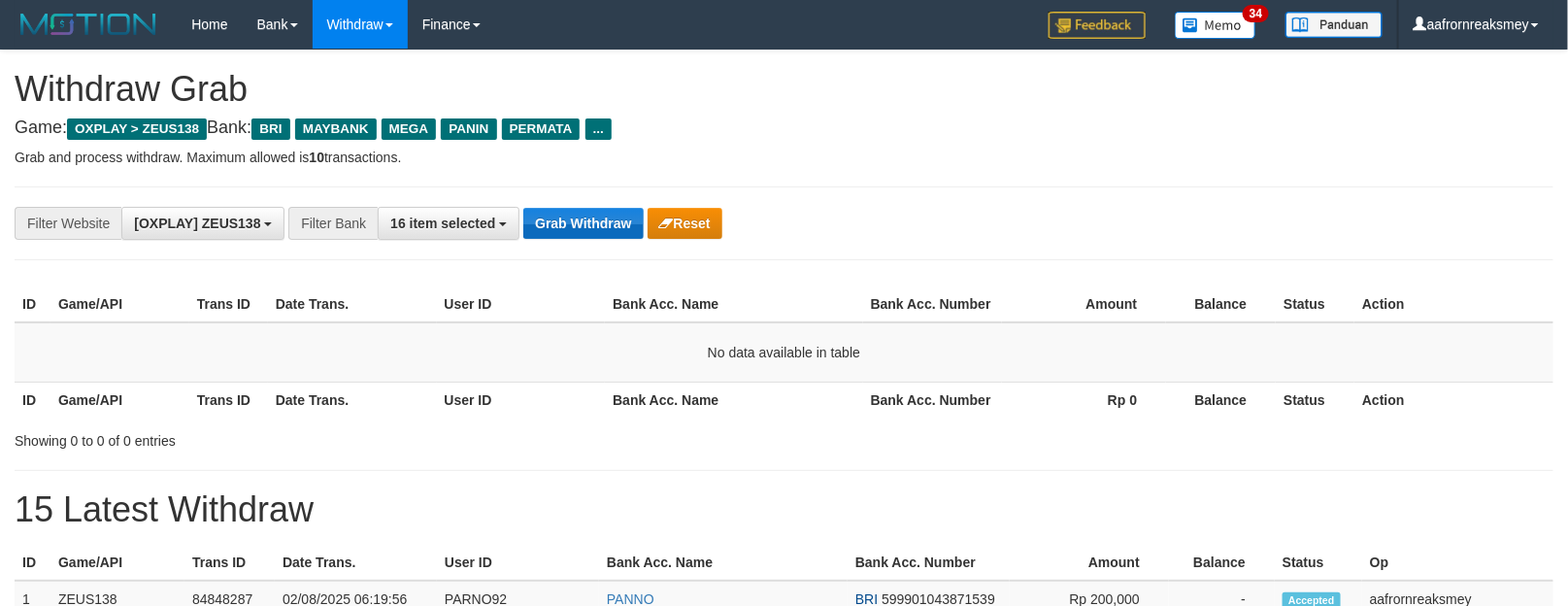 drag, startPoint x: 0, startPoint y: 0, endPoint x: 604, endPoint y: 218, distance: 642.13706 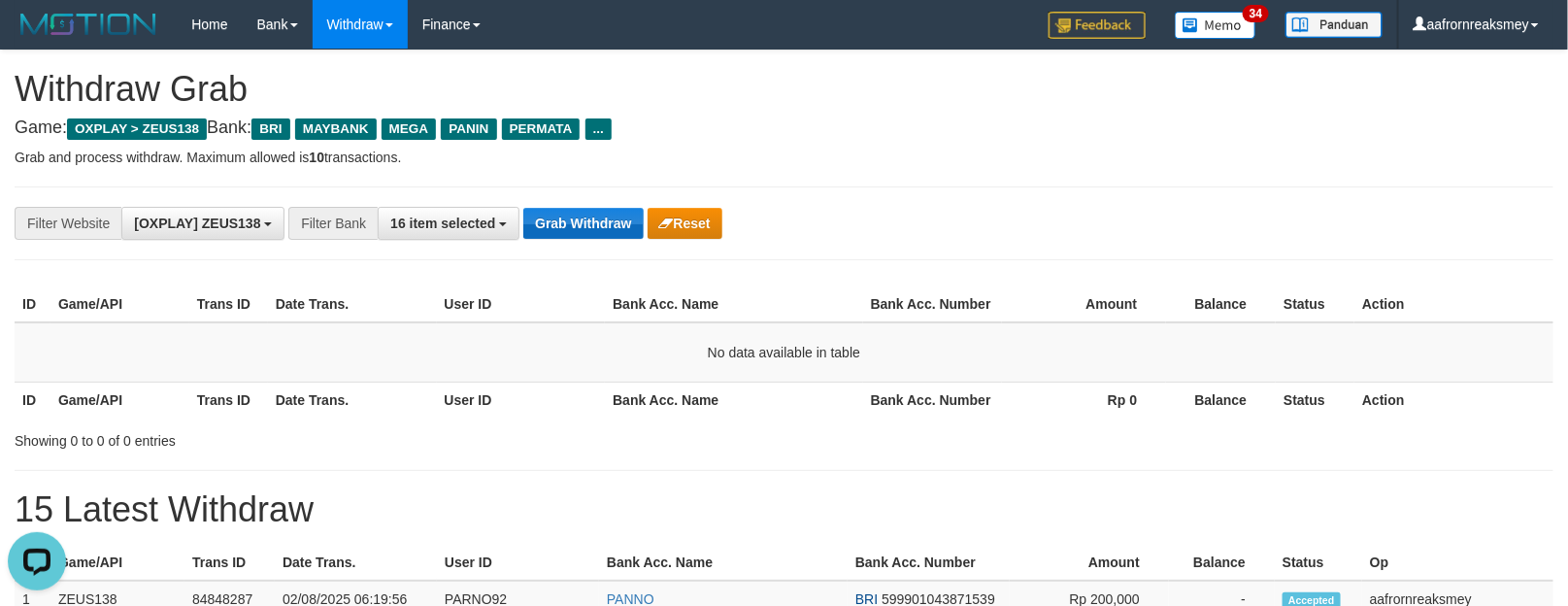 scroll, scrollTop: 0, scrollLeft: 0, axis: both 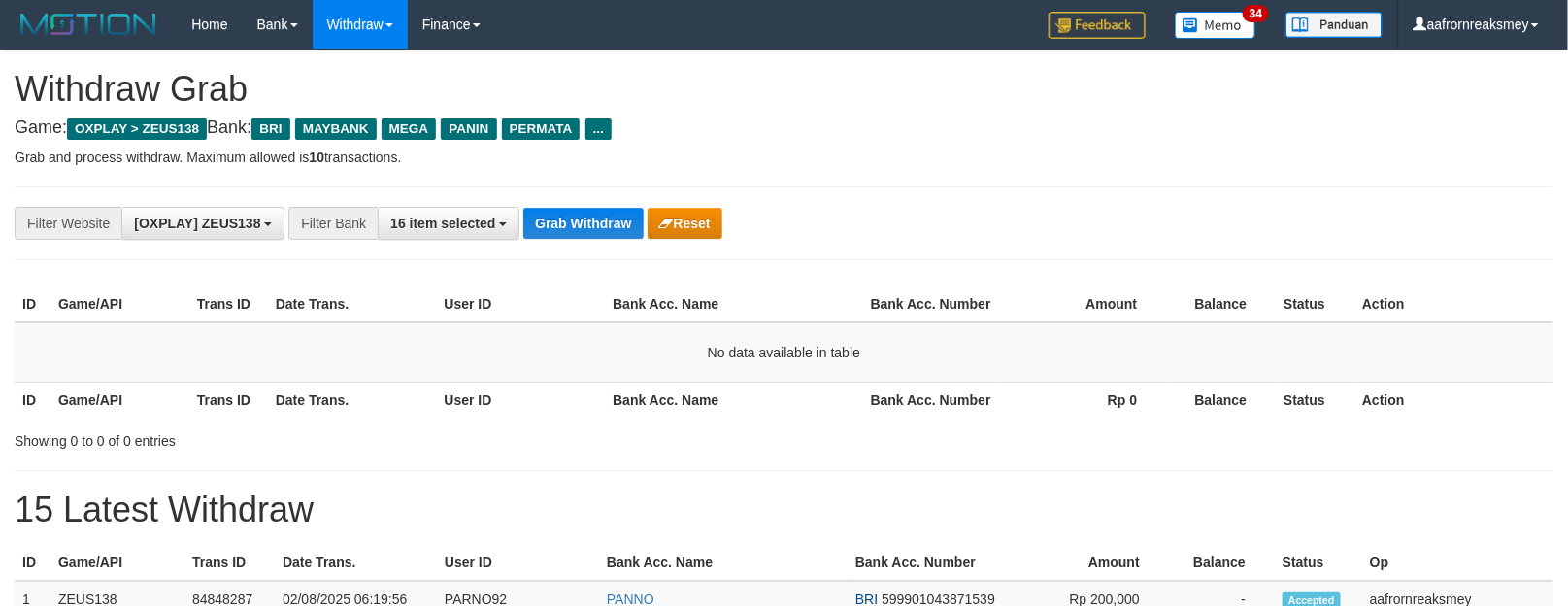 click on "Grab Withdraw" at bounding box center (583, 223) 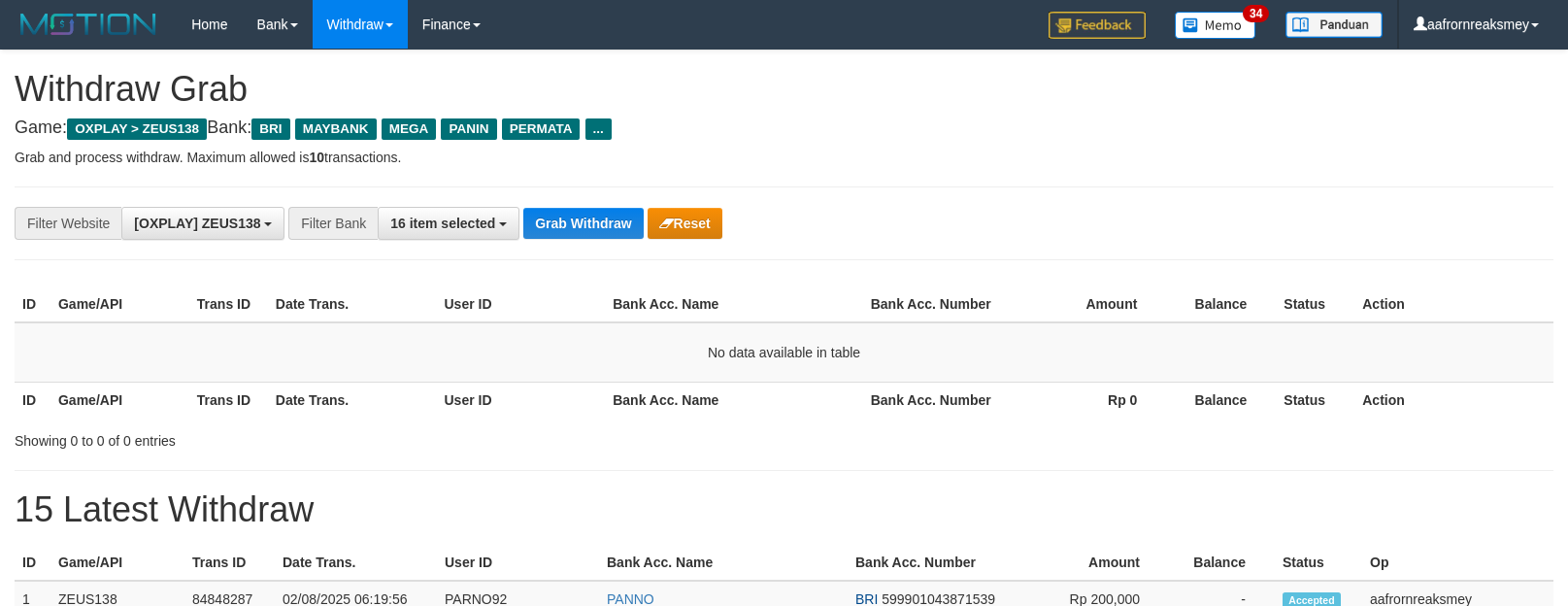 scroll, scrollTop: 0, scrollLeft: 0, axis: both 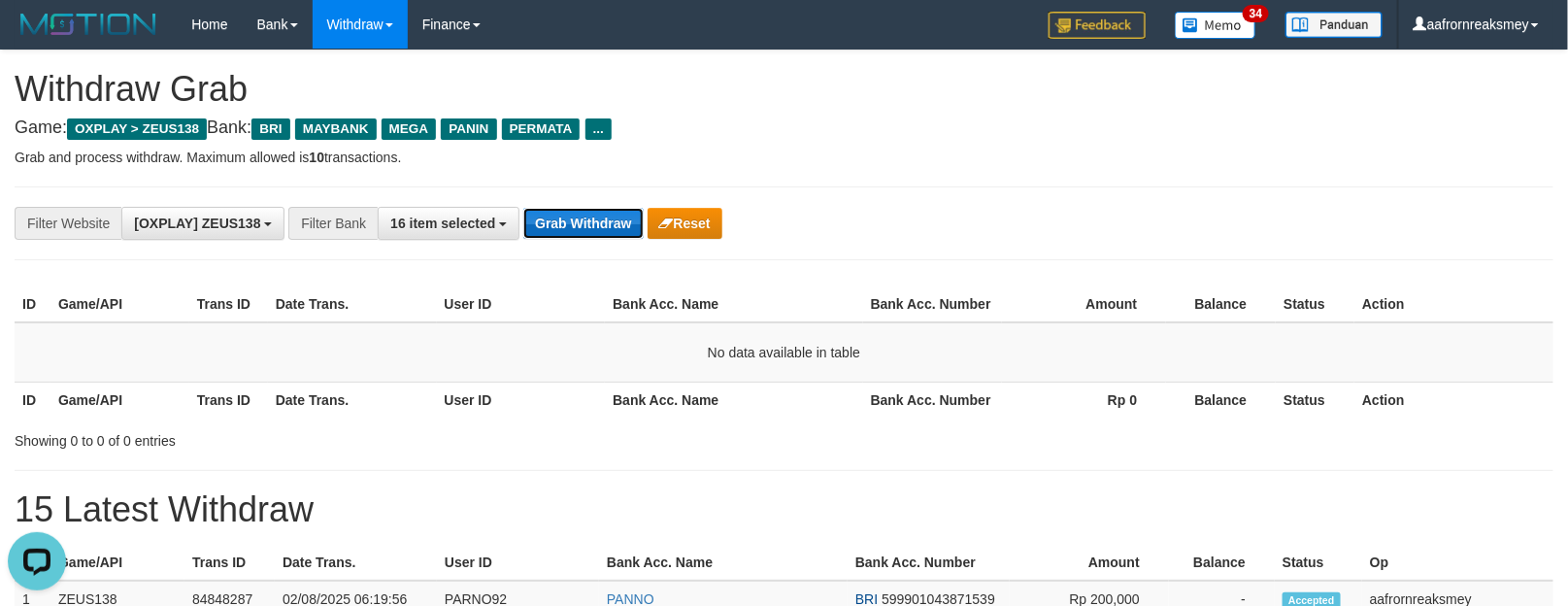 click on "Grab Withdraw" at bounding box center (583, 223) 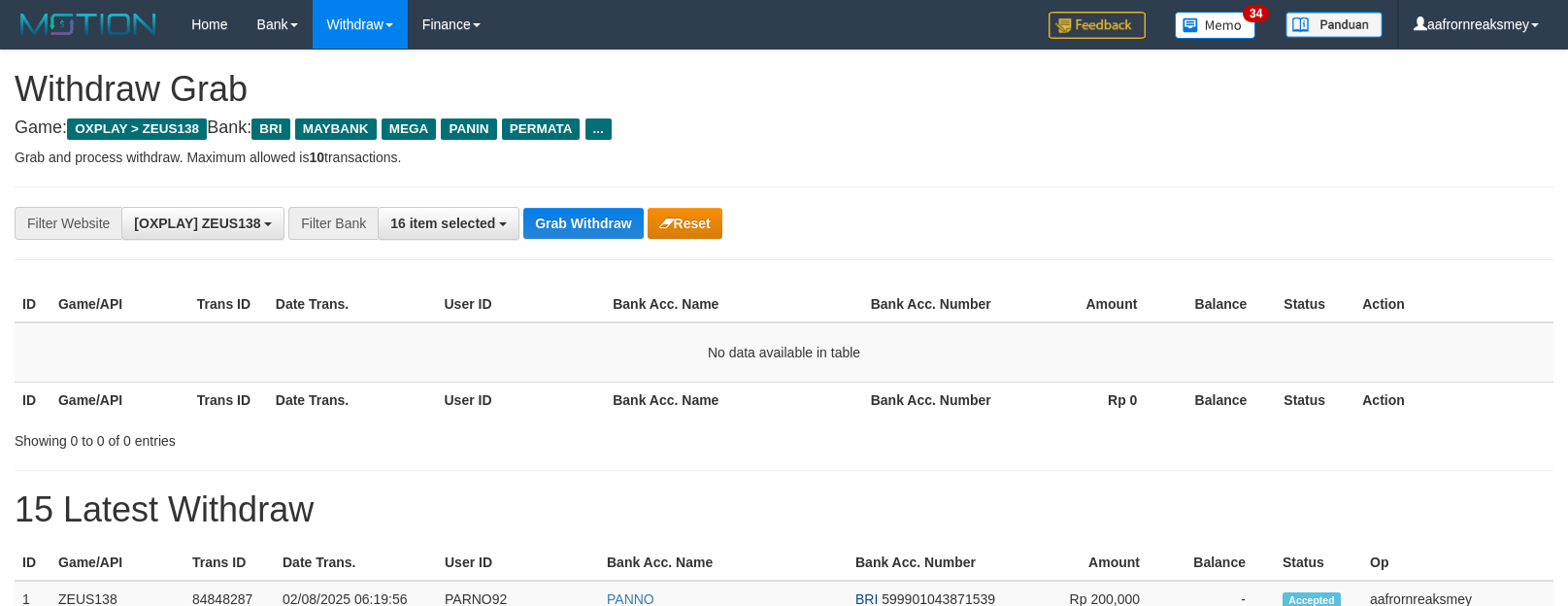 scroll, scrollTop: 0, scrollLeft: 0, axis: both 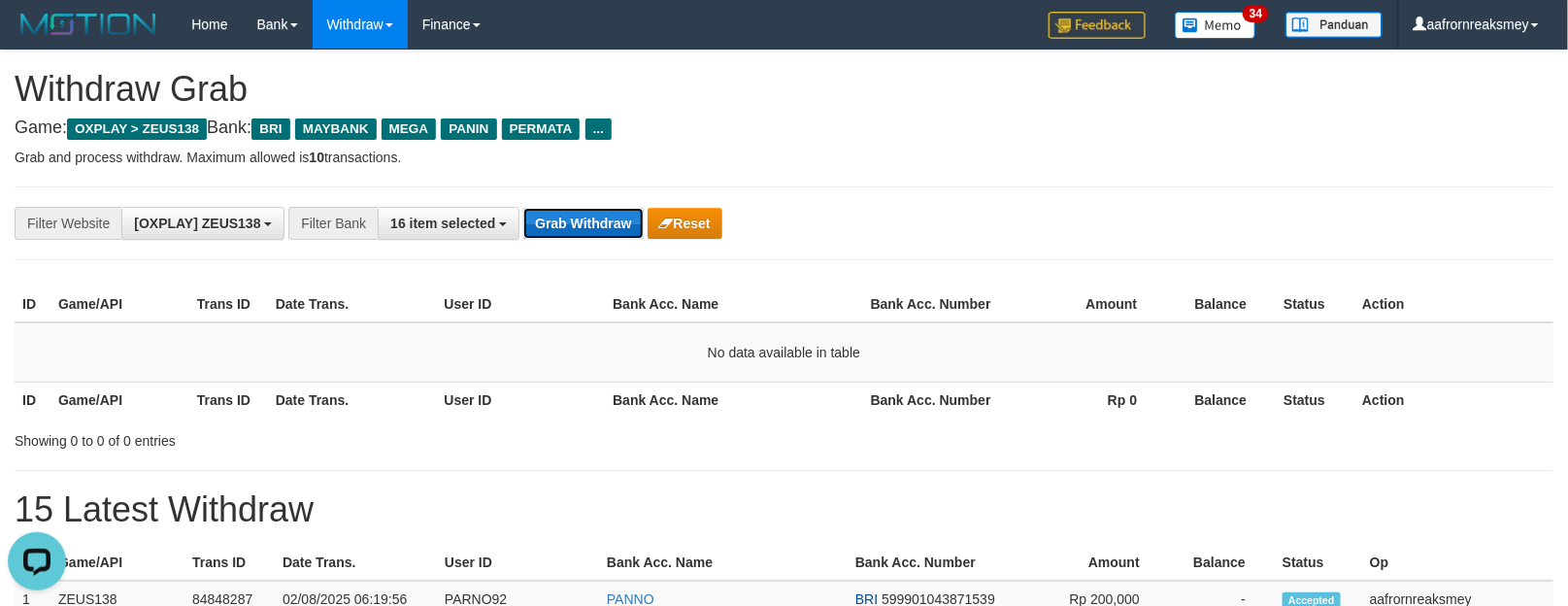 drag, startPoint x: 558, startPoint y: 218, endPoint x: 570, endPoint y: 217, distance: 12.0415946 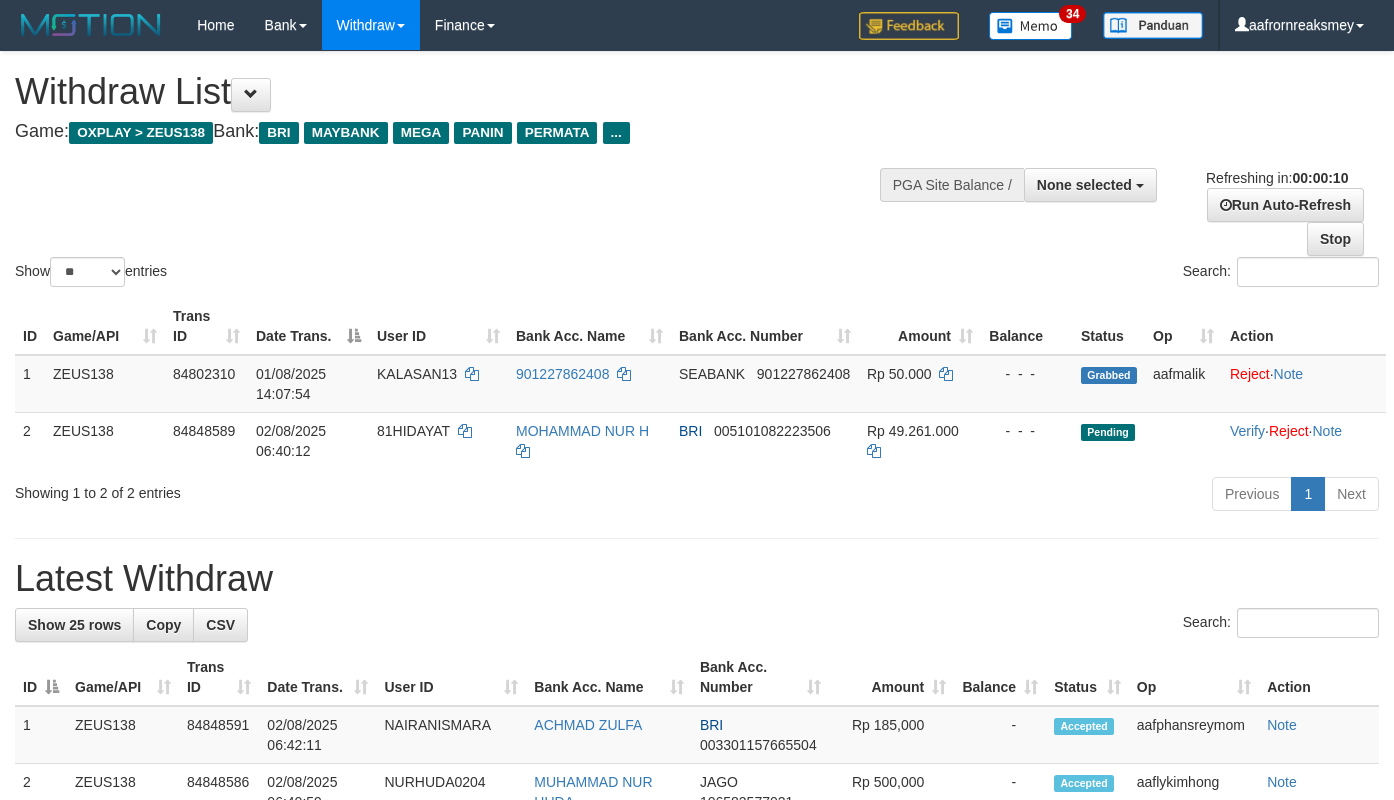 select 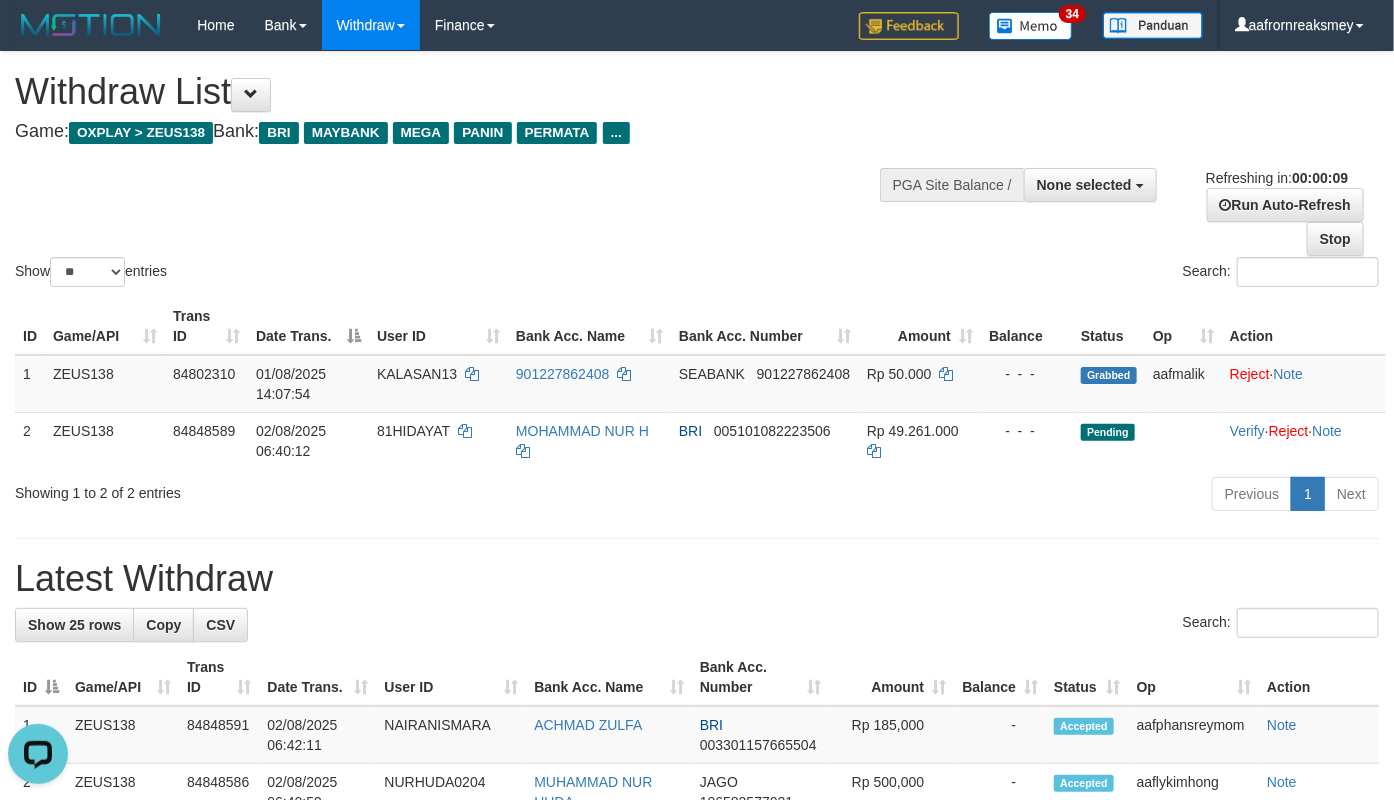 scroll, scrollTop: 0, scrollLeft: 0, axis: both 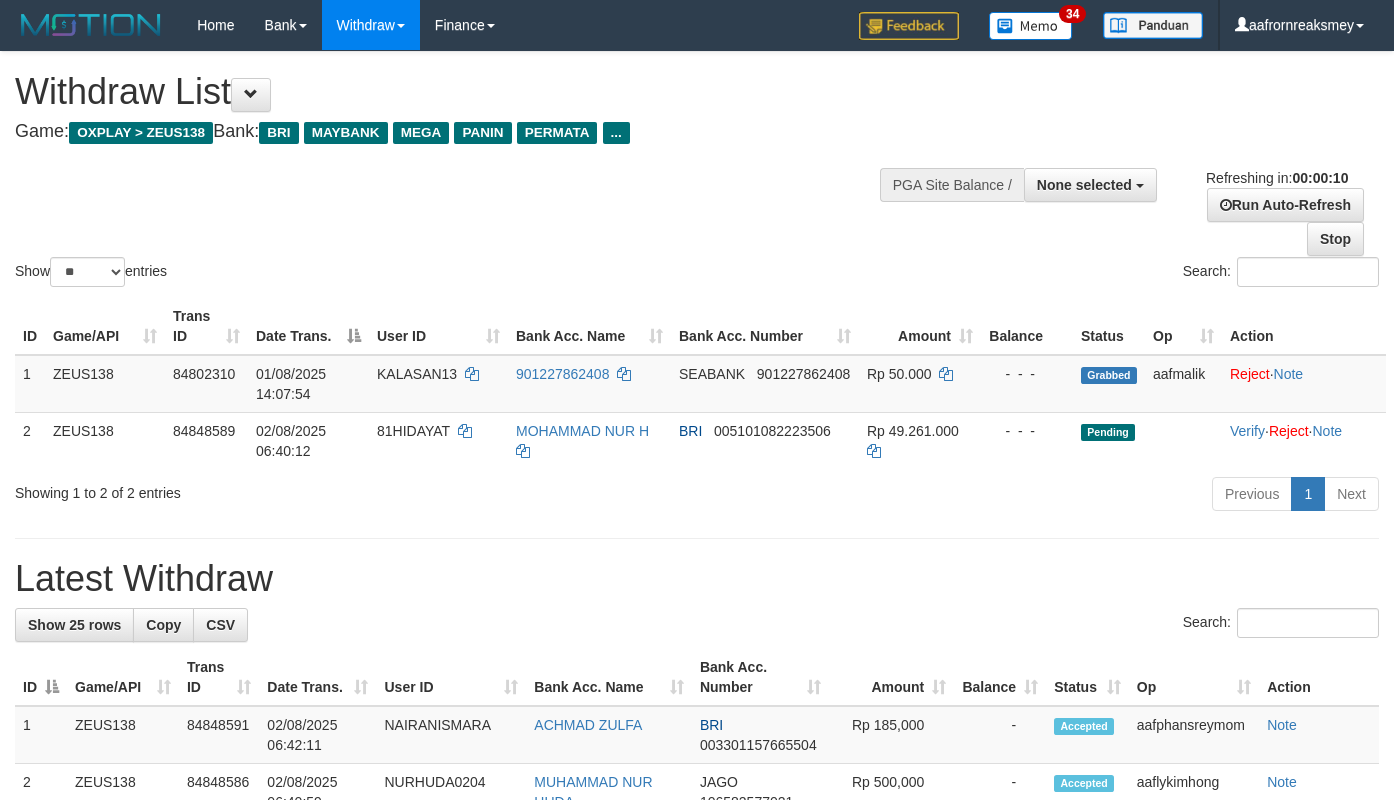 select 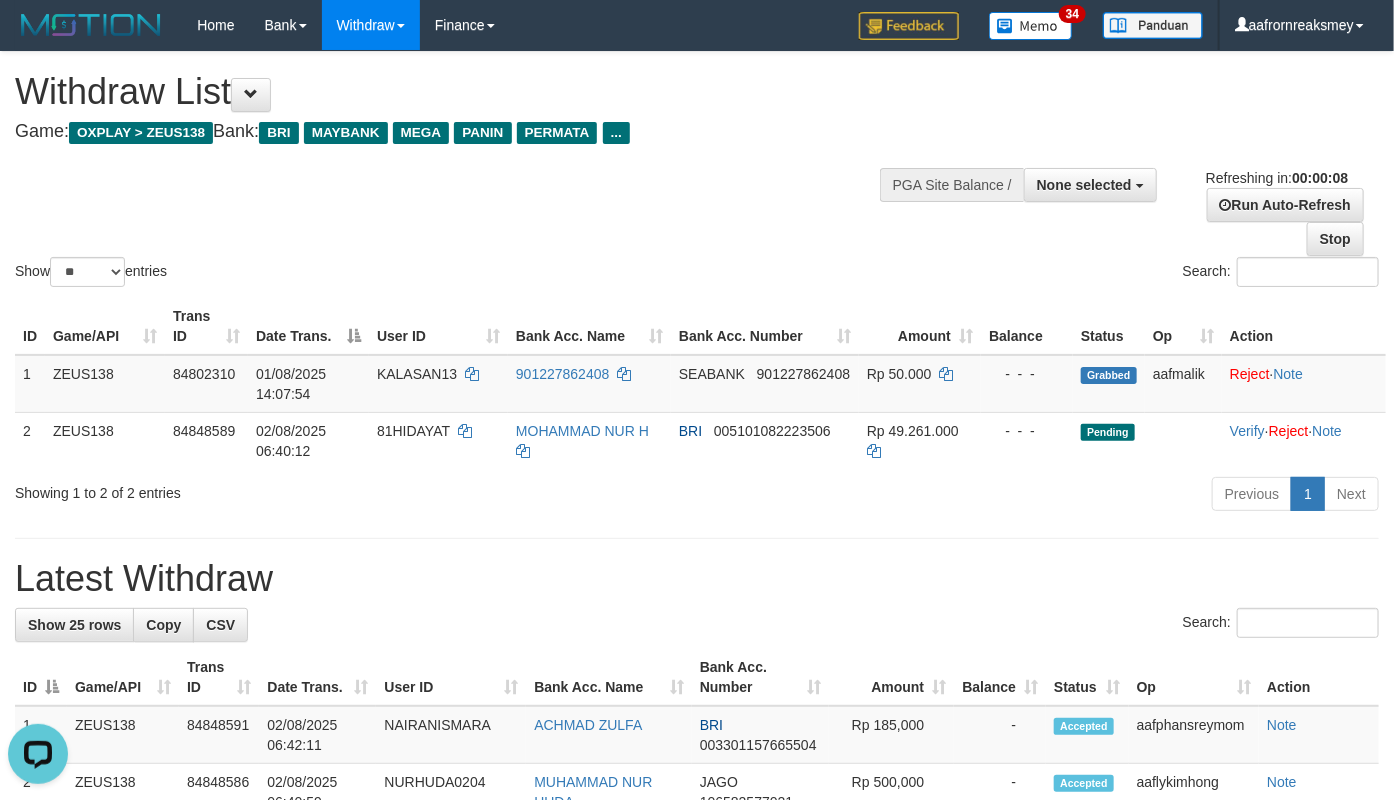 scroll, scrollTop: 0, scrollLeft: 0, axis: both 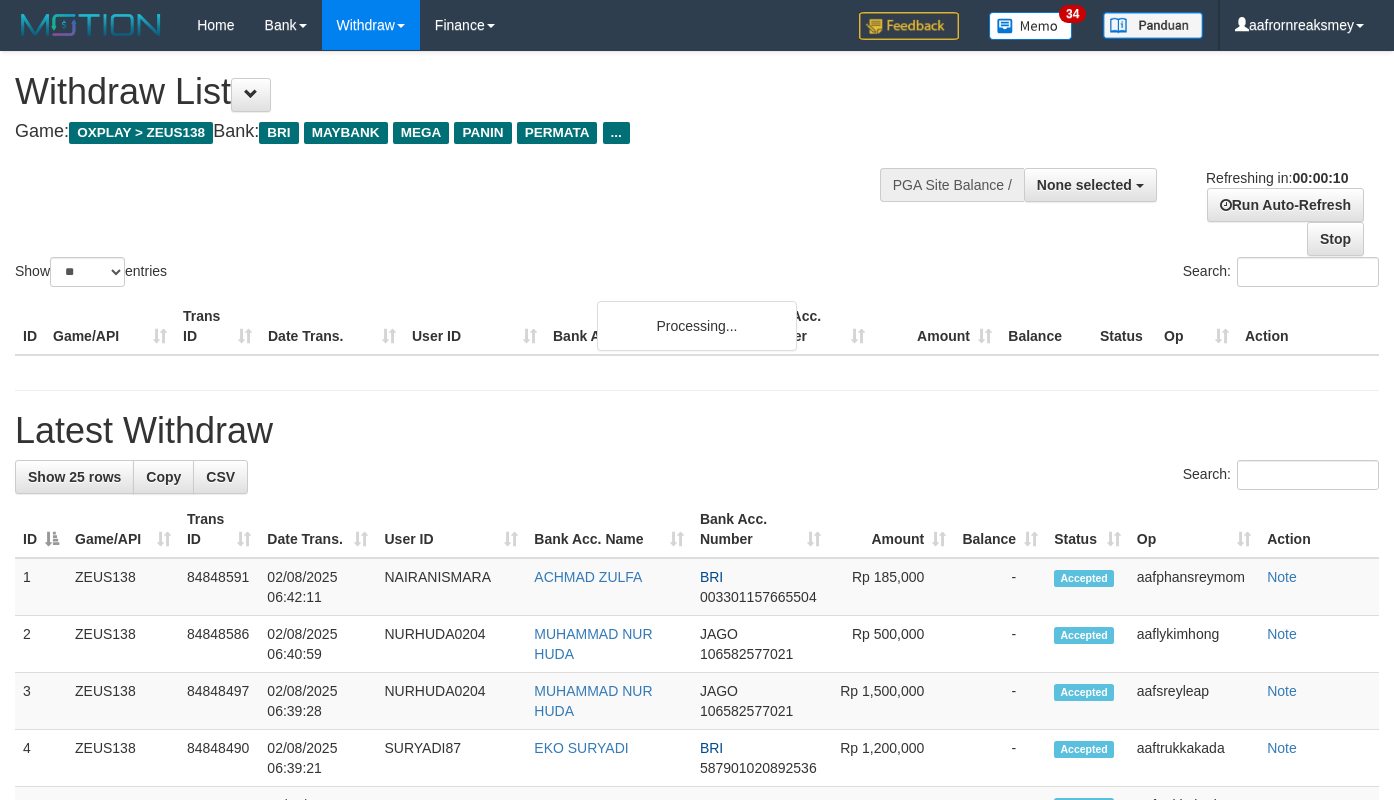 select 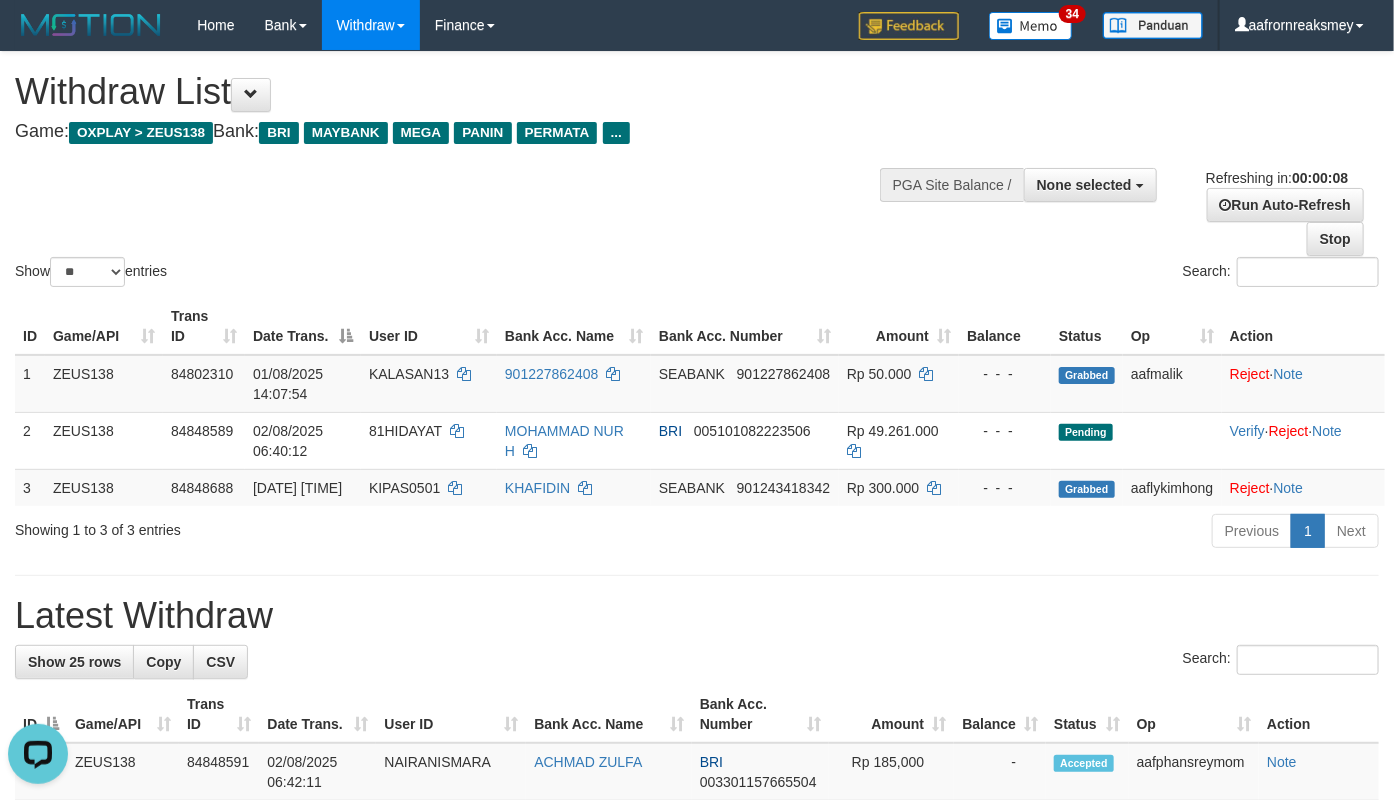 scroll, scrollTop: 0, scrollLeft: 0, axis: both 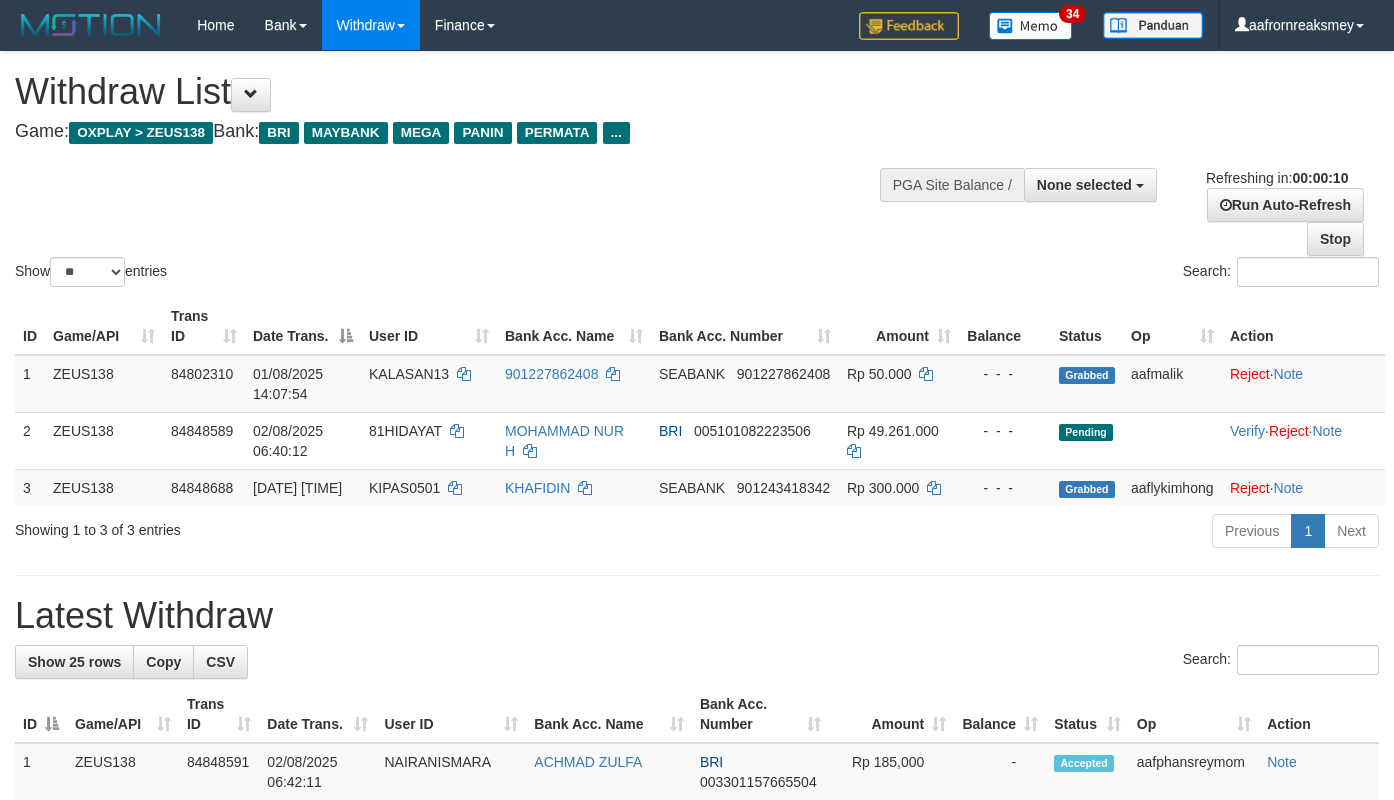 select 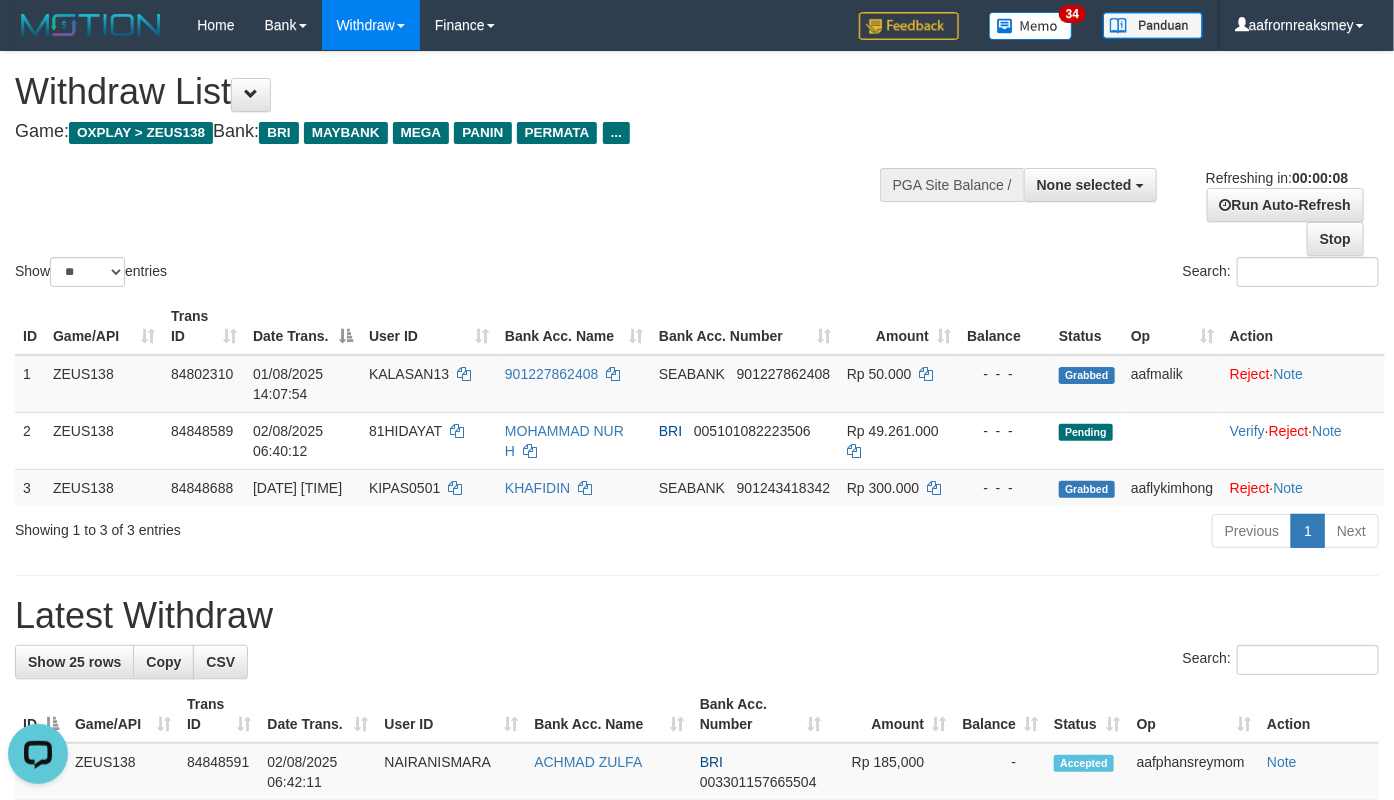 scroll, scrollTop: 0, scrollLeft: 0, axis: both 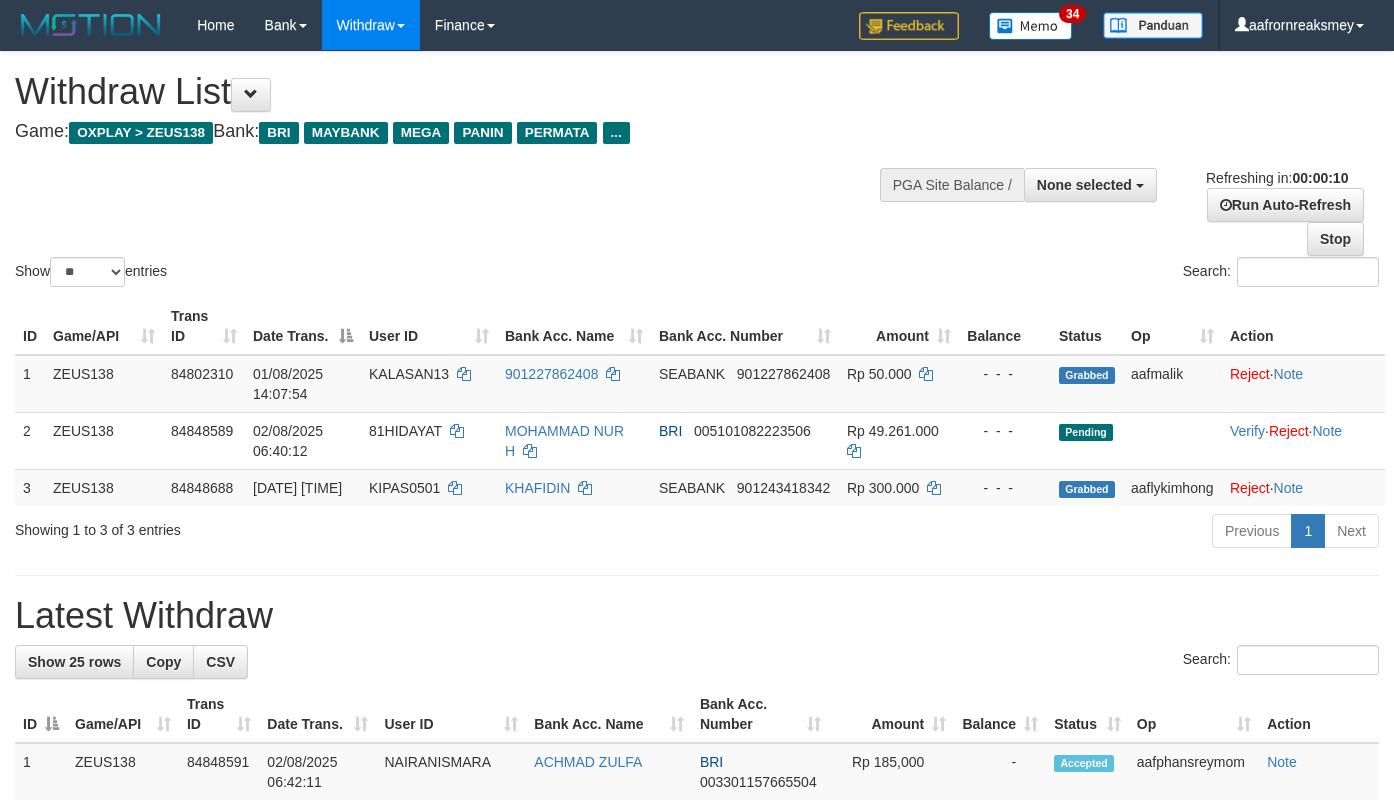 select 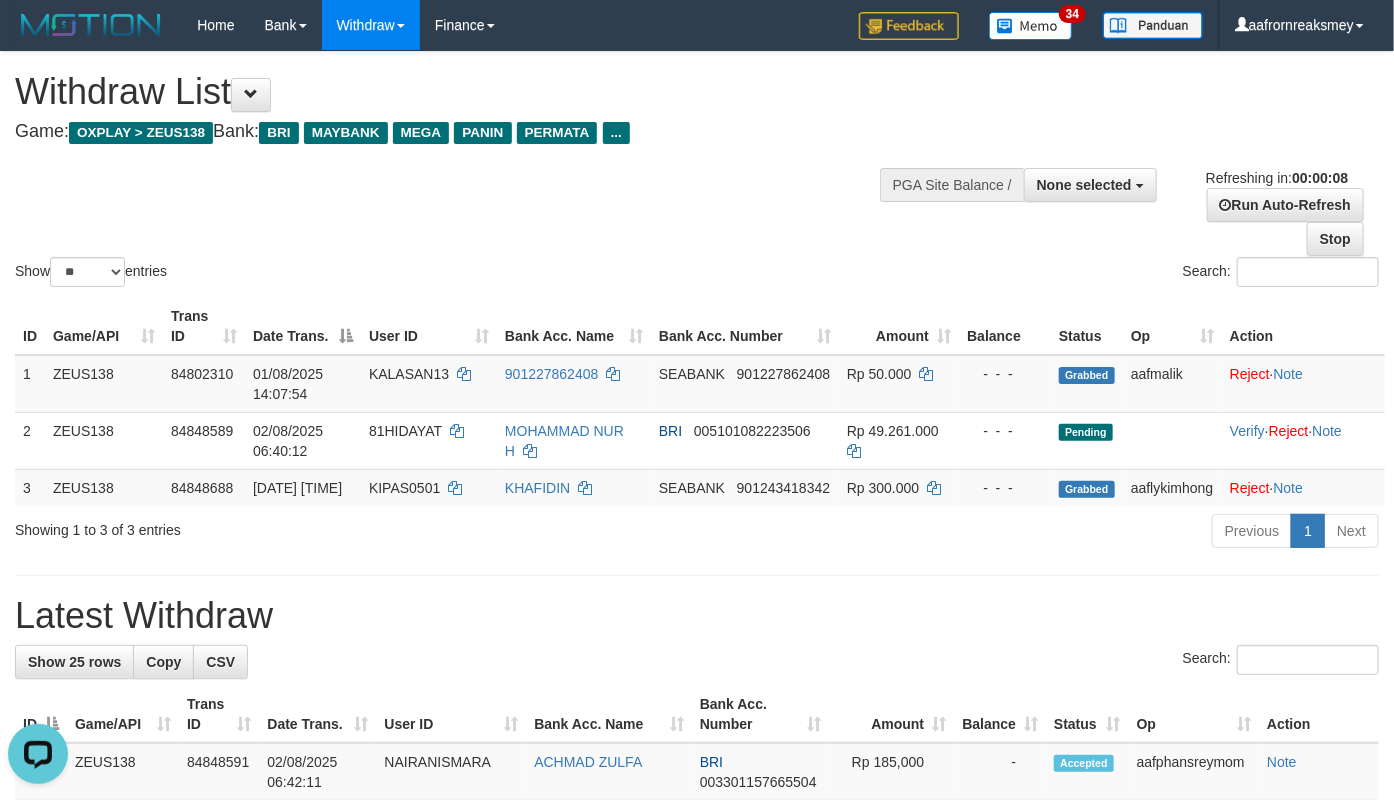 scroll, scrollTop: 0, scrollLeft: 0, axis: both 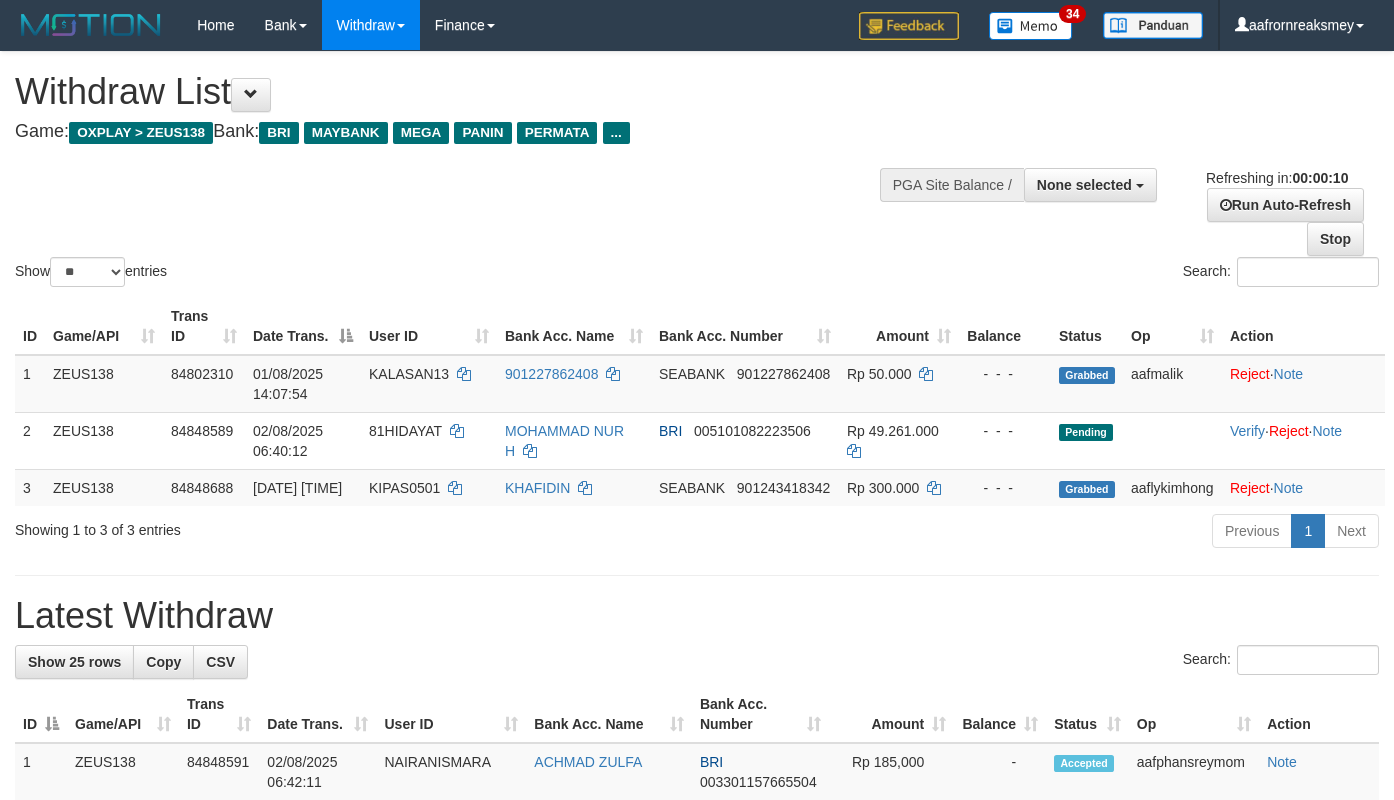 select 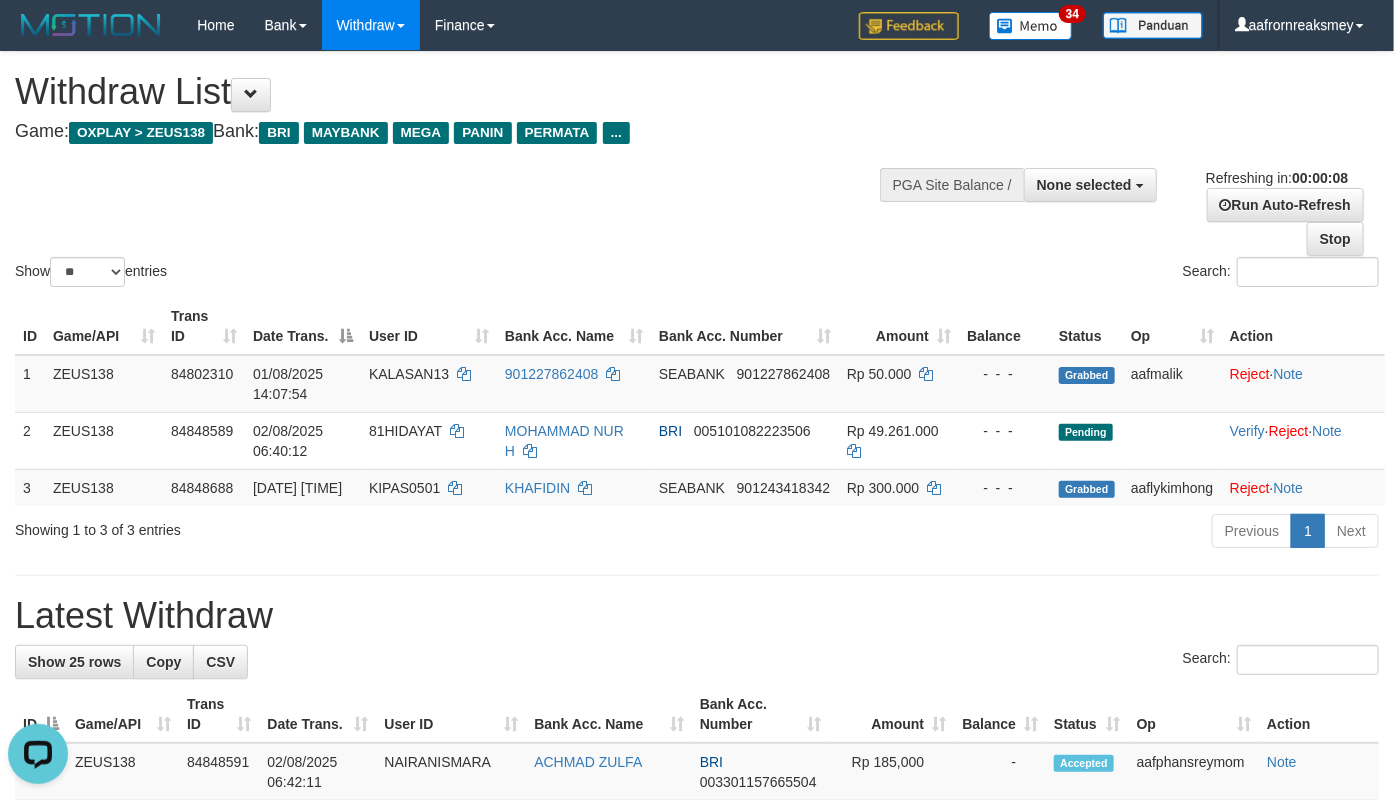scroll, scrollTop: 0, scrollLeft: 0, axis: both 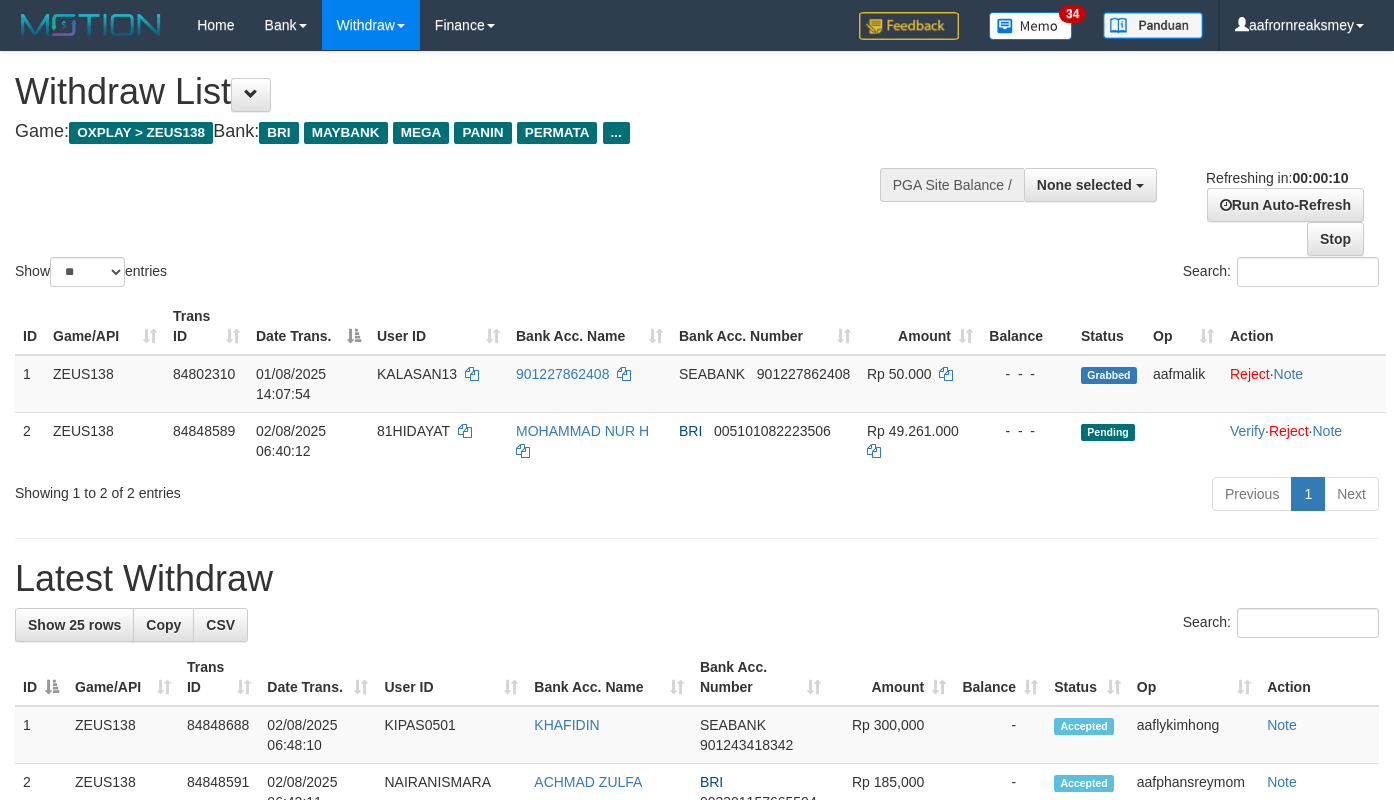 select 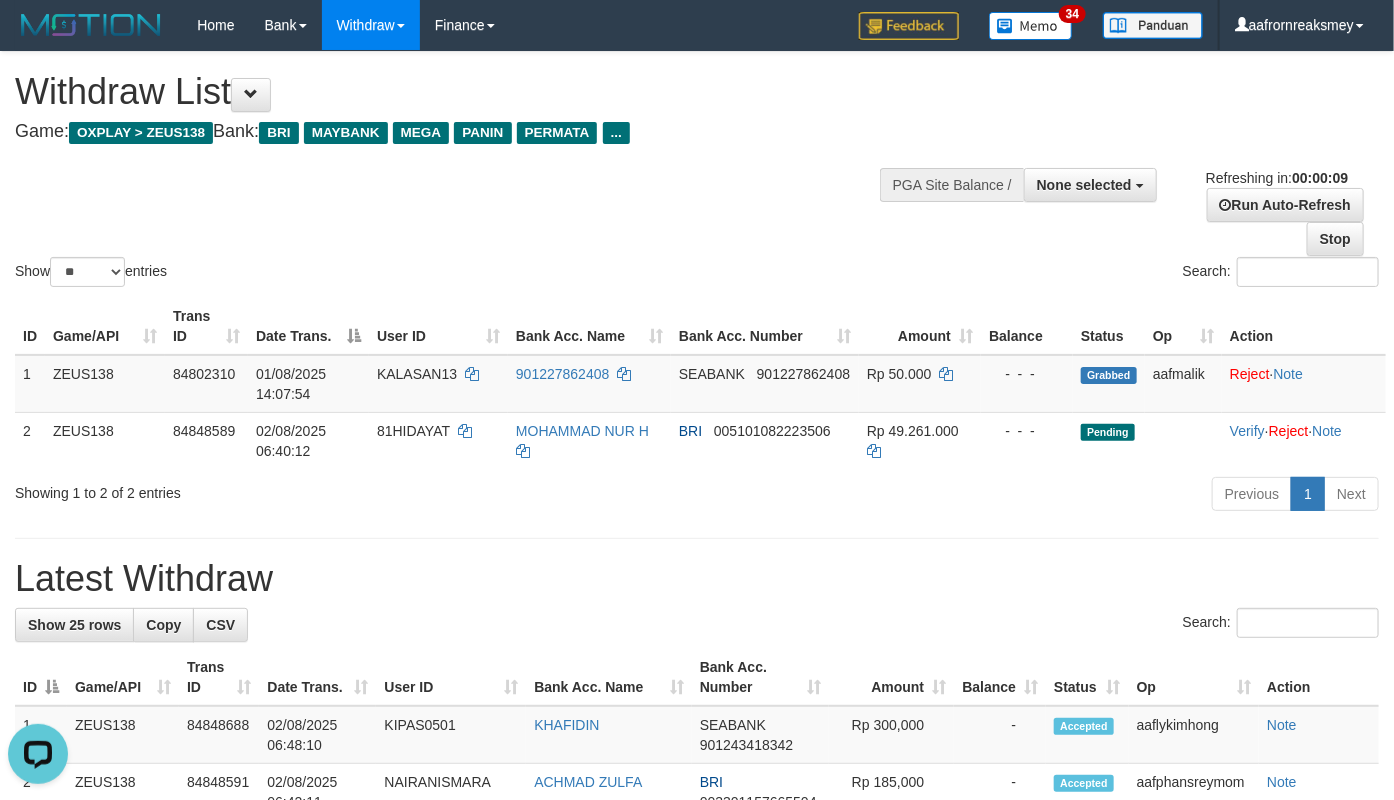 scroll, scrollTop: 0, scrollLeft: 0, axis: both 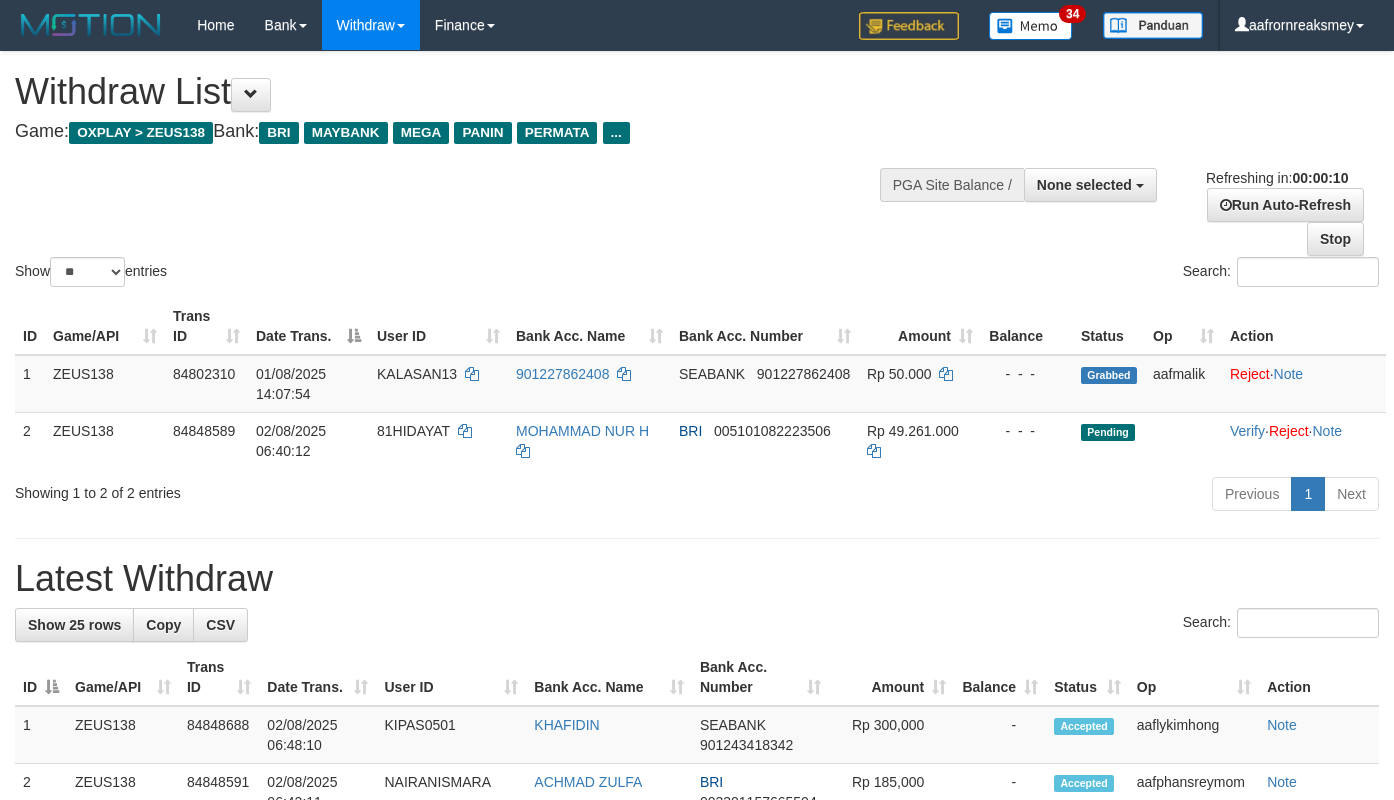 select 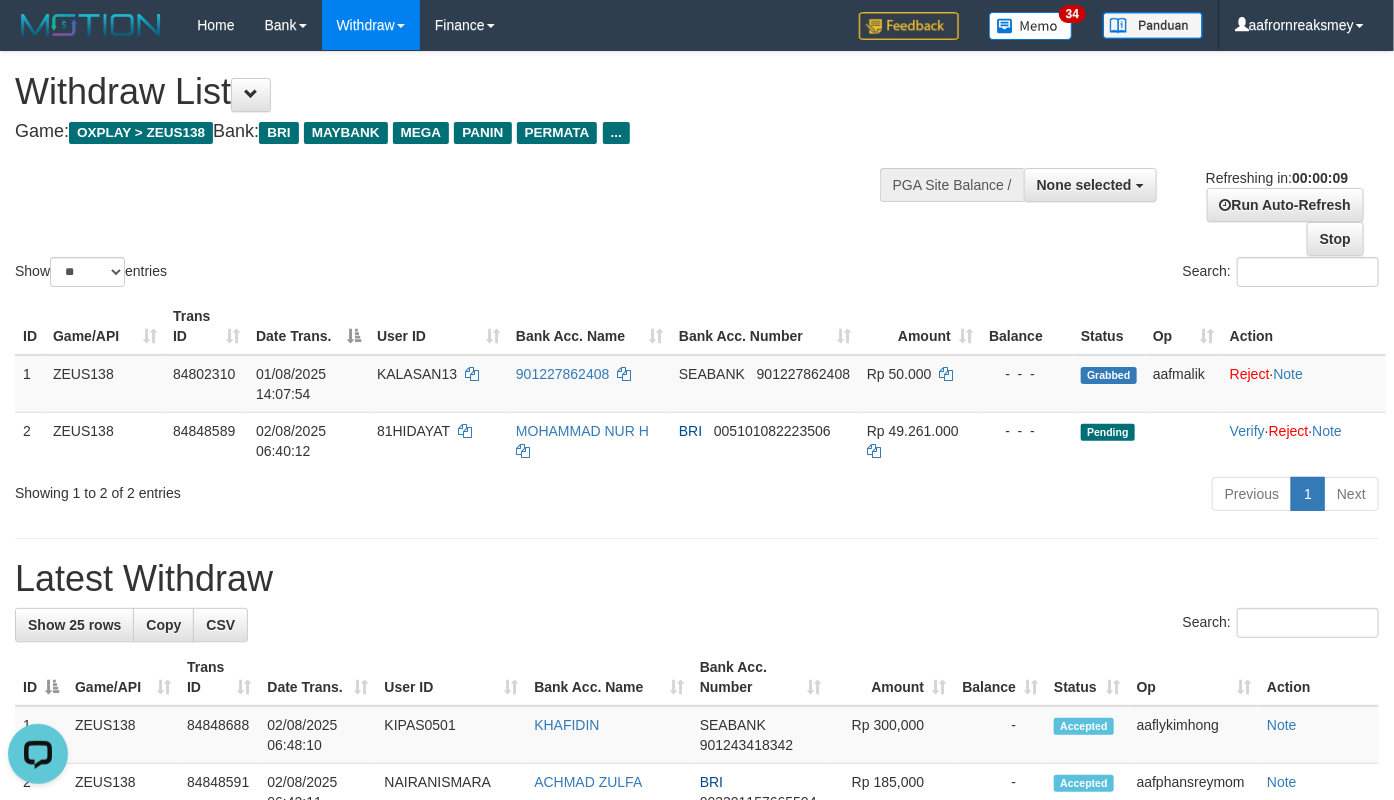 scroll, scrollTop: 0, scrollLeft: 0, axis: both 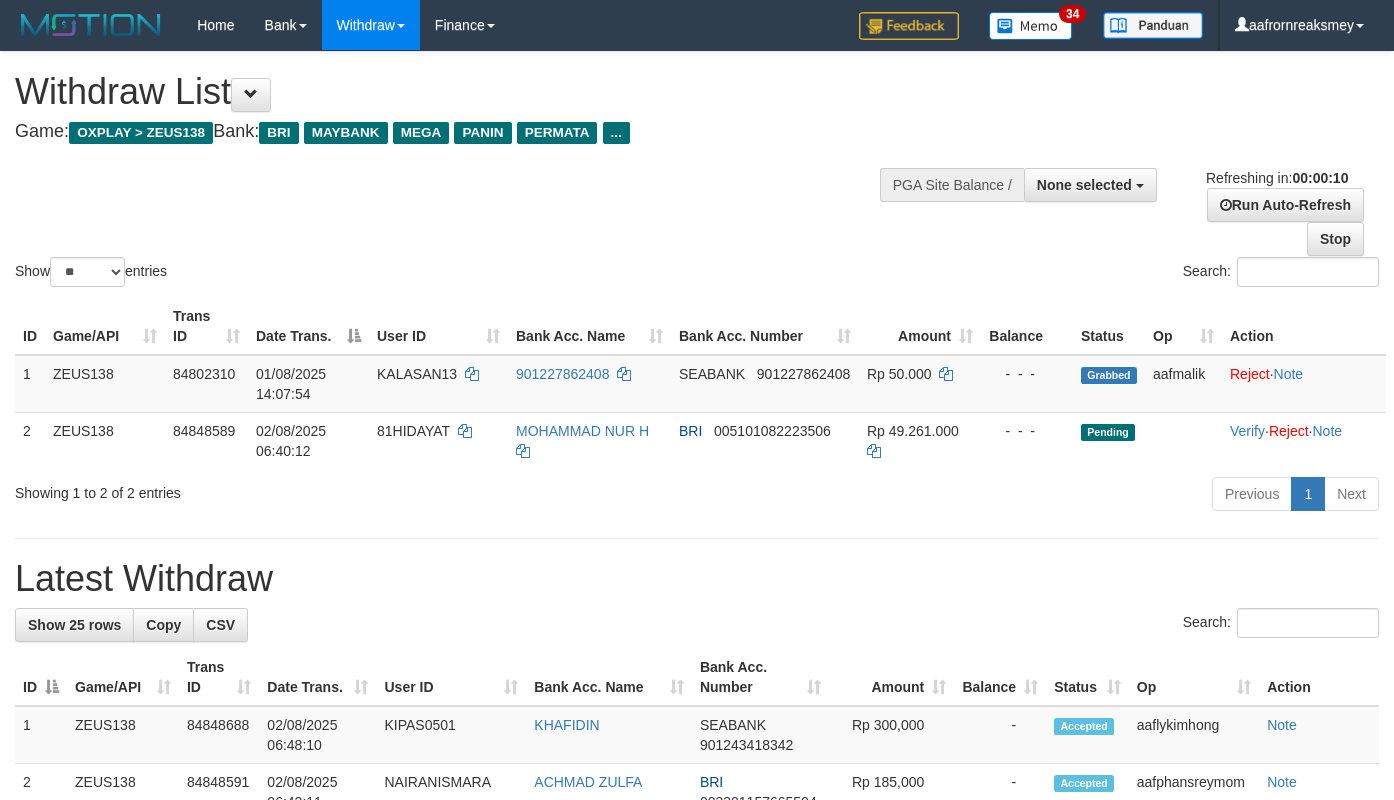 select 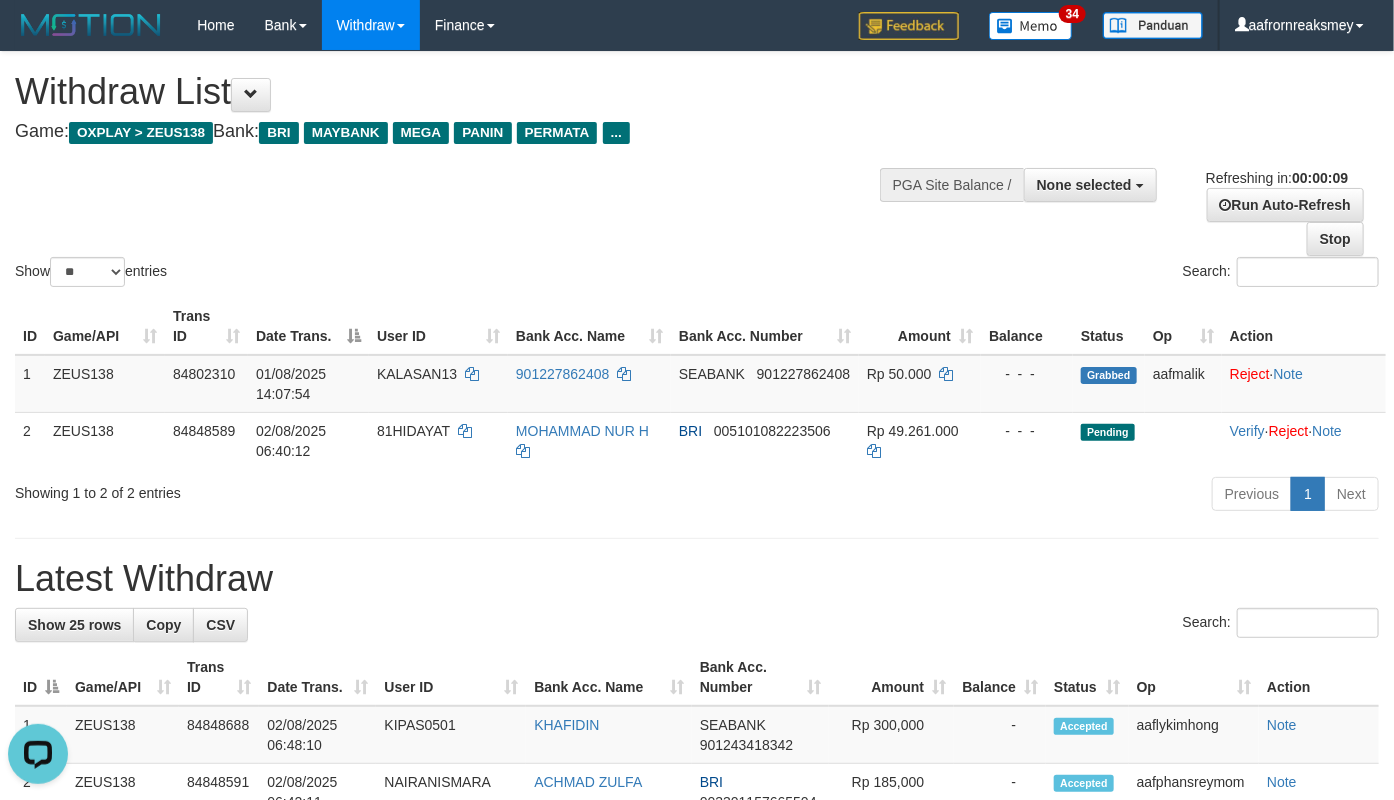 scroll, scrollTop: 0, scrollLeft: 0, axis: both 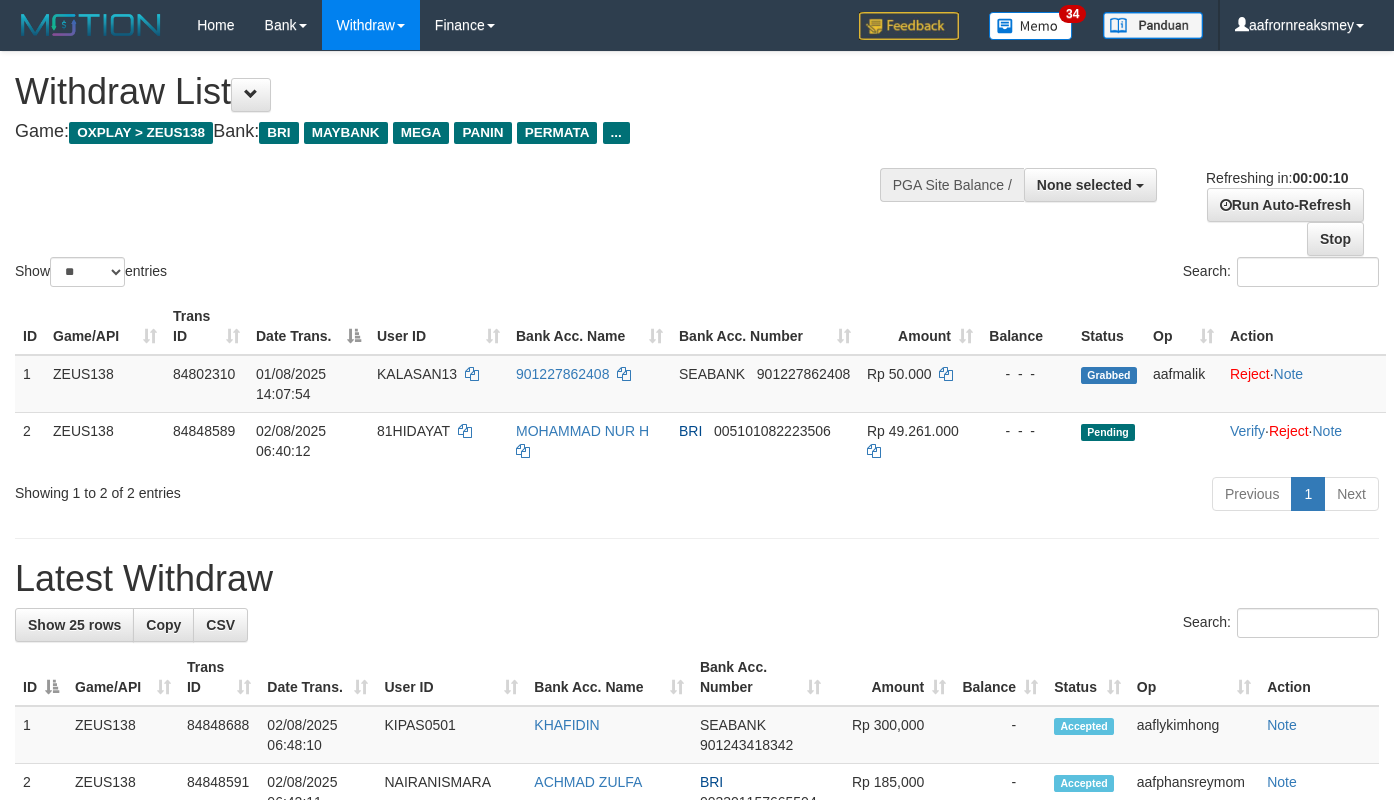select 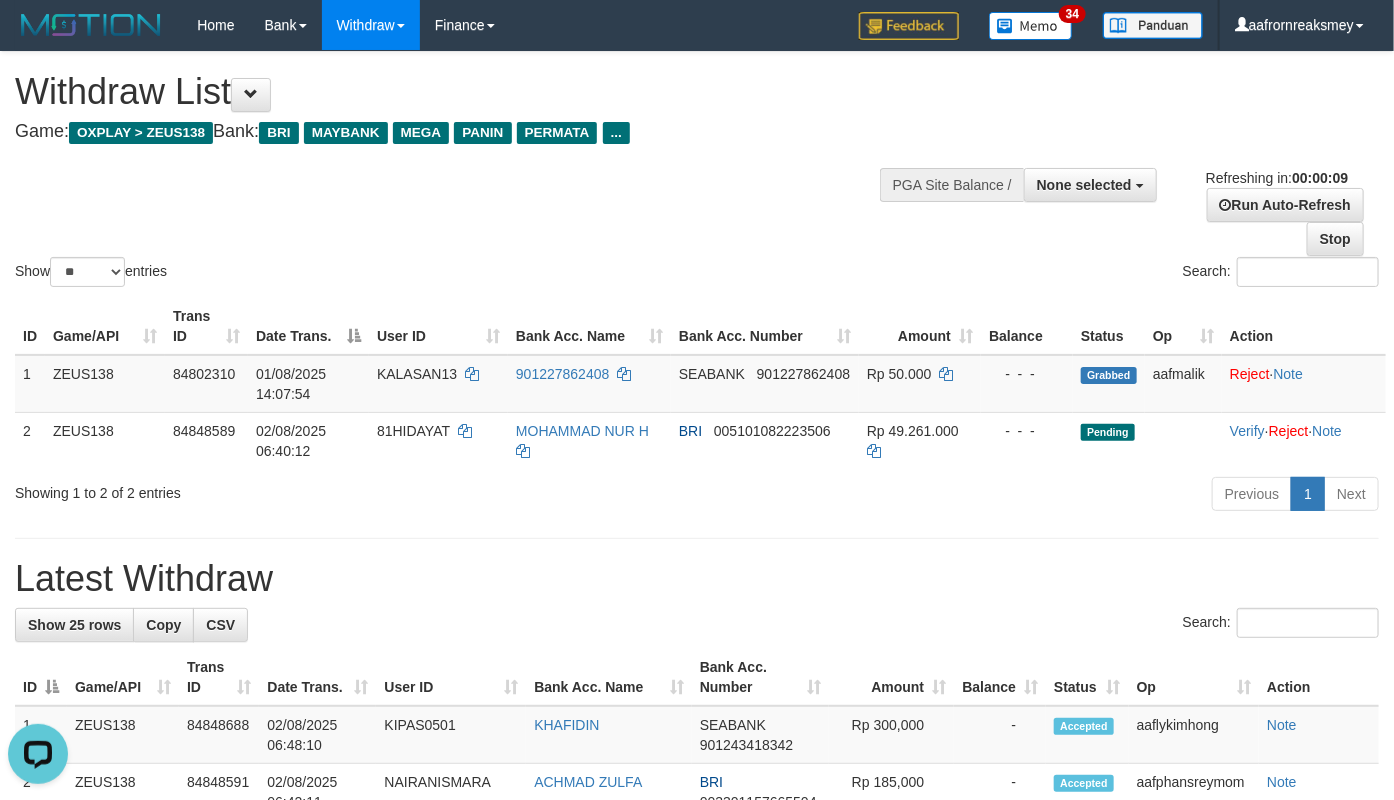 scroll, scrollTop: 0, scrollLeft: 0, axis: both 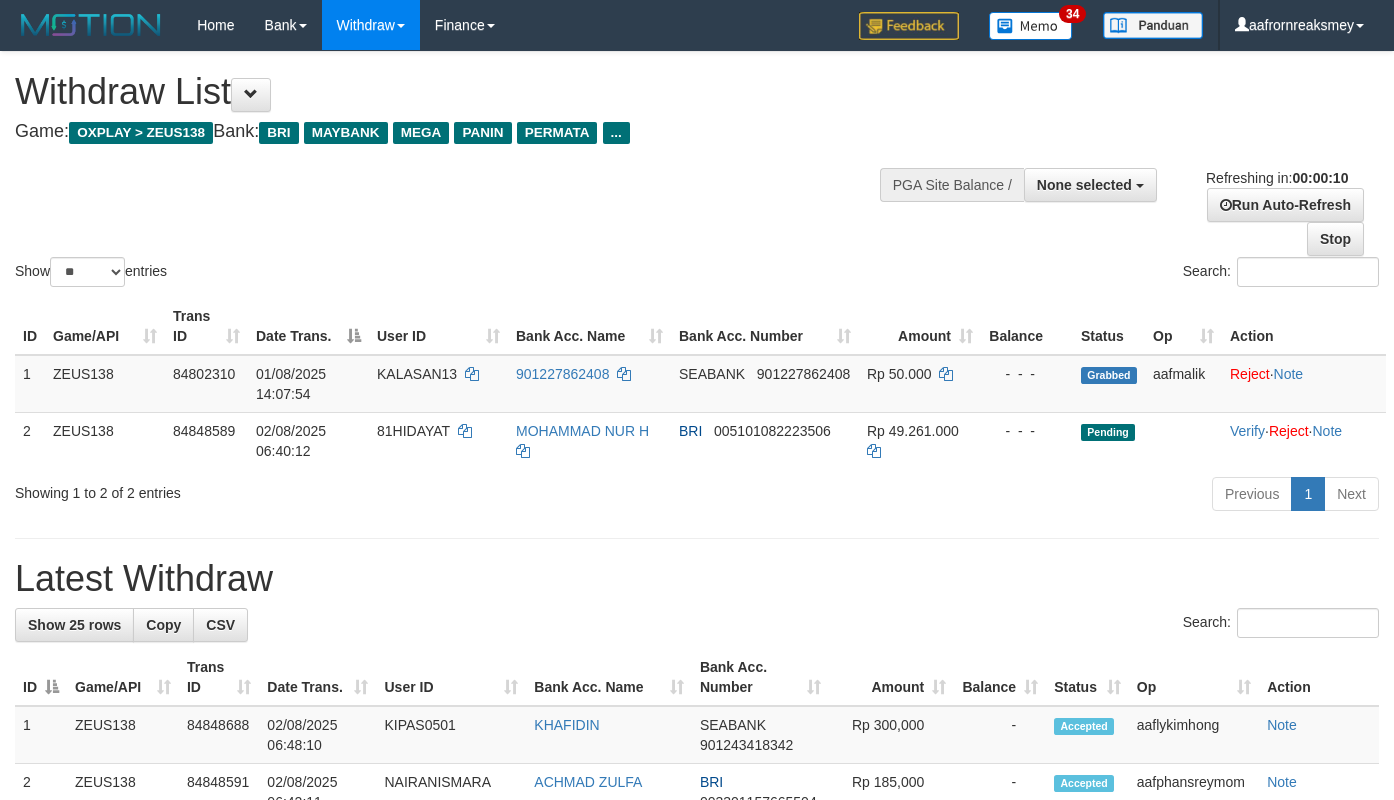 select 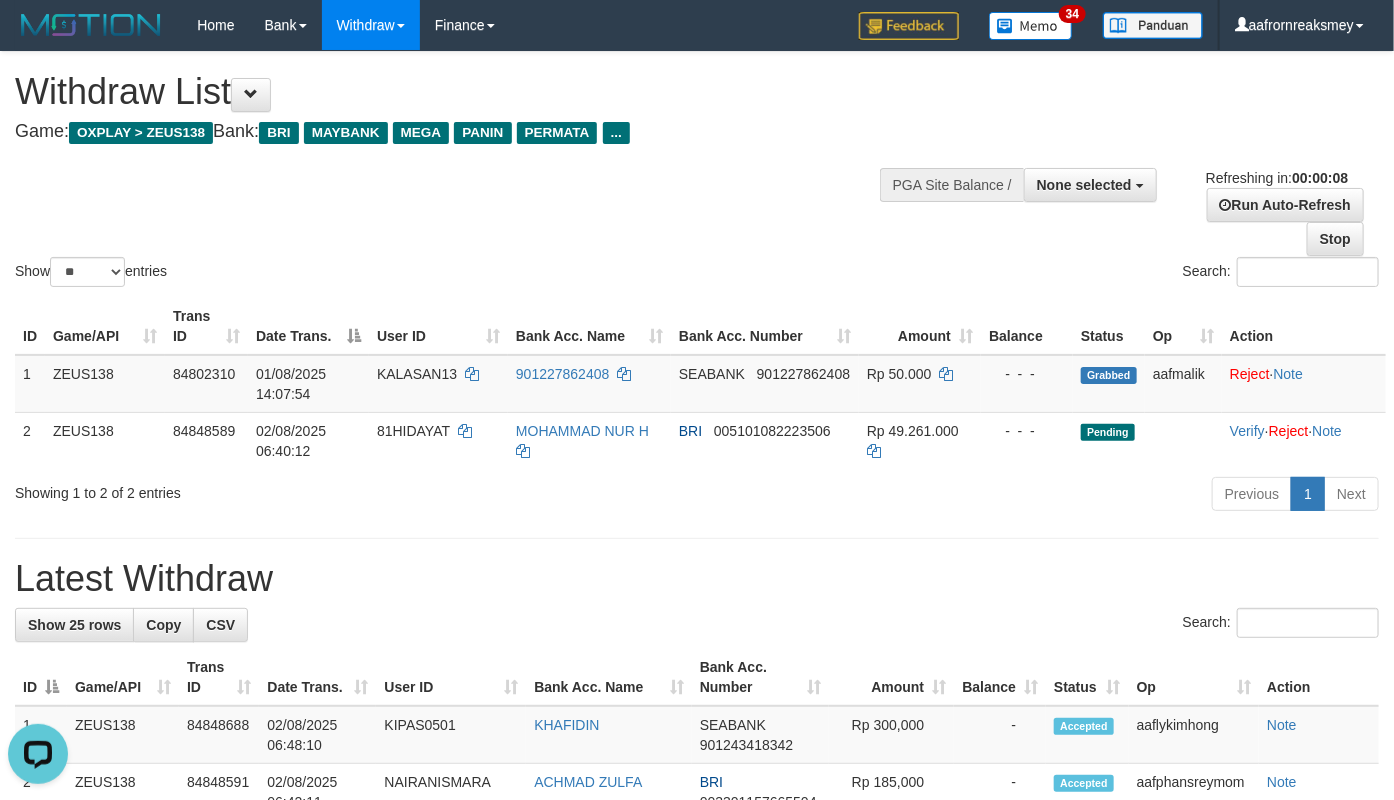 scroll, scrollTop: 0, scrollLeft: 0, axis: both 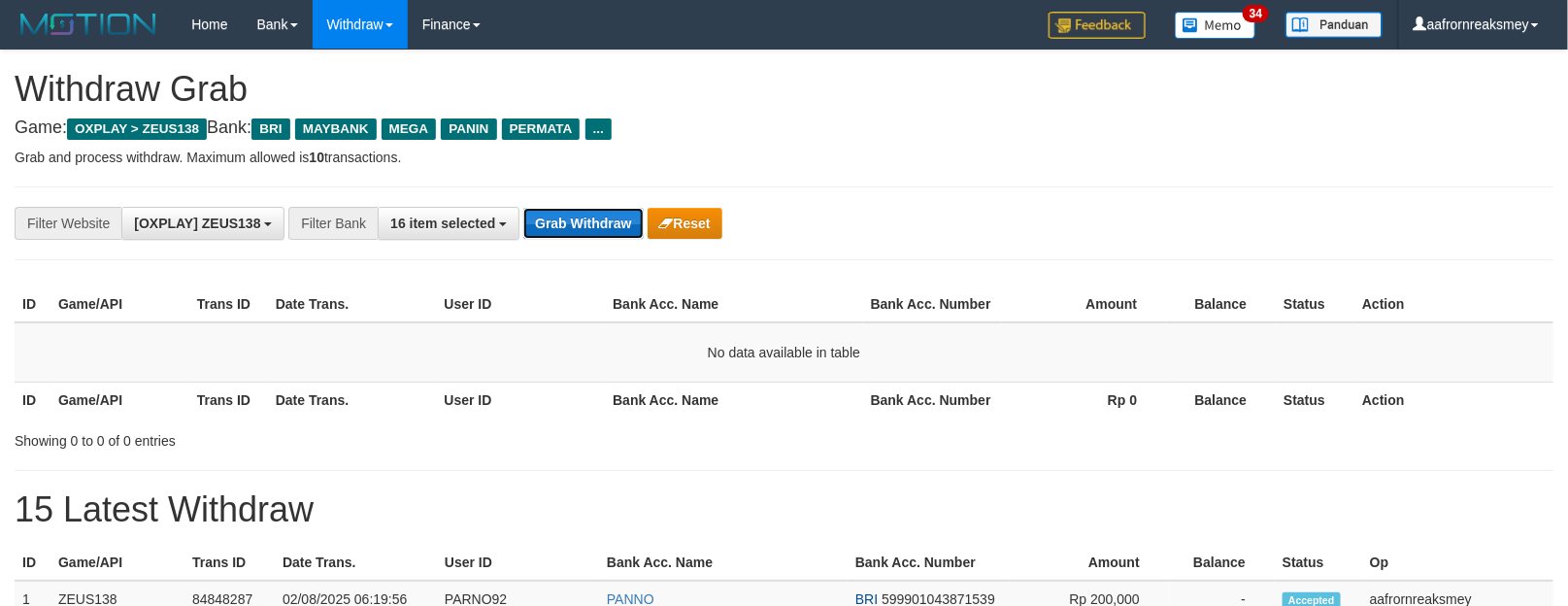 click on "Grab Withdraw" at bounding box center [583, 223] 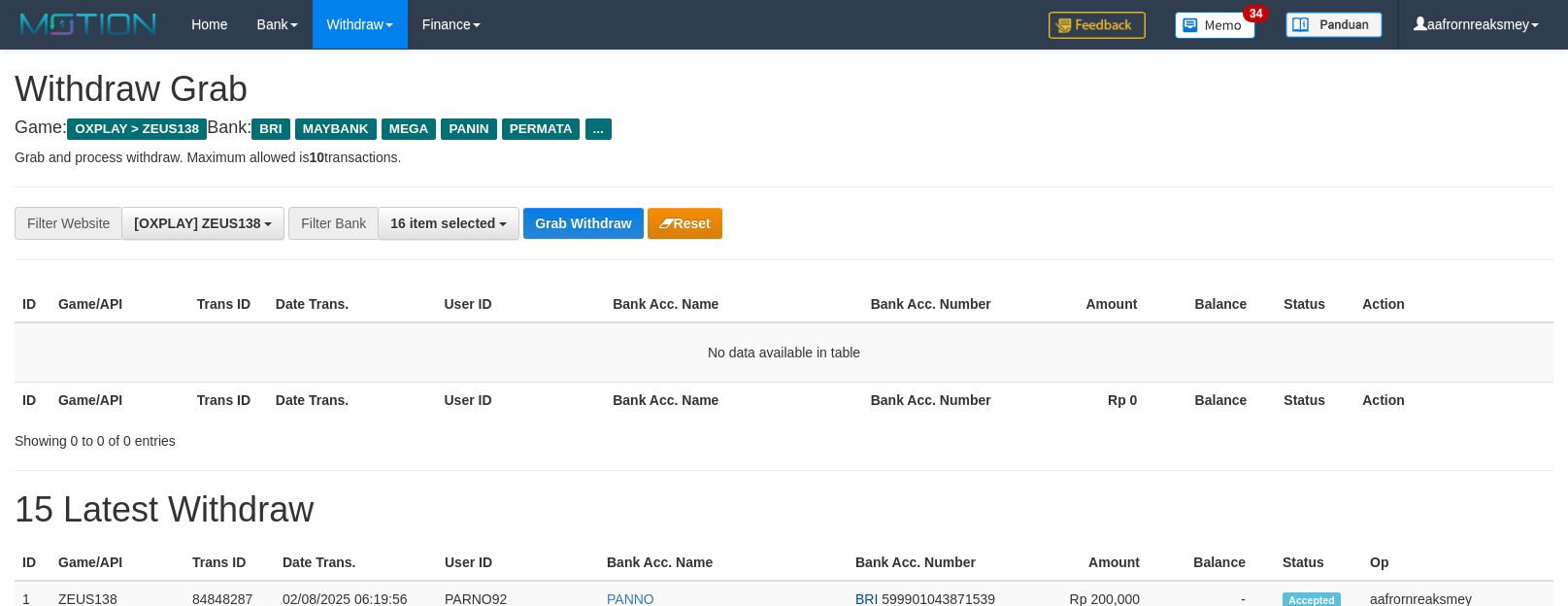 scroll, scrollTop: 0, scrollLeft: 0, axis: both 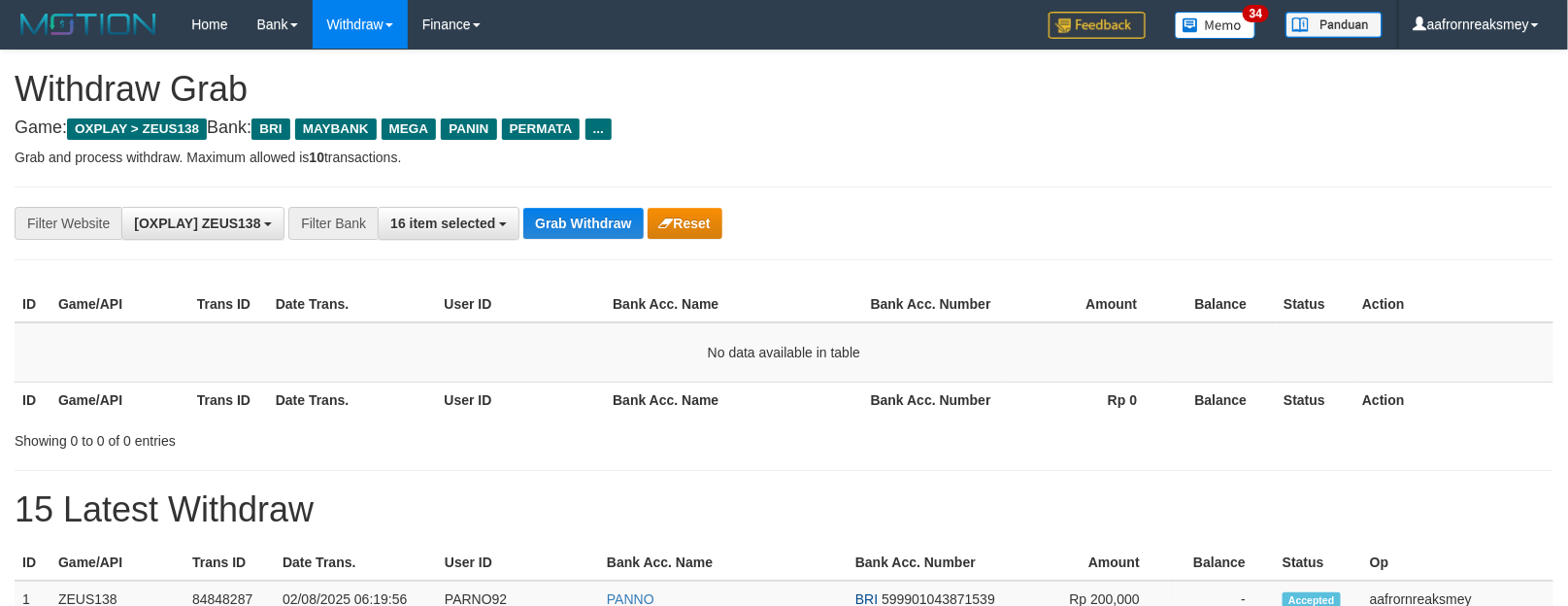 drag, startPoint x: 520, startPoint y: 182, endPoint x: 524, endPoint y: 191, distance: 9.848858 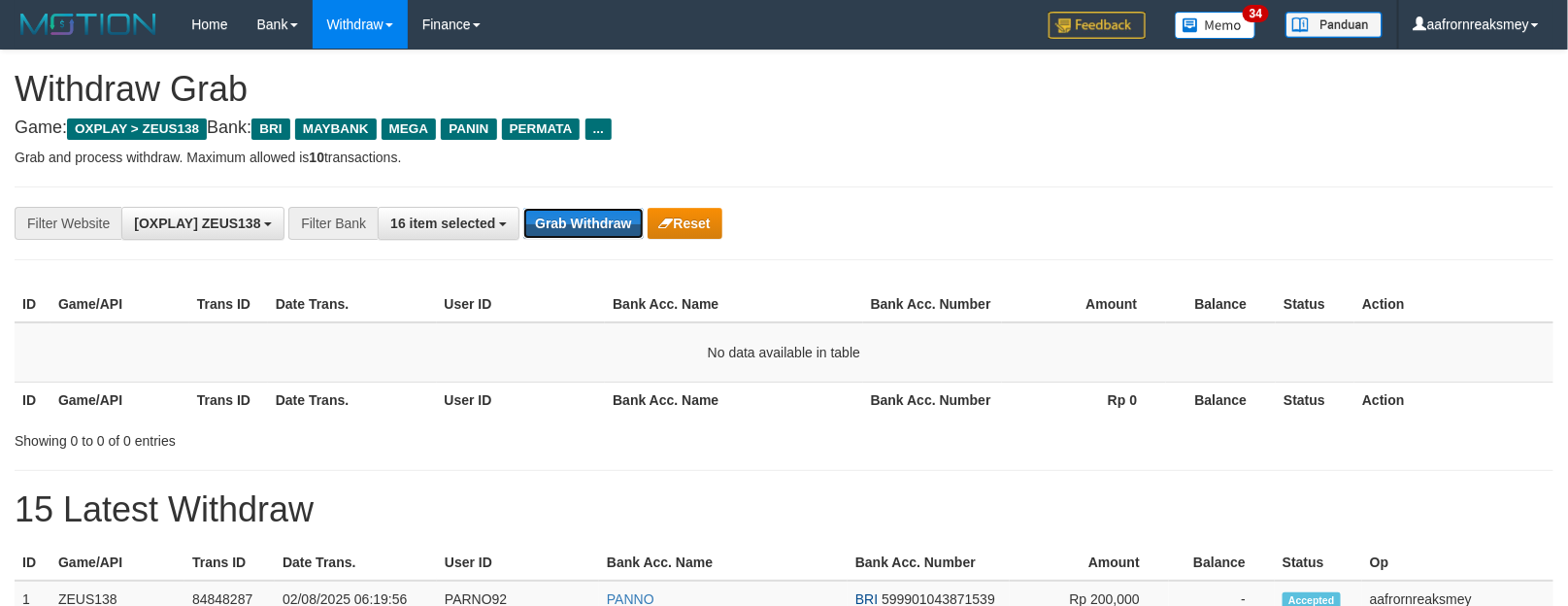 drag, startPoint x: 536, startPoint y: 215, endPoint x: 551, endPoint y: 245, distance: 33.54102 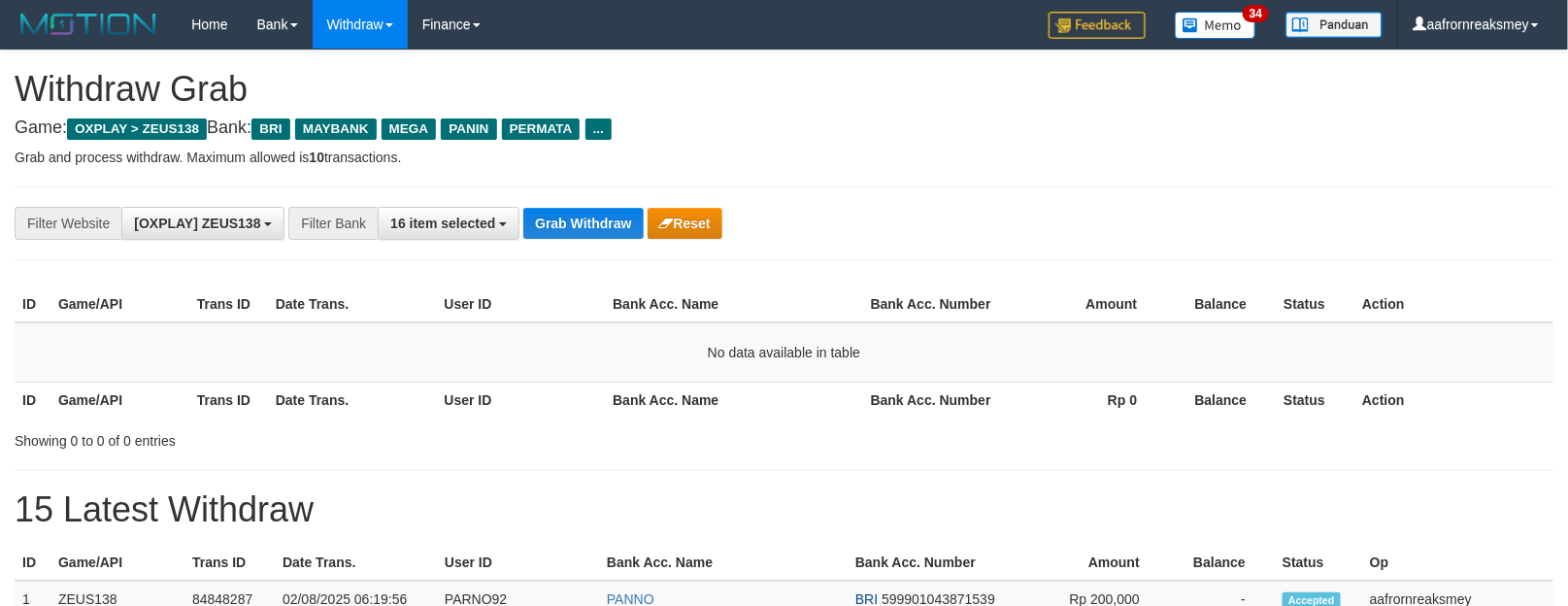 click on "**********" at bounding box center (784, 223) 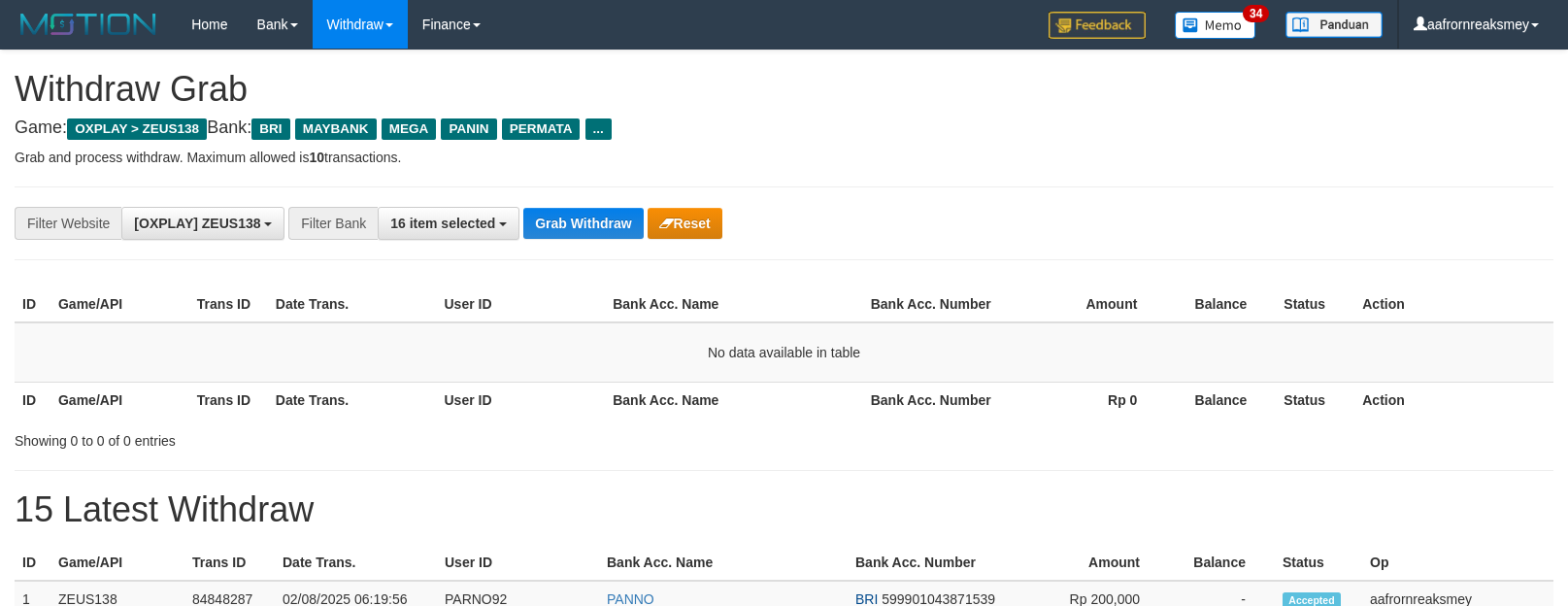 scroll, scrollTop: 0, scrollLeft: 0, axis: both 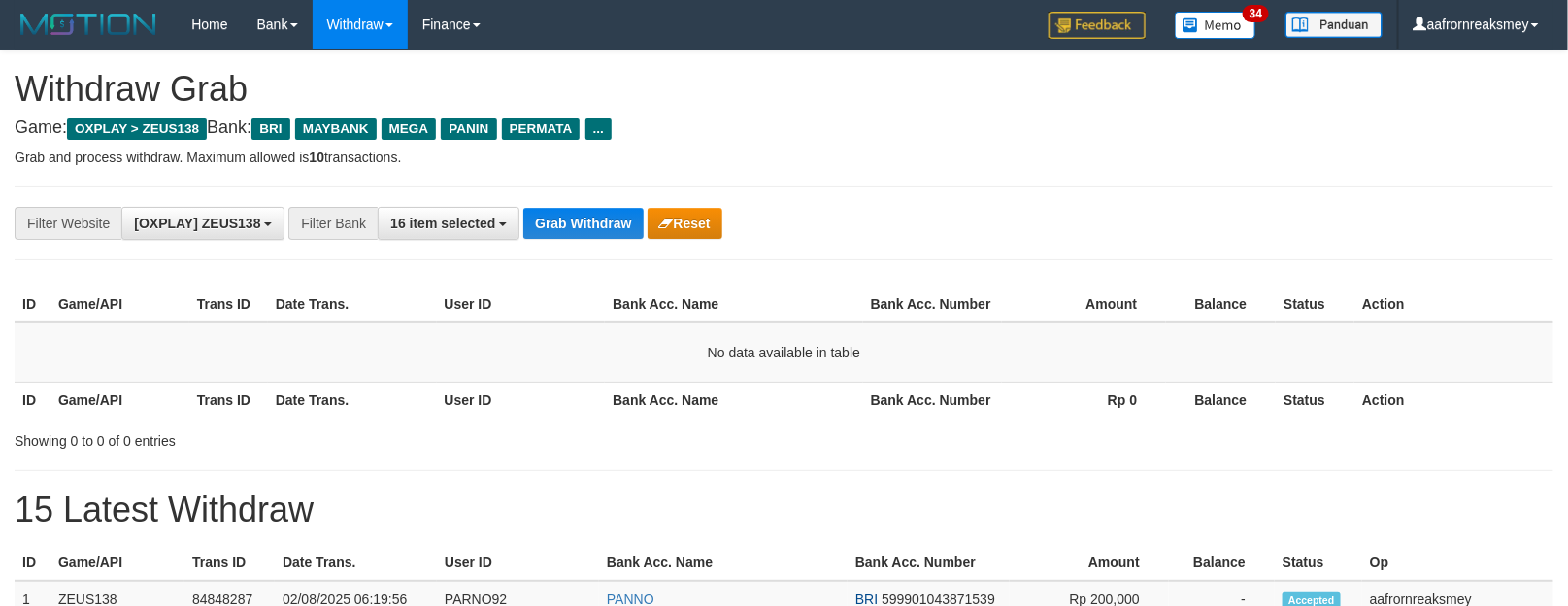 click on "**********" at bounding box center [784, 223] 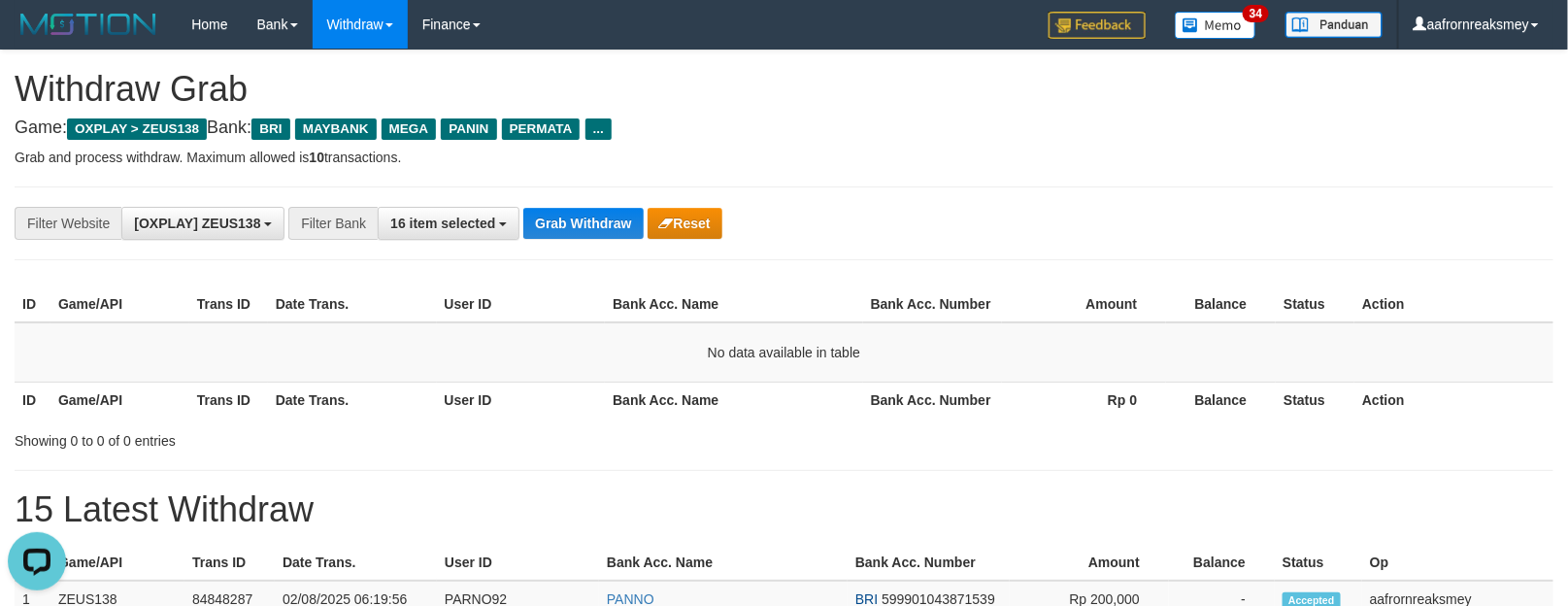 scroll, scrollTop: 0, scrollLeft: 0, axis: both 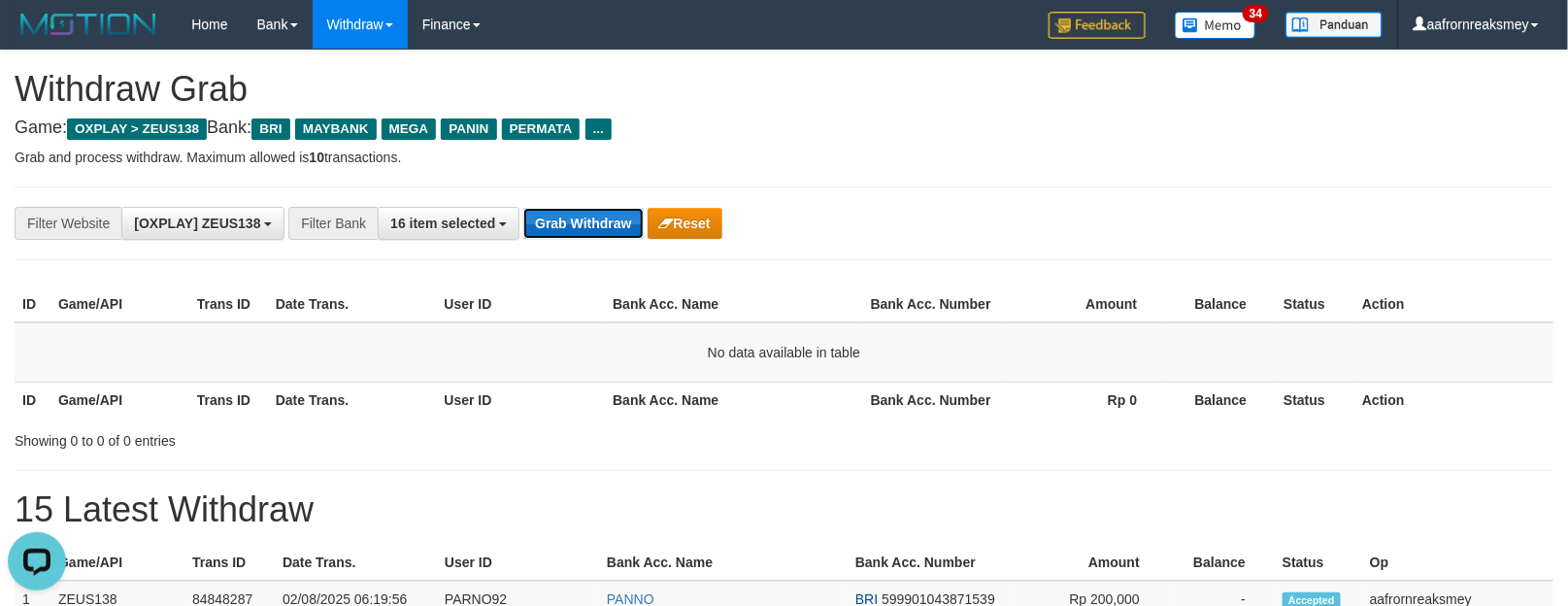 click on "Grab Withdraw" at bounding box center (583, 223) 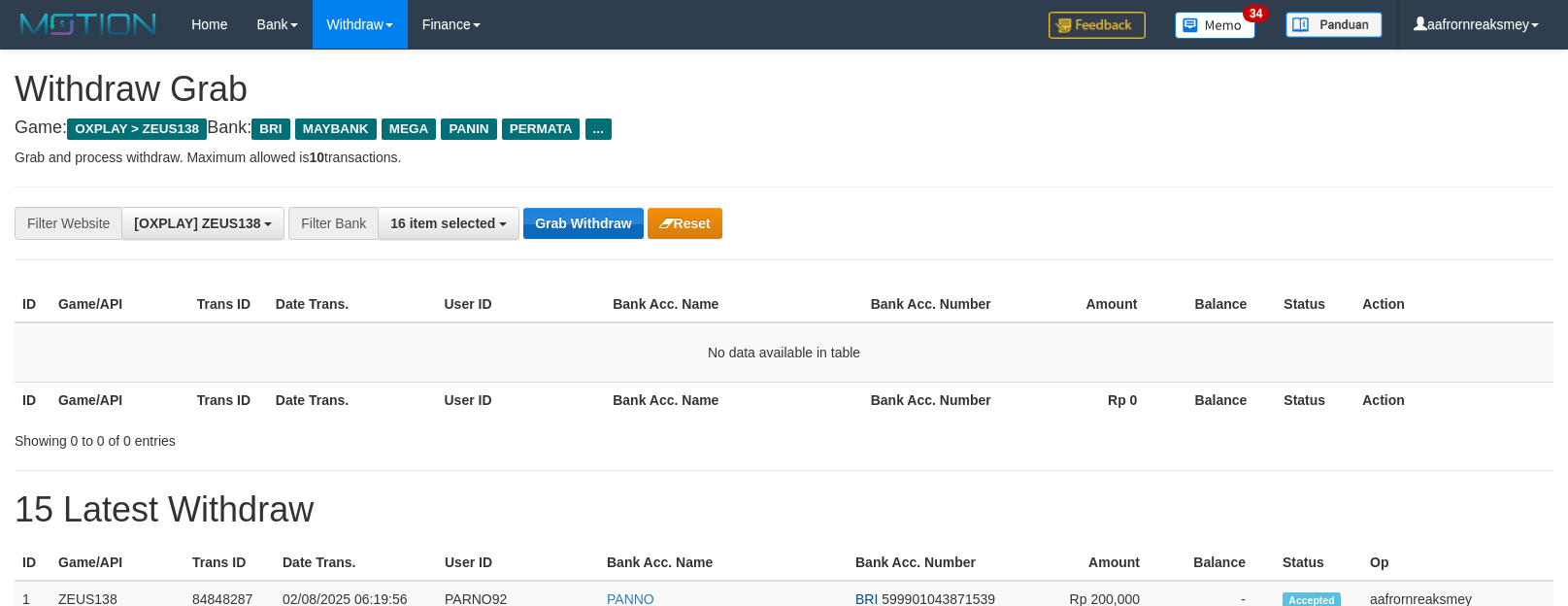 scroll, scrollTop: 0, scrollLeft: 0, axis: both 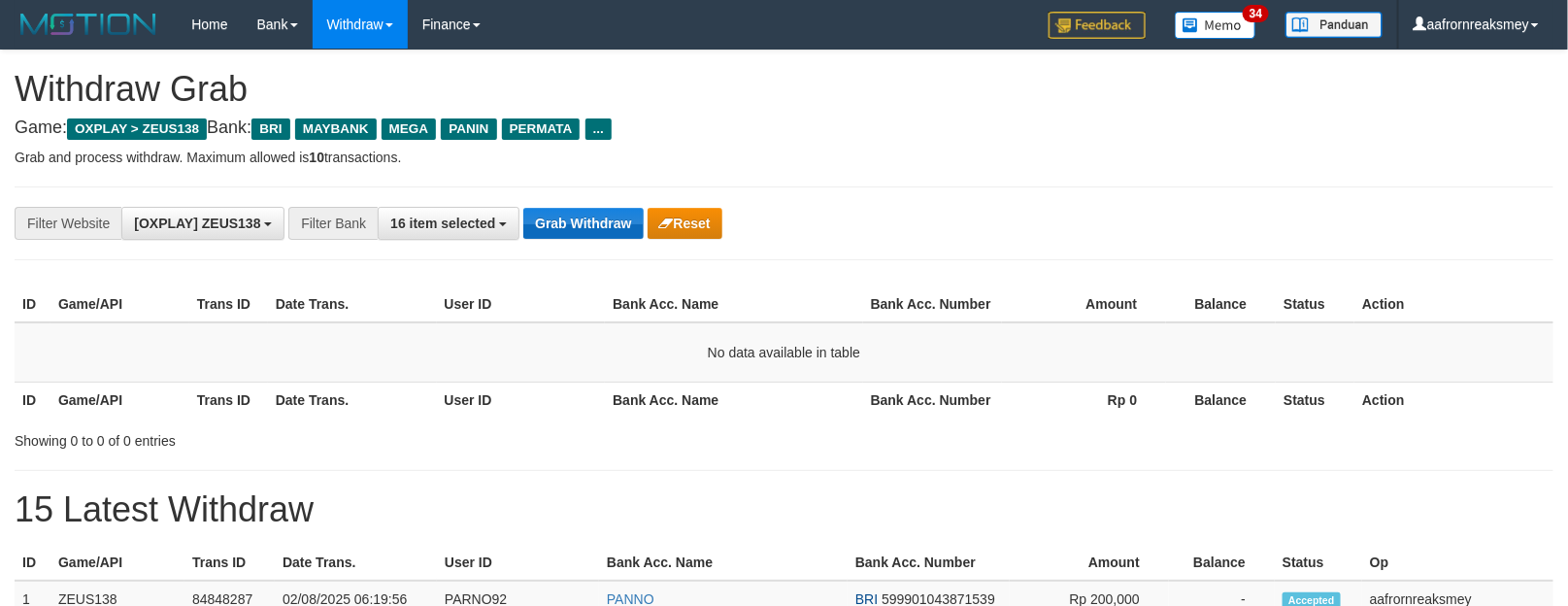 click on "Grab Withdraw" at bounding box center (583, 223) 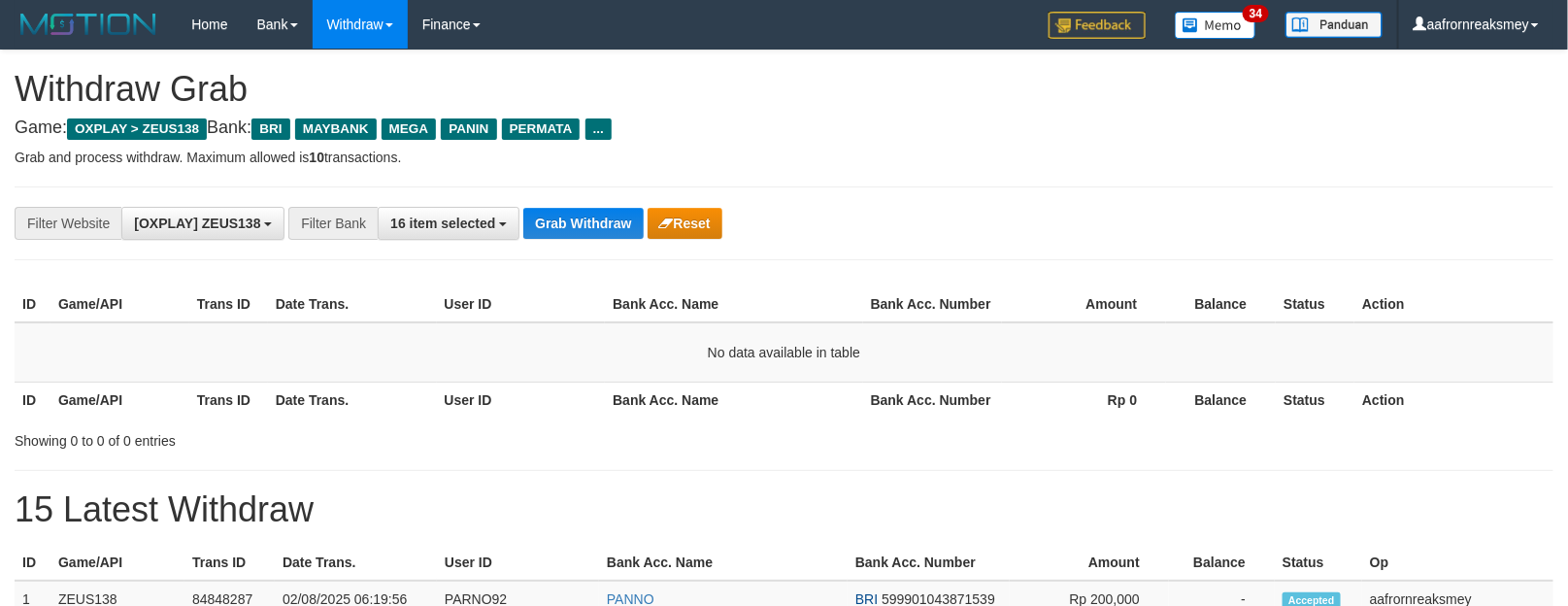 drag, startPoint x: 599, startPoint y: 215, endPoint x: 587, endPoint y: 187, distance: 30.463092 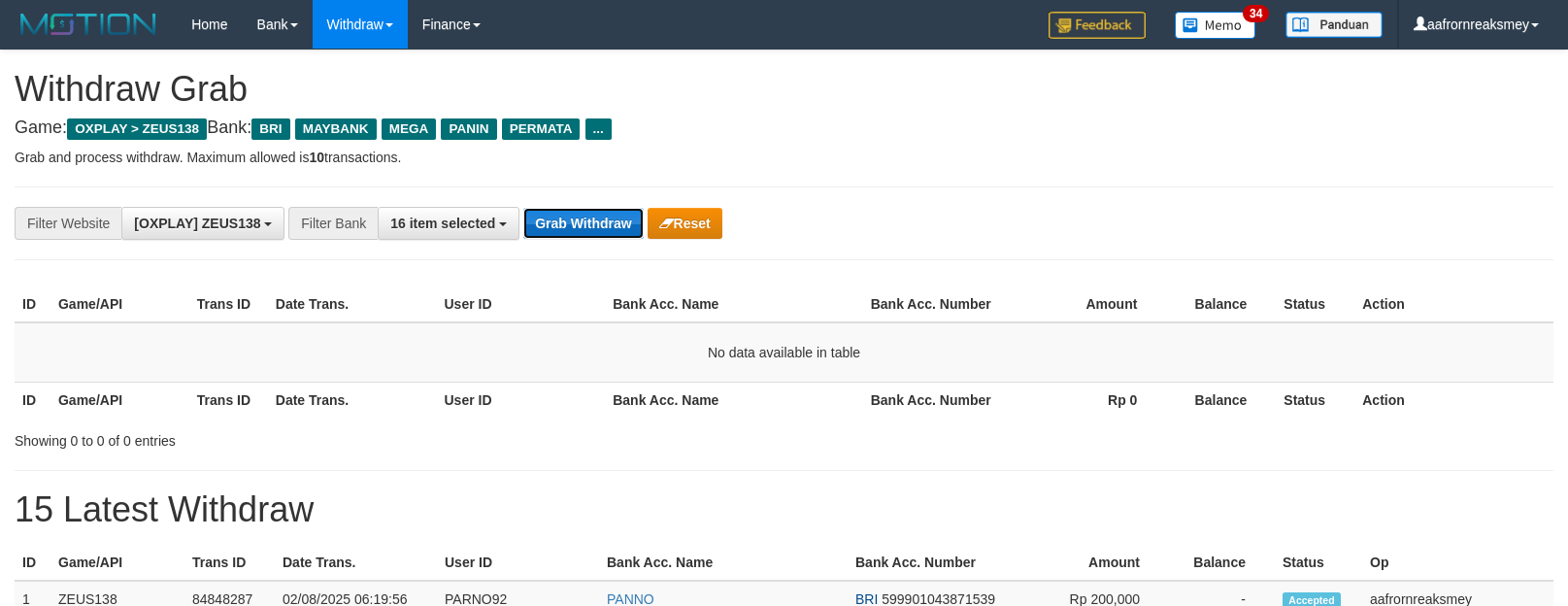 scroll, scrollTop: 0, scrollLeft: 0, axis: both 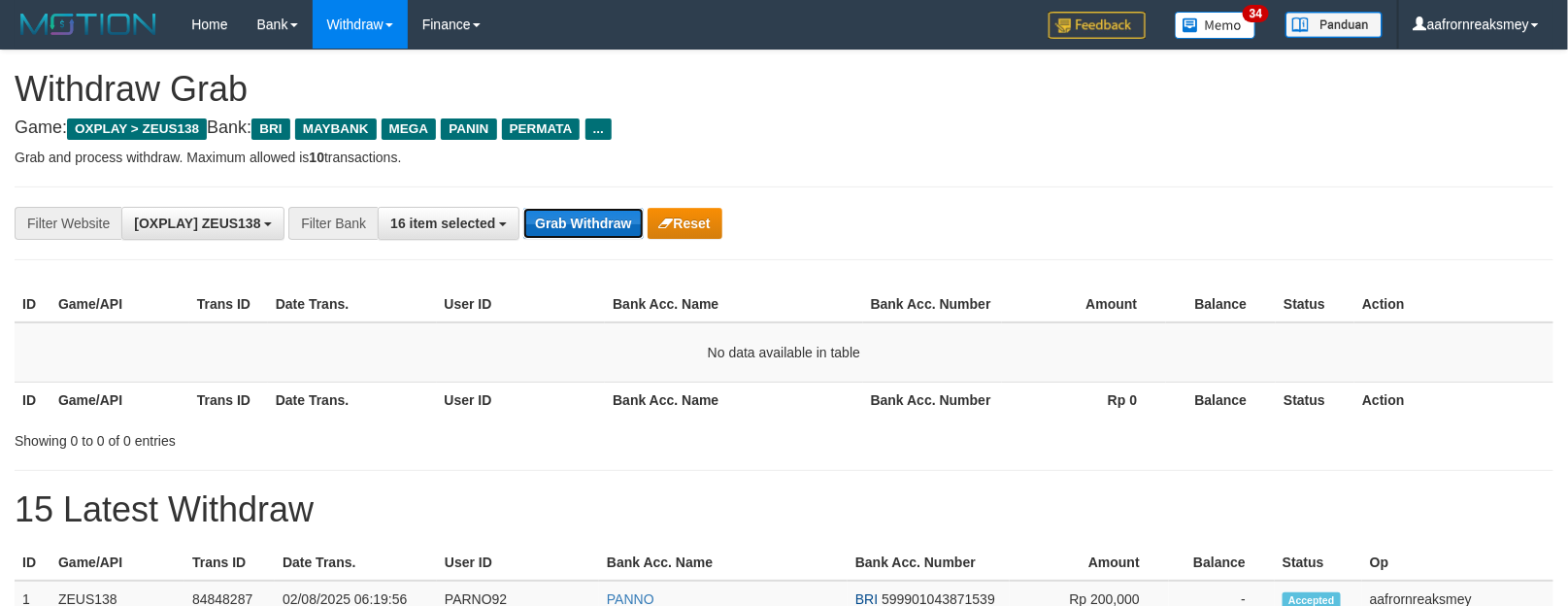 drag, startPoint x: 0, startPoint y: 0, endPoint x: 584, endPoint y: 217, distance: 623.0128 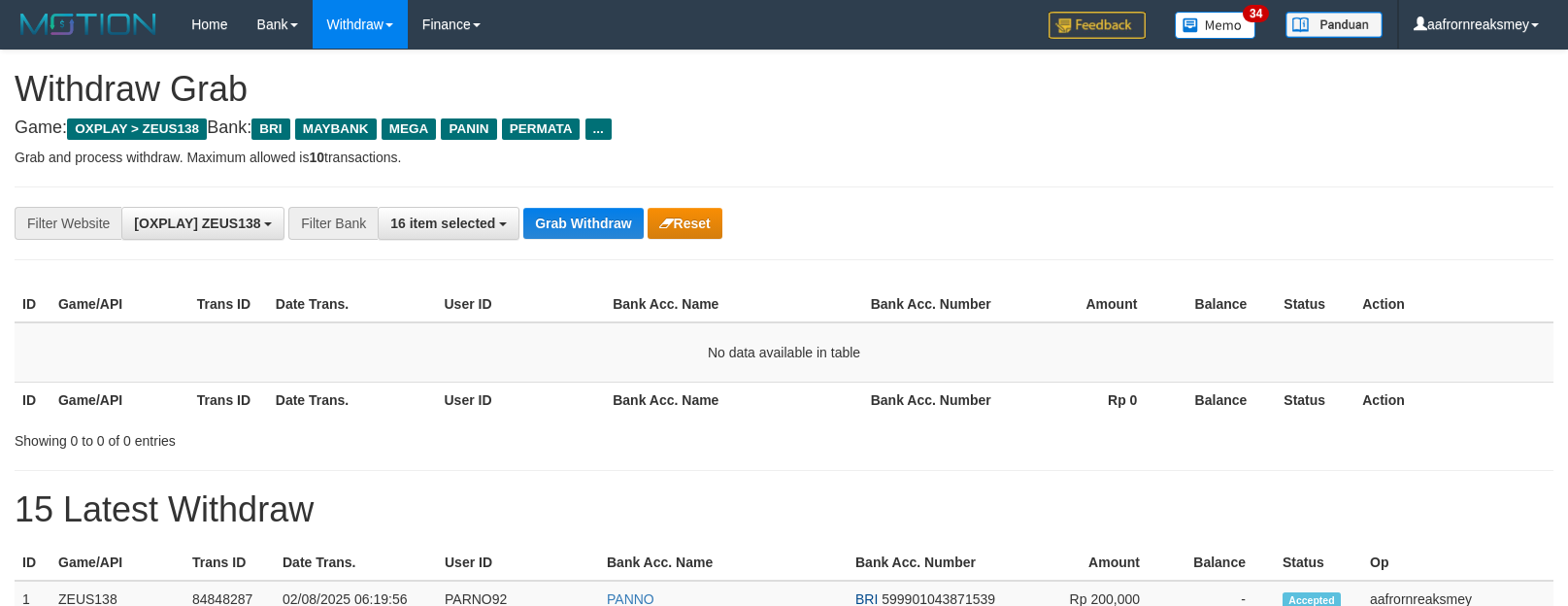 scroll, scrollTop: 0, scrollLeft: 0, axis: both 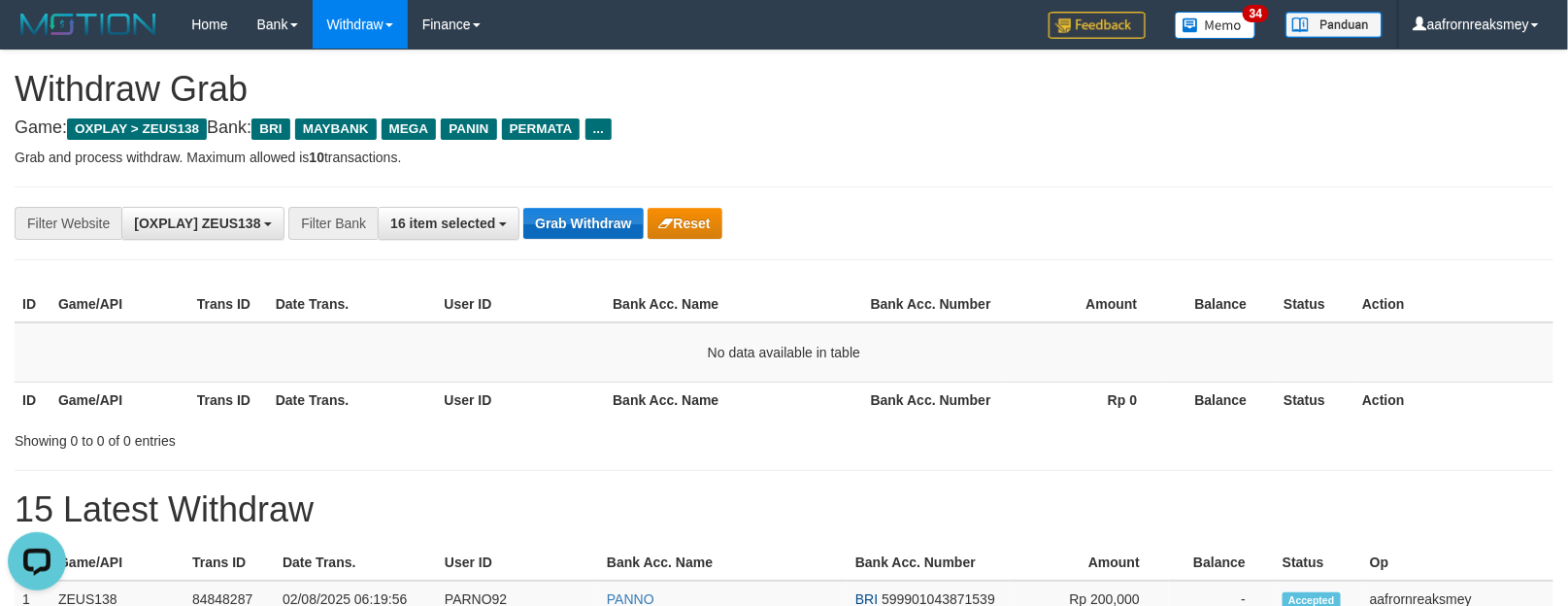 click on "**********" at bounding box center [653, 223] 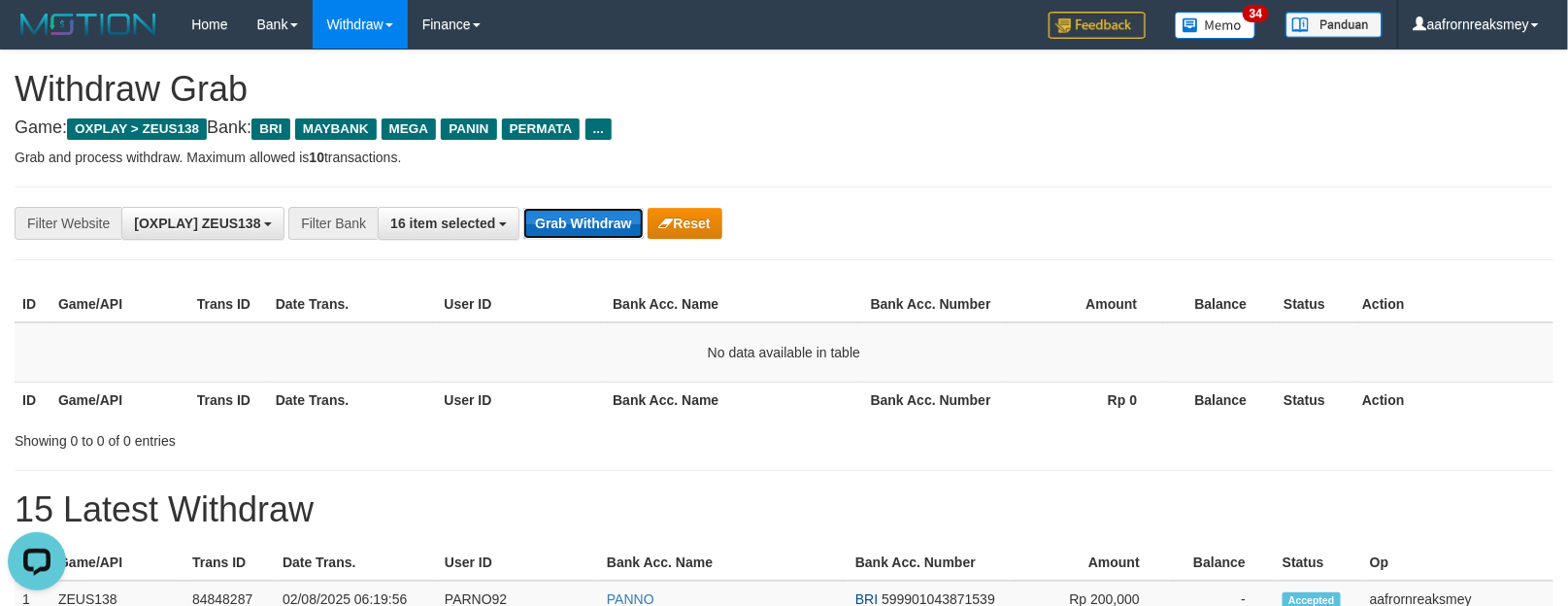 click on "Grab Withdraw" at bounding box center [583, 223] 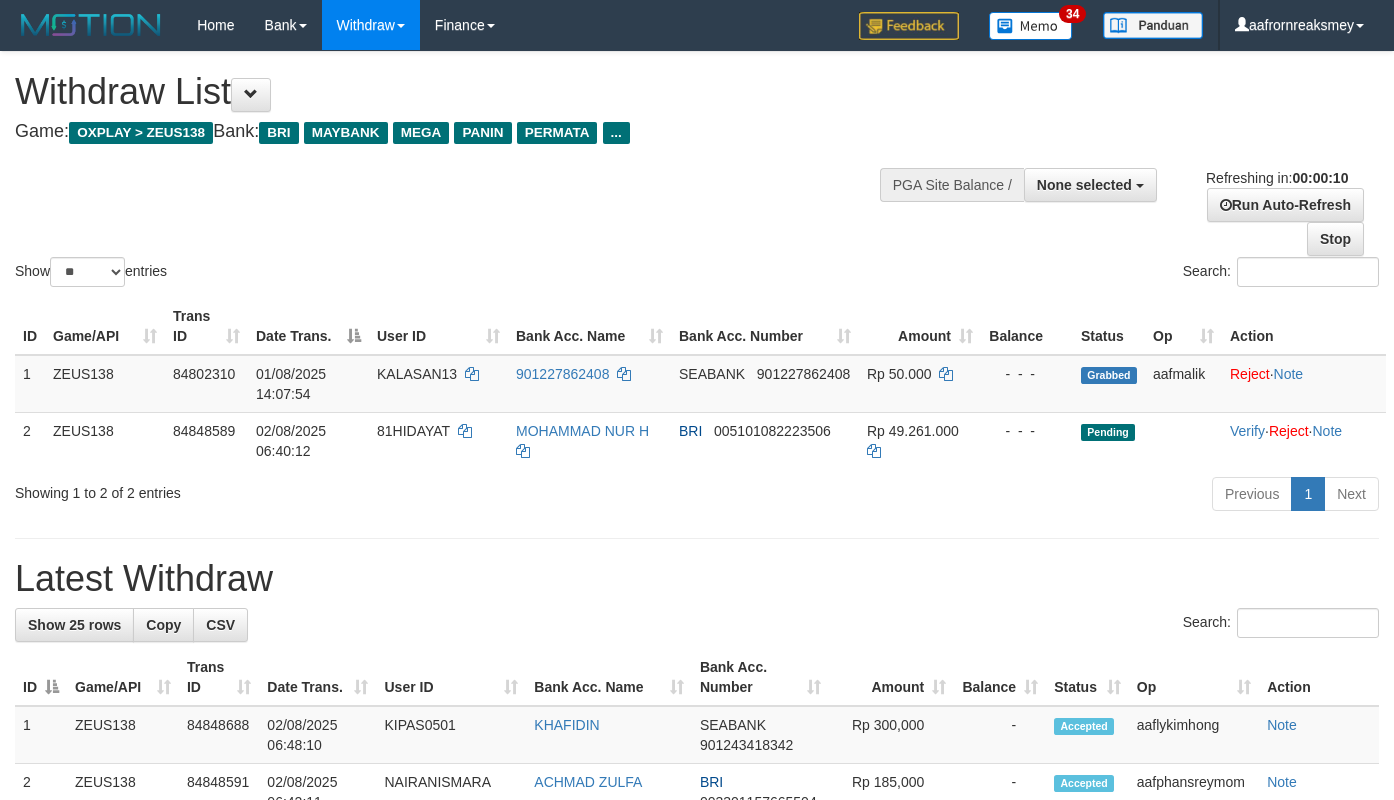 select 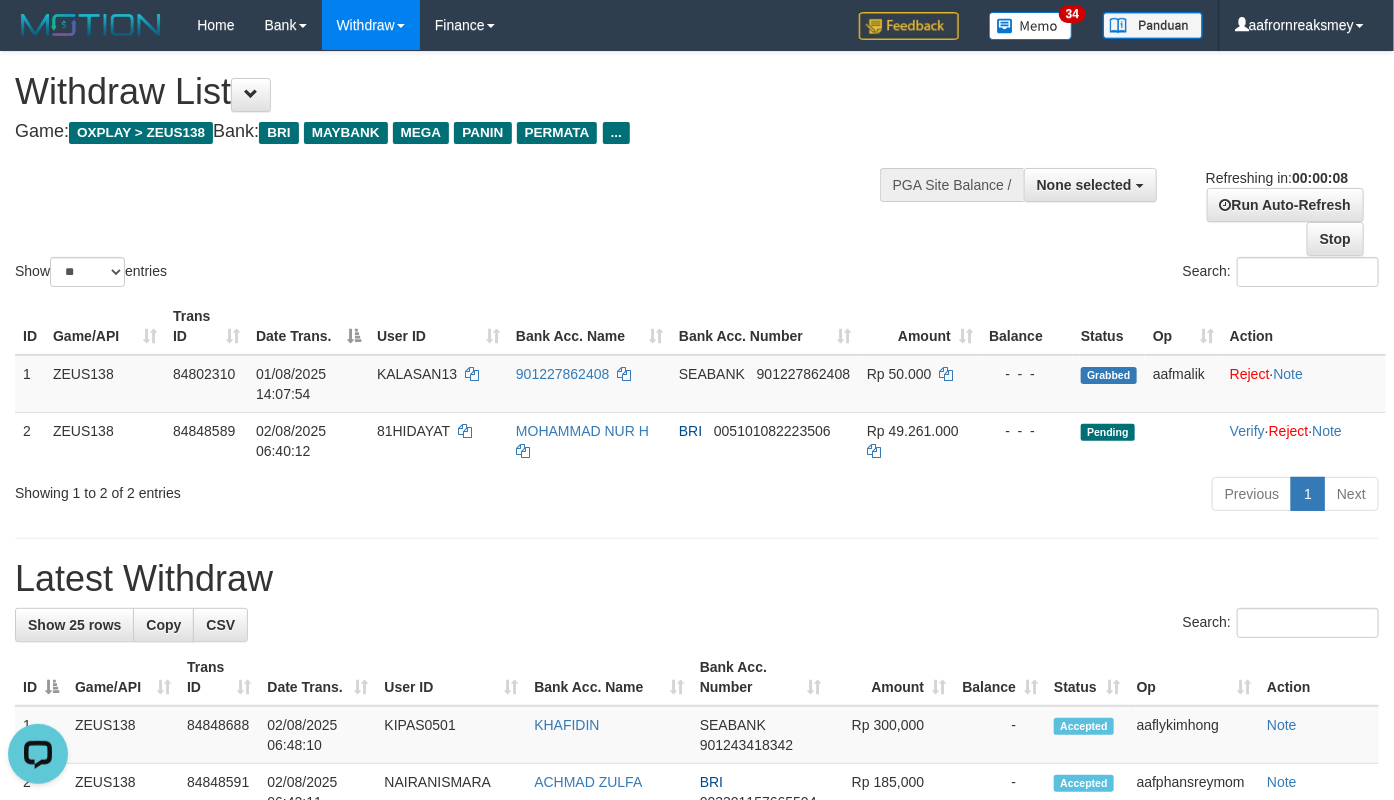 scroll, scrollTop: 0, scrollLeft: 0, axis: both 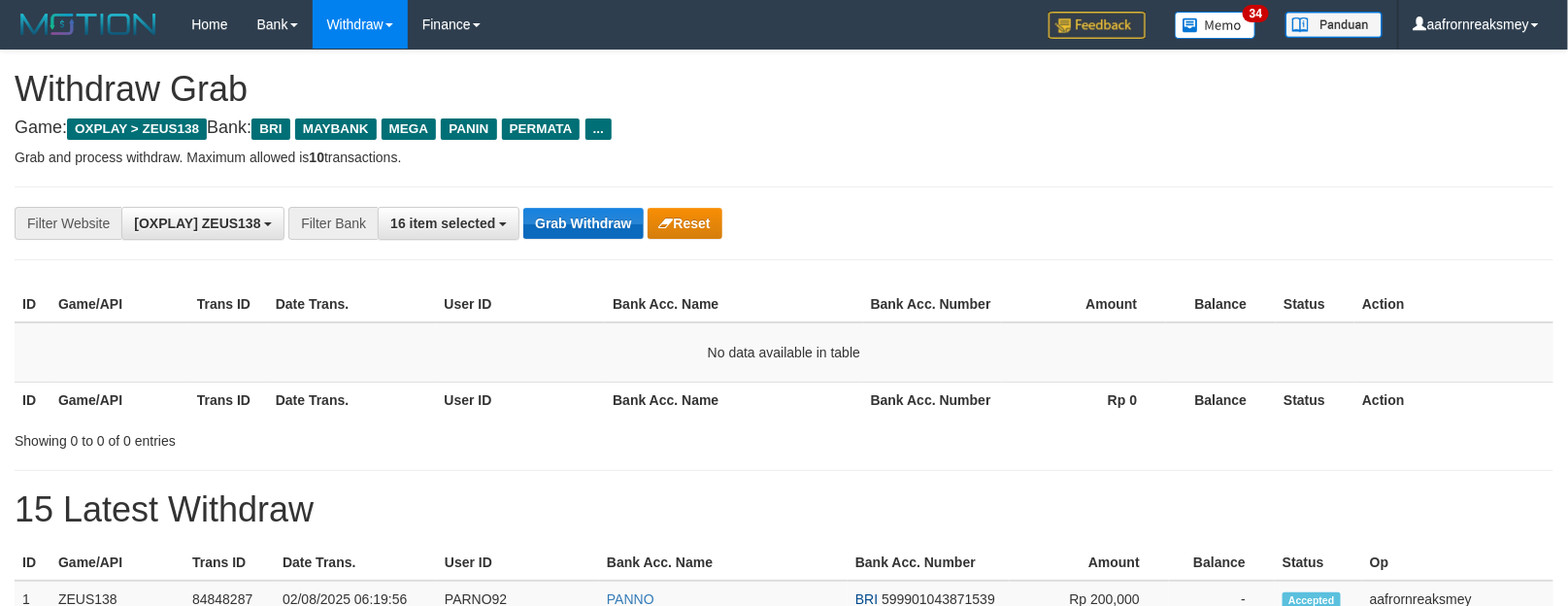 click on "Grab Withdraw" at bounding box center (583, 223) 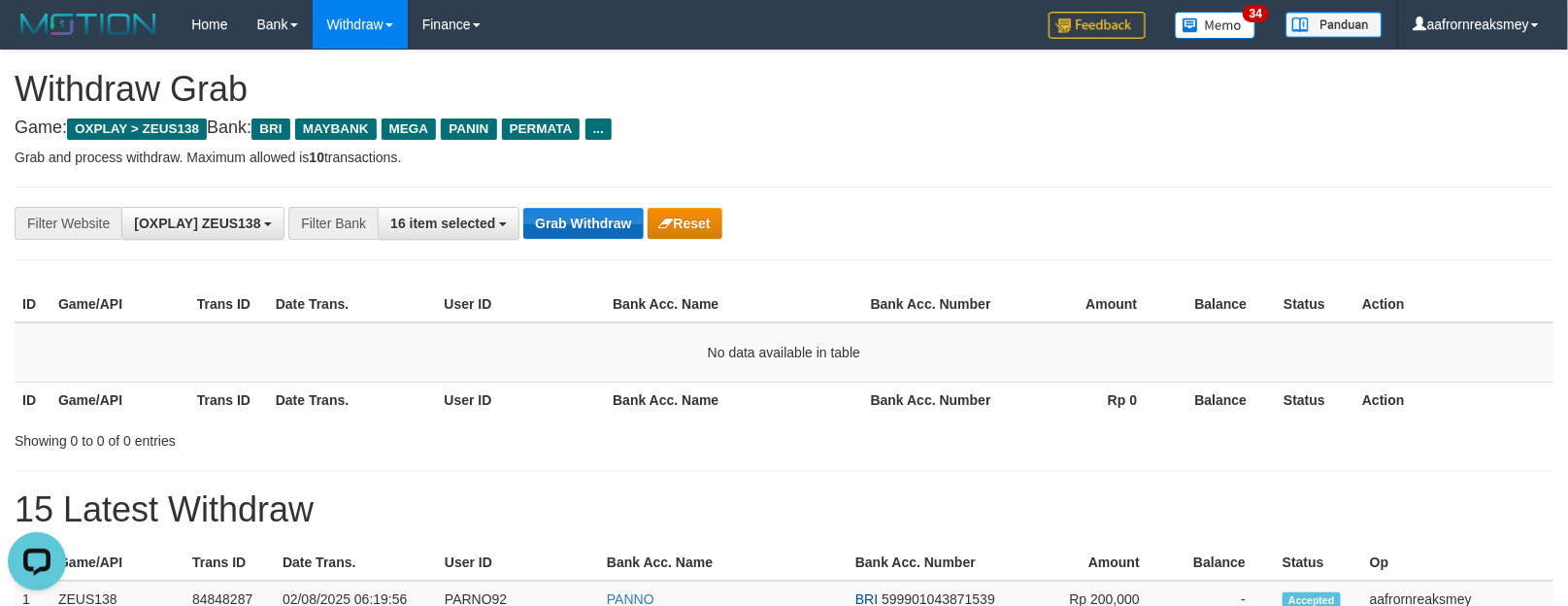 scroll, scrollTop: 0, scrollLeft: 0, axis: both 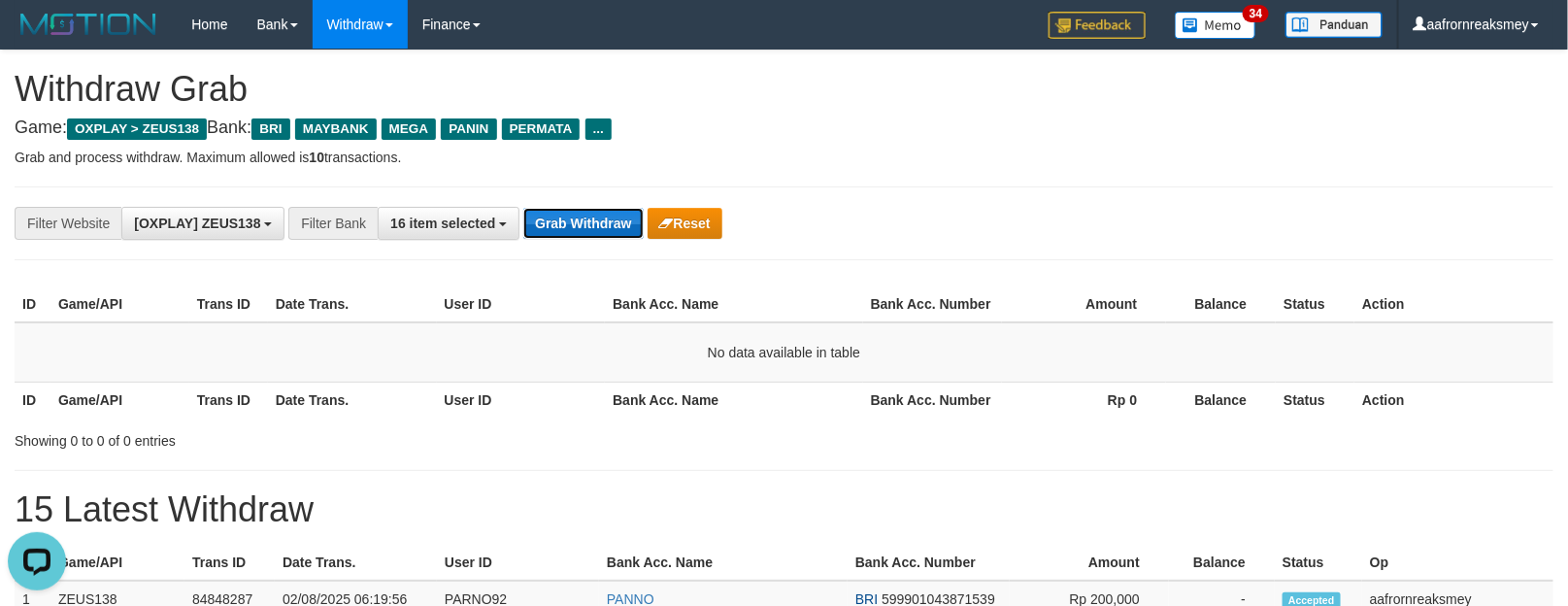 click on "Grab Withdraw" at bounding box center [583, 223] 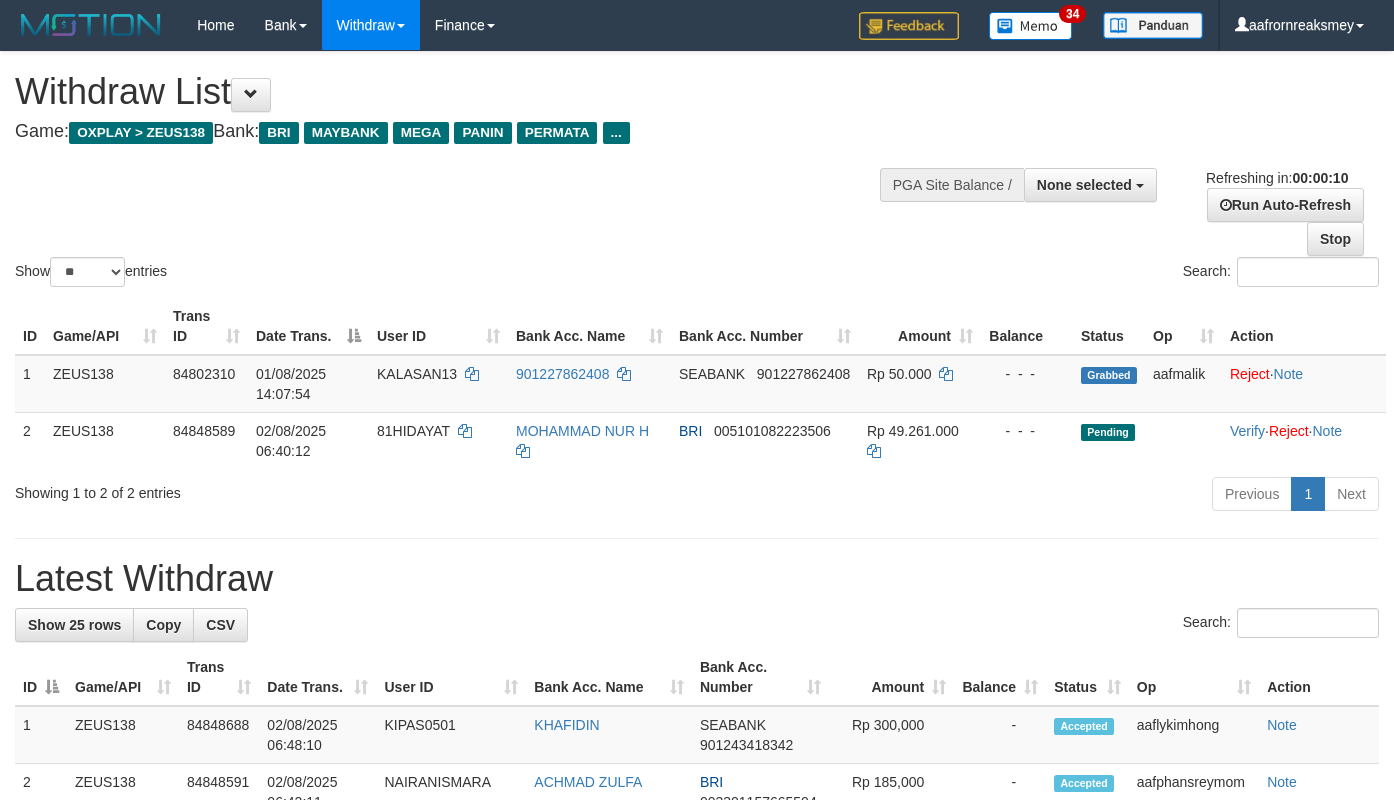 select 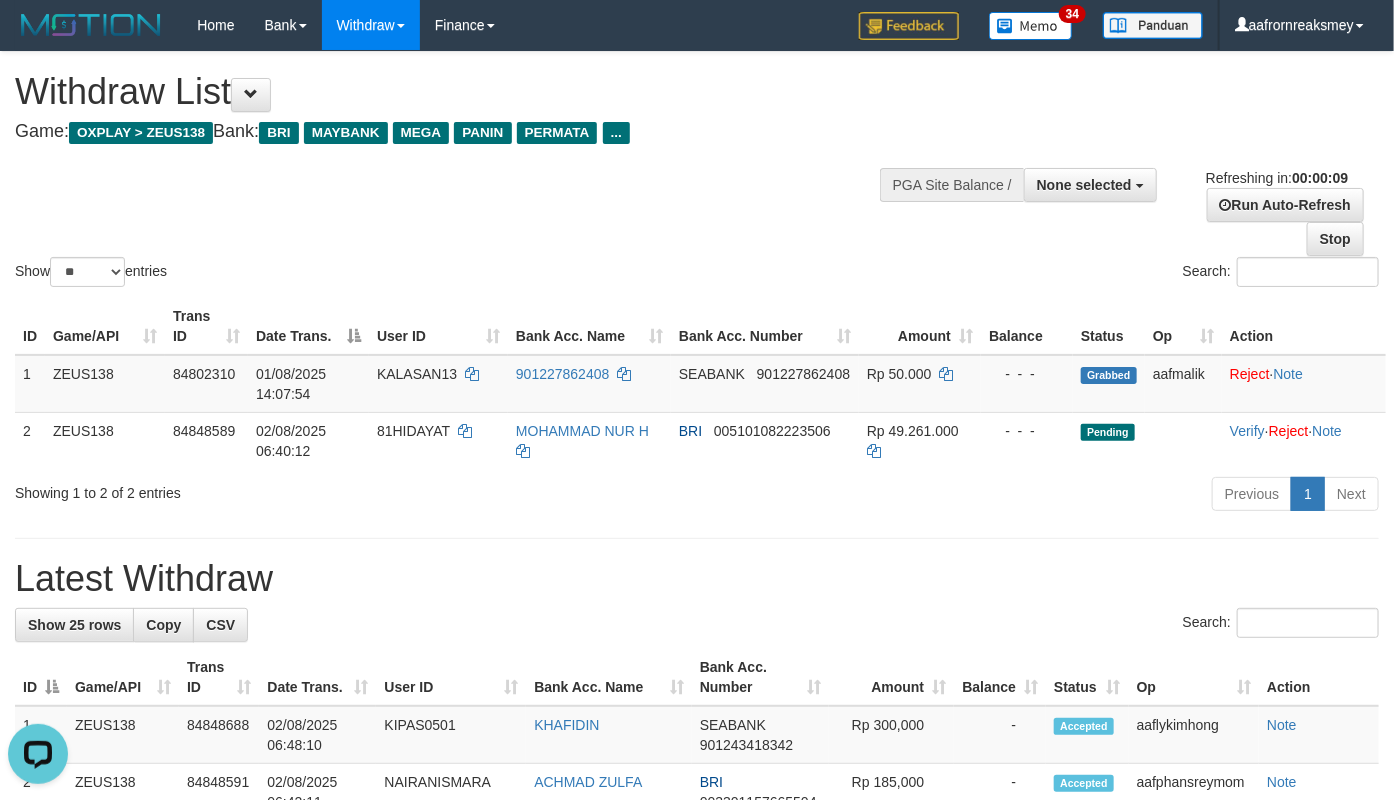 scroll, scrollTop: 0, scrollLeft: 0, axis: both 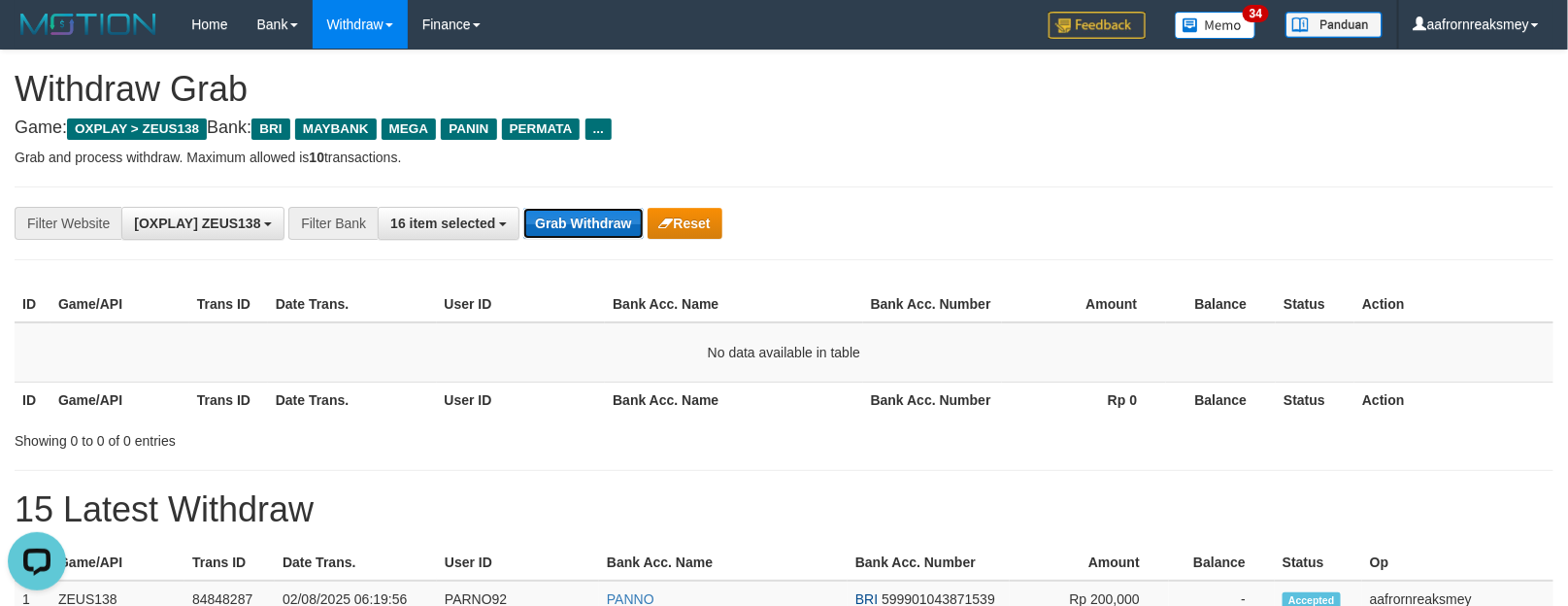 drag, startPoint x: 559, startPoint y: 233, endPoint x: 569, endPoint y: 228, distance: 11.18034 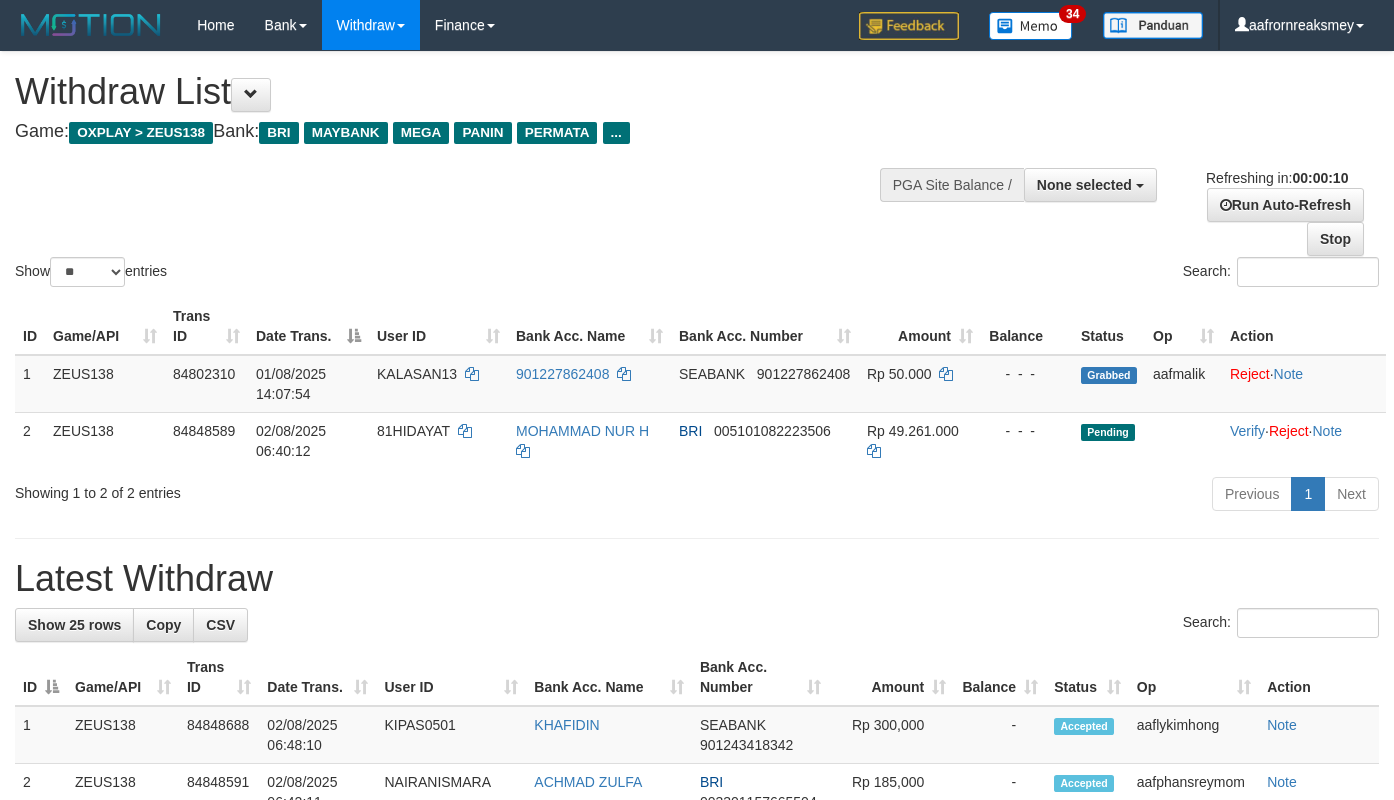 select 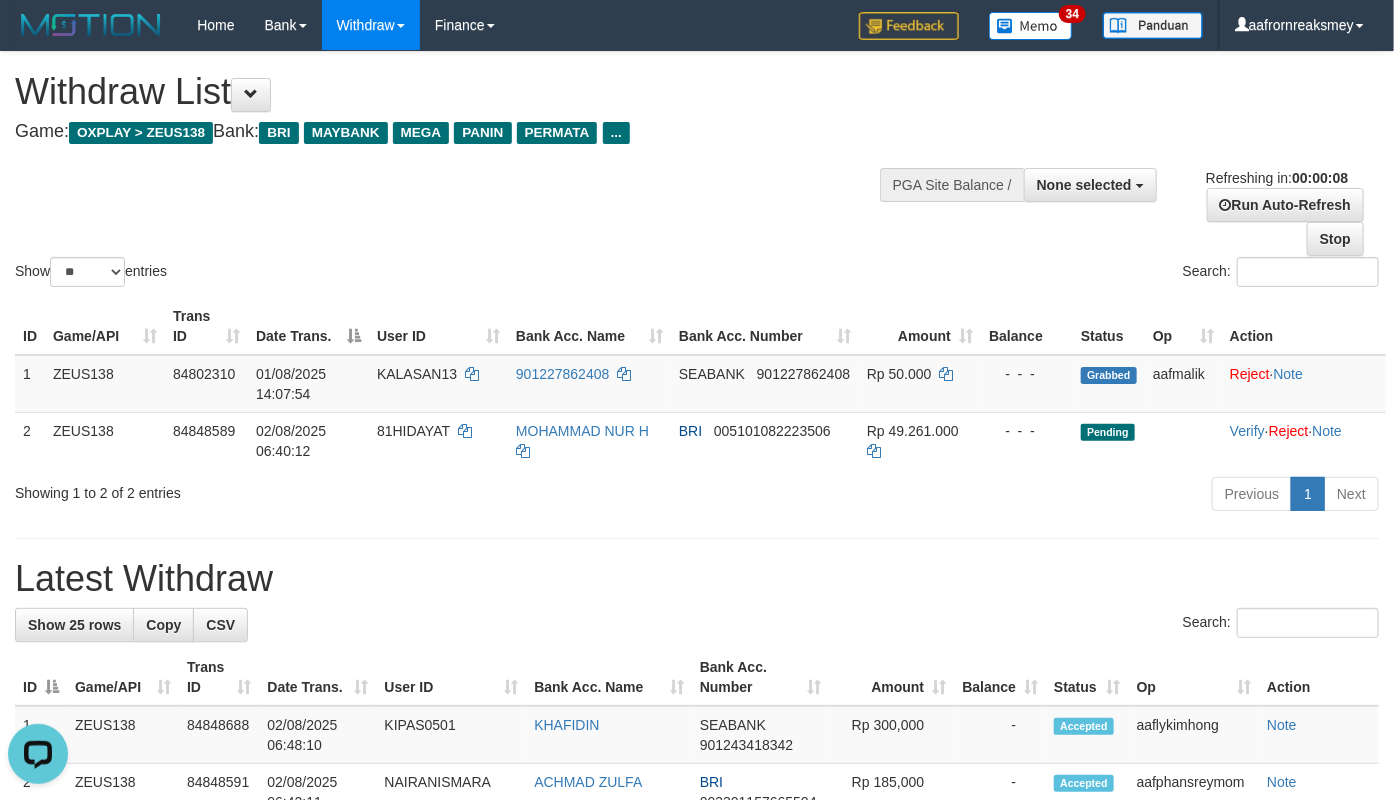 scroll, scrollTop: 0, scrollLeft: 0, axis: both 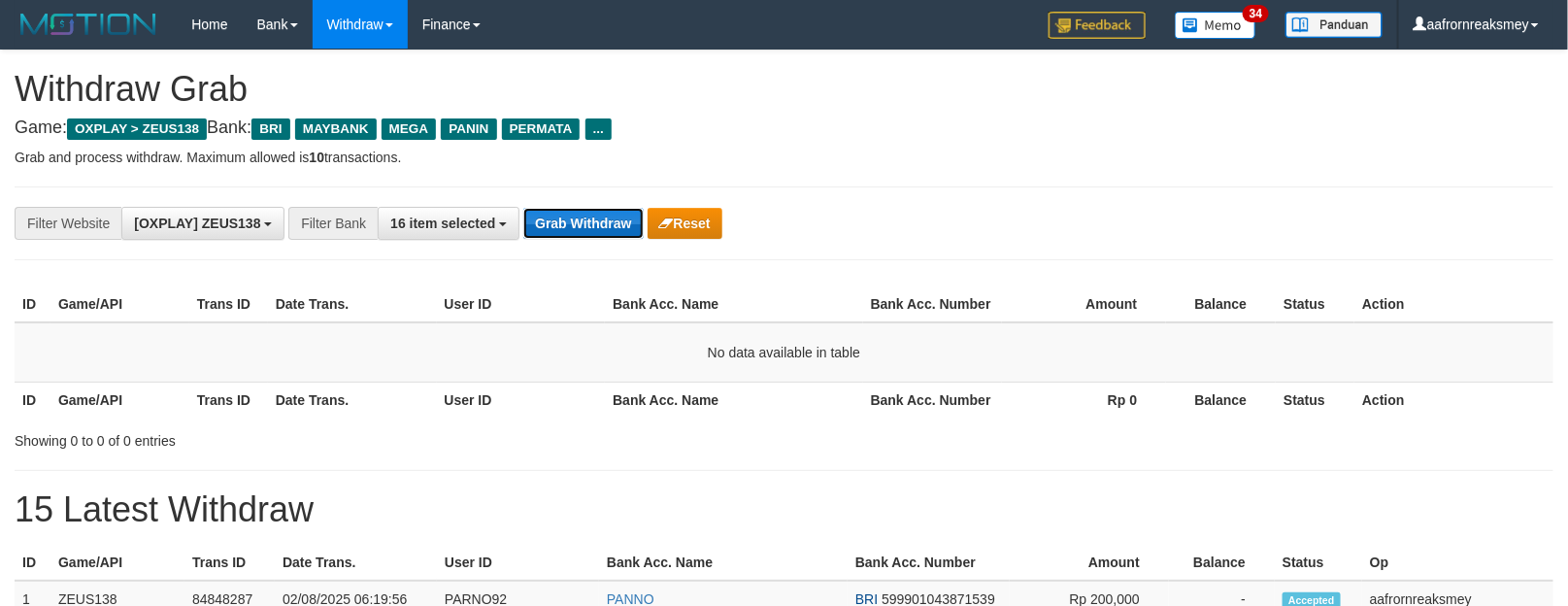 click on "Grab Withdraw" at bounding box center [583, 223] 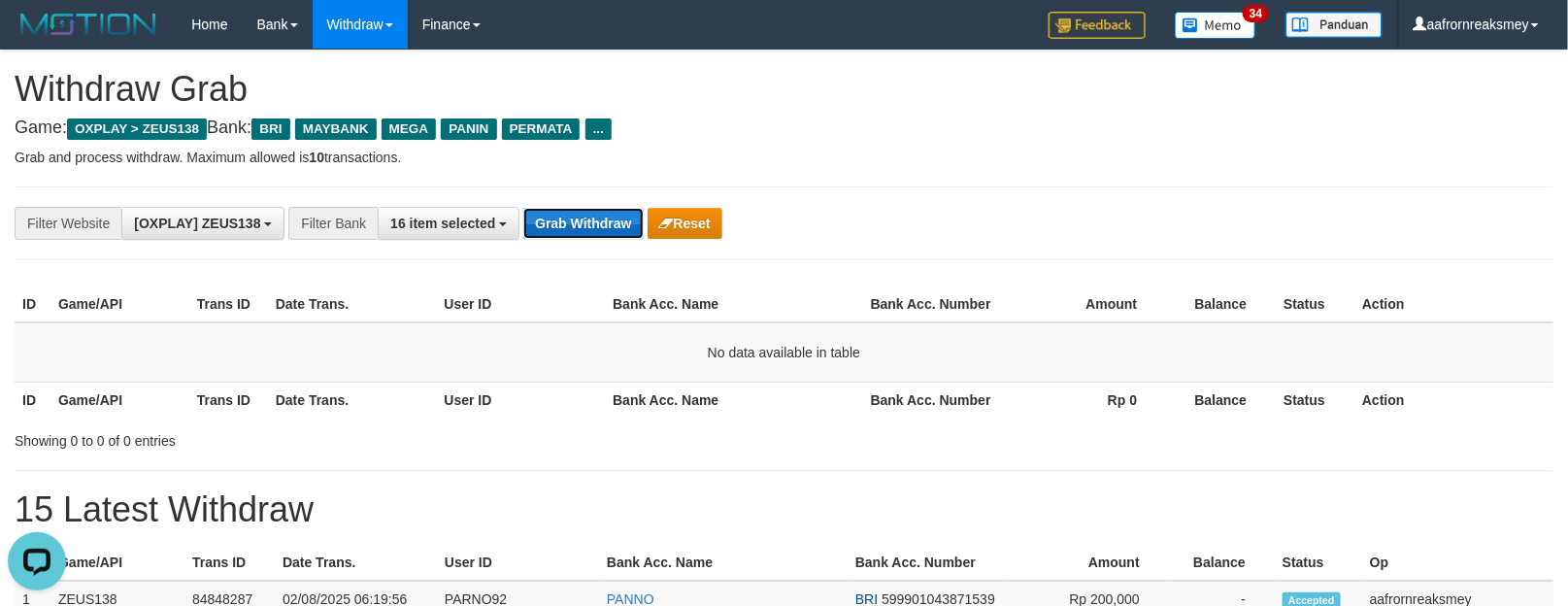scroll, scrollTop: 0, scrollLeft: 0, axis: both 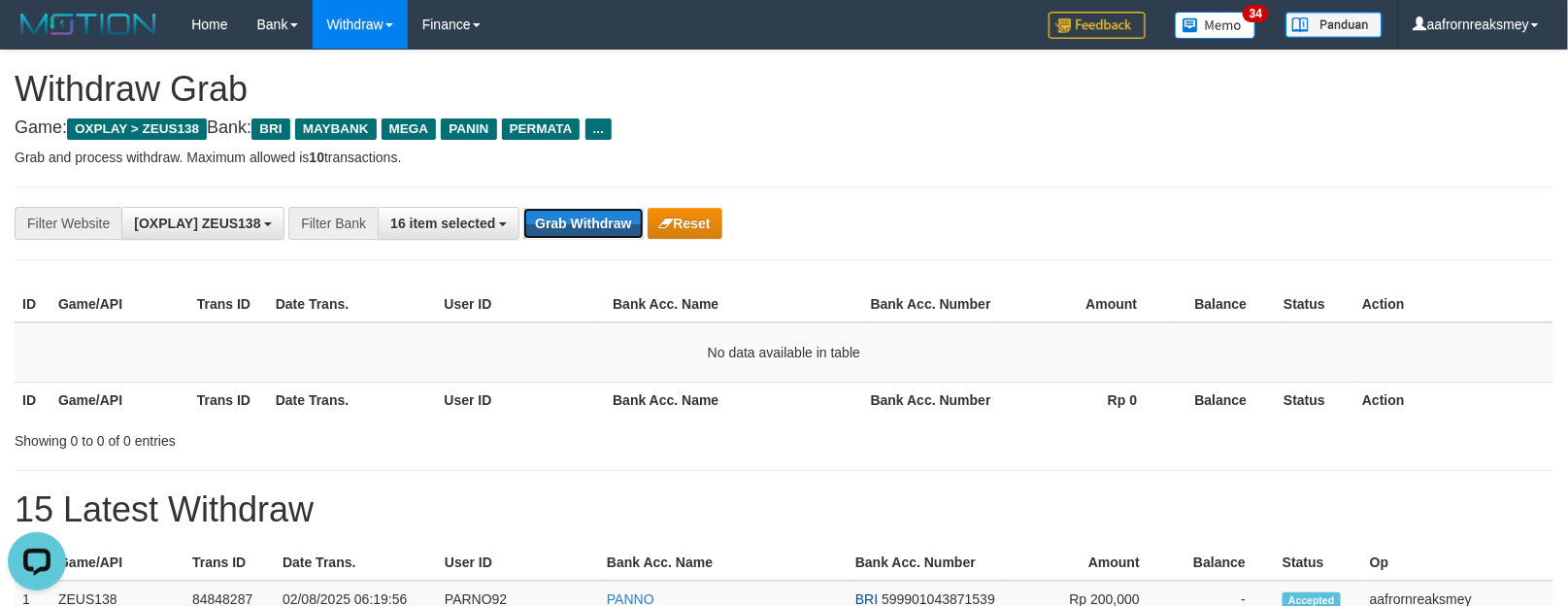 drag, startPoint x: 556, startPoint y: 235, endPoint x: 585, endPoint y: 274, distance: 49 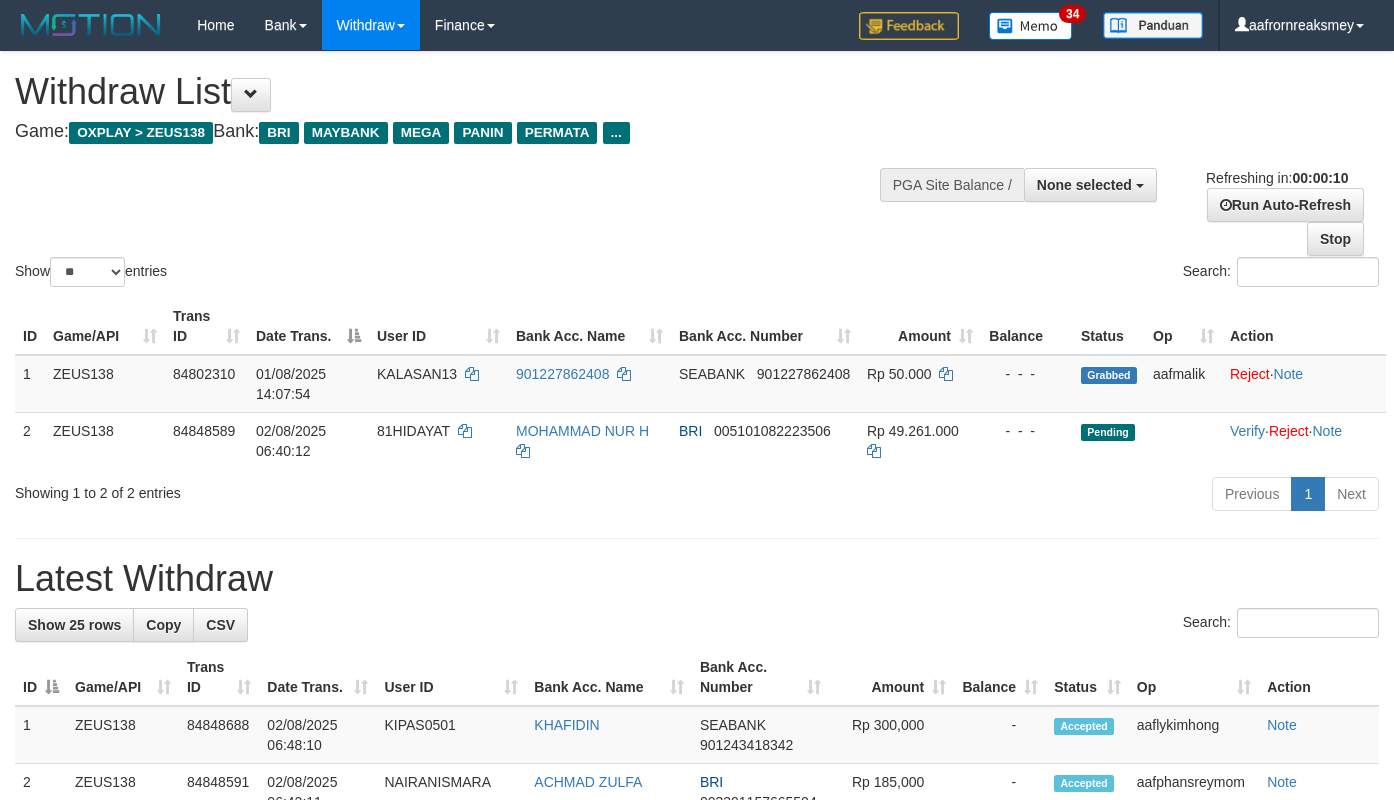 select 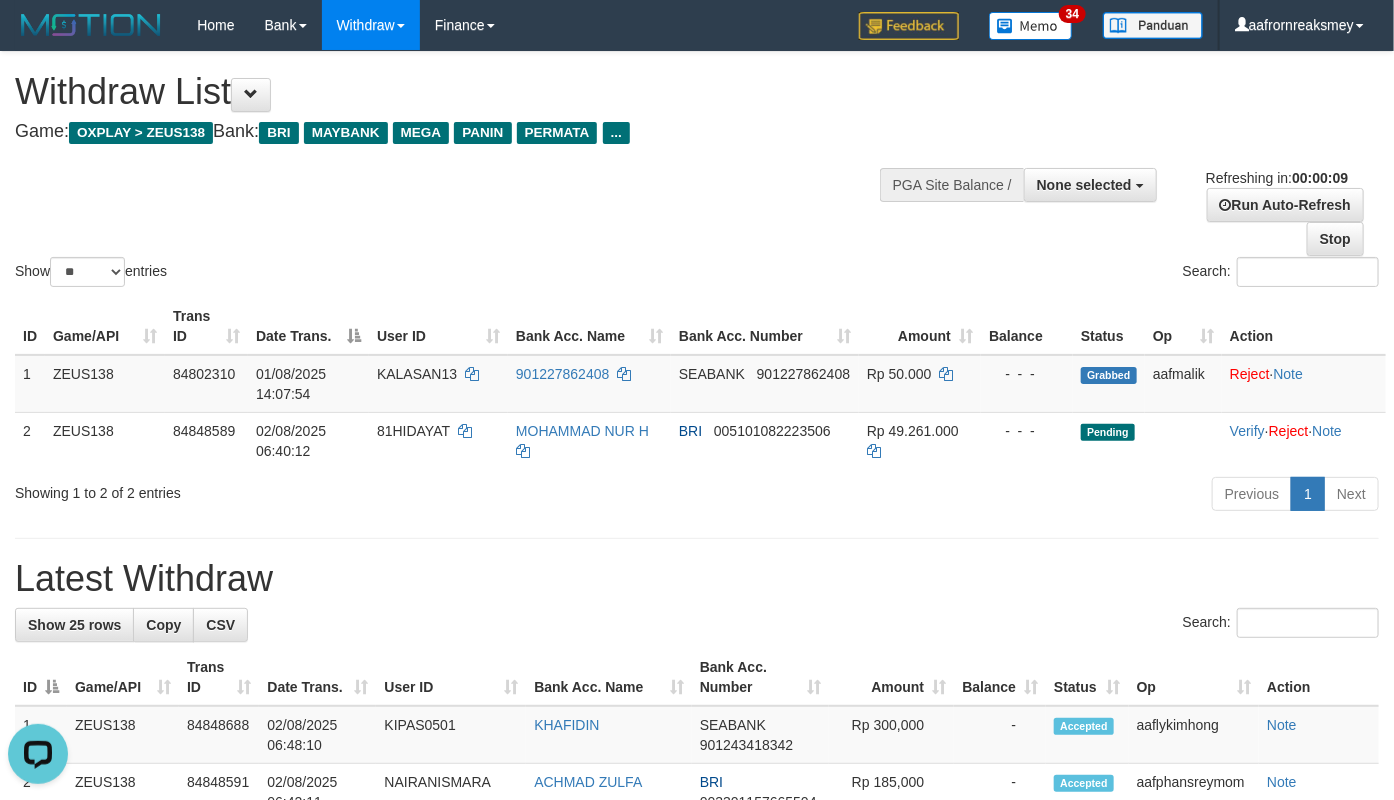 scroll, scrollTop: 0, scrollLeft: 0, axis: both 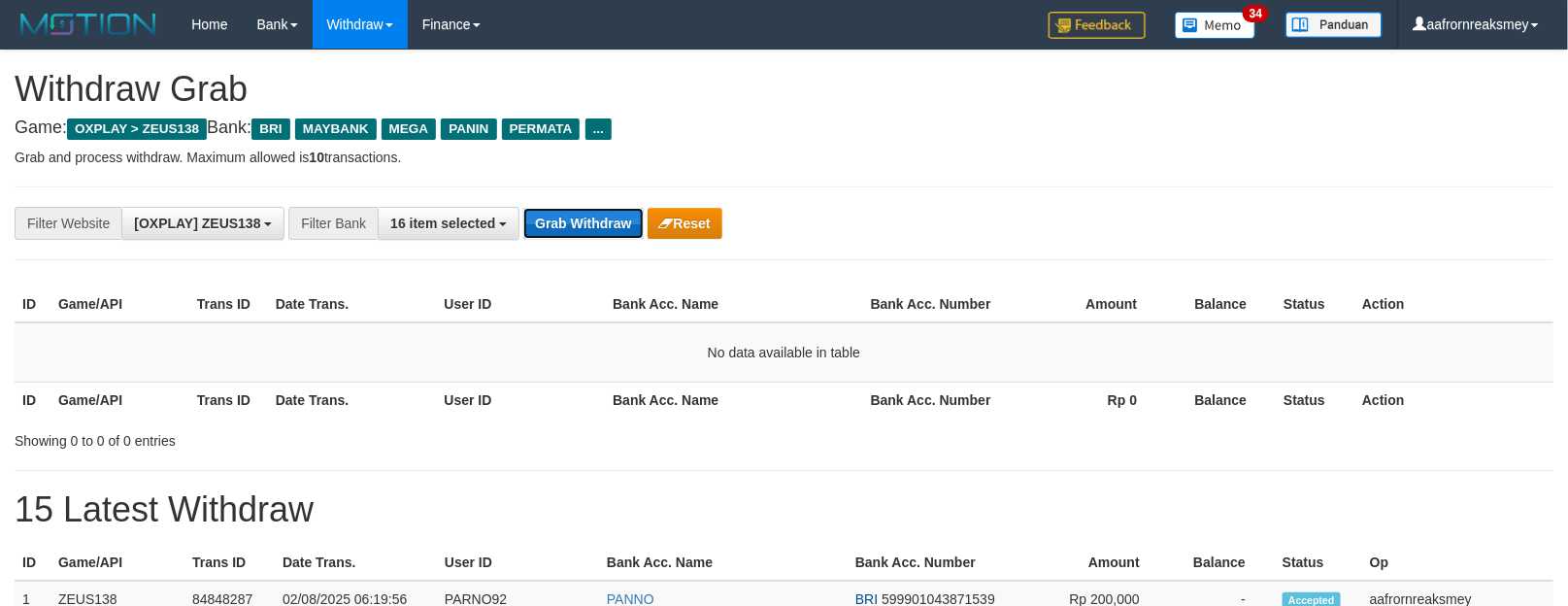 click on "Grab Withdraw" at bounding box center [583, 223] 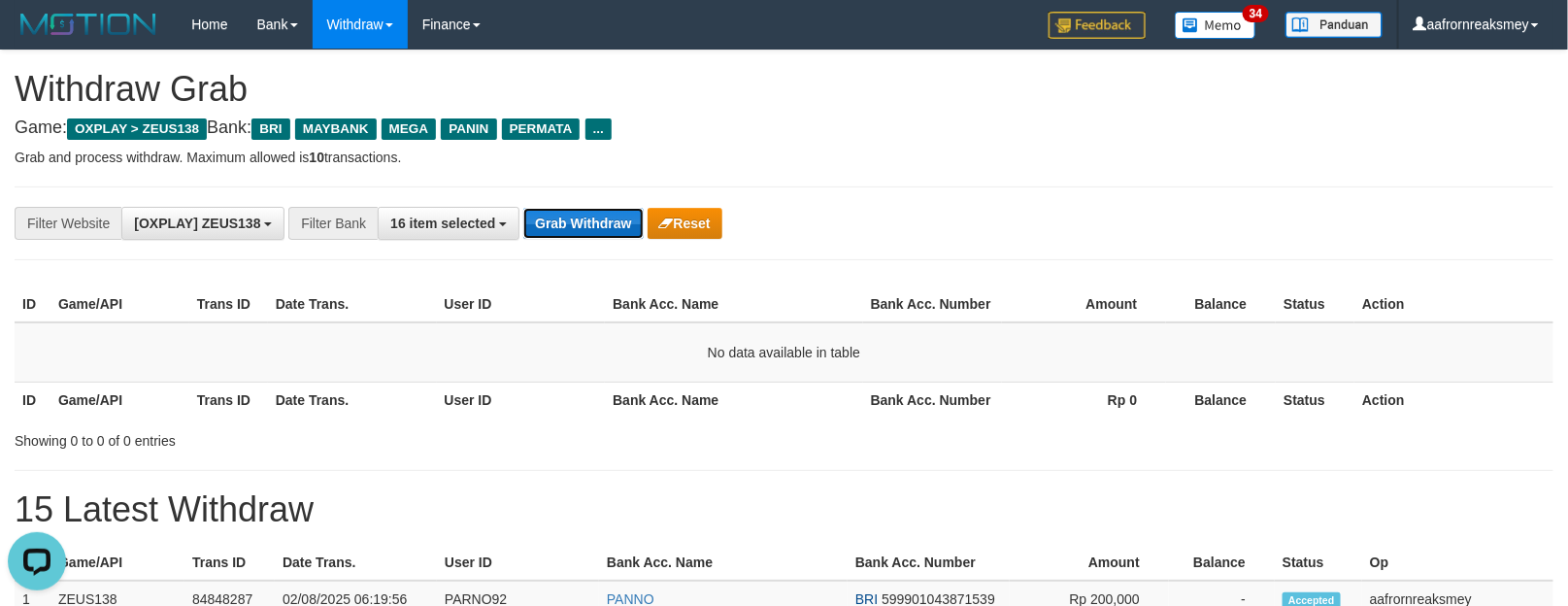 scroll, scrollTop: 0, scrollLeft: 0, axis: both 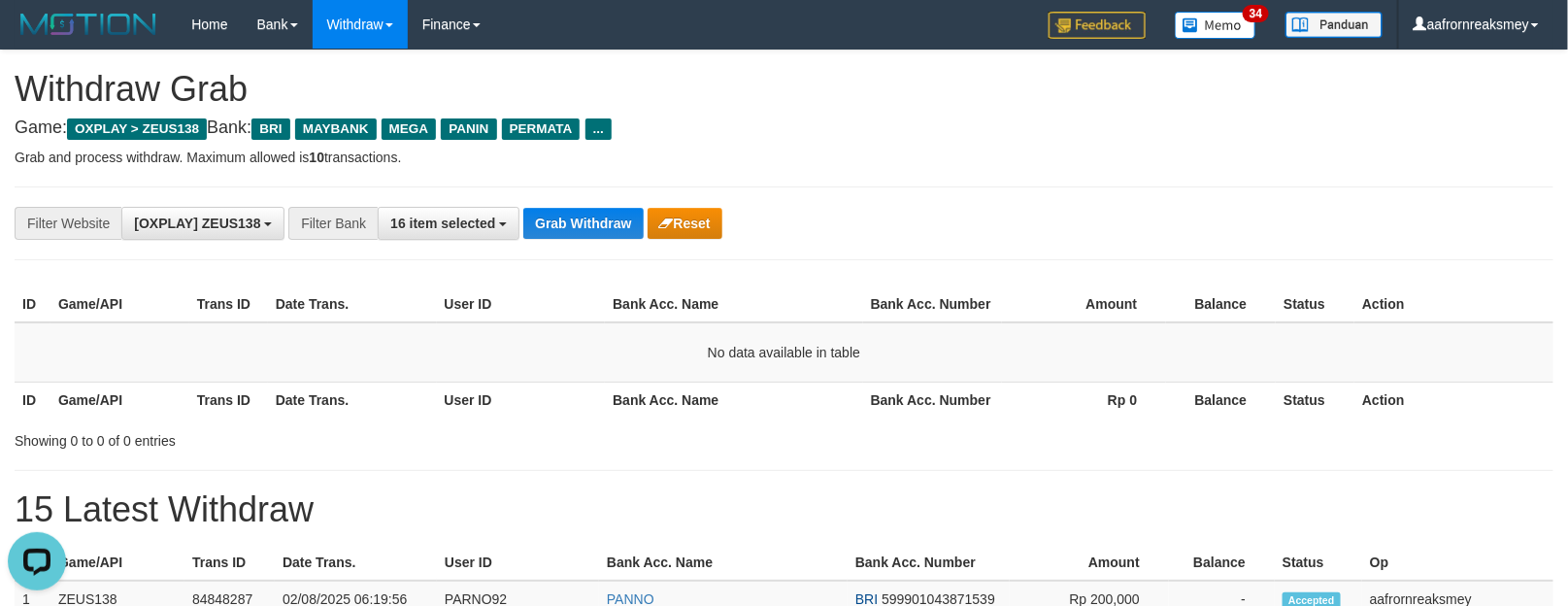 click on "**********" at bounding box center [784, 223] 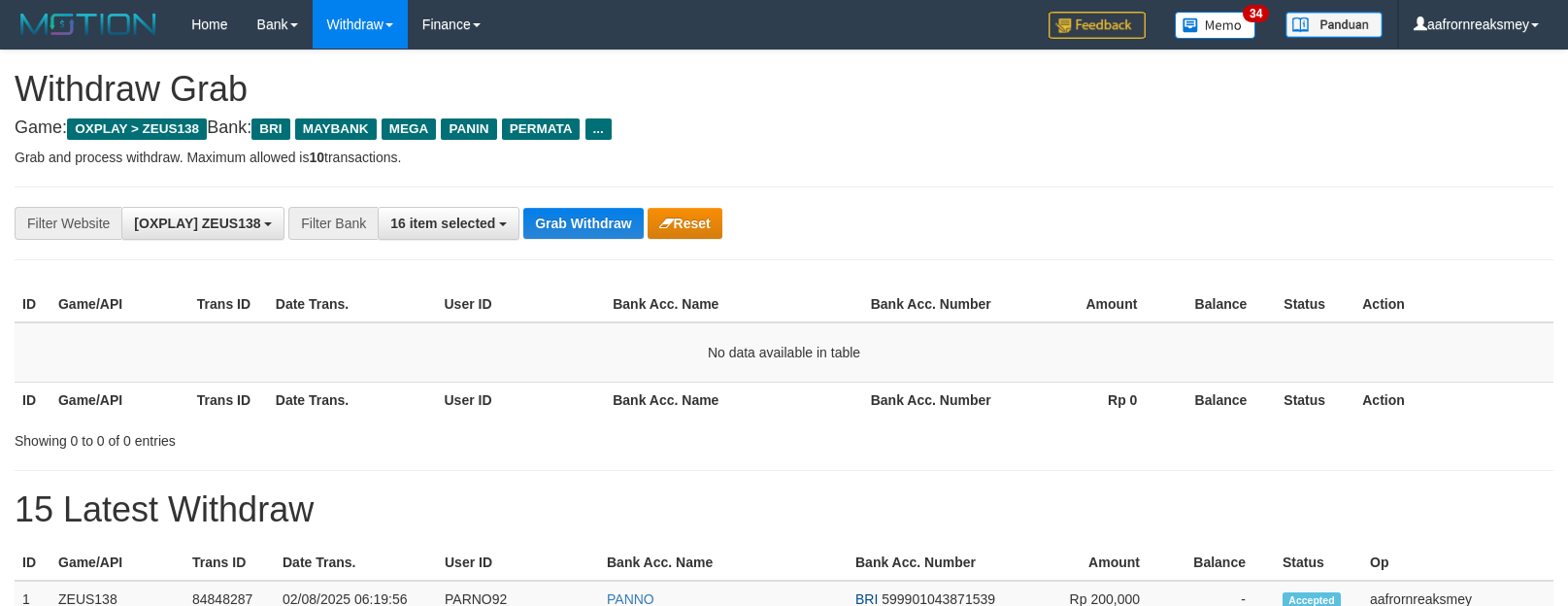 scroll, scrollTop: 0, scrollLeft: 0, axis: both 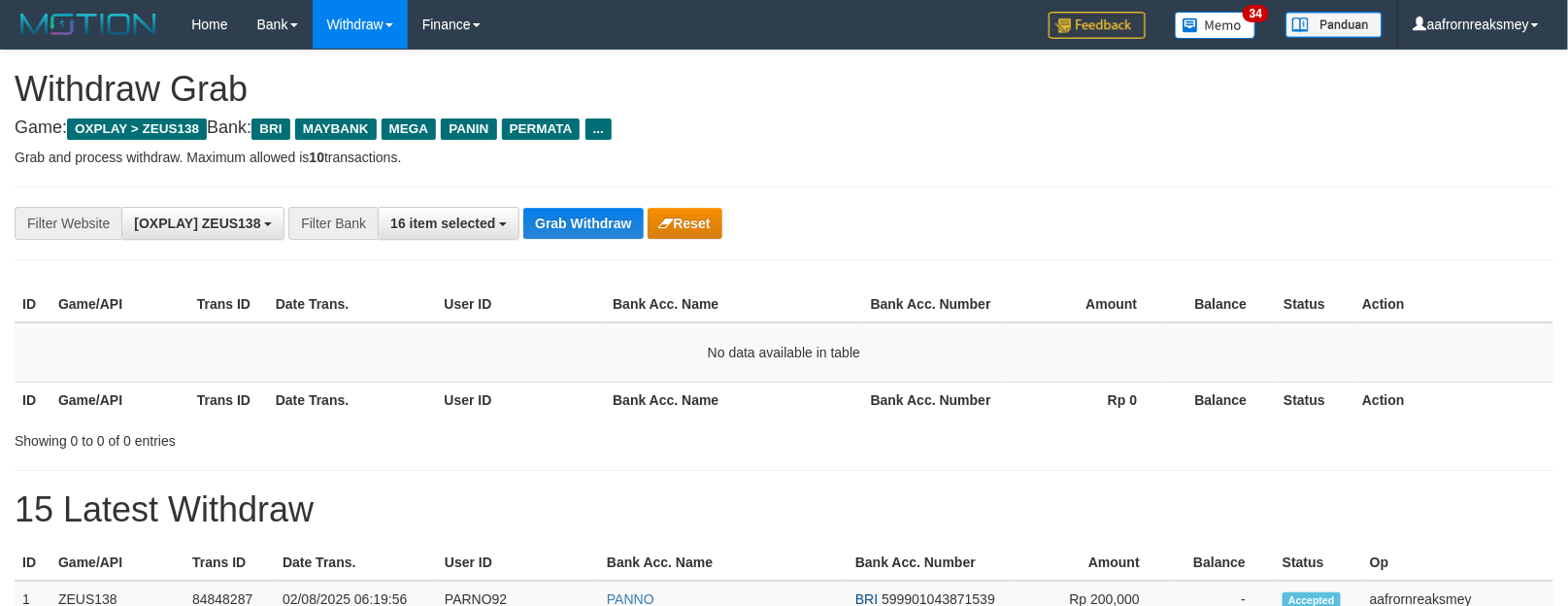 click on "**********" at bounding box center (784, 223) 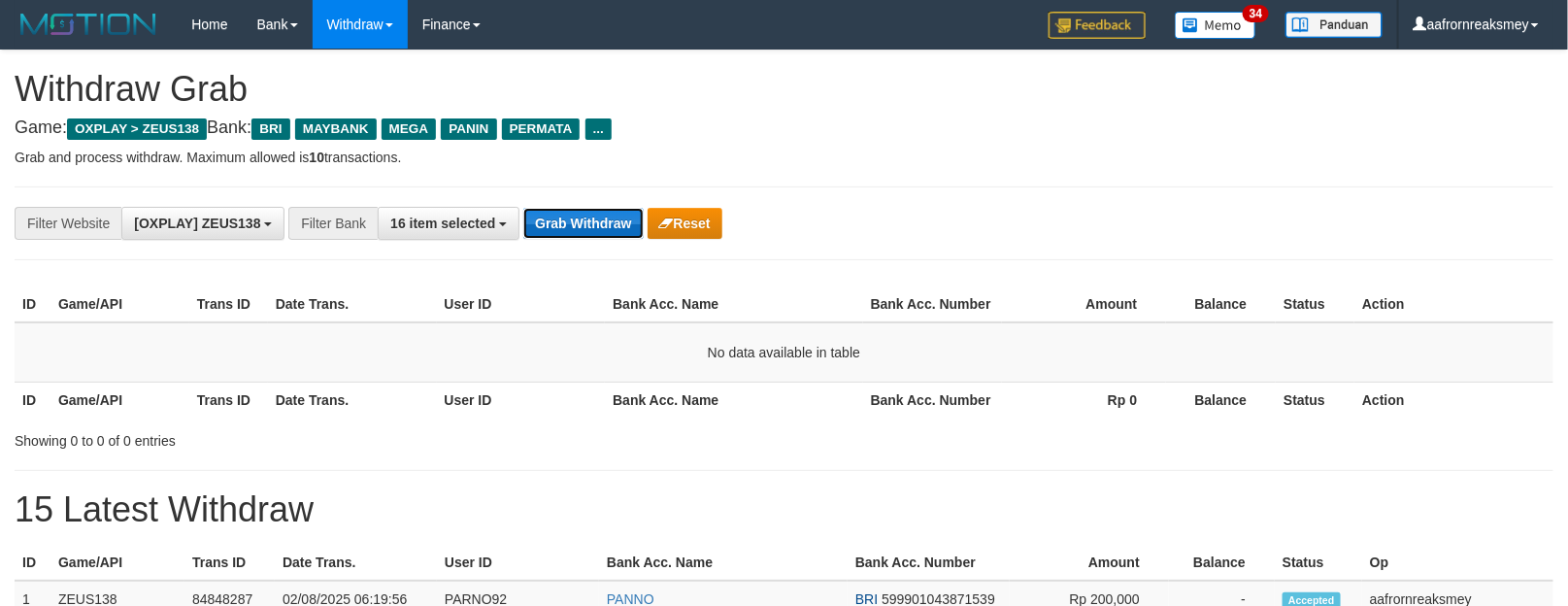 click on "Grab Withdraw" at bounding box center [583, 223] 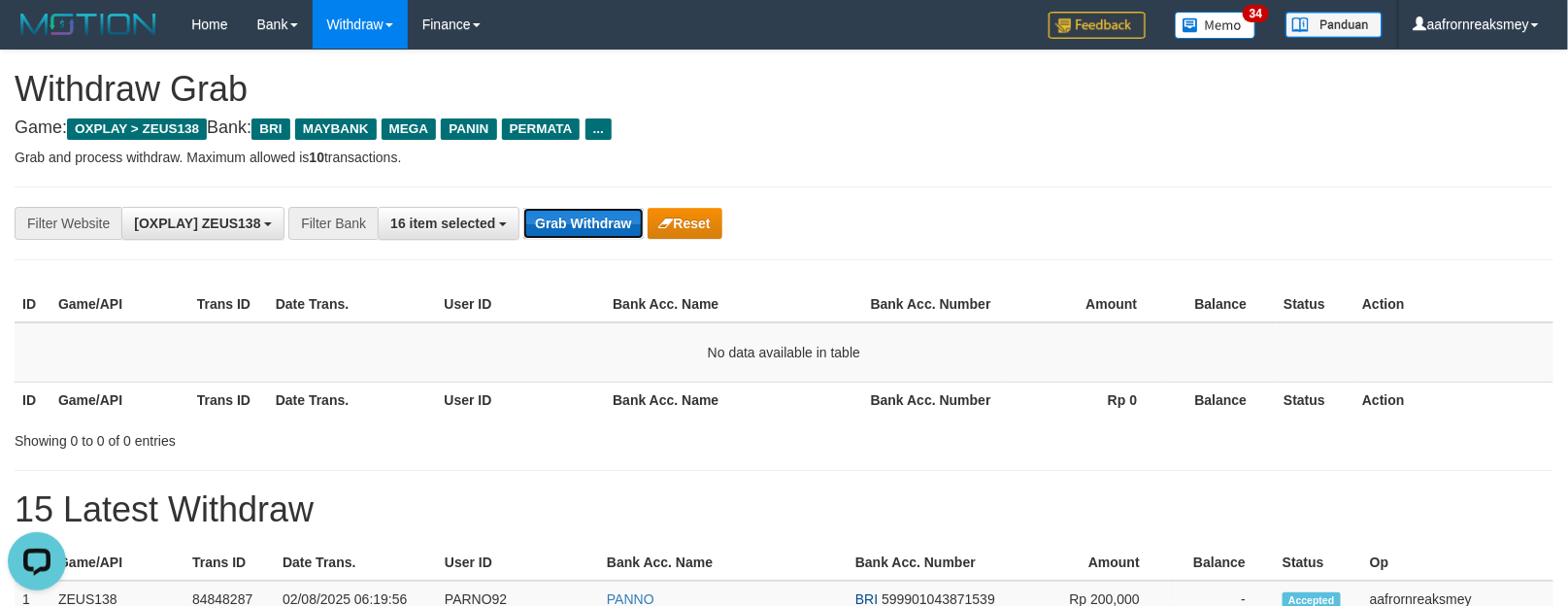 scroll, scrollTop: 0, scrollLeft: 0, axis: both 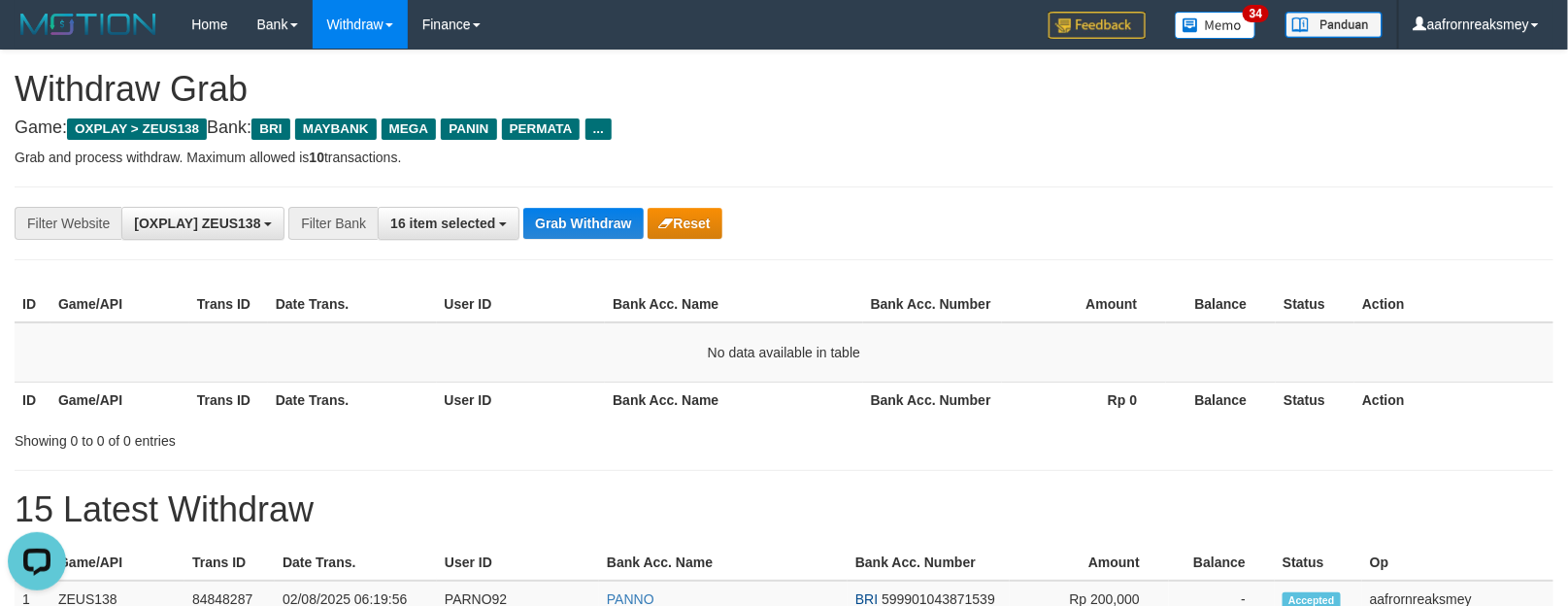 click on "**********" at bounding box center (653, 223) 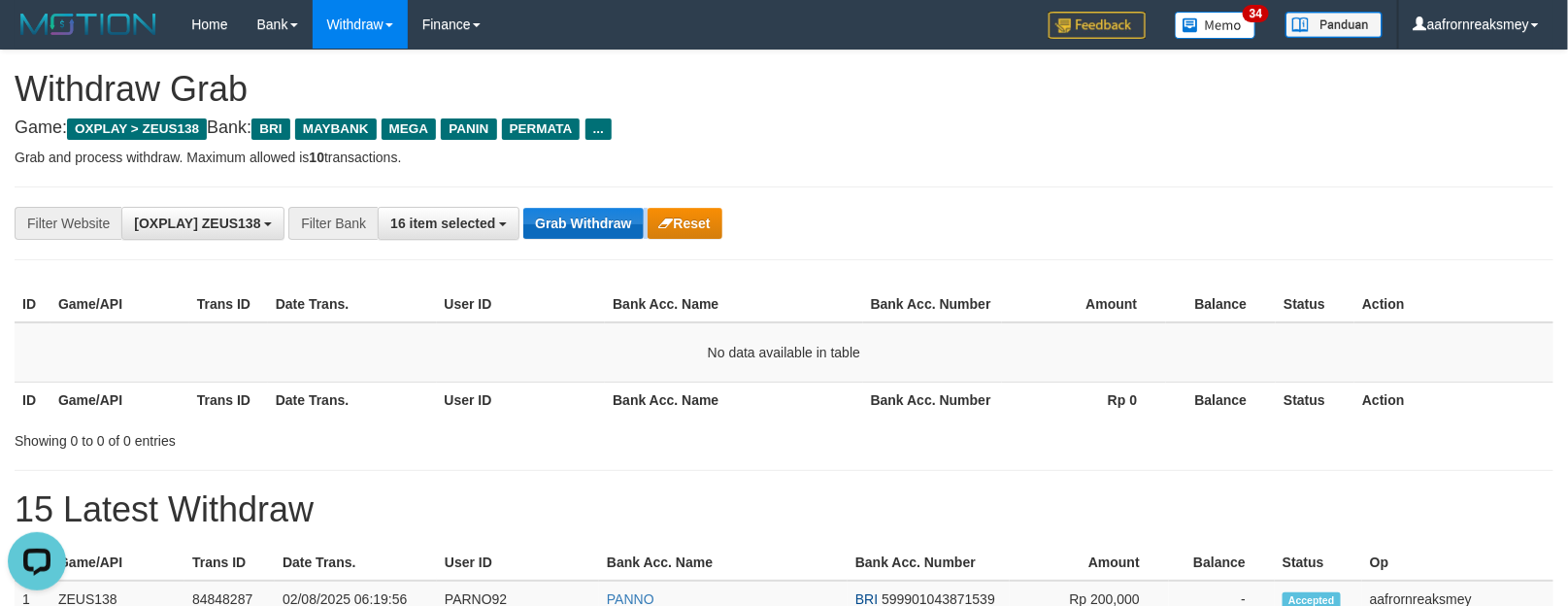 drag, startPoint x: 576, startPoint y: 238, endPoint x: 581, endPoint y: 219, distance: 19.646883 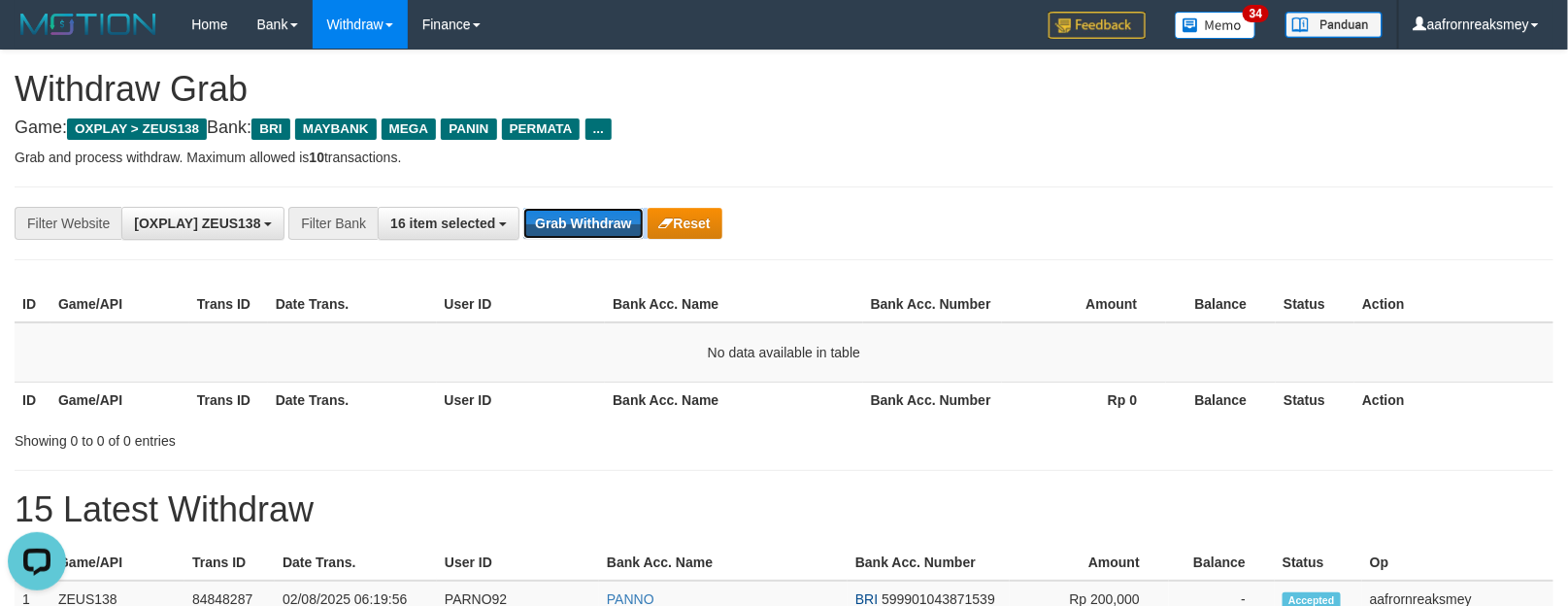 drag, startPoint x: 581, startPoint y: 219, endPoint x: 593, endPoint y: 205, distance: 18.439089 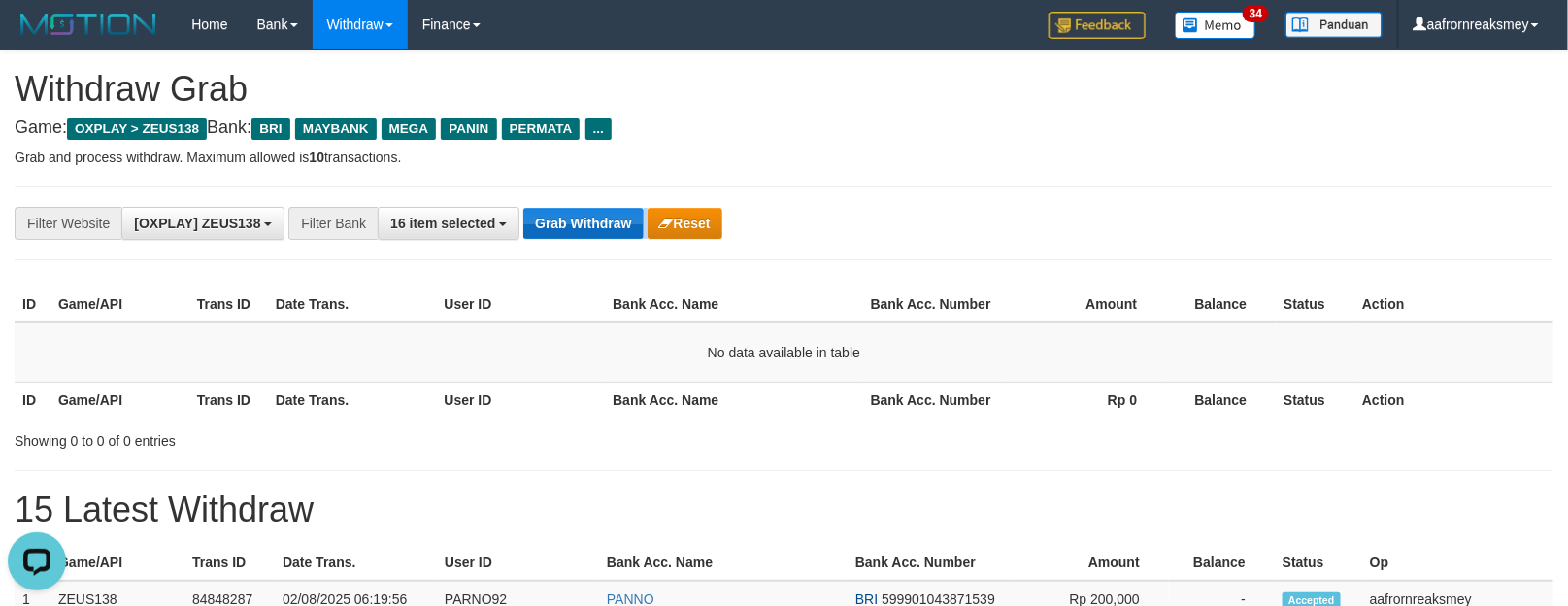 click on "**********" at bounding box center (784, 223) 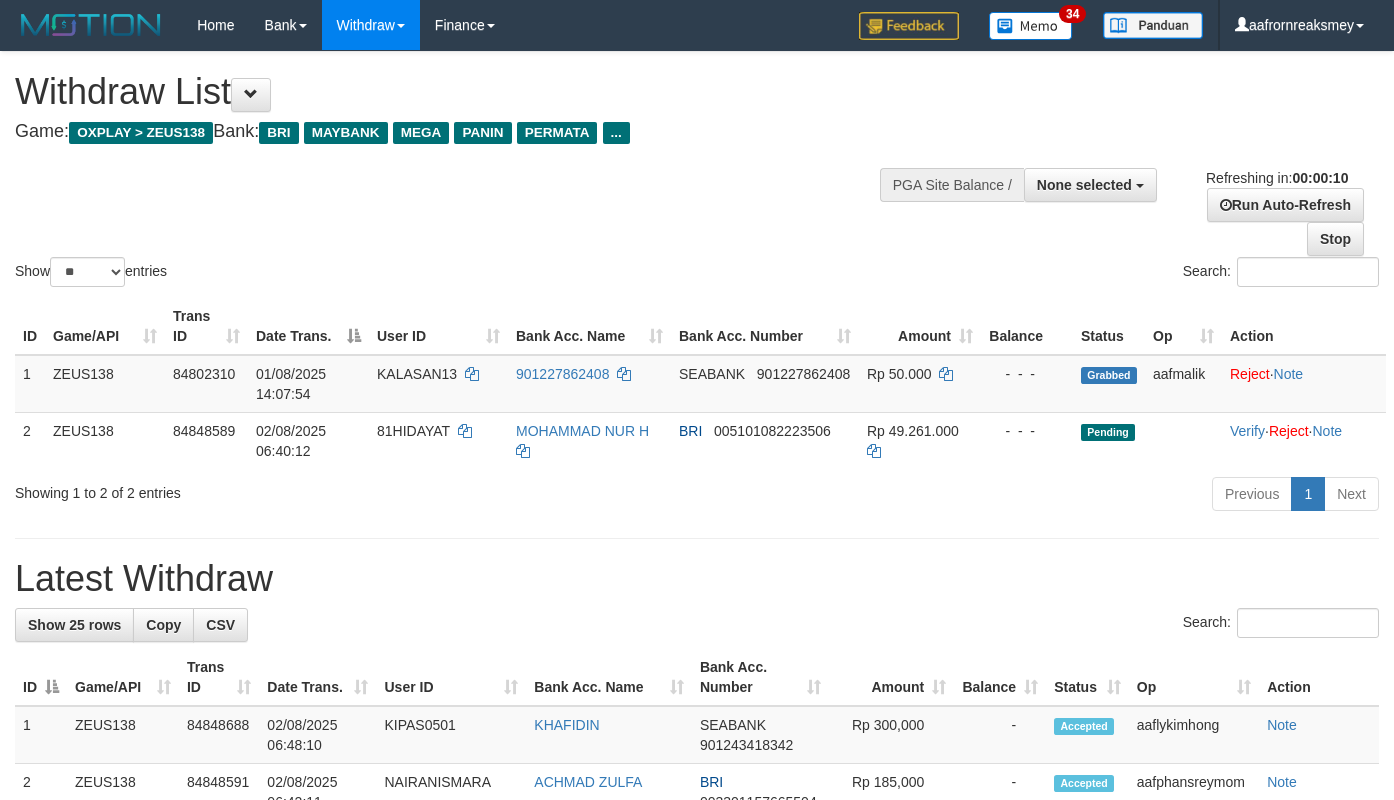 select 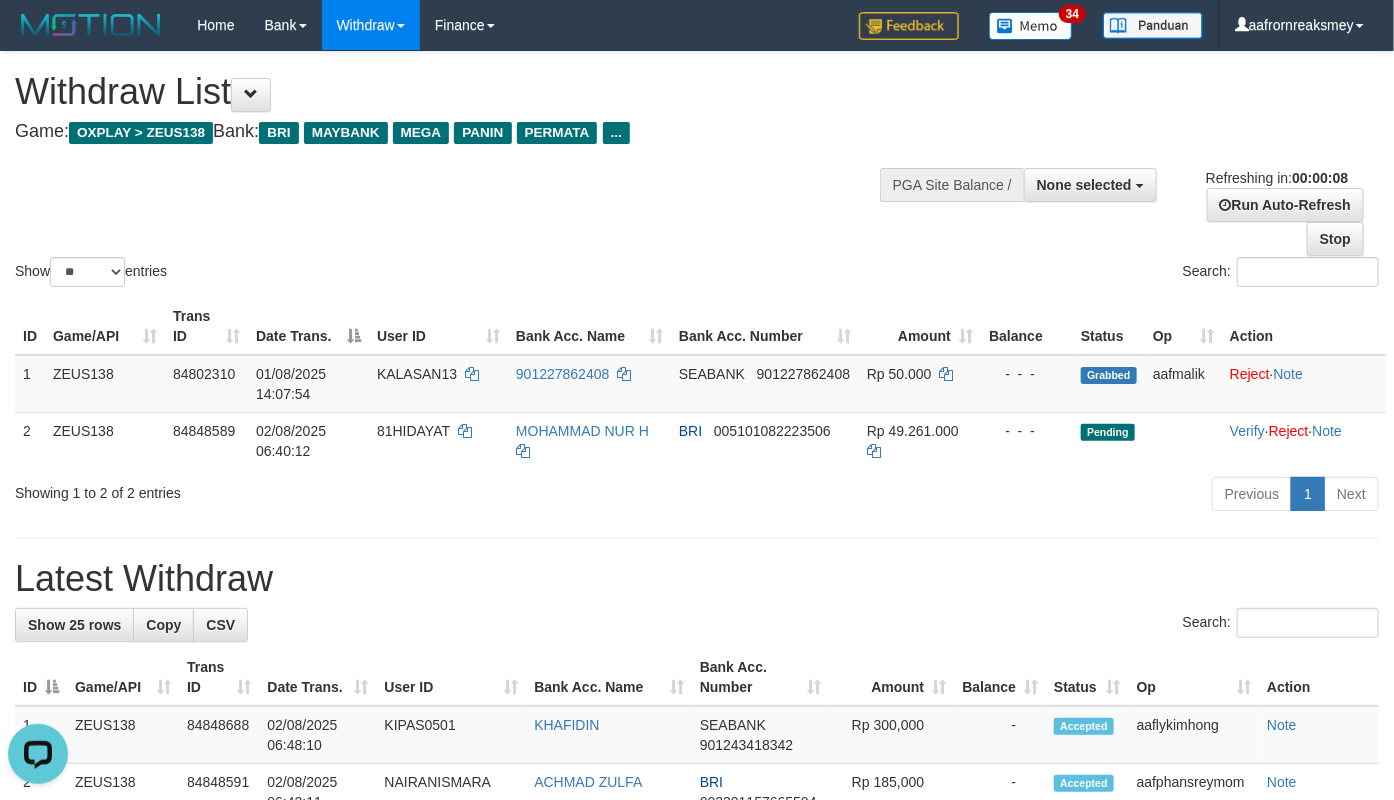 scroll, scrollTop: 0, scrollLeft: 0, axis: both 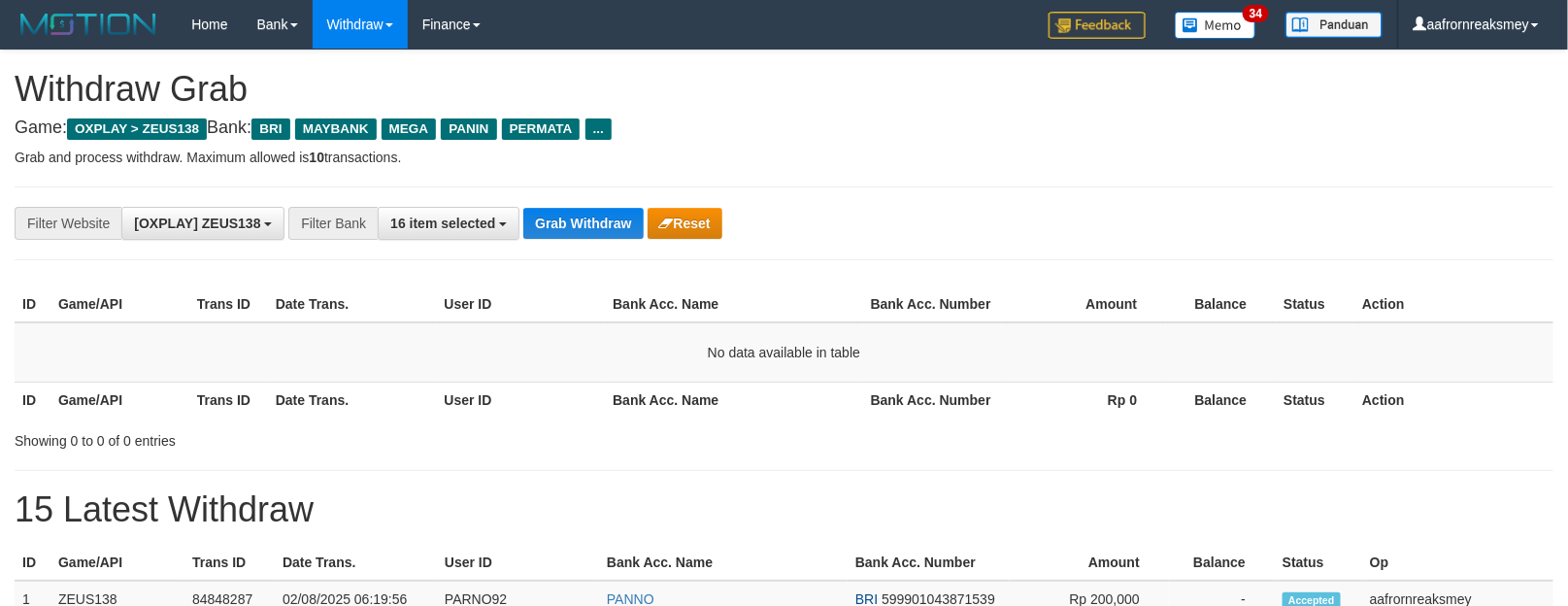 click on "Grab Withdraw" at bounding box center [583, 223] 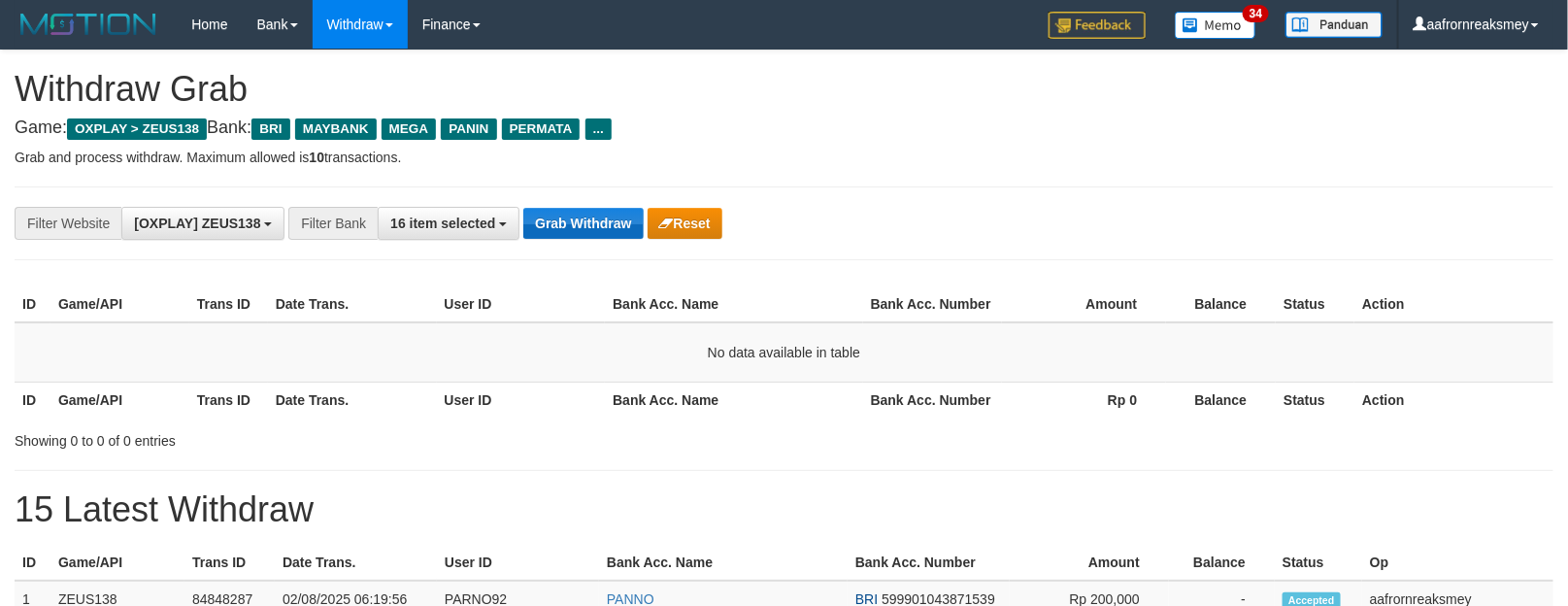 click on "Grab Withdraw" at bounding box center (583, 223) 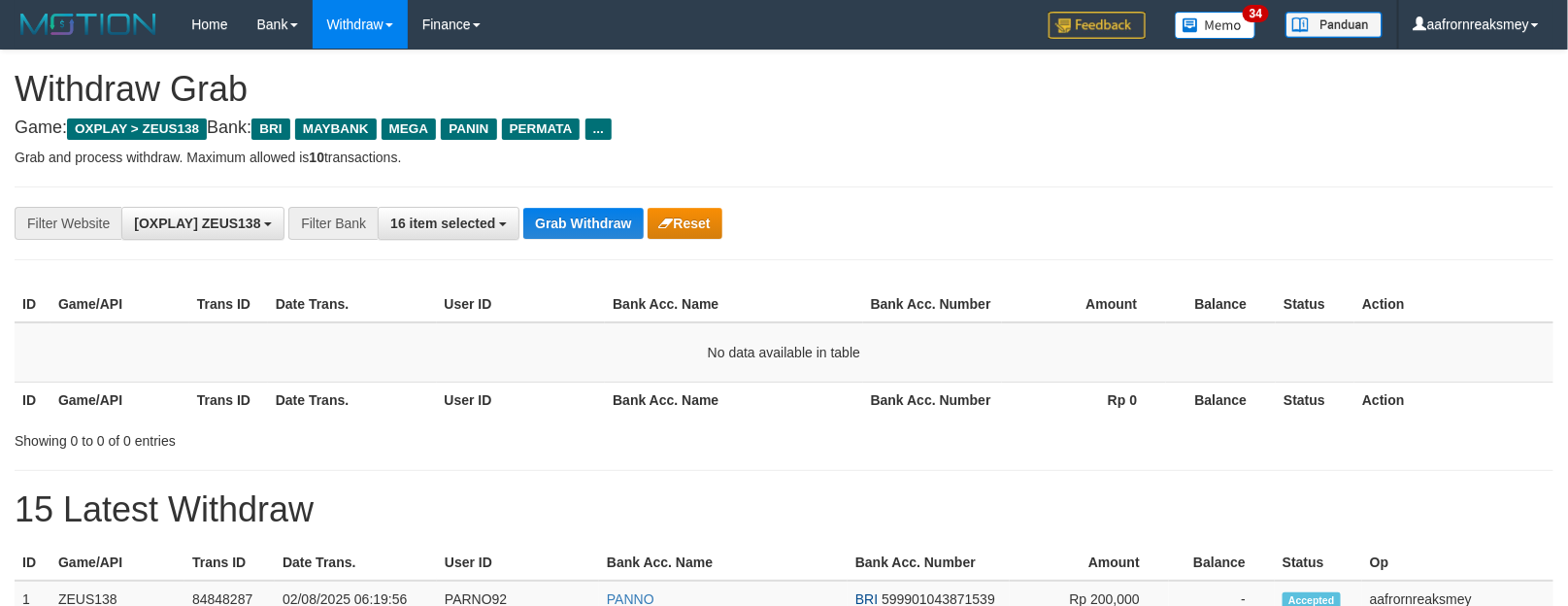 click on "**********" at bounding box center [784, 223] 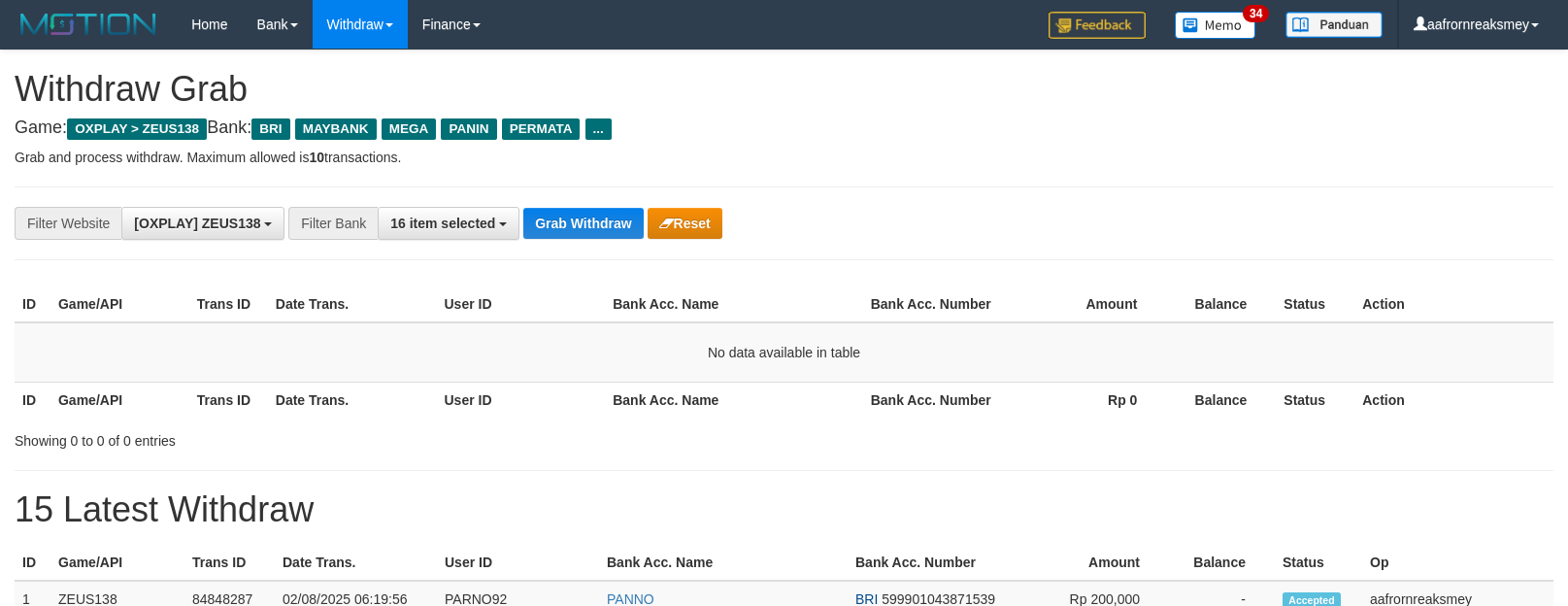 scroll, scrollTop: 0, scrollLeft: 0, axis: both 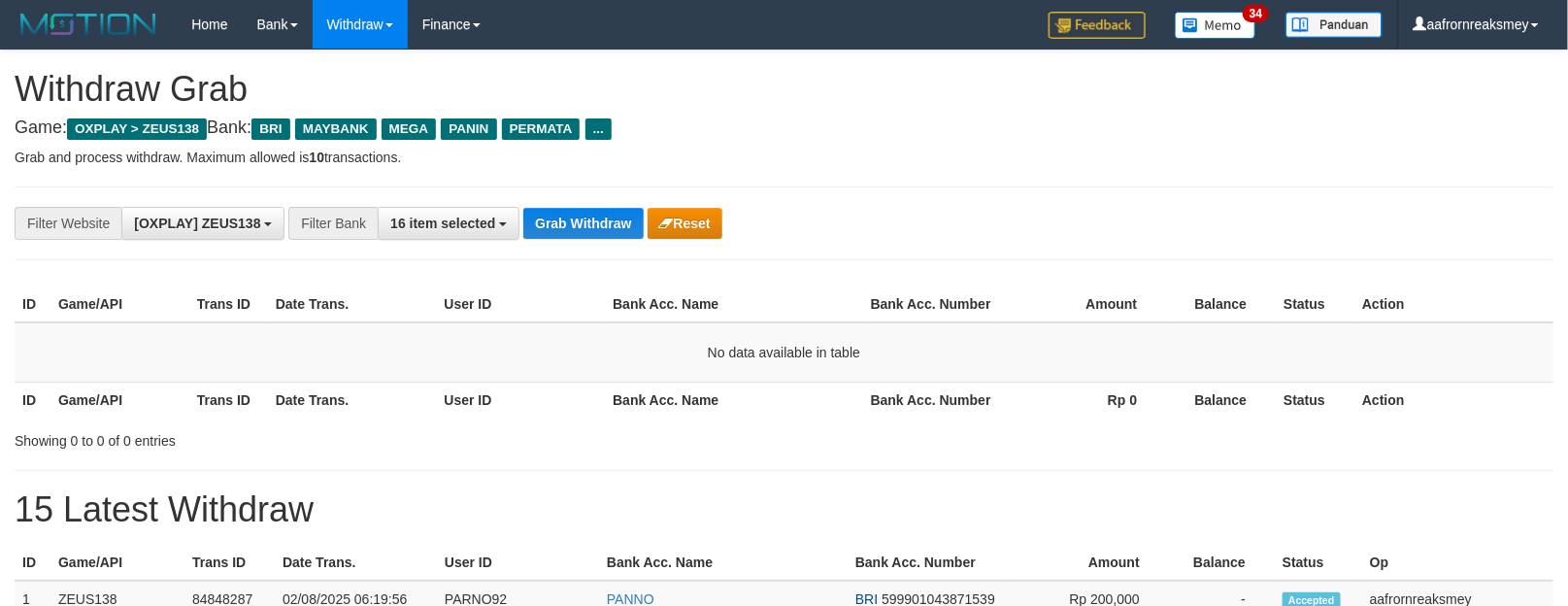 click on "**********" at bounding box center [784, 223] 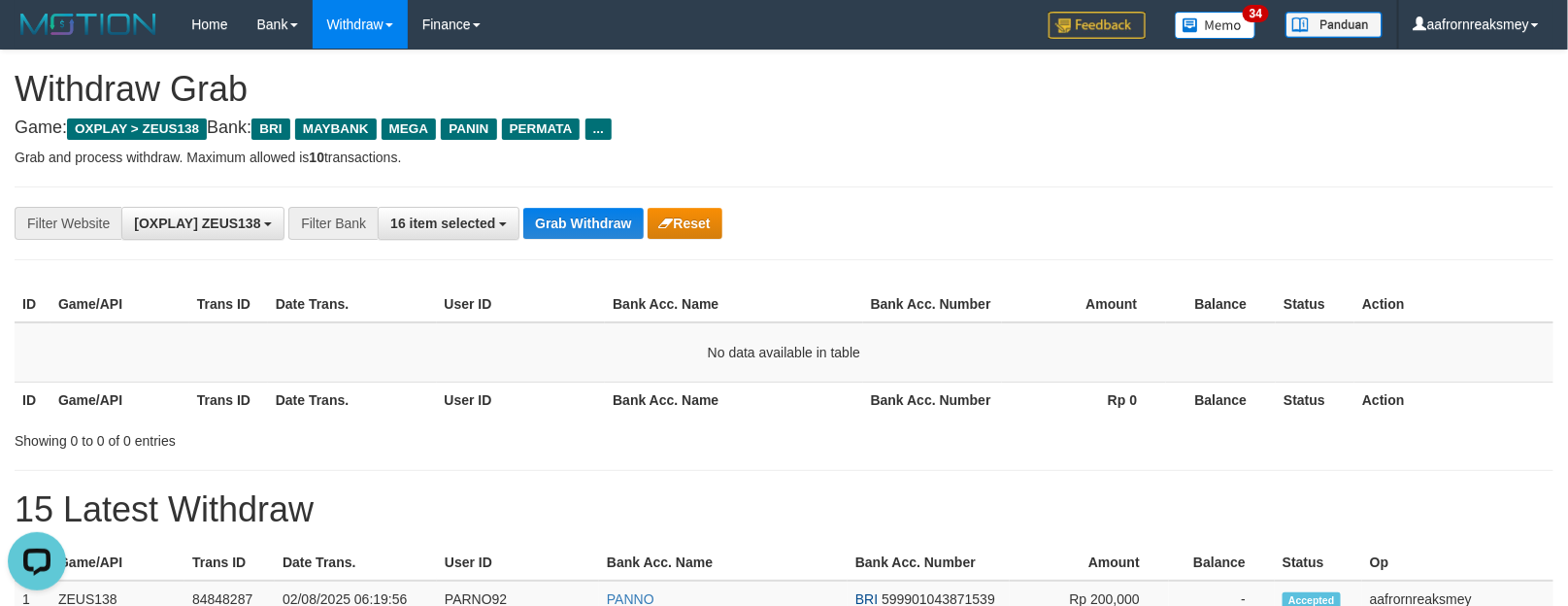 scroll, scrollTop: 0, scrollLeft: 0, axis: both 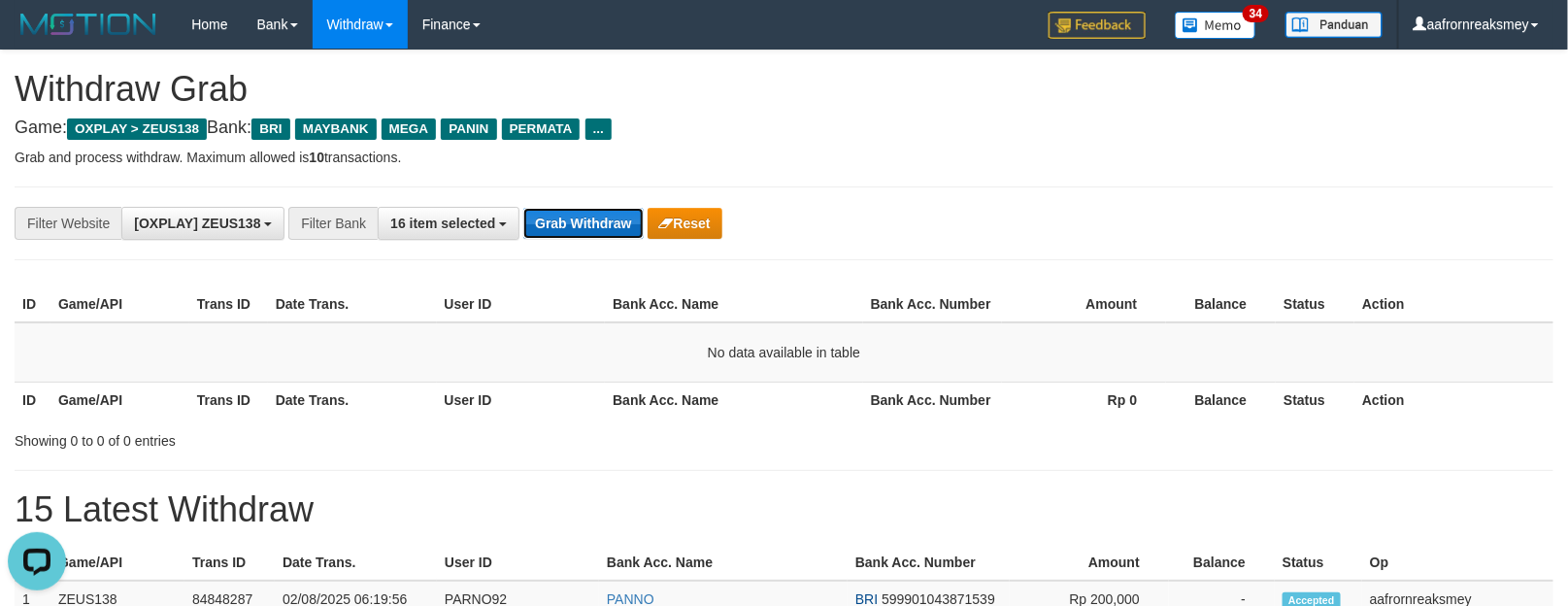 click on "Grab Withdraw" at bounding box center [583, 223] 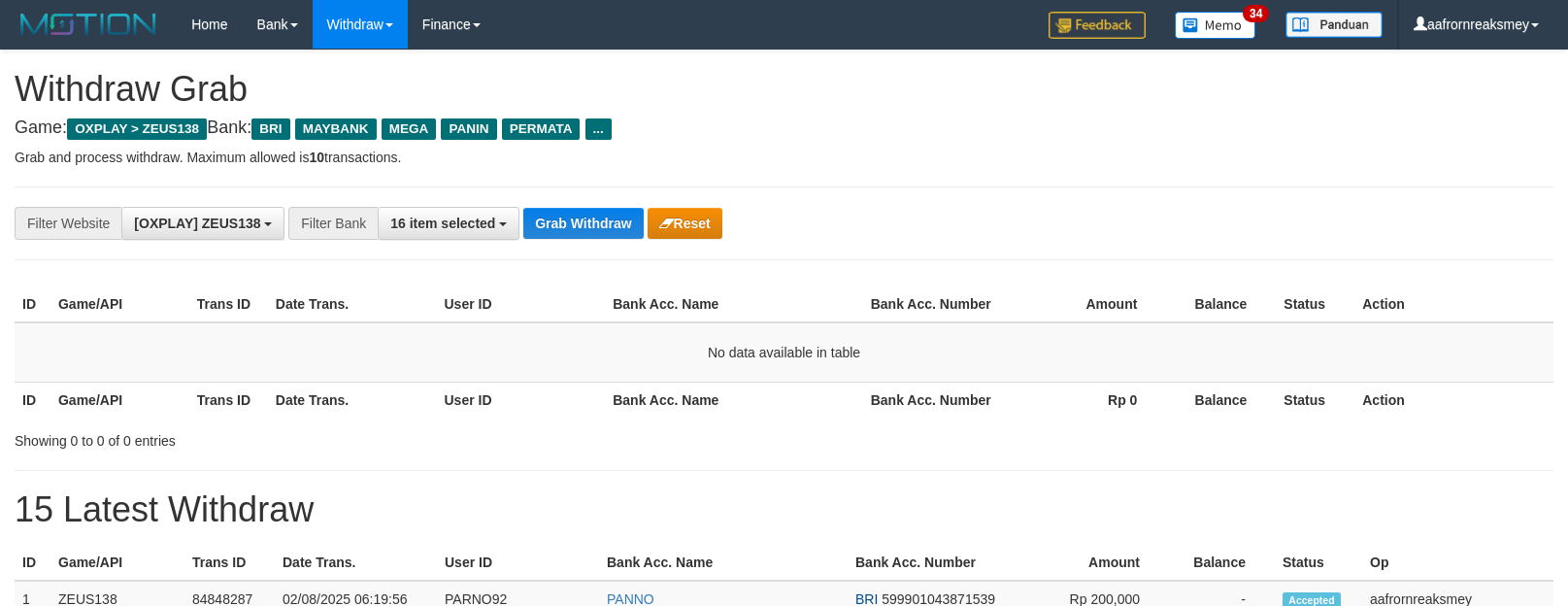 scroll, scrollTop: 0, scrollLeft: 0, axis: both 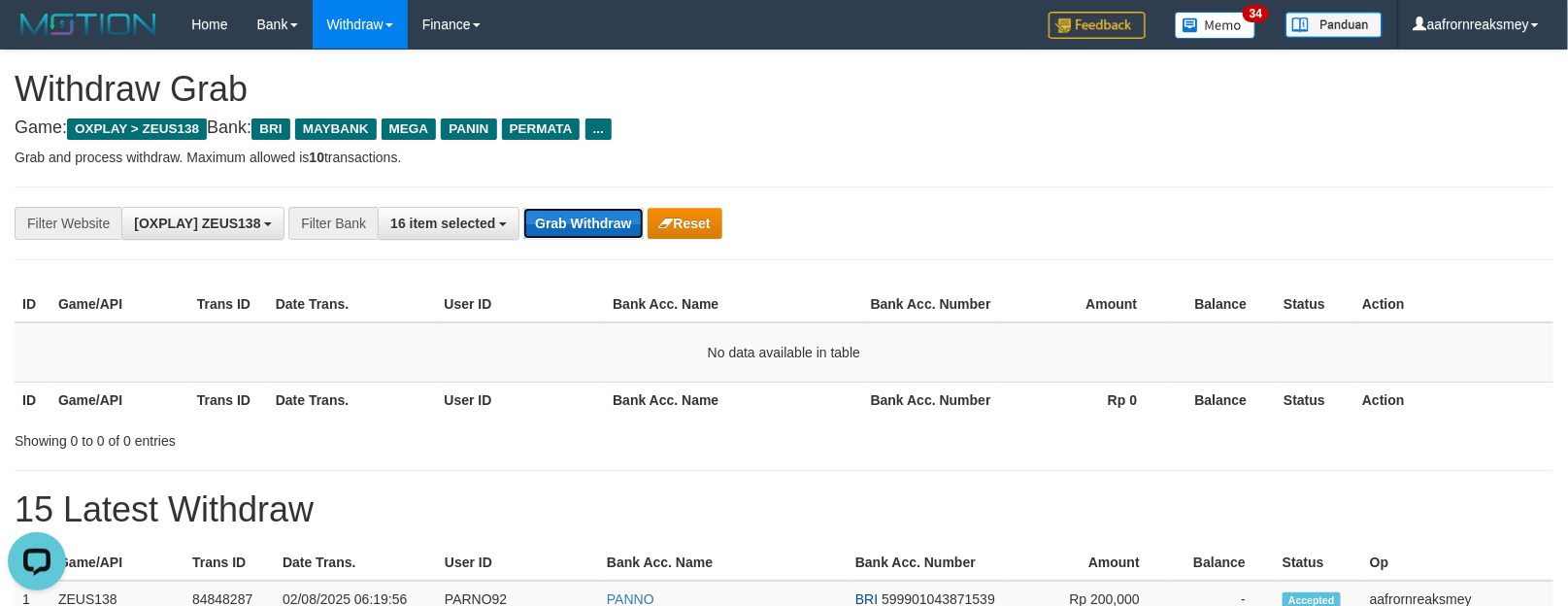 click on "Grab Withdraw" at bounding box center (583, 223) 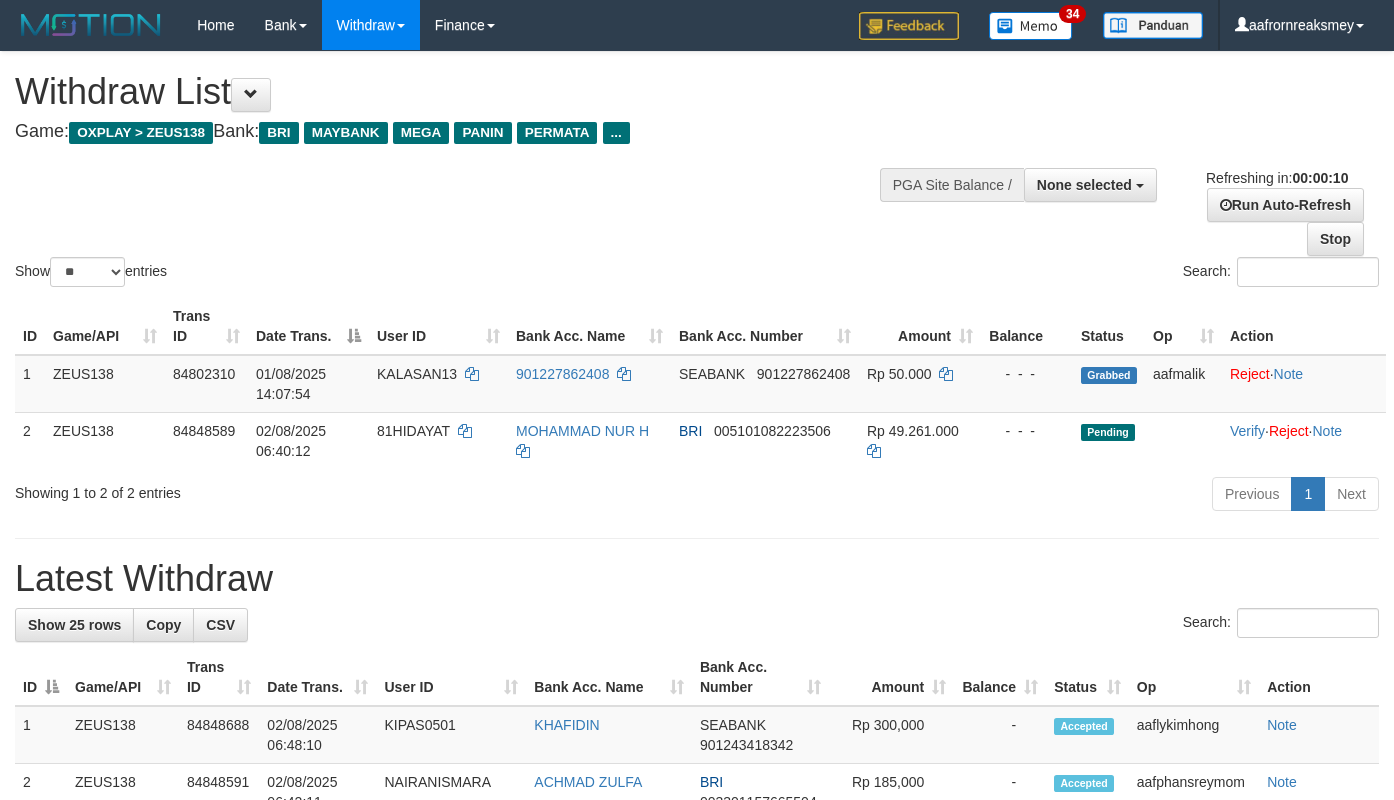 select 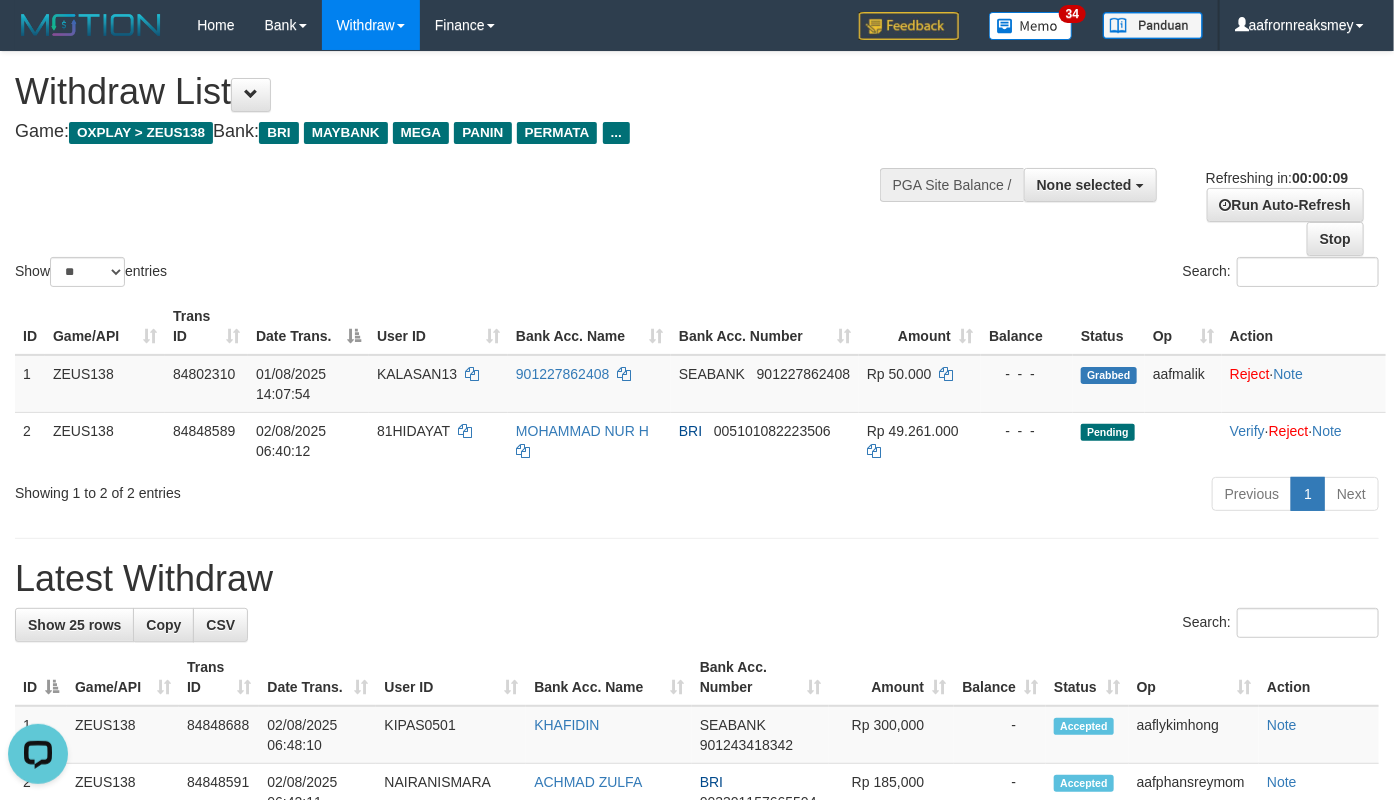scroll, scrollTop: 0, scrollLeft: 0, axis: both 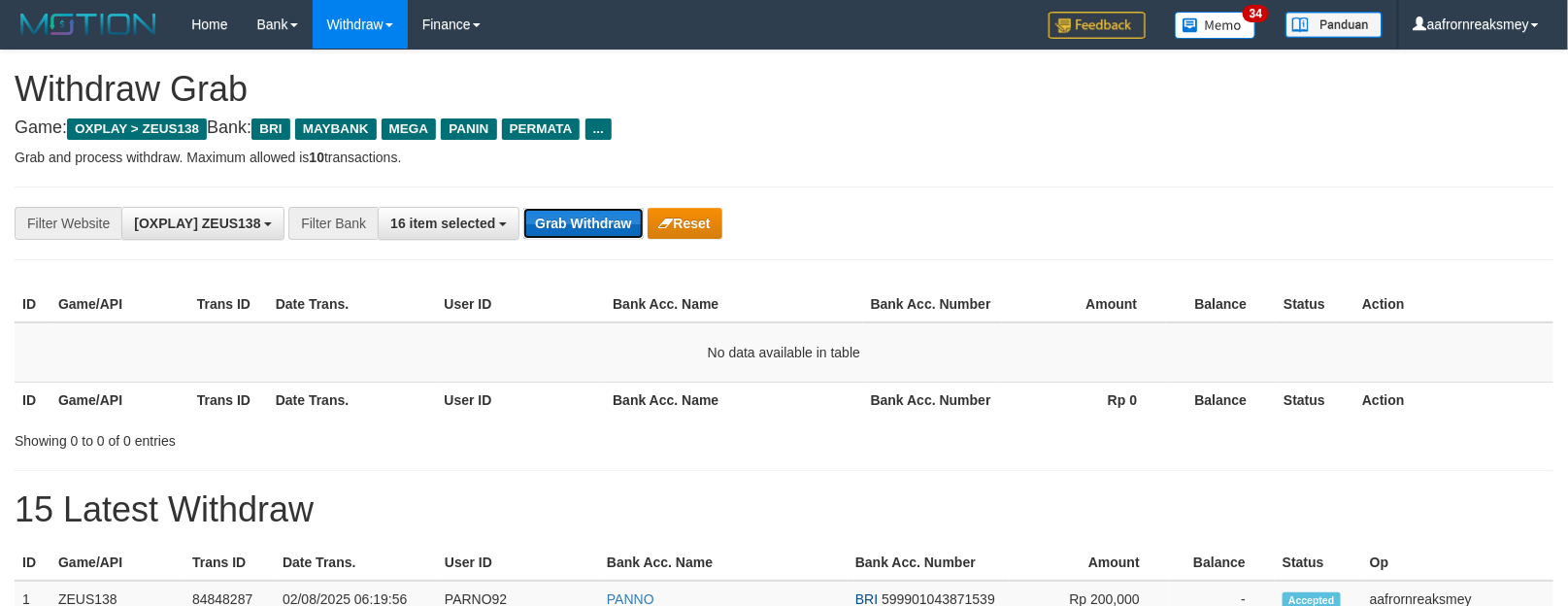 click on "Grab Withdraw" at bounding box center (583, 223) 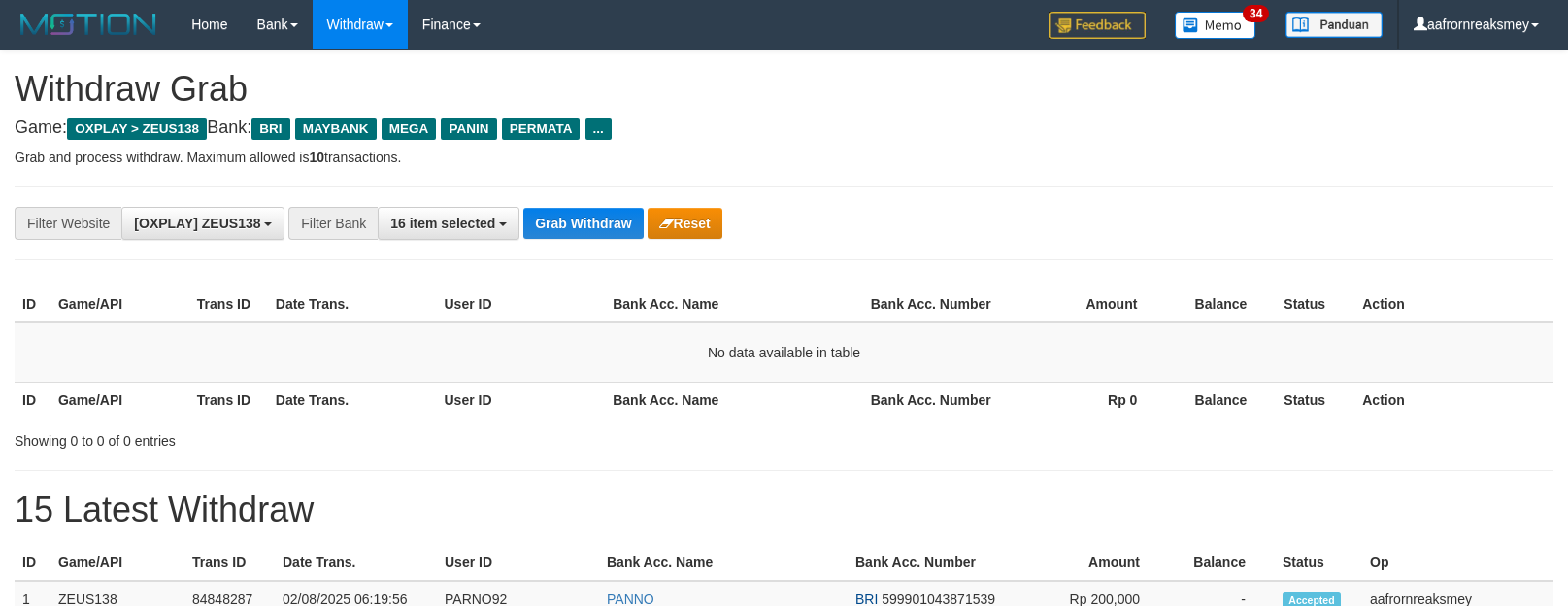scroll, scrollTop: 0, scrollLeft: 0, axis: both 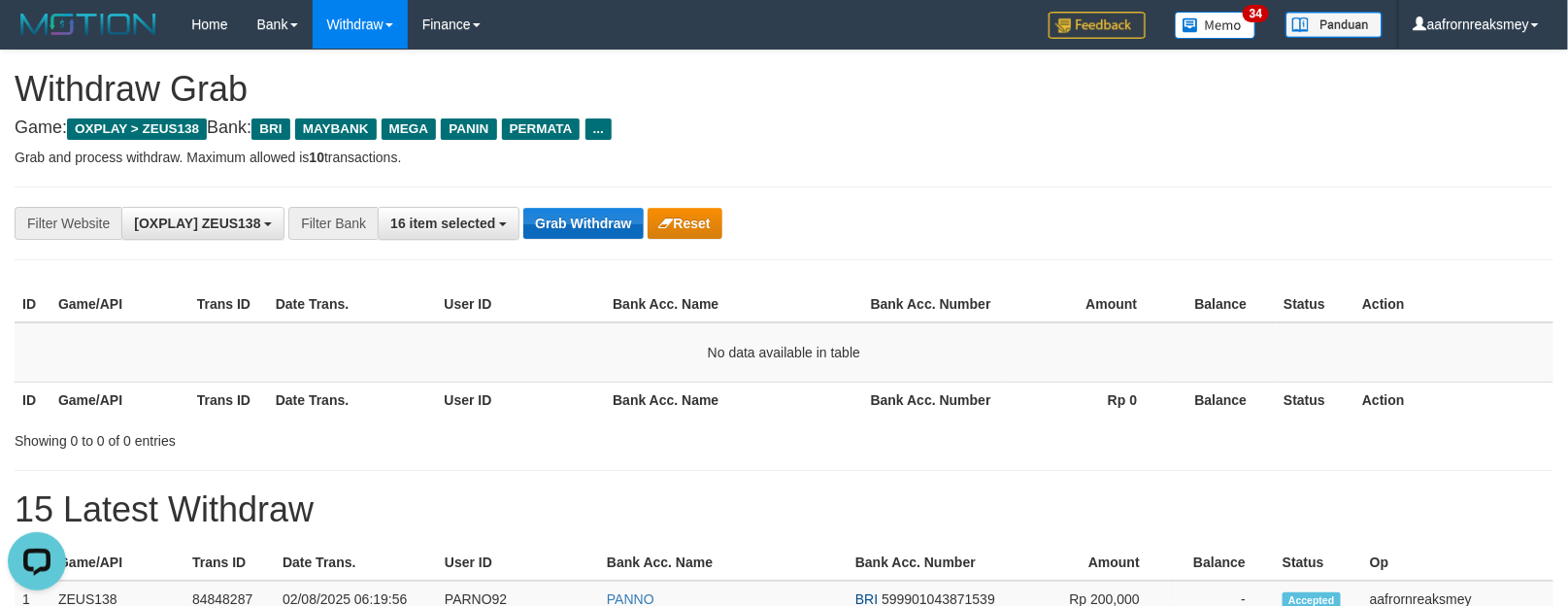 click on "**********" at bounding box center (784, 828) 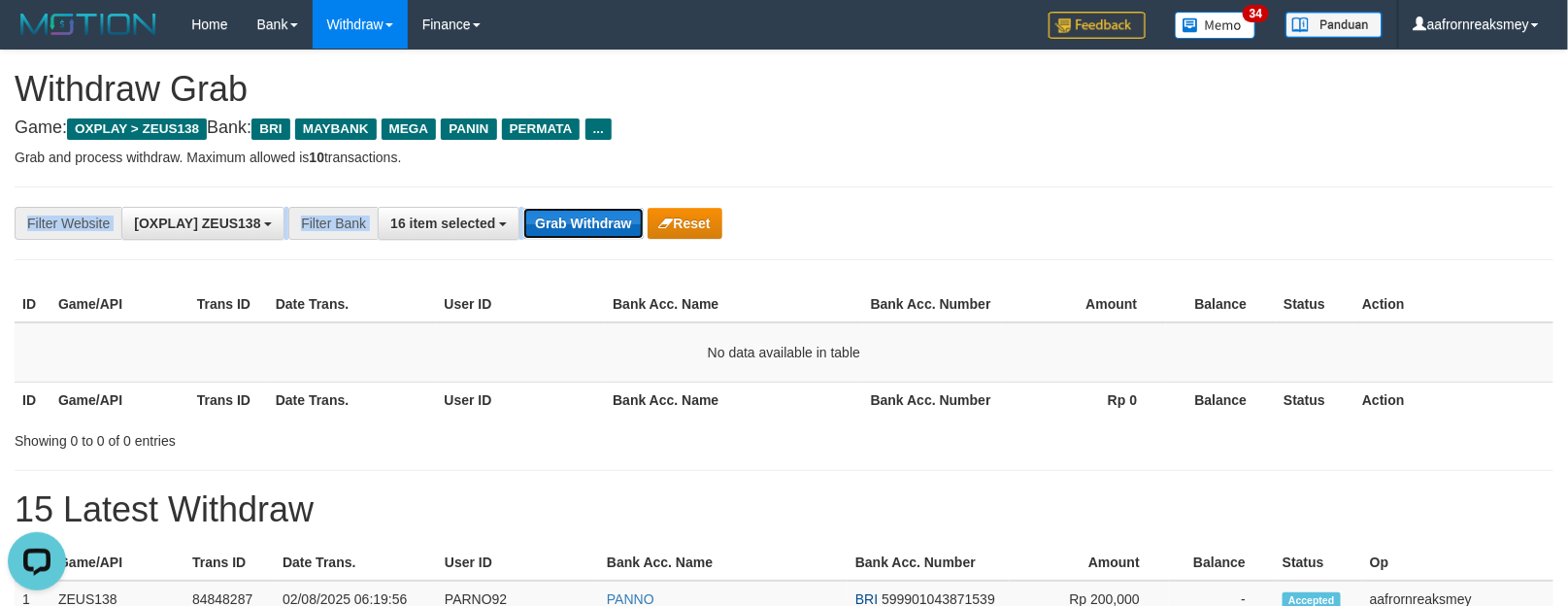 click on "Grab Withdraw" at bounding box center (583, 223) 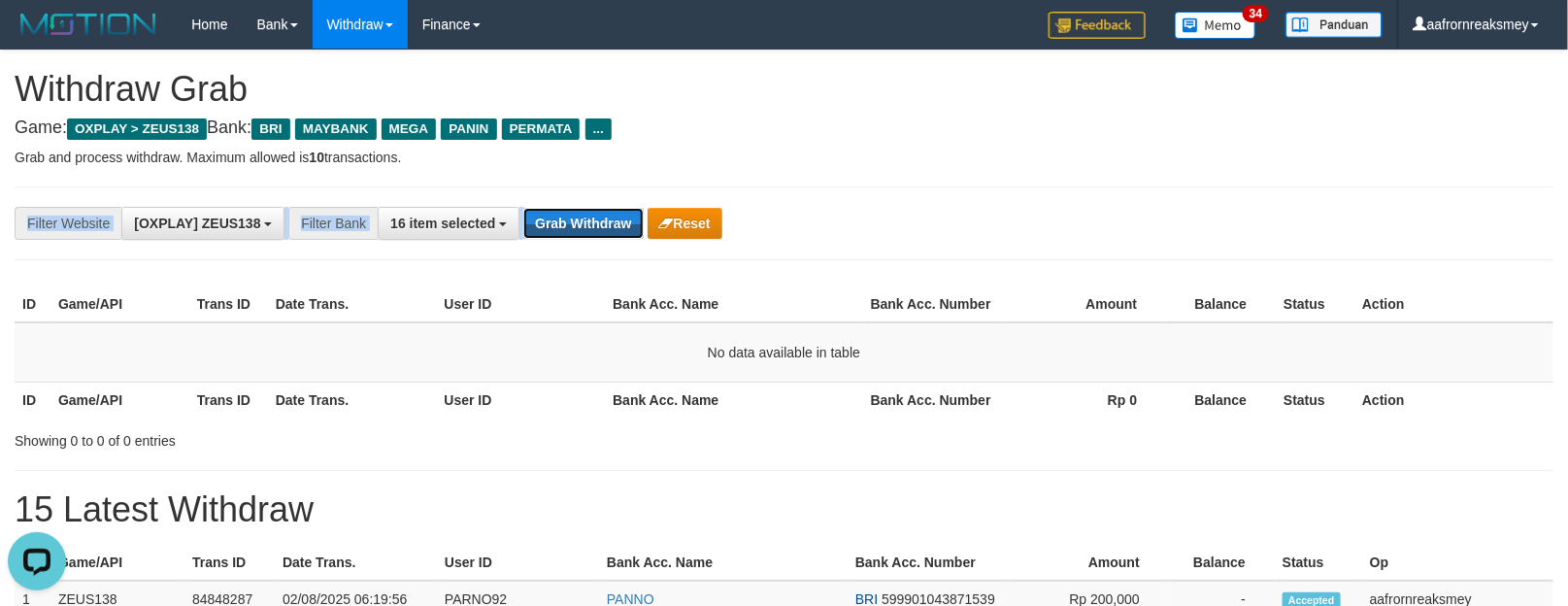 drag, startPoint x: 568, startPoint y: 209, endPoint x: 569, endPoint y: 188, distance: 21.023796 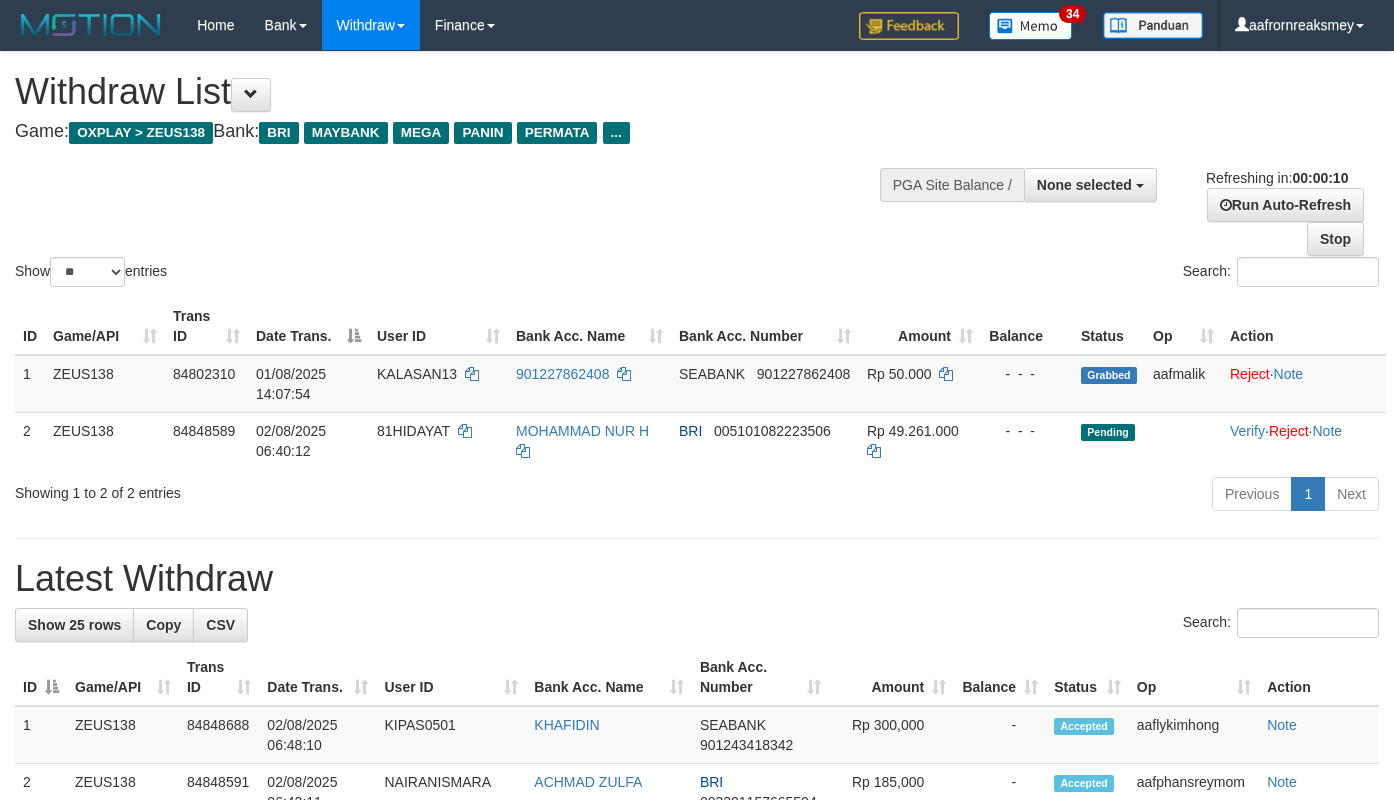 select 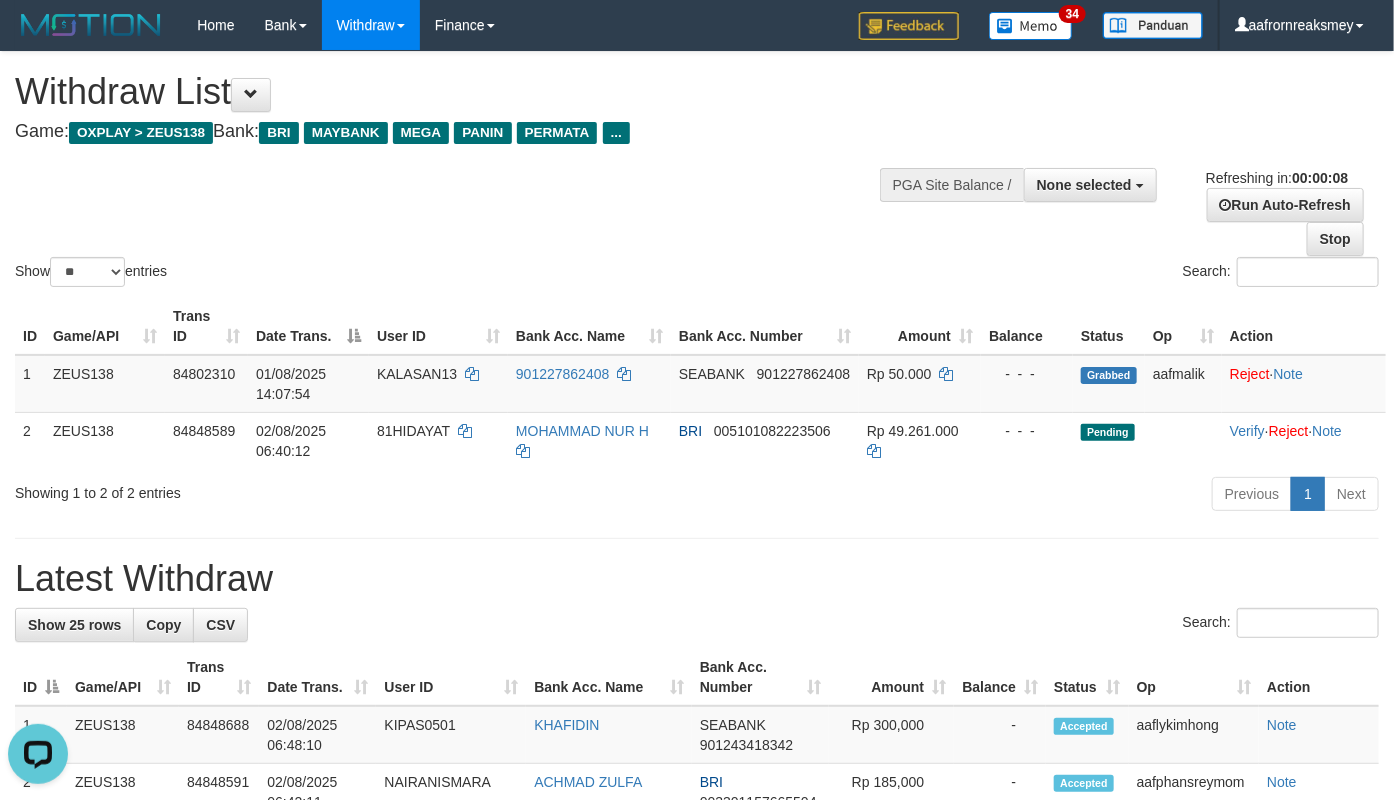 scroll, scrollTop: 0, scrollLeft: 0, axis: both 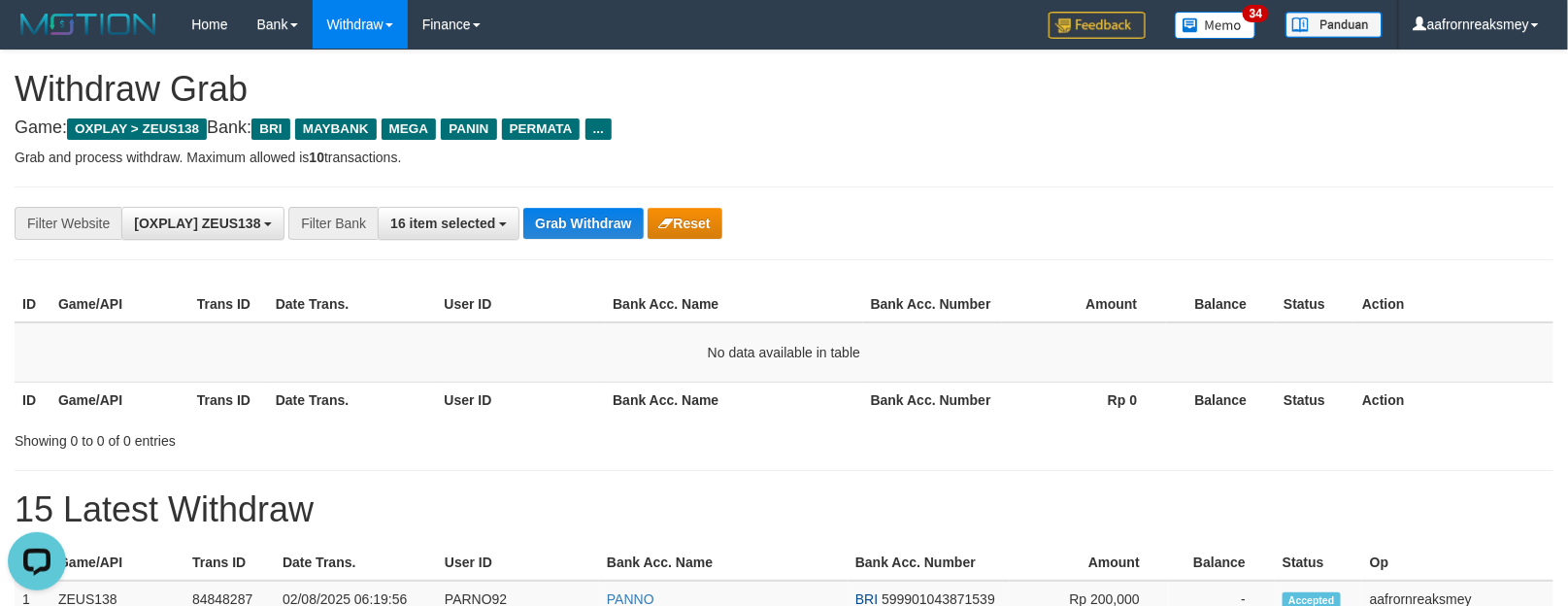 click on "PERMATA" at bounding box center (541, 129) 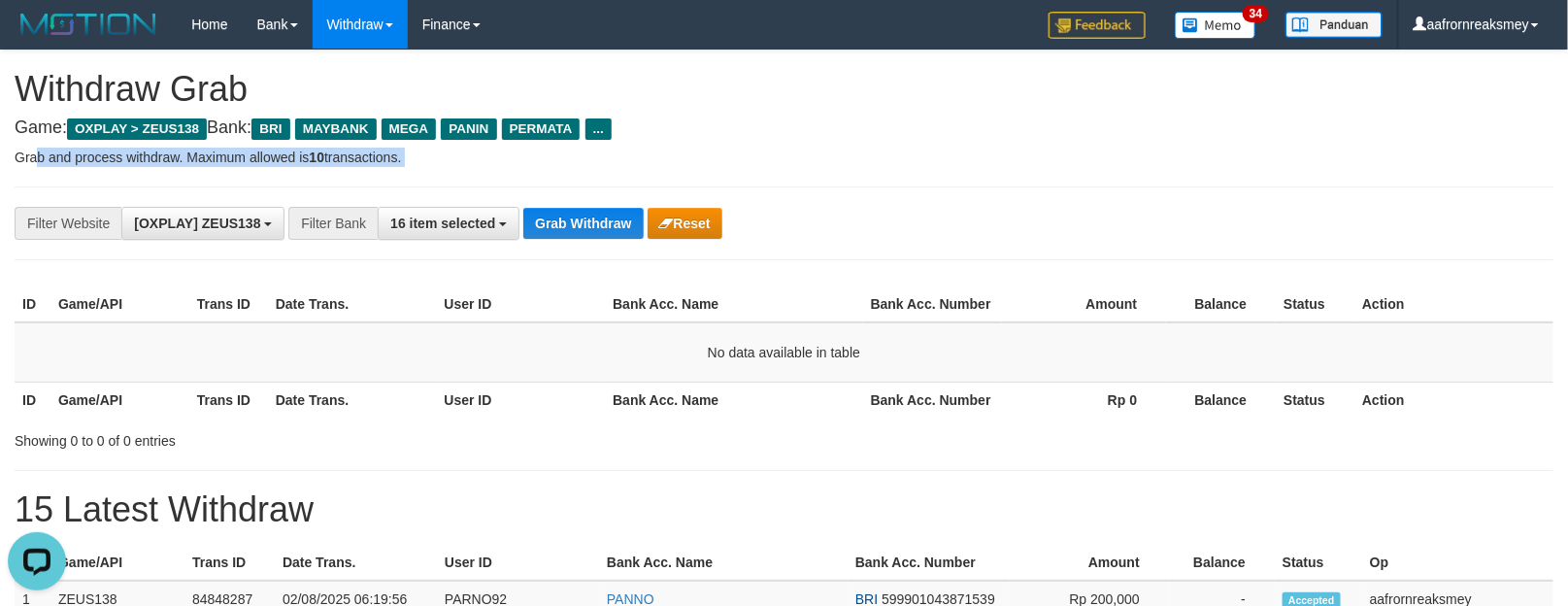 click on "**********" at bounding box center (784, 828) 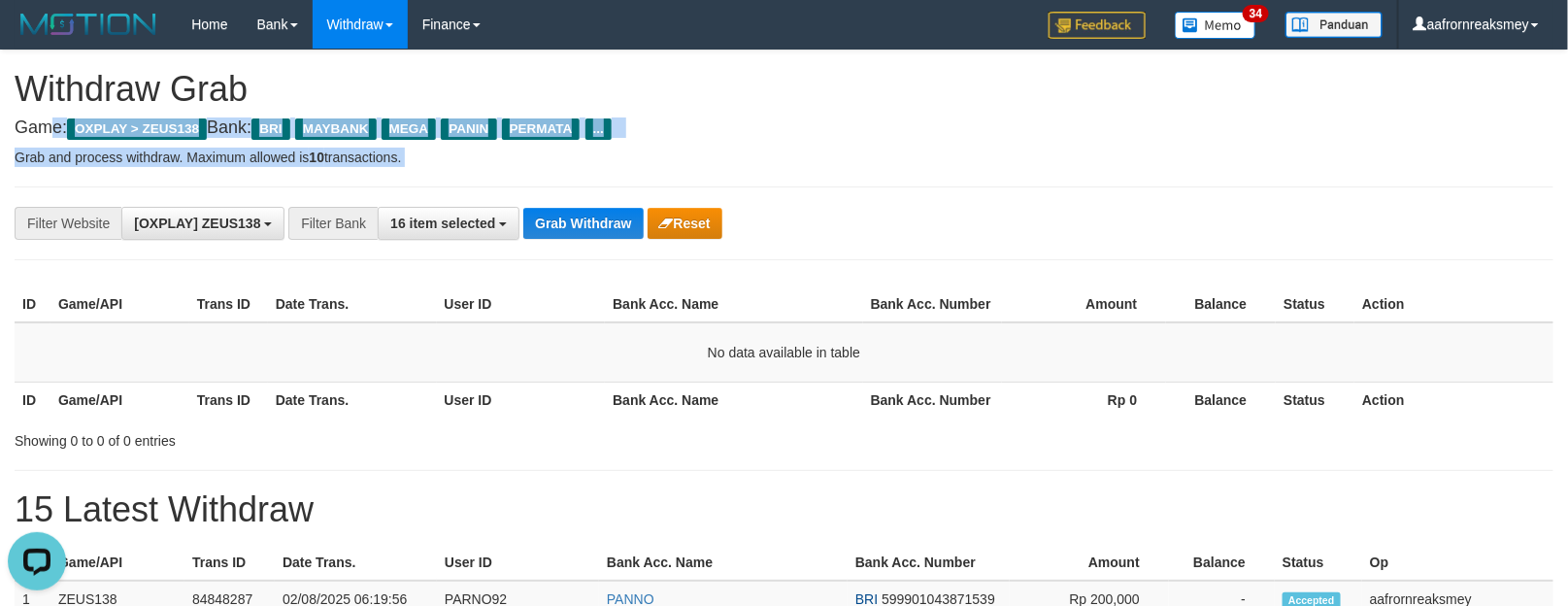 click on "PERMATA" at bounding box center (541, 129) 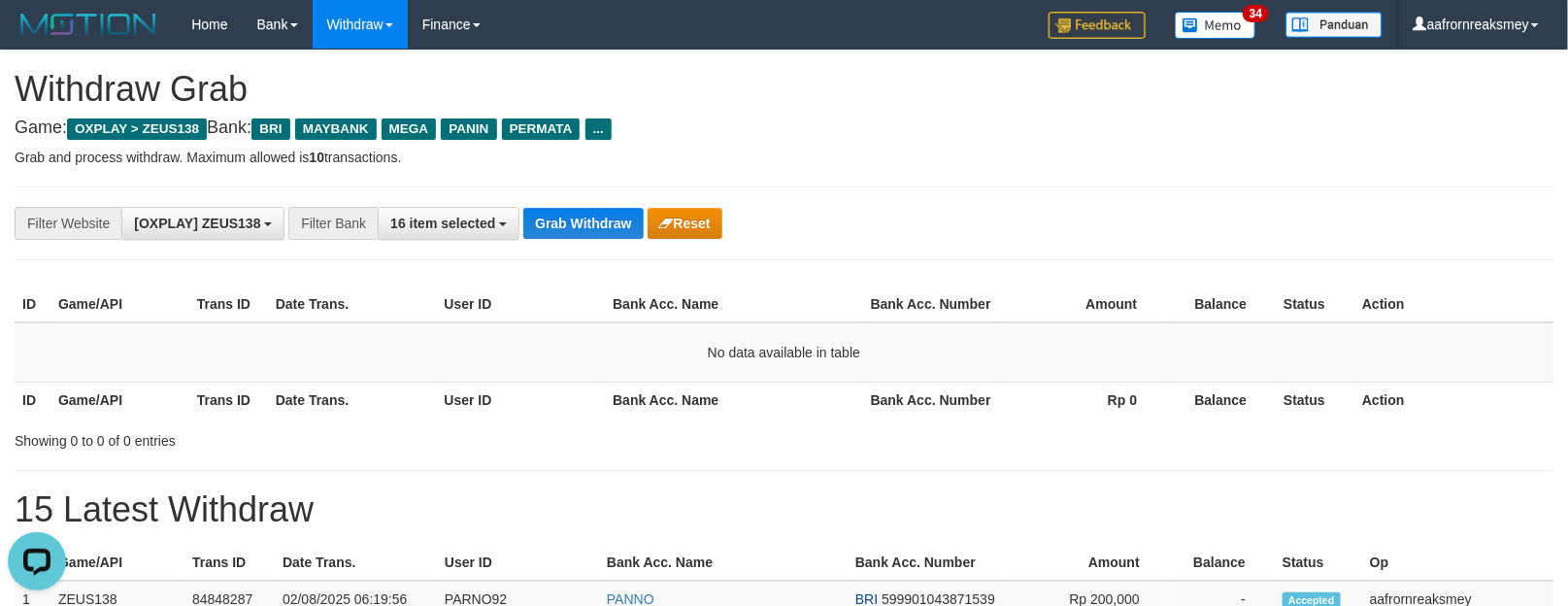 click on "PERMATA" at bounding box center (541, 129) 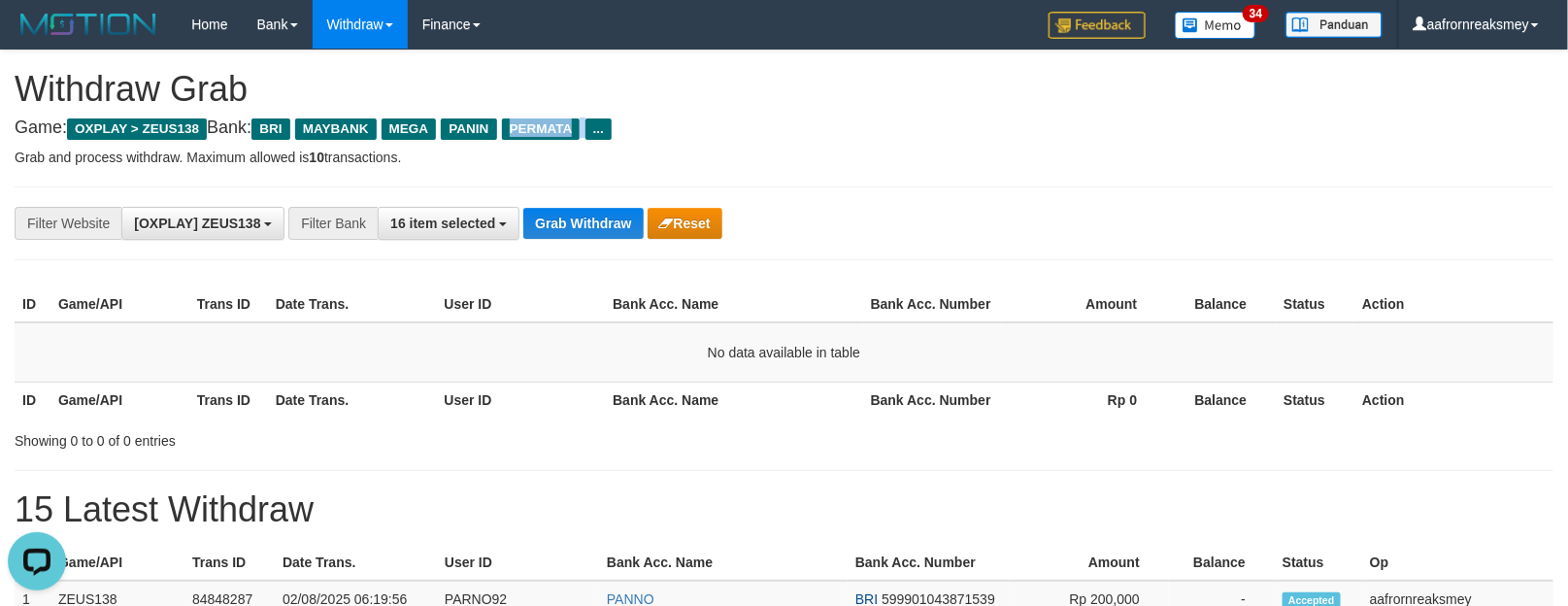 click on "PERMATA" at bounding box center [541, 129] 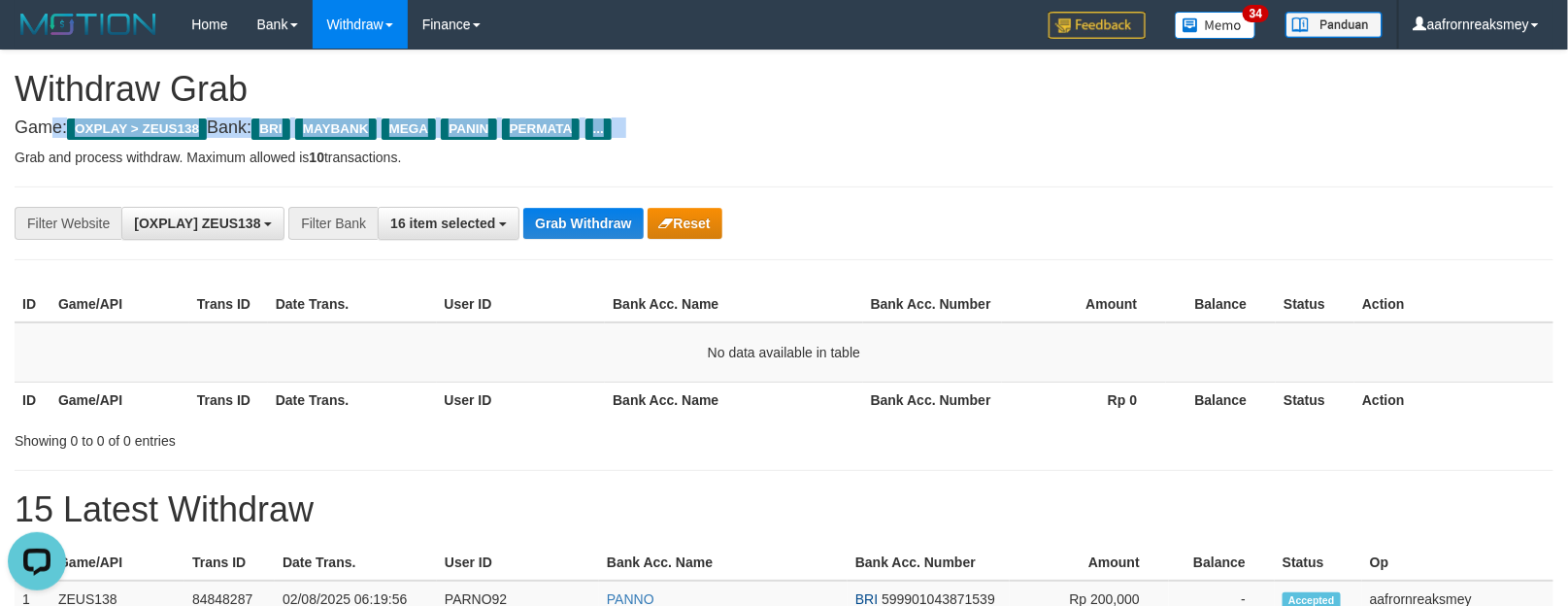 click on "PERMATA" at bounding box center (541, 129) 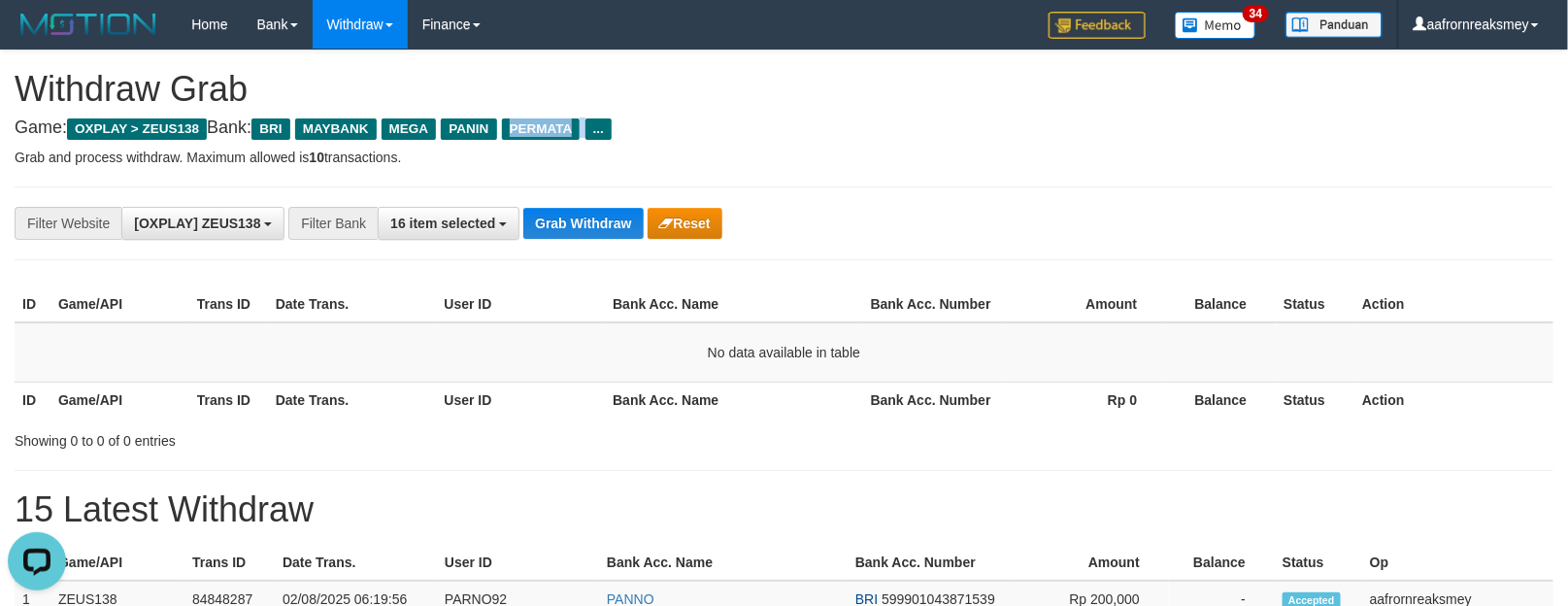 click on "PERMATA" at bounding box center [541, 129] 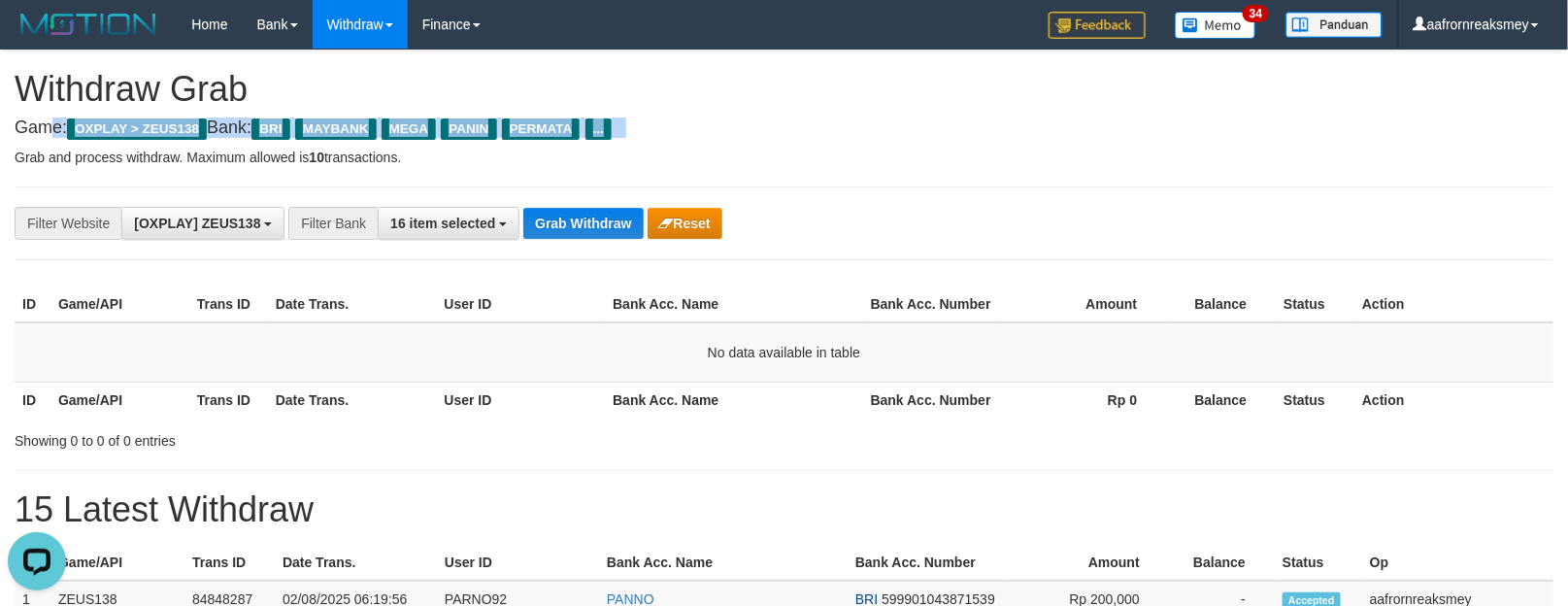 click on "PERMATA" at bounding box center (541, 129) 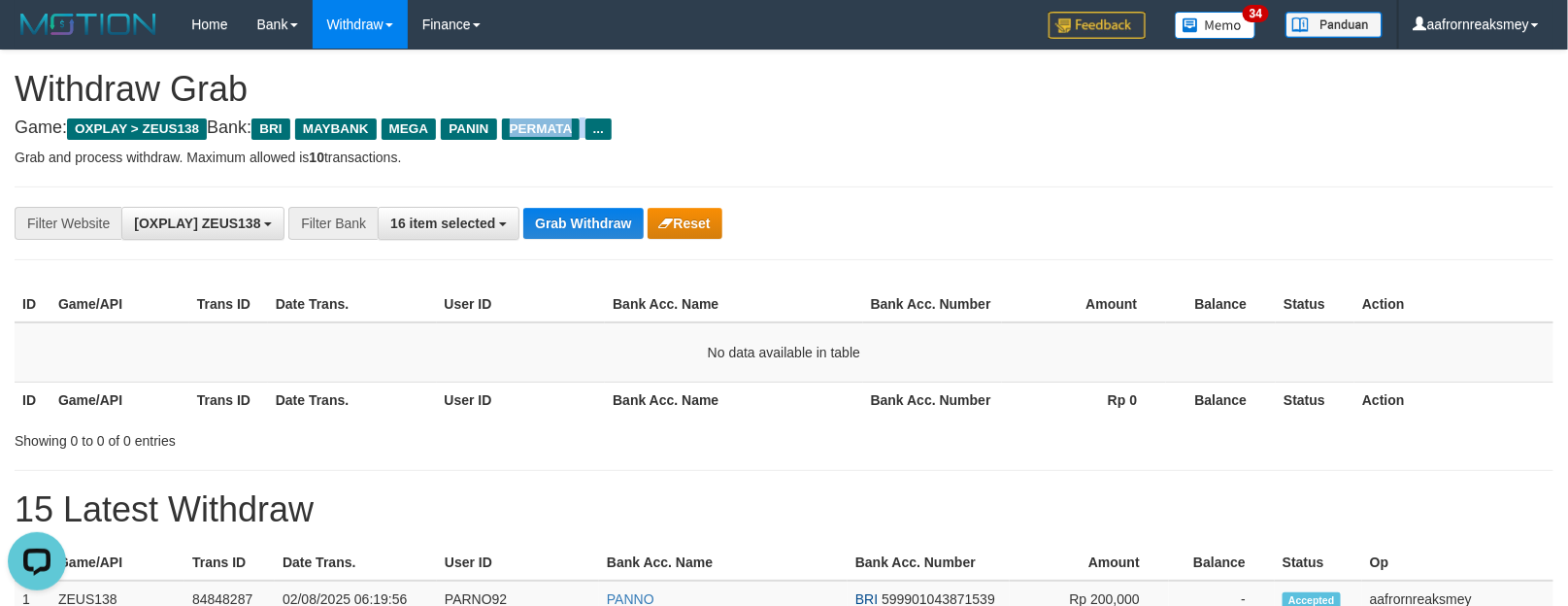 click on "PERMATA" at bounding box center (541, 129) 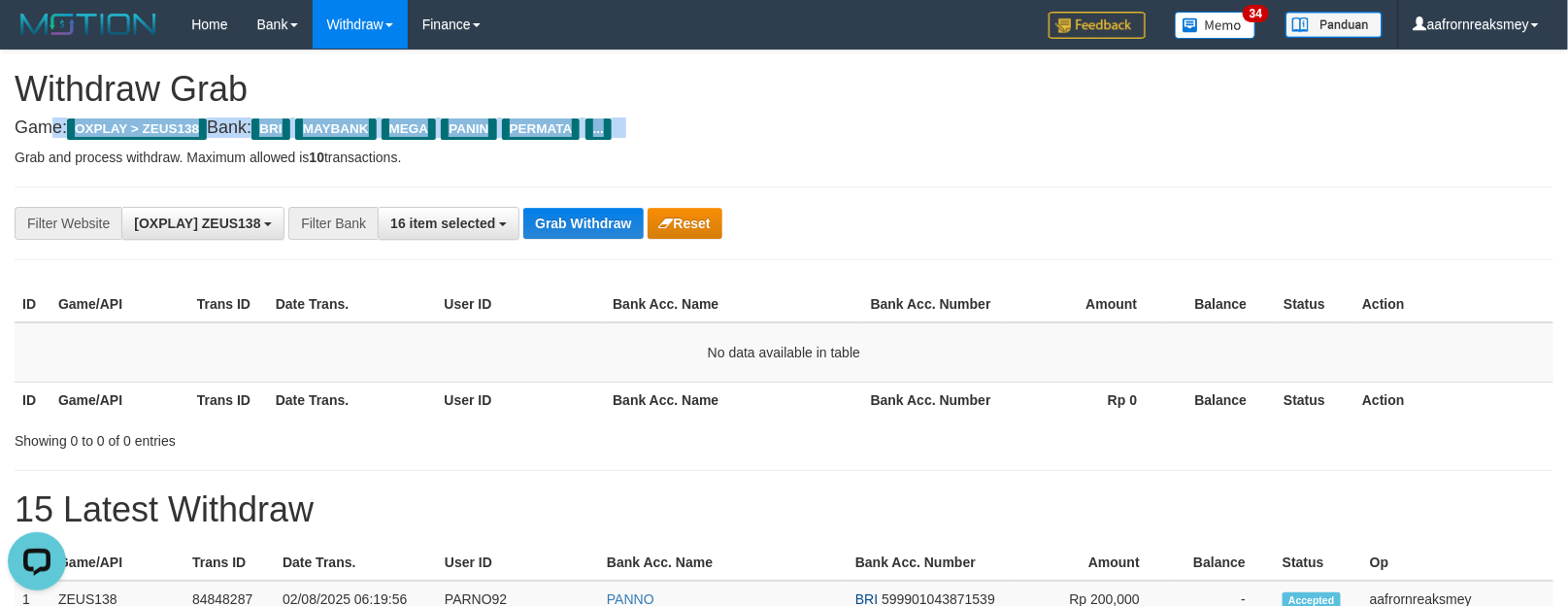 click on "PERMATA" at bounding box center [541, 129] 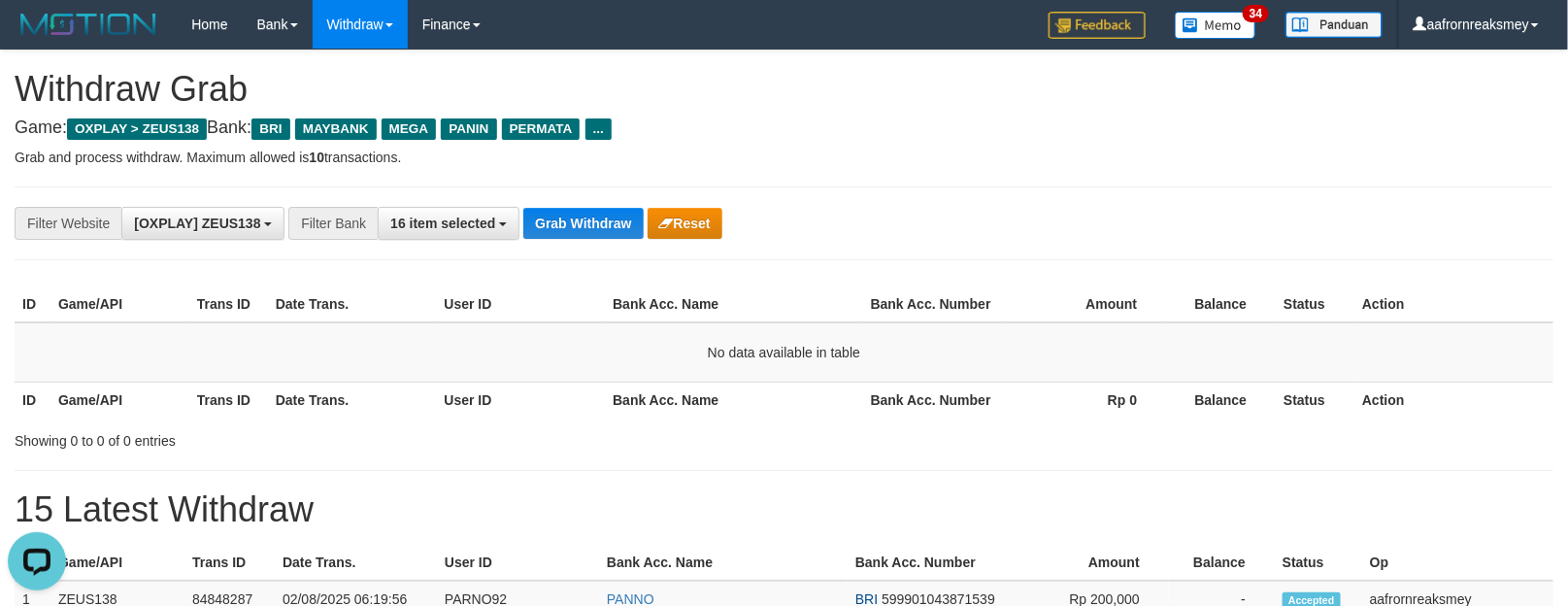 click on "PERMATA" at bounding box center [541, 129] 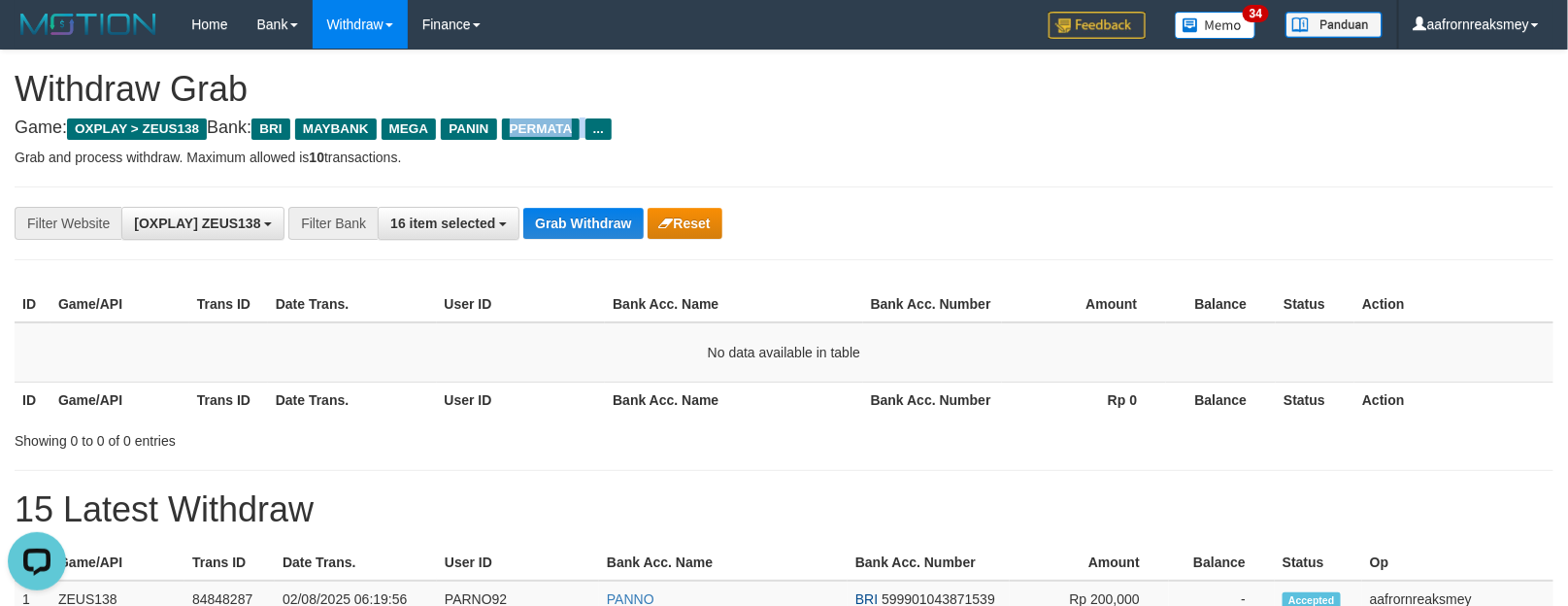 click on "PERMATA" at bounding box center [541, 129] 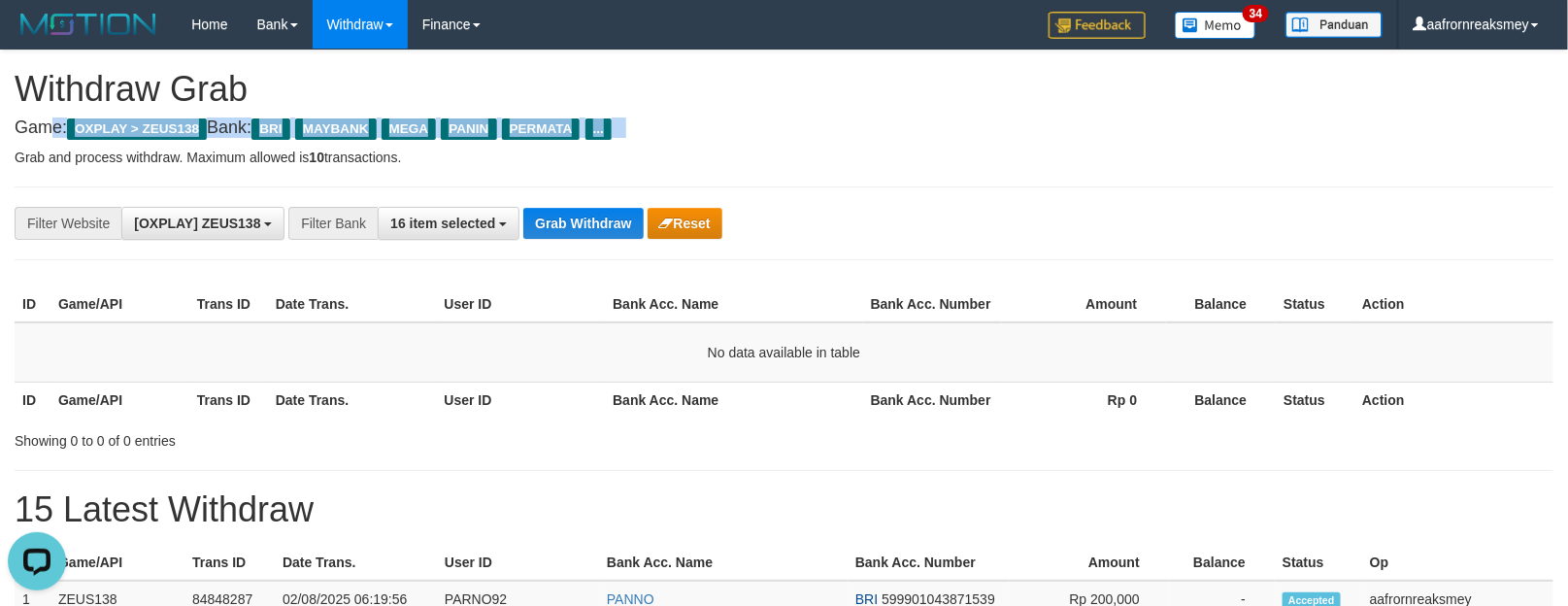 click on "PERMATA" at bounding box center (541, 129) 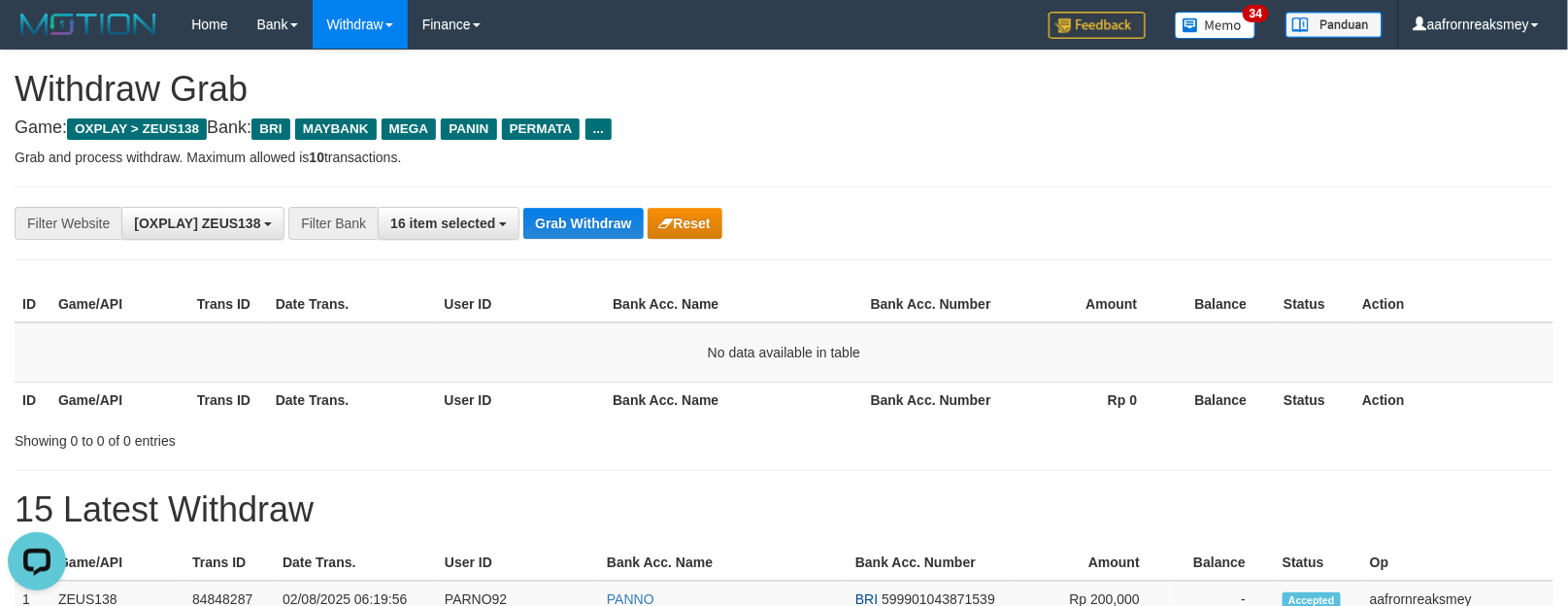 click on "**********" at bounding box center [784, 223] 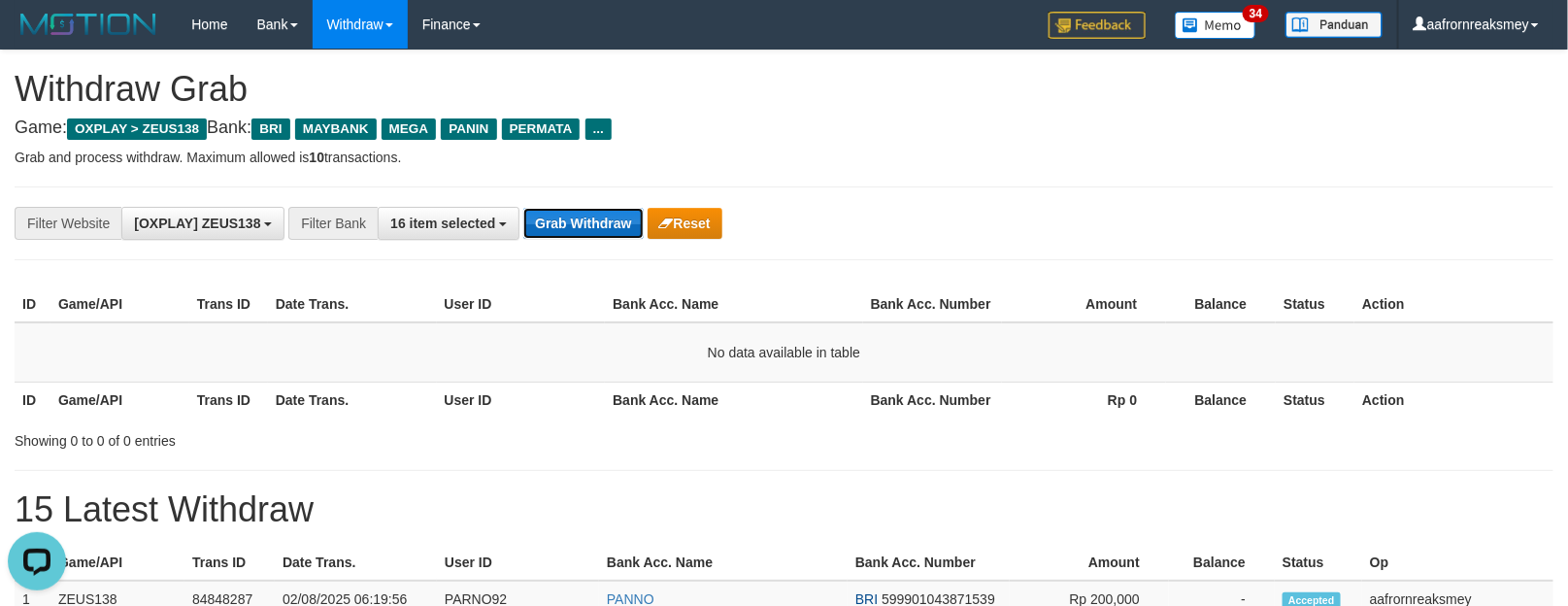 drag, startPoint x: 595, startPoint y: 219, endPoint x: 583, endPoint y: 229, distance: 15.6205 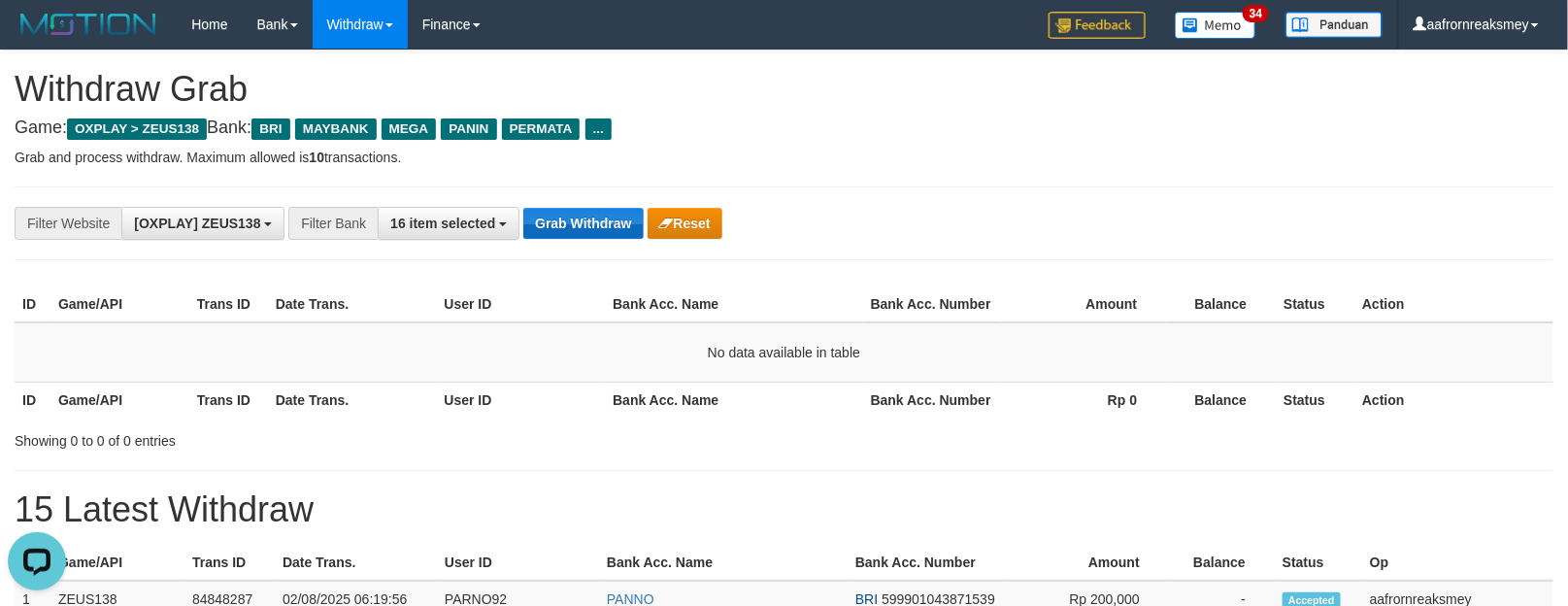 click on "**********" at bounding box center [653, 223] 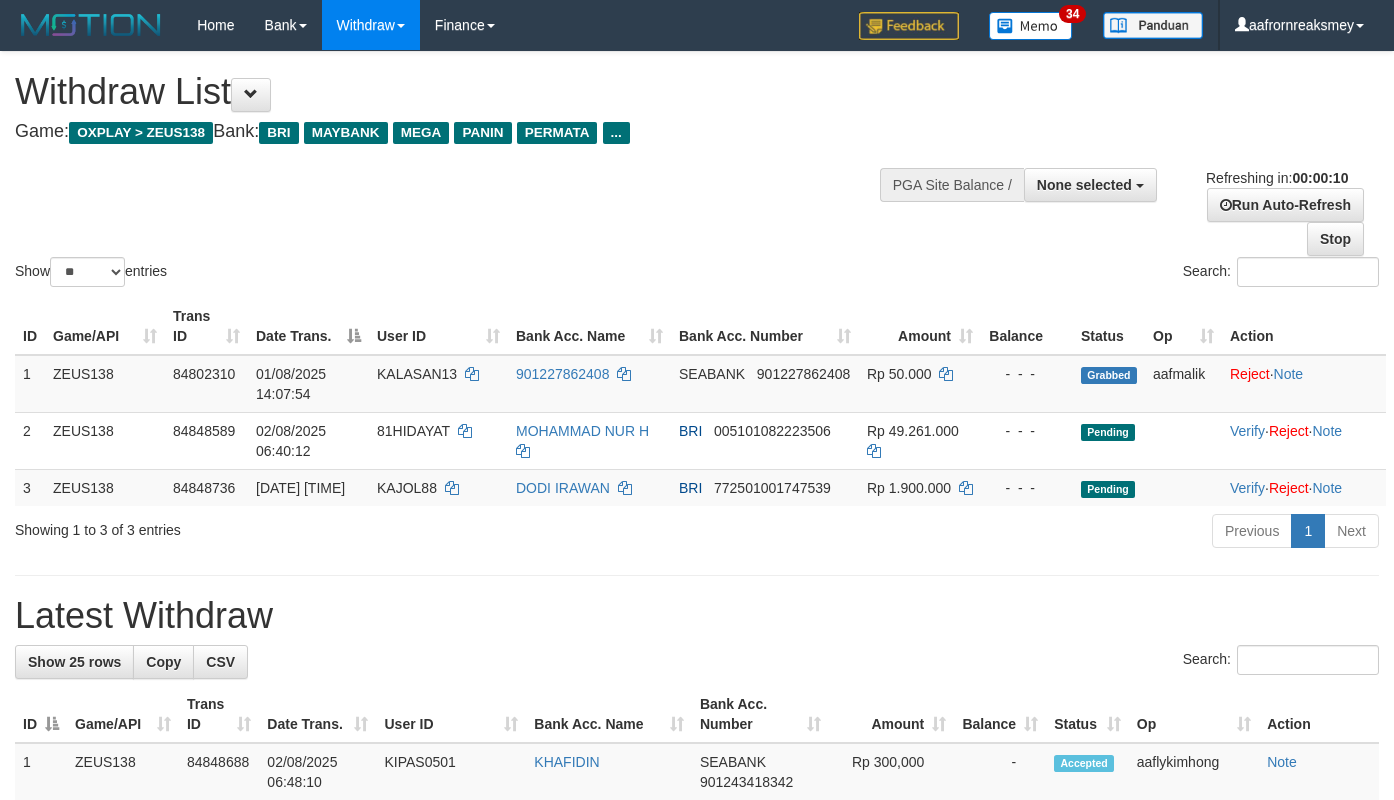 select 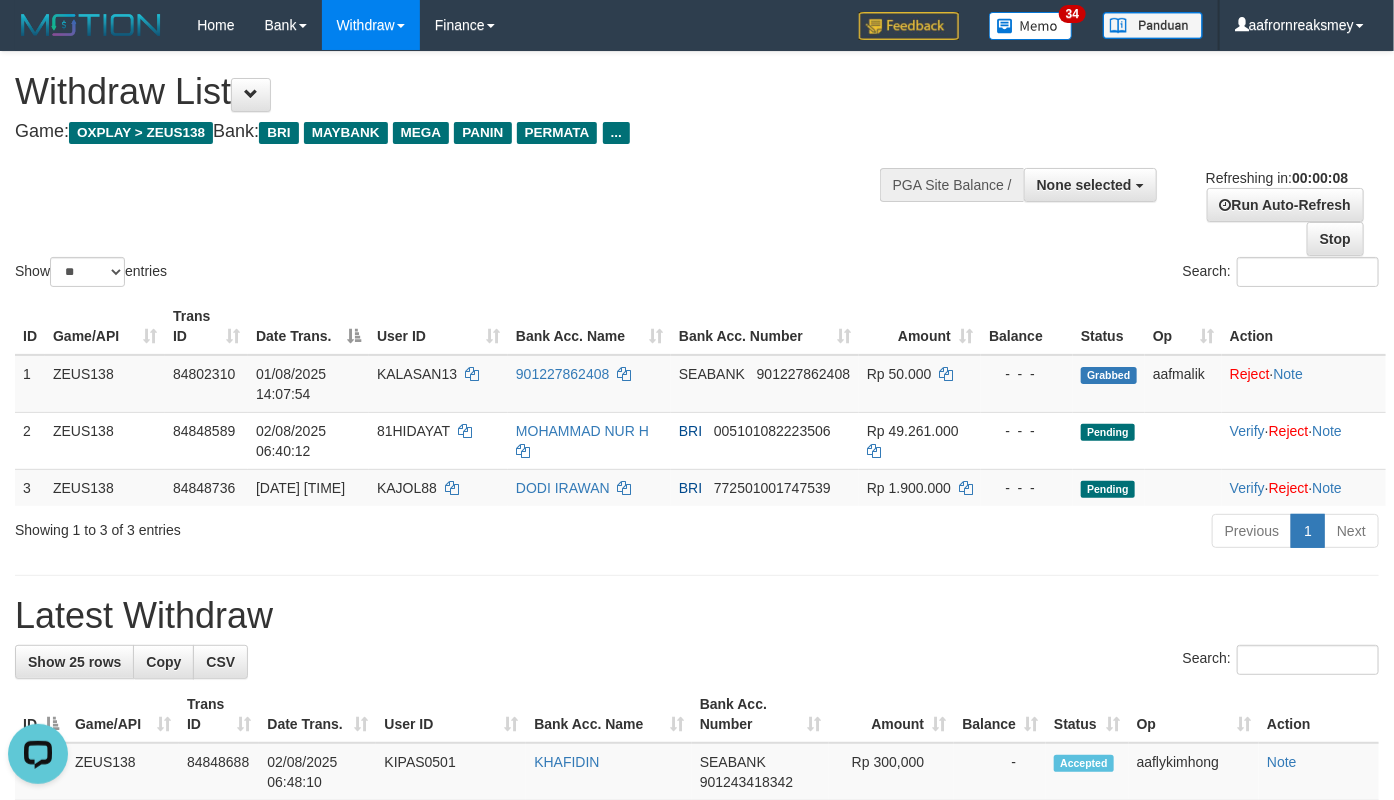 scroll, scrollTop: 0, scrollLeft: 0, axis: both 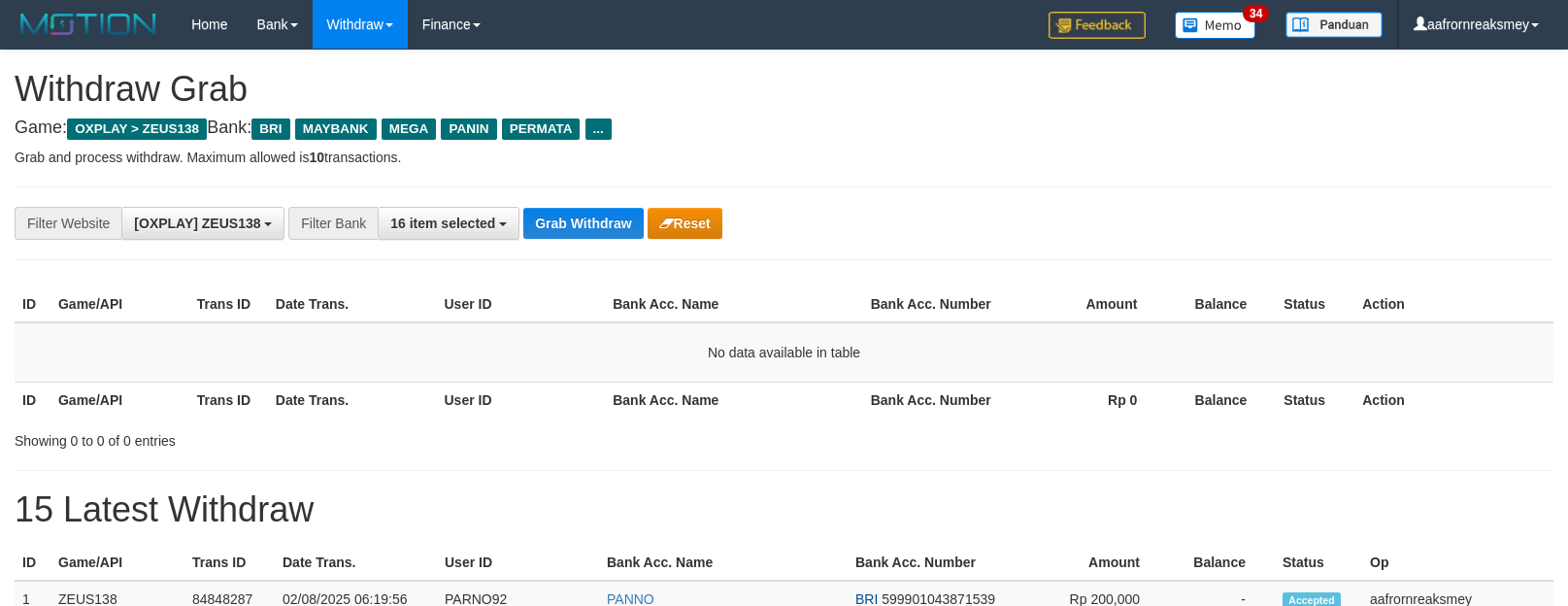 click on "**********" at bounding box center (784, 223) 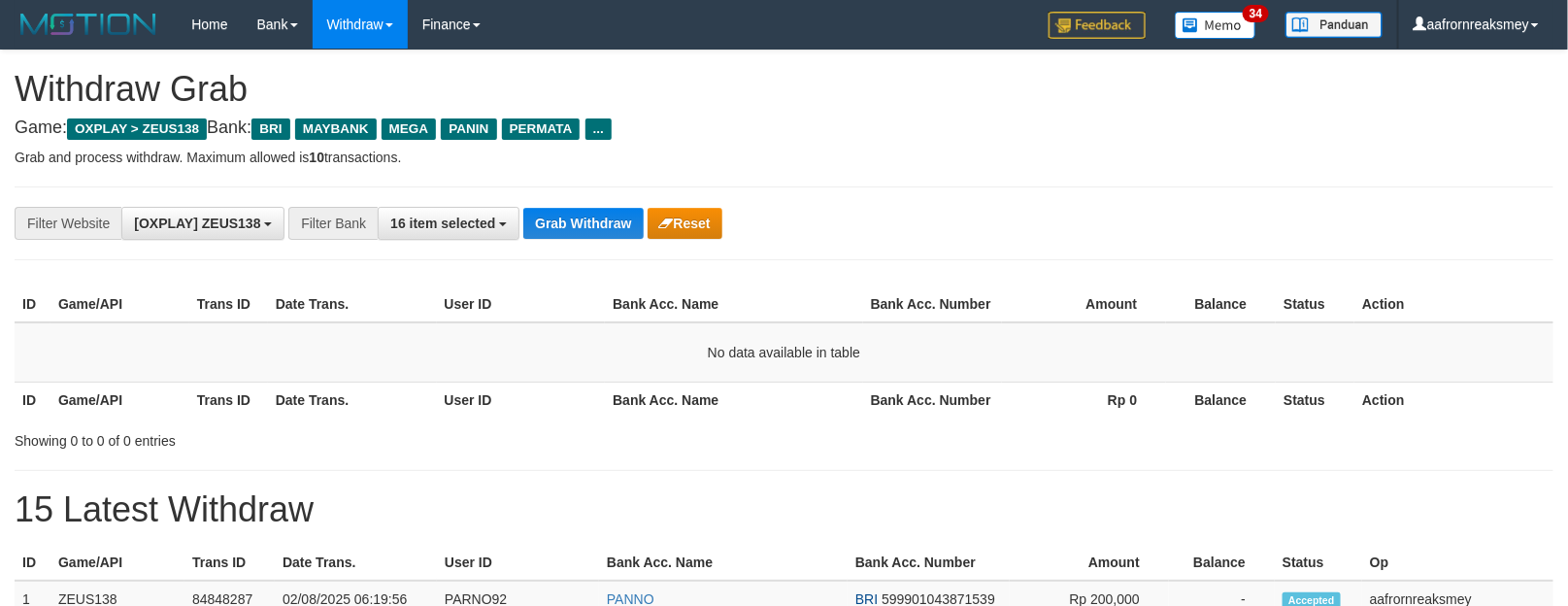 drag, startPoint x: 573, startPoint y: 199, endPoint x: 573, endPoint y: 182, distance: 17 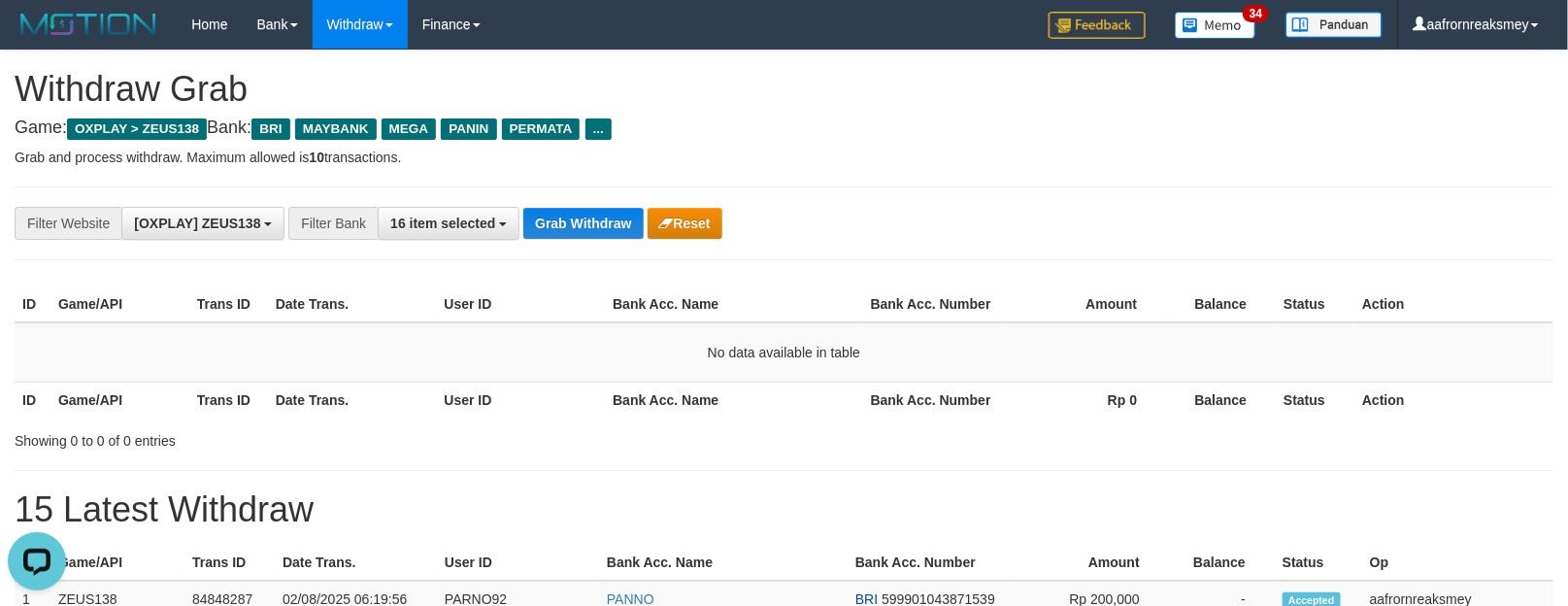 scroll, scrollTop: 0, scrollLeft: 0, axis: both 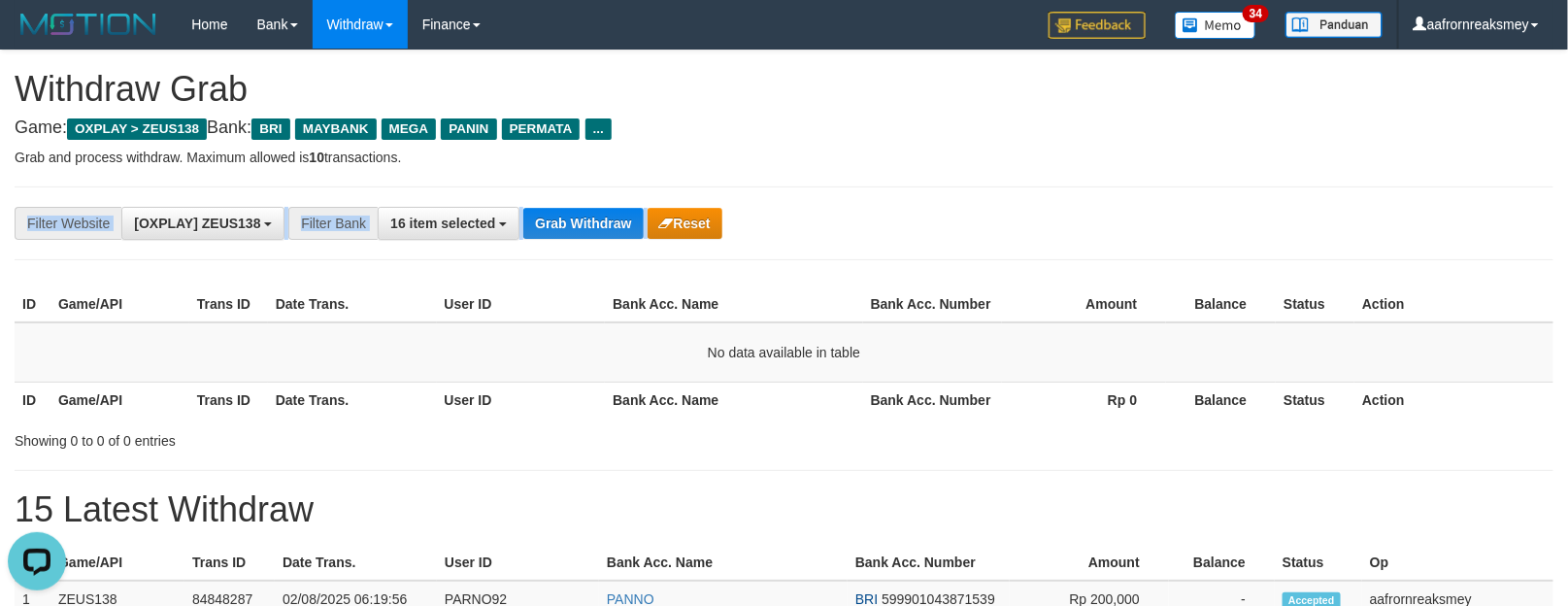 drag, startPoint x: 565, startPoint y: 211, endPoint x: 602, endPoint y: 246, distance: 50.93133 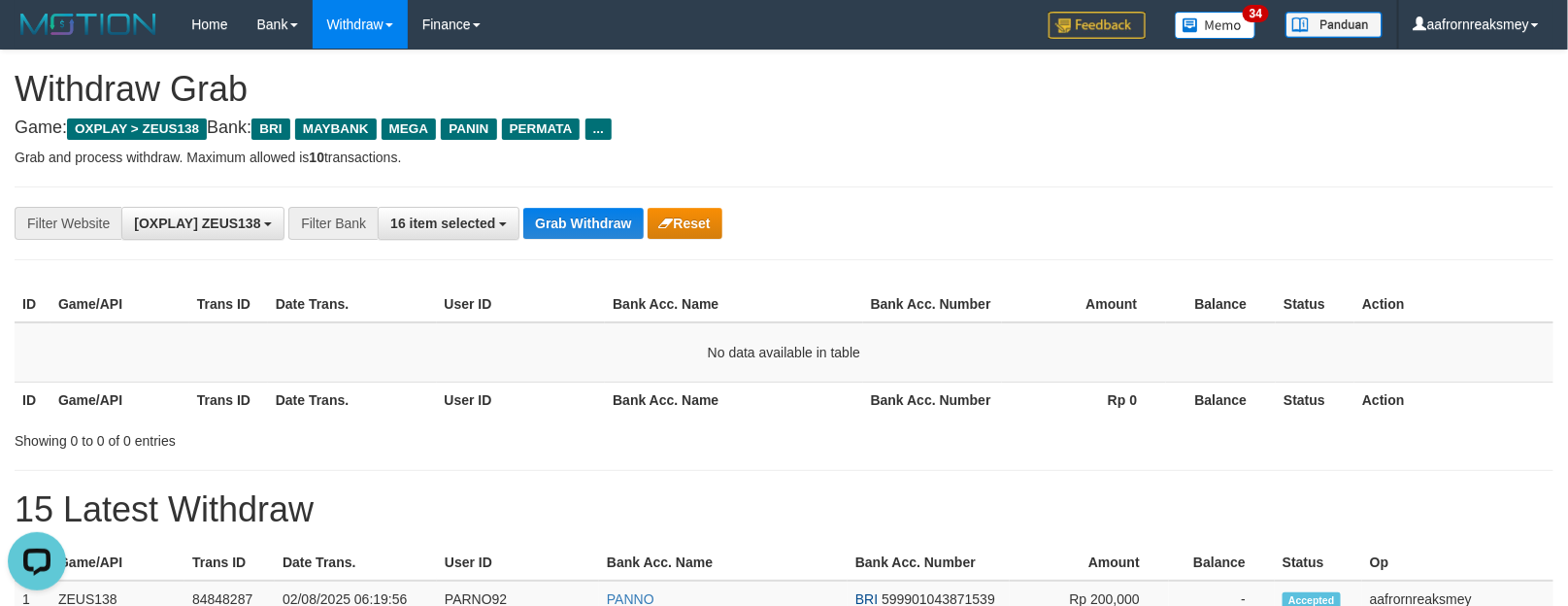 click on "**********" at bounding box center (784, 223) 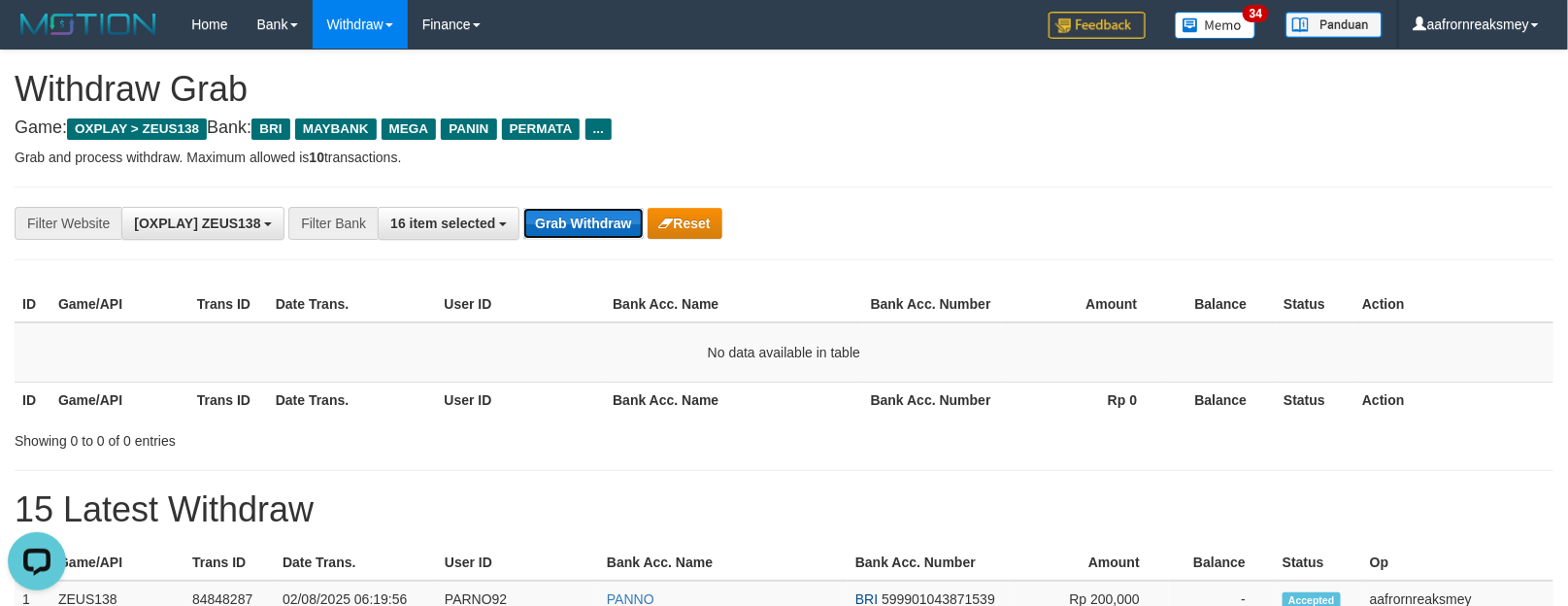 click on "Grab Withdraw" at bounding box center [583, 223] 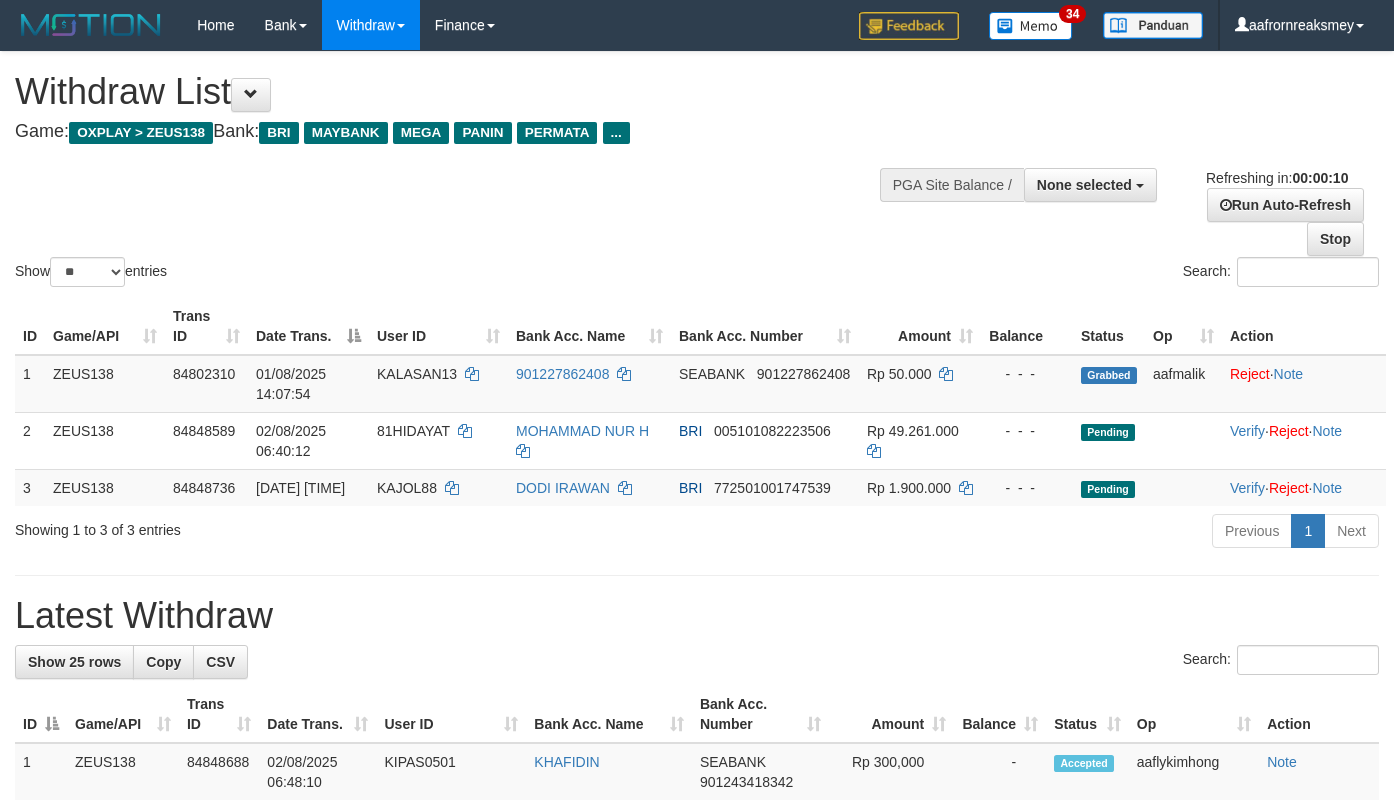 select 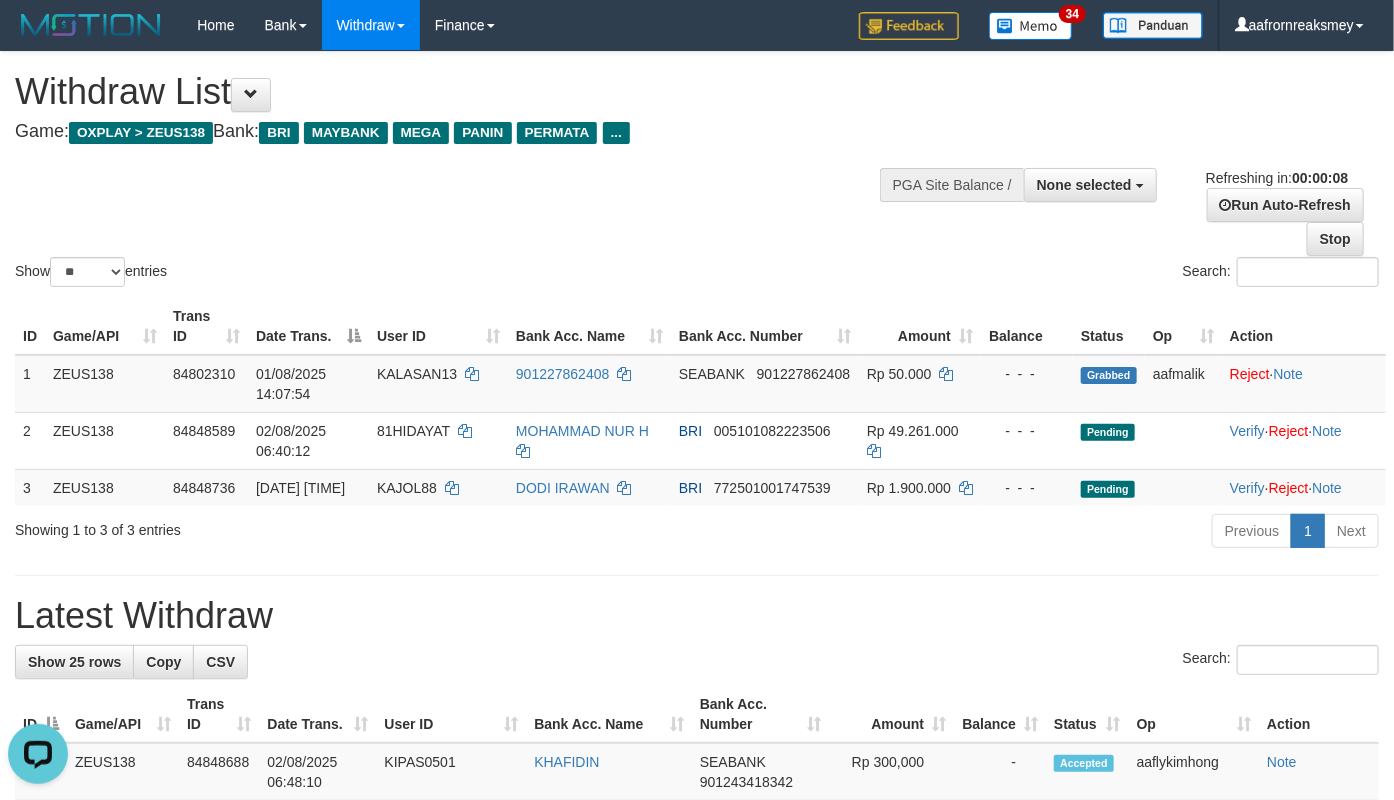 scroll, scrollTop: 0, scrollLeft: 0, axis: both 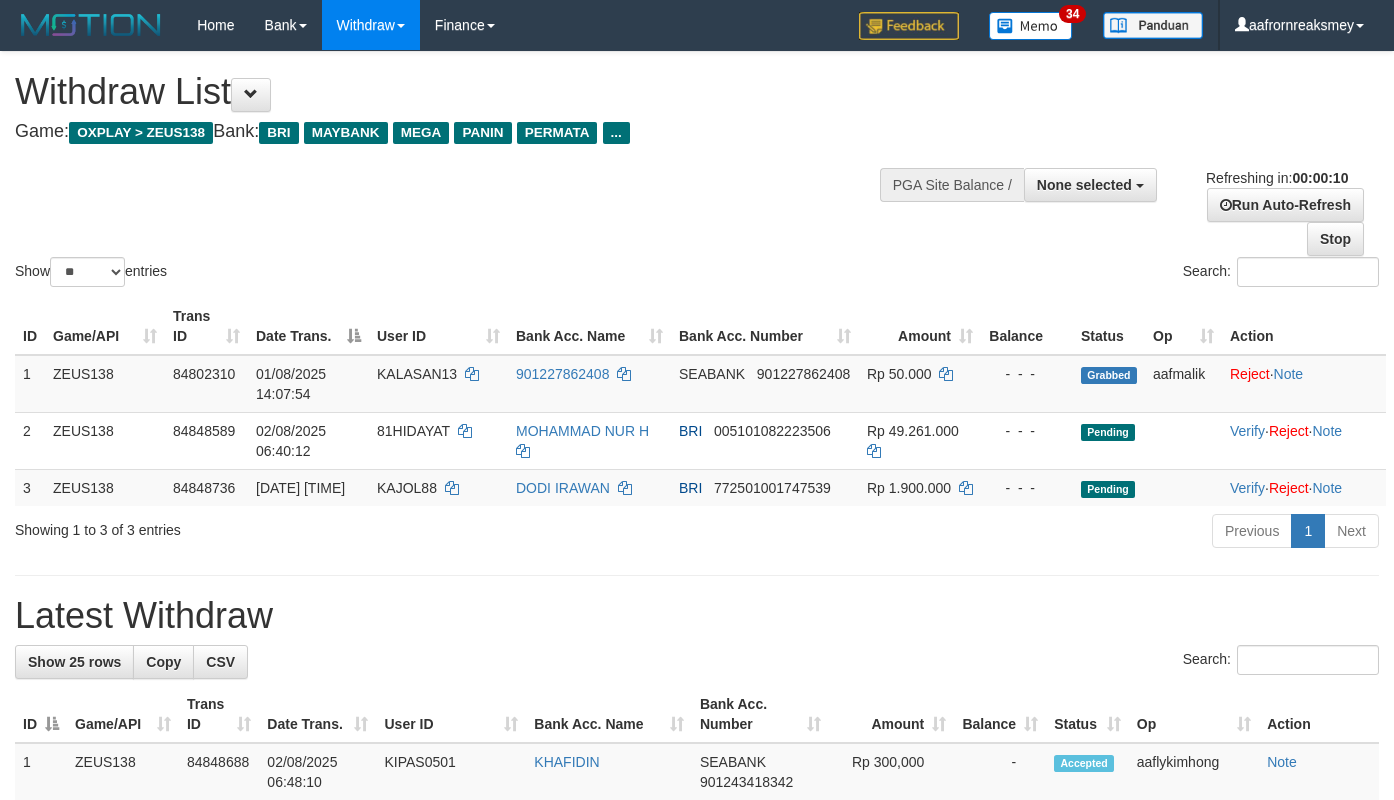 select 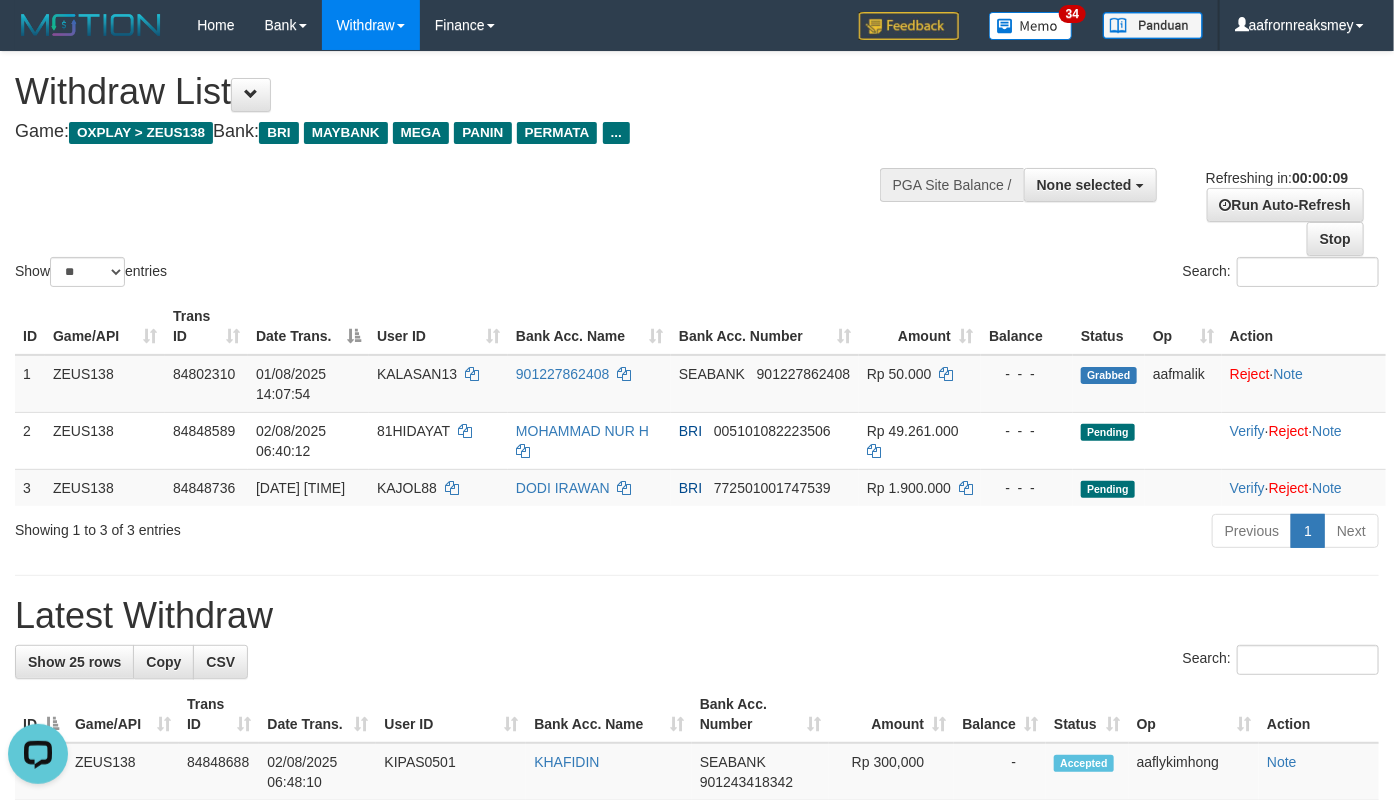 scroll, scrollTop: 0, scrollLeft: 0, axis: both 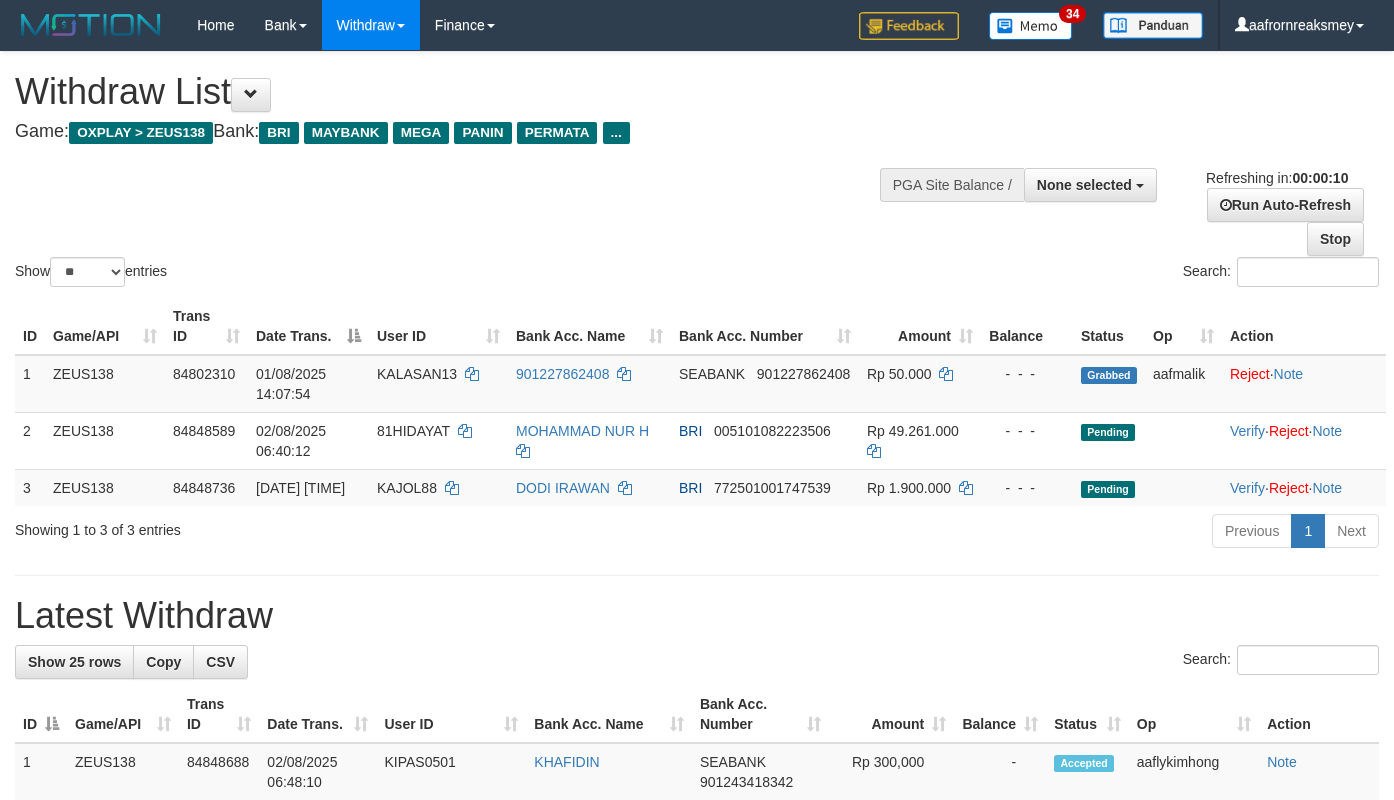 select 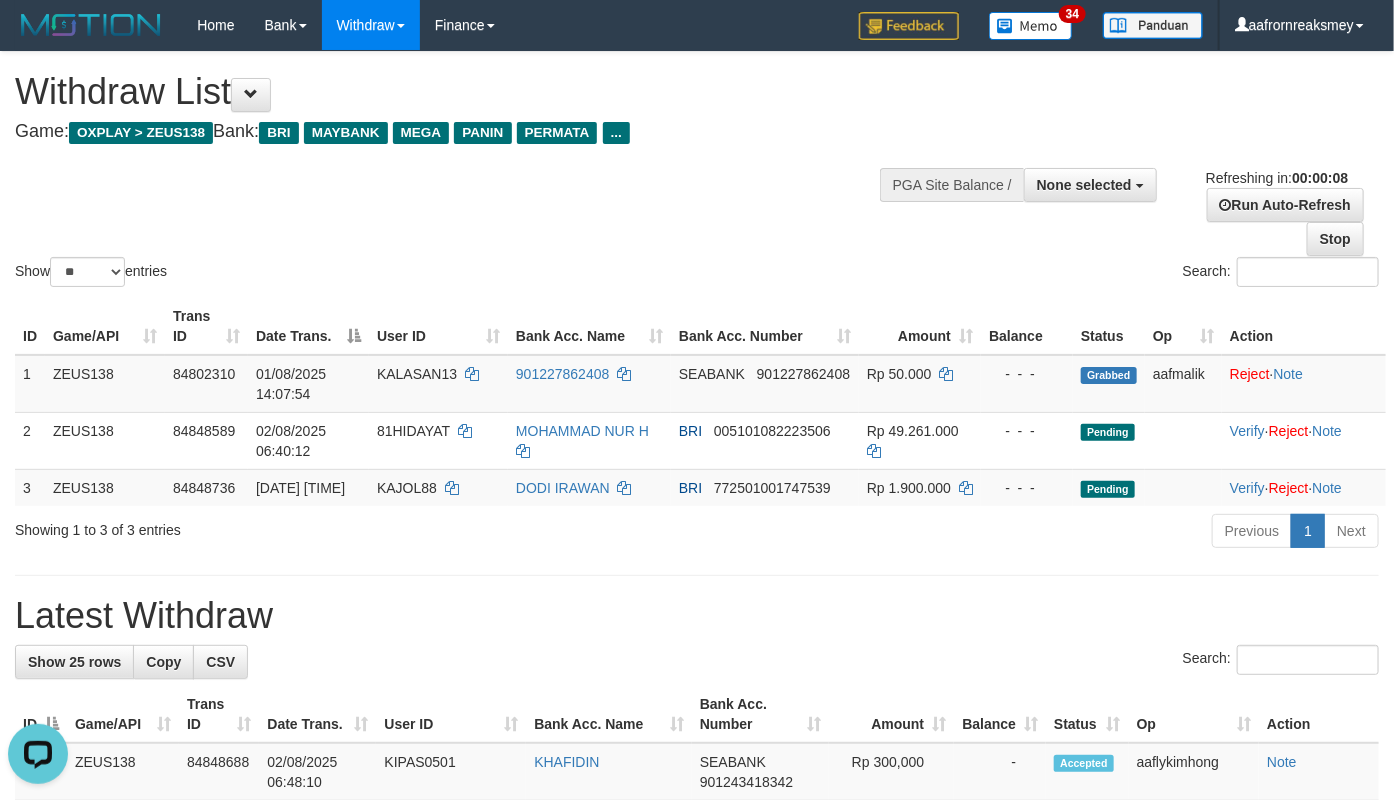 scroll, scrollTop: 0, scrollLeft: 0, axis: both 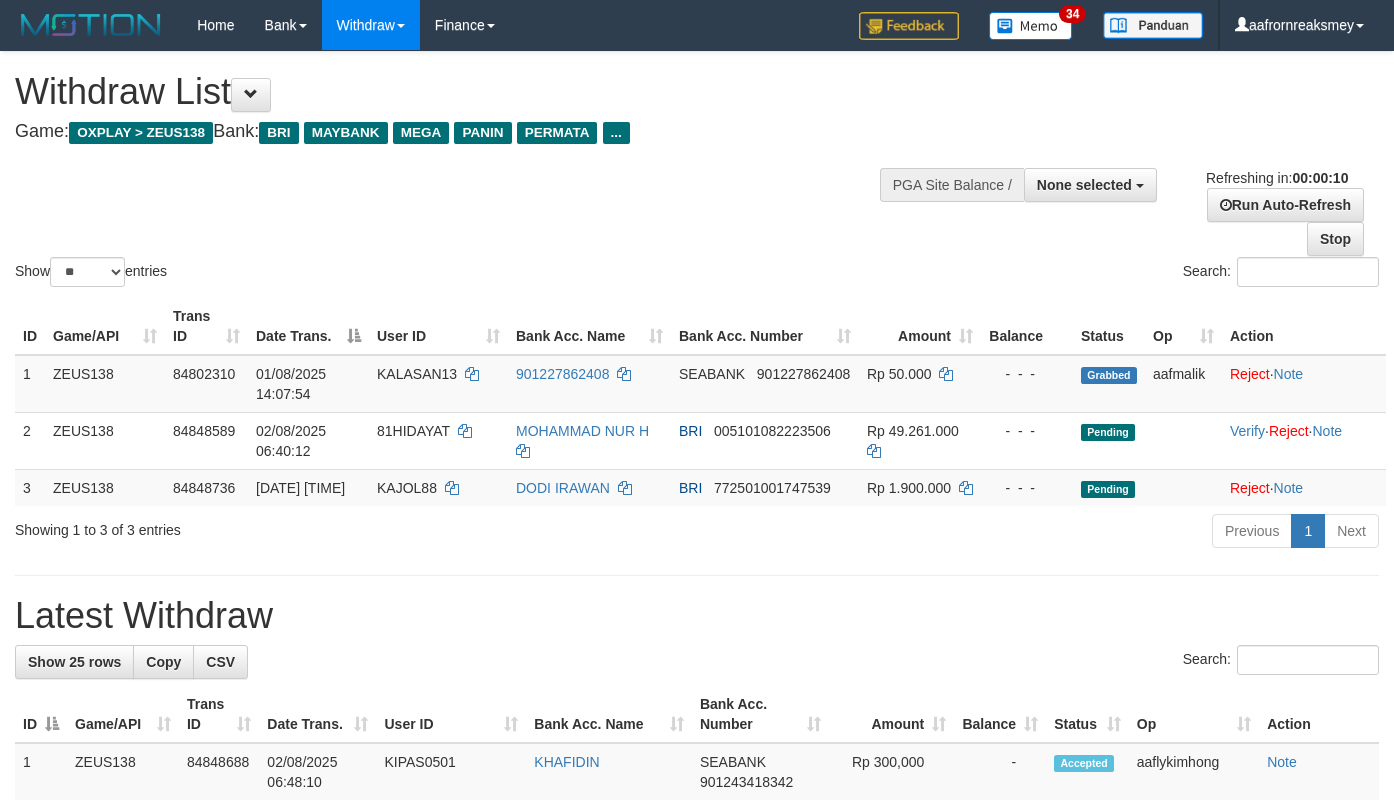 select 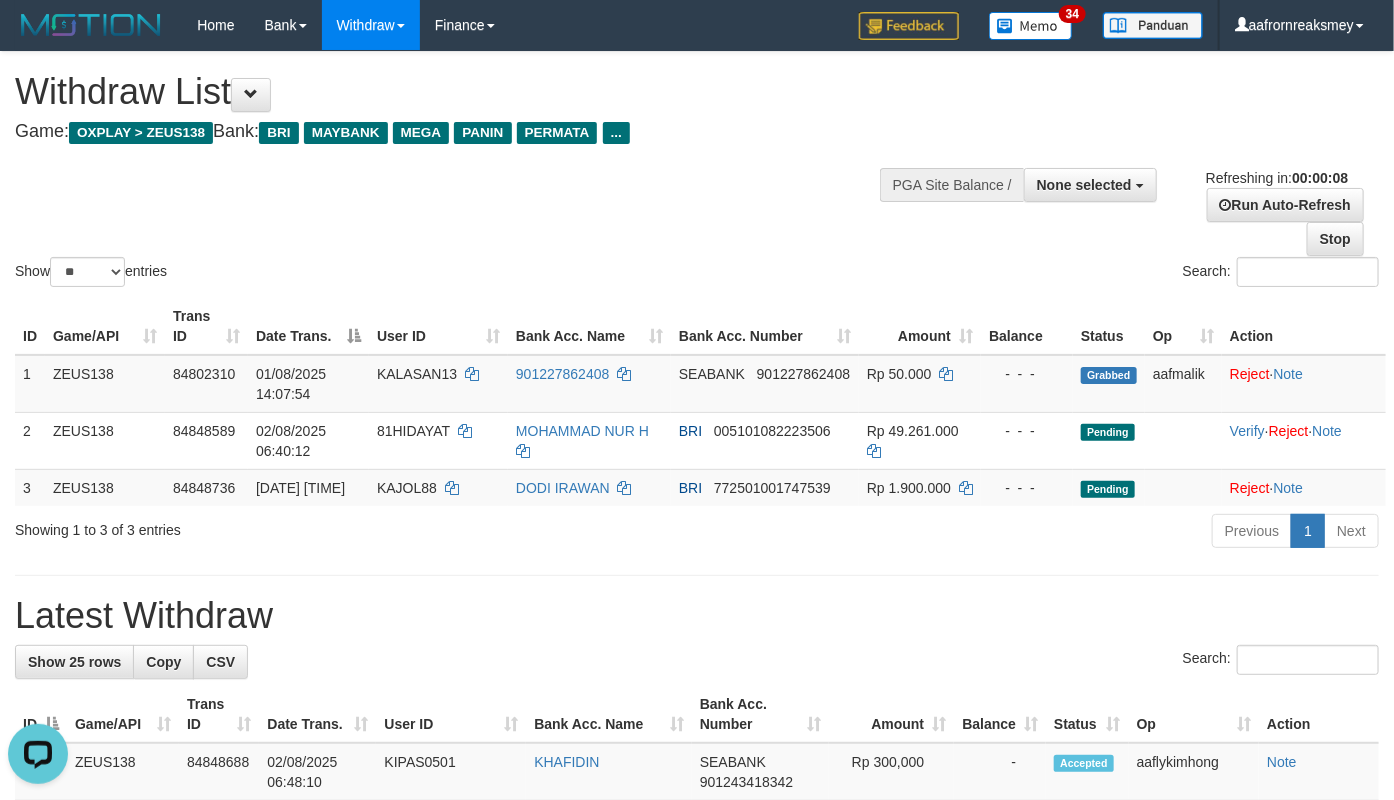 scroll, scrollTop: 0, scrollLeft: 0, axis: both 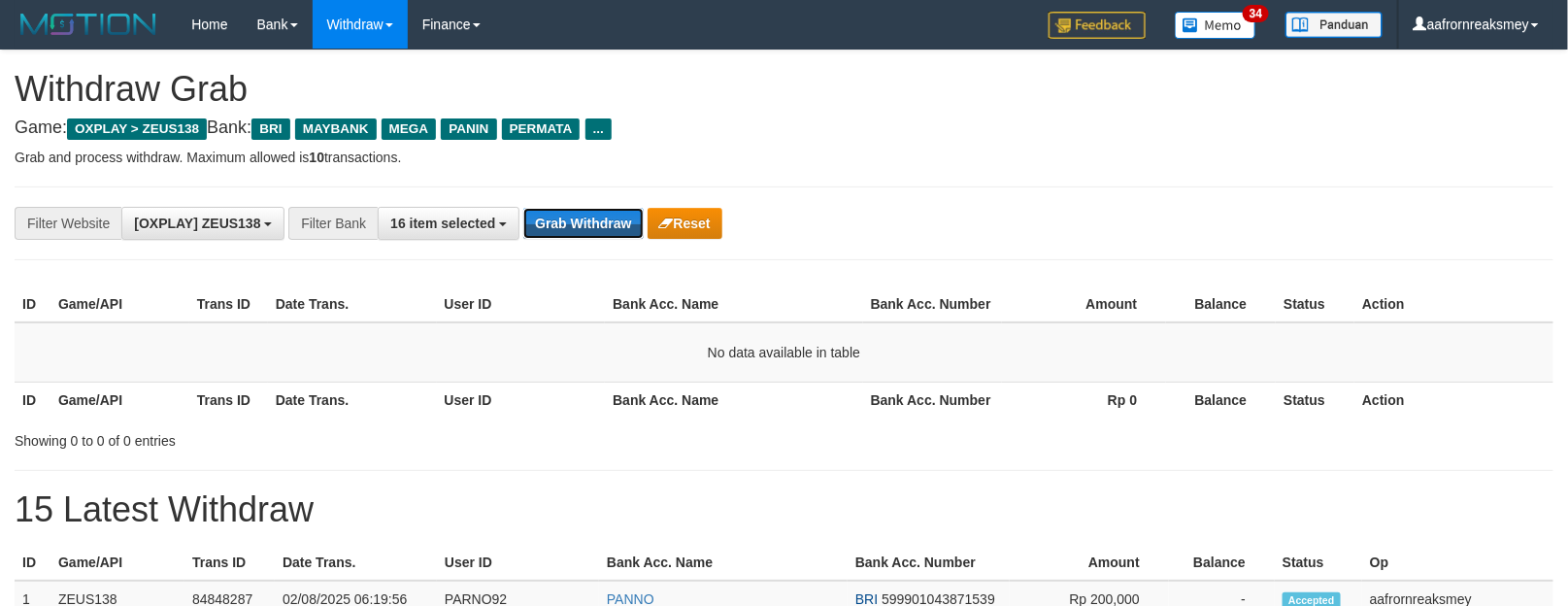 click on "Grab Withdraw" at bounding box center [583, 223] 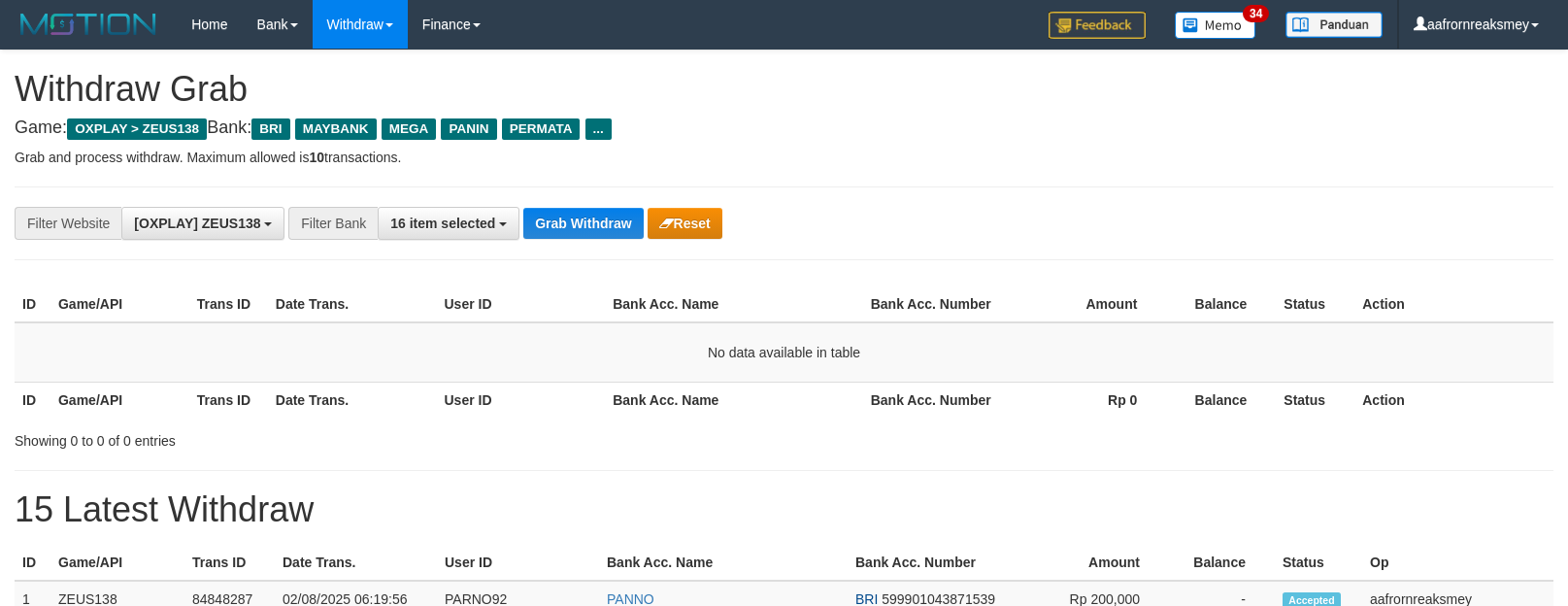 scroll, scrollTop: 0, scrollLeft: 0, axis: both 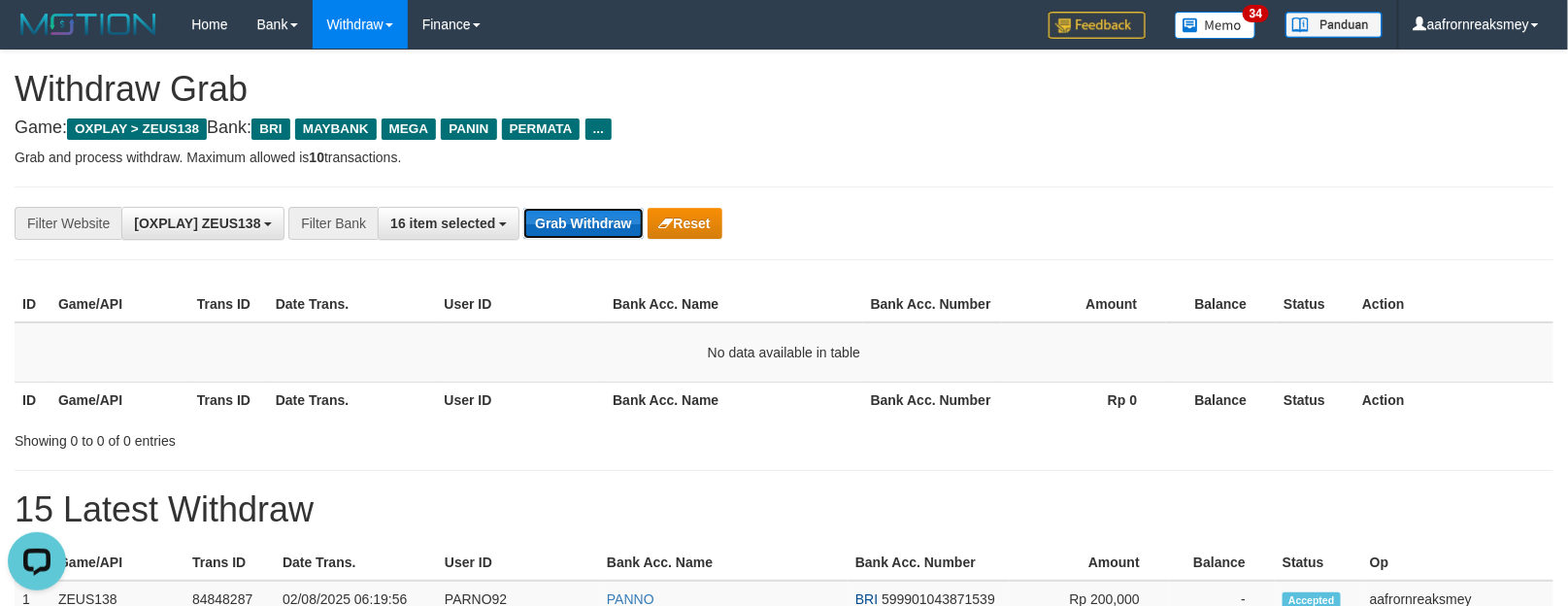 click on "Grab Withdraw" at bounding box center (583, 223) 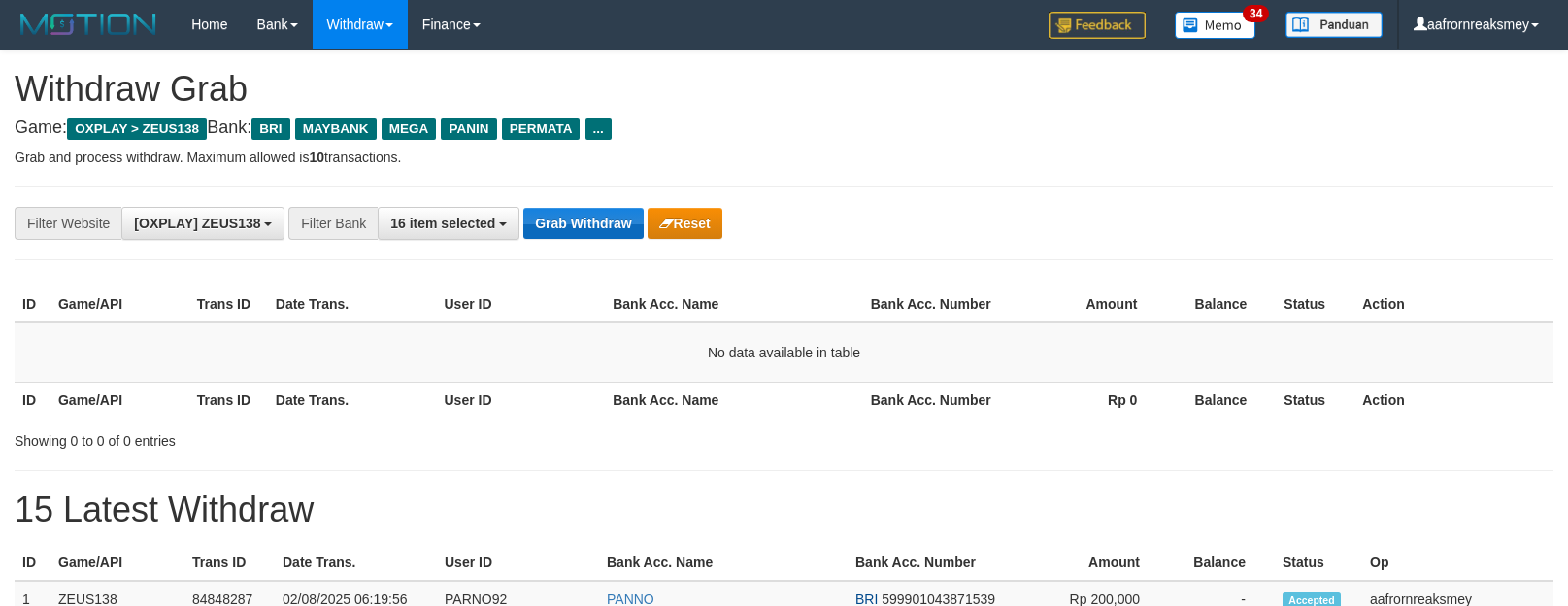 scroll, scrollTop: 0, scrollLeft: 0, axis: both 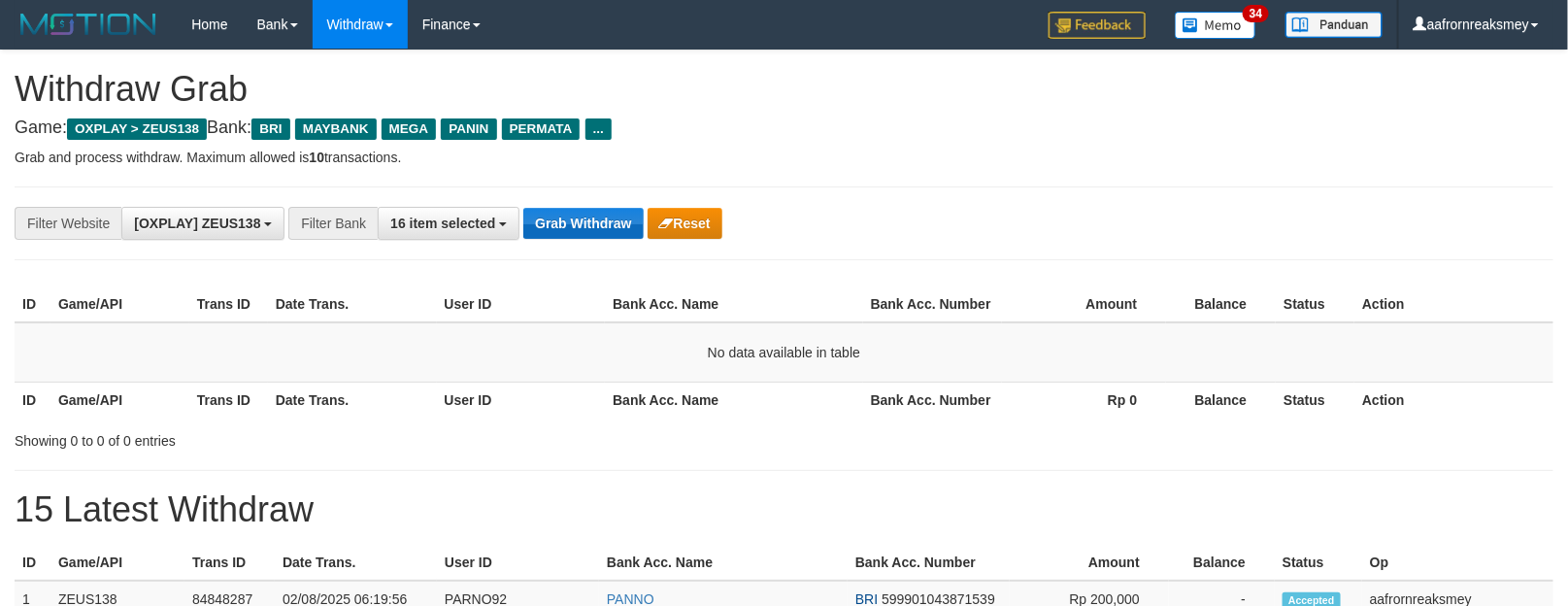 click on "Grab Withdraw" at bounding box center [583, 223] 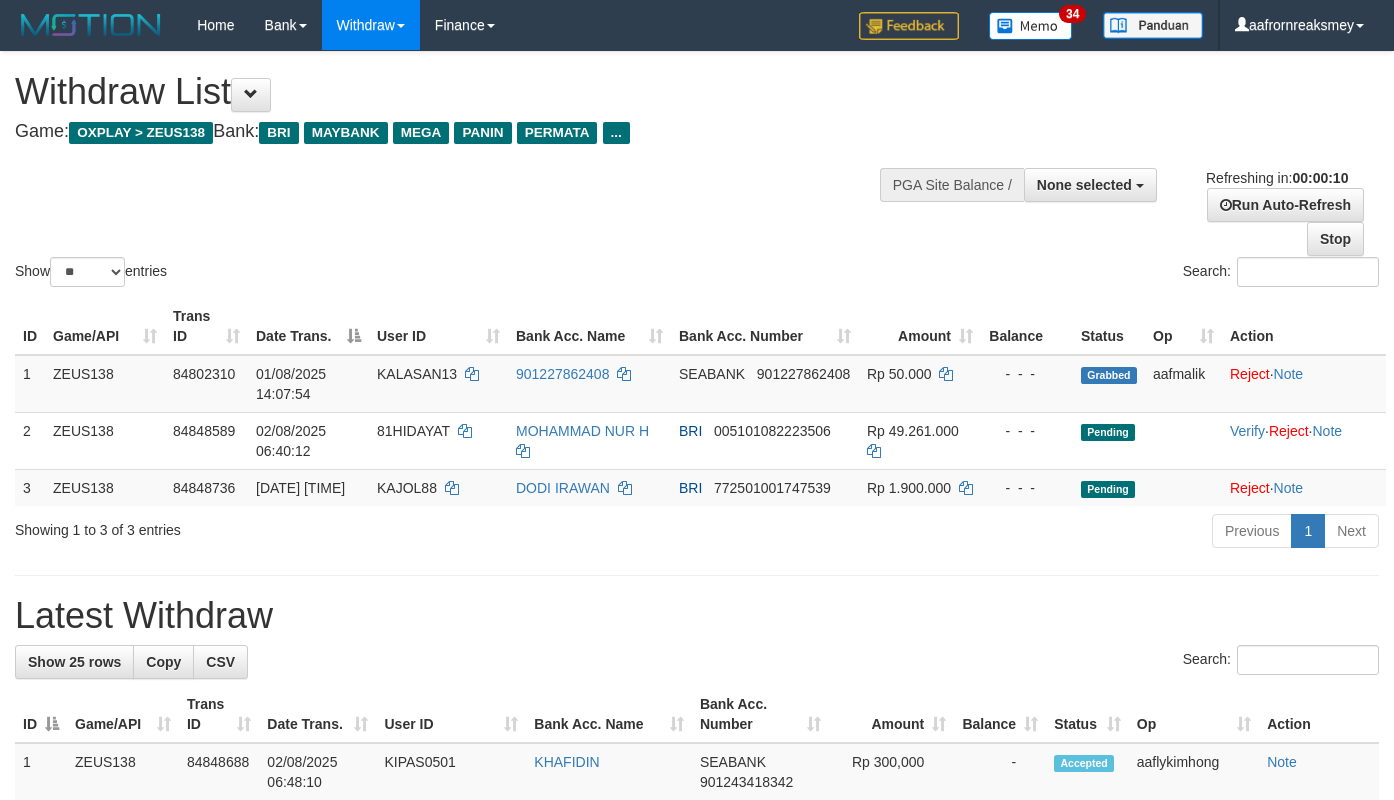 select 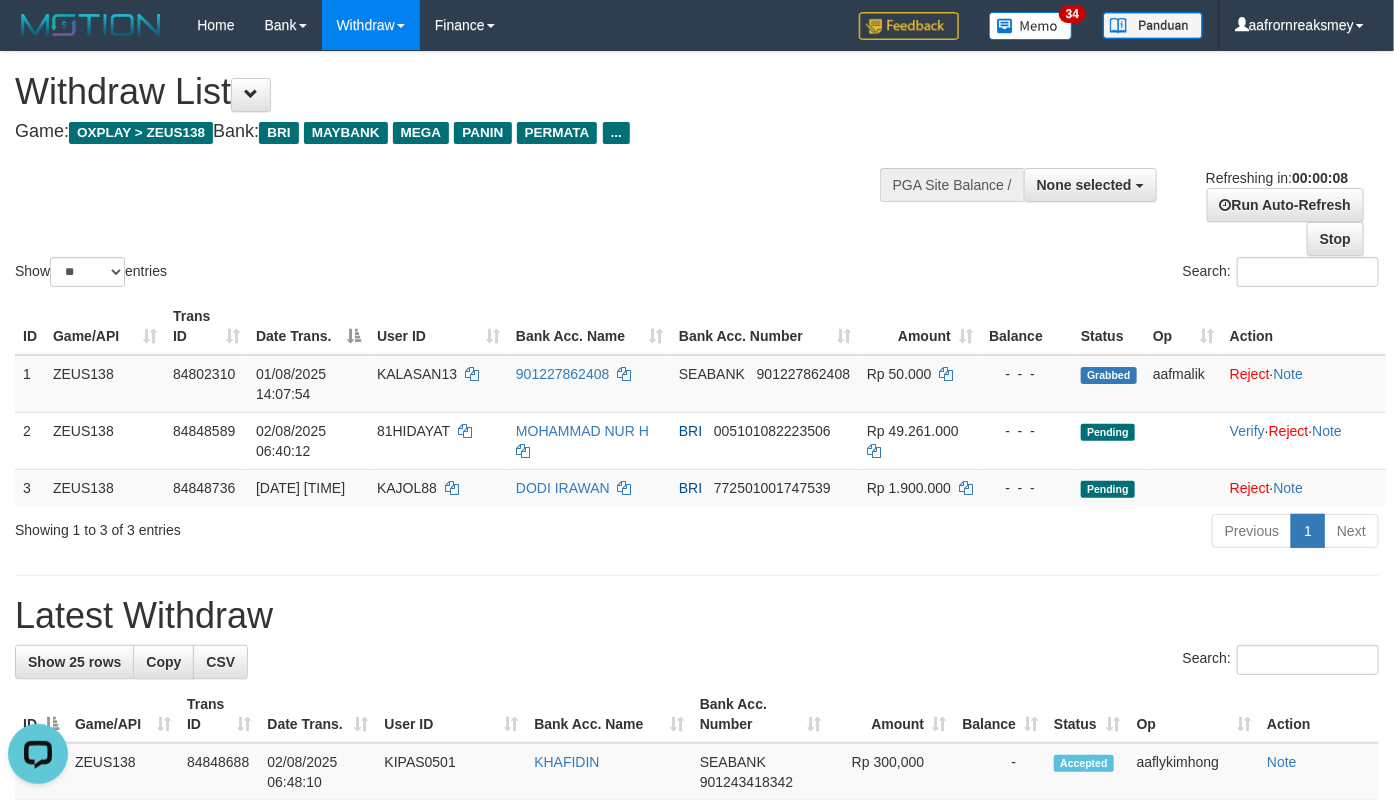 scroll, scrollTop: 0, scrollLeft: 0, axis: both 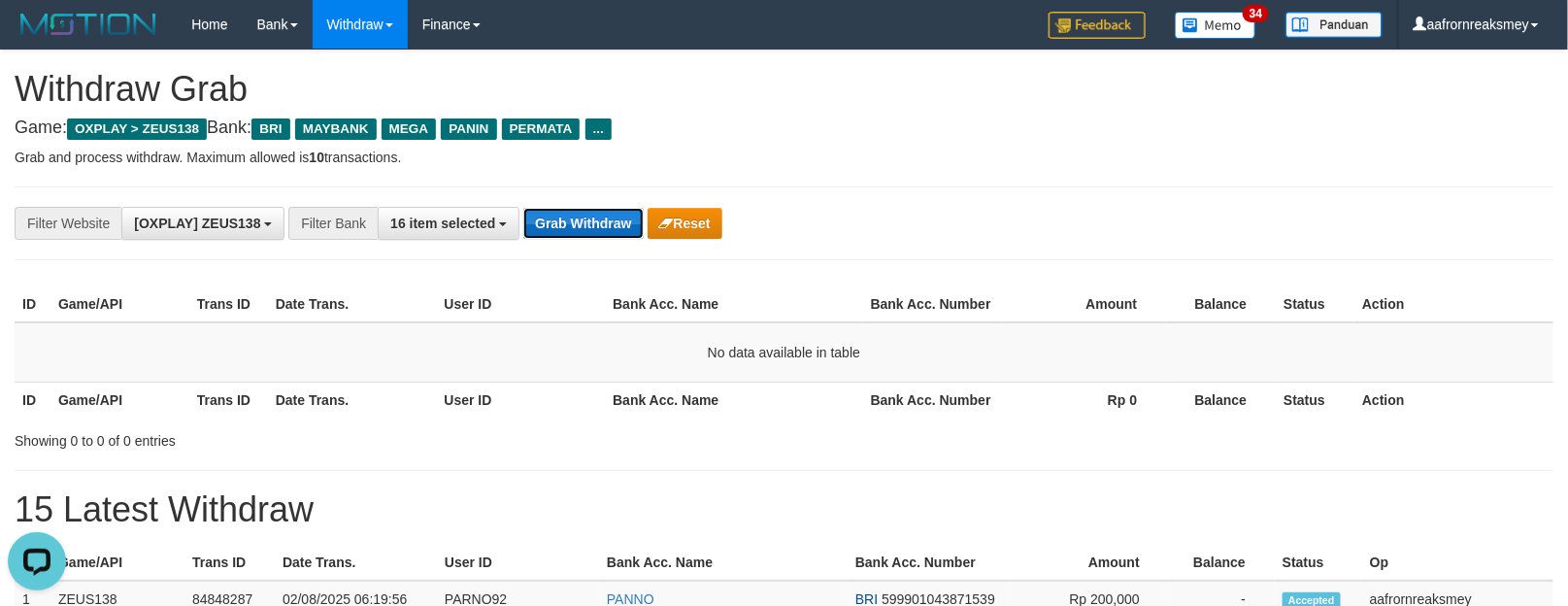click on "Grab Withdraw" at bounding box center [583, 223] 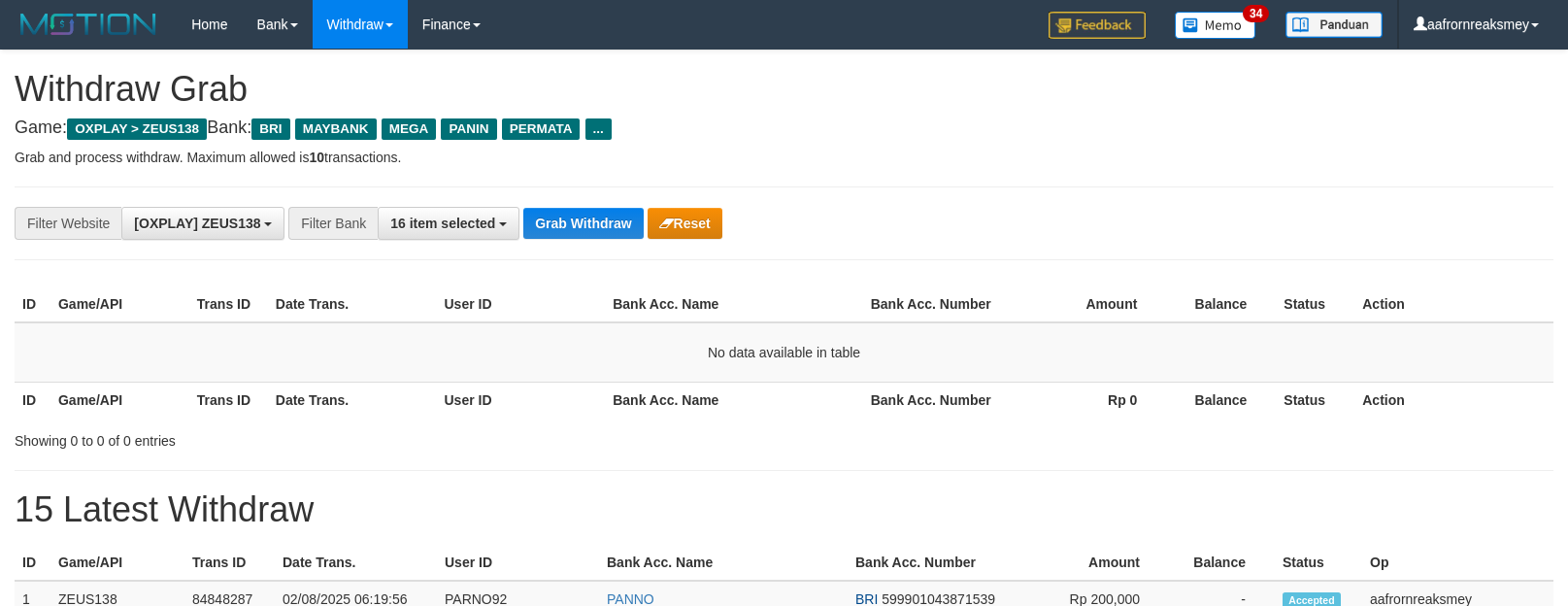scroll, scrollTop: 0, scrollLeft: 0, axis: both 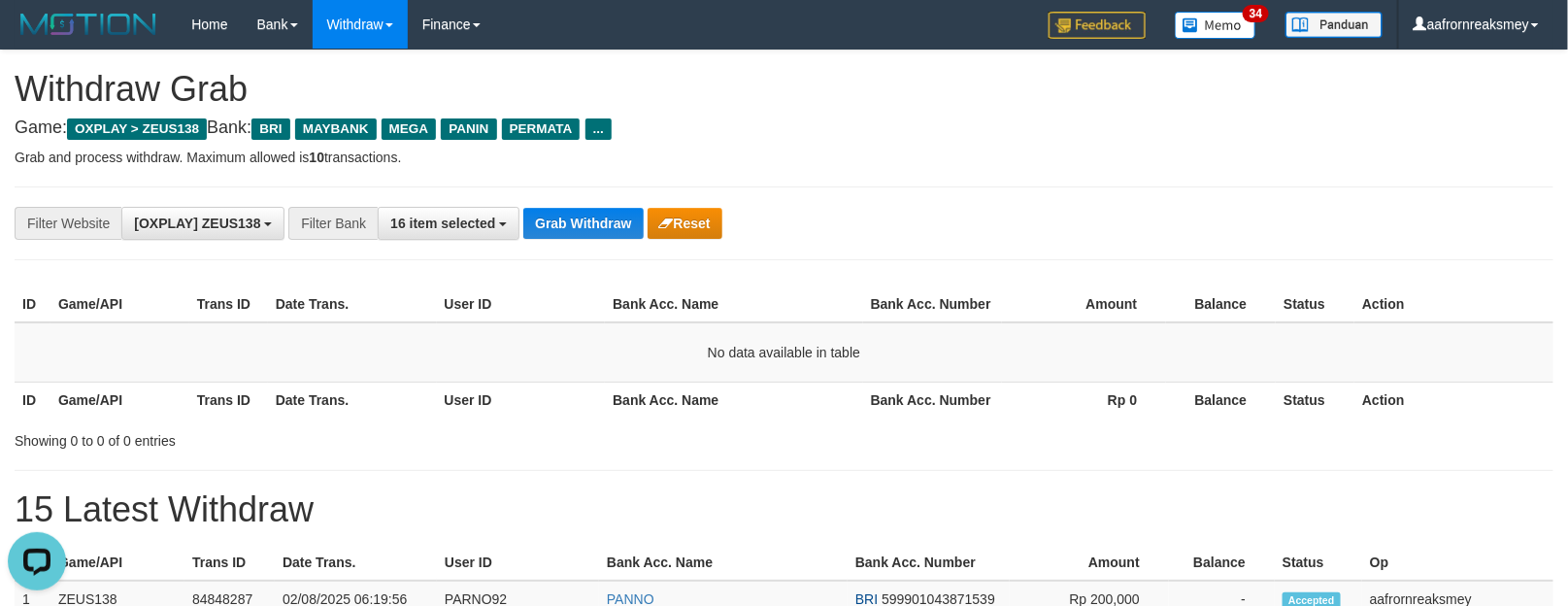 click on "**********" at bounding box center [784, 223] 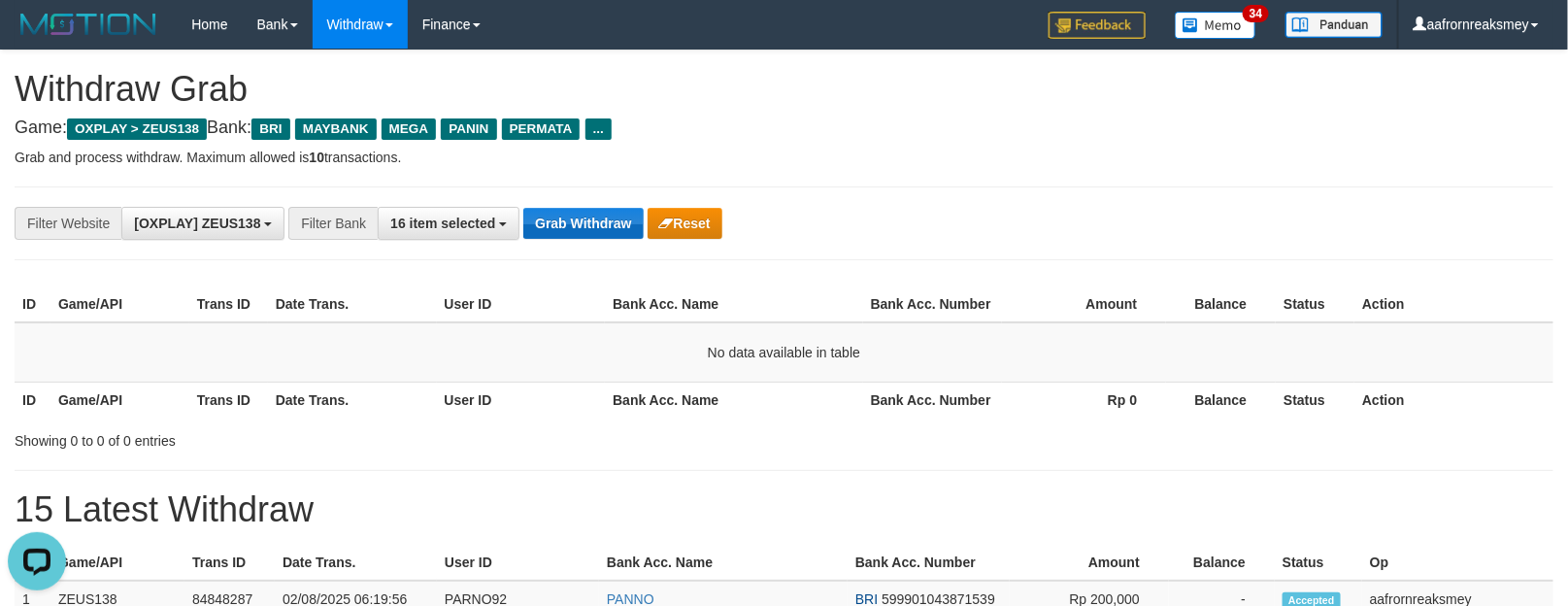 drag, startPoint x: 632, startPoint y: 243, endPoint x: 631, endPoint y: 231, distance: 12.0415946 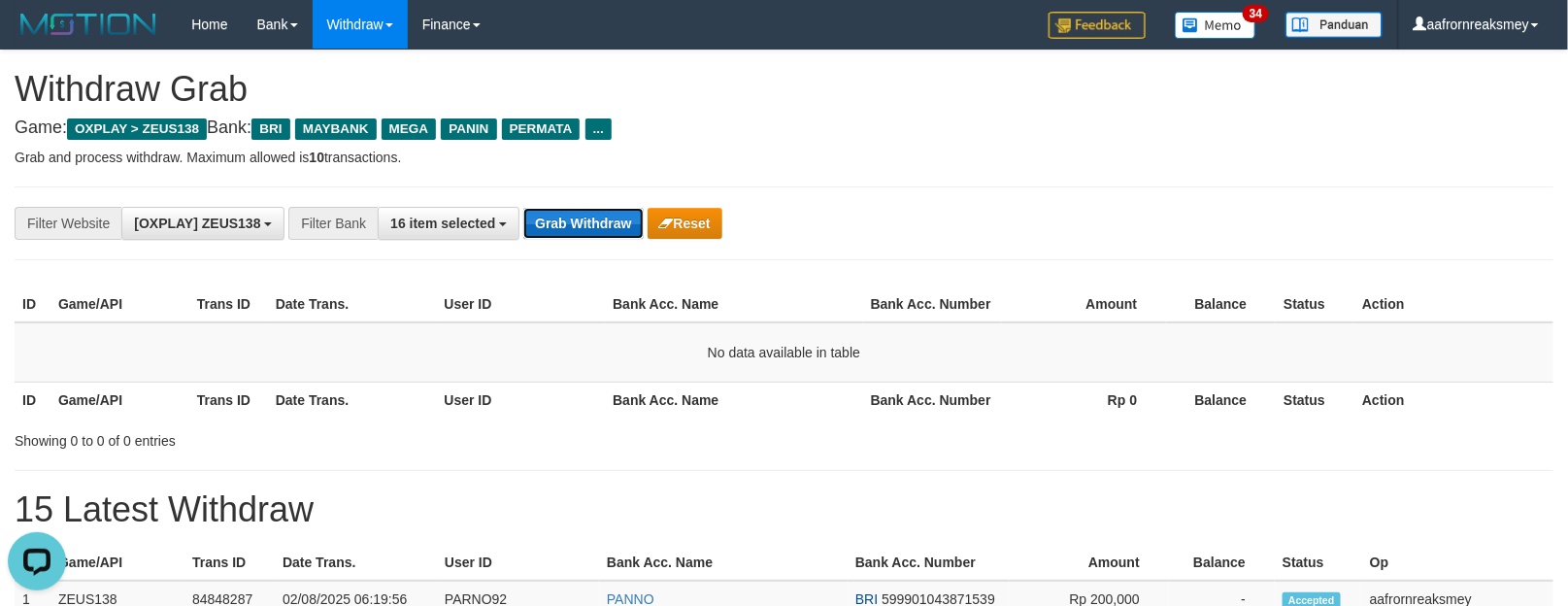 click on "Grab Withdraw" at bounding box center (583, 223) 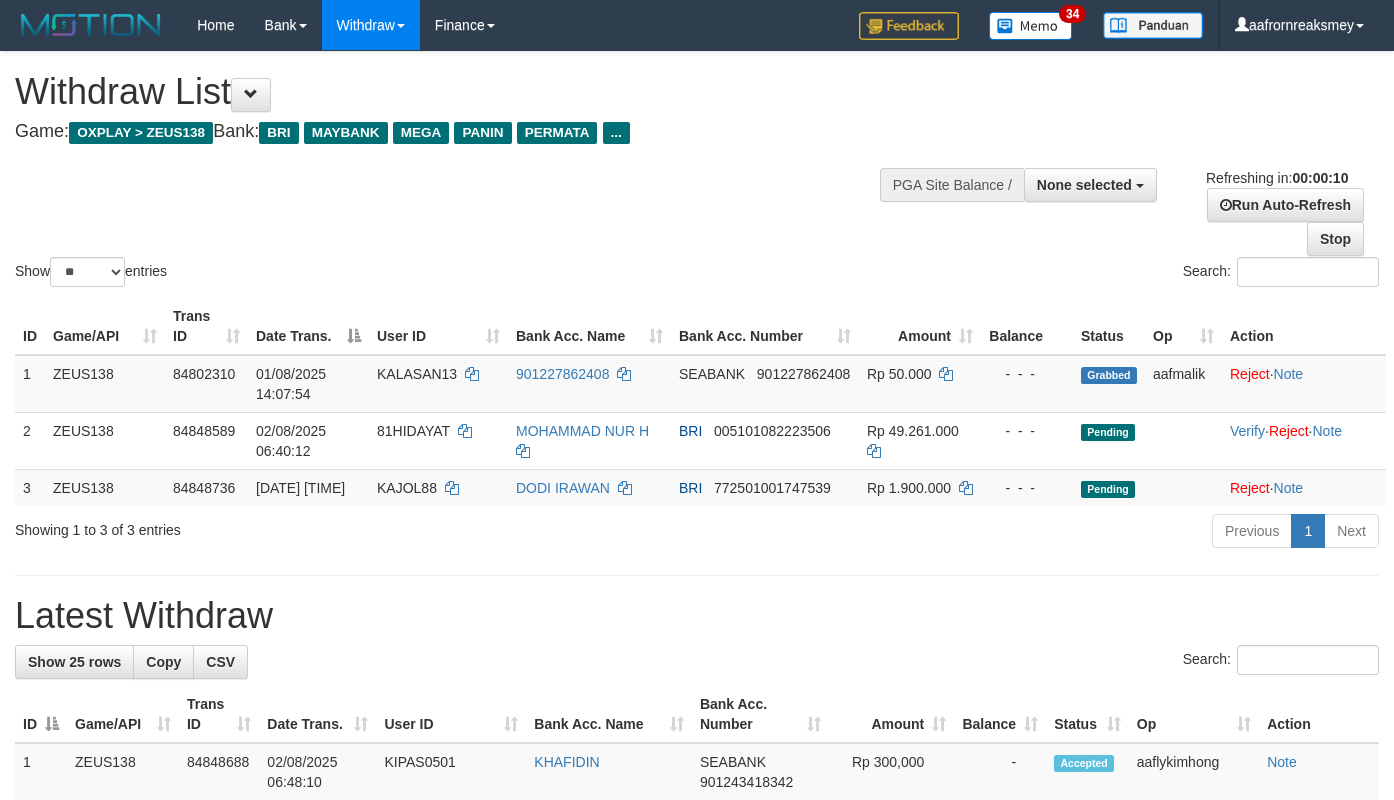 select 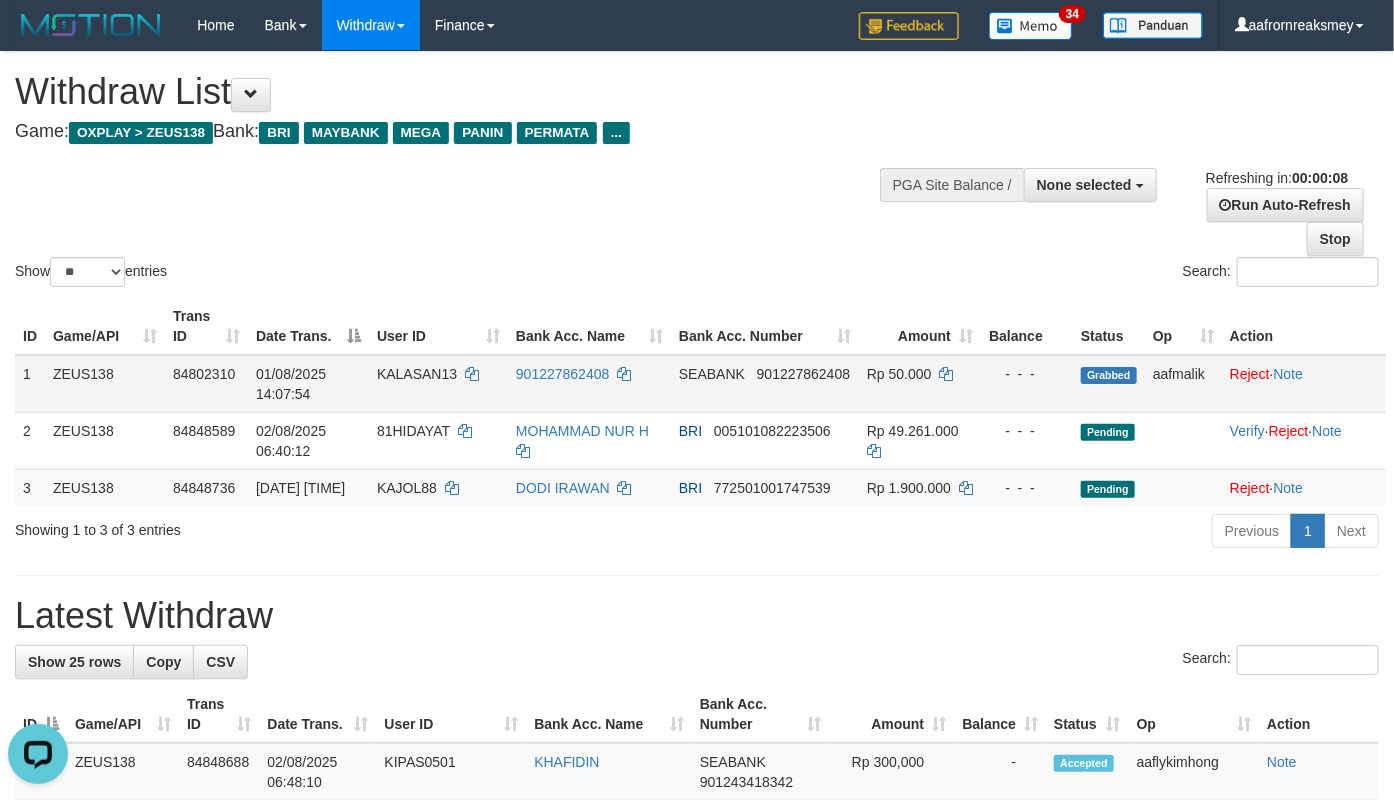 scroll, scrollTop: 0, scrollLeft: 0, axis: both 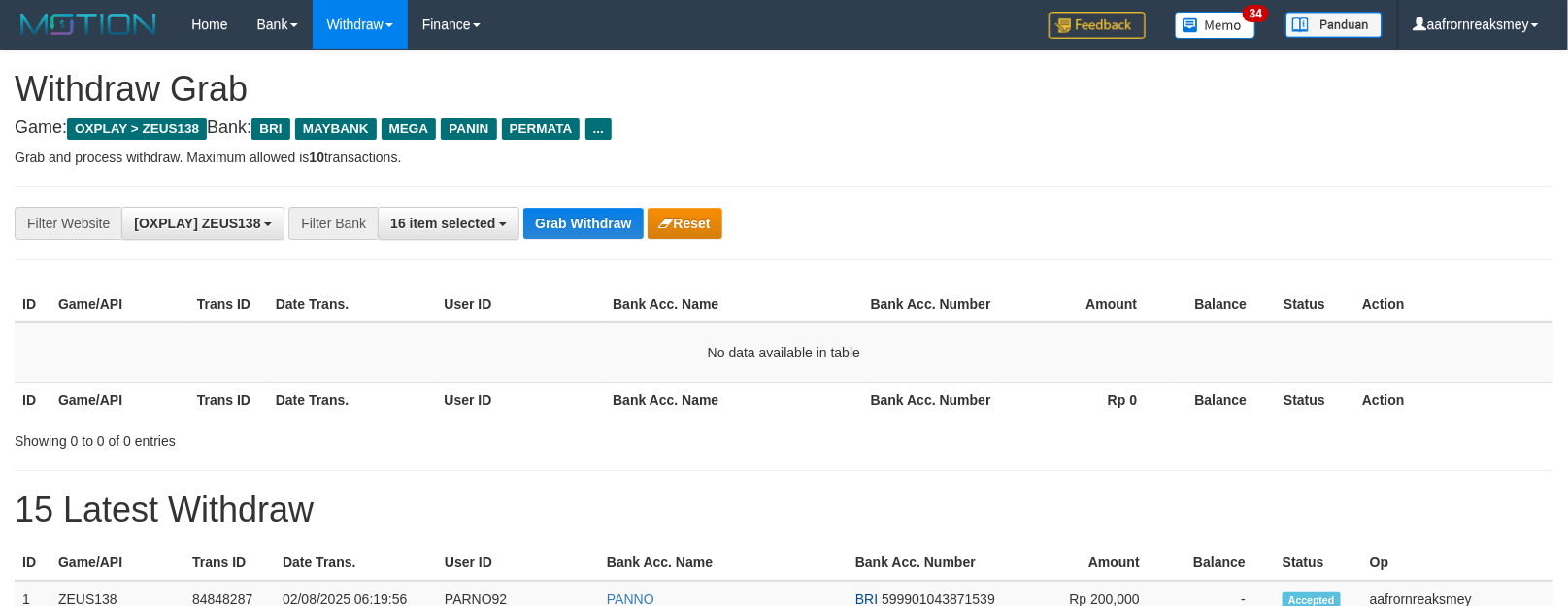 click on "Grab Withdraw" at bounding box center (583, 223) 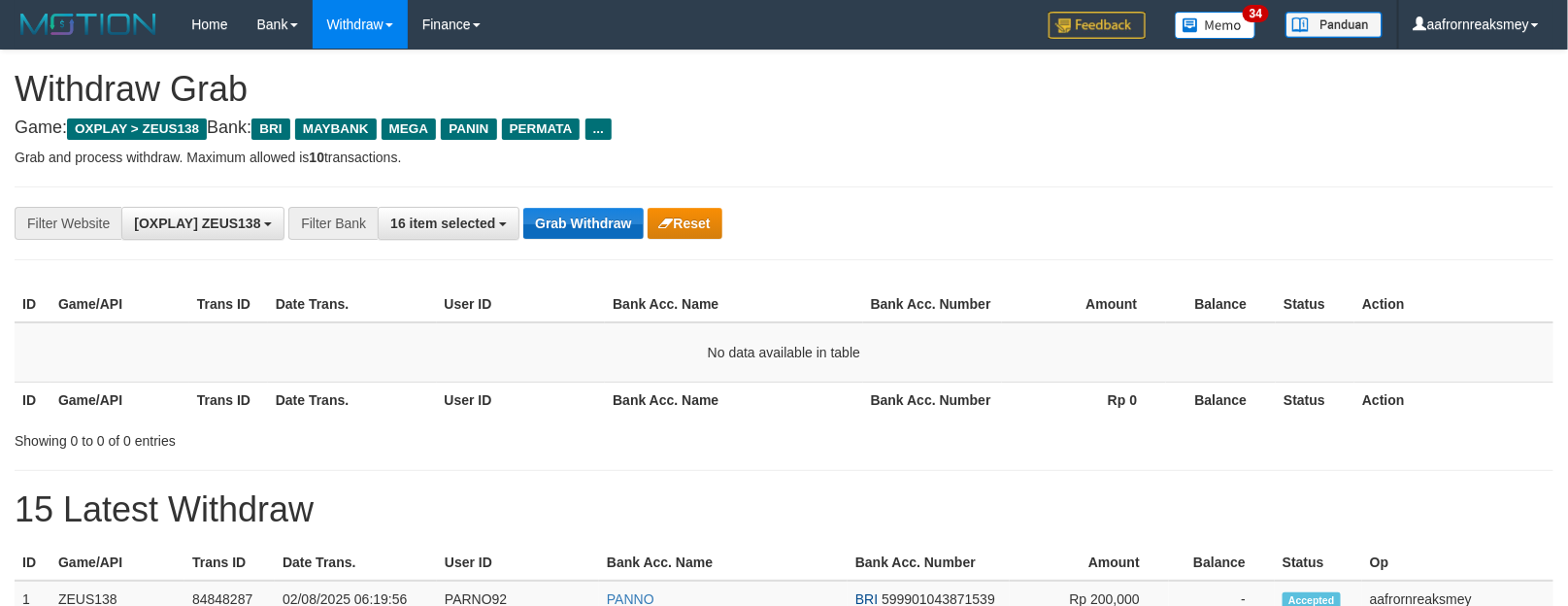 drag, startPoint x: 0, startPoint y: 0, endPoint x: 641, endPoint y: 215, distance: 676.09615 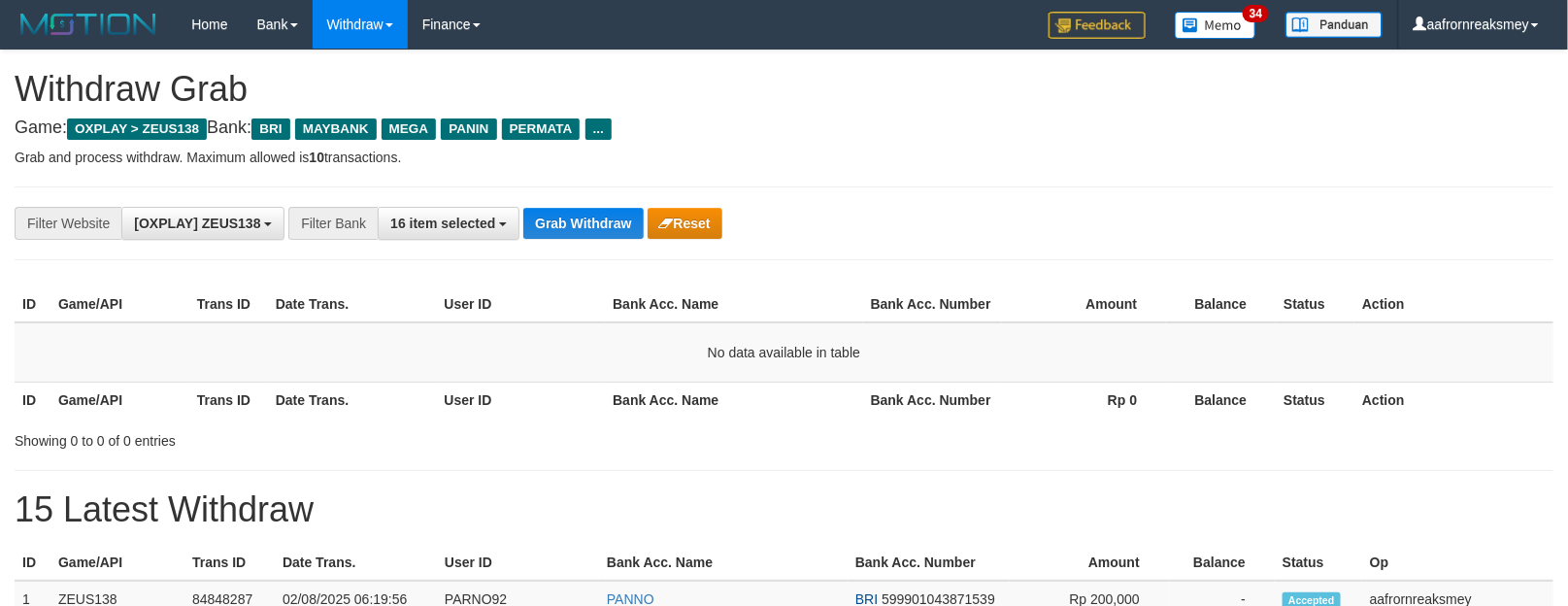 click on "Grab Withdraw
Reset" at bounding box center (622, 223) 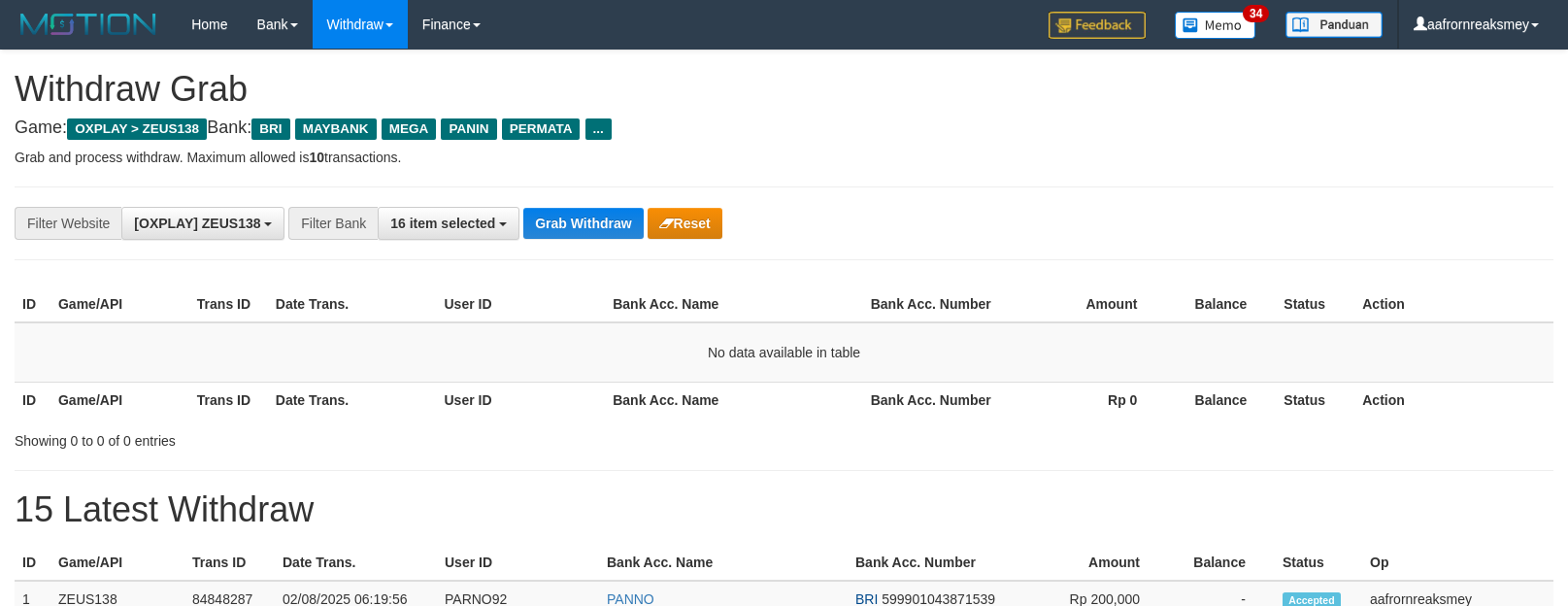 click on "Grab Withdraw
Reset" at bounding box center [622, 223] 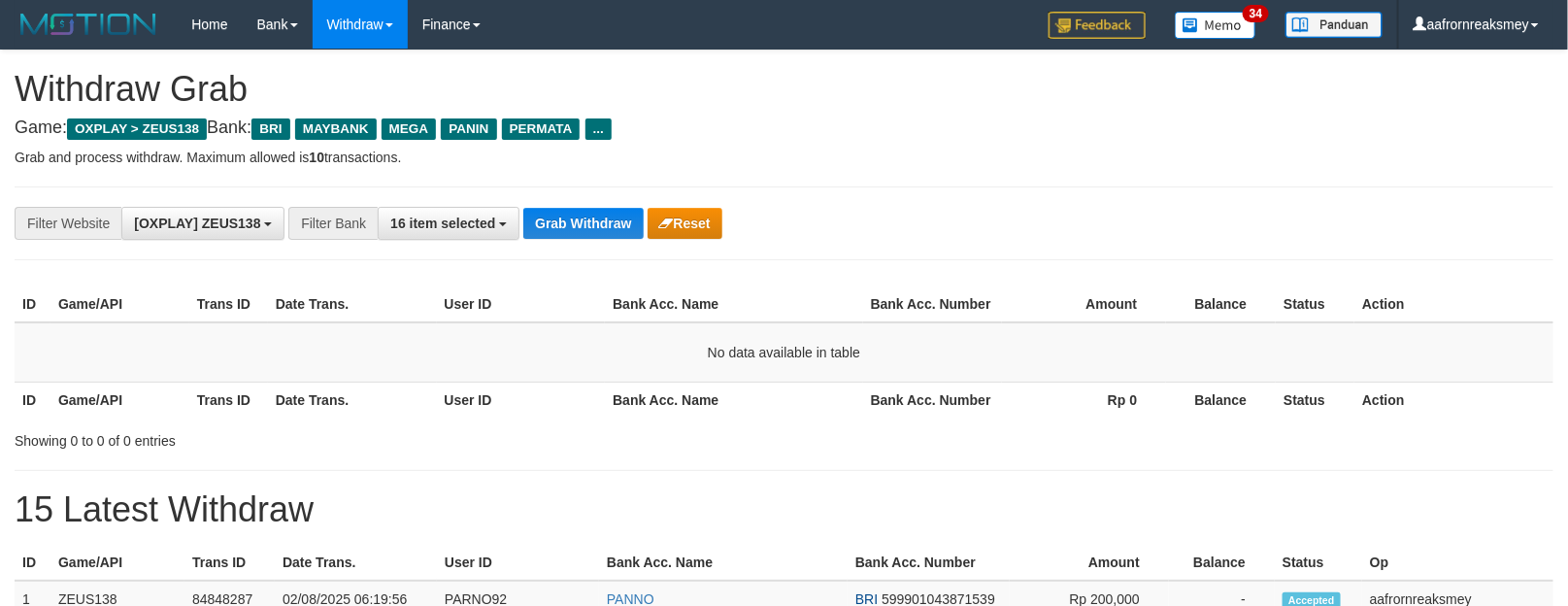 scroll, scrollTop: 17, scrollLeft: 0, axis: vertical 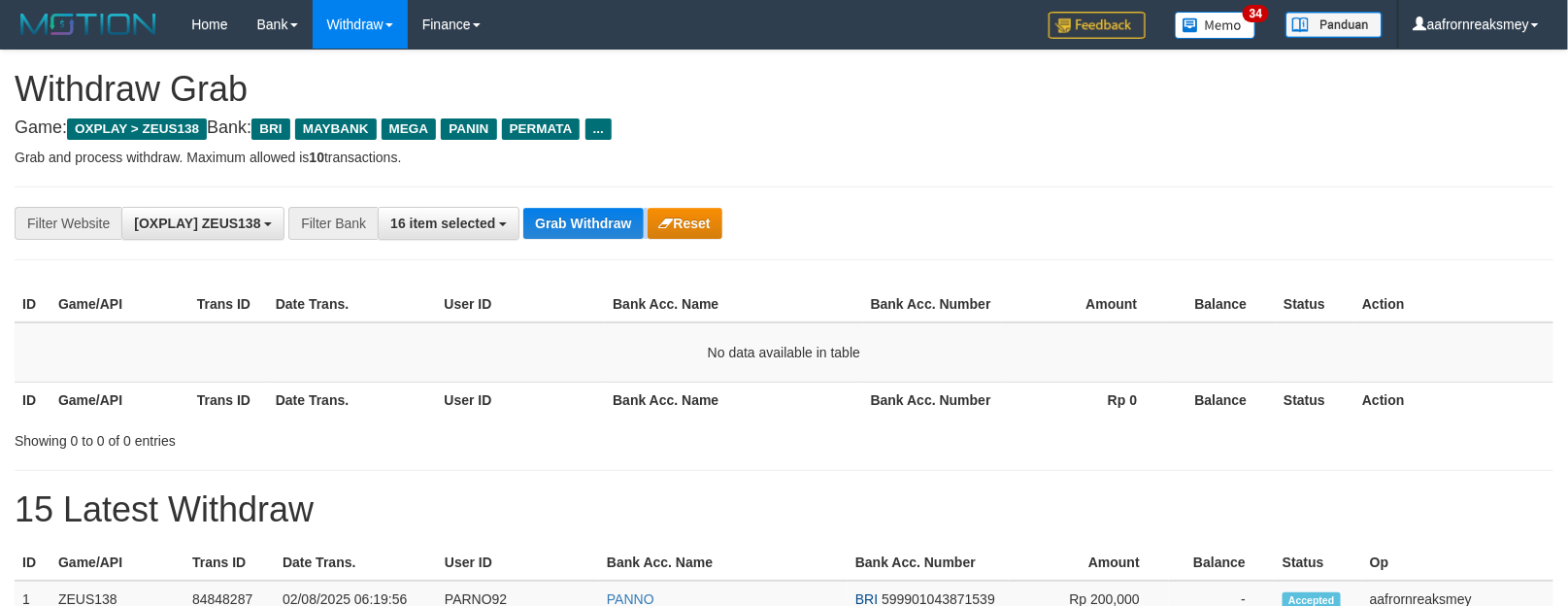 click on "Grab Withdraw
Reset" at bounding box center (622, 223) 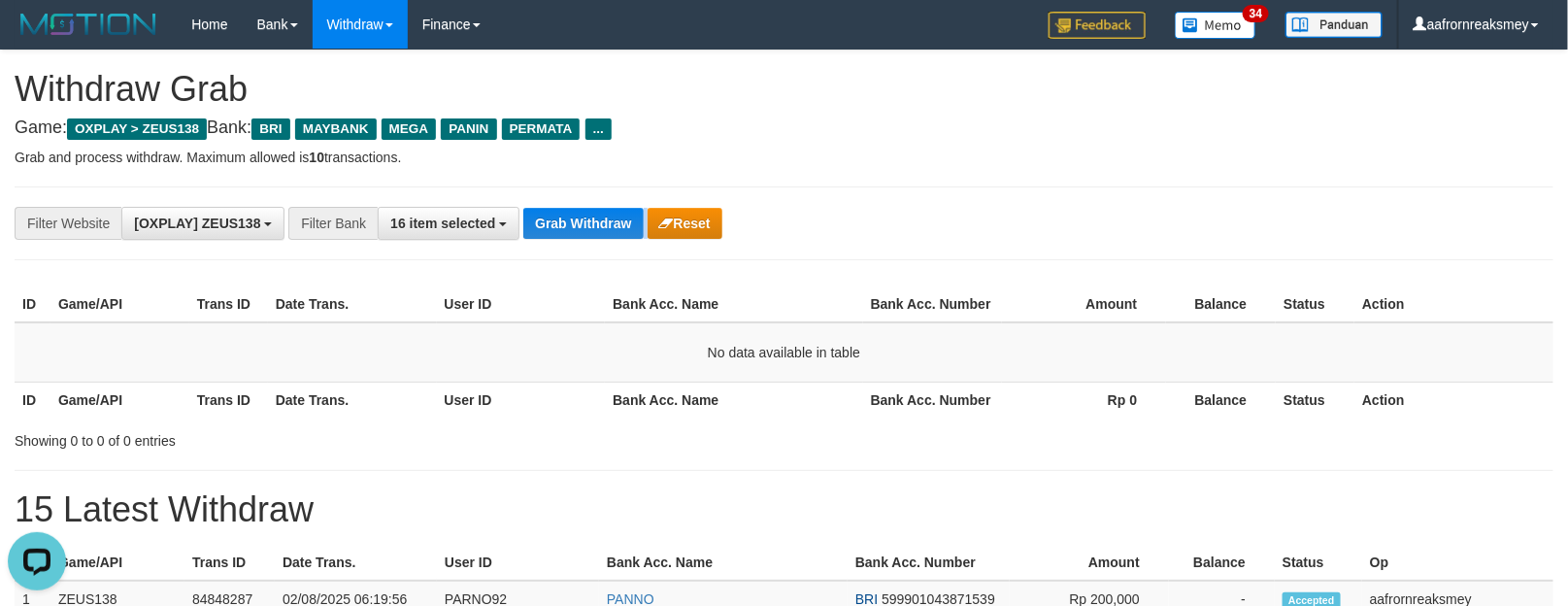 scroll, scrollTop: 0, scrollLeft: 0, axis: both 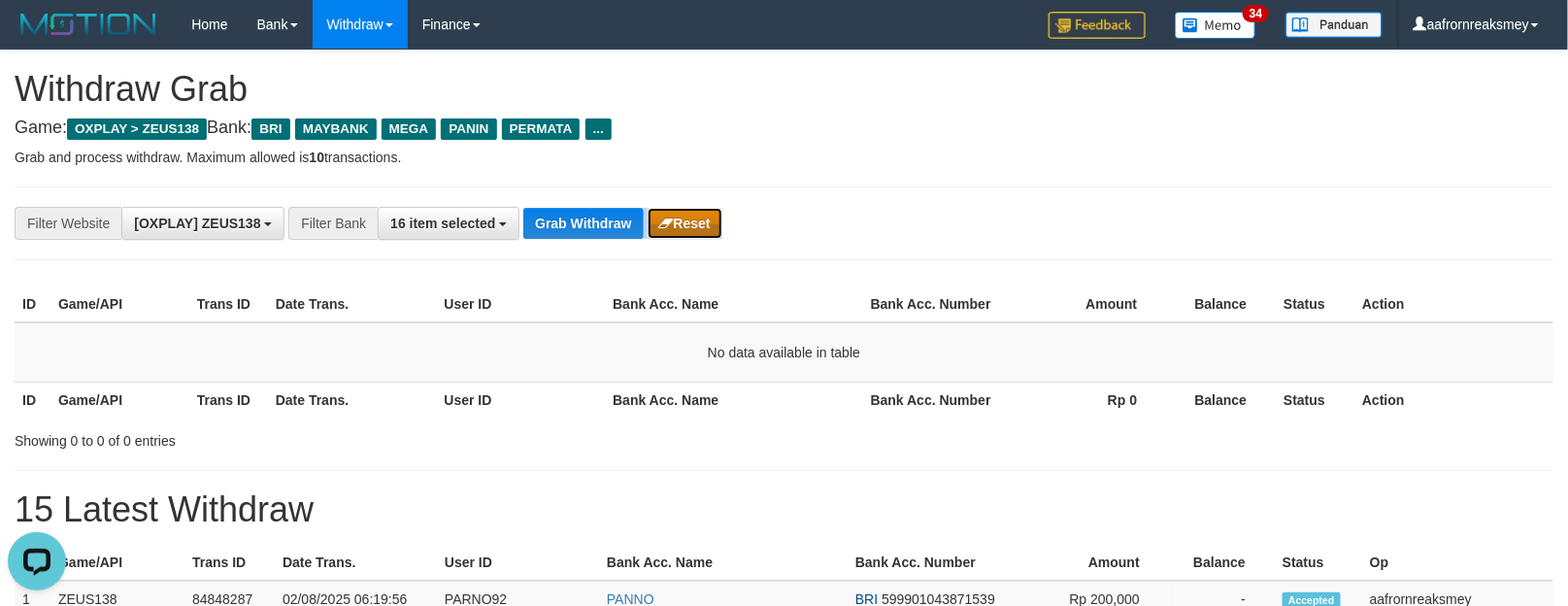 click on "Reset" at bounding box center [684, 223] 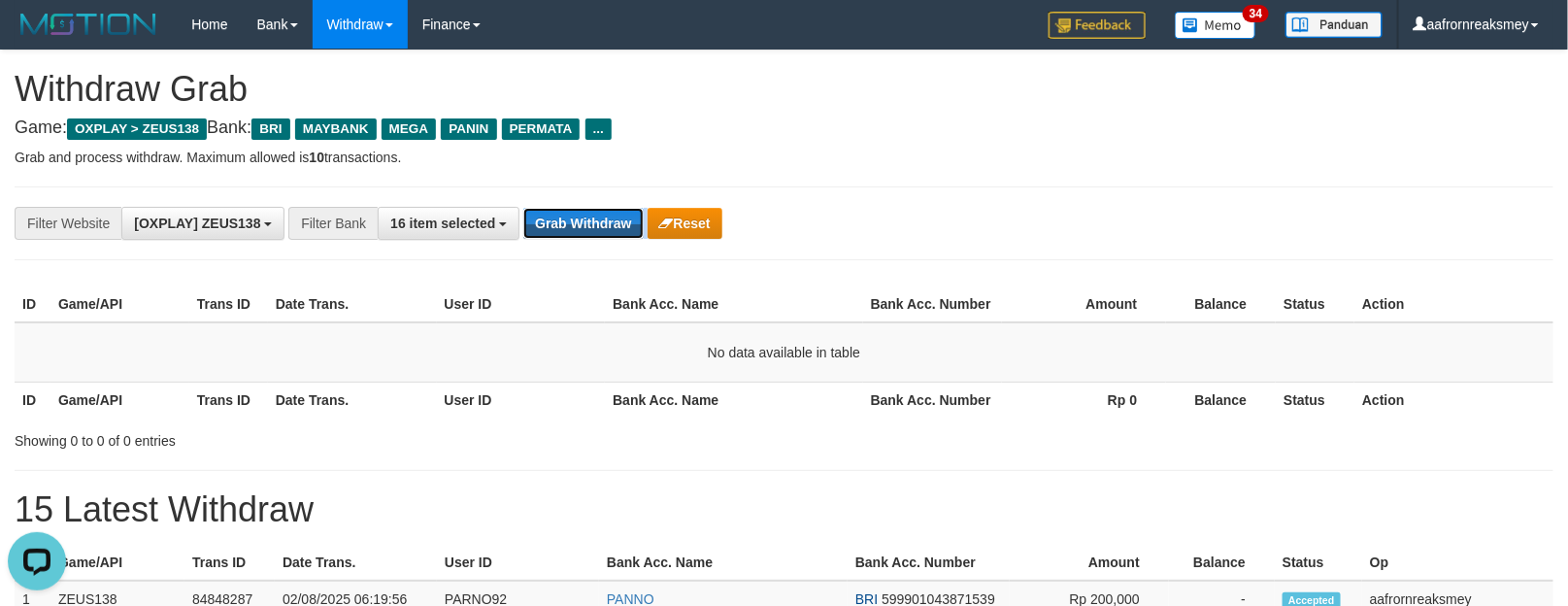 click on "**********" at bounding box center (784, 223) 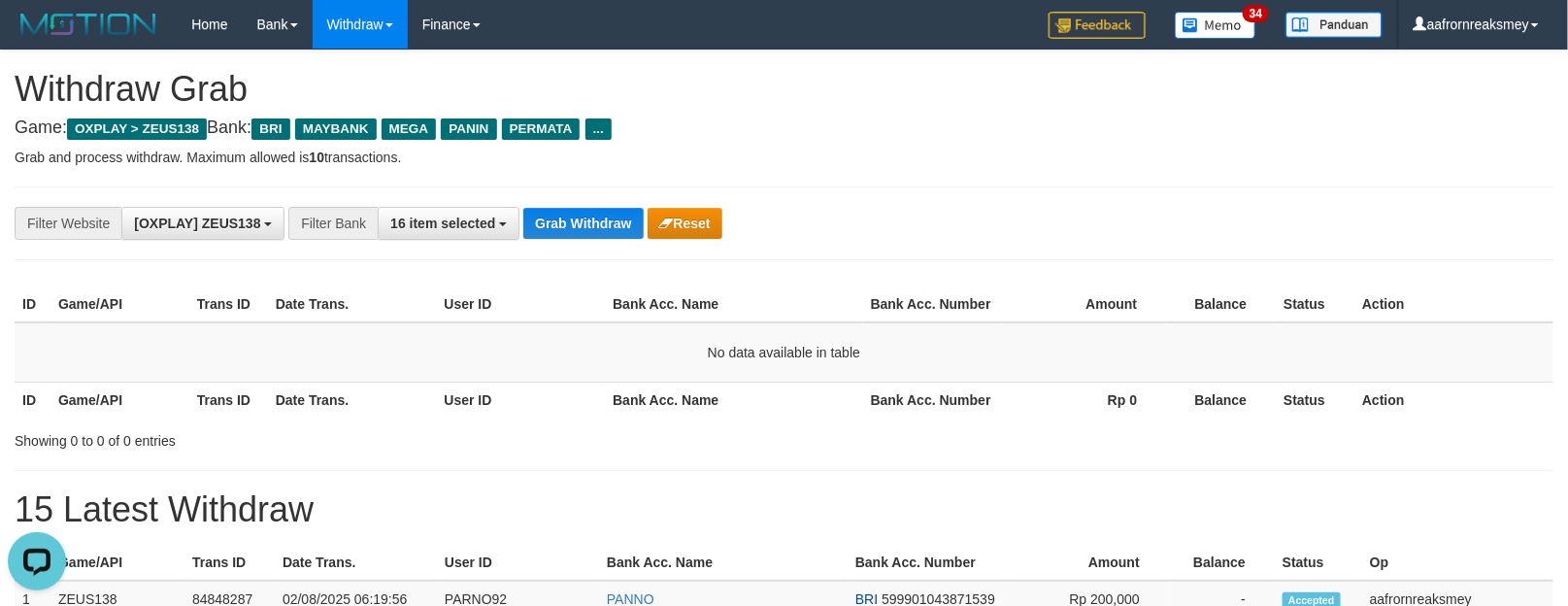 click on "**********" at bounding box center (784, 223) 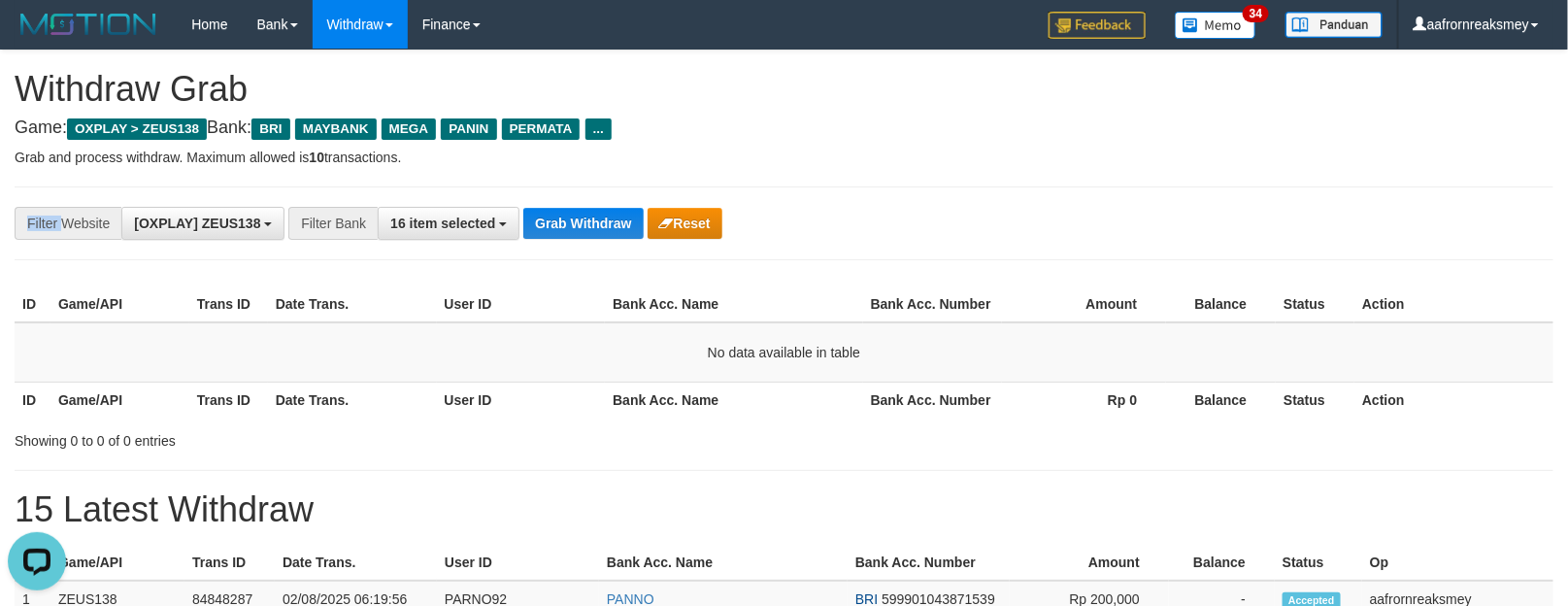 click on "**********" at bounding box center (784, 223) 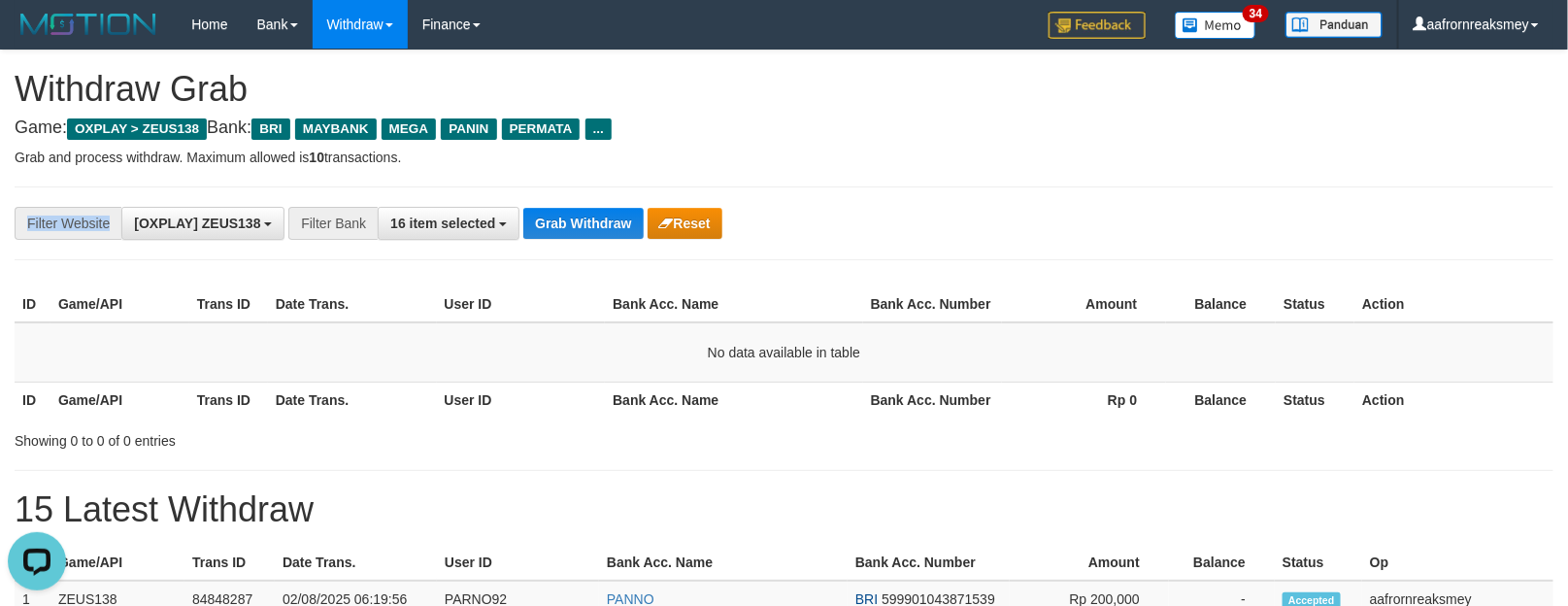 click on "**********" at bounding box center [784, 223] 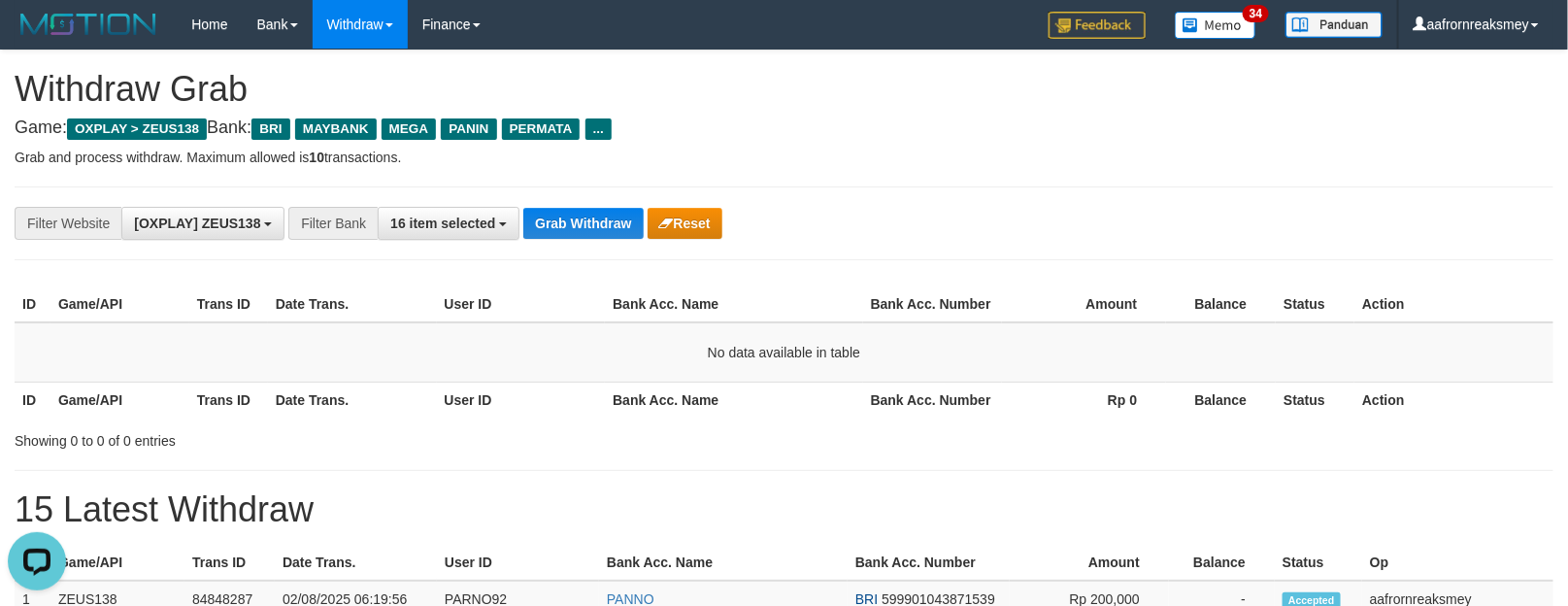 click on "**********" at bounding box center (784, 223) 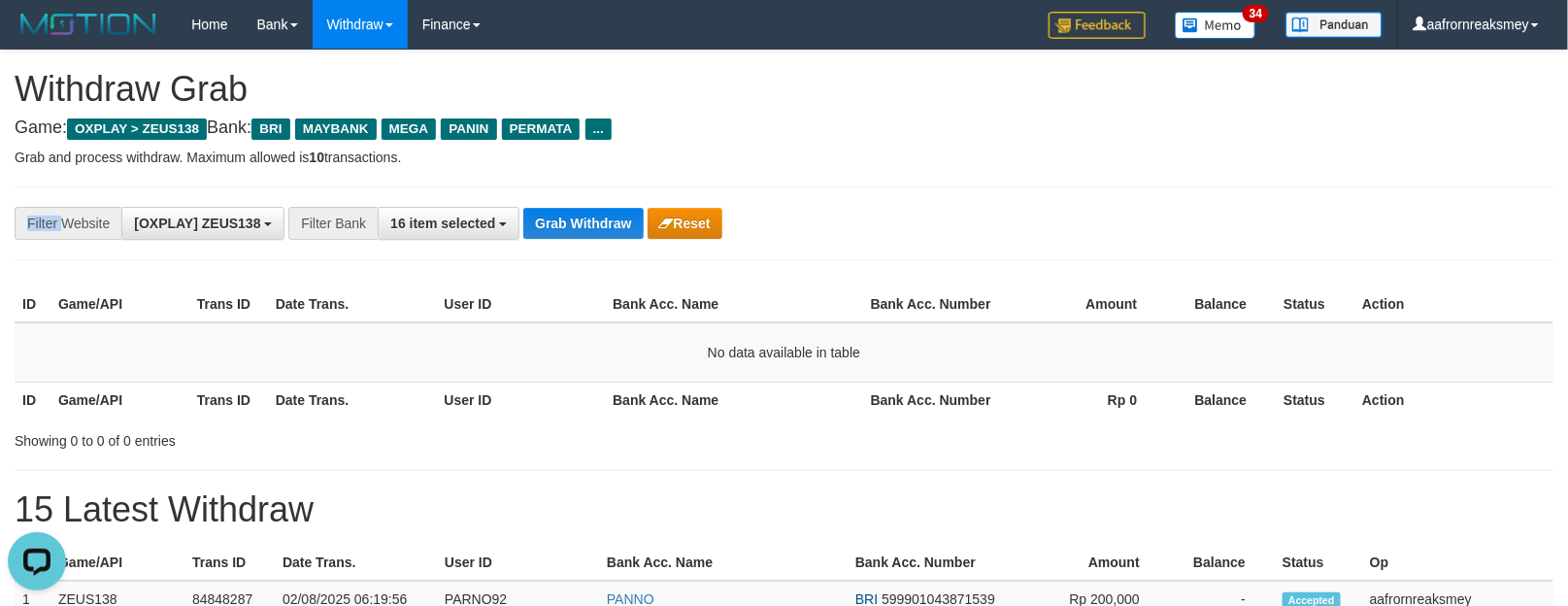 click on "**********" at bounding box center (784, 223) 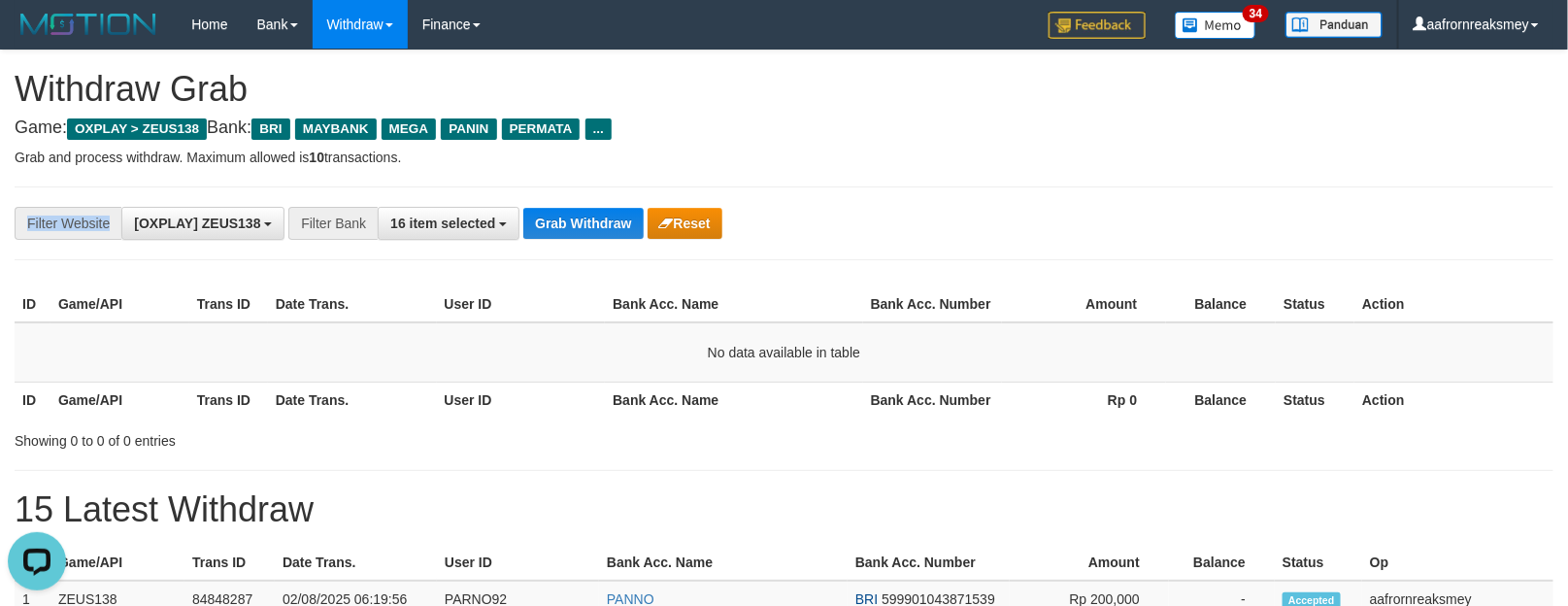 click on "**********" at bounding box center (784, 223) 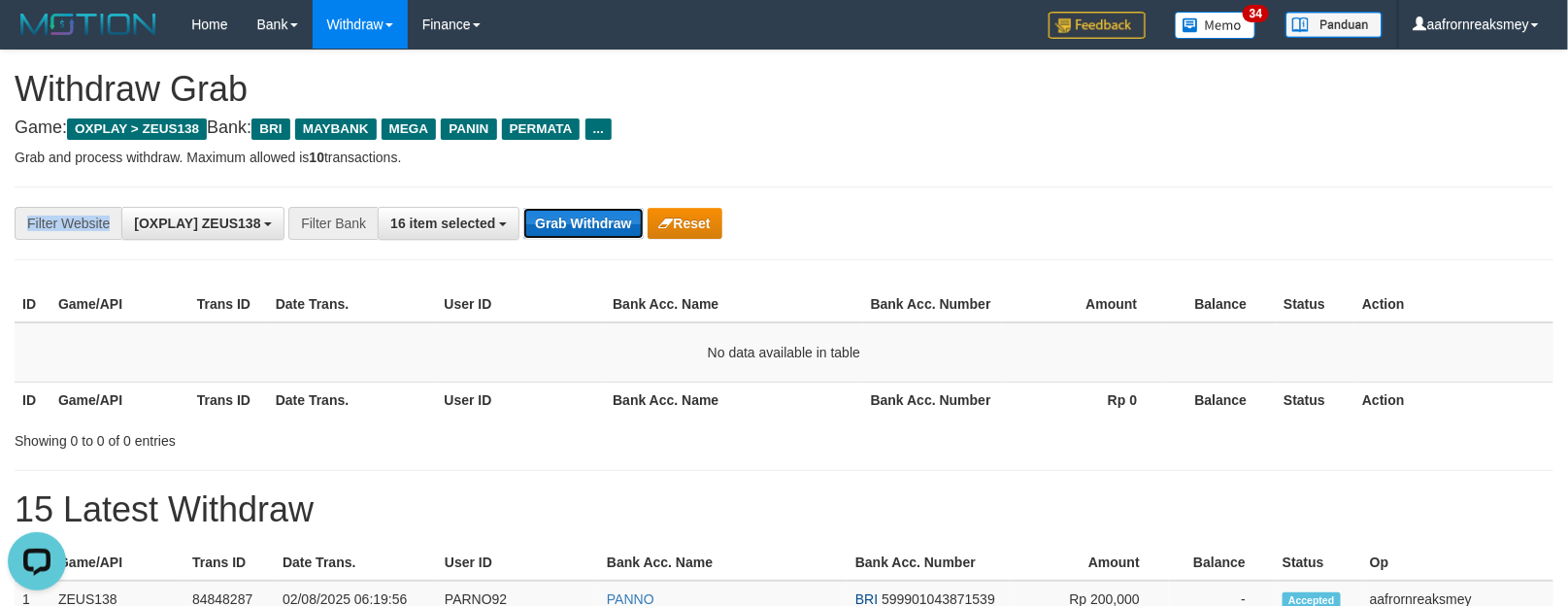 click on "Grab Withdraw" at bounding box center (583, 223) 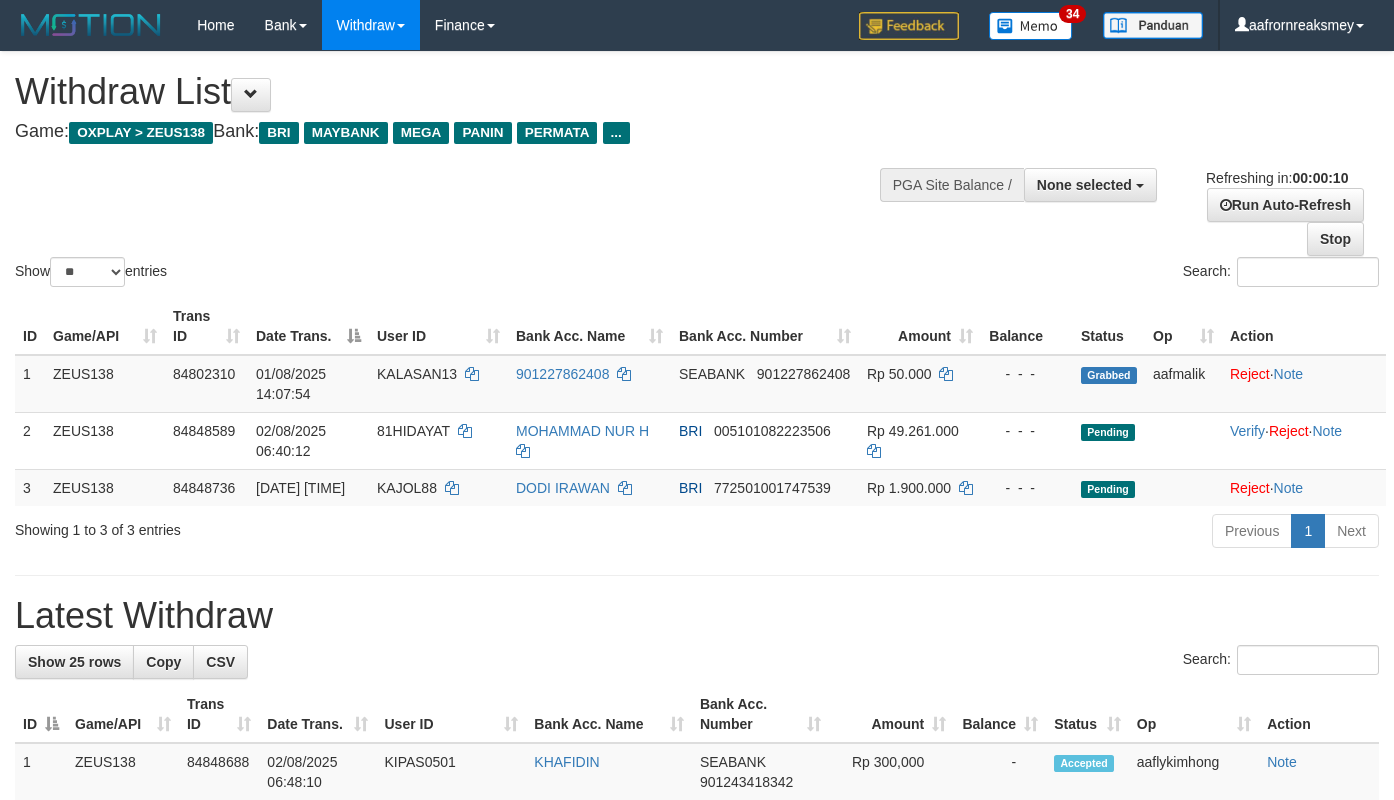 select 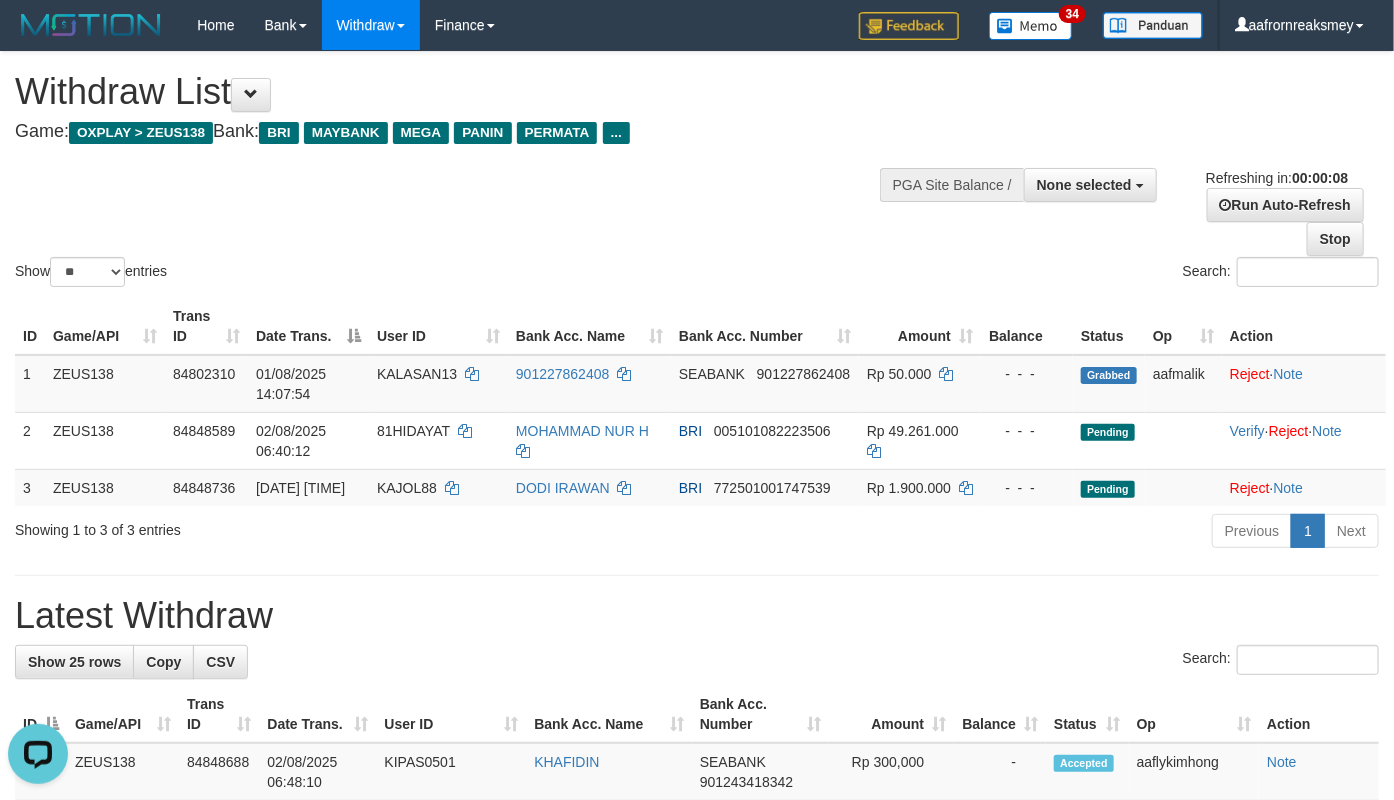 scroll, scrollTop: 0, scrollLeft: 0, axis: both 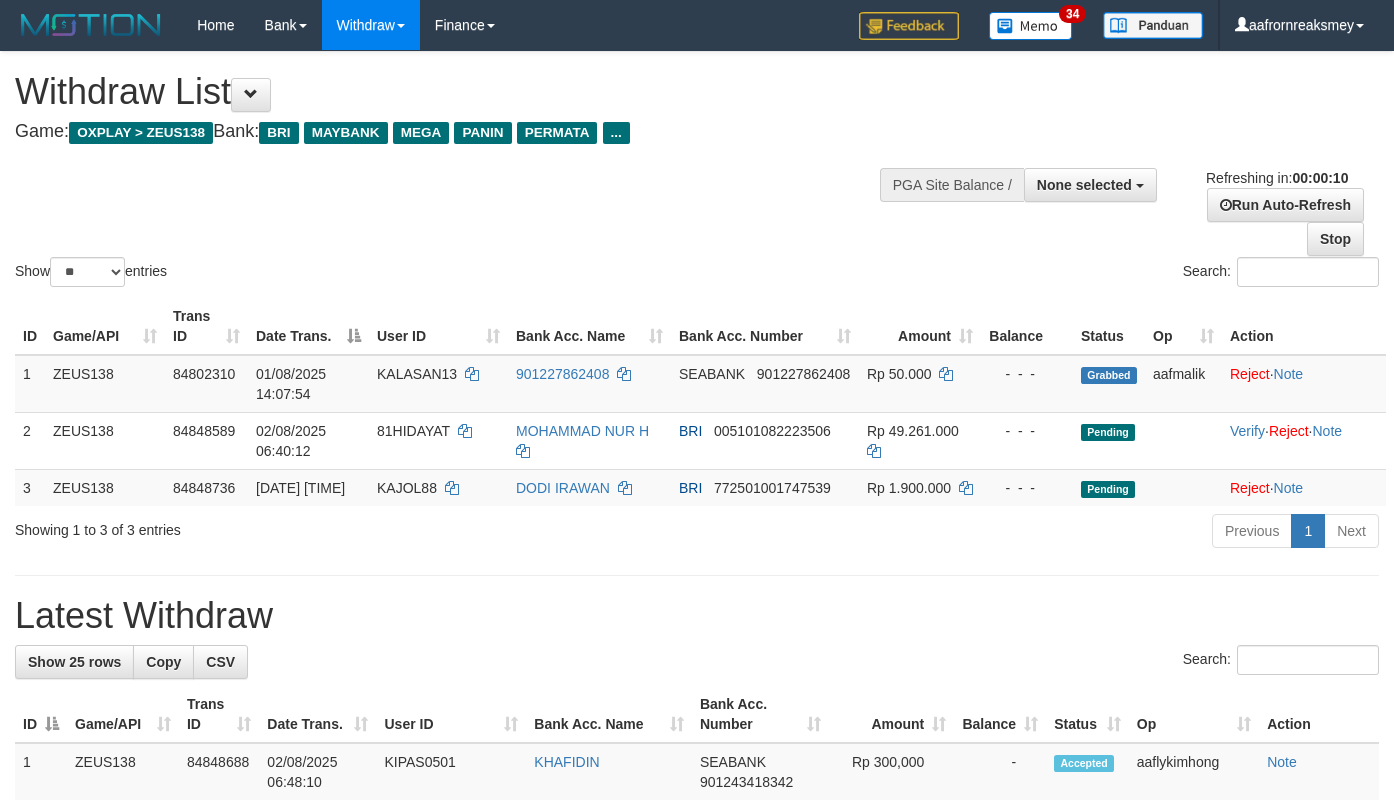 select 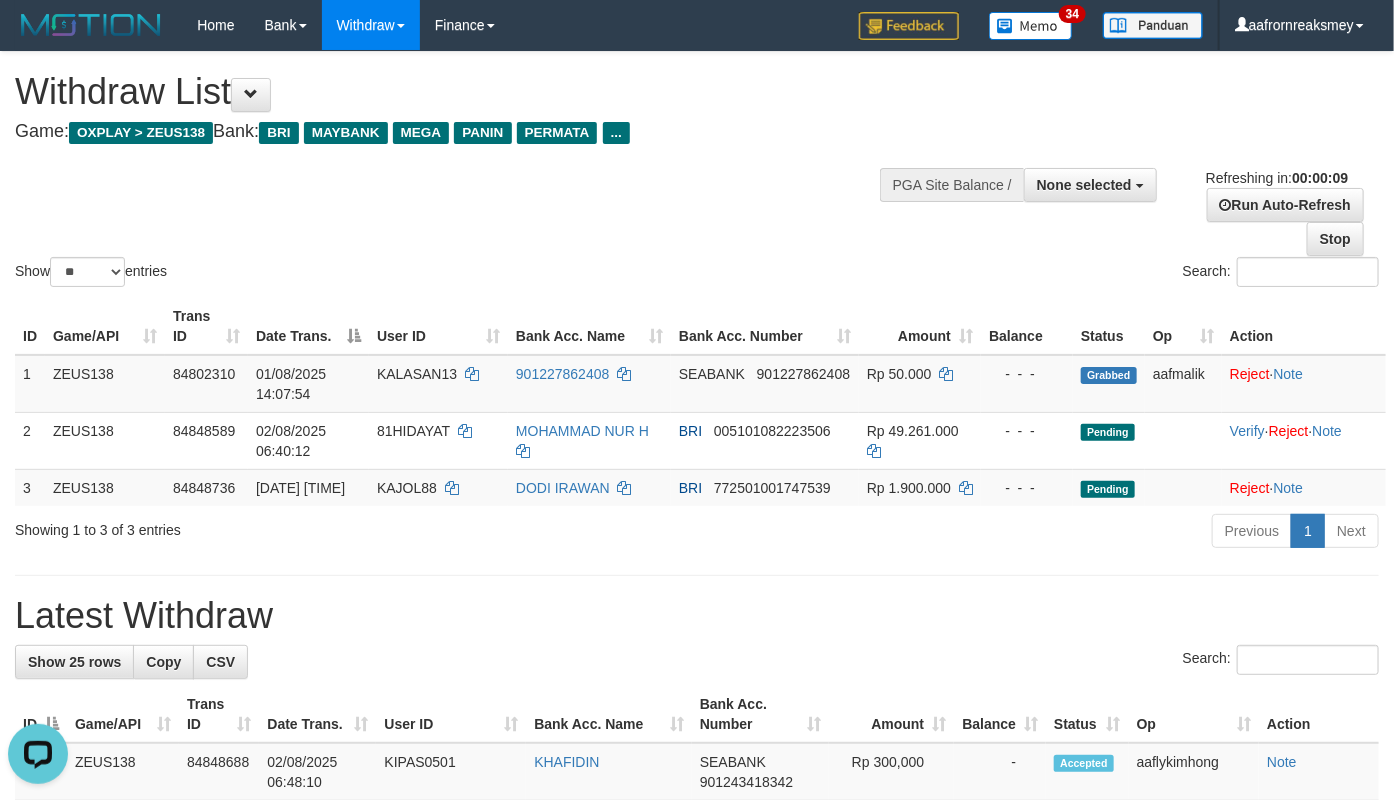 scroll, scrollTop: 0, scrollLeft: 0, axis: both 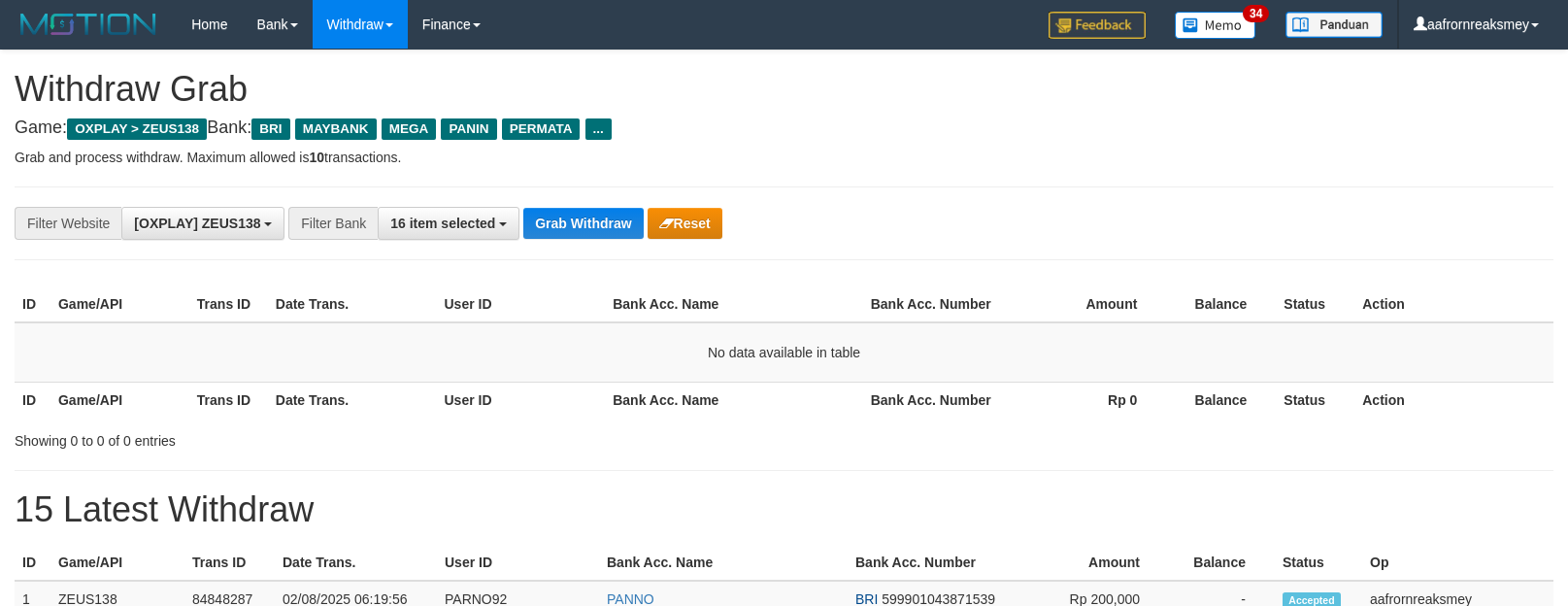 click on "Grab Withdraw" at bounding box center [583, 223] 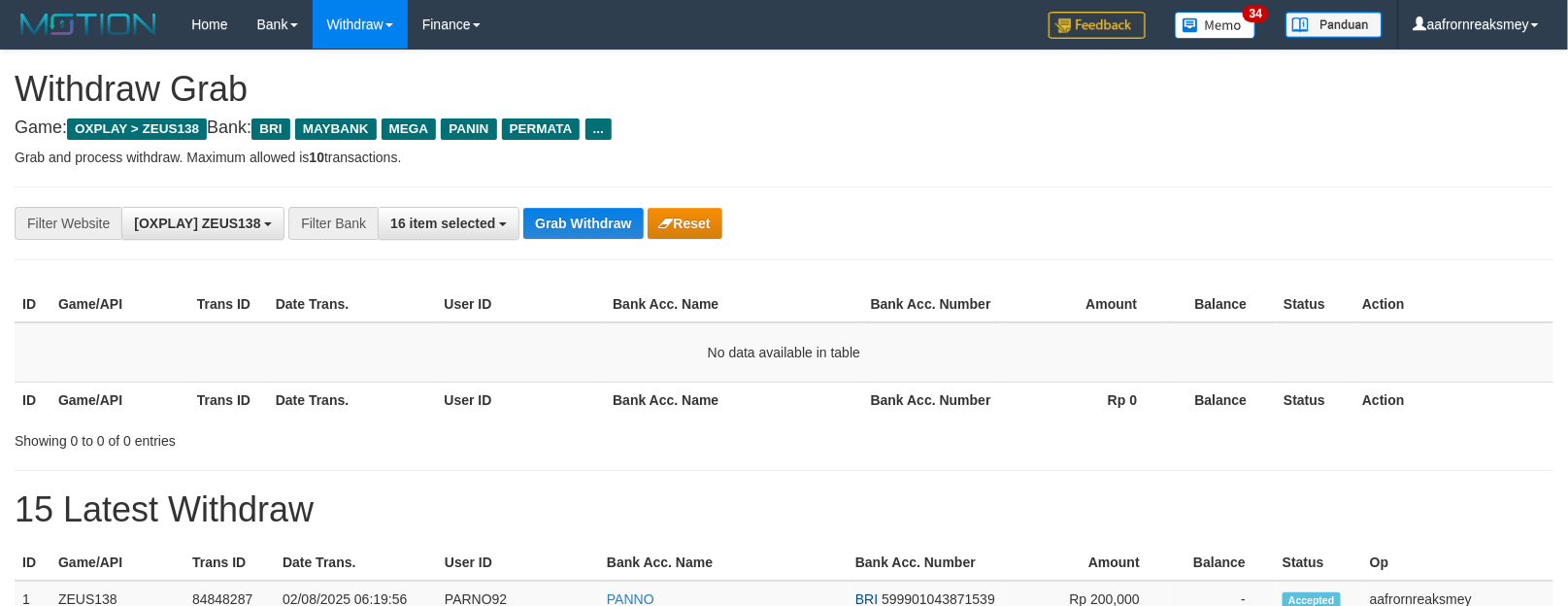 click on "Grab Withdraw" at bounding box center [583, 223] 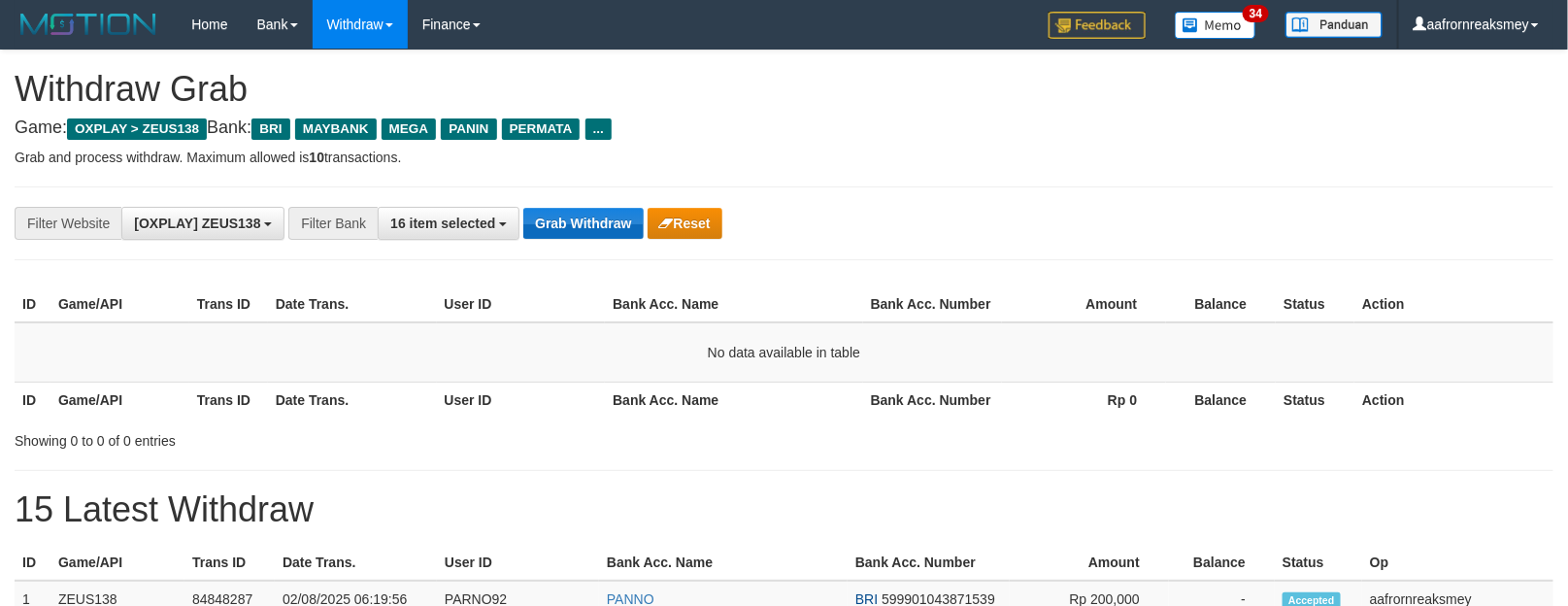 click on "Grab Withdraw" at bounding box center [583, 223] 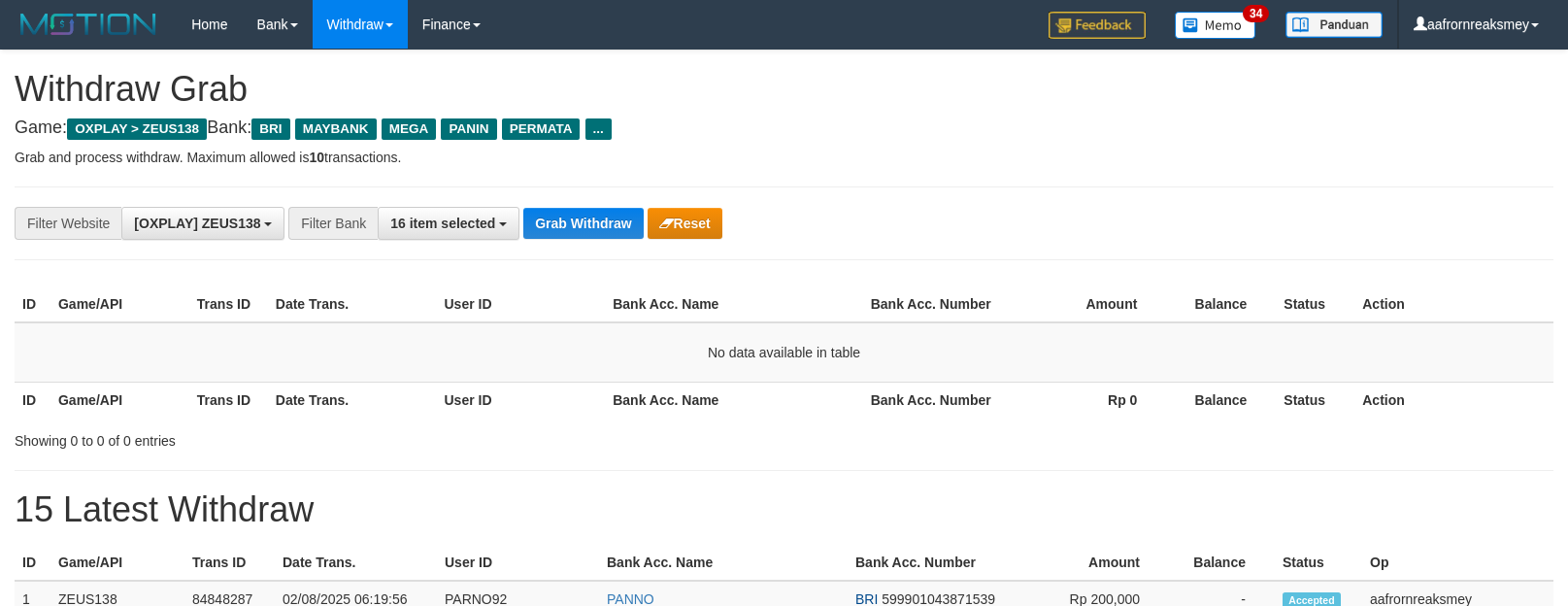 scroll, scrollTop: 0, scrollLeft: 0, axis: both 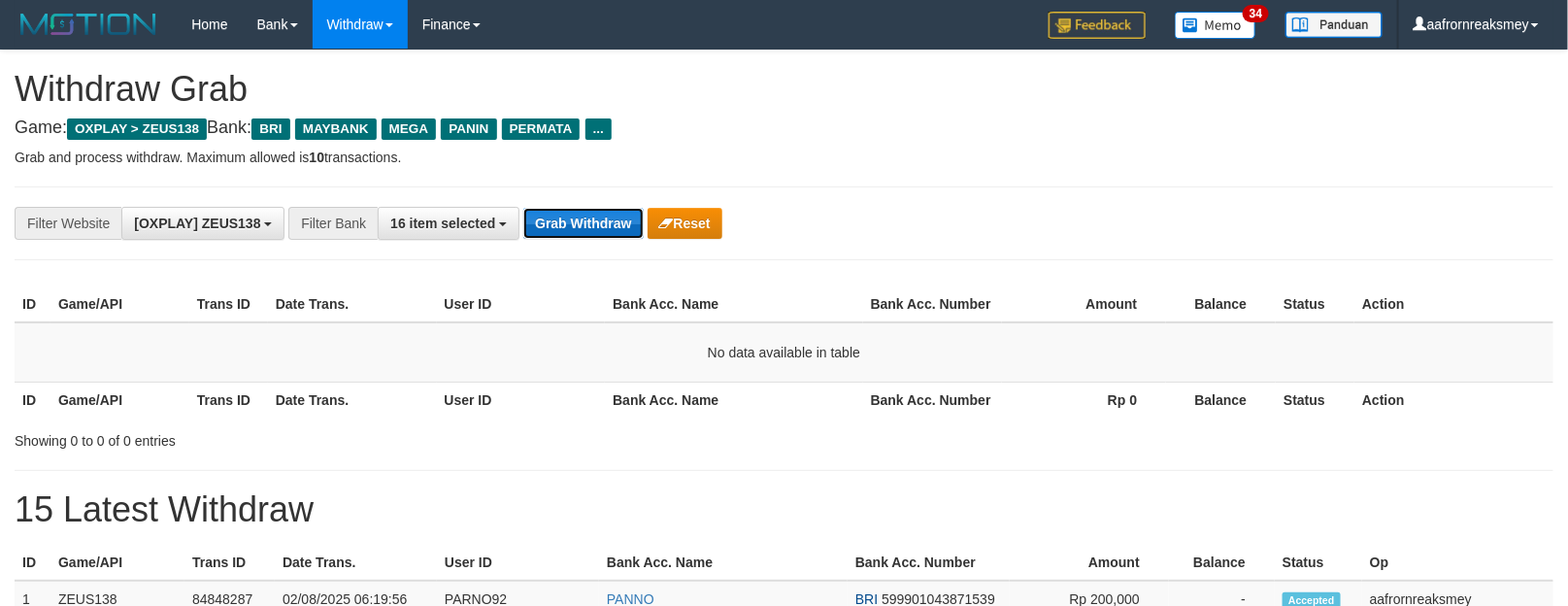 click on "Grab Withdraw" at bounding box center (583, 223) 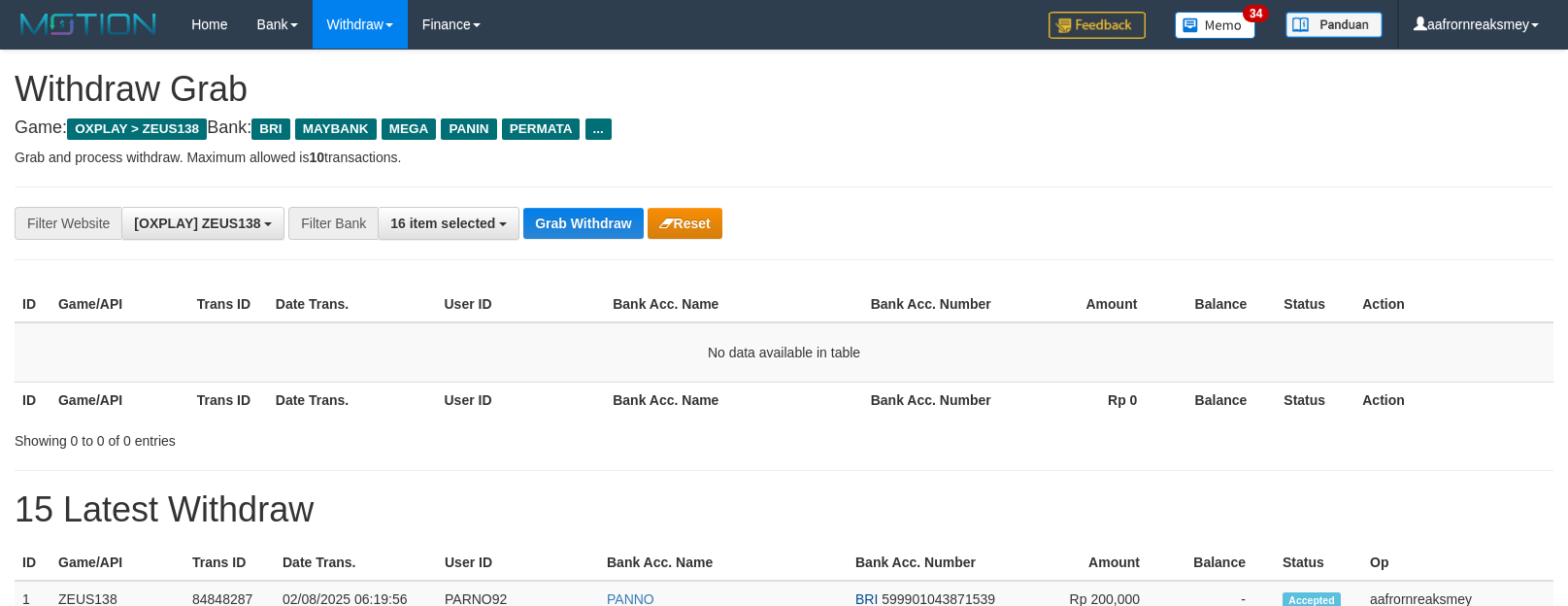 scroll, scrollTop: 0, scrollLeft: 0, axis: both 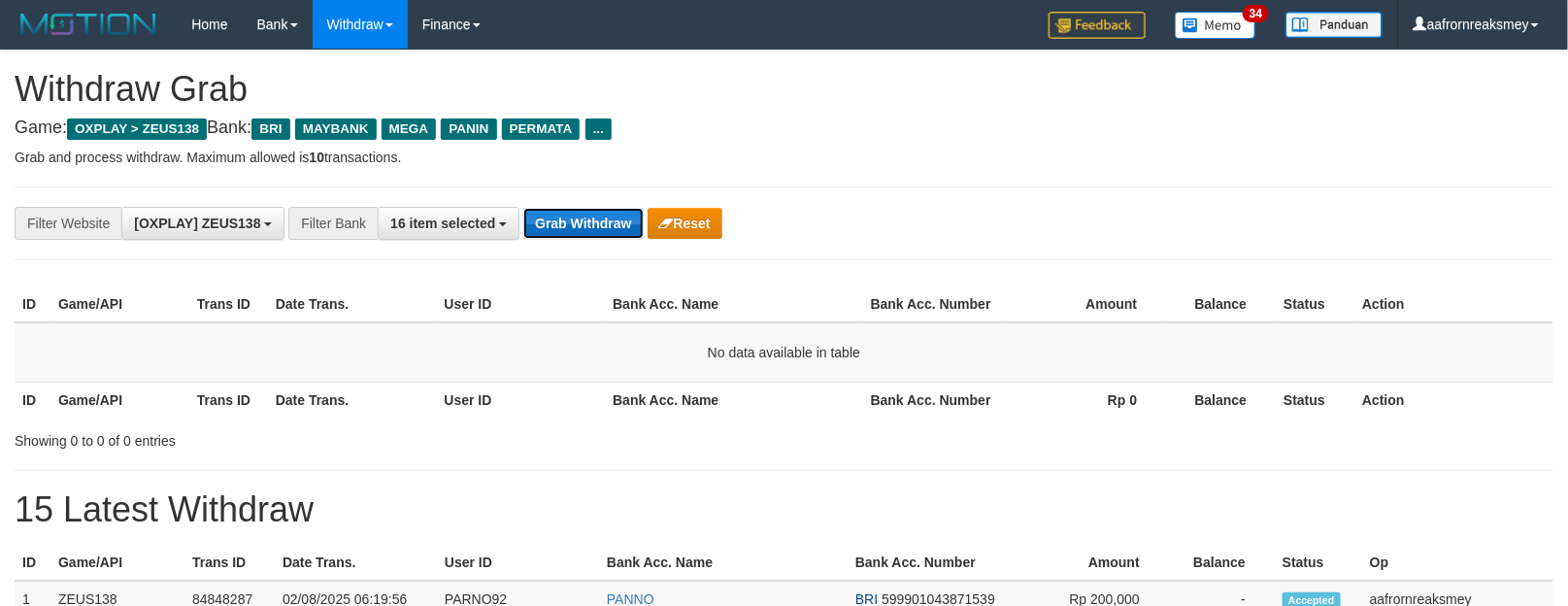 click on "Grab Withdraw" at bounding box center [583, 223] 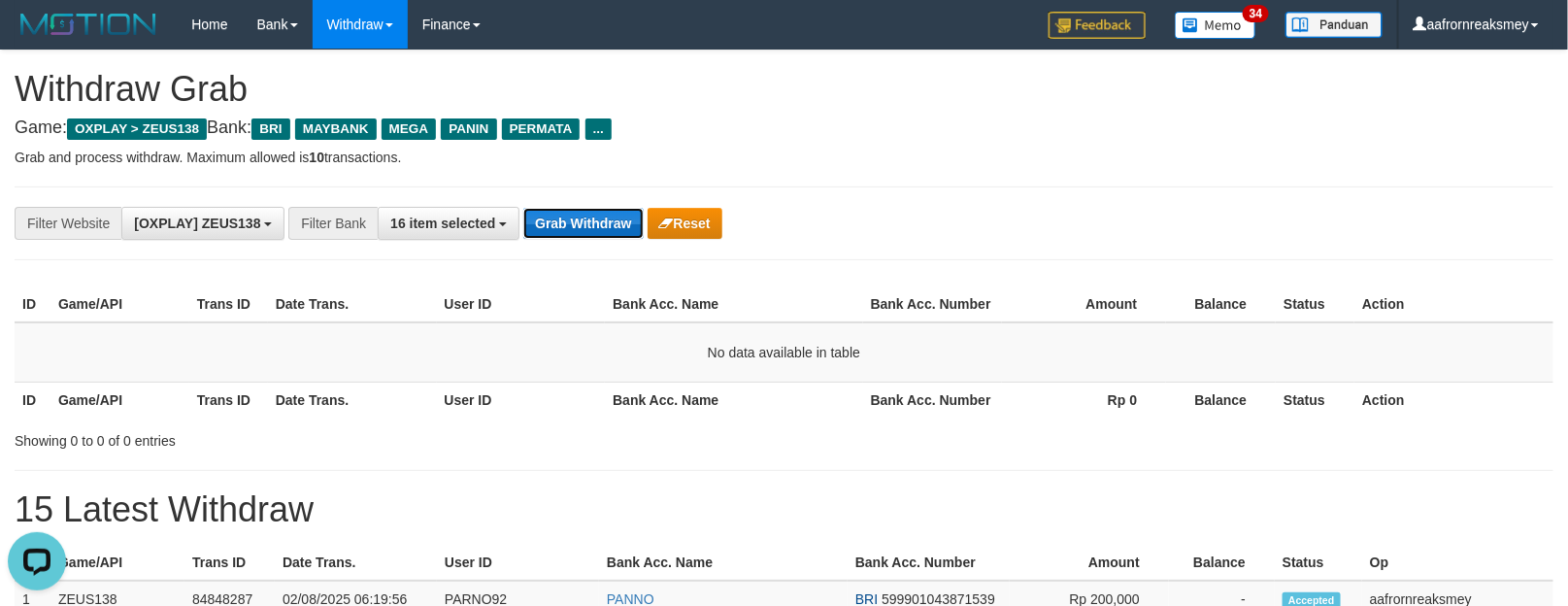 scroll, scrollTop: 0, scrollLeft: 0, axis: both 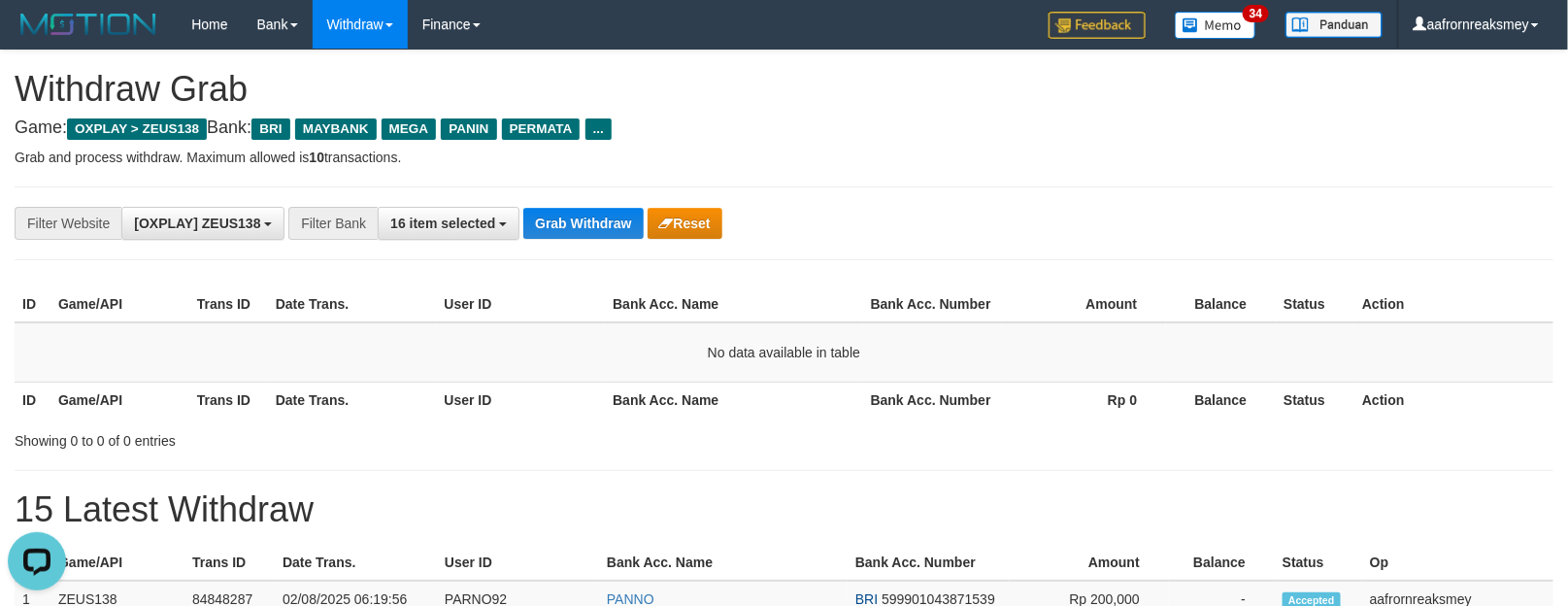 click on "Grab Withdraw
Reset" at bounding box center [622, 223] 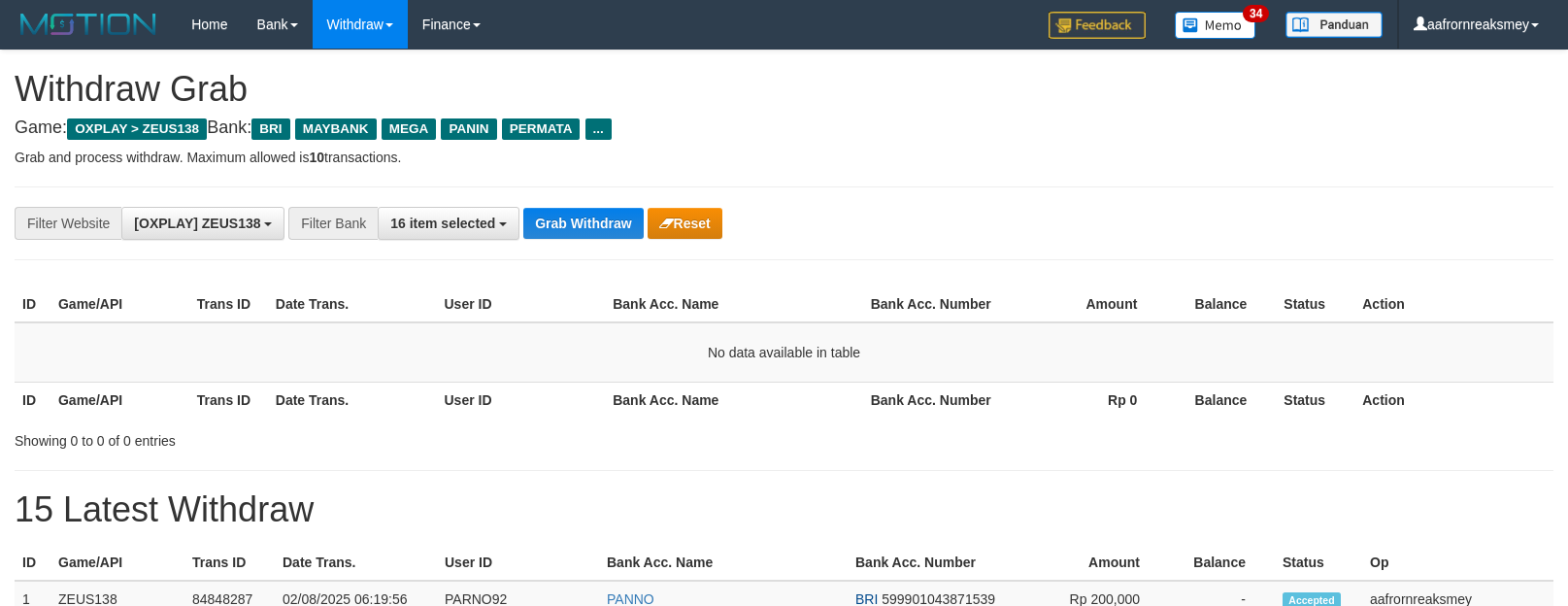 scroll, scrollTop: 0, scrollLeft: 0, axis: both 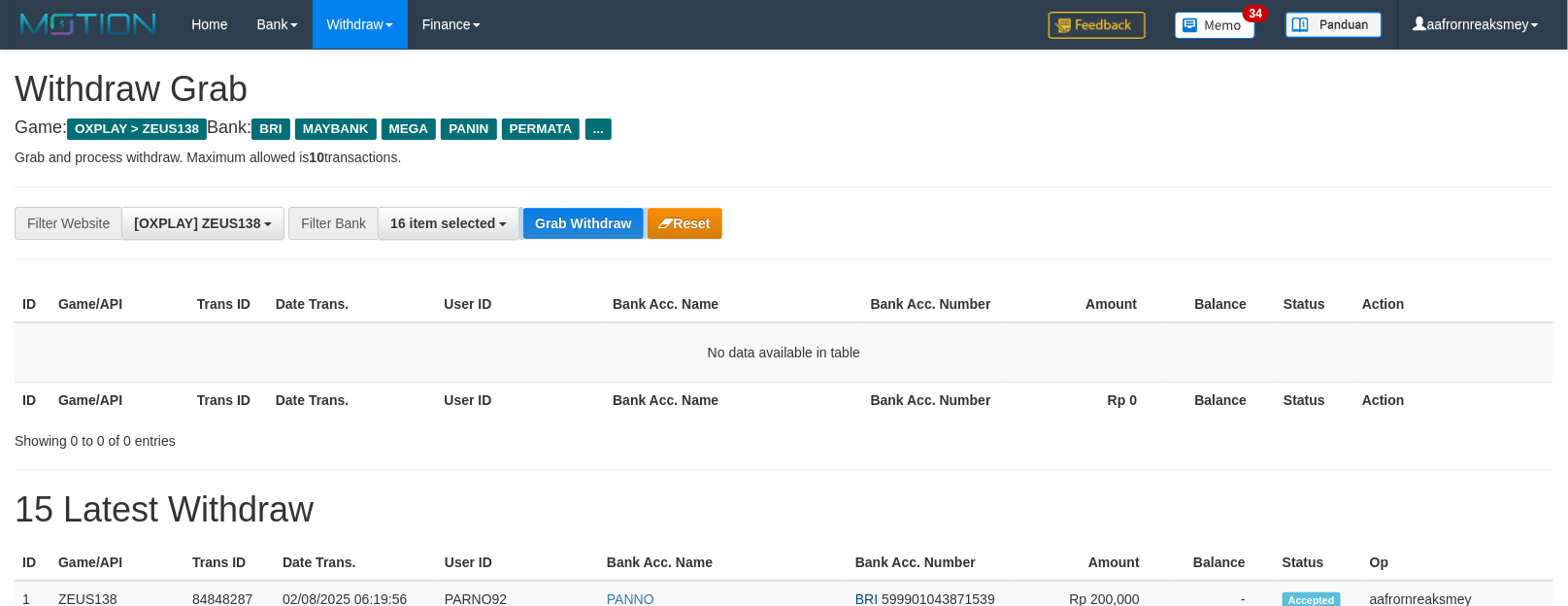 click on "Grab Withdraw
Reset" at bounding box center (622, 223) 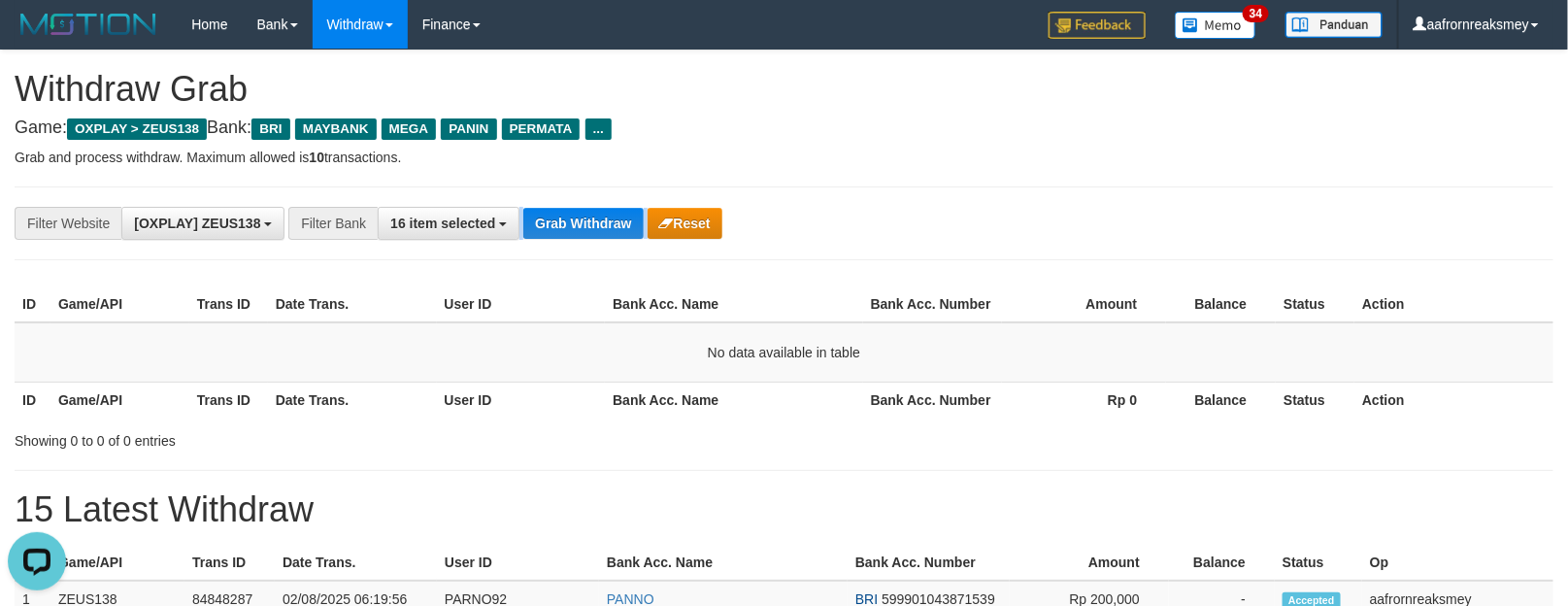 scroll, scrollTop: 0, scrollLeft: 0, axis: both 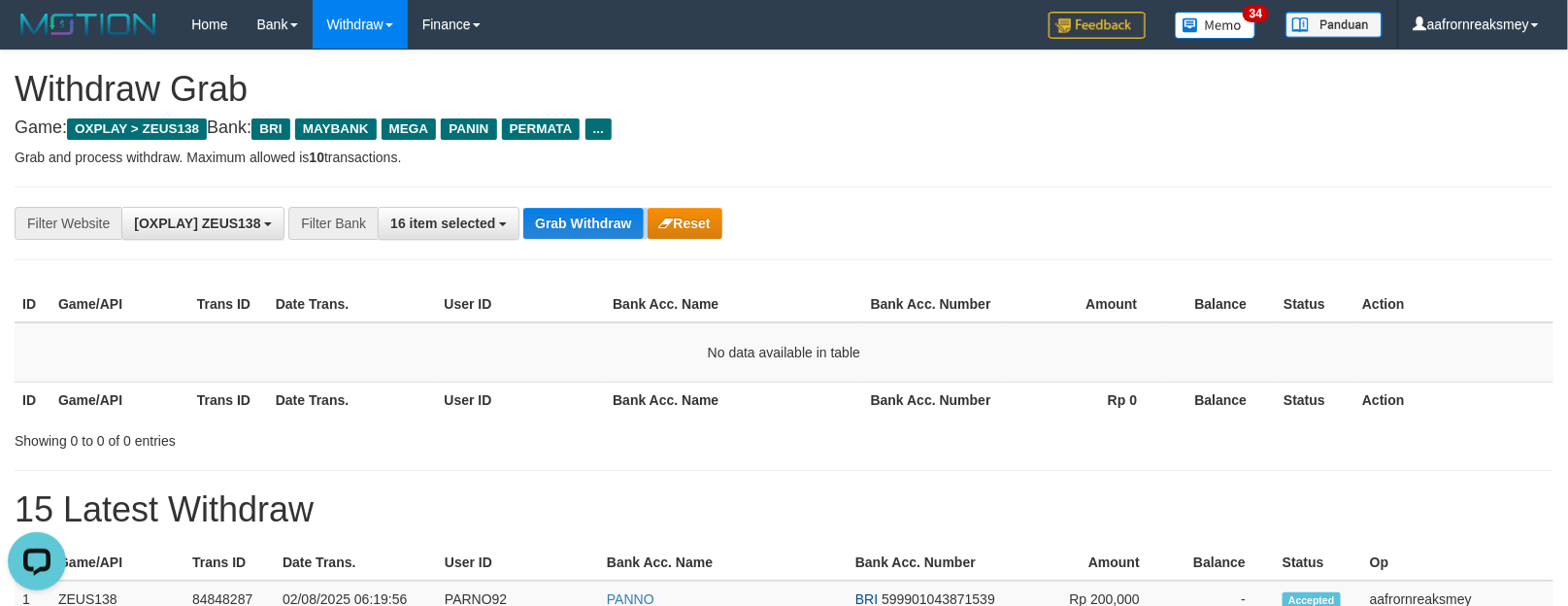 drag, startPoint x: 0, startPoint y: 0, endPoint x: 643, endPoint y: 239, distance: 685.98105 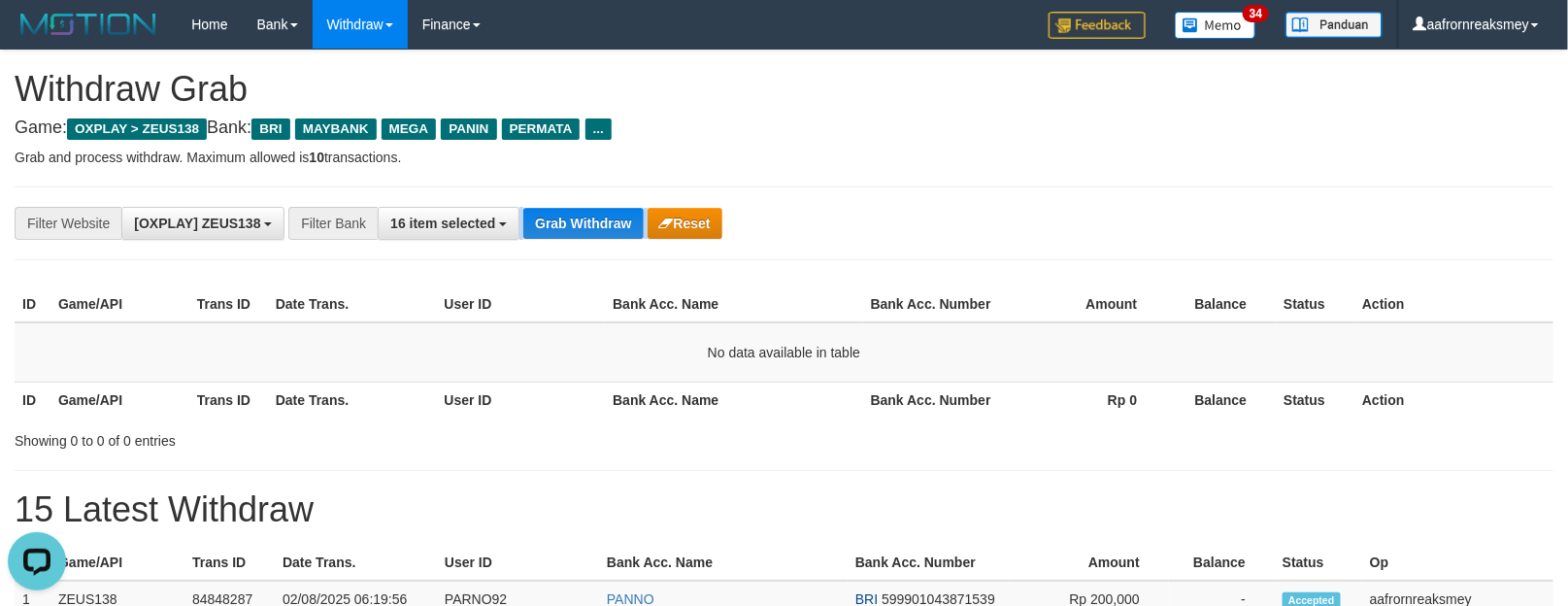click on "**********" at bounding box center (653, 223) 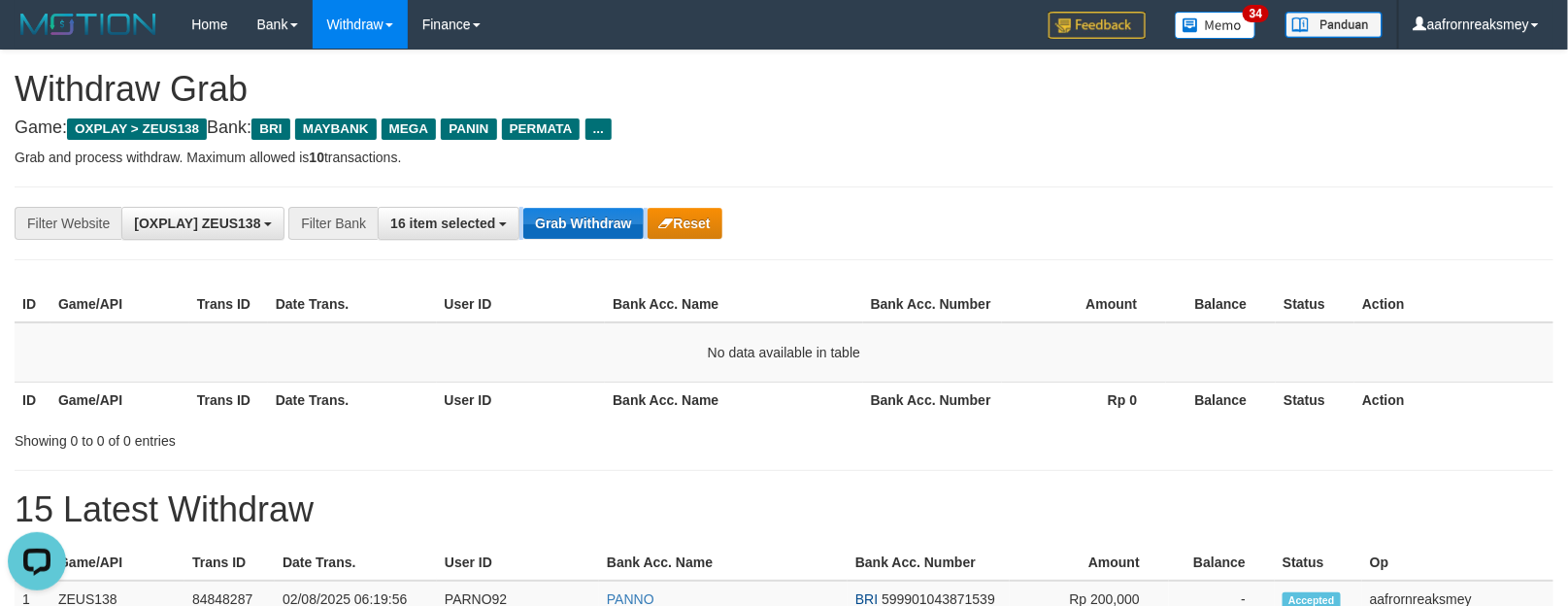 click on "**********" at bounding box center [653, 223] 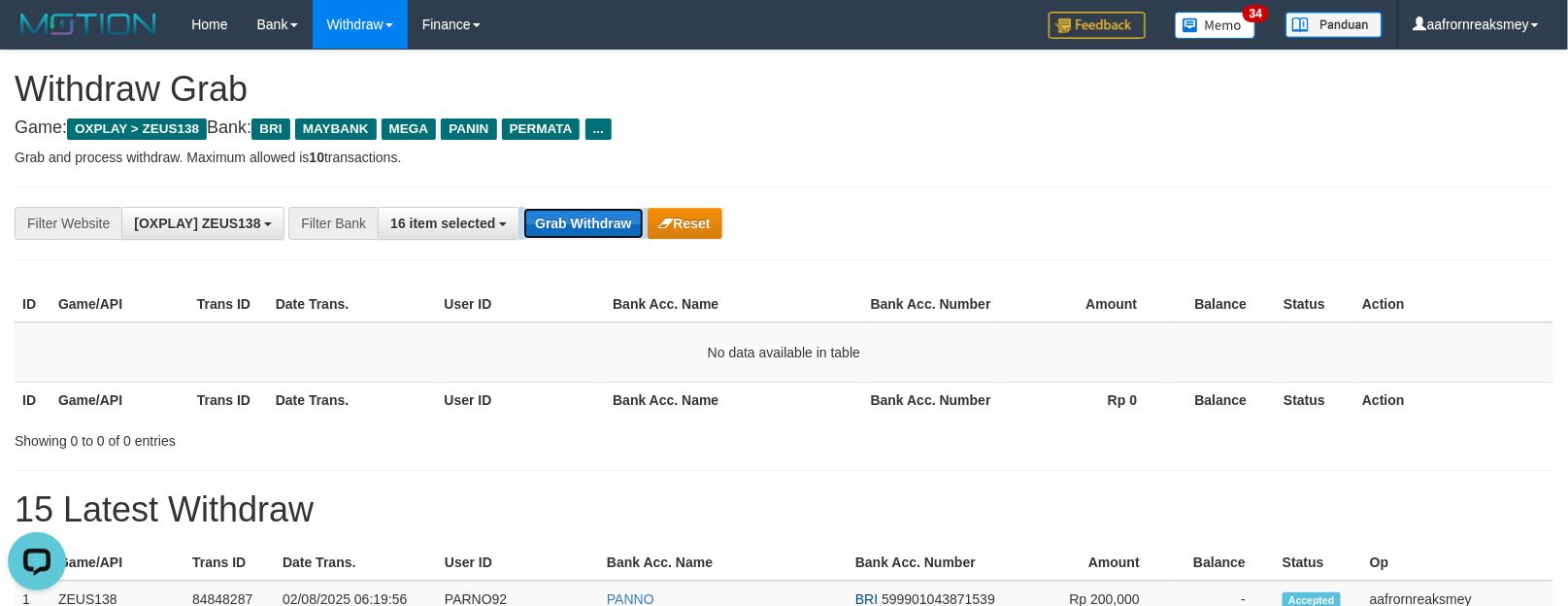 click on "Grab Withdraw" at bounding box center [583, 223] 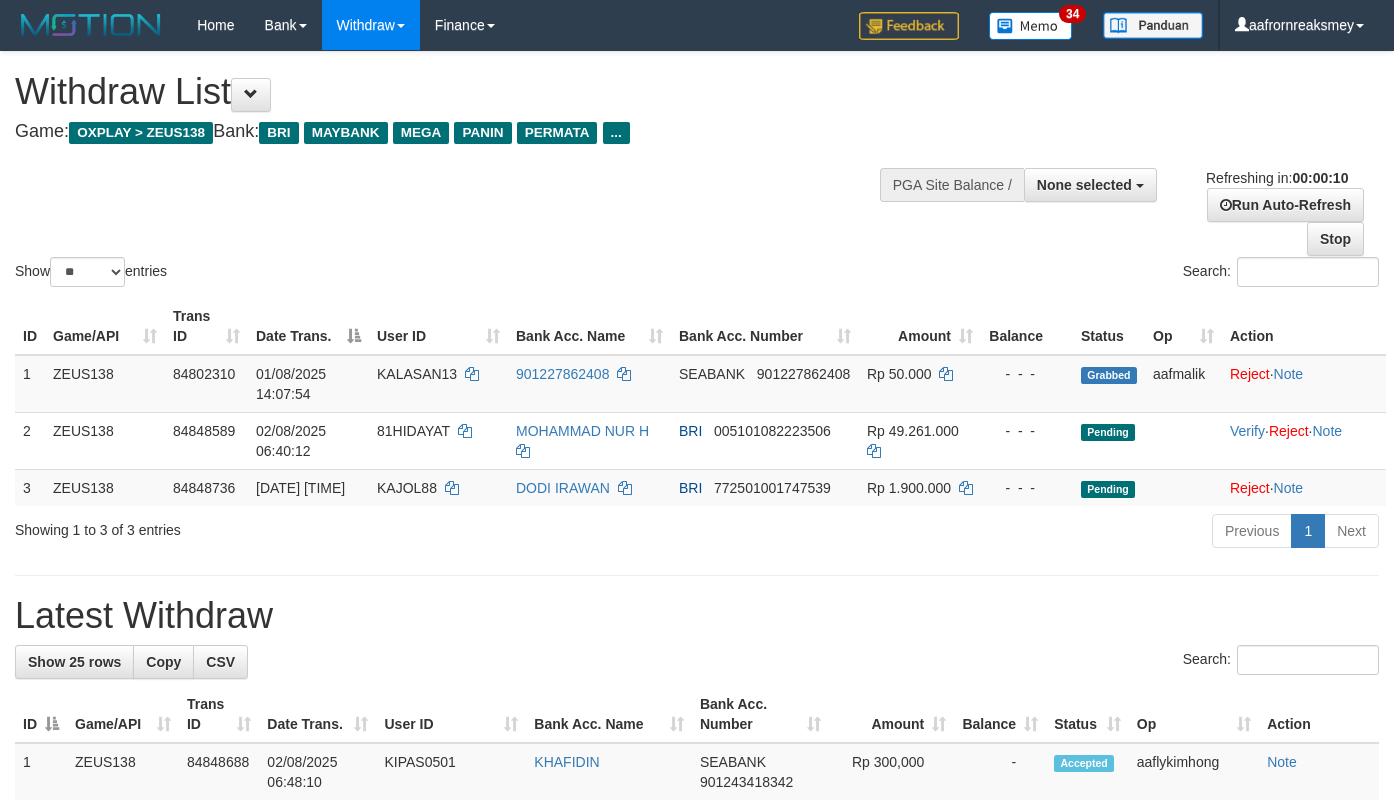 select 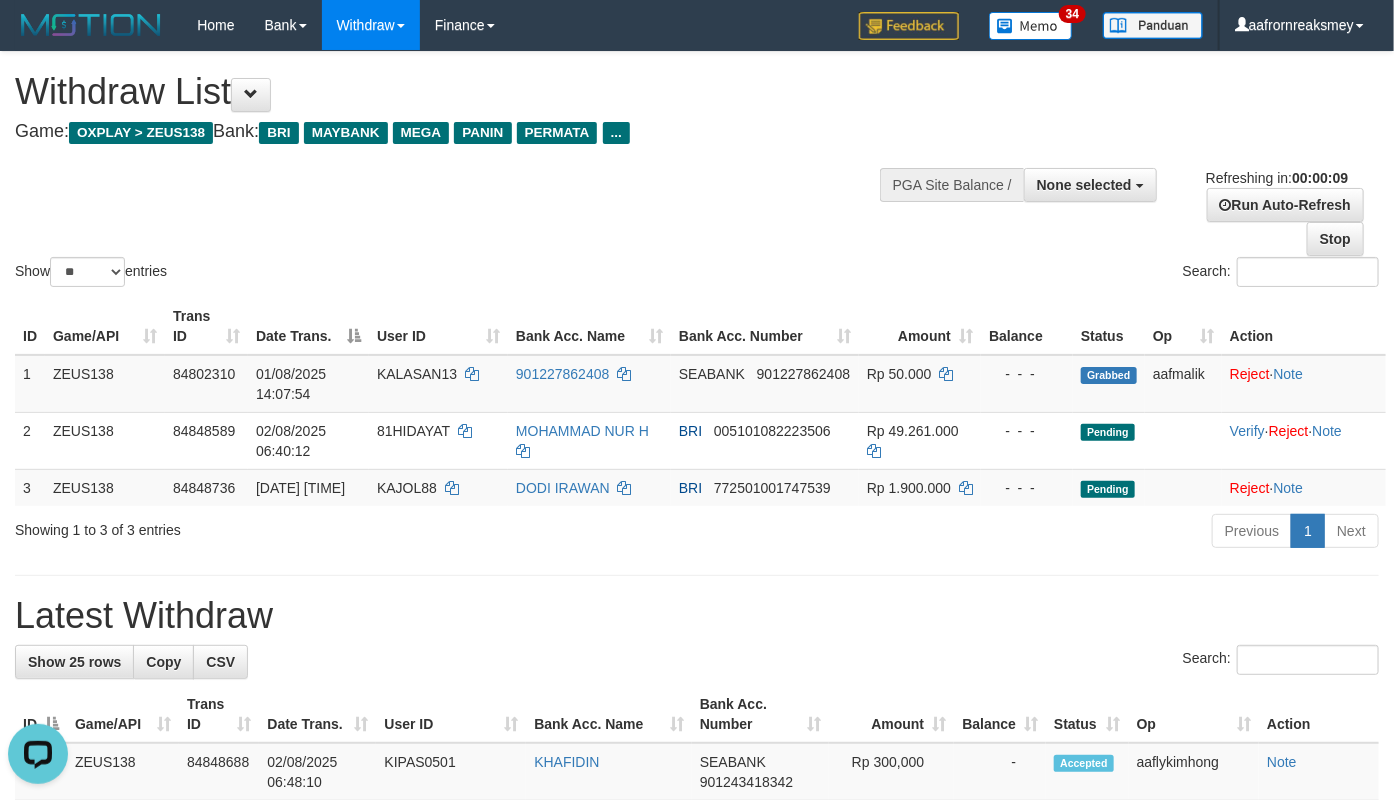 scroll, scrollTop: 0, scrollLeft: 0, axis: both 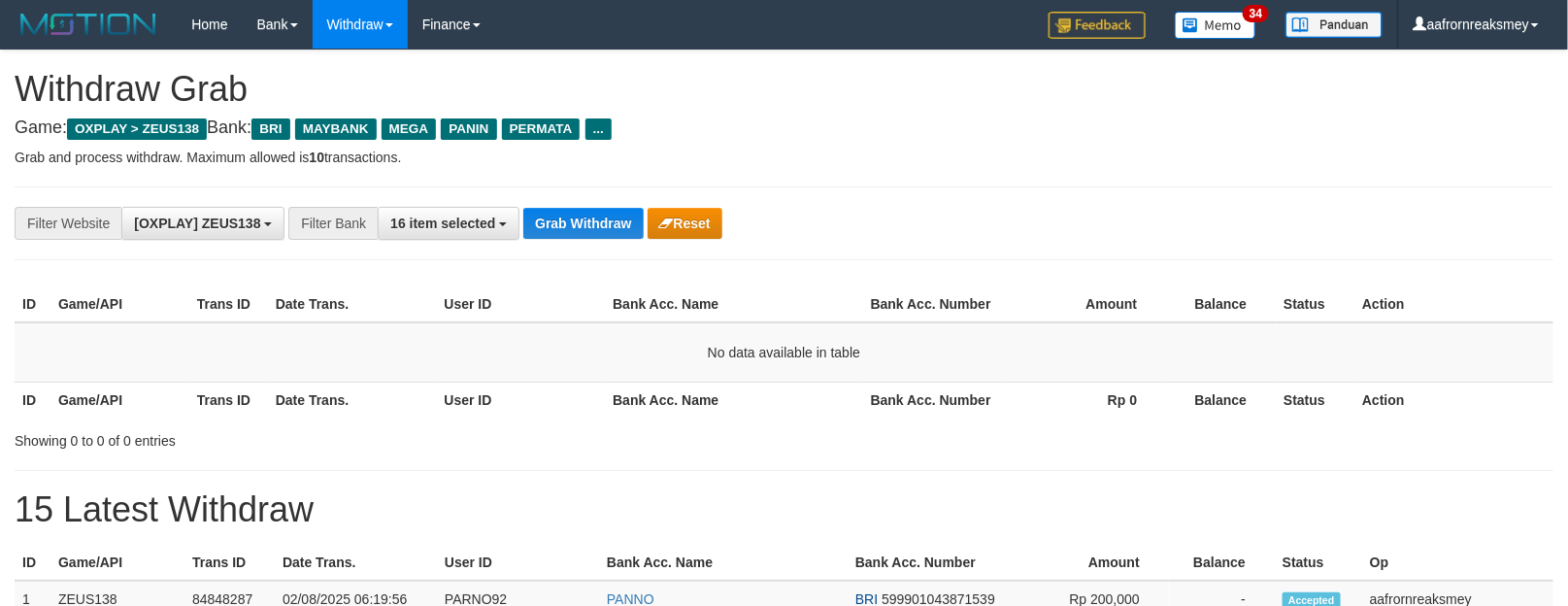 click on "**********" at bounding box center [784, 223] 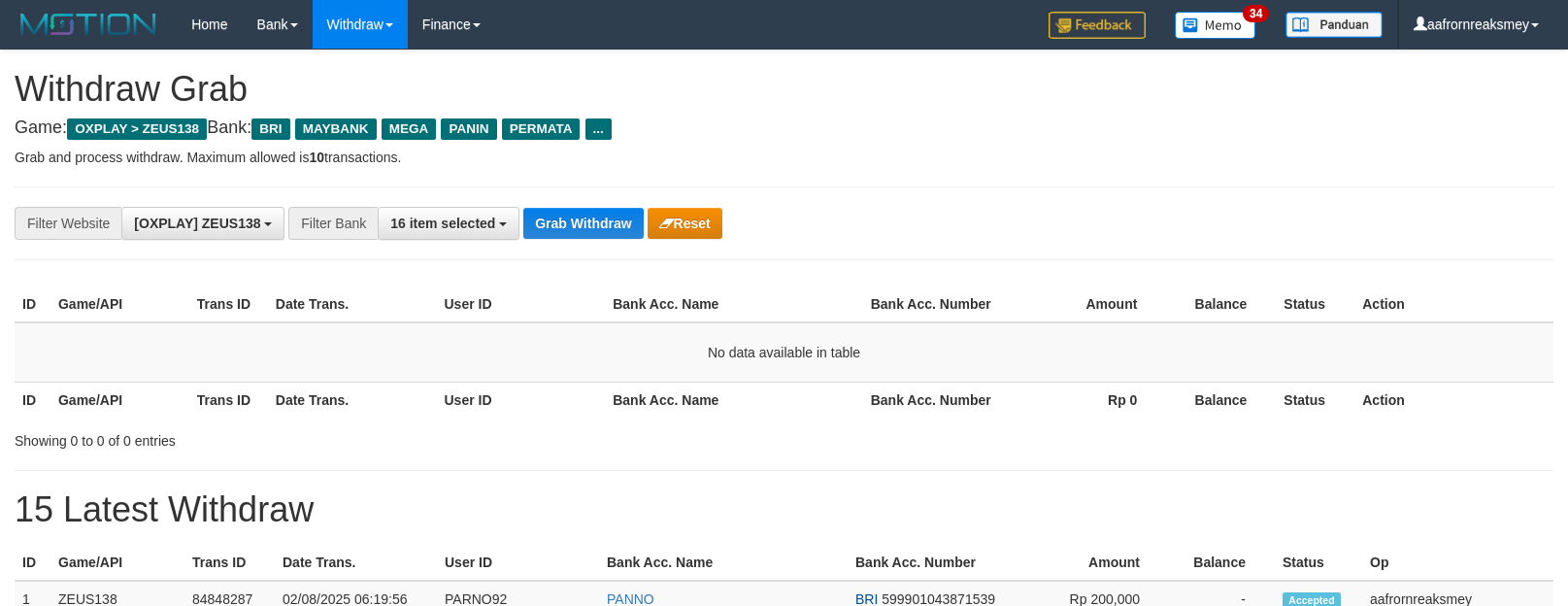 scroll, scrollTop: 0, scrollLeft: 0, axis: both 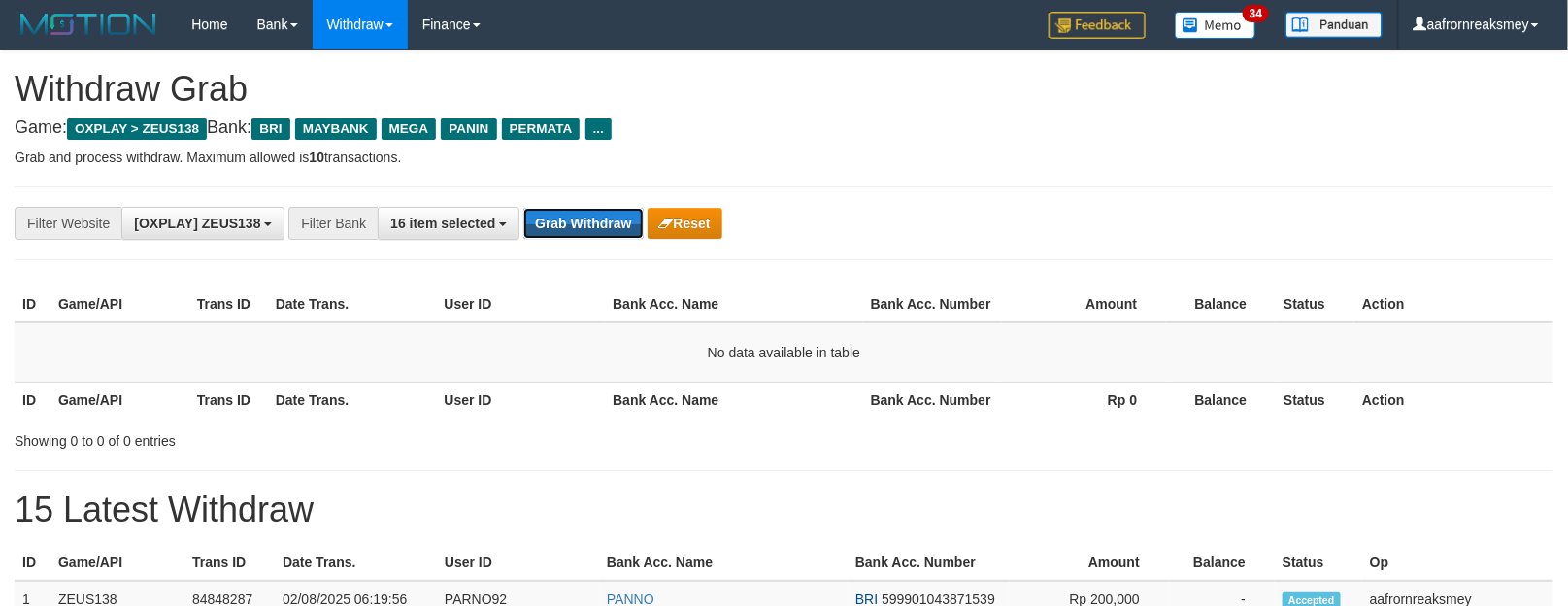 click on "Grab Withdraw" at bounding box center [583, 223] 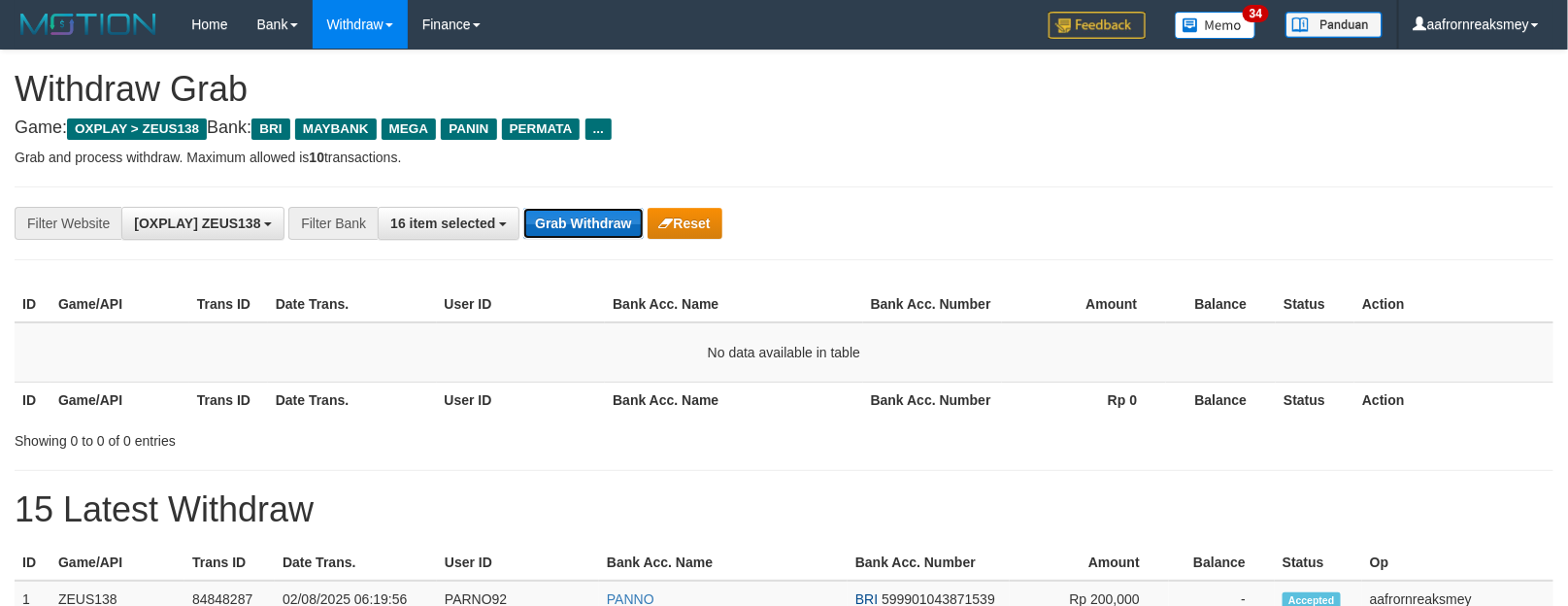 click on "Grab Withdraw" at bounding box center [583, 223] 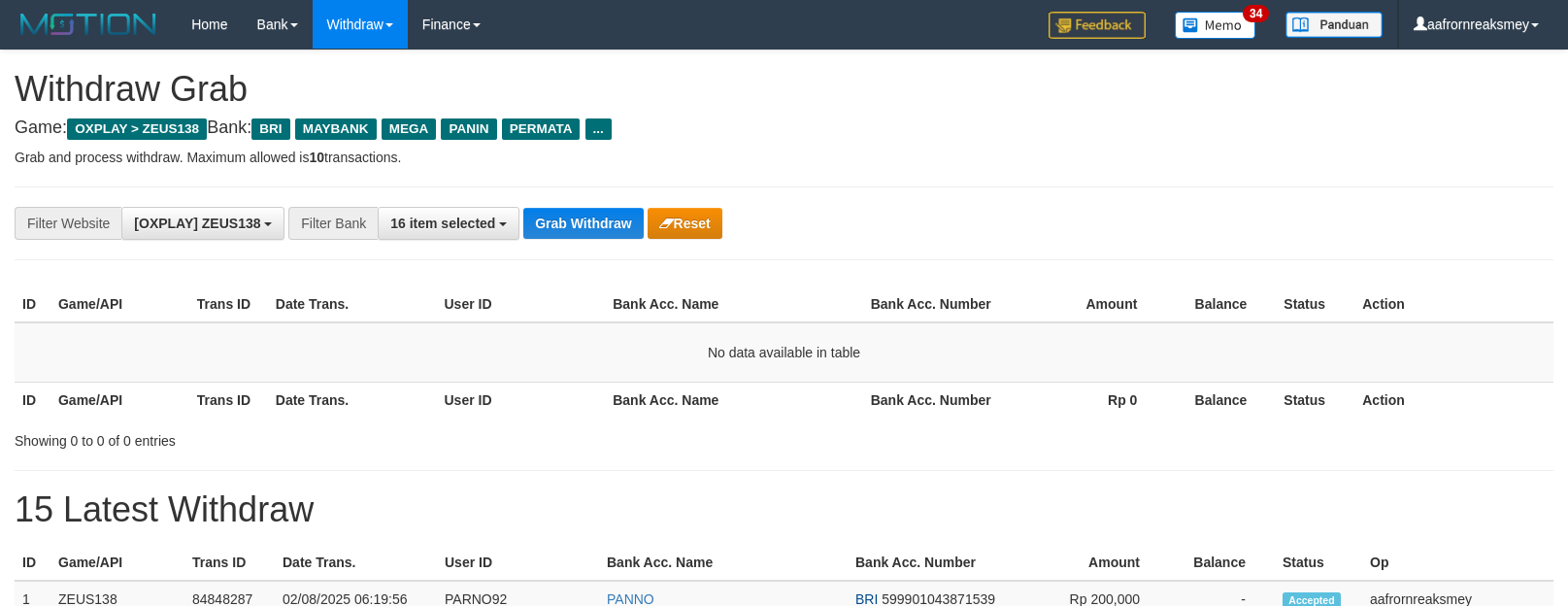 scroll, scrollTop: 0, scrollLeft: 0, axis: both 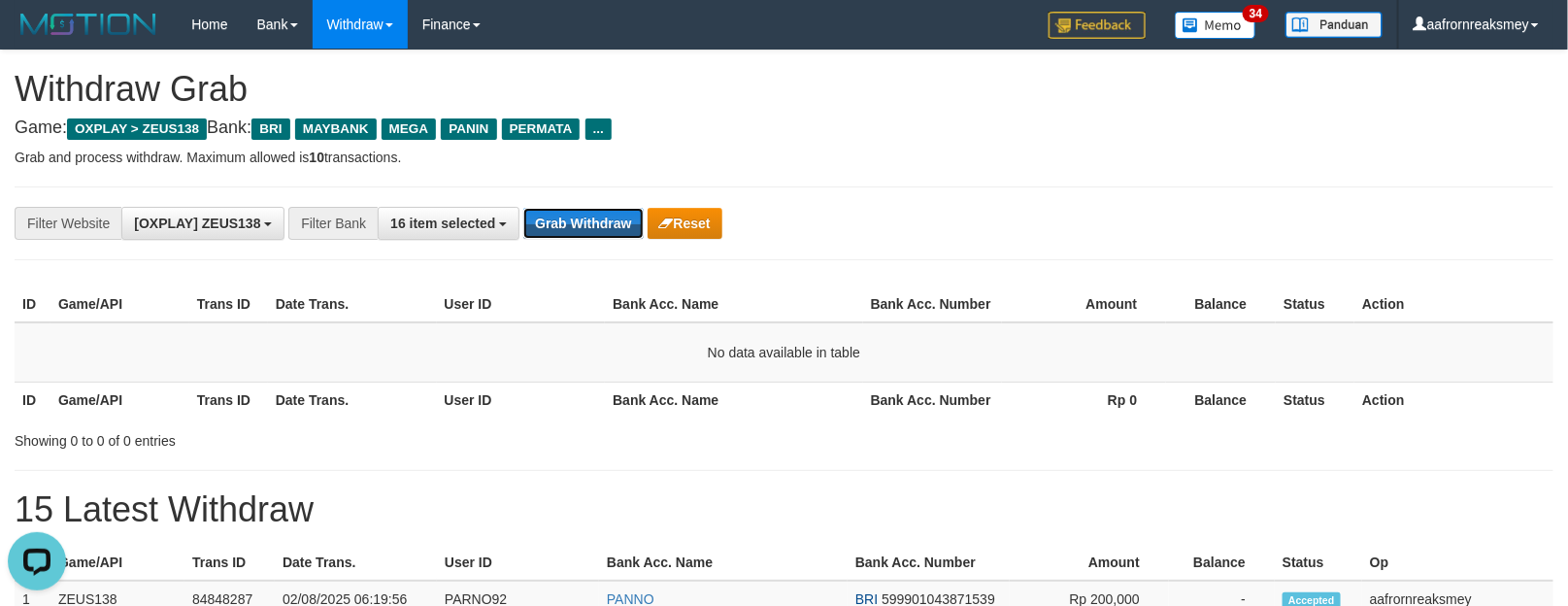 click on "Grab Withdraw" at bounding box center (583, 223) 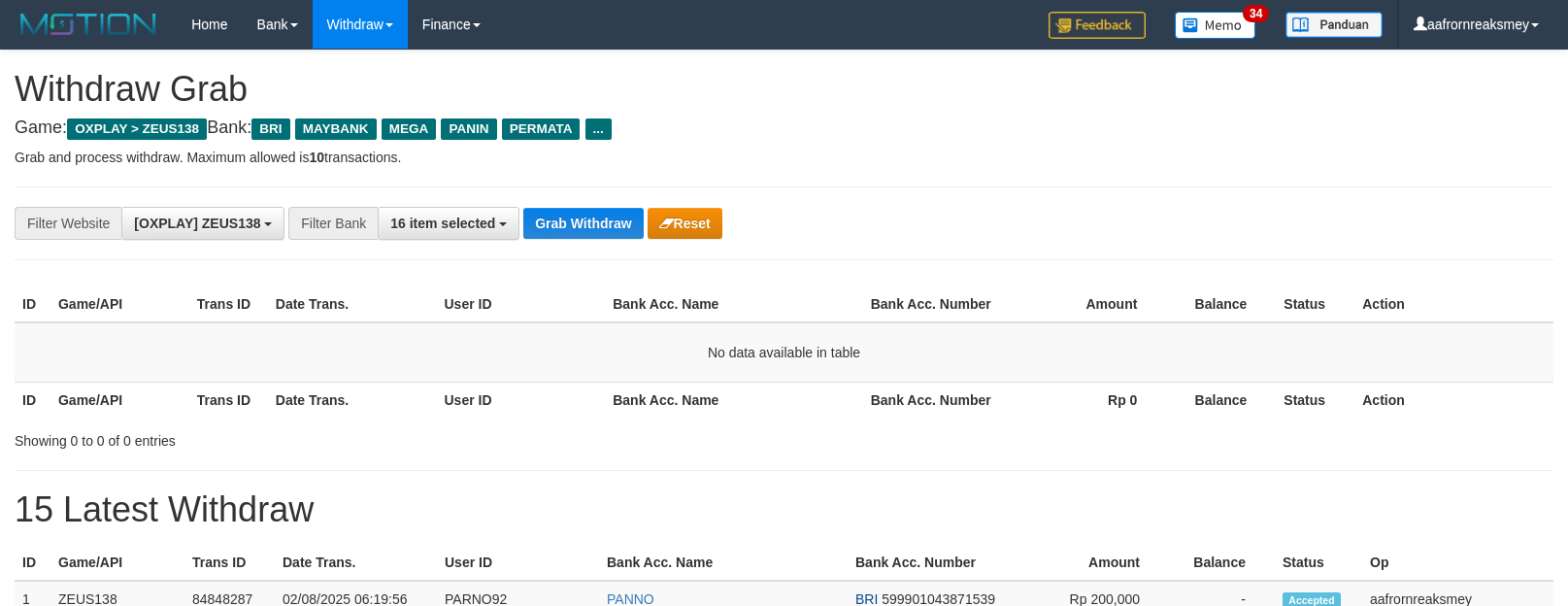 scroll, scrollTop: 0, scrollLeft: 0, axis: both 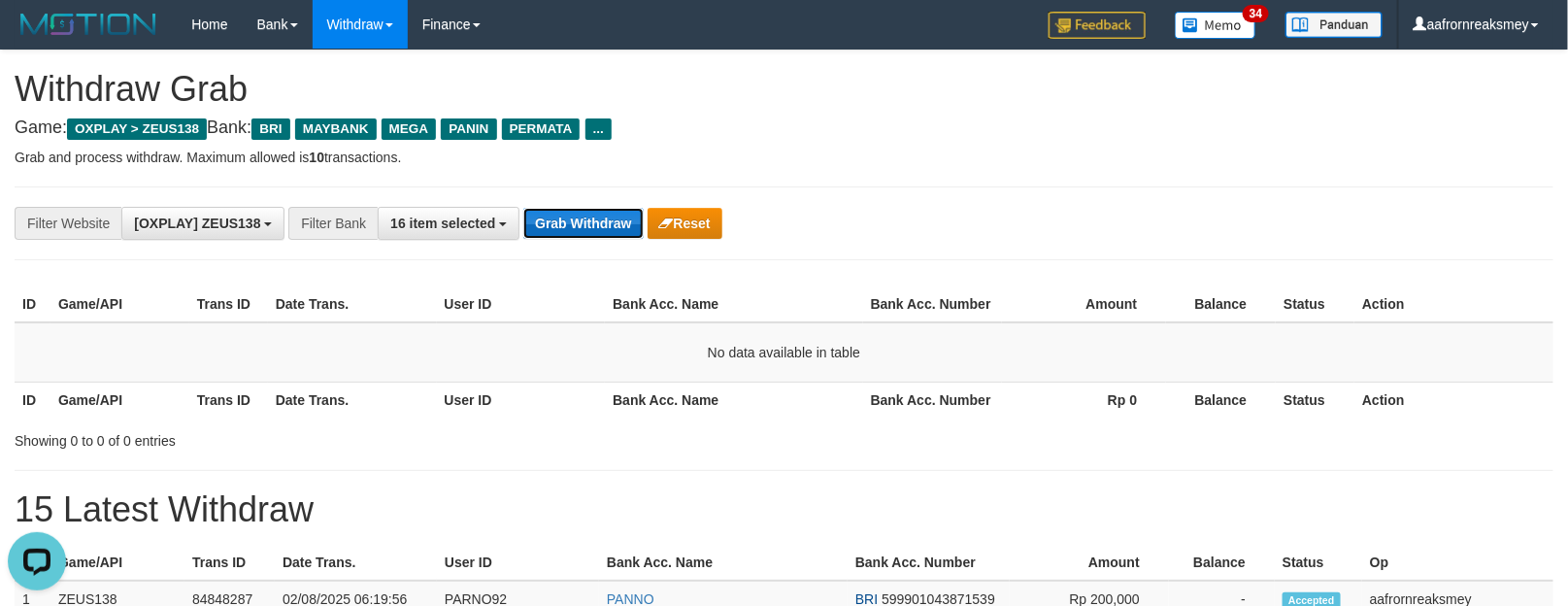 click on "Grab Withdraw" at bounding box center [583, 223] 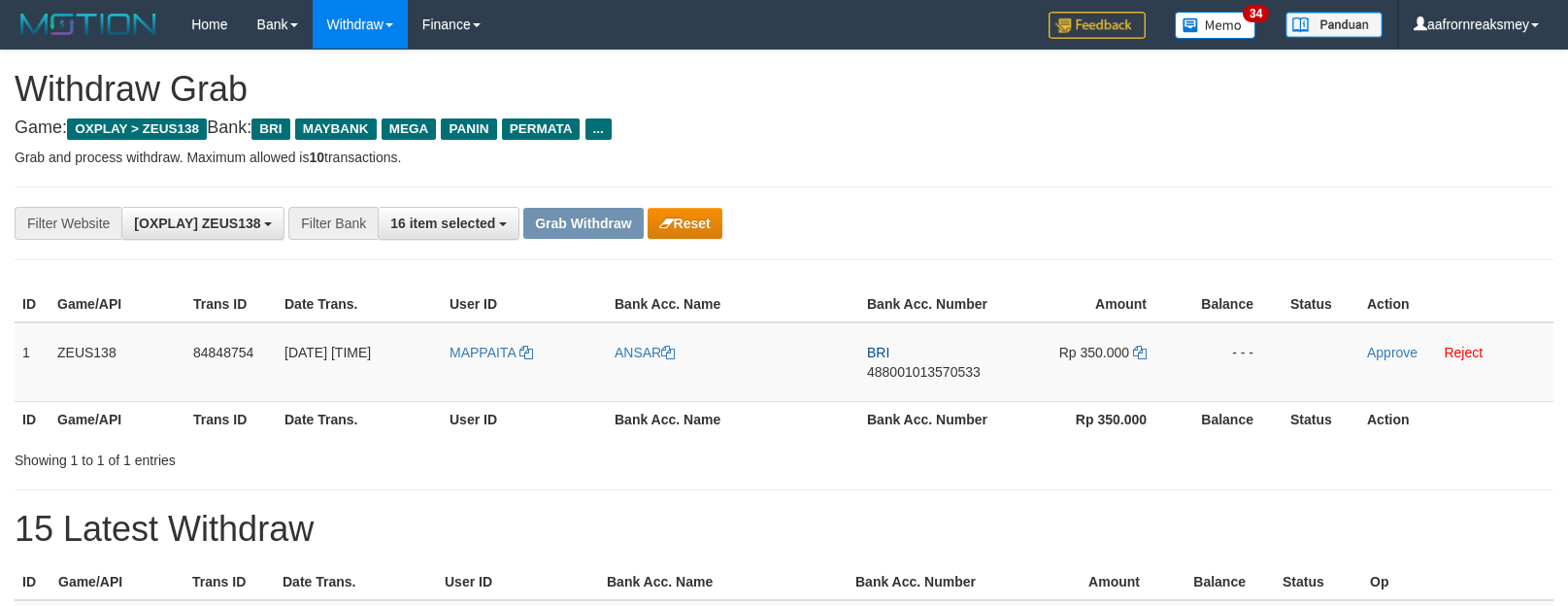 scroll, scrollTop: 0, scrollLeft: 0, axis: both 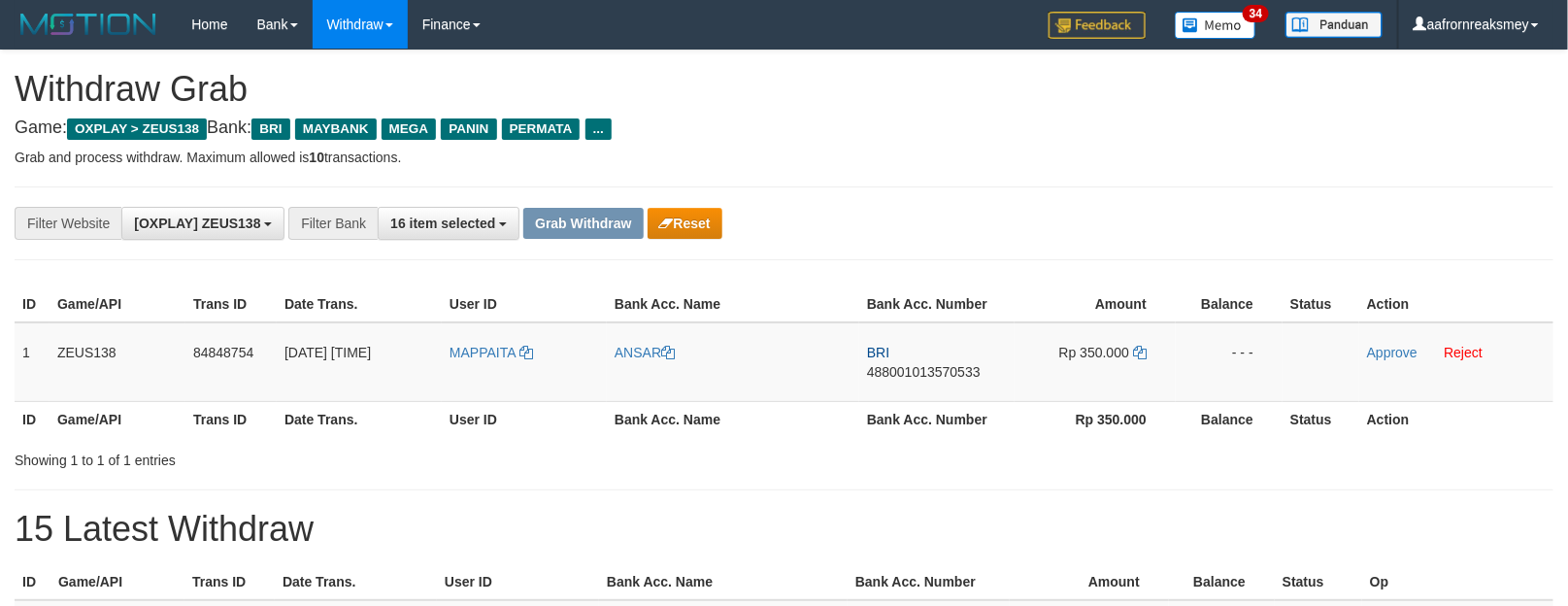 click on "**********" at bounding box center (653, 223) 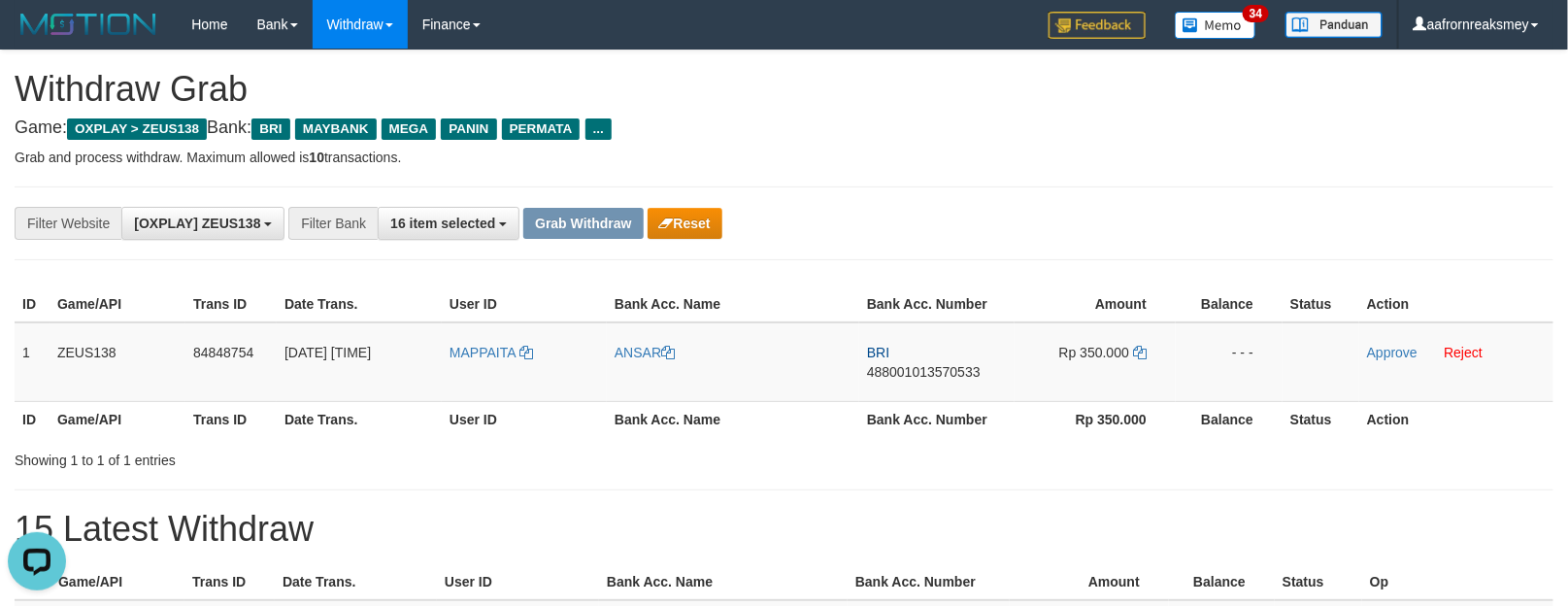 scroll, scrollTop: 0, scrollLeft: 0, axis: both 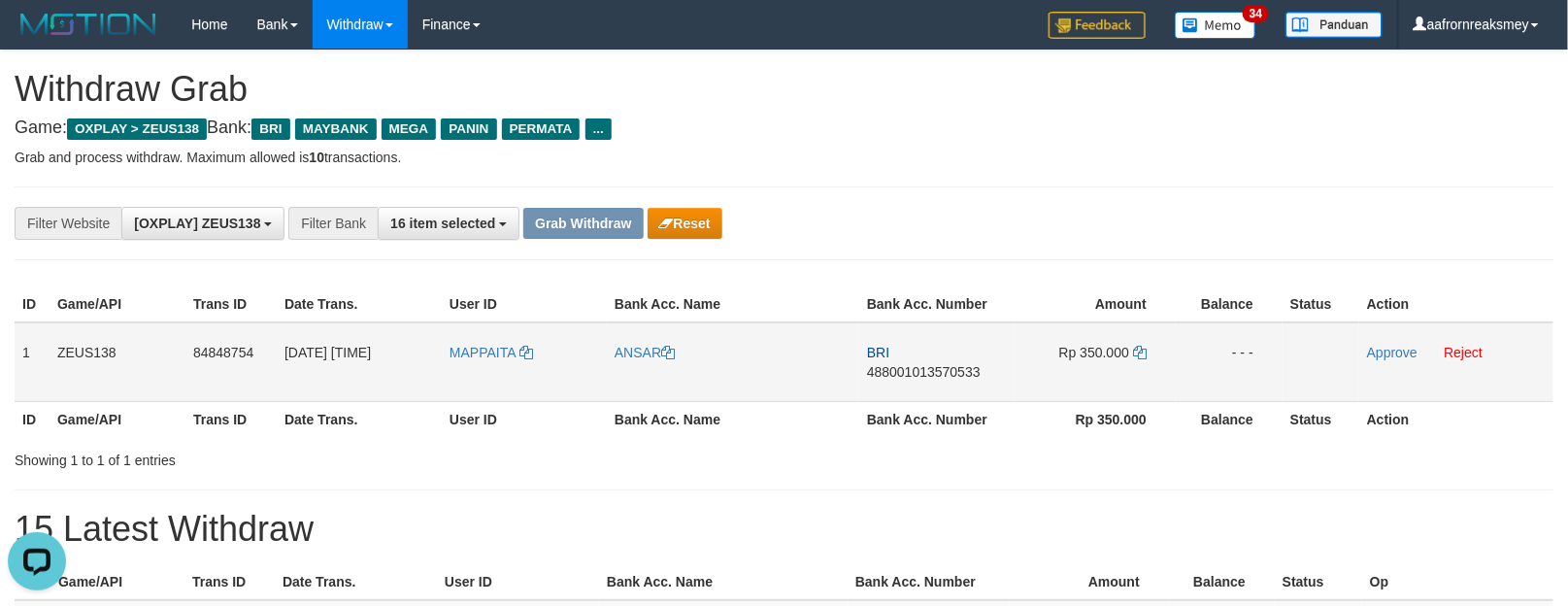 click on "MAPPAITA" at bounding box center (524, 362) 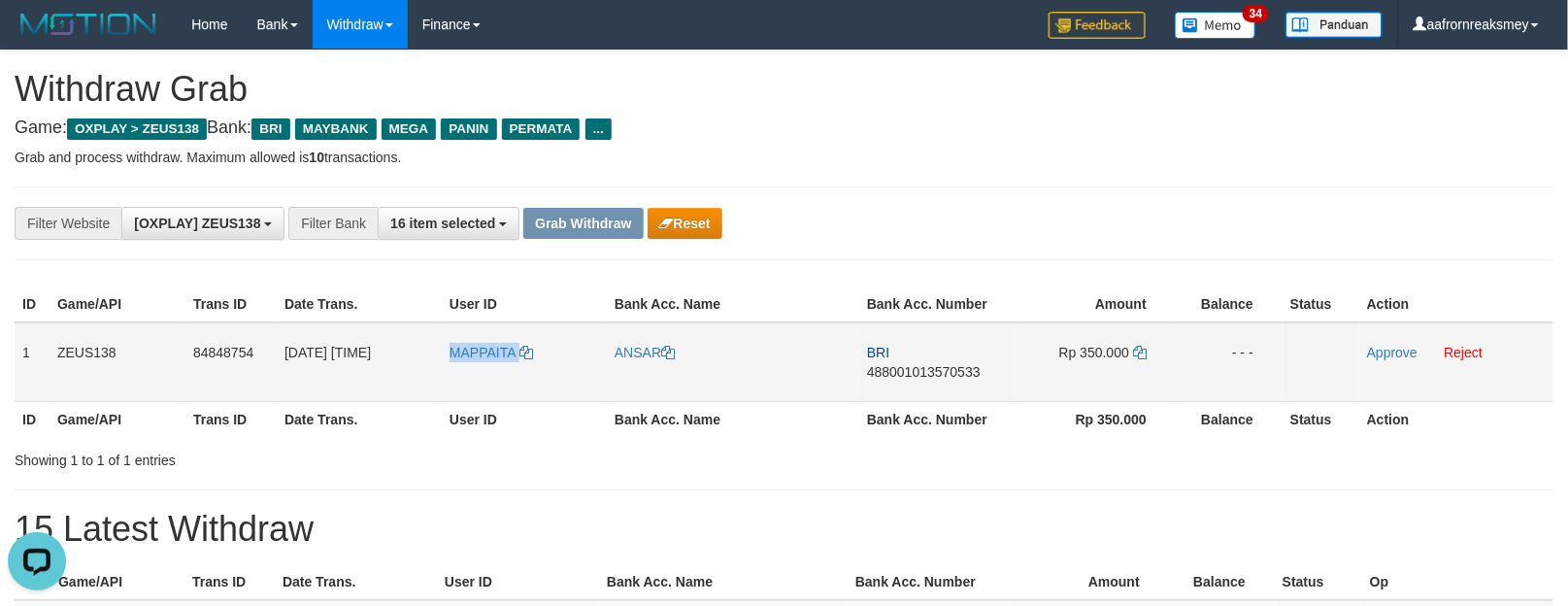 click on "MAPPAITA" at bounding box center (524, 362) 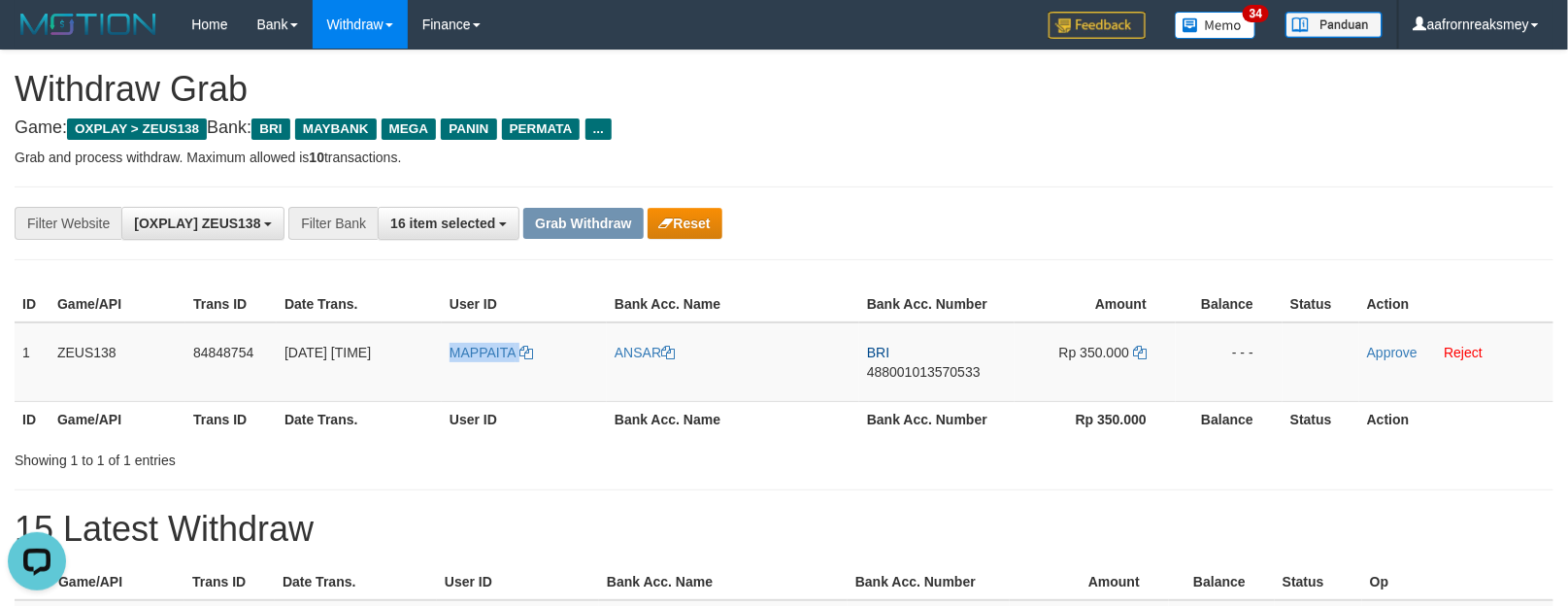 copy on "MAPPAITA" 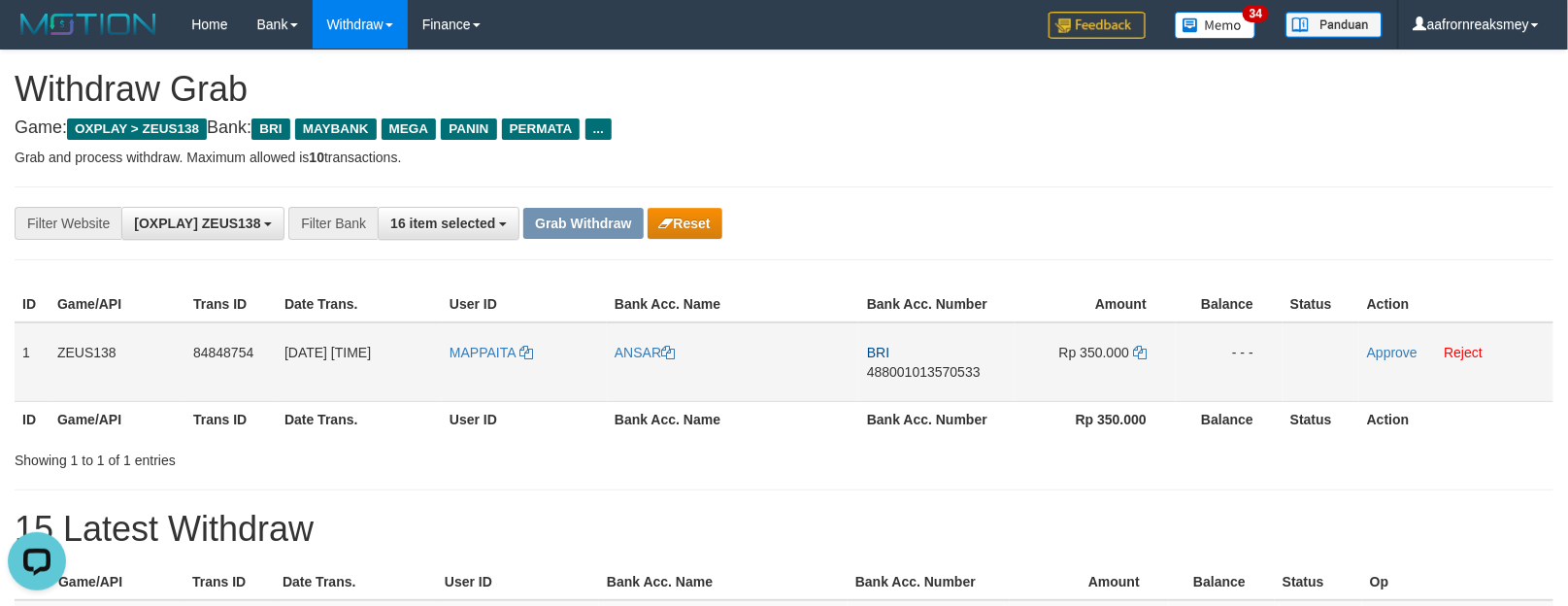 drag, startPoint x: 29, startPoint y: 350, endPoint x: 45, endPoint y: 359, distance: 18.35756 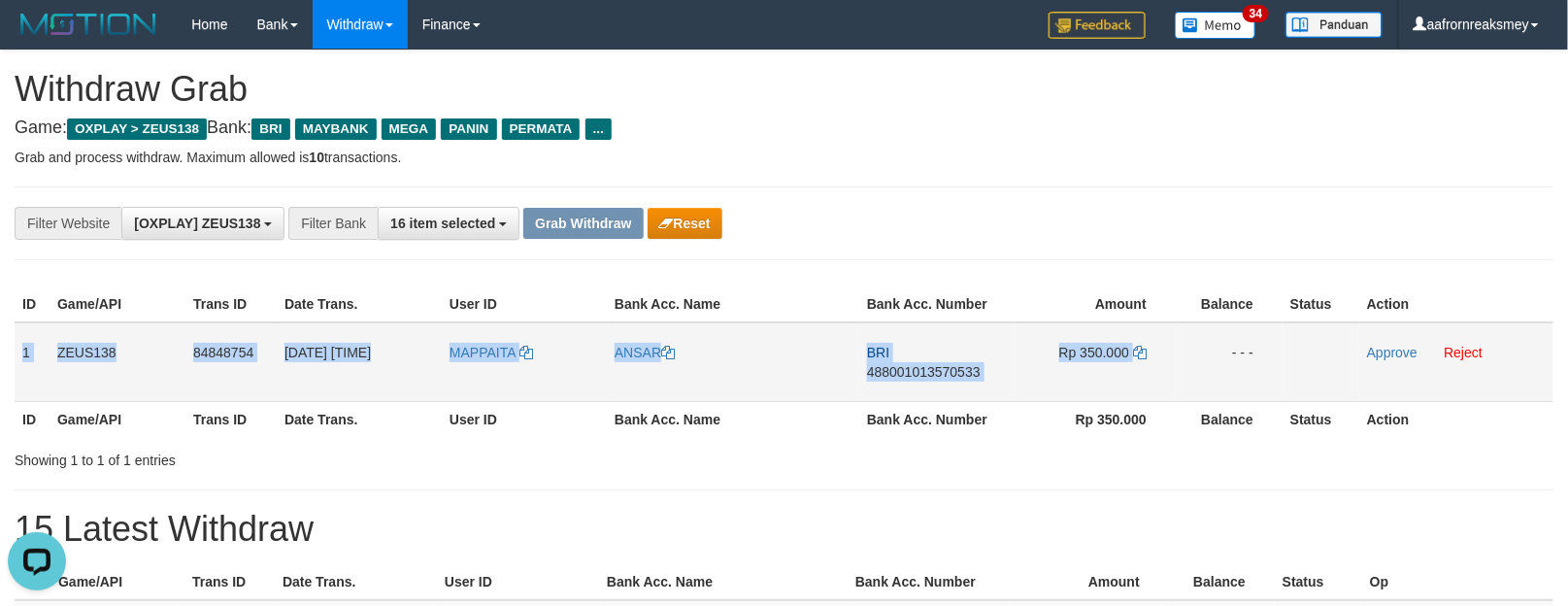 drag, startPoint x: 20, startPoint y: 350, endPoint x: 1166, endPoint y: 345, distance: 1146.0109 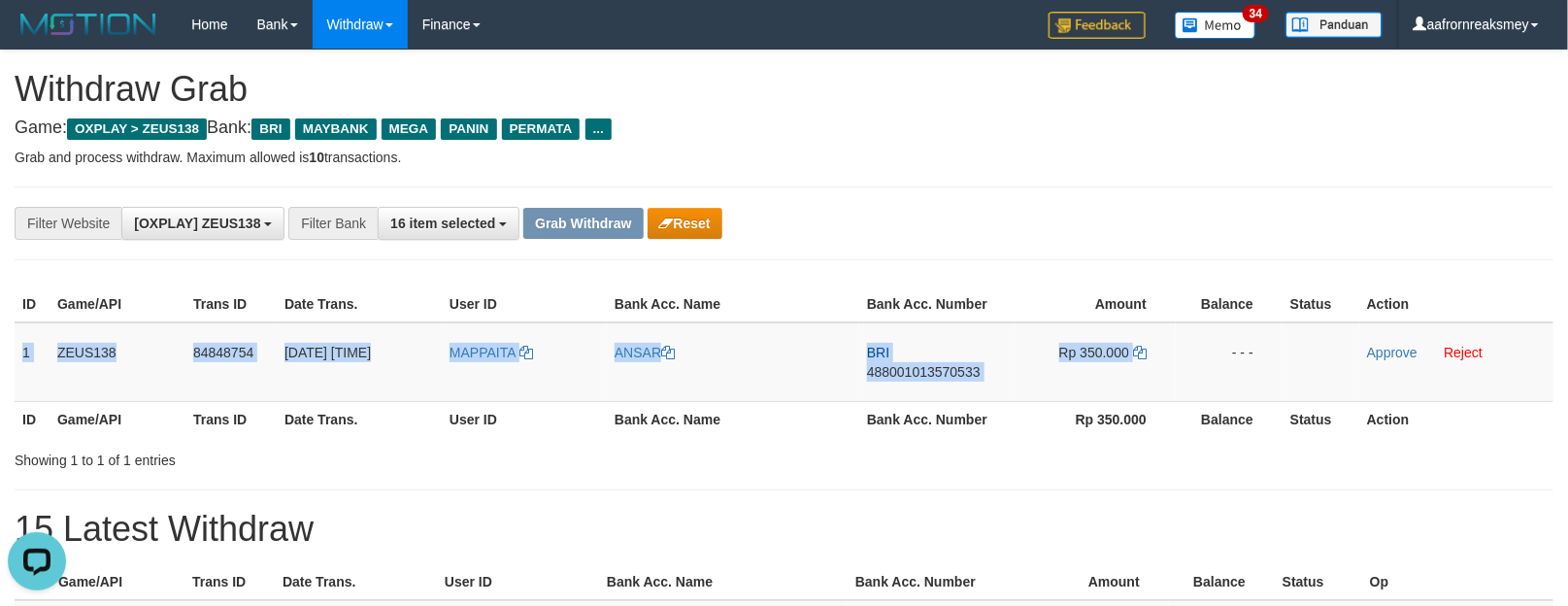 copy on "1
ZEUS138
84848754
02/08/2025 06:51:58
MAPPAITA
ANSAR
BRI
488001013570533
Rp 350.000" 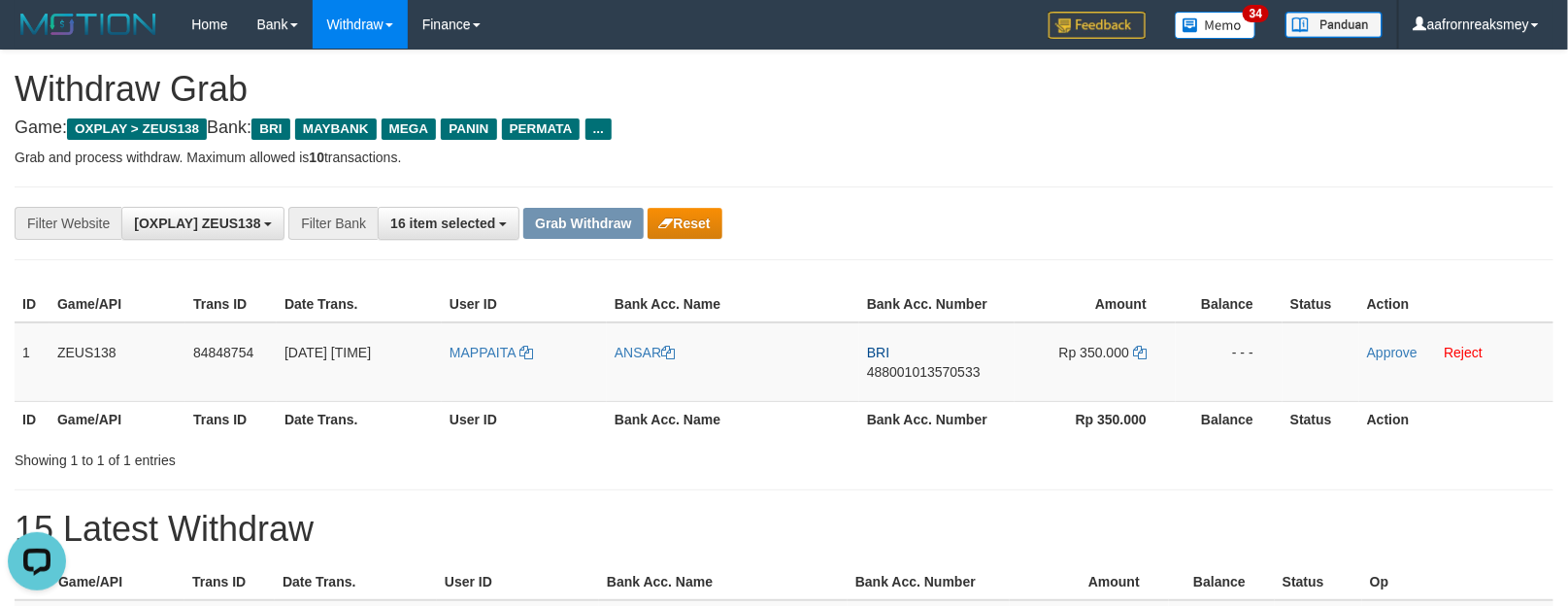 drag, startPoint x: 751, startPoint y: 425, endPoint x: 755, endPoint y: 415, distance: 10.77033 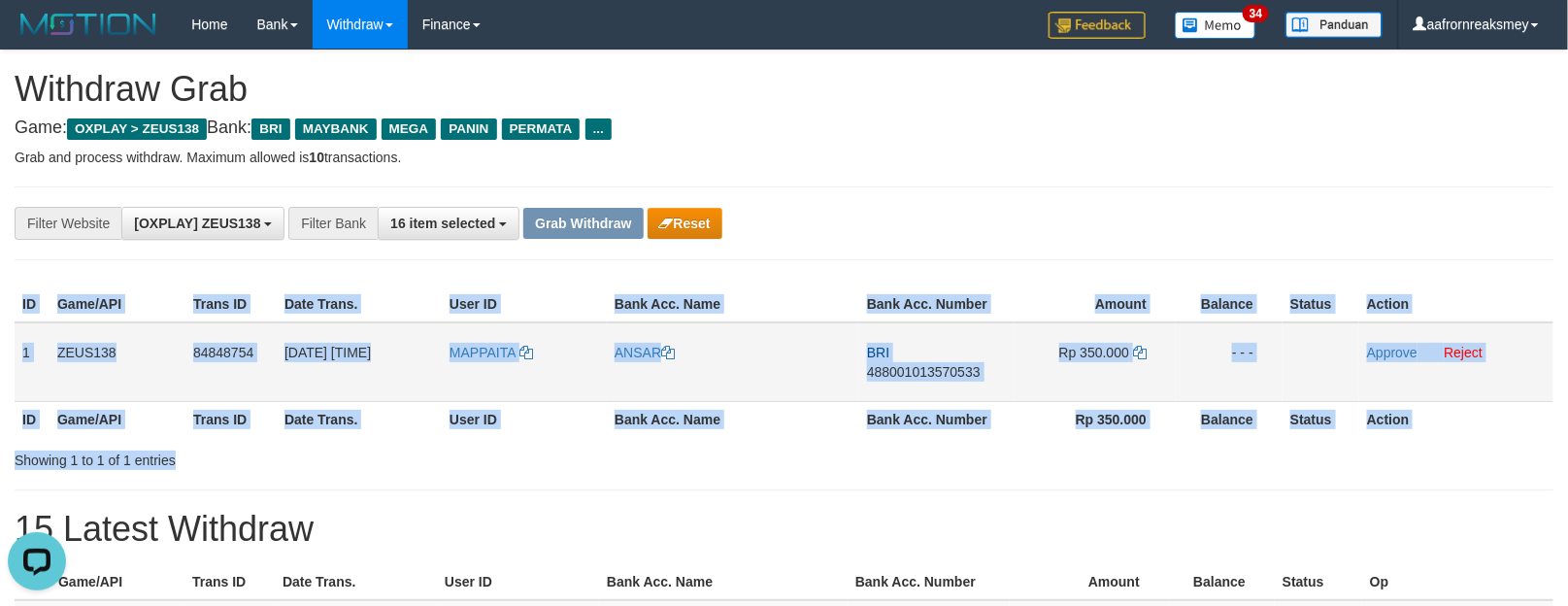 click on "BRI
488001013570533" at bounding box center [937, 362] 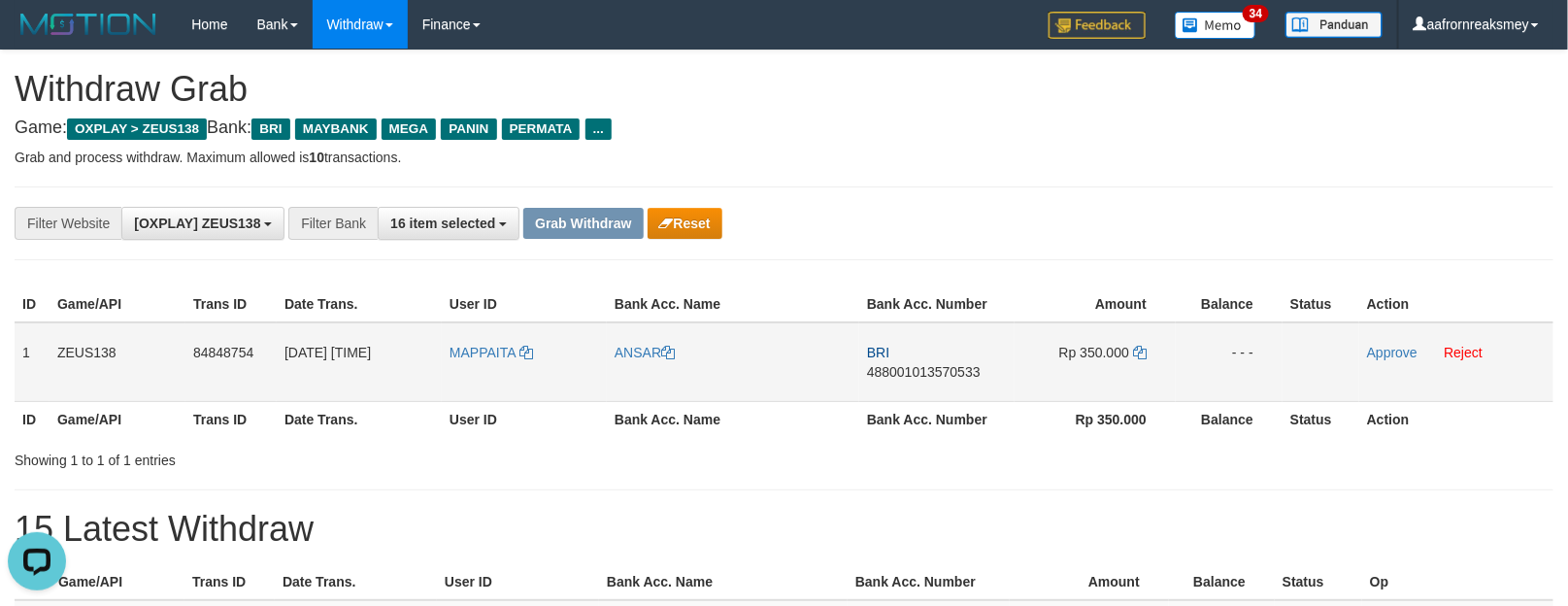 click on "BRI
488001013570533" at bounding box center [937, 362] 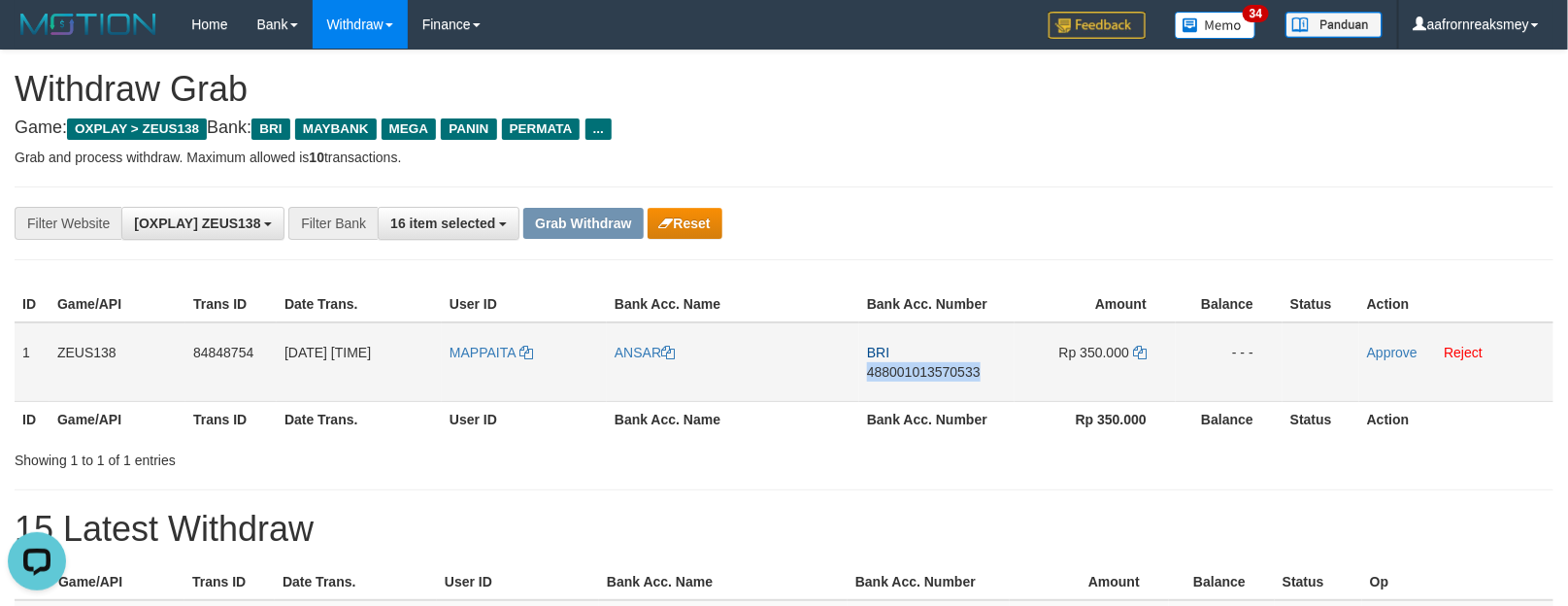 click on "BRI
488001013570533" at bounding box center [937, 362] 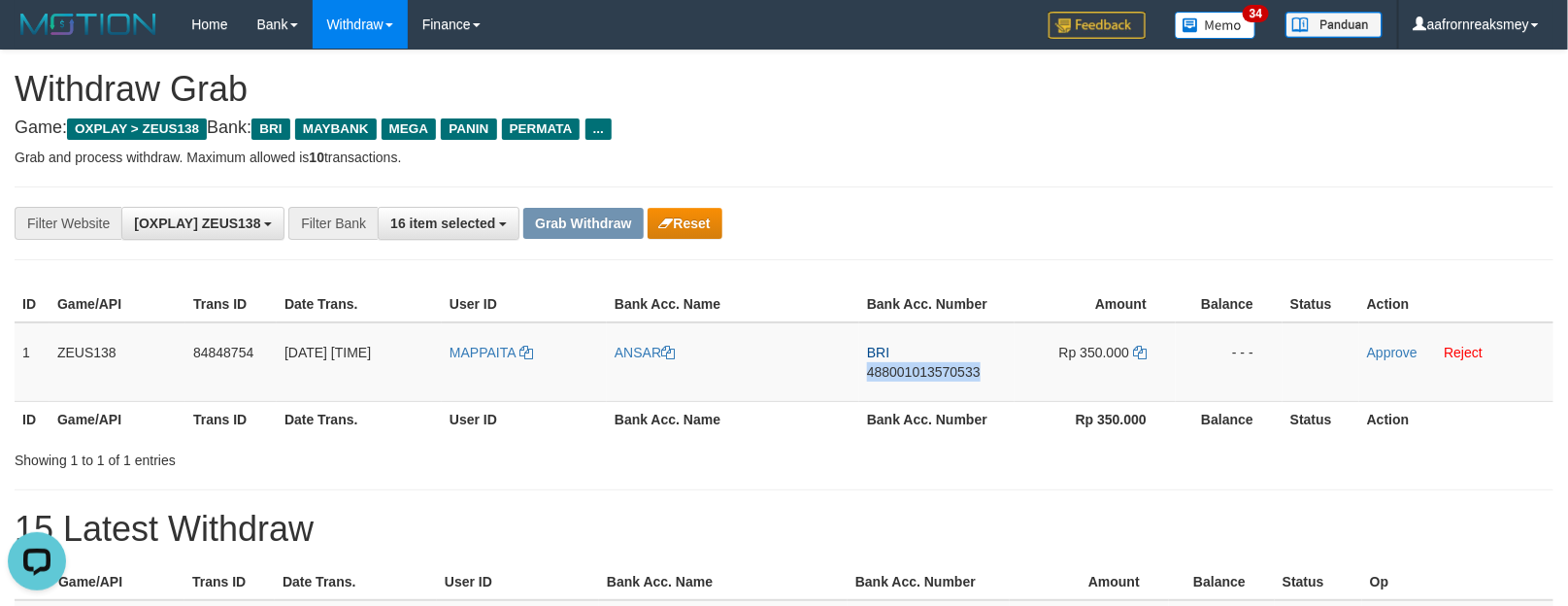 copy on "488001013570533" 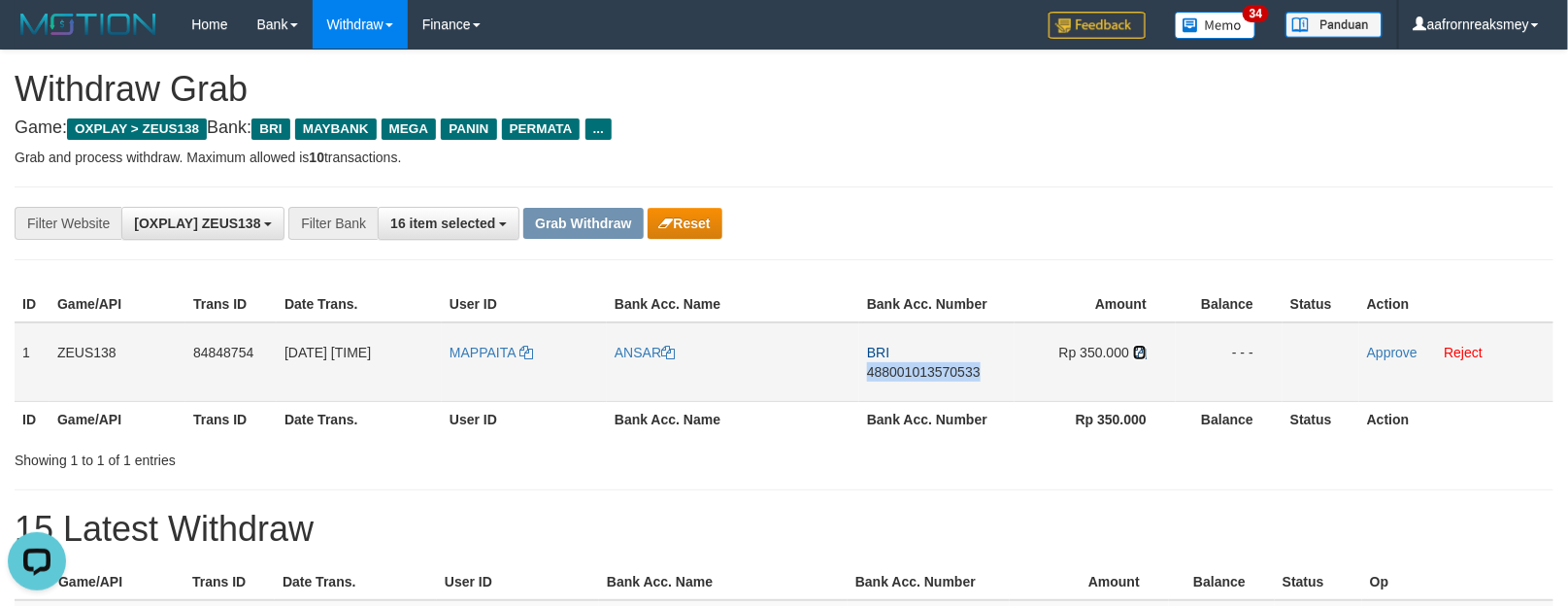 click at bounding box center [1140, 353] 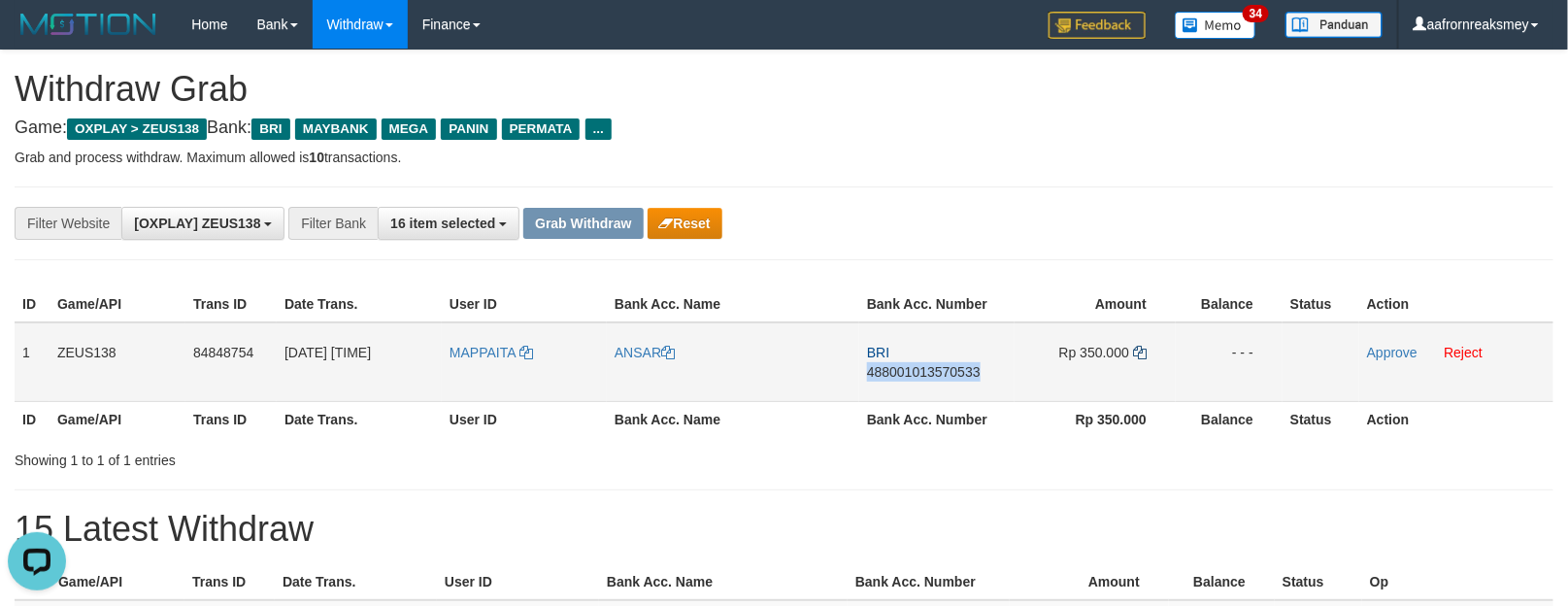 copy on "488001013570533" 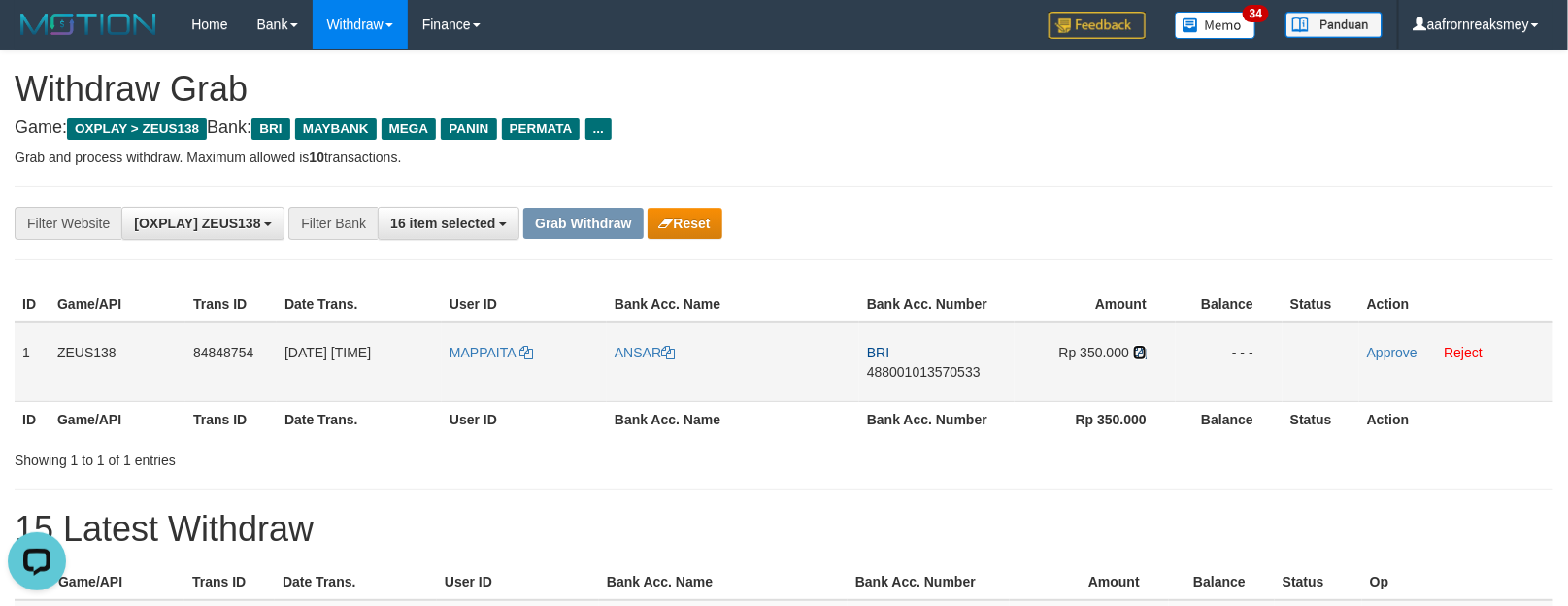 click at bounding box center [1140, 353] 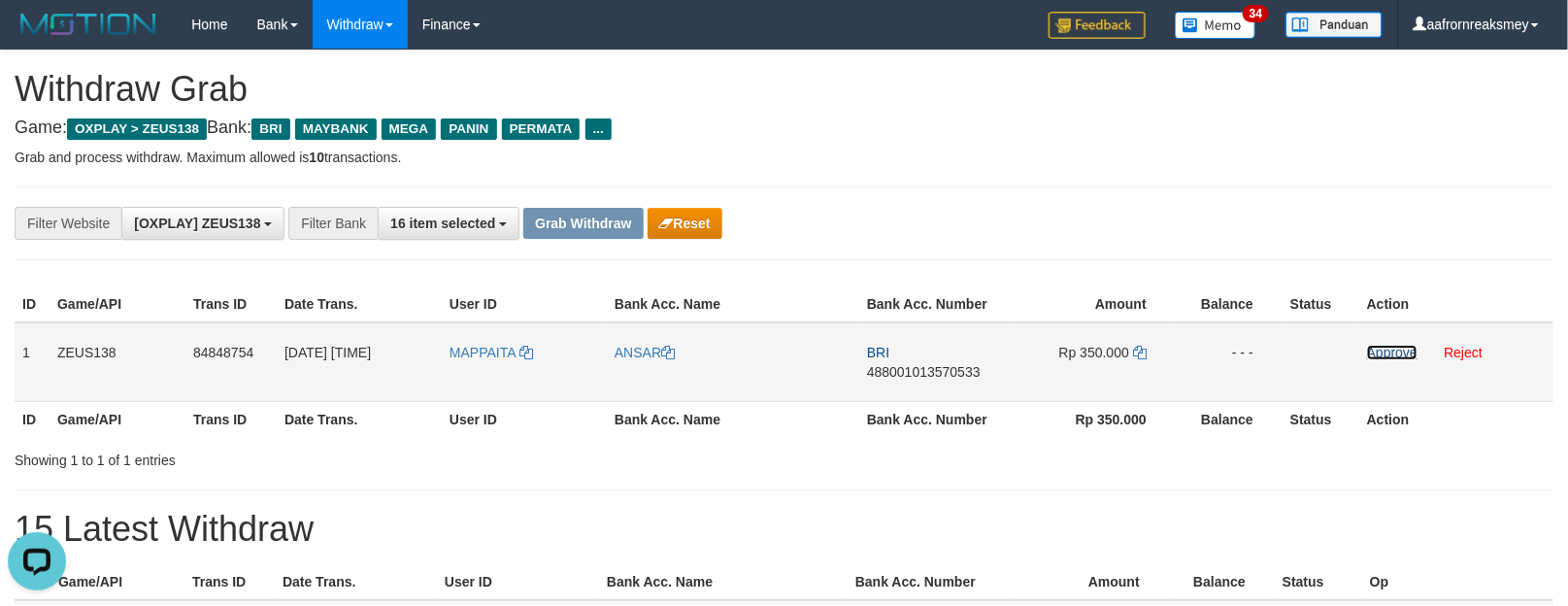 click on "Approve" at bounding box center (1392, 353) 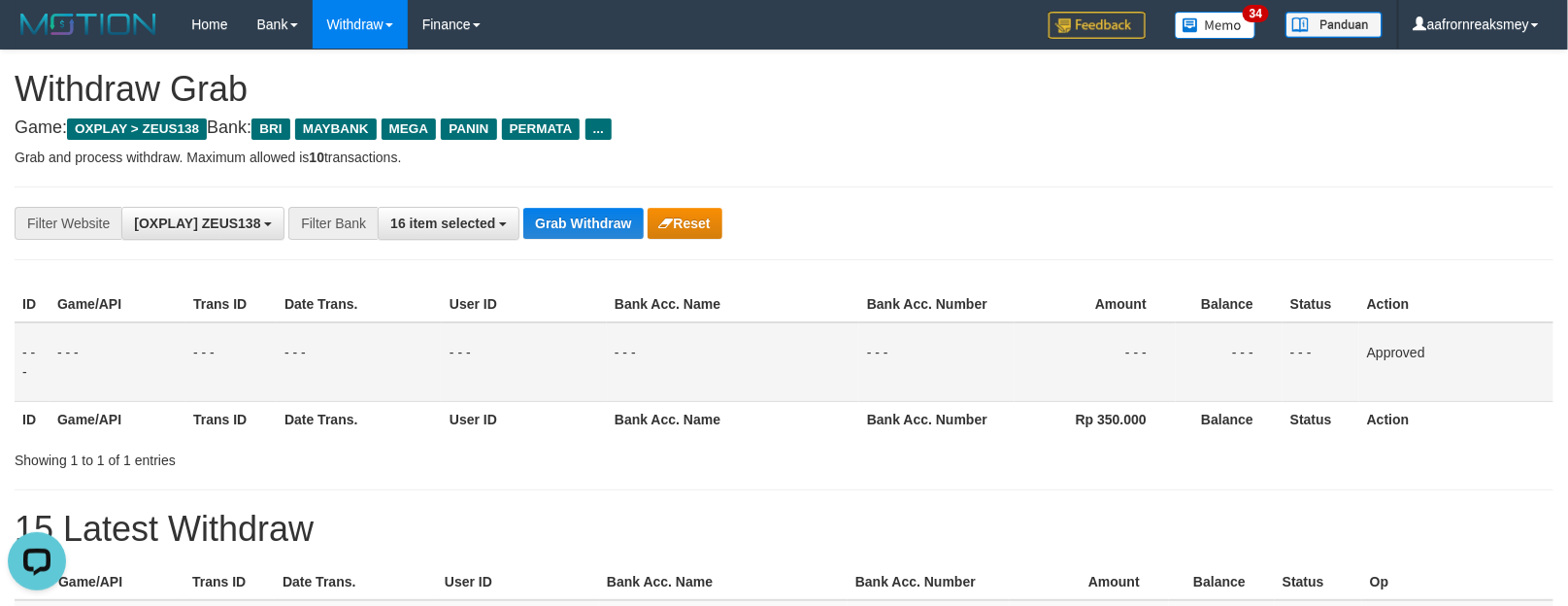 click on "- - -" at bounding box center (1095, 362) 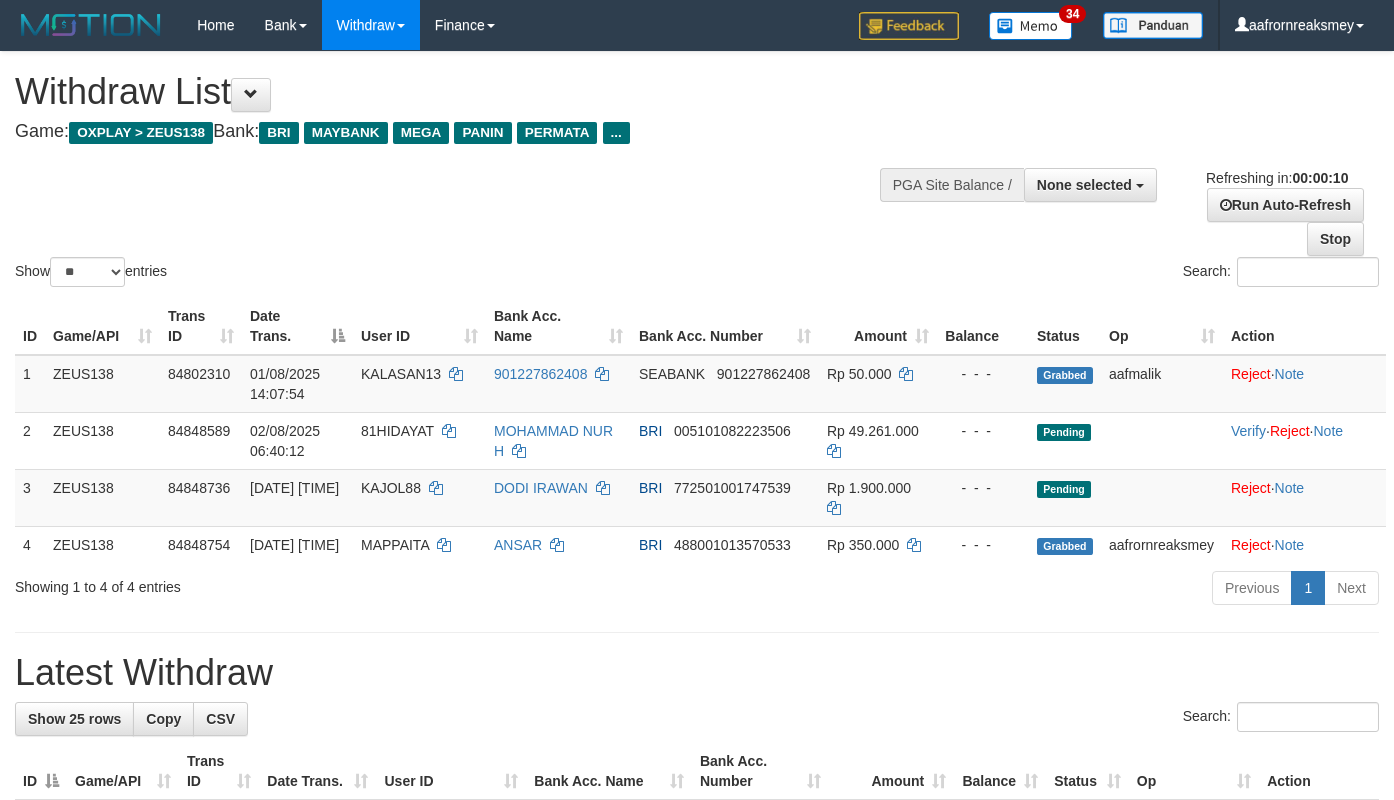 select 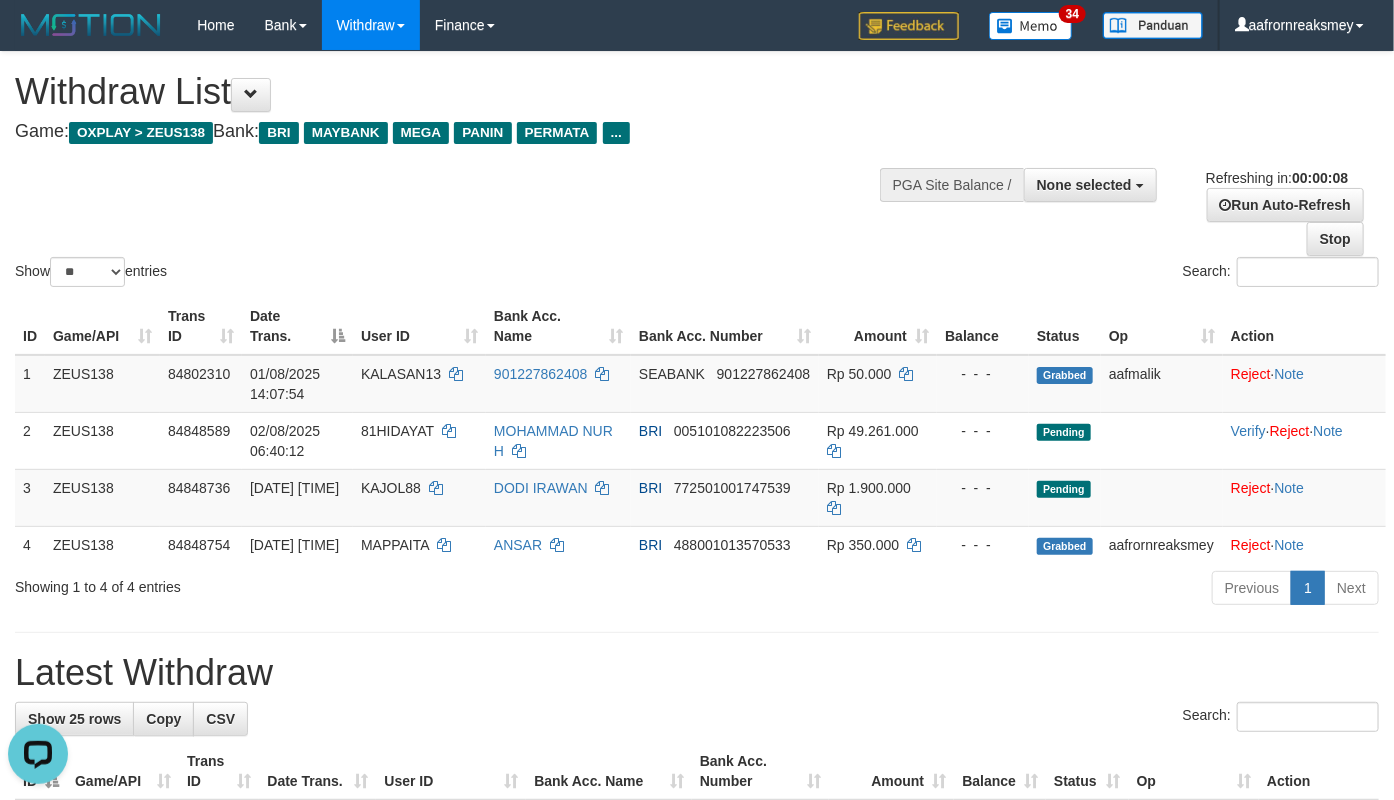 scroll, scrollTop: 0, scrollLeft: 0, axis: both 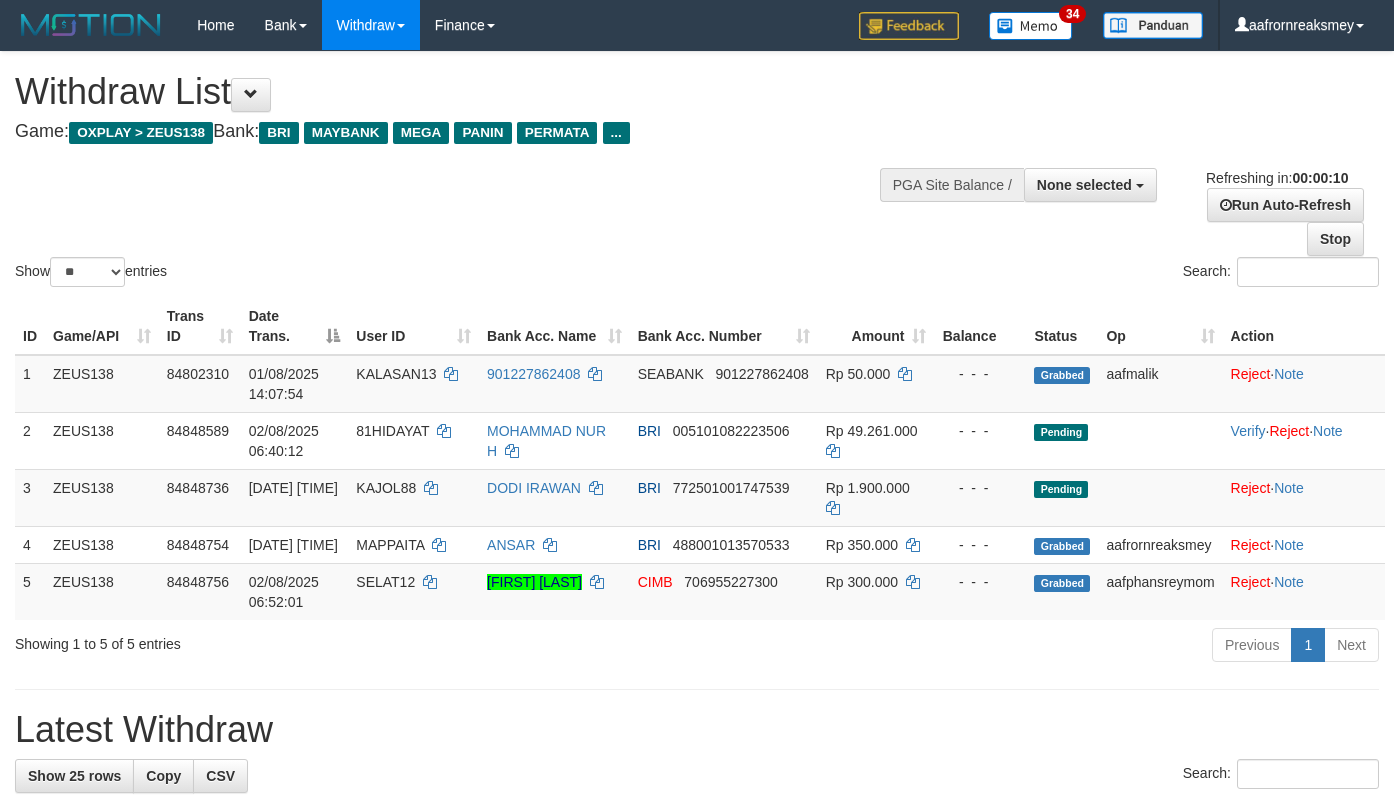 select 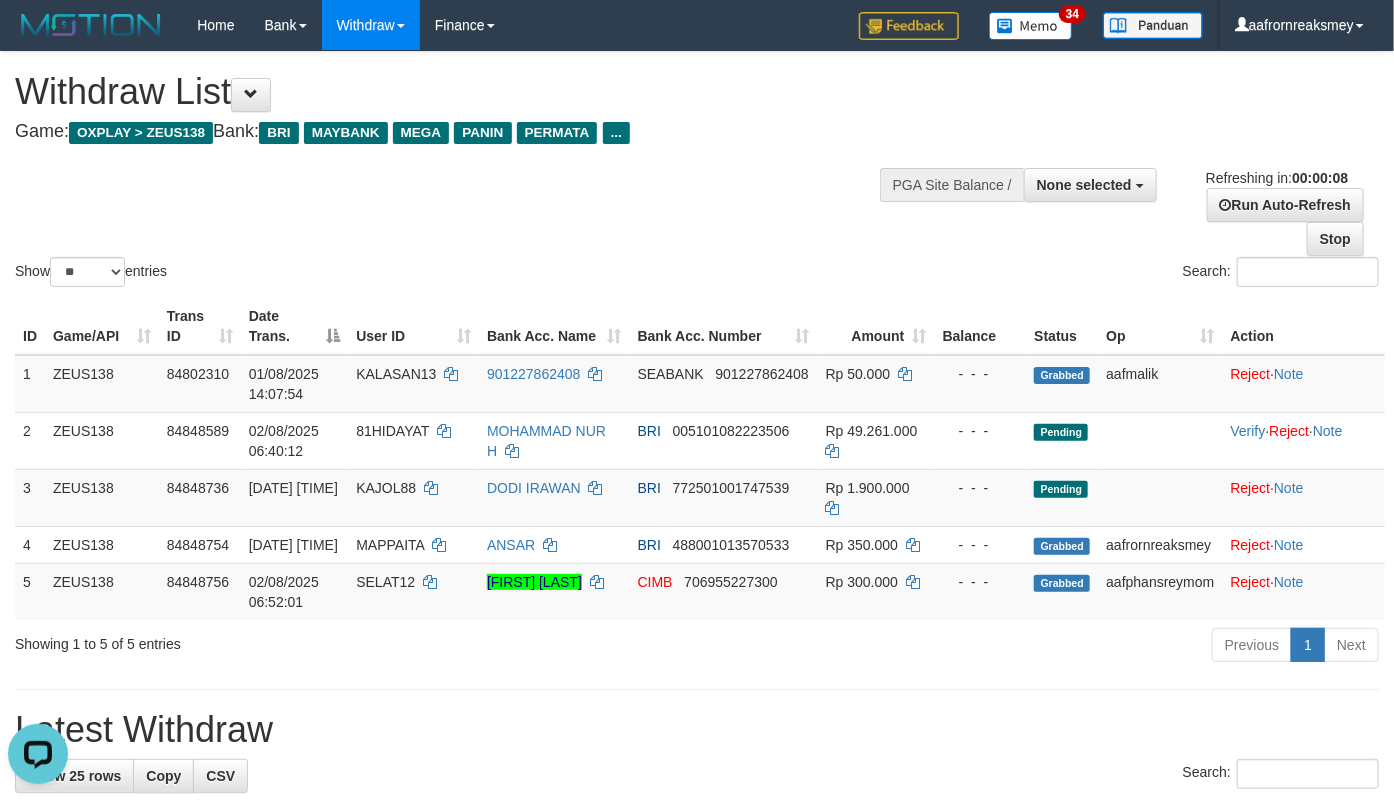 scroll, scrollTop: 0, scrollLeft: 0, axis: both 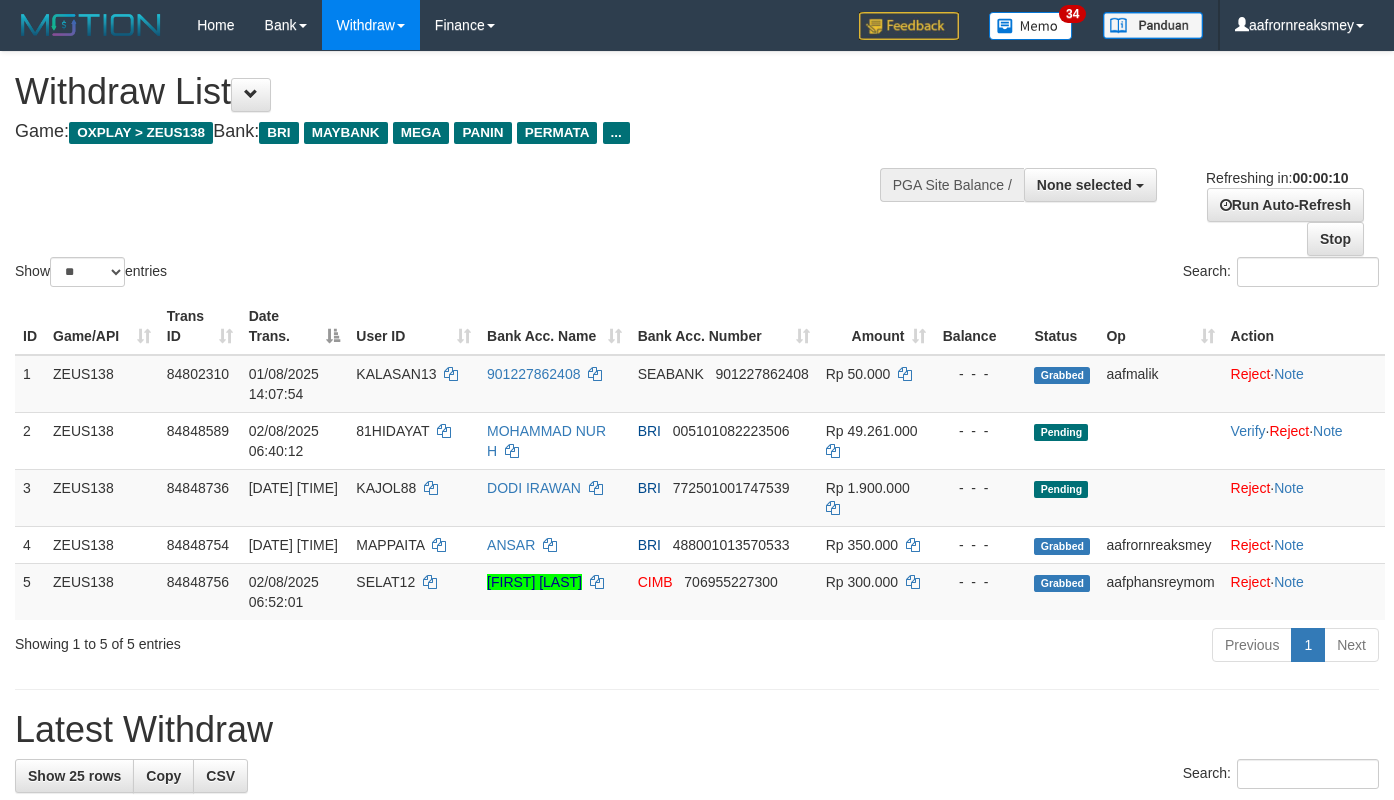 select 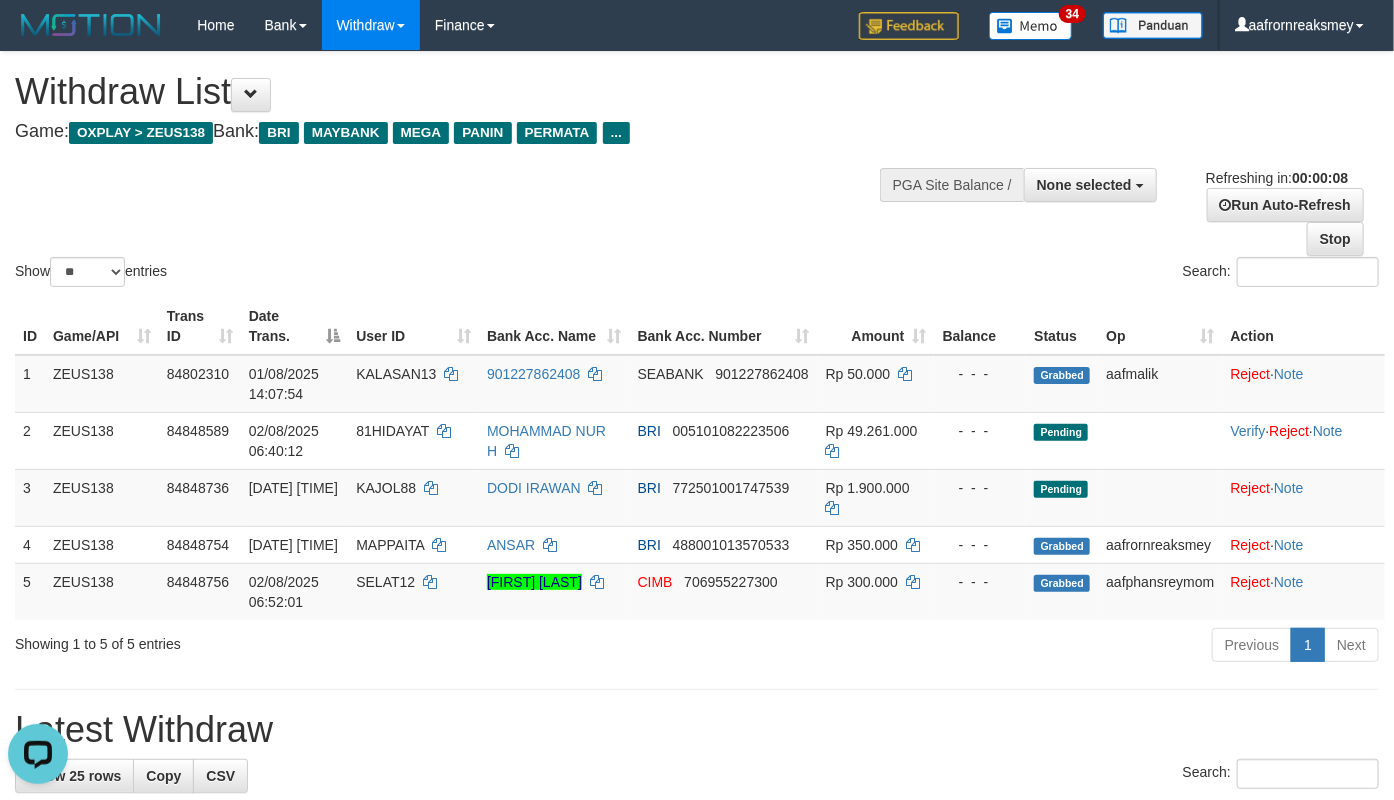 scroll, scrollTop: 0, scrollLeft: 0, axis: both 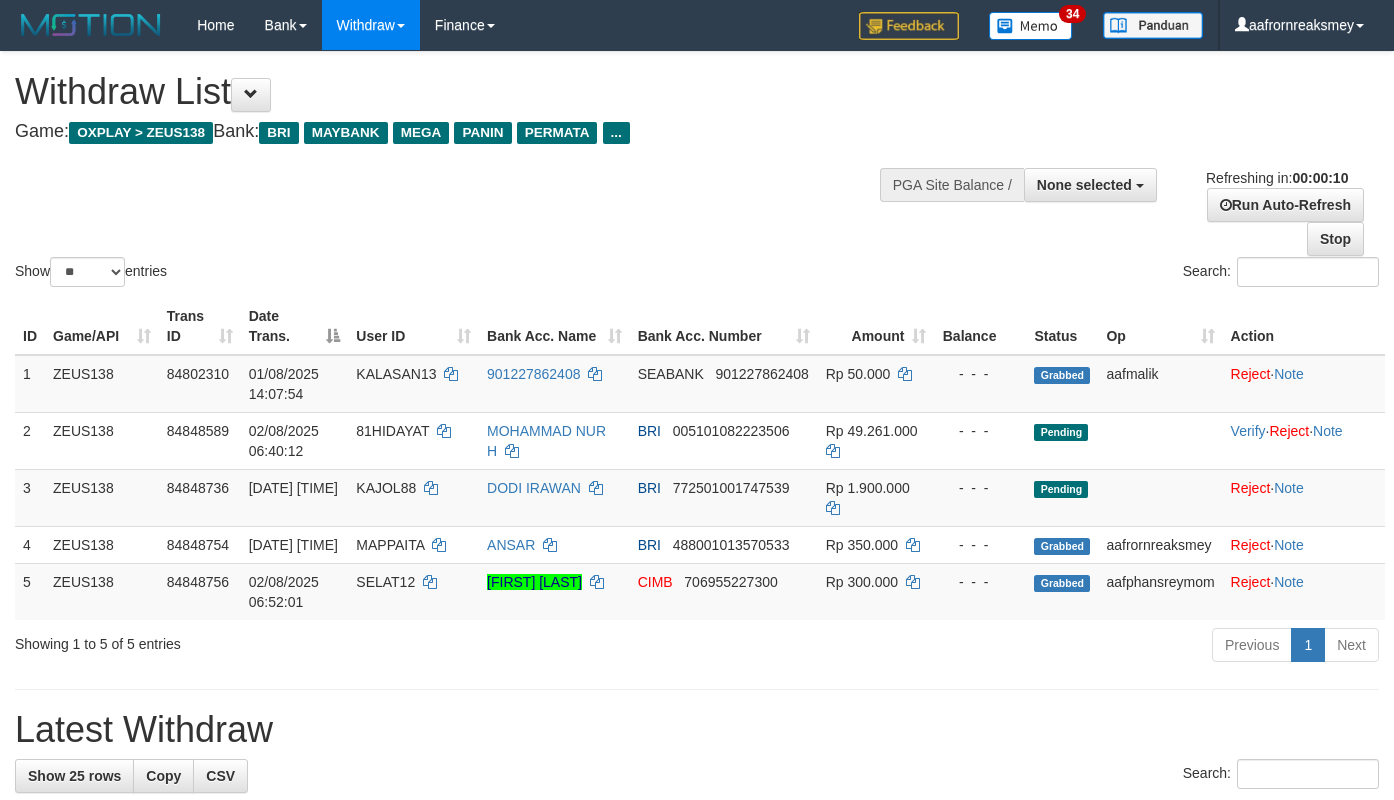 select 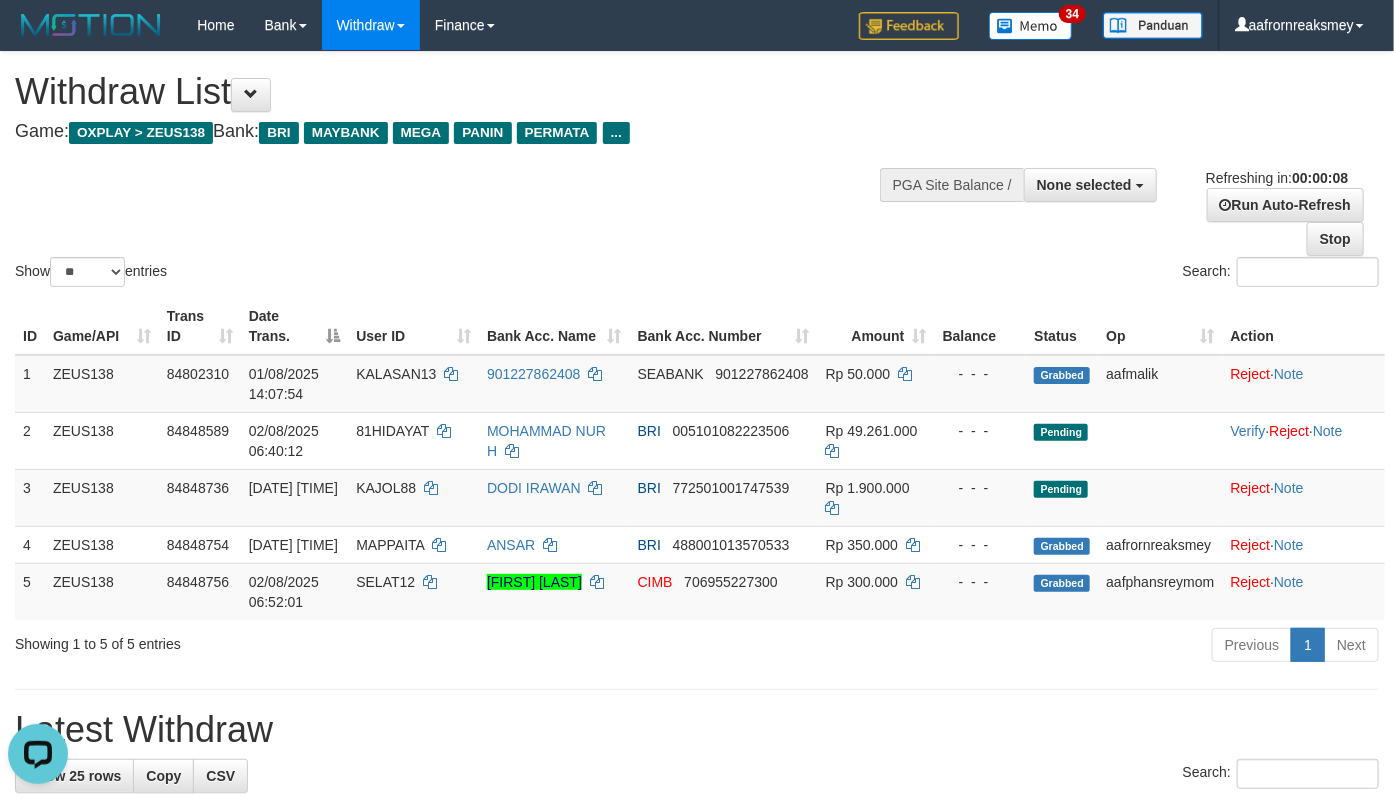 scroll, scrollTop: 0, scrollLeft: 0, axis: both 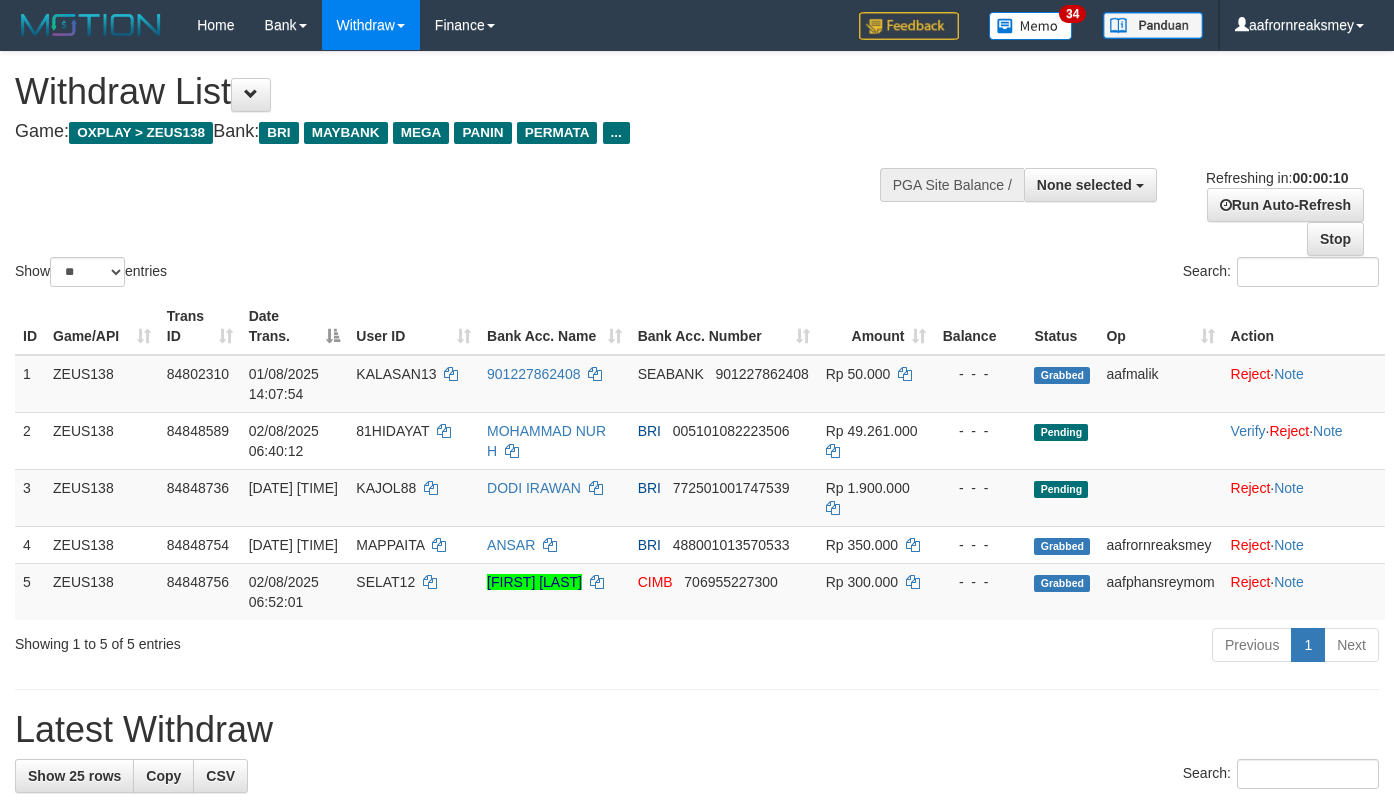 select 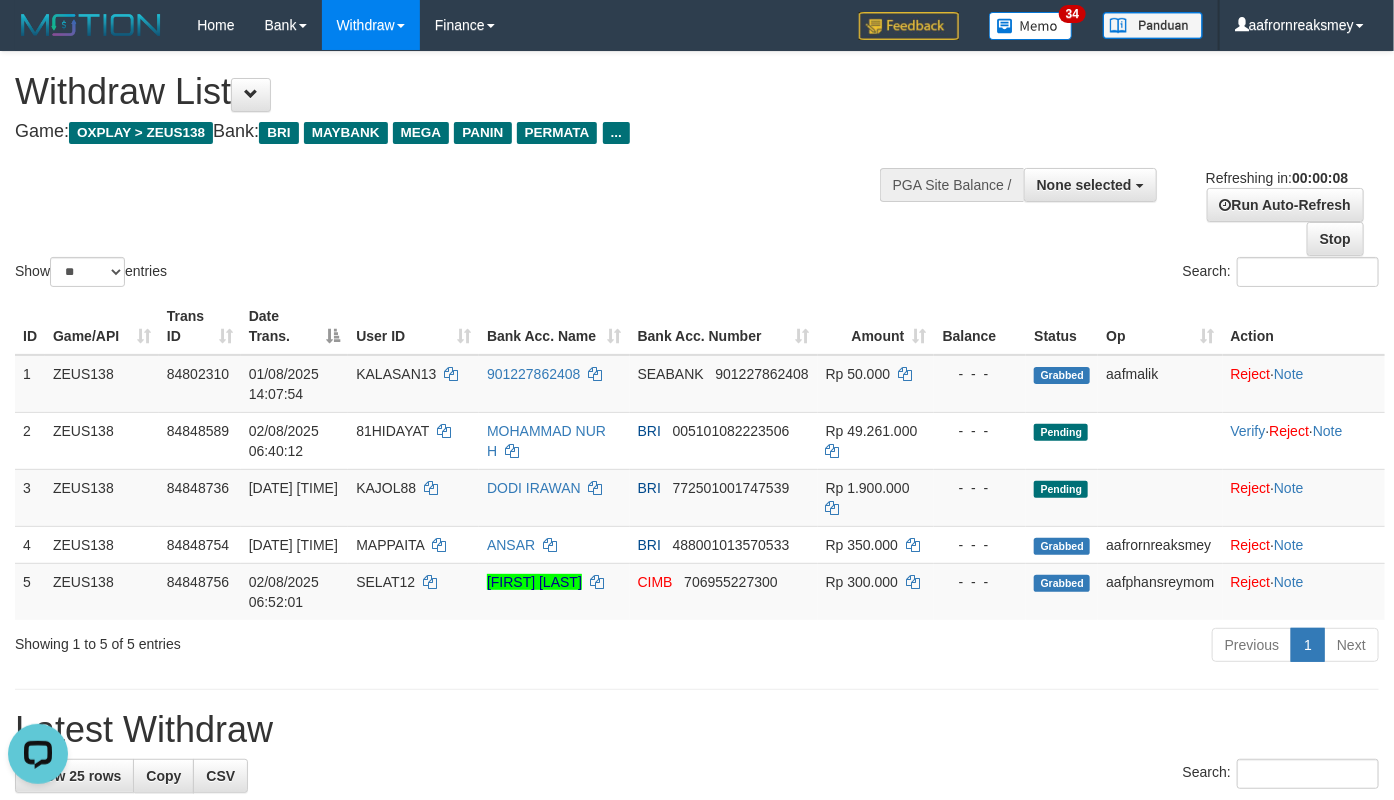 scroll, scrollTop: 0, scrollLeft: 0, axis: both 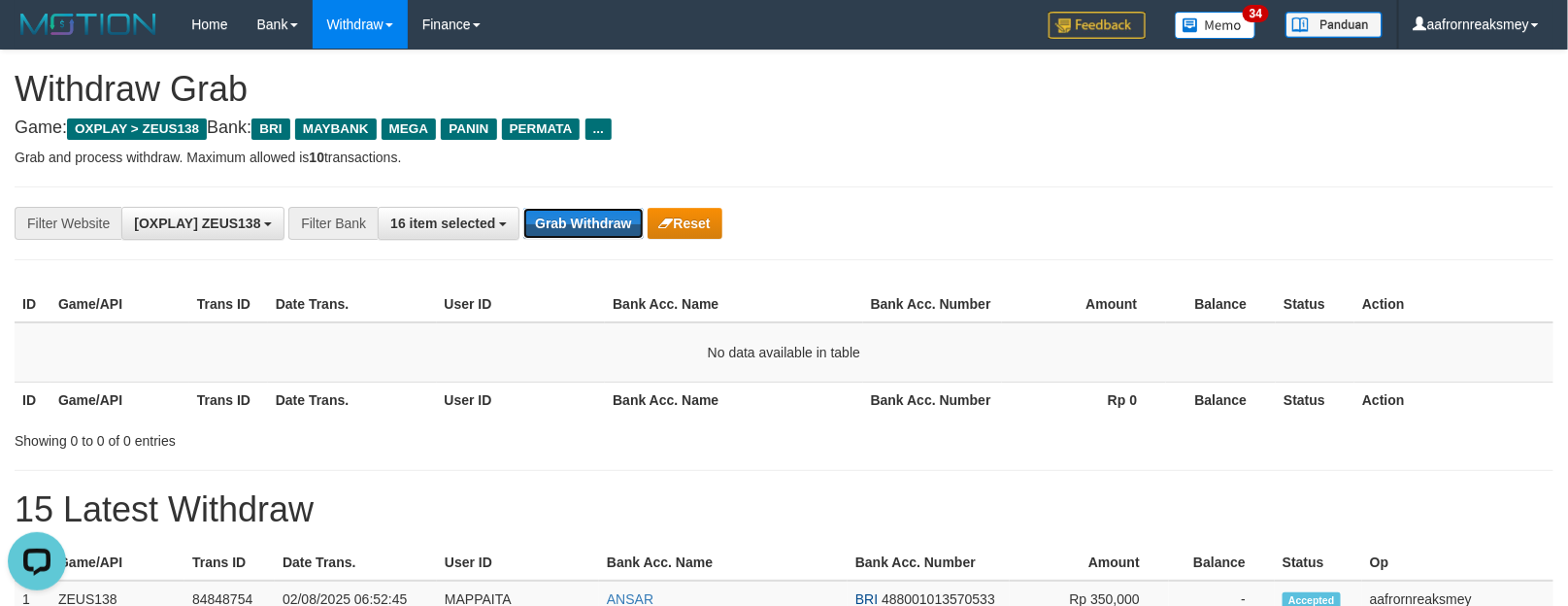 drag, startPoint x: 602, startPoint y: 192, endPoint x: 602, endPoint y: 180, distance: 12 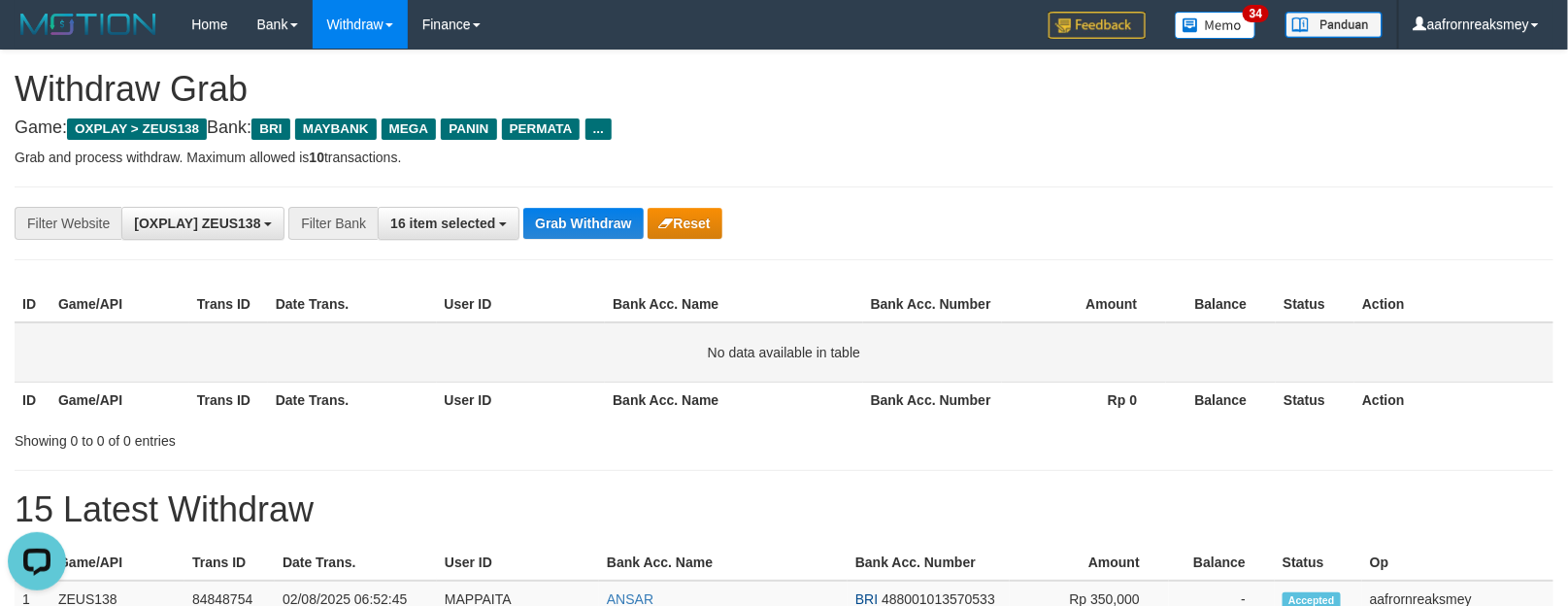 drag, startPoint x: 602, startPoint y: 180, endPoint x: 1175, endPoint y: 323, distance: 590.5743 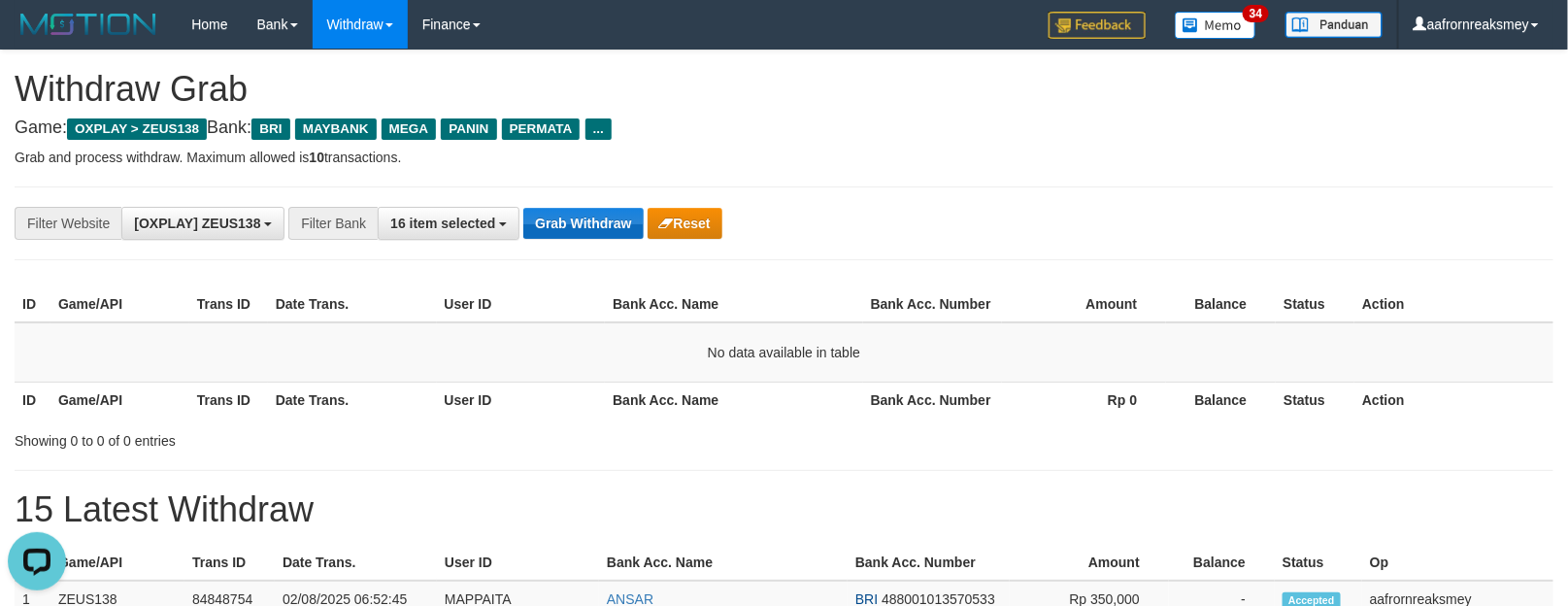 click on "**********" at bounding box center (784, 828) 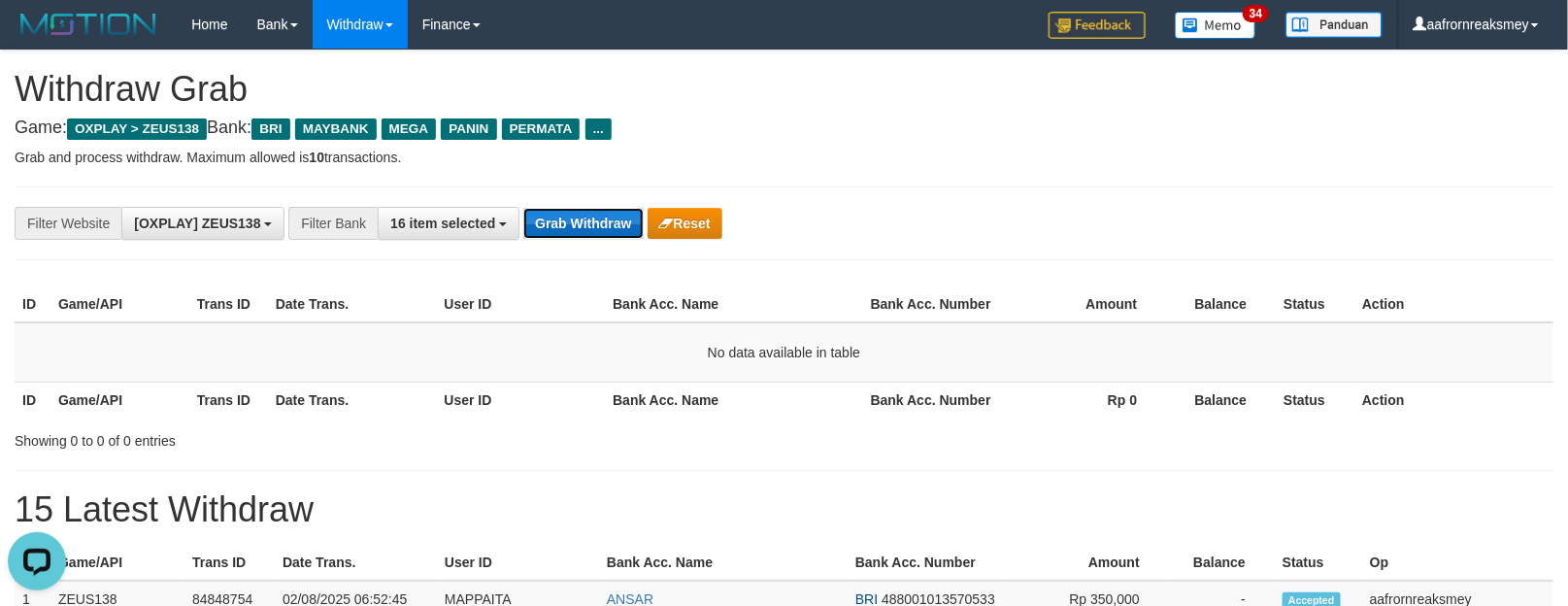 click on "Grab Withdraw" at bounding box center (583, 223) 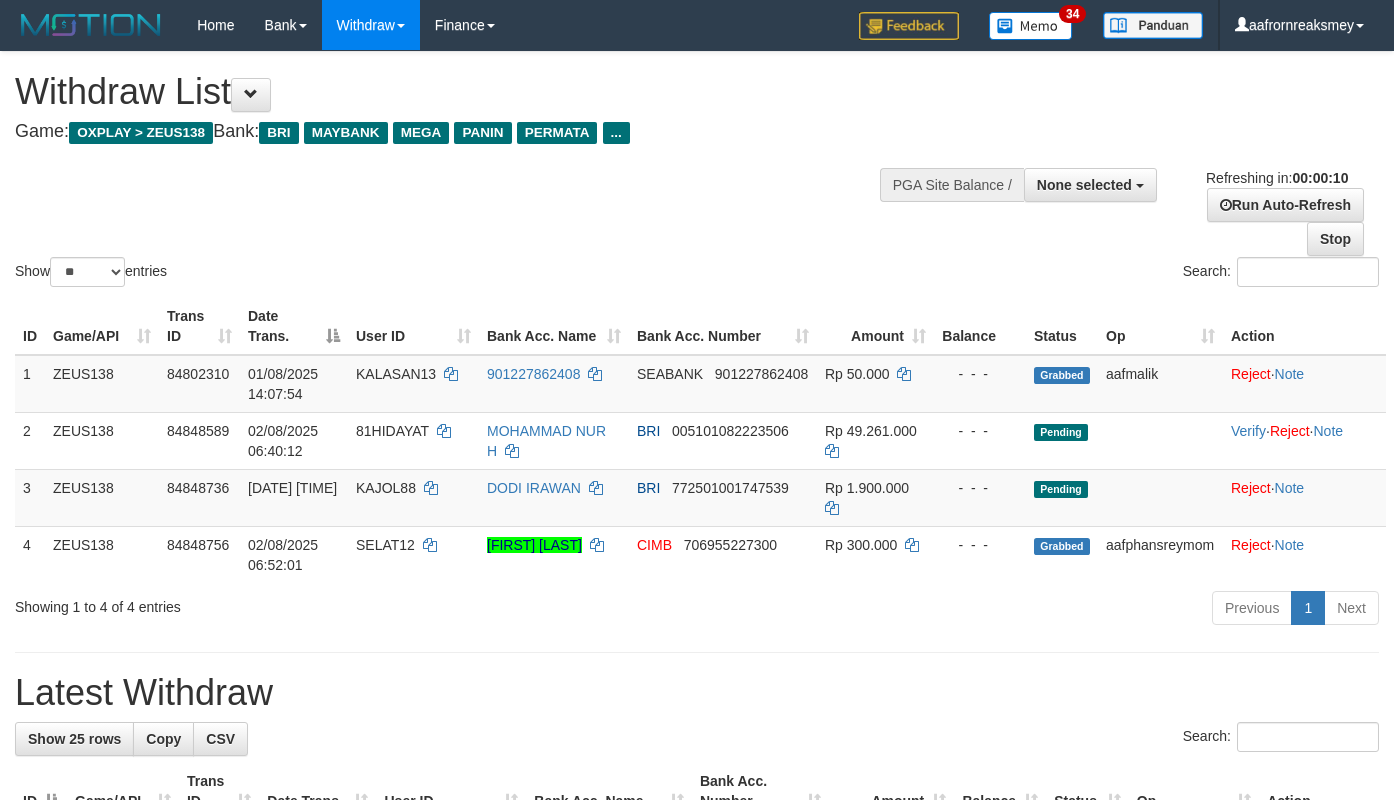 select 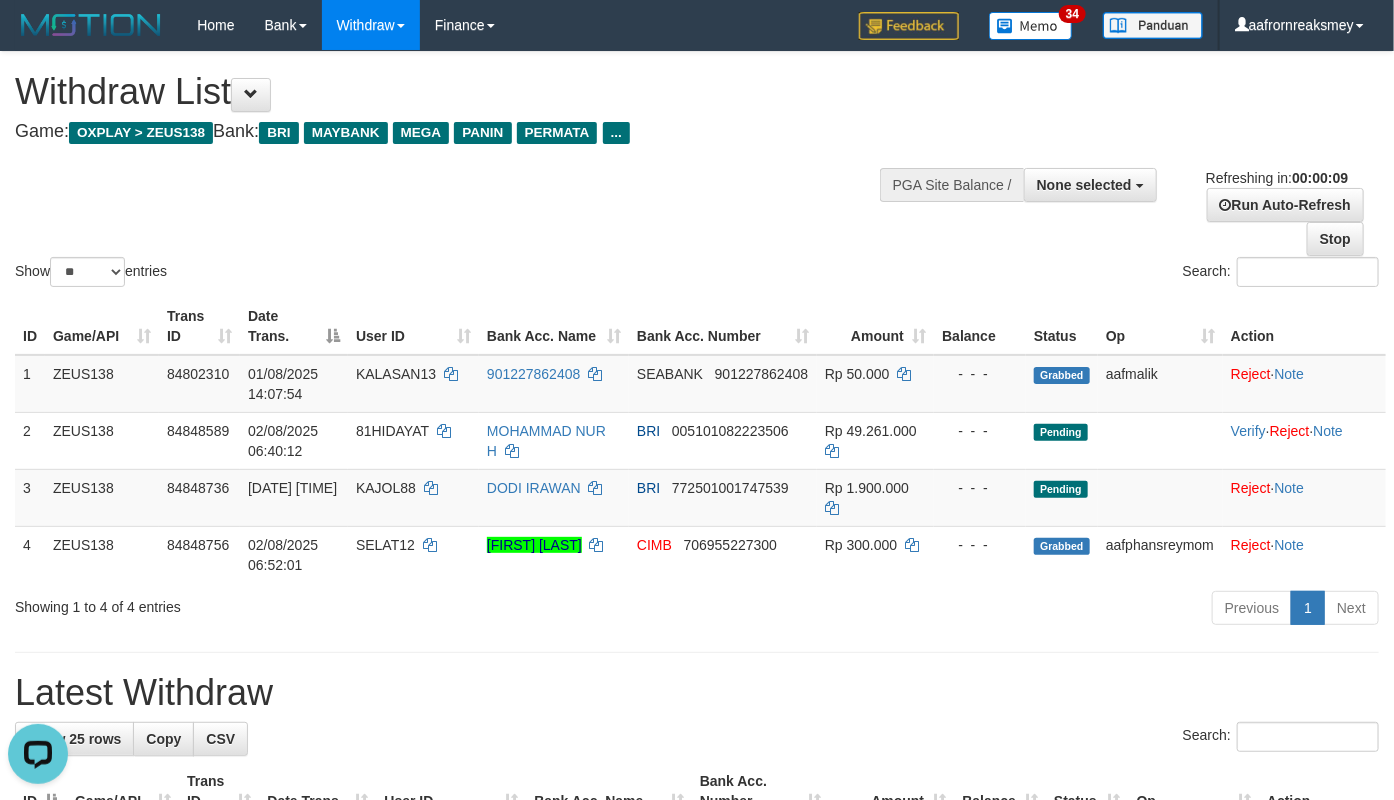 scroll, scrollTop: 0, scrollLeft: 0, axis: both 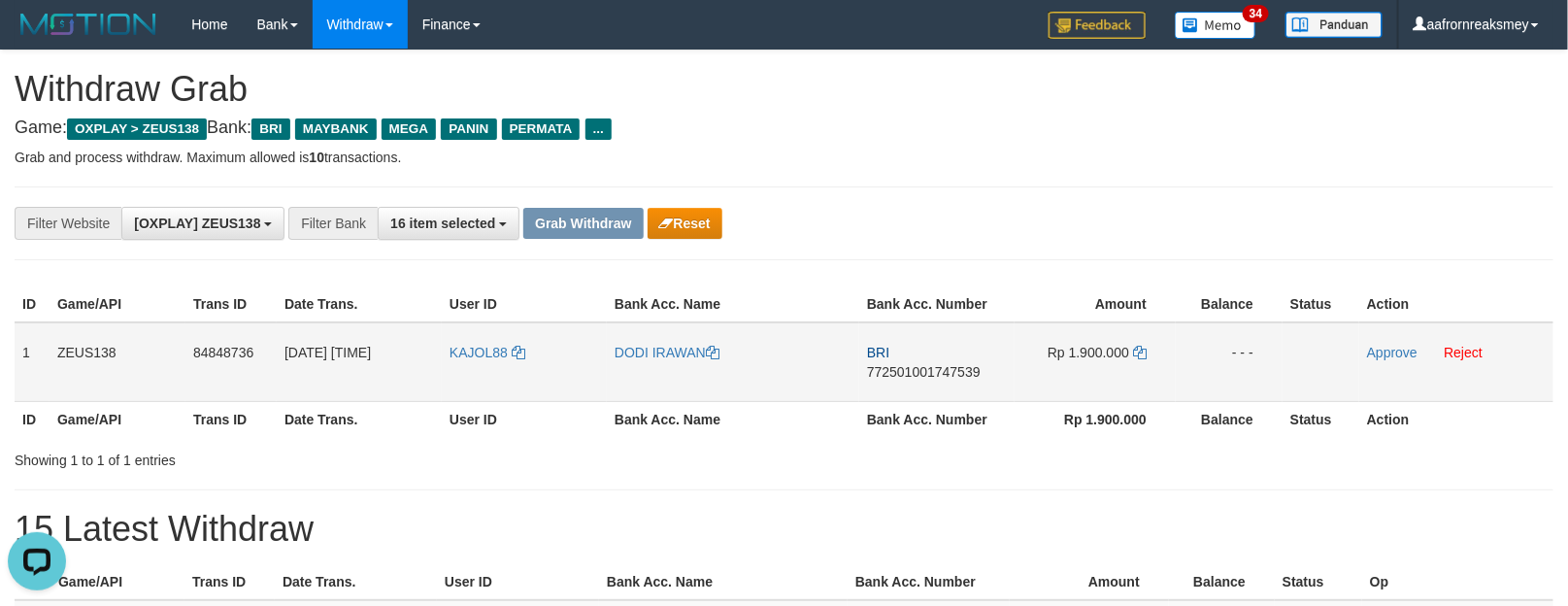 click on "[DATE] [TIME]" at bounding box center (359, 362) 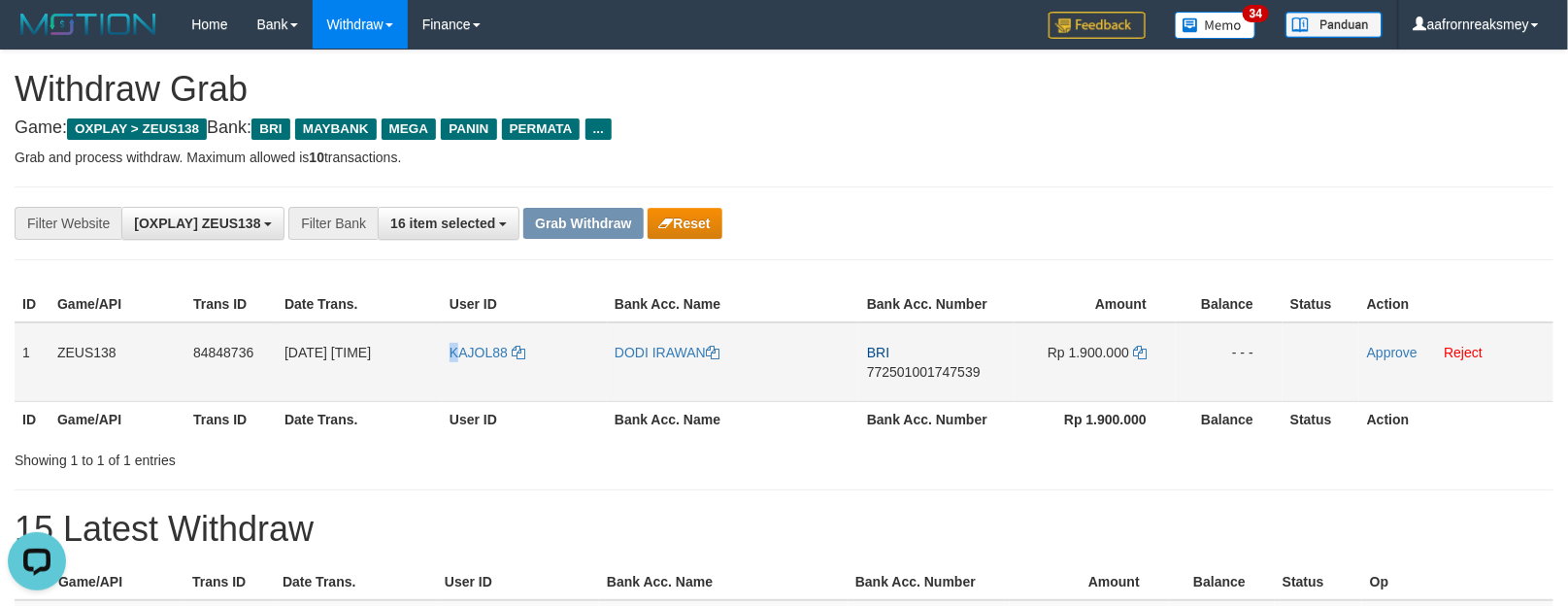 click on "KAJOL88" at bounding box center (524, 362) 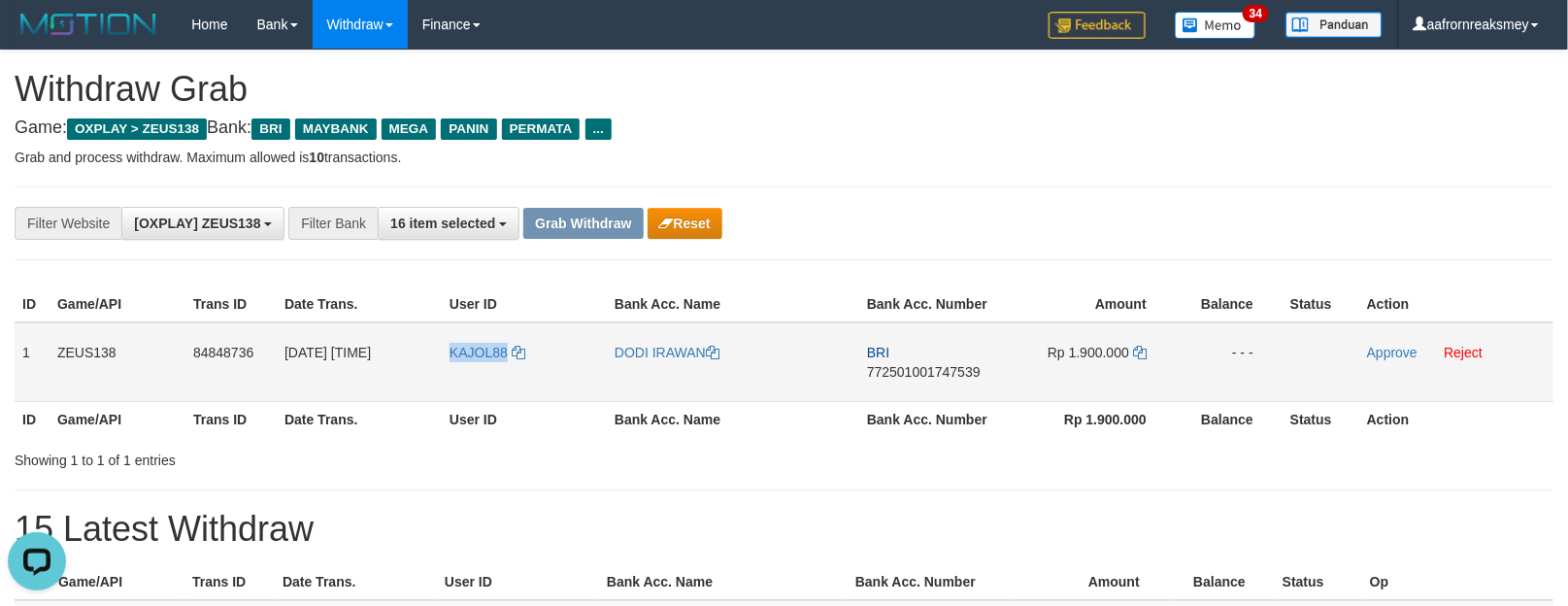 click on "KAJOL88" at bounding box center (524, 362) 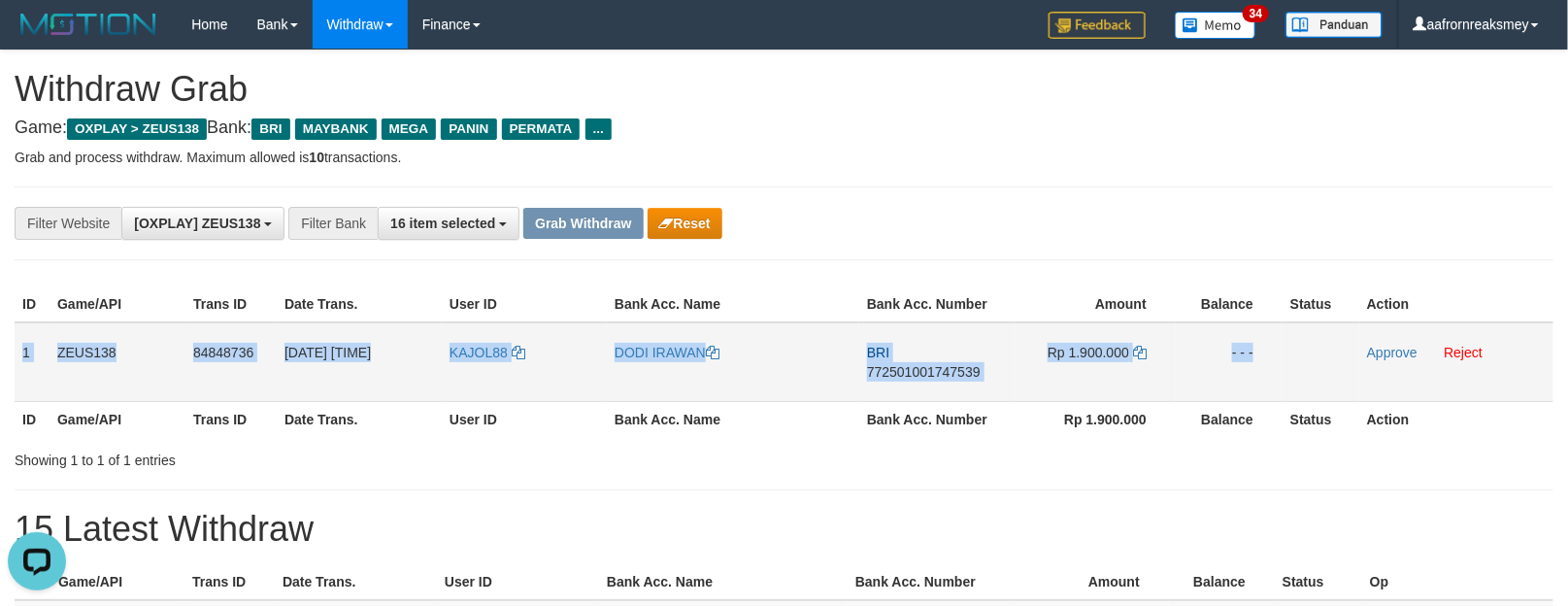 drag, startPoint x: 15, startPoint y: 335, endPoint x: 1340, endPoint y: 334, distance: 1325.0004 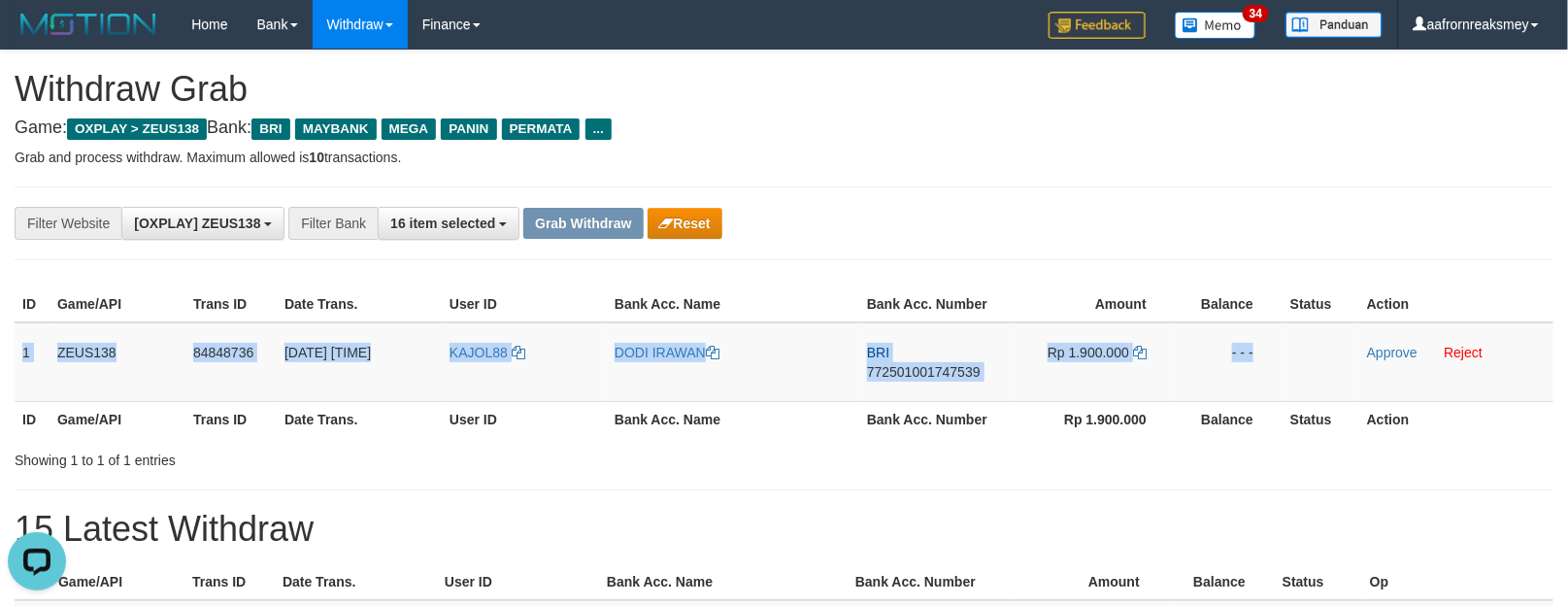 copy on "1
ZEUS138
84848736
[DATE] [TIME]
KAJOL88
[FIRST] [LAST]
BRI
772501001747539
Rp 1.900.000
- - -" 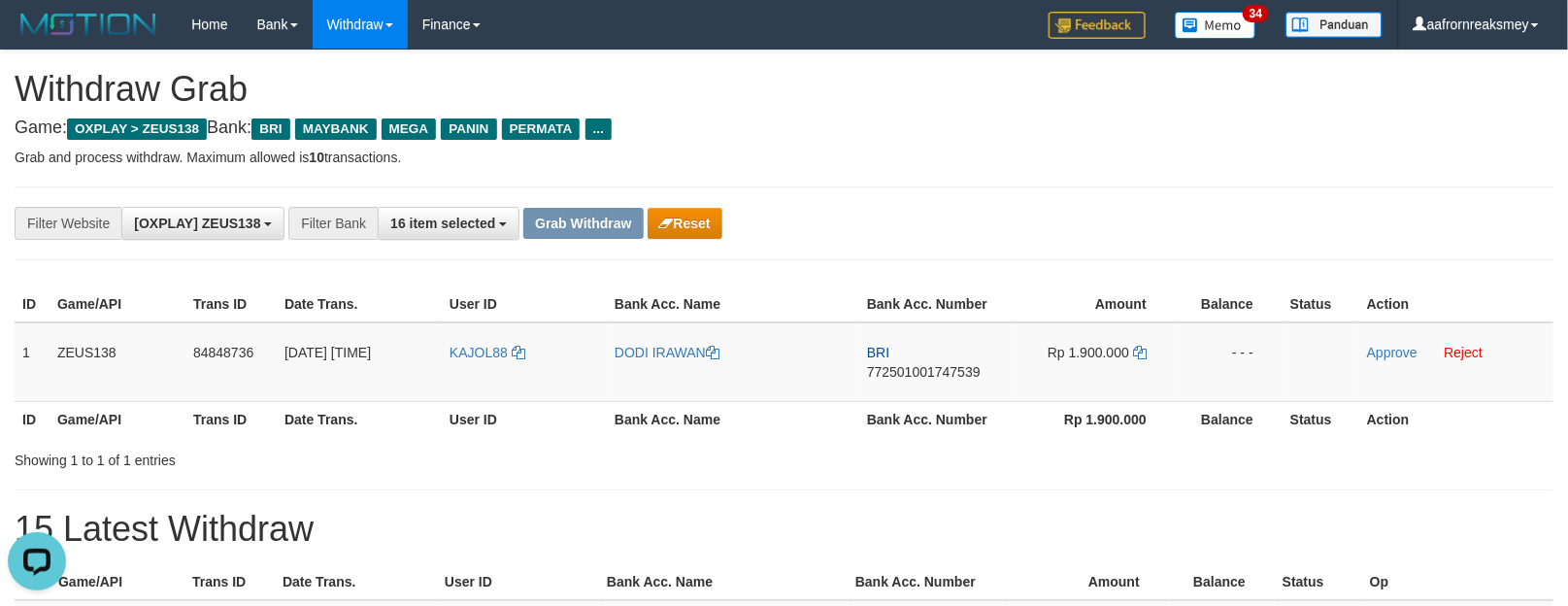 click on "Showing 1 to 1 of 1 entries" at bounding box center [784, 456] 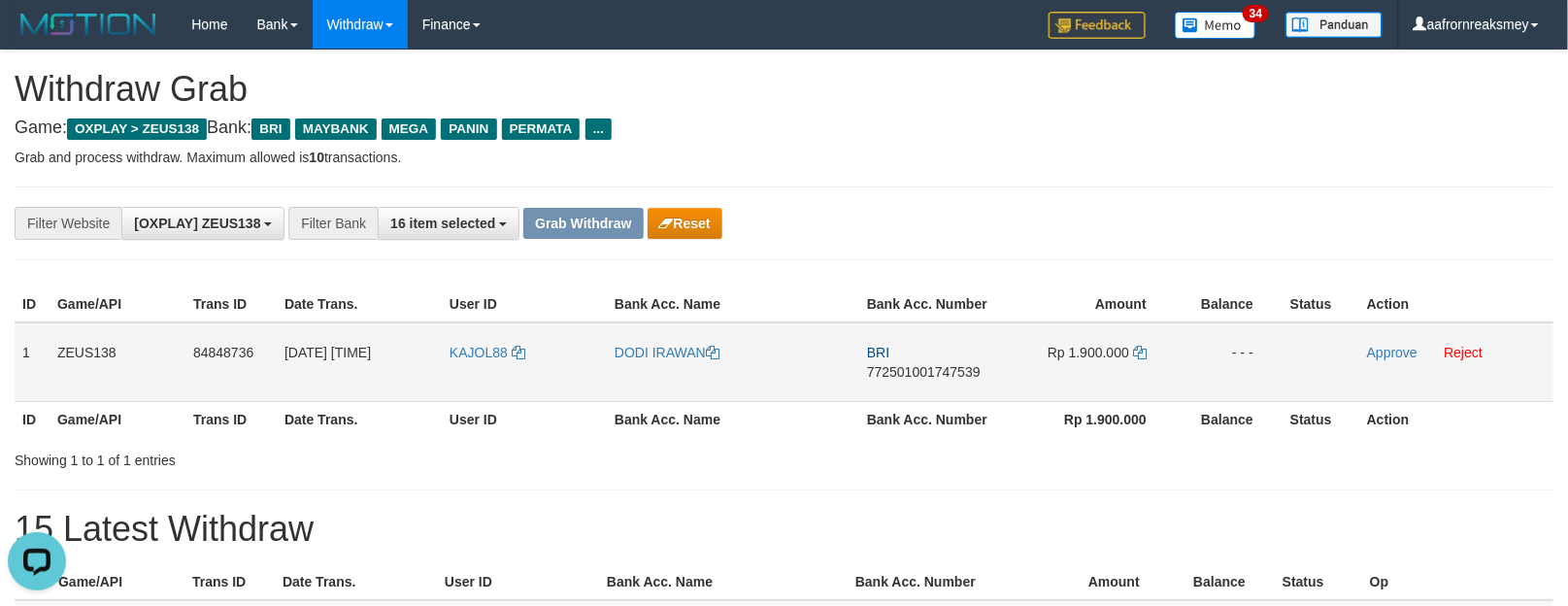 click on "BRI
772501001747539" at bounding box center (937, 362) 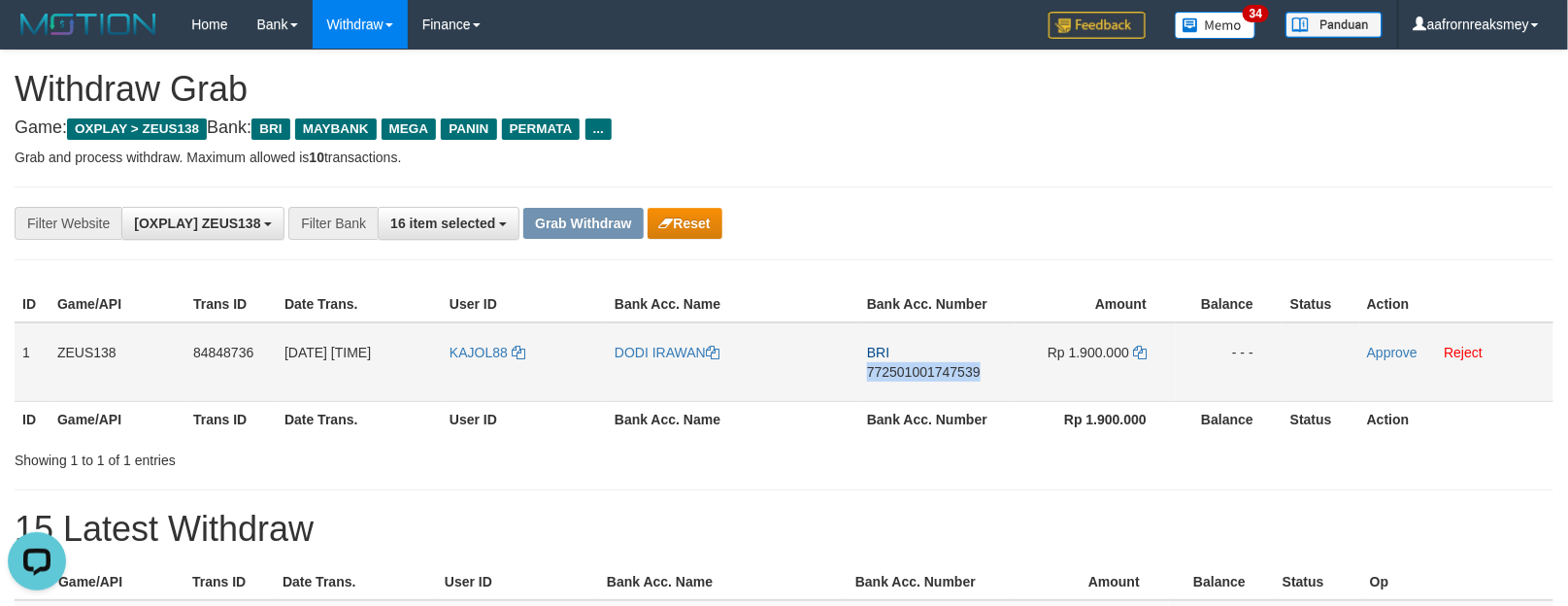 click on "BRI
772501001747539" at bounding box center (937, 362) 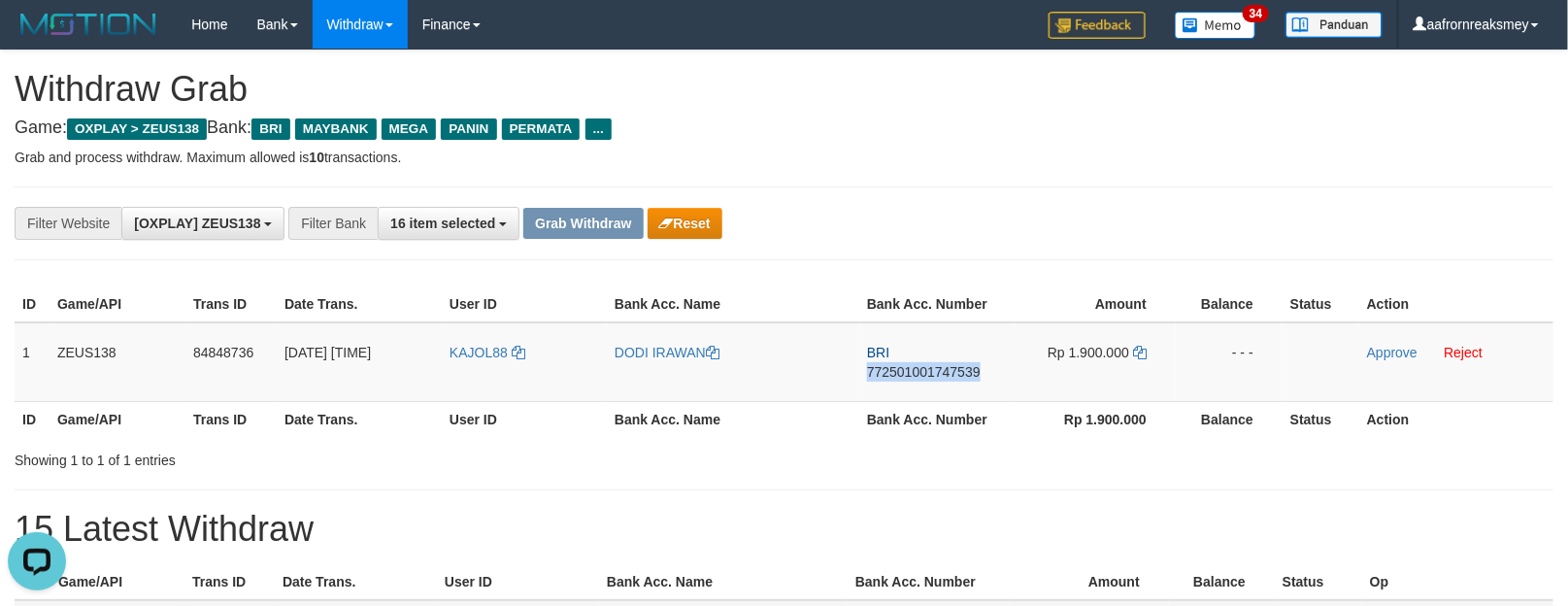 copy on "772501001747539" 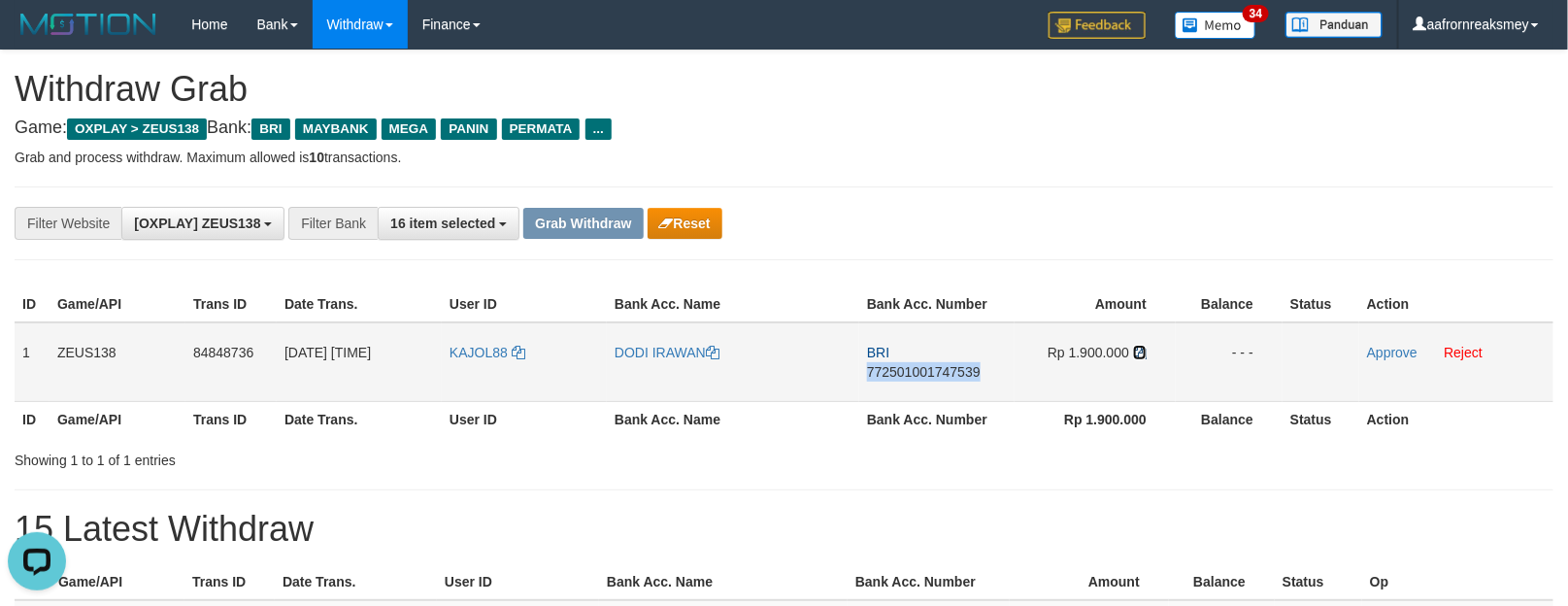 click at bounding box center [1140, 353] 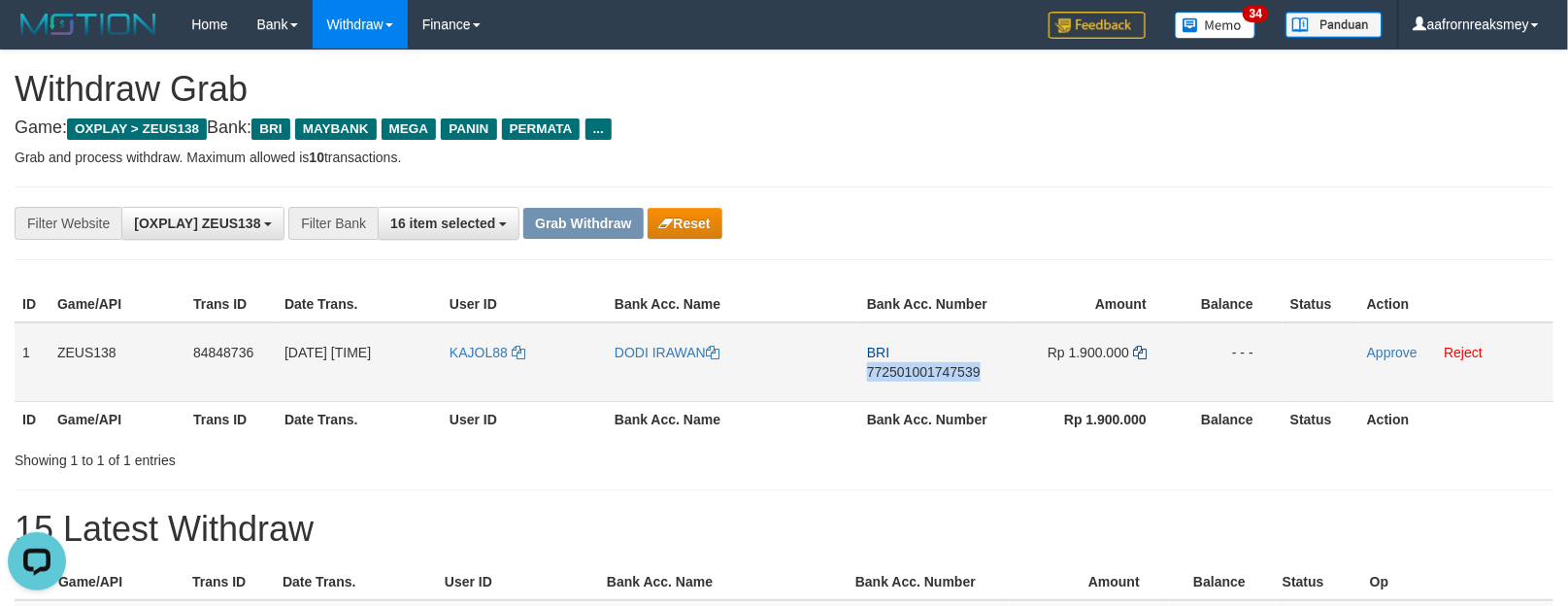 copy on "772501001747539" 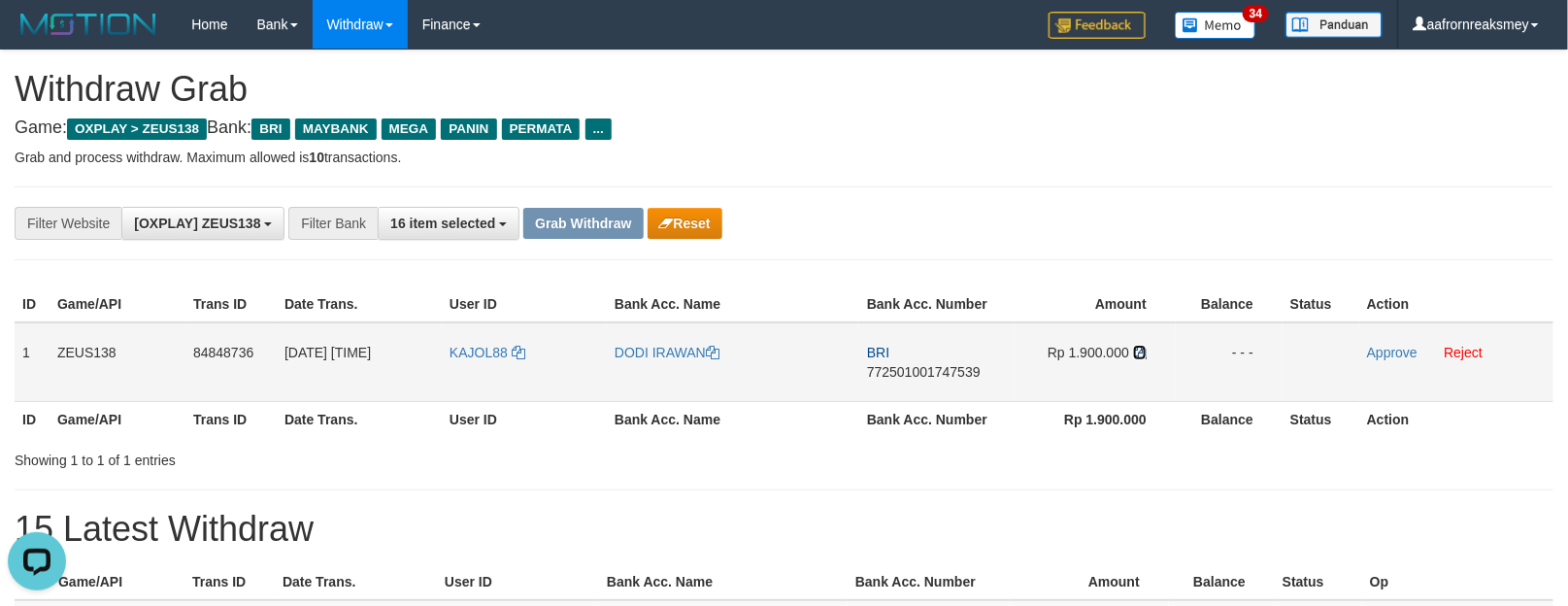 click at bounding box center [1140, 353] 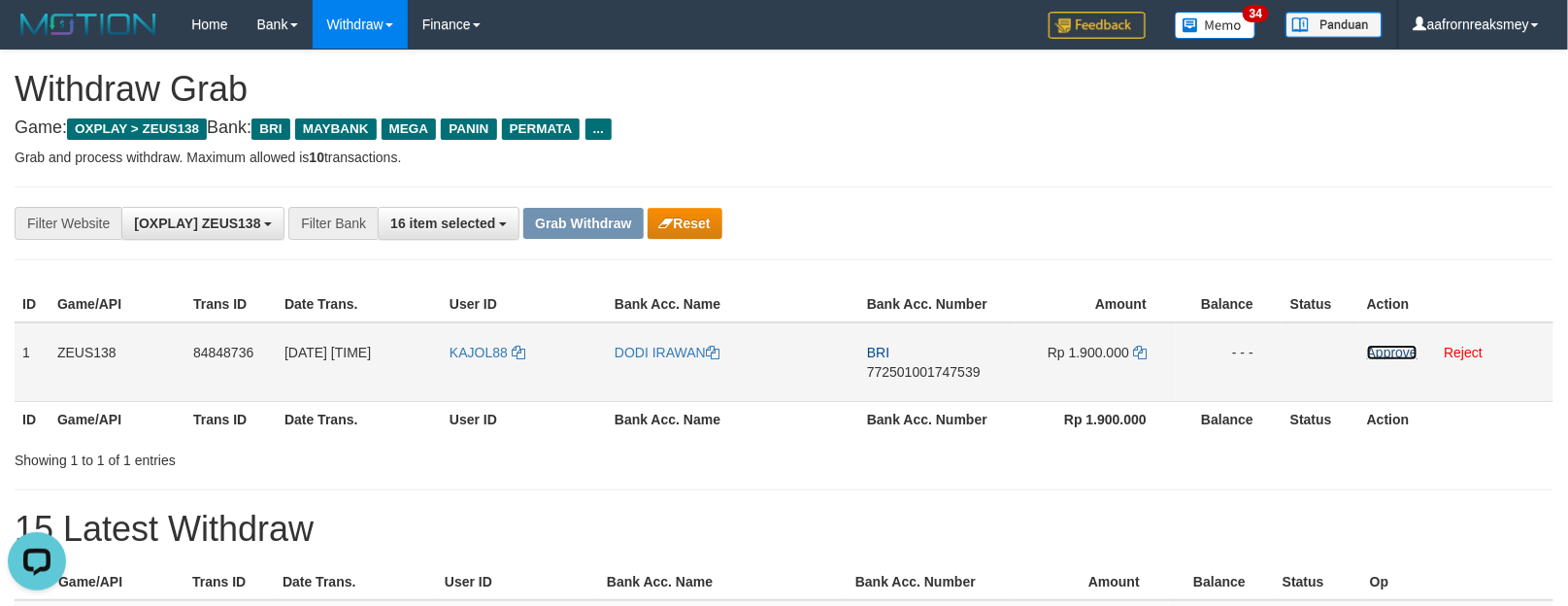 click on "Approve" at bounding box center [1392, 353] 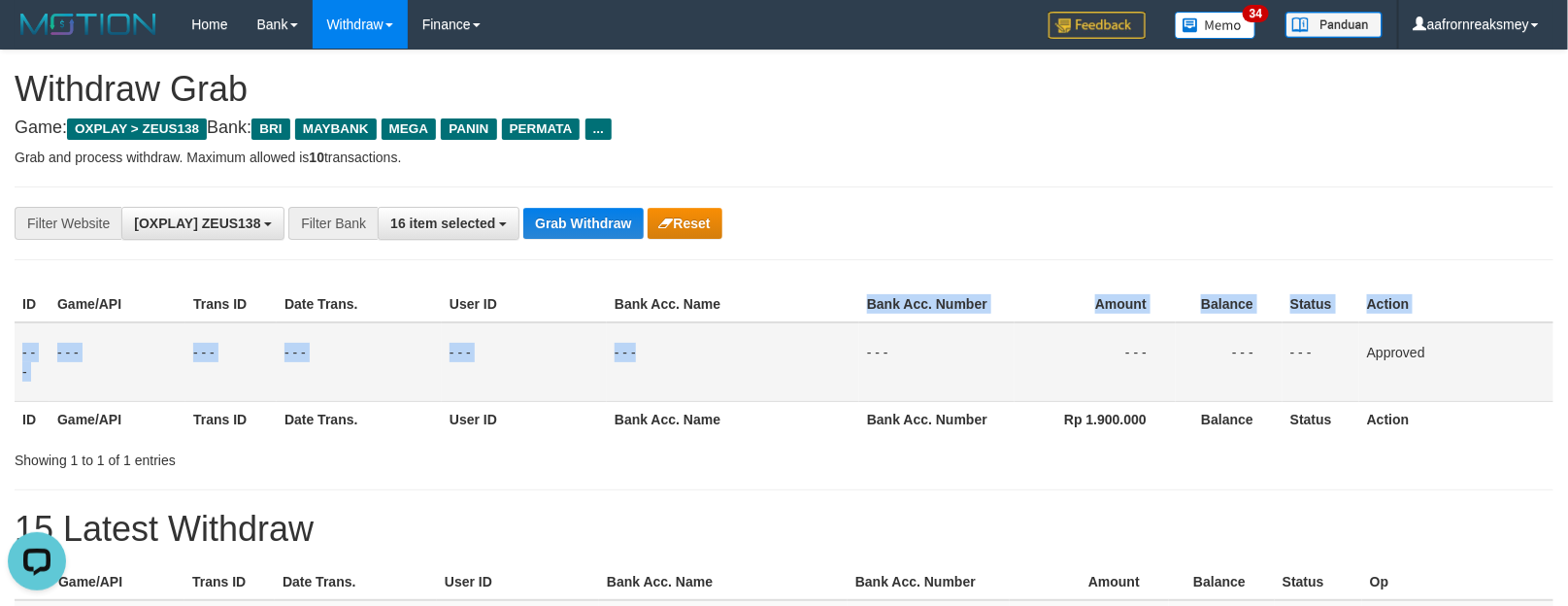 click on "ID Game/API Trans ID Date Trans. User ID Bank Acc. Name Bank Acc. Number Amount Balance Status Action
- - -
- - -
- - -
- - -
- - -
- - -
- - -
- - -
- - -
- - -
Approved
ID Game/API Trans ID Date Trans. User ID Bank Acc. Name Bank Acc. Number Rp 1.900.000 Balance Status Action" at bounding box center (784, 361) 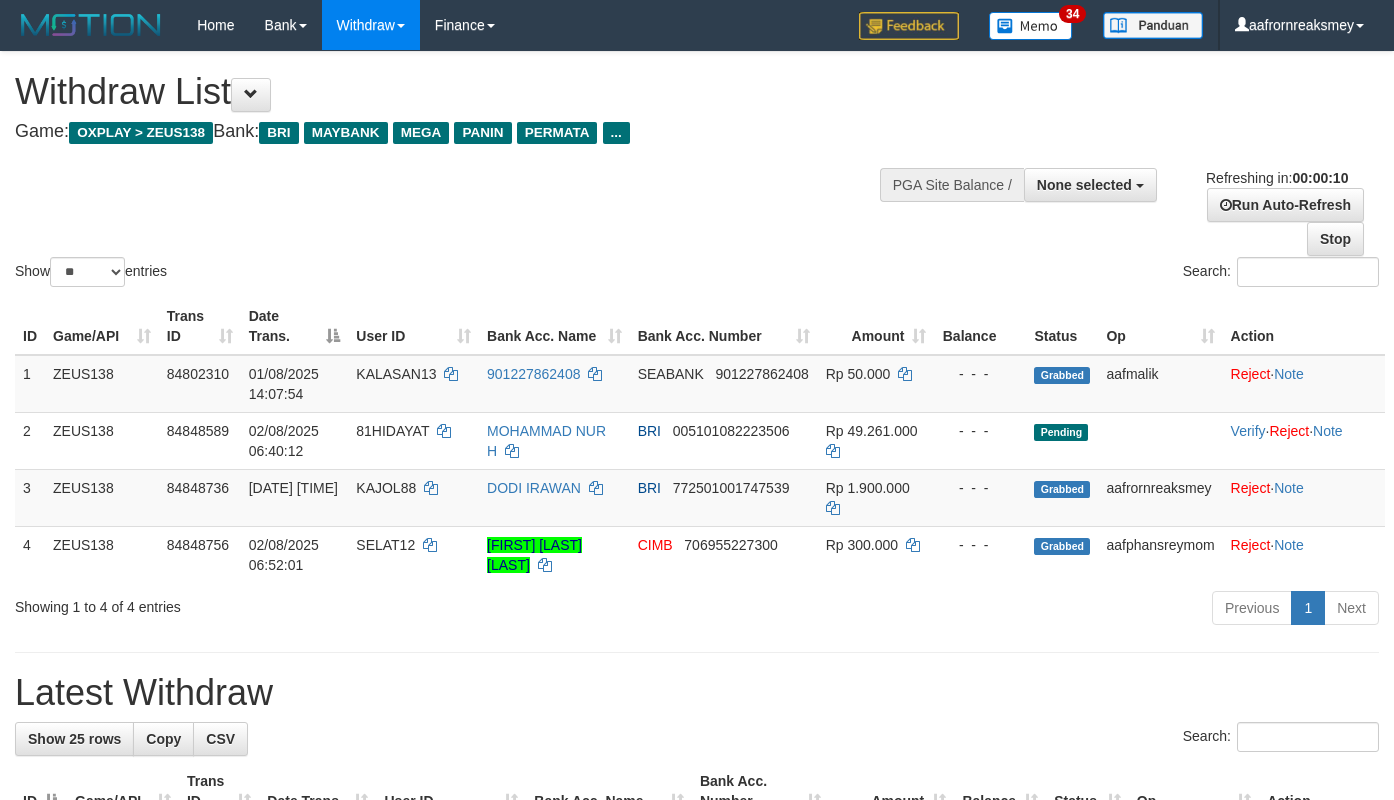 select 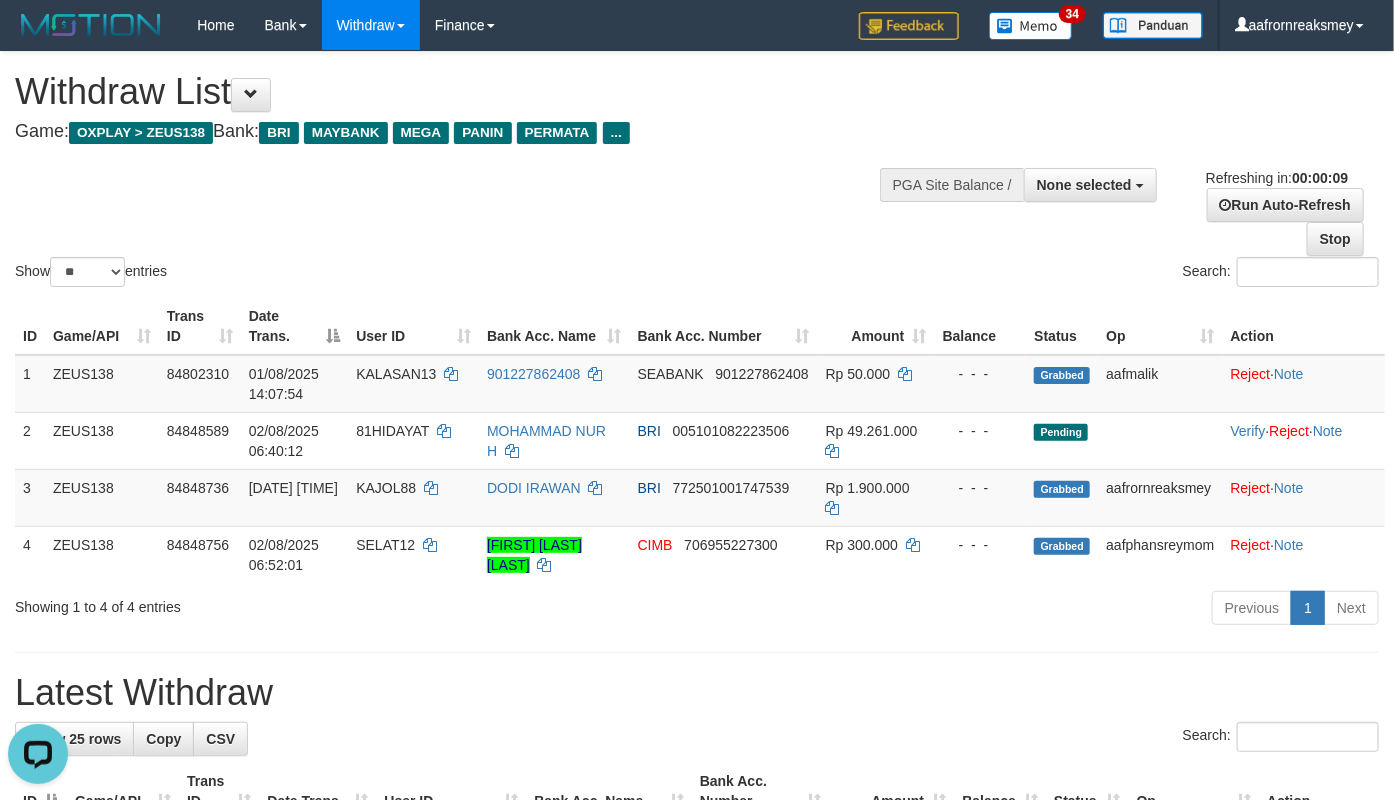 scroll, scrollTop: 0, scrollLeft: 0, axis: both 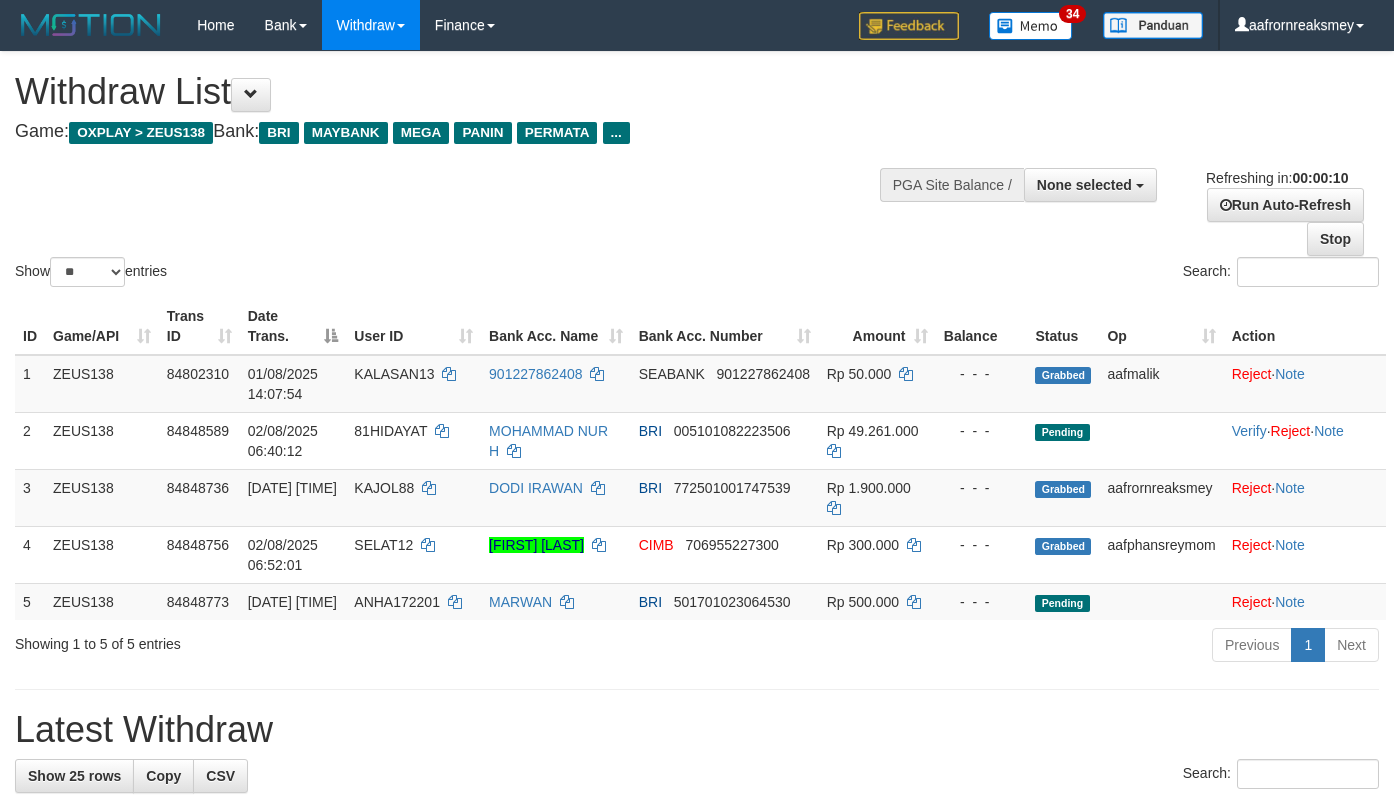 select 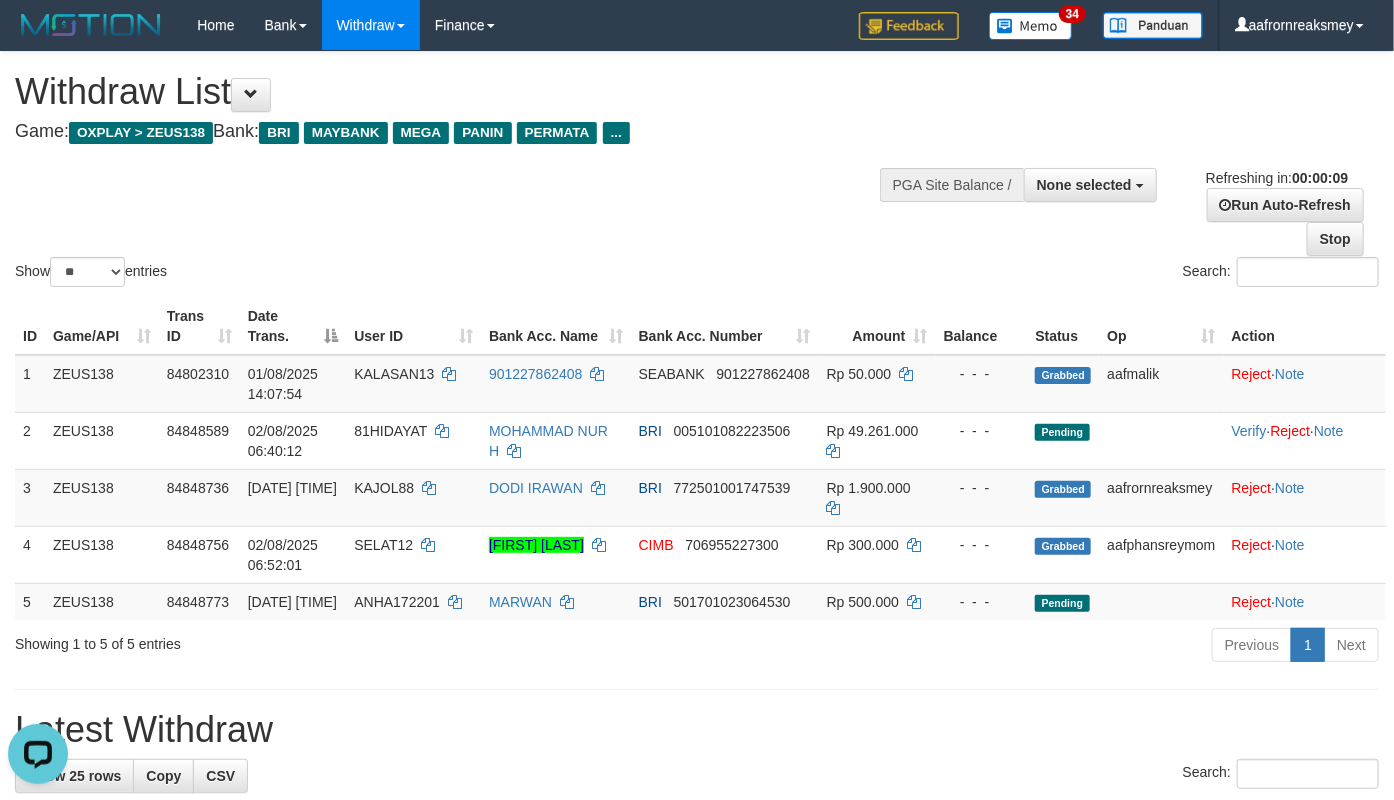 scroll, scrollTop: 0, scrollLeft: 0, axis: both 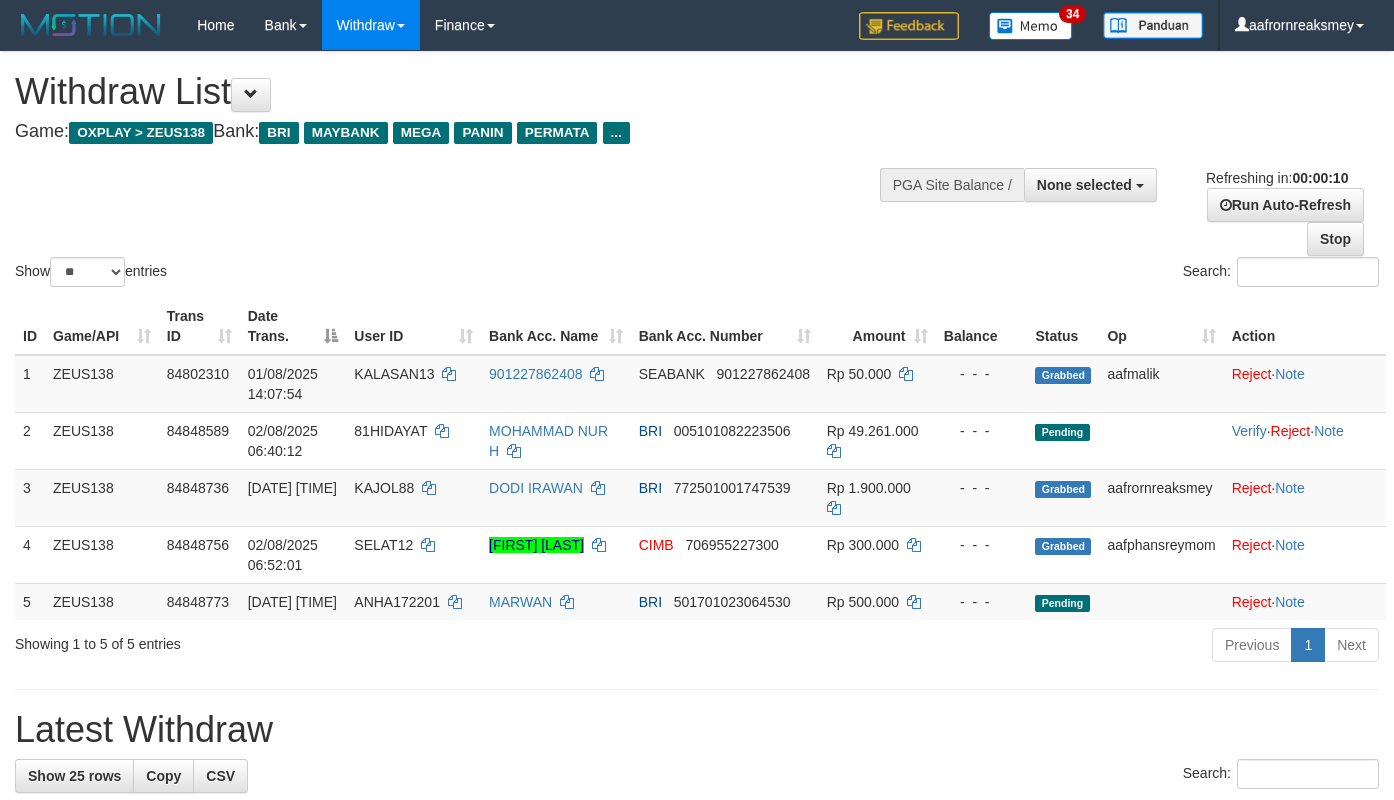 select 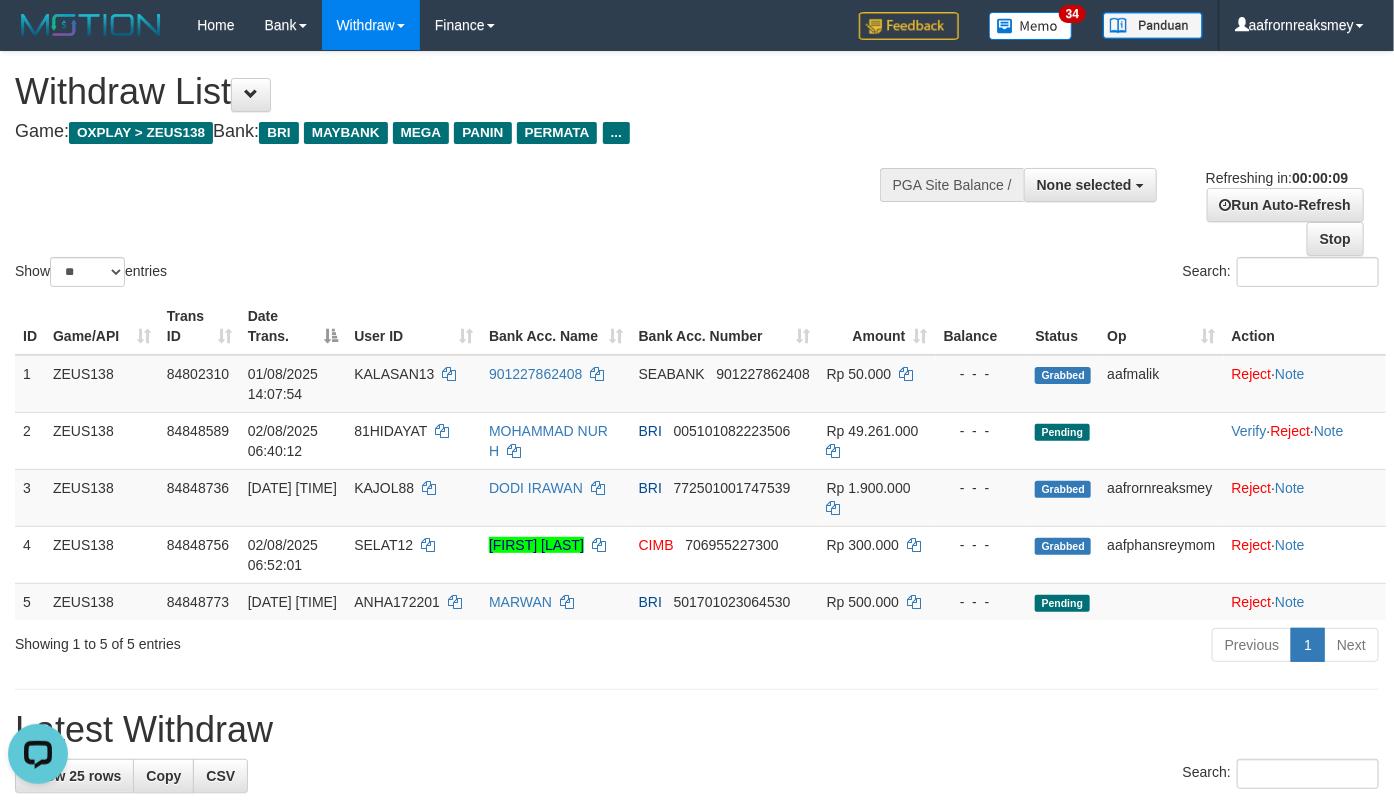 scroll, scrollTop: 0, scrollLeft: 0, axis: both 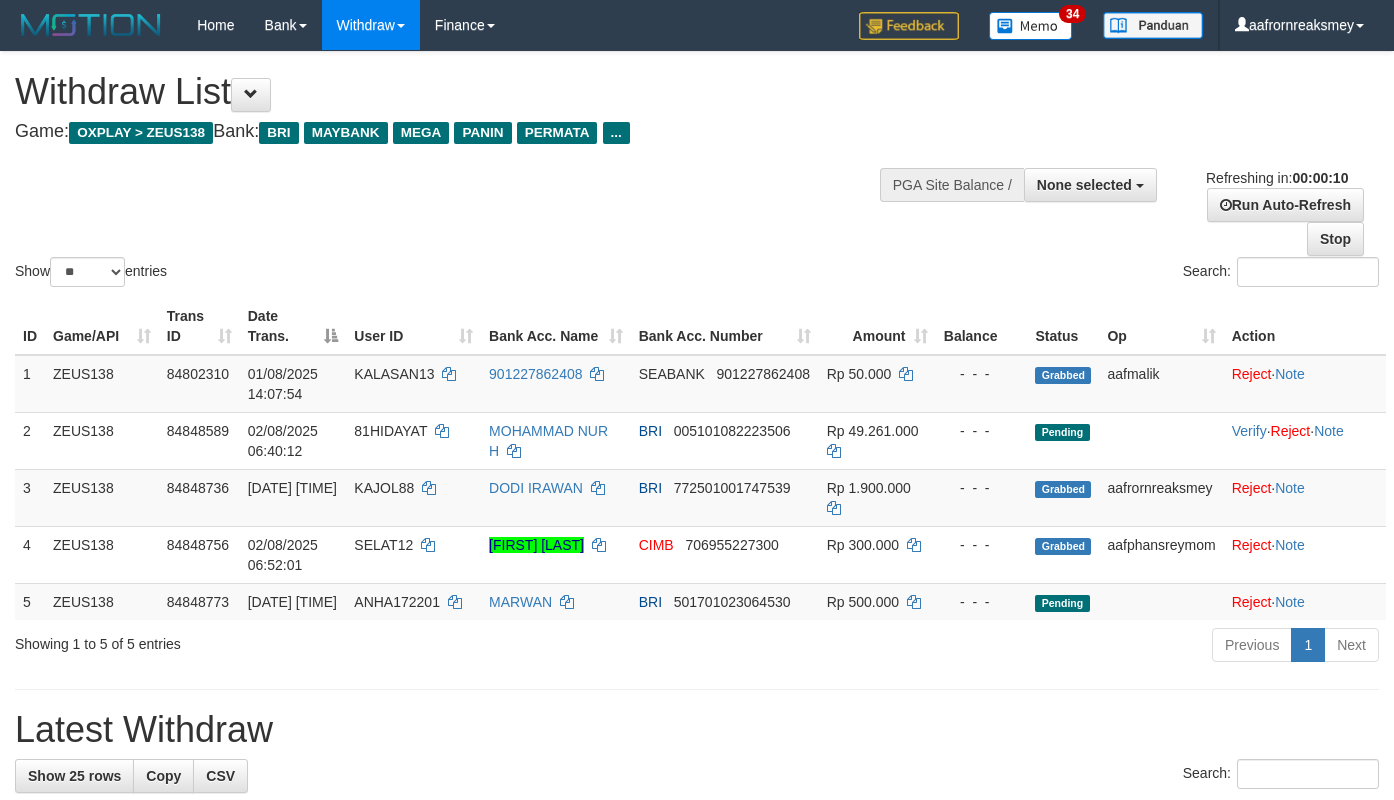 select 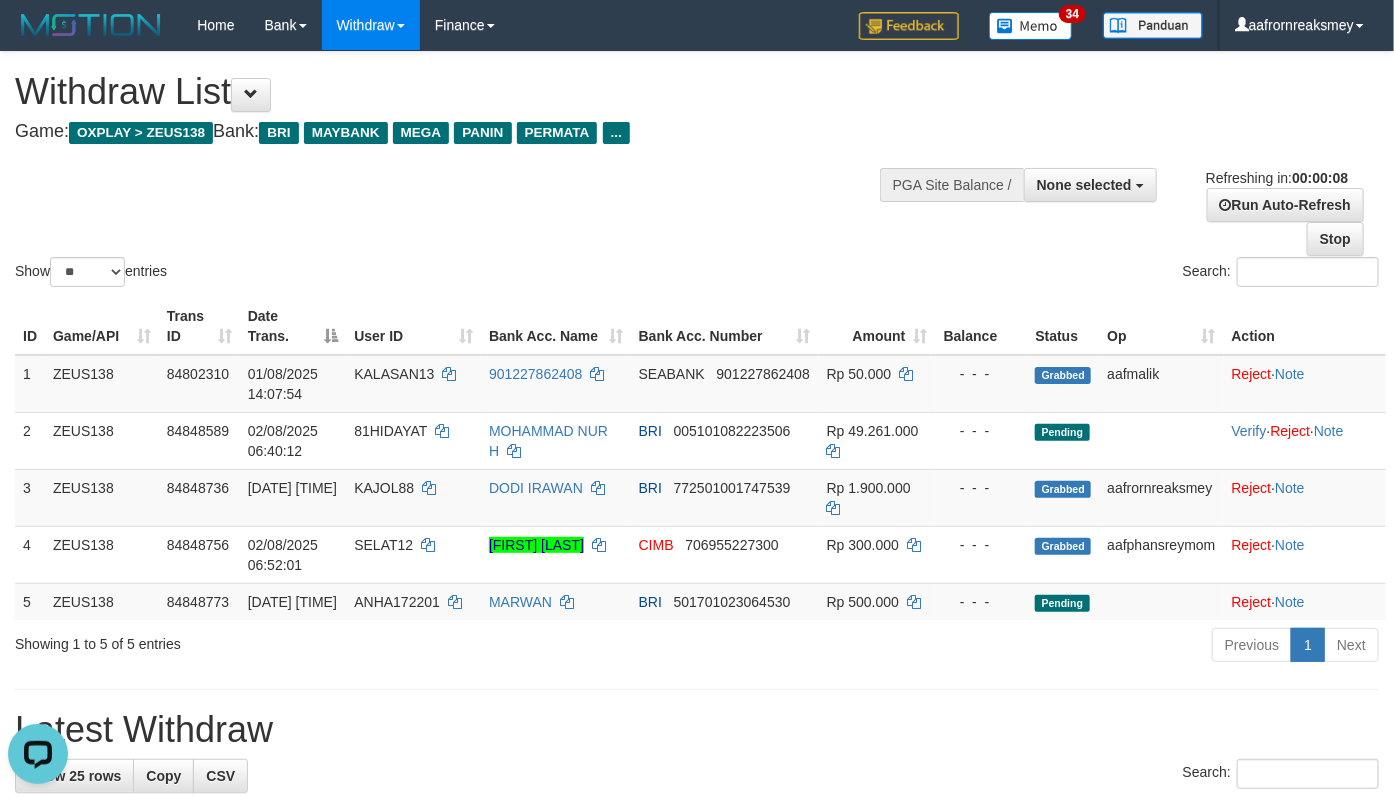 scroll, scrollTop: 0, scrollLeft: 0, axis: both 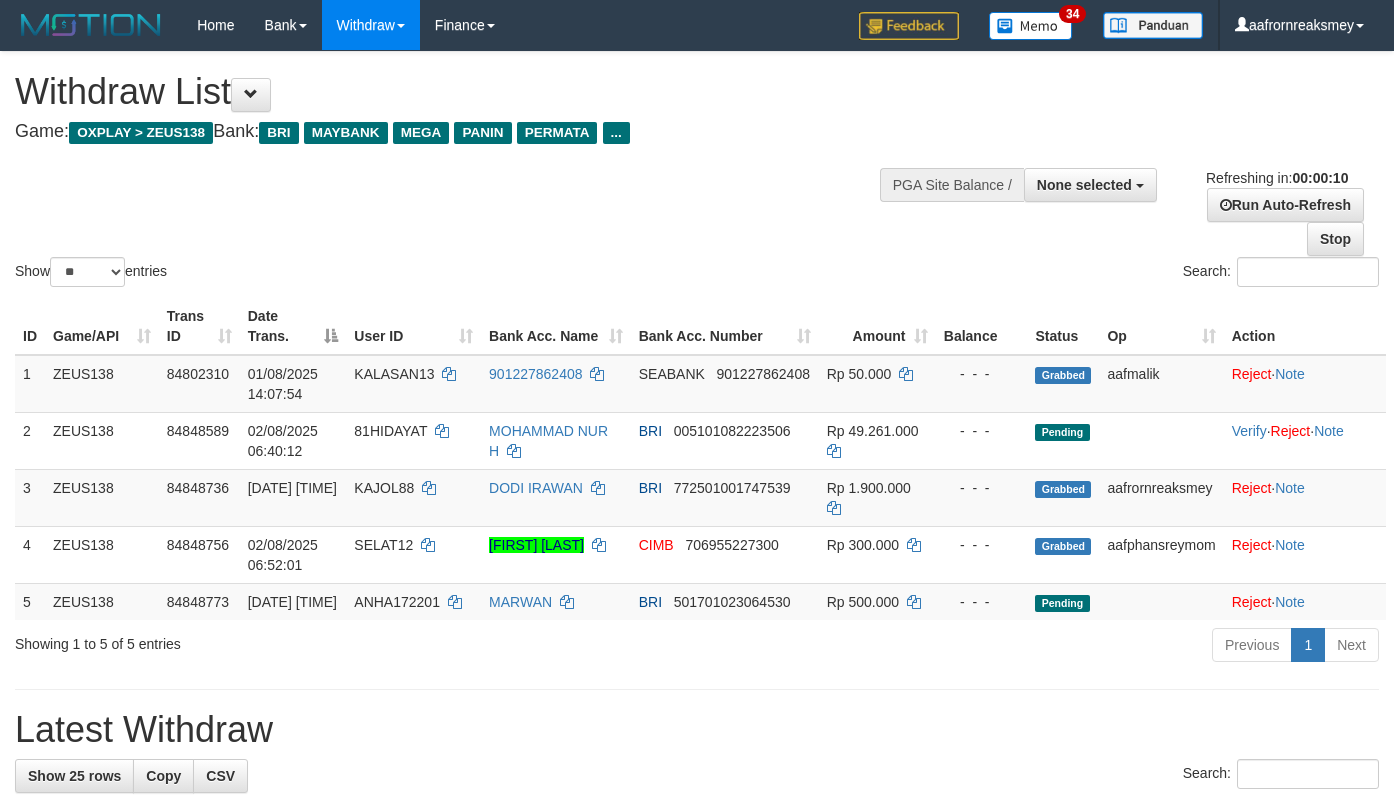 select 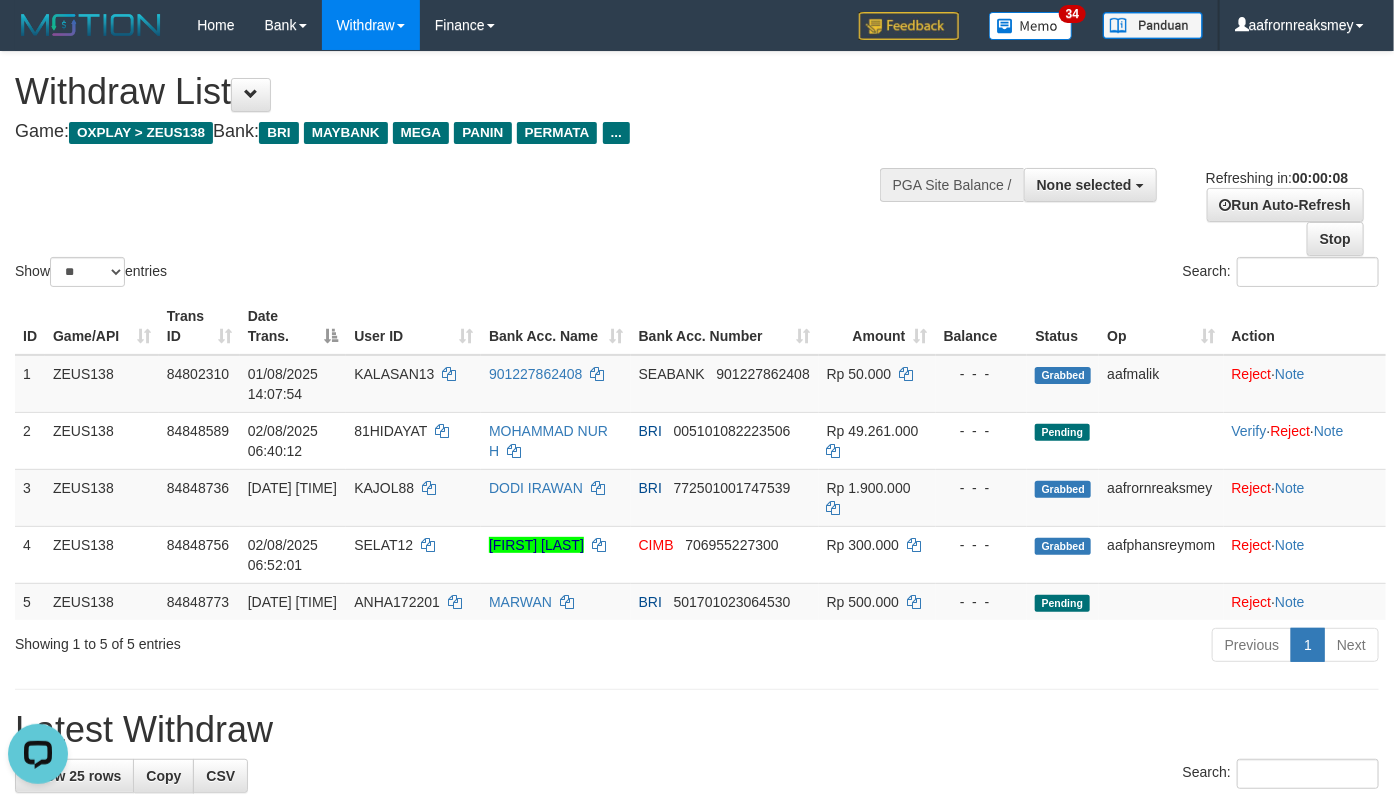 scroll, scrollTop: 0, scrollLeft: 0, axis: both 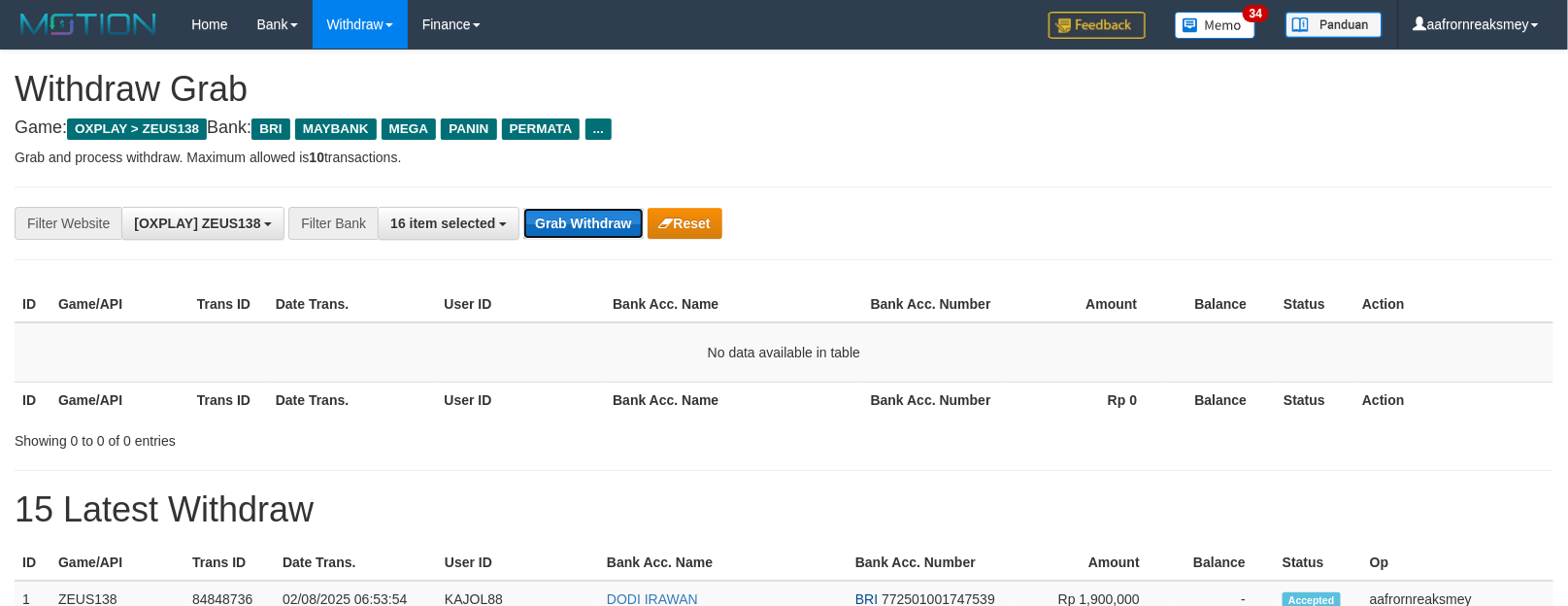 click on "Grab Withdraw" at bounding box center (583, 223) 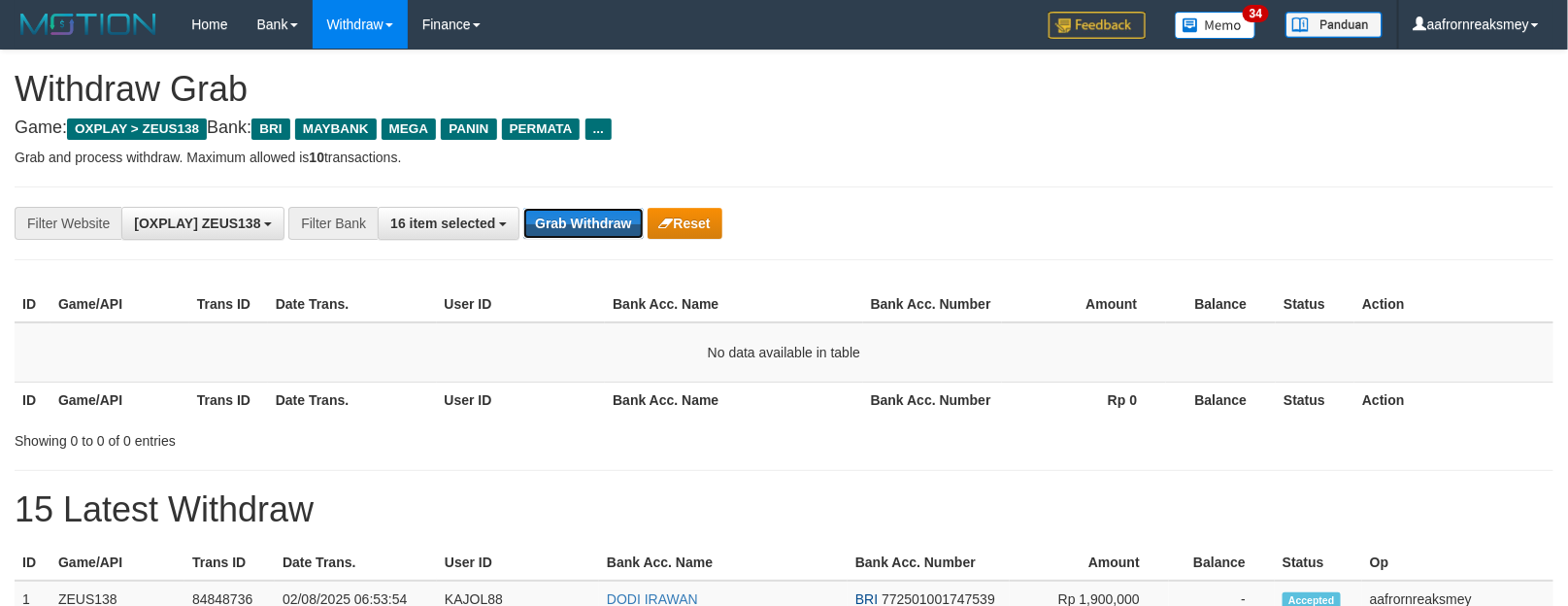drag, startPoint x: 584, startPoint y: 223, endPoint x: 600, endPoint y: 244, distance: 26.400758 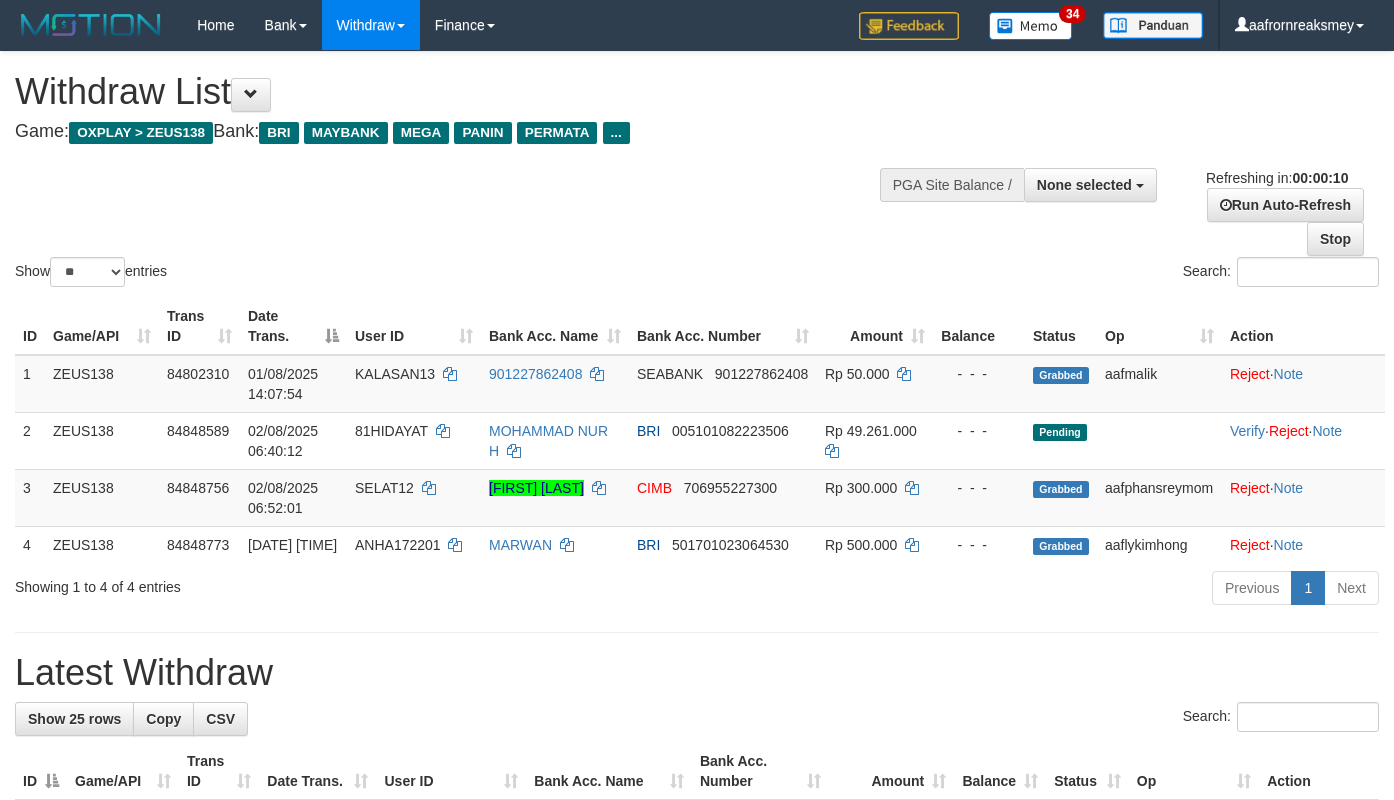 select 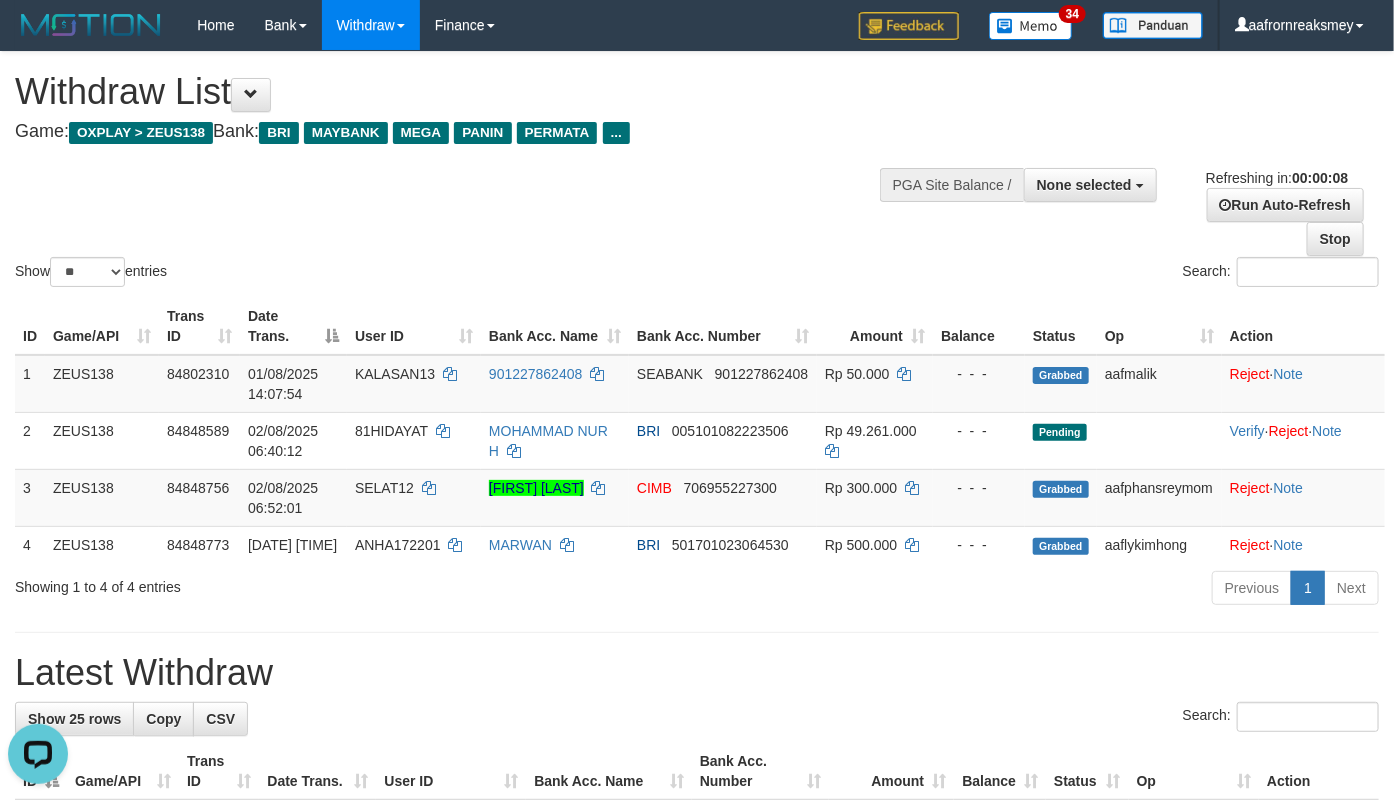 scroll, scrollTop: 0, scrollLeft: 0, axis: both 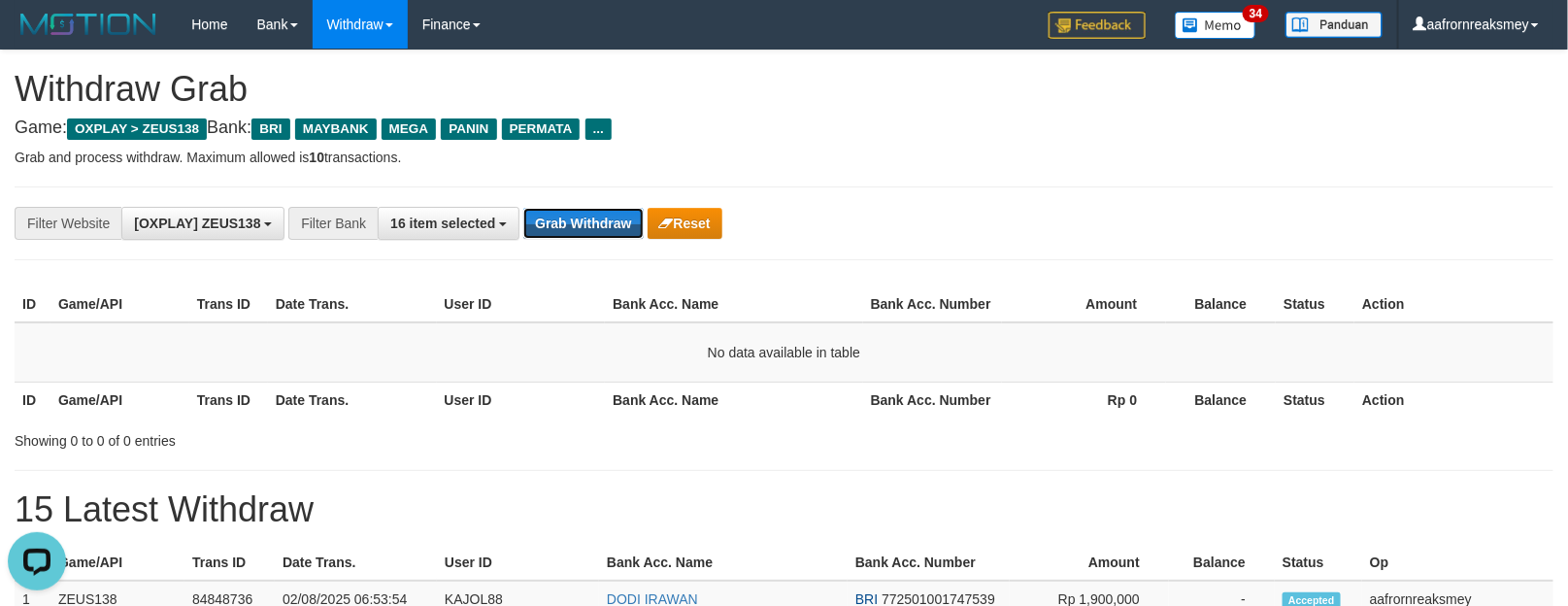 click on "Grab Withdraw" at bounding box center (583, 223) 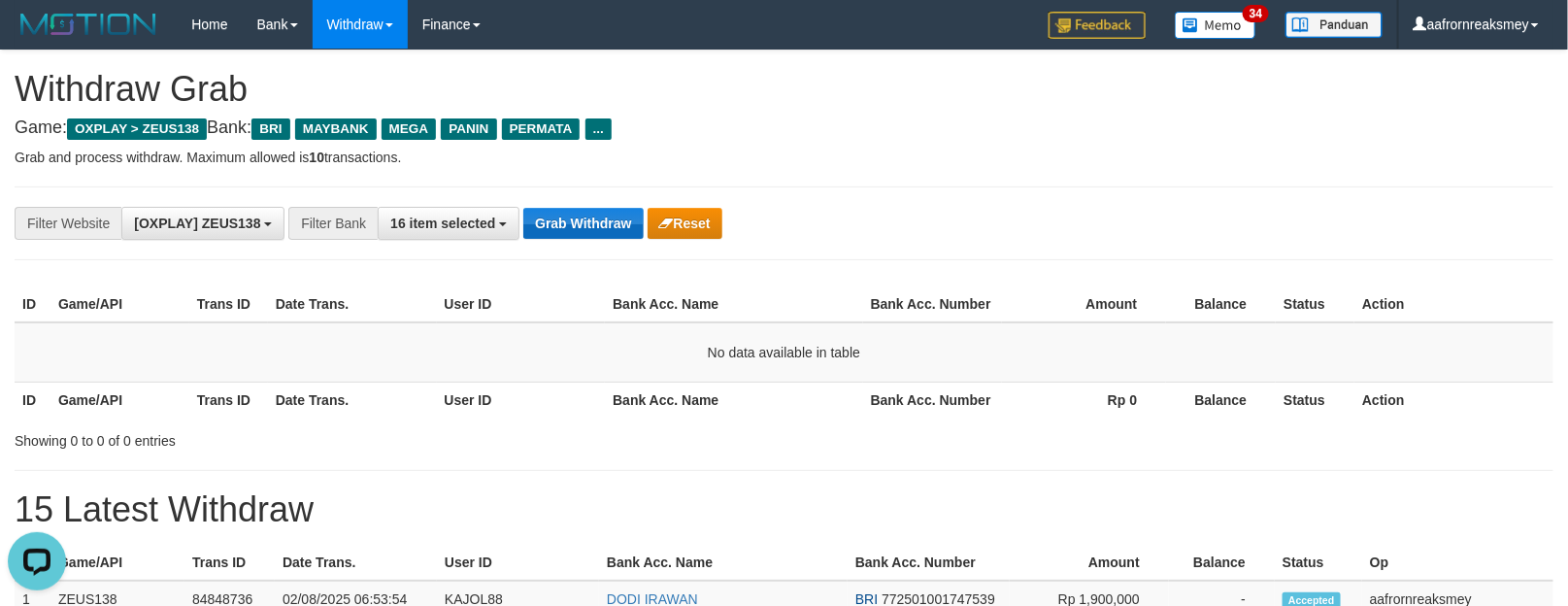drag, startPoint x: 592, startPoint y: 241, endPoint x: 578, endPoint y: 219, distance: 26.07681 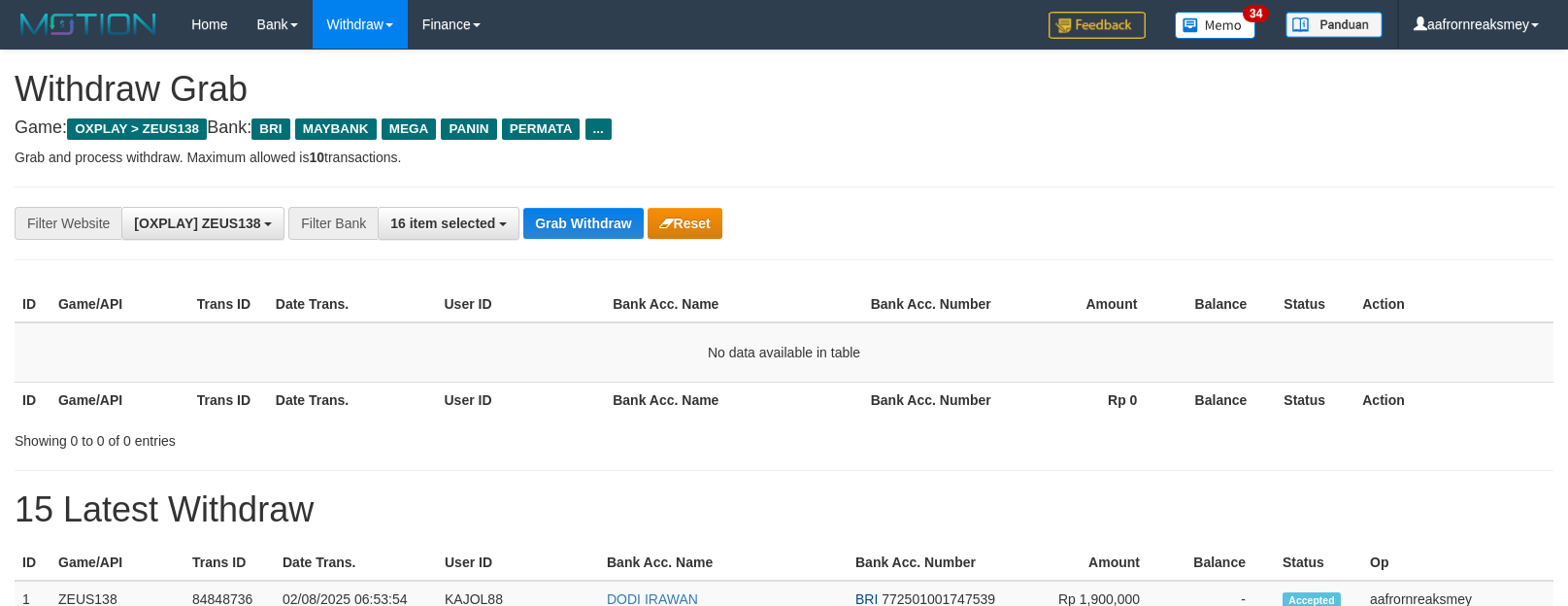 scroll, scrollTop: 0, scrollLeft: 0, axis: both 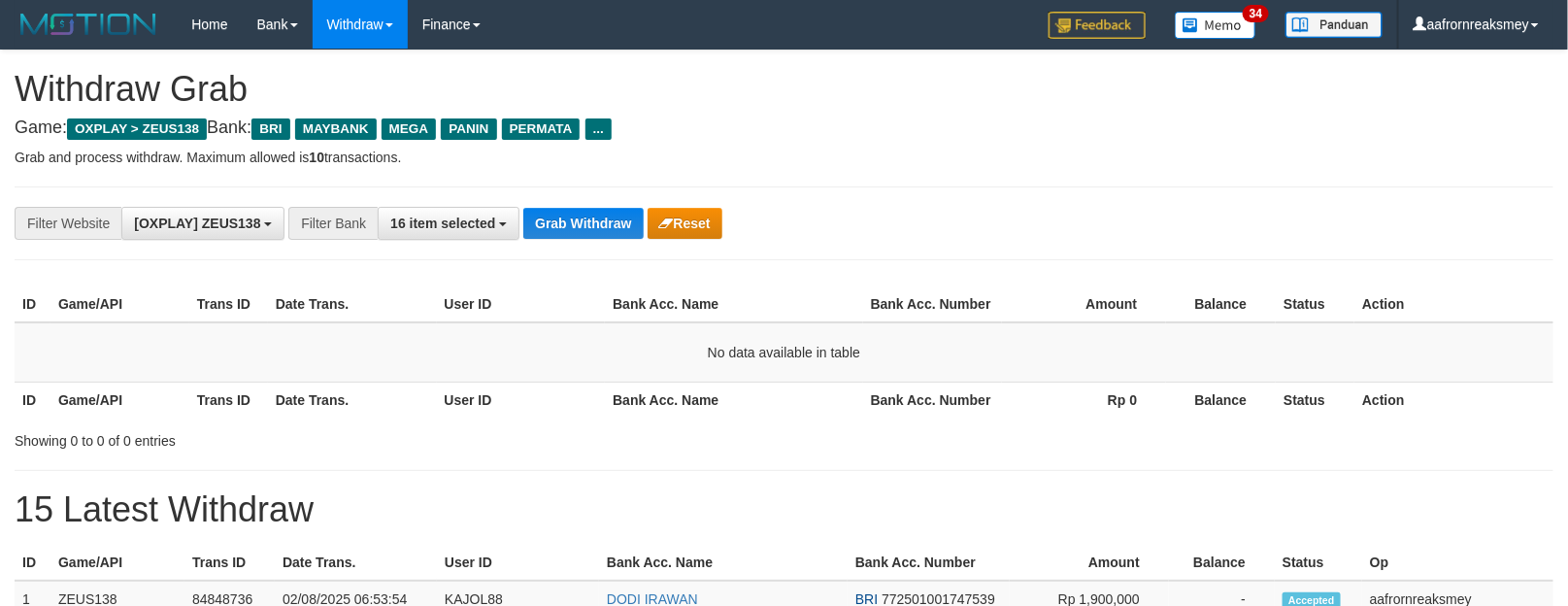 click on "**********" at bounding box center [784, 223] 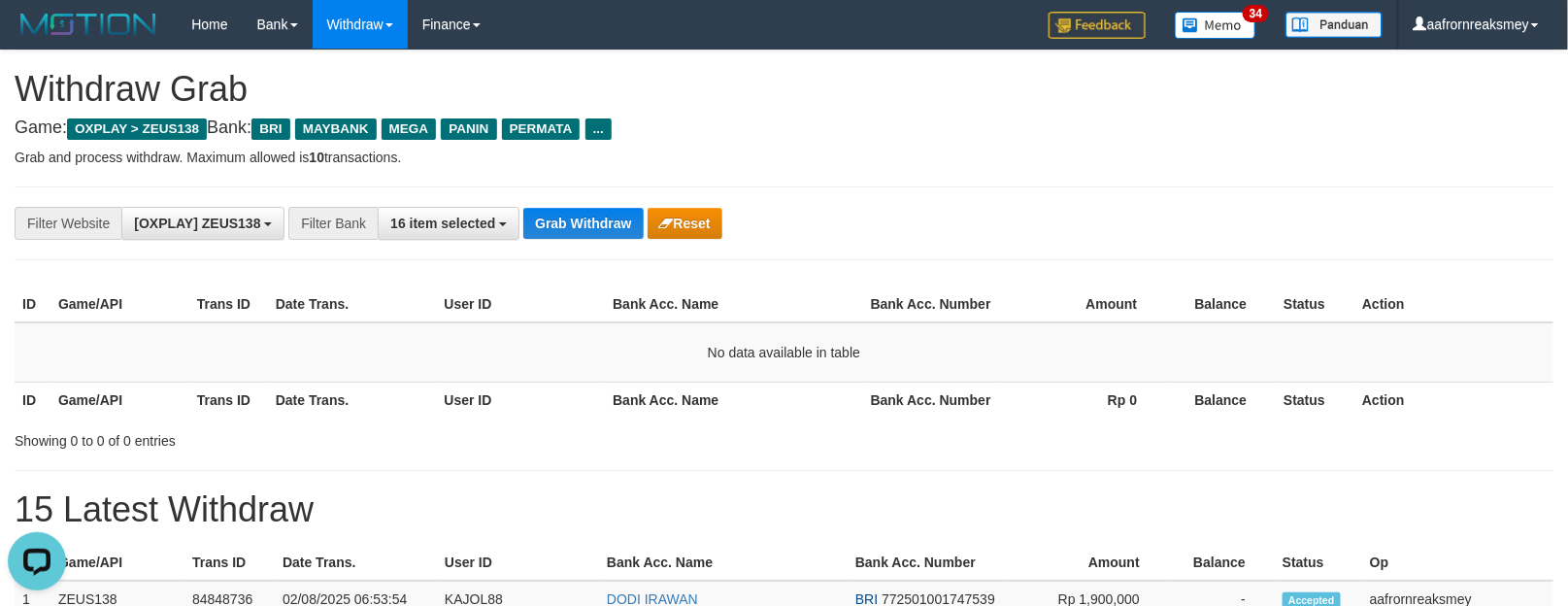scroll, scrollTop: 0, scrollLeft: 0, axis: both 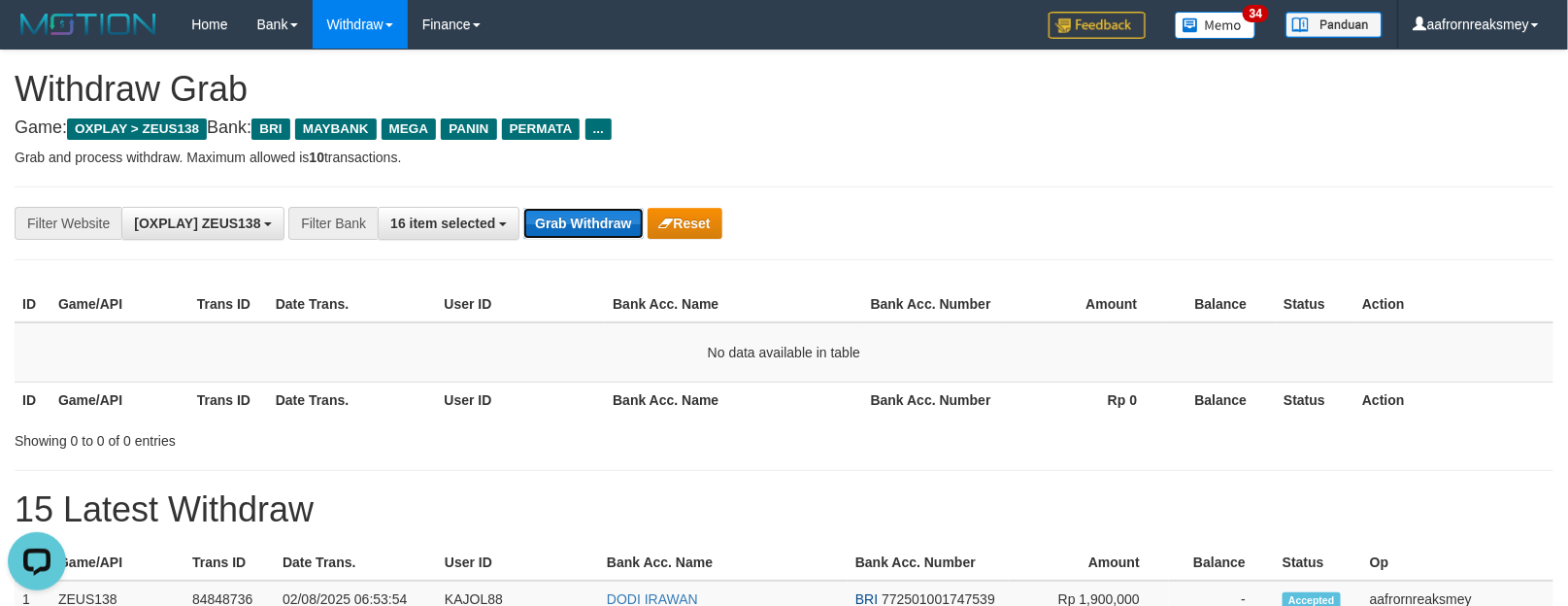 click on "Grab Withdraw" at bounding box center (583, 223) 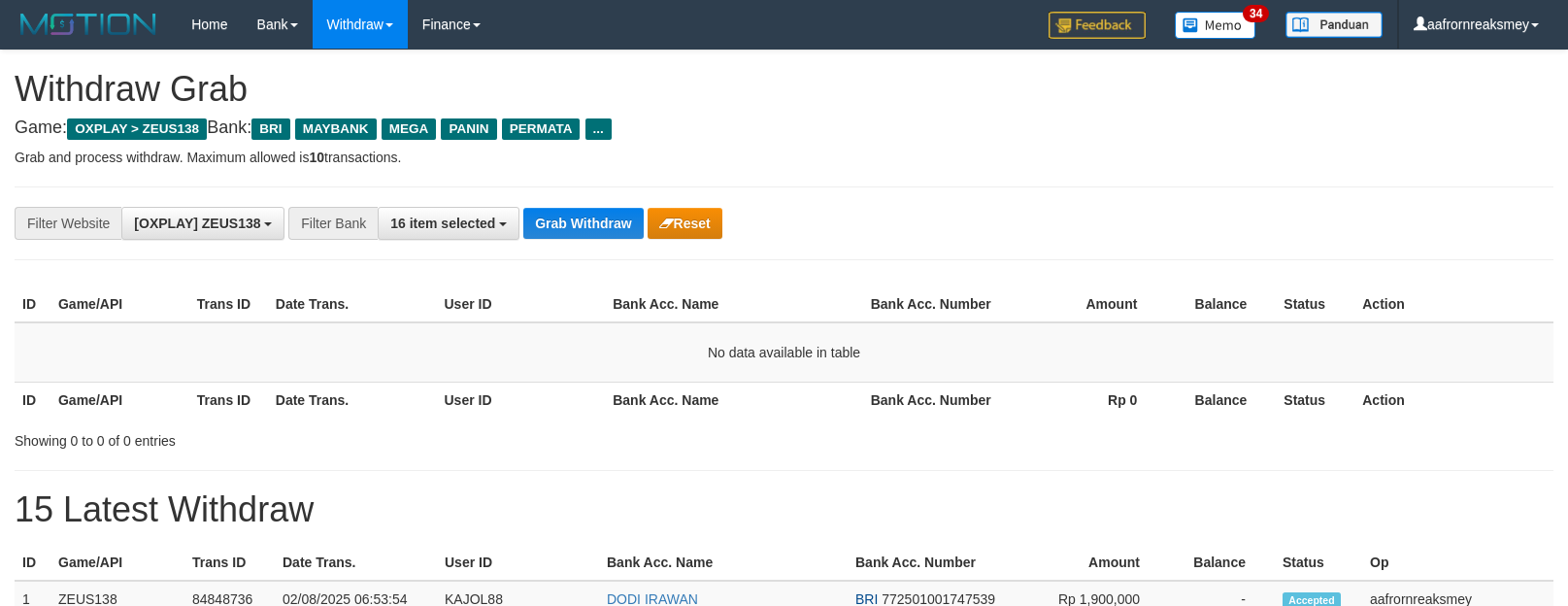 scroll, scrollTop: 0, scrollLeft: 0, axis: both 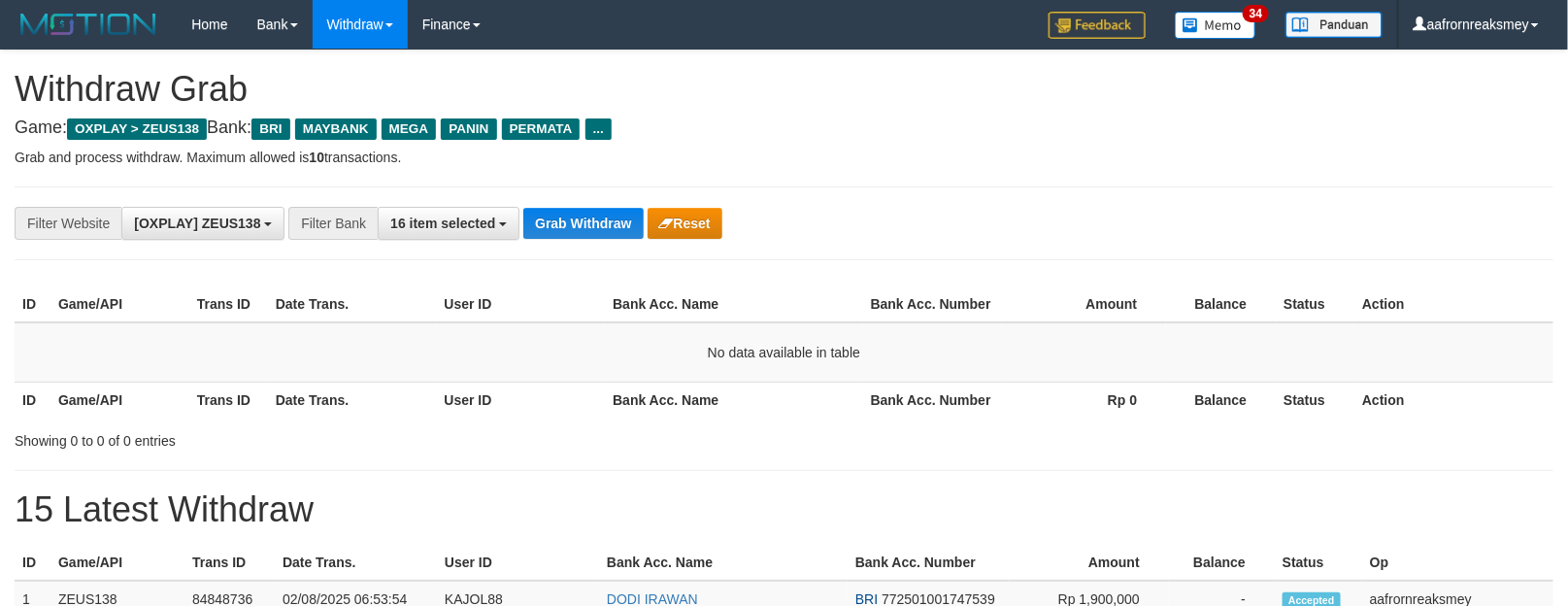 click on "Grab Withdraw" at bounding box center (583, 223) 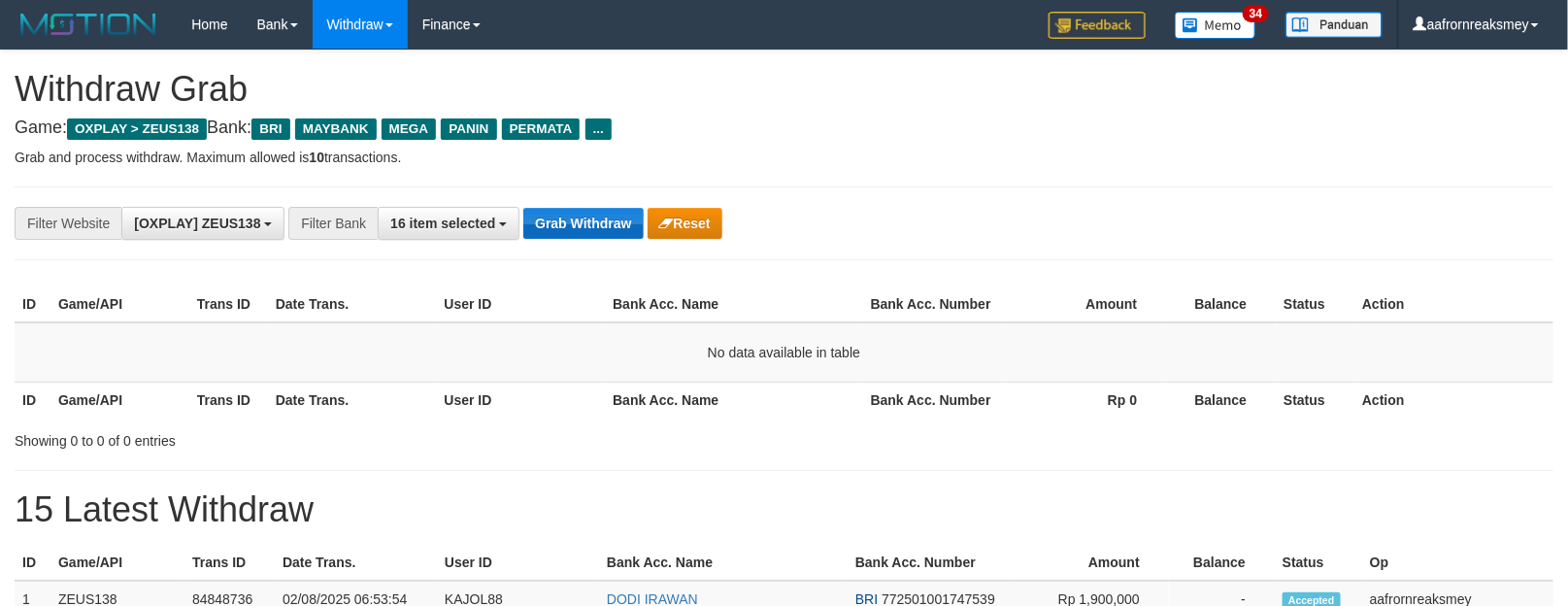 drag, startPoint x: 0, startPoint y: 0, endPoint x: 629, endPoint y: 226, distance: 668.3689 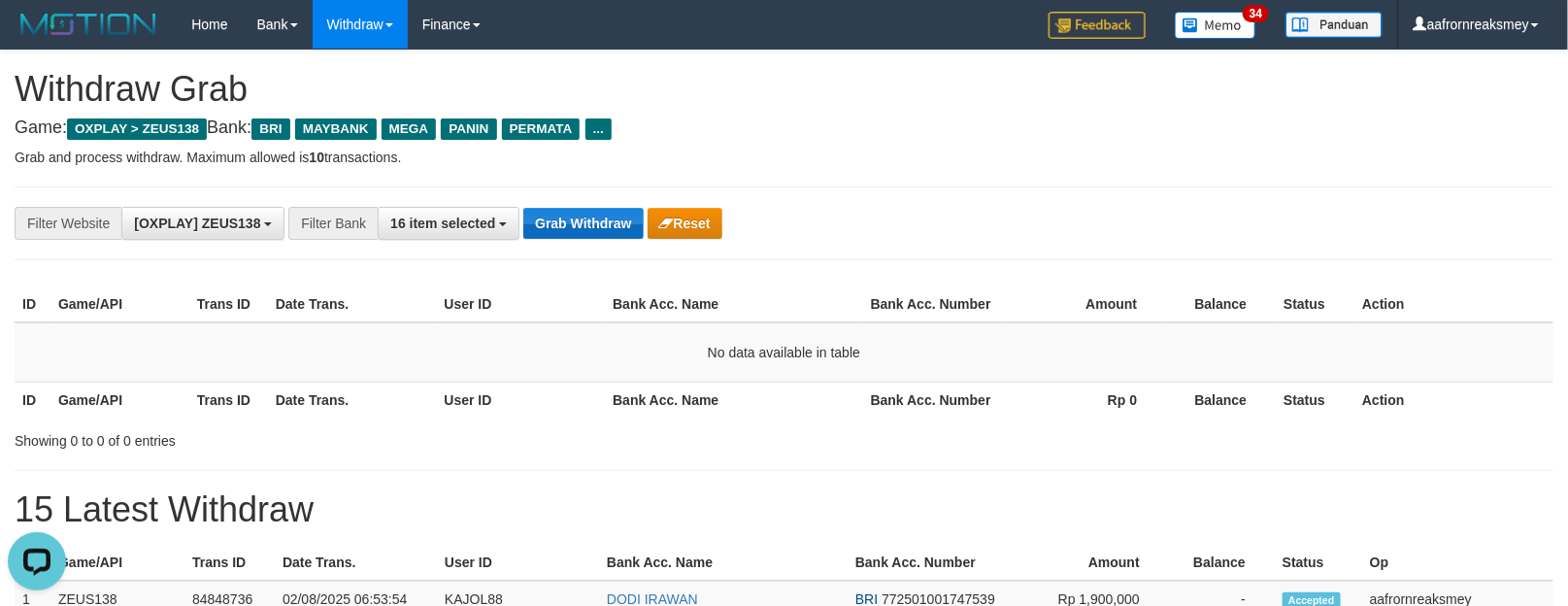 scroll, scrollTop: 0, scrollLeft: 0, axis: both 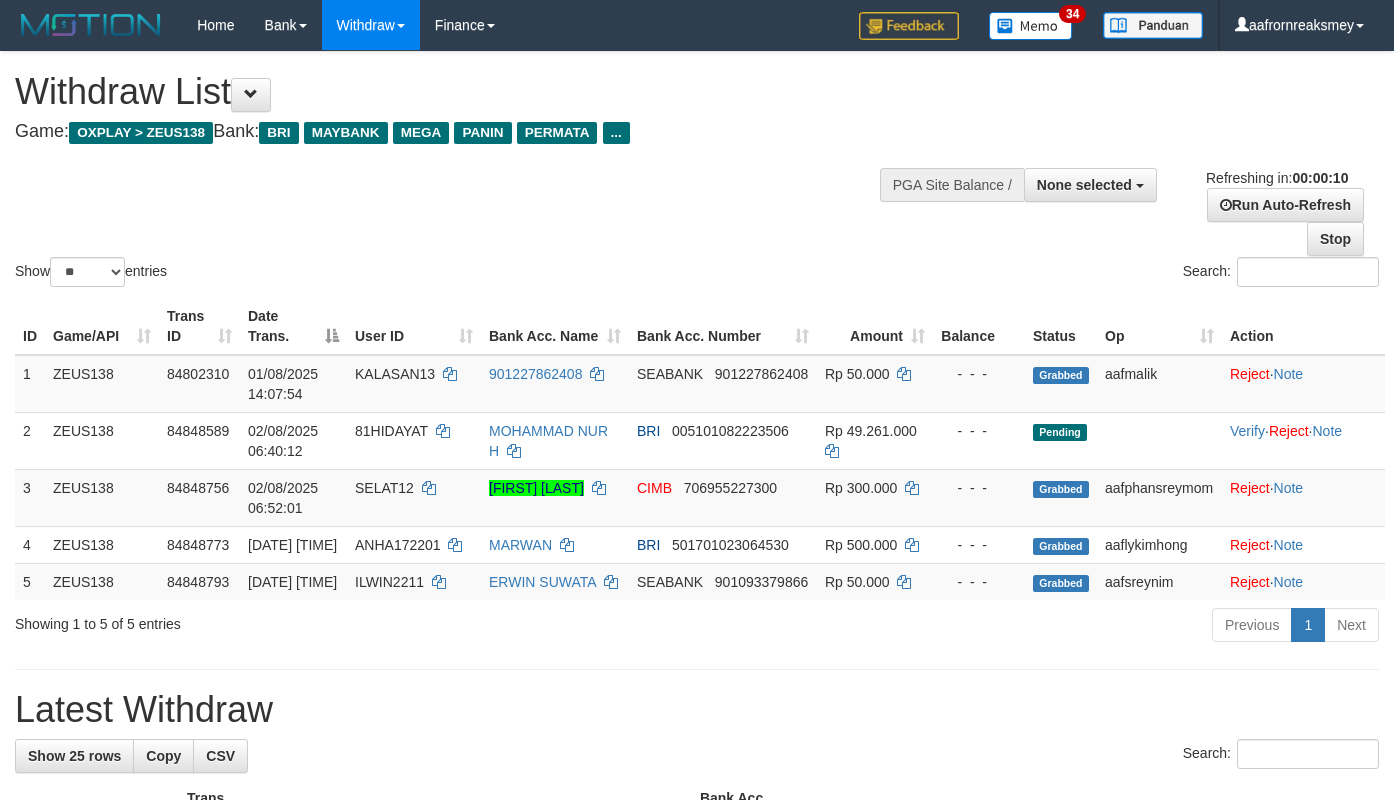 select 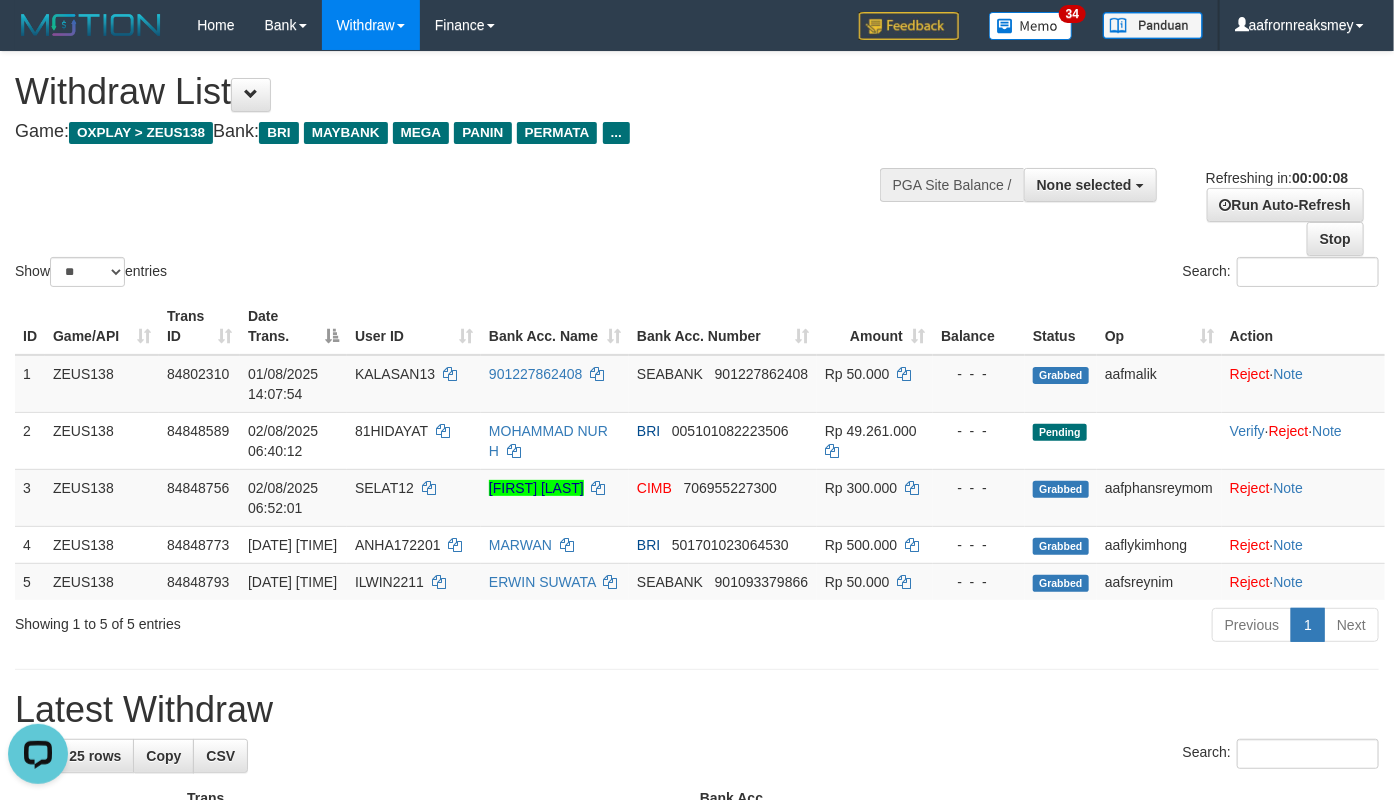 scroll, scrollTop: 0, scrollLeft: 0, axis: both 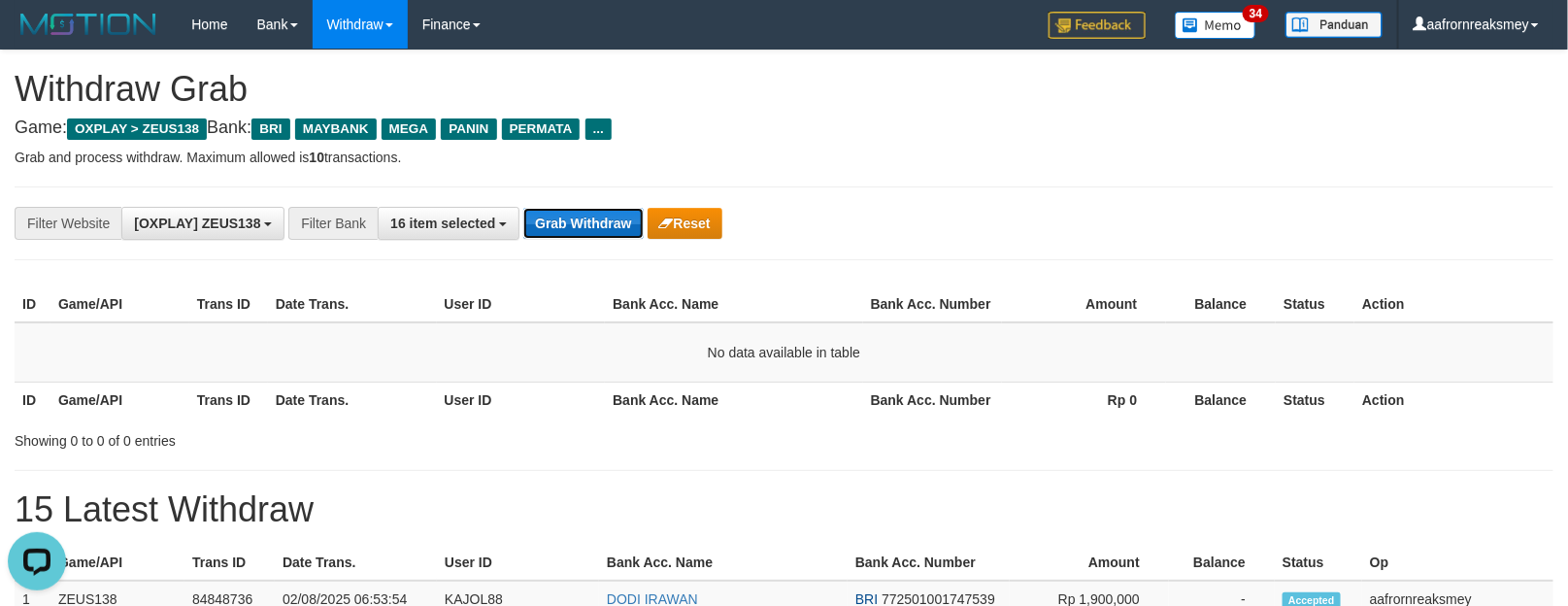 click on "Grab Withdraw" at bounding box center (583, 223) 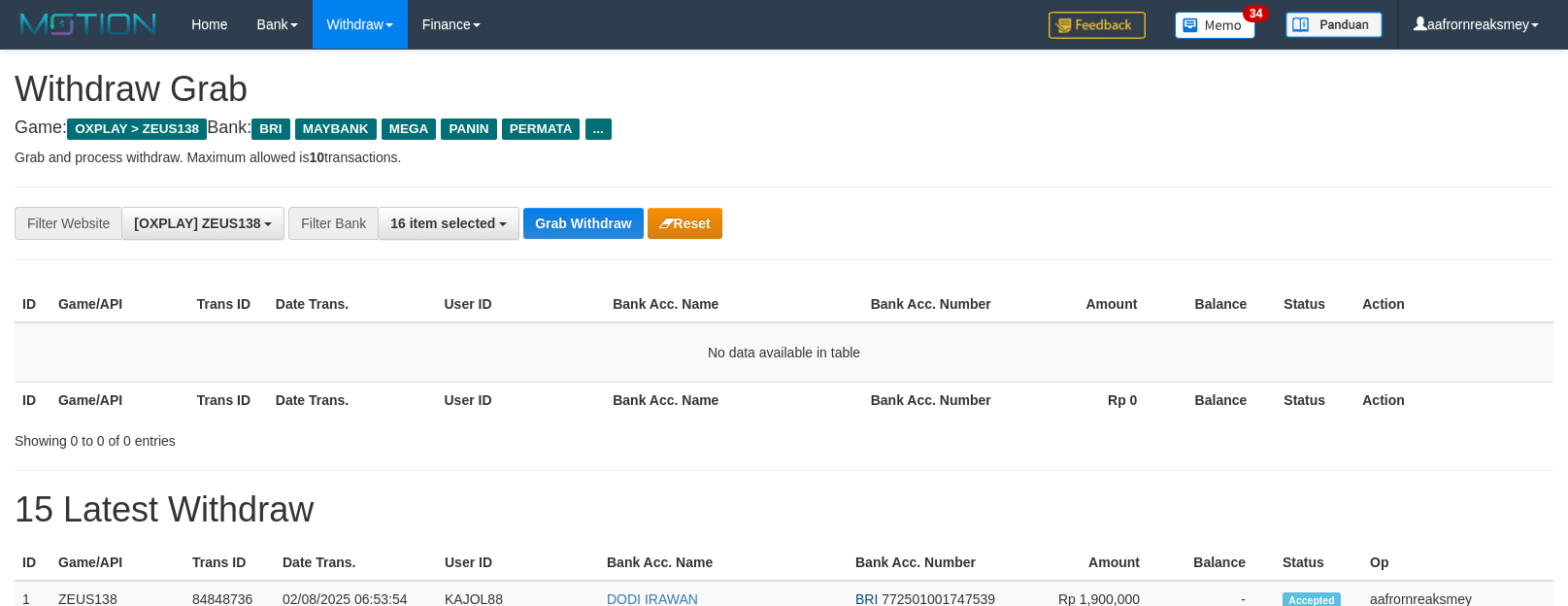 scroll, scrollTop: 0, scrollLeft: 0, axis: both 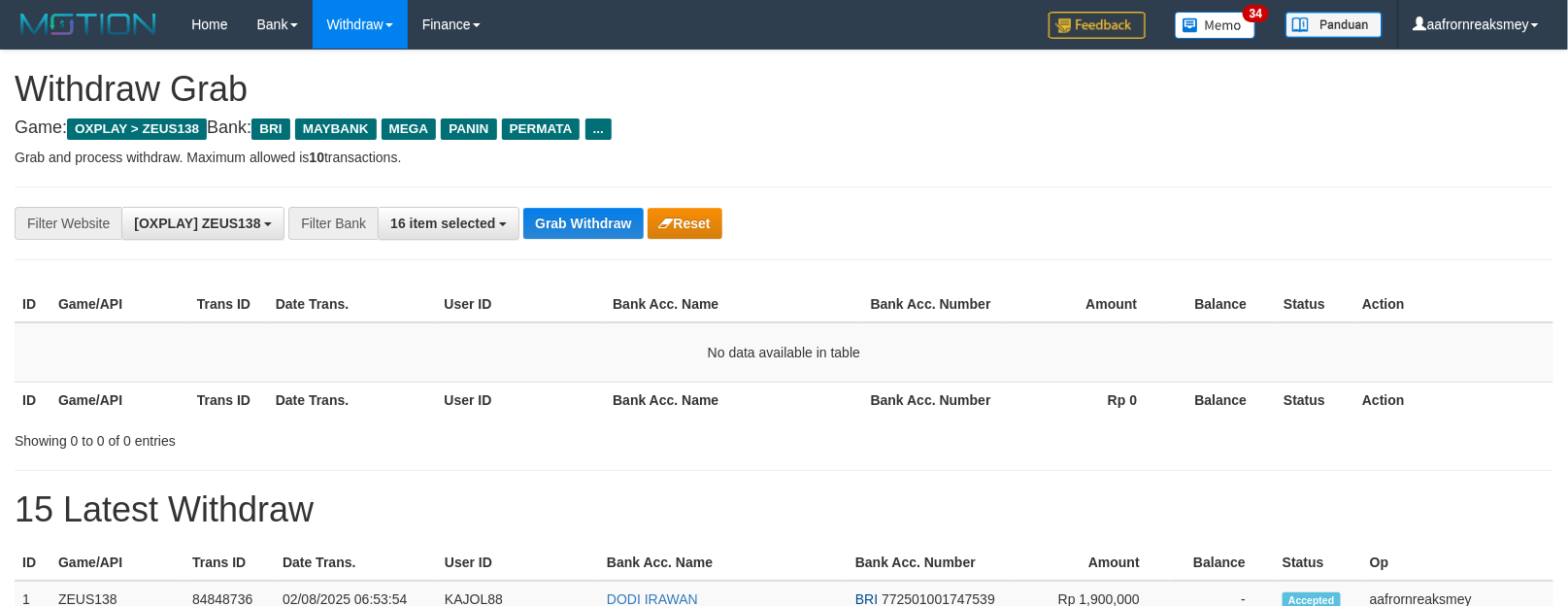 click on "Grab Withdraw" at bounding box center (583, 223) 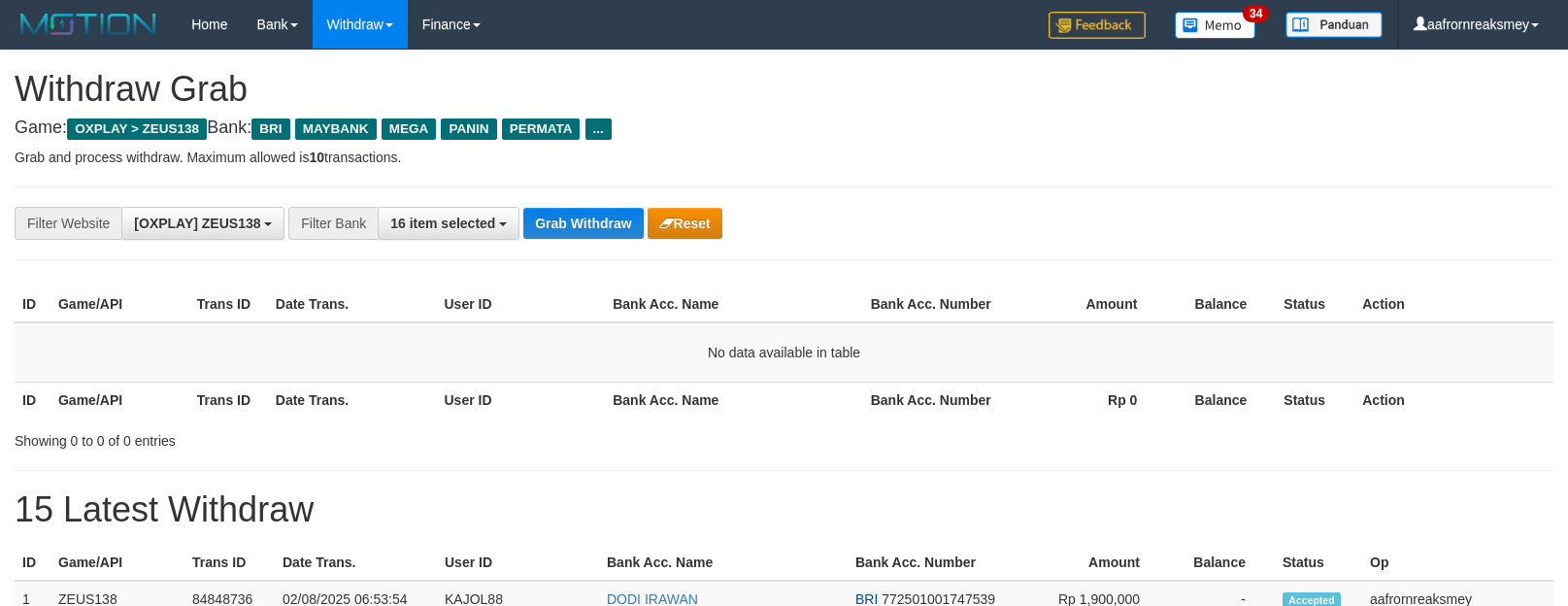 scroll, scrollTop: 0, scrollLeft: 0, axis: both 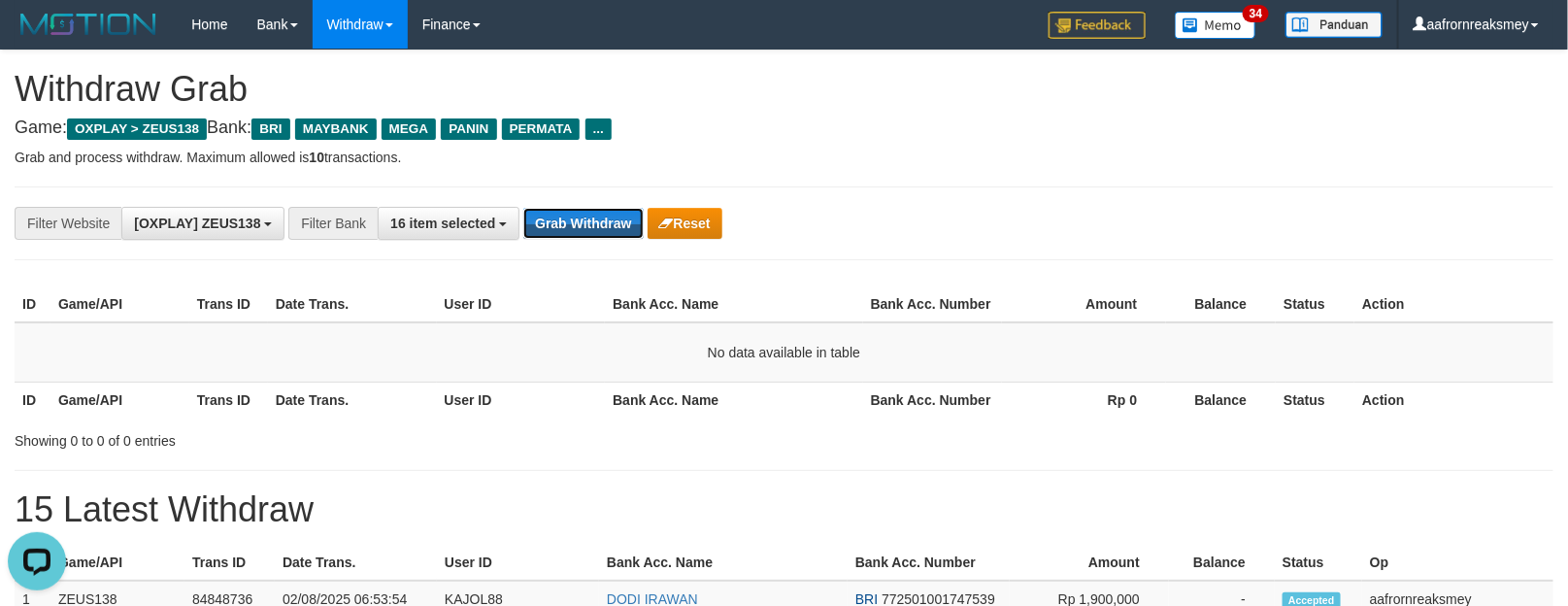 drag, startPoint x: 578, startPoint y: 211, endPoint x: 568, endPoint y: 194, distance: 19.723083 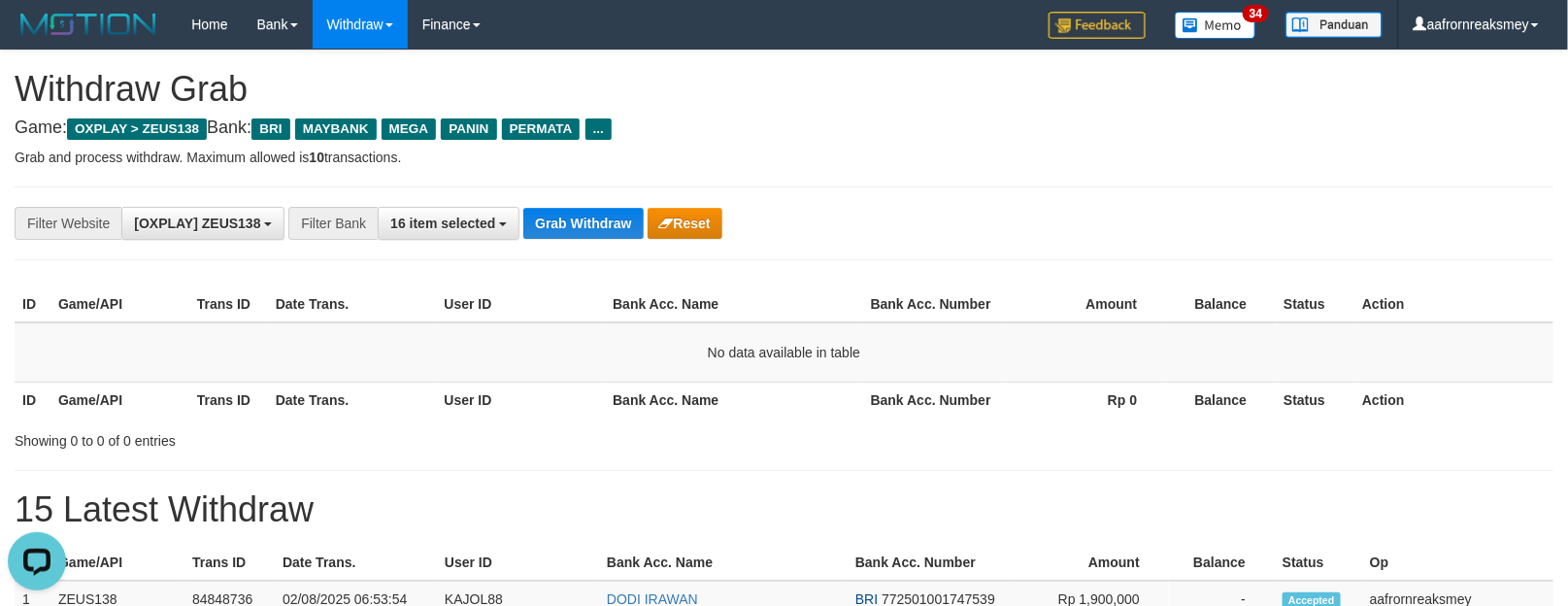 click on "**********" at bounding box center (784, 223) 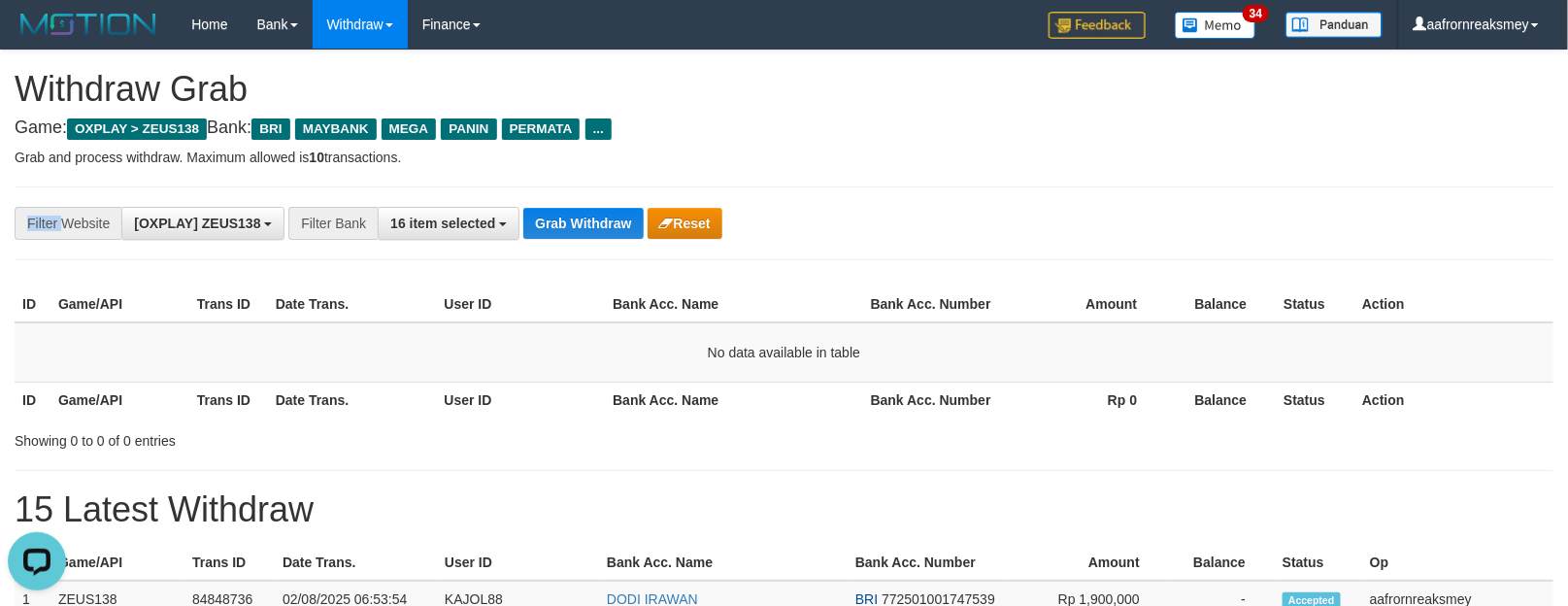 click on "**********" at bounding box center (784, 223) 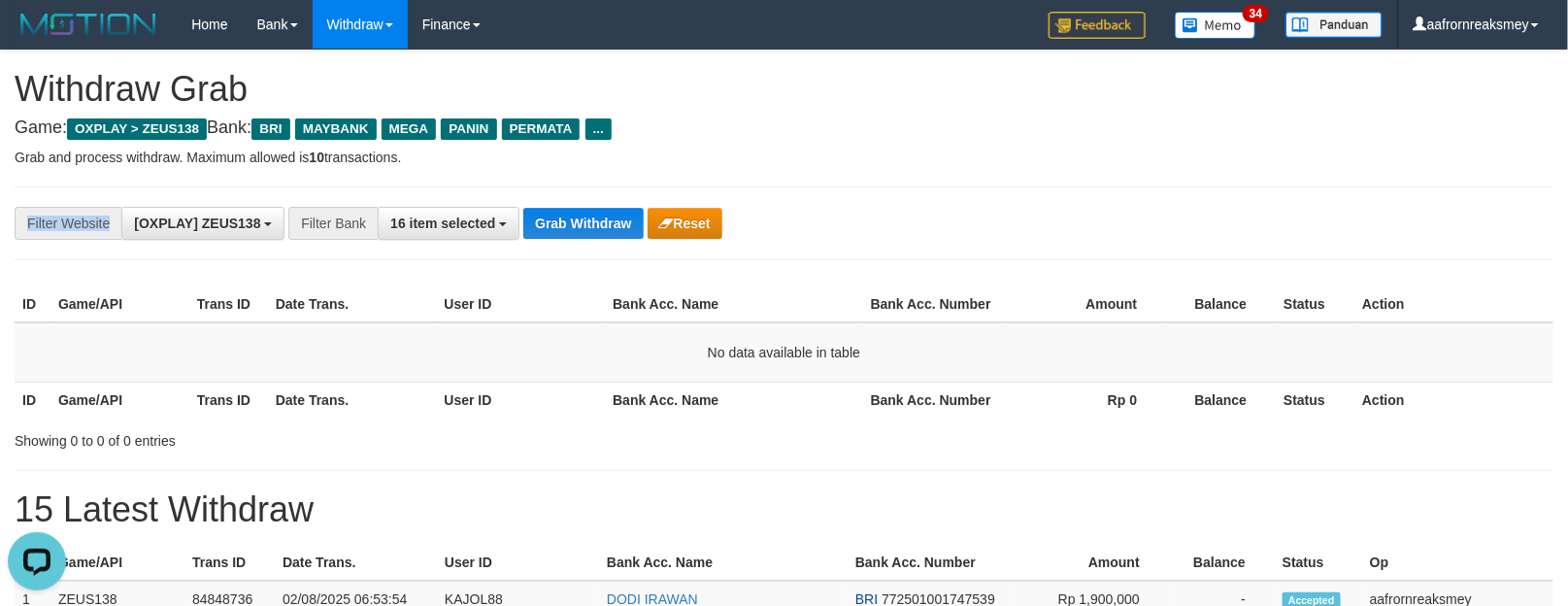 click on "**********" at bounding box center [784, 223] 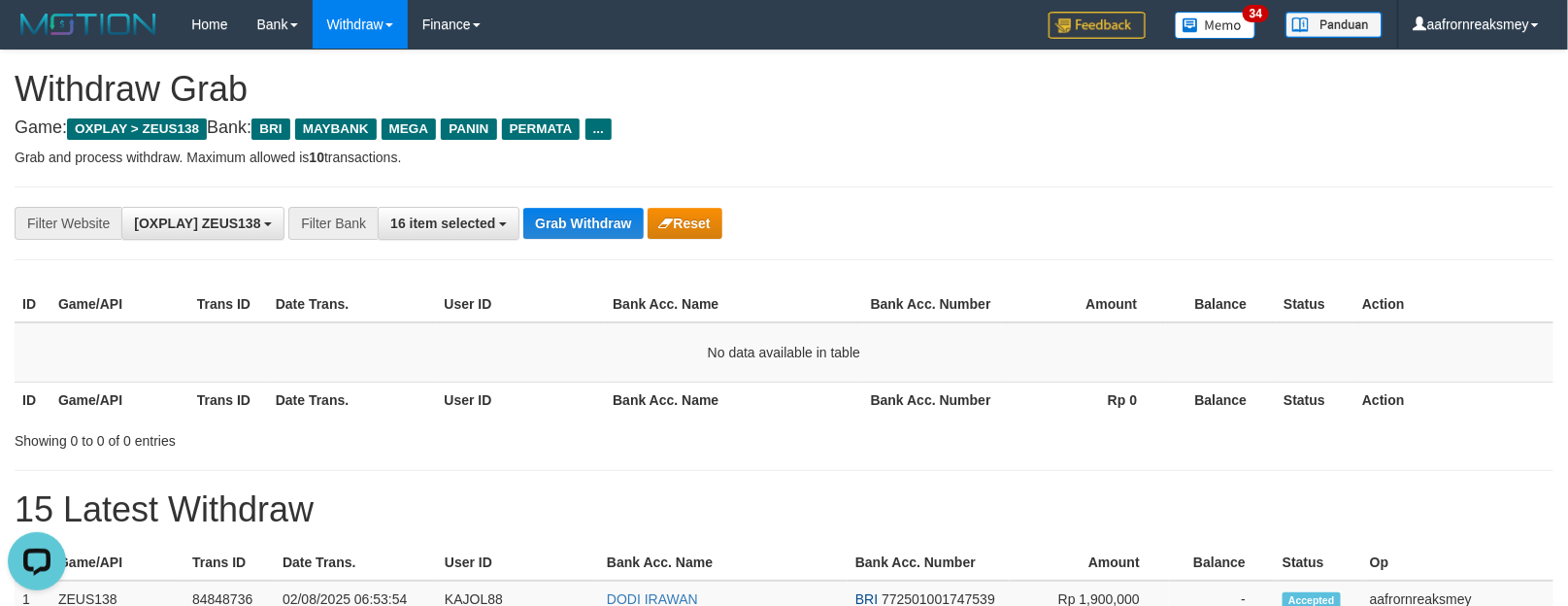 click on "**********" at bounding box center [784, 223] 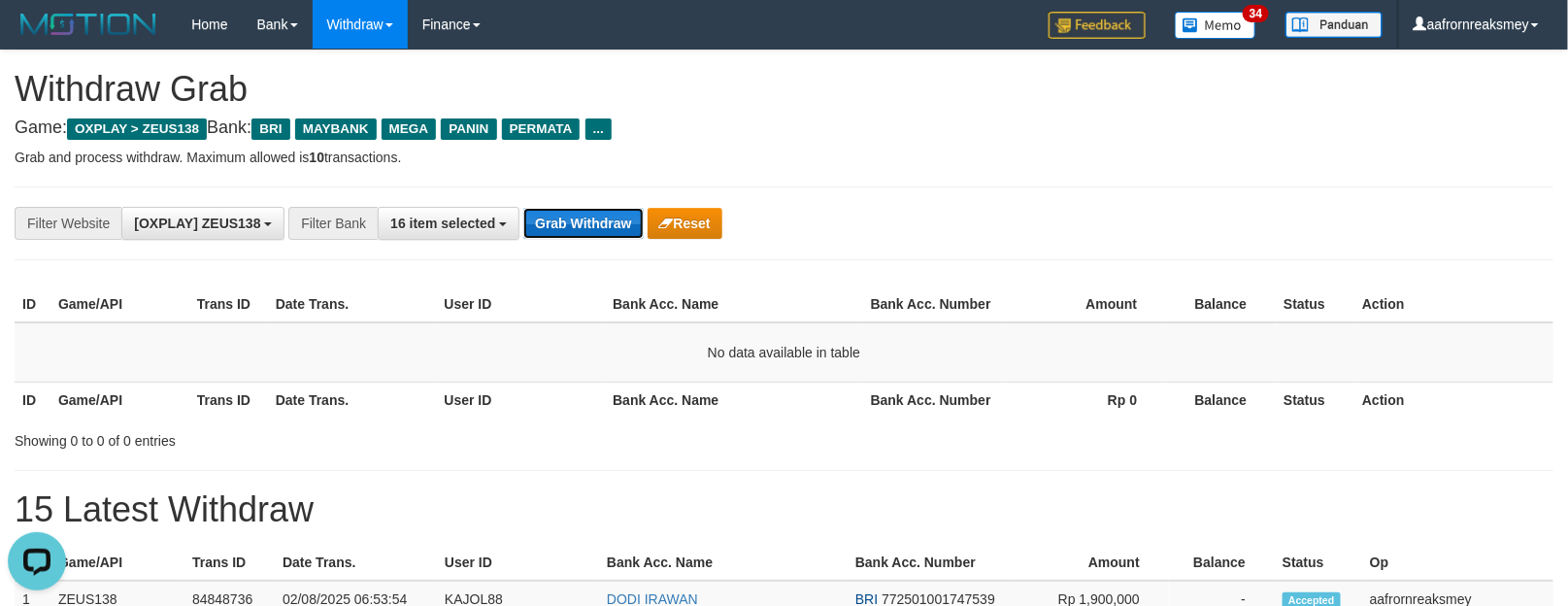 click on "Grab Withdraw" at bounding box center (583, 223) 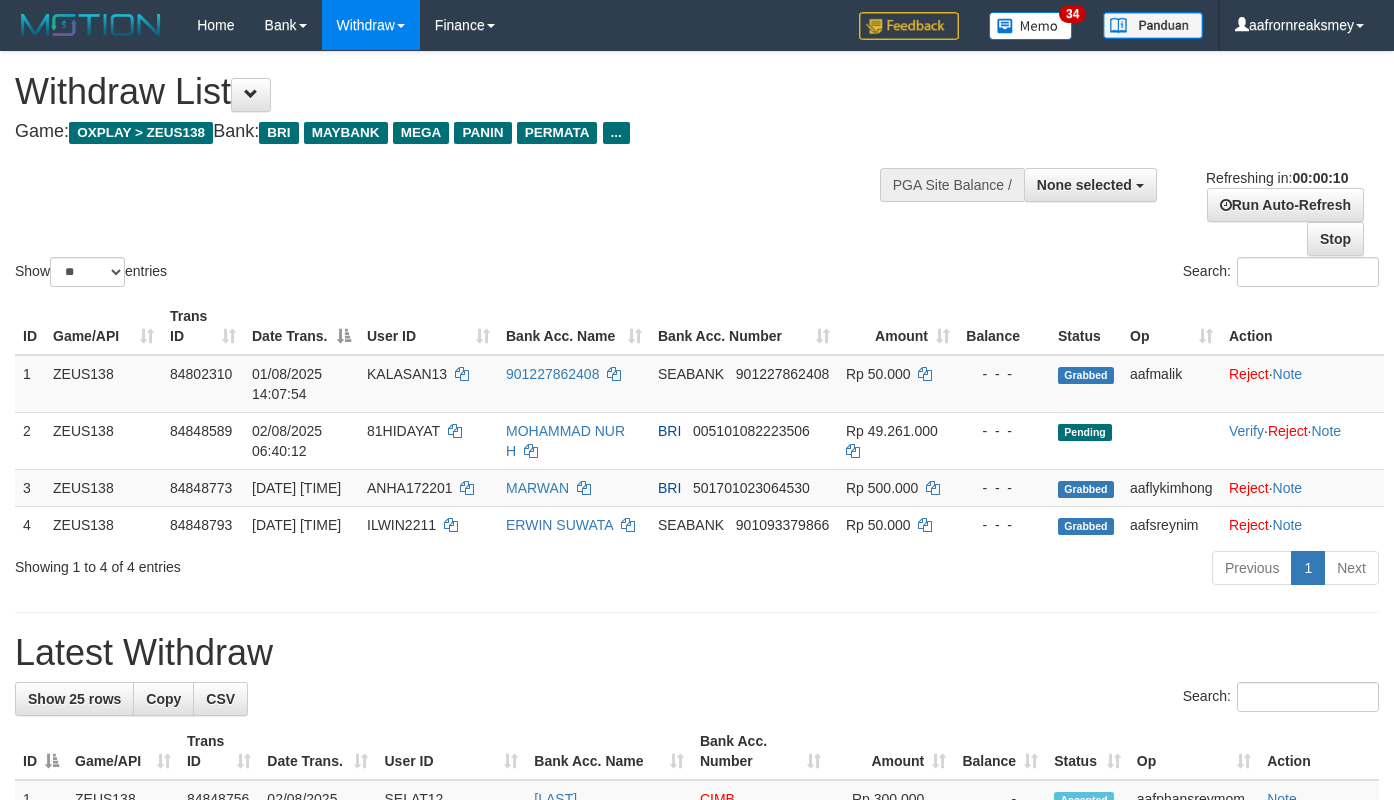select 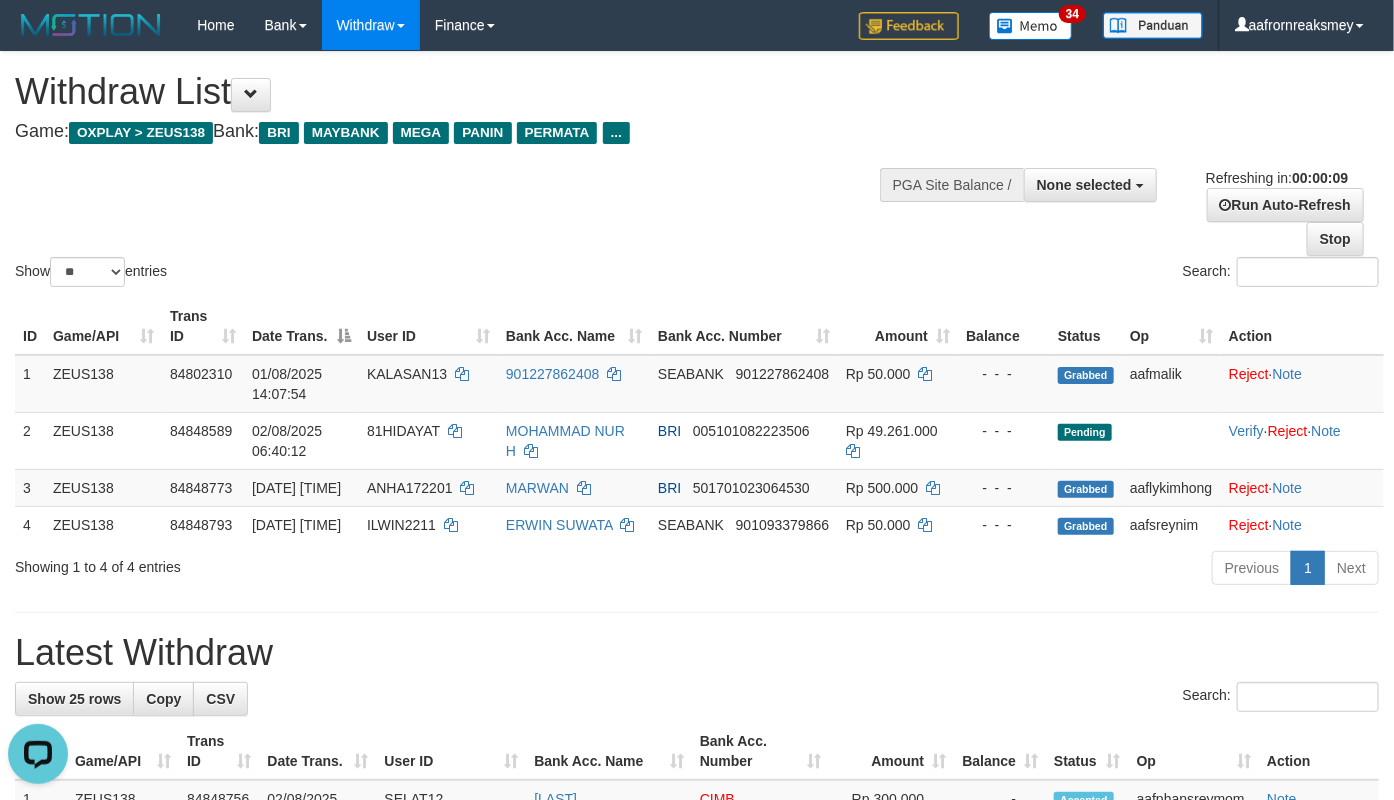 scroll, scrollTop: 0, scrollLeft: 0, axis: both 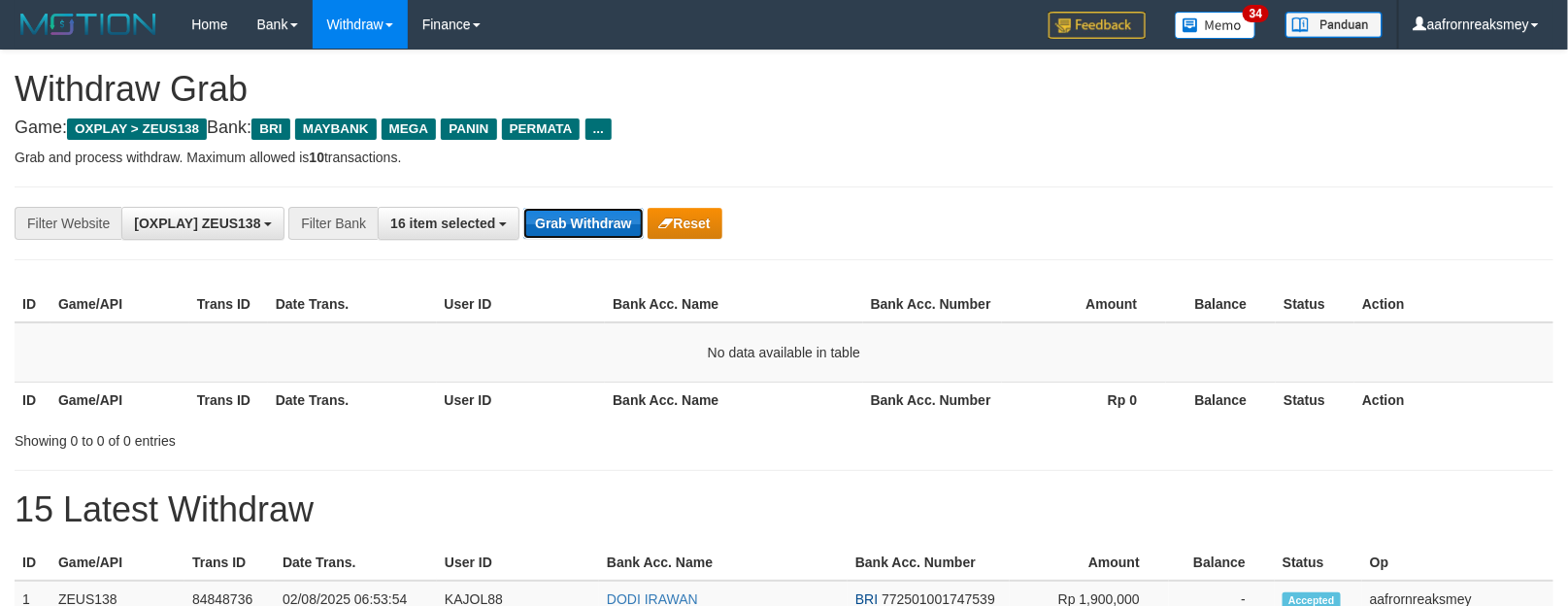 drag, startPoint x: 553, startPoint y: 209, endPoint x: 565, endPoint y: 211, distance: 12.165525 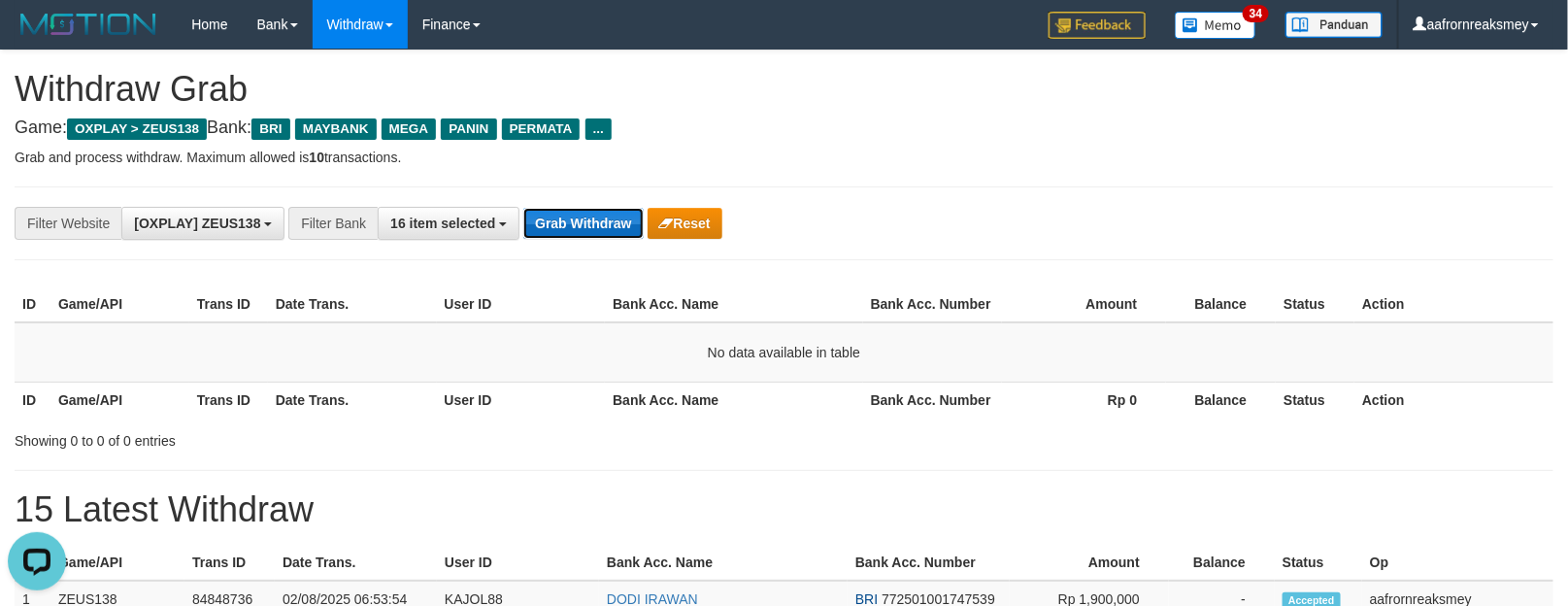 scroll, scrollTop: 0, scrollLeft: 0, axis: both 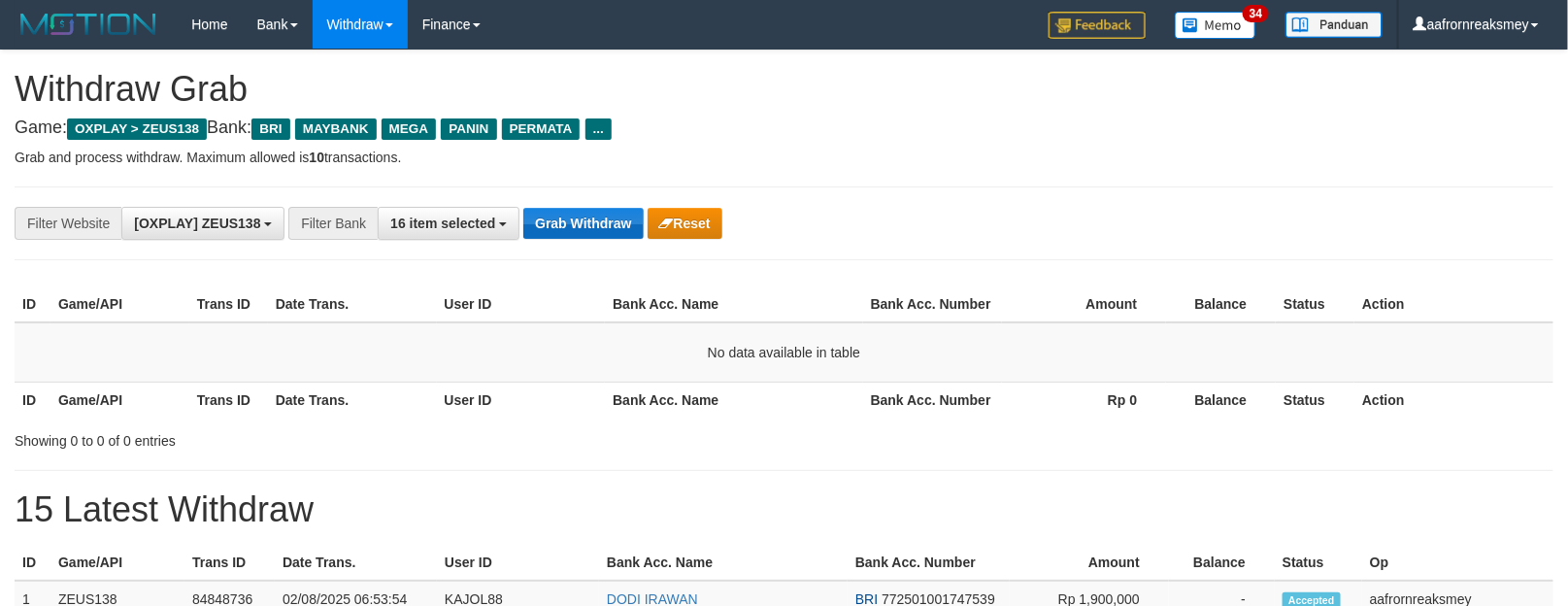 drag, startPoint x: 0, startPoint y: 0, endPoint x: 571, endPoint y: 217, distance: 610.84368 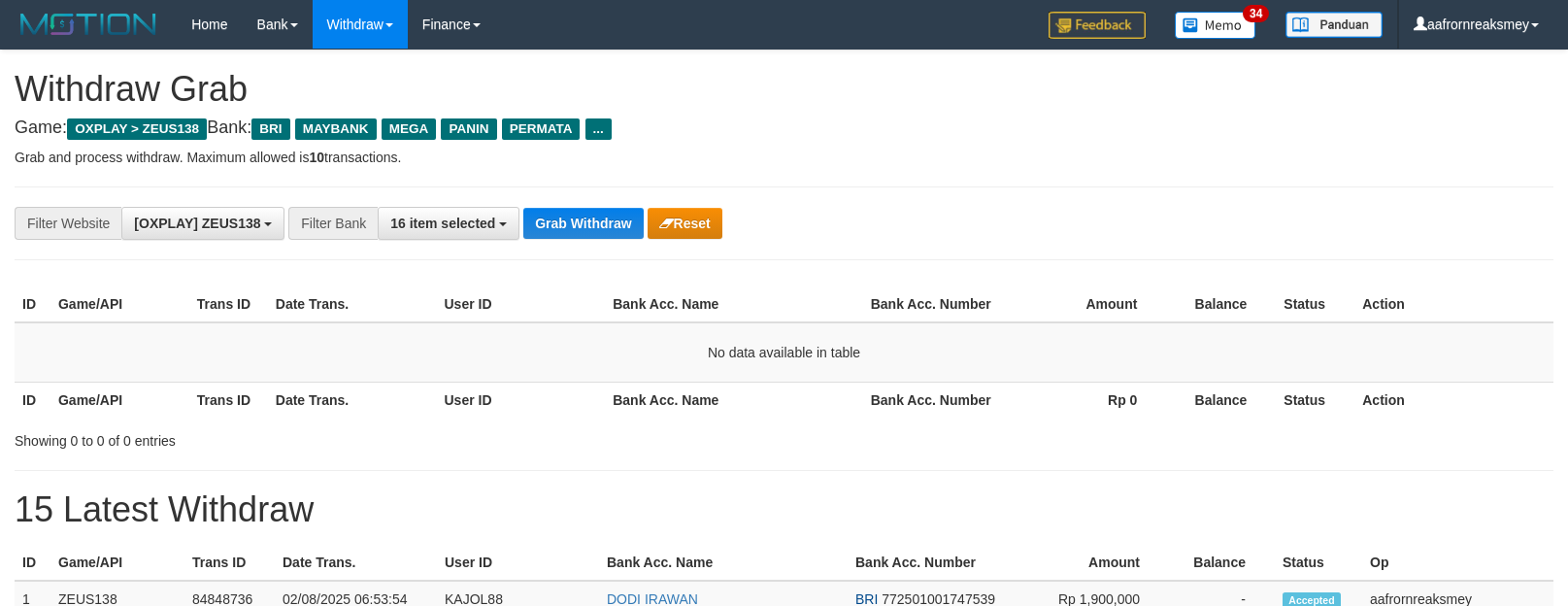 scroll, scrollTop: 0, scrollLeft: 0, axis: both 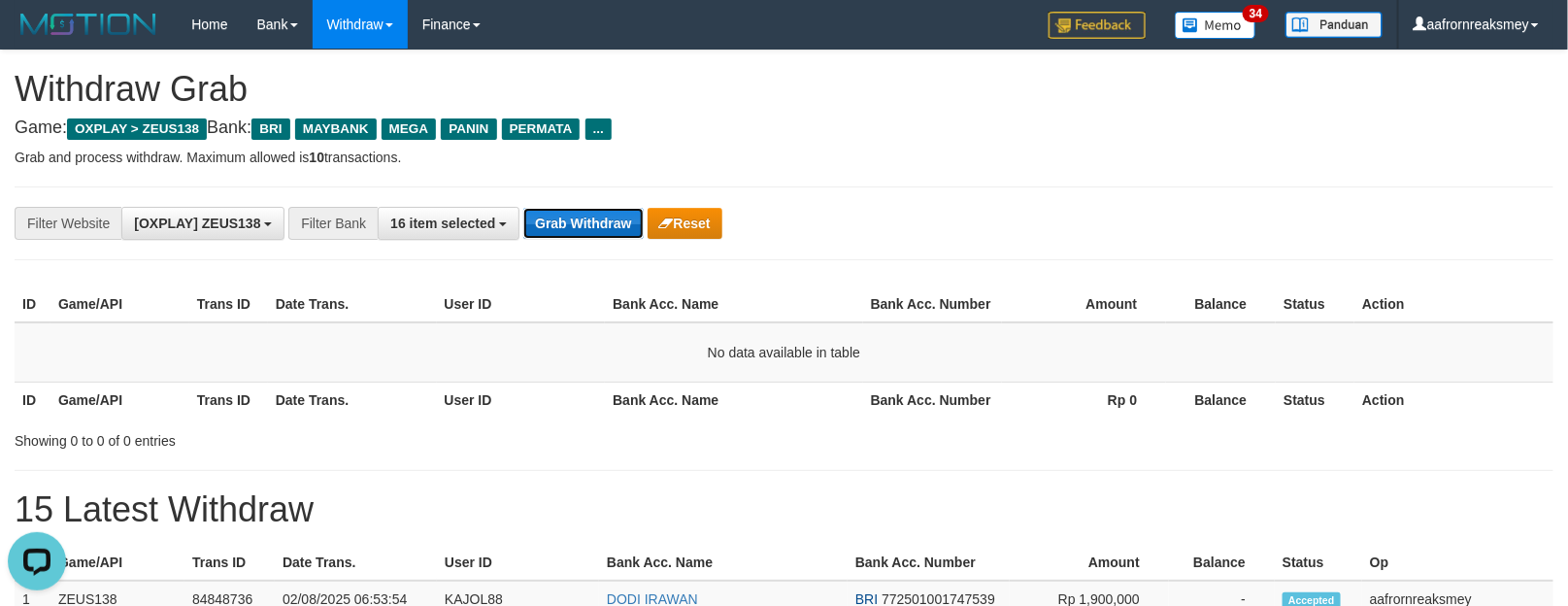 click on "Grab Withdraw" at bounding box center (583, 223) 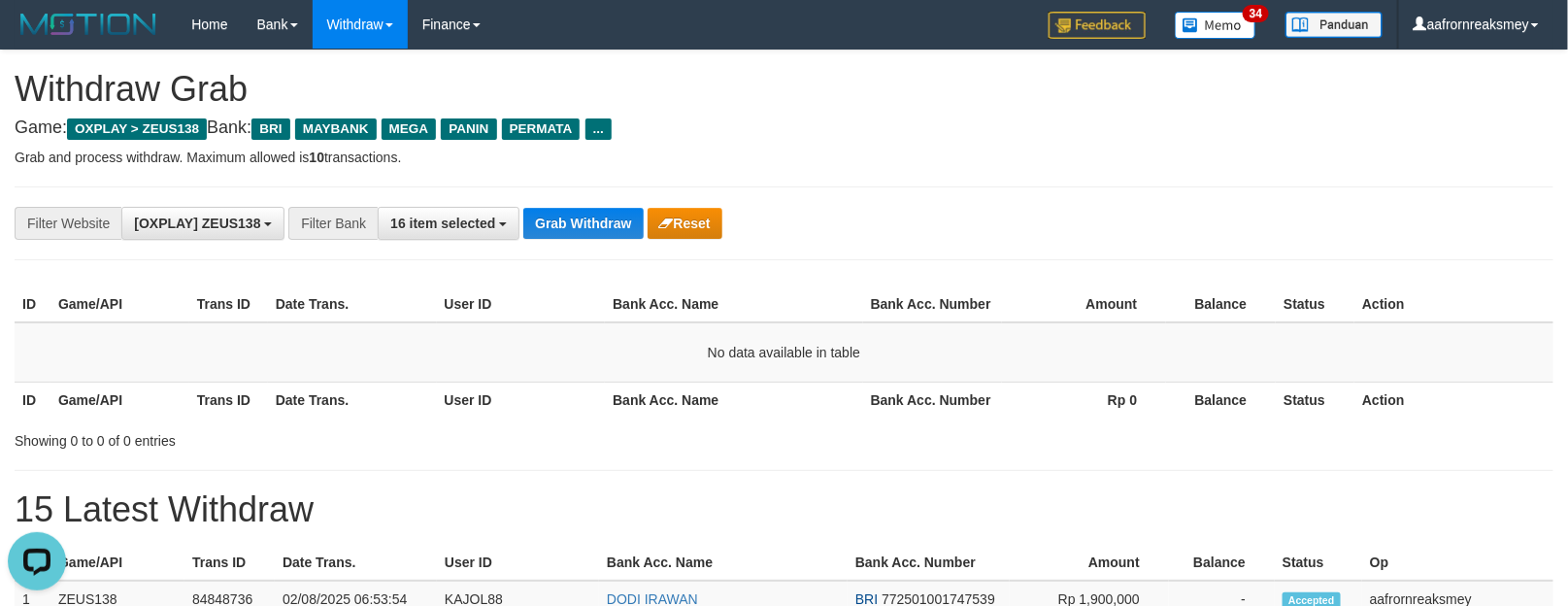 click on "**********" at bounding box center (653, 223) 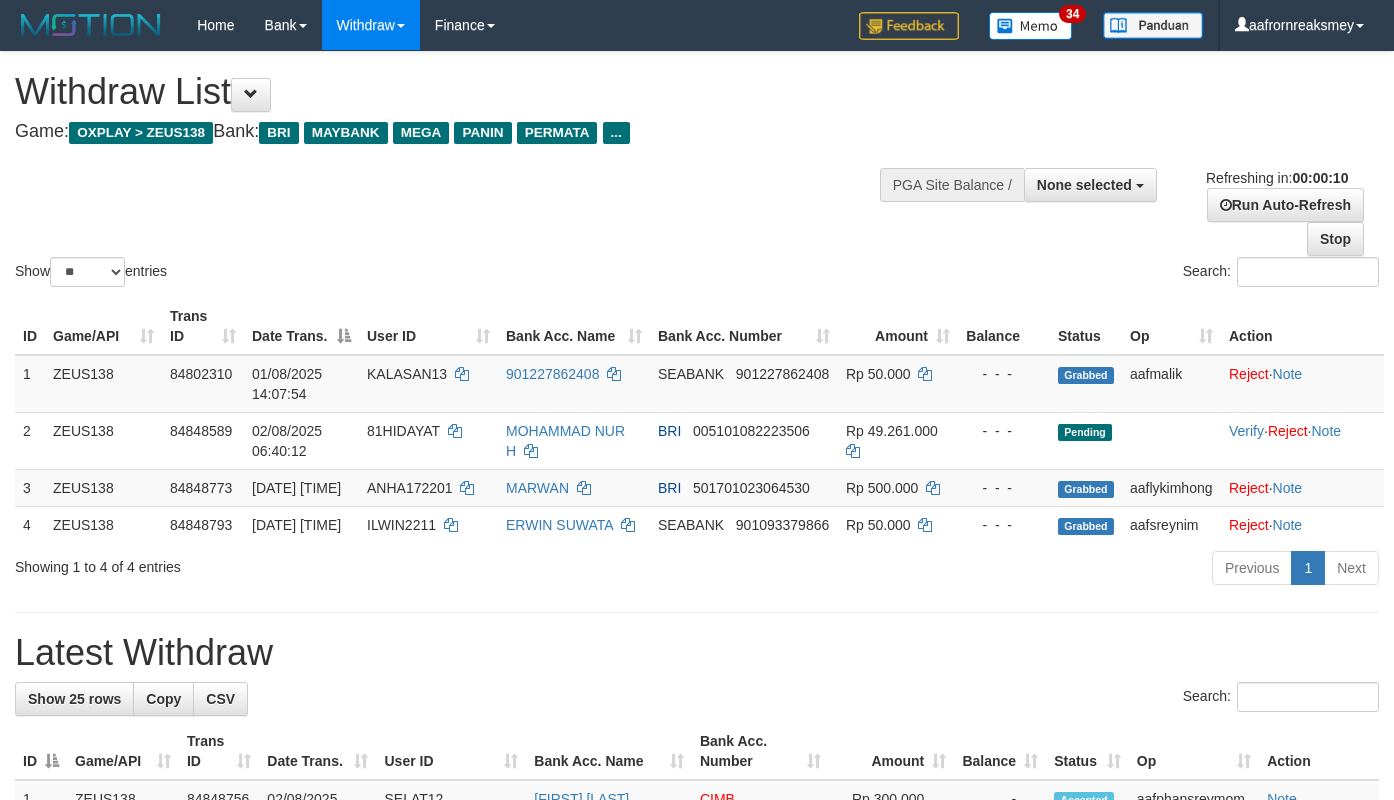 select 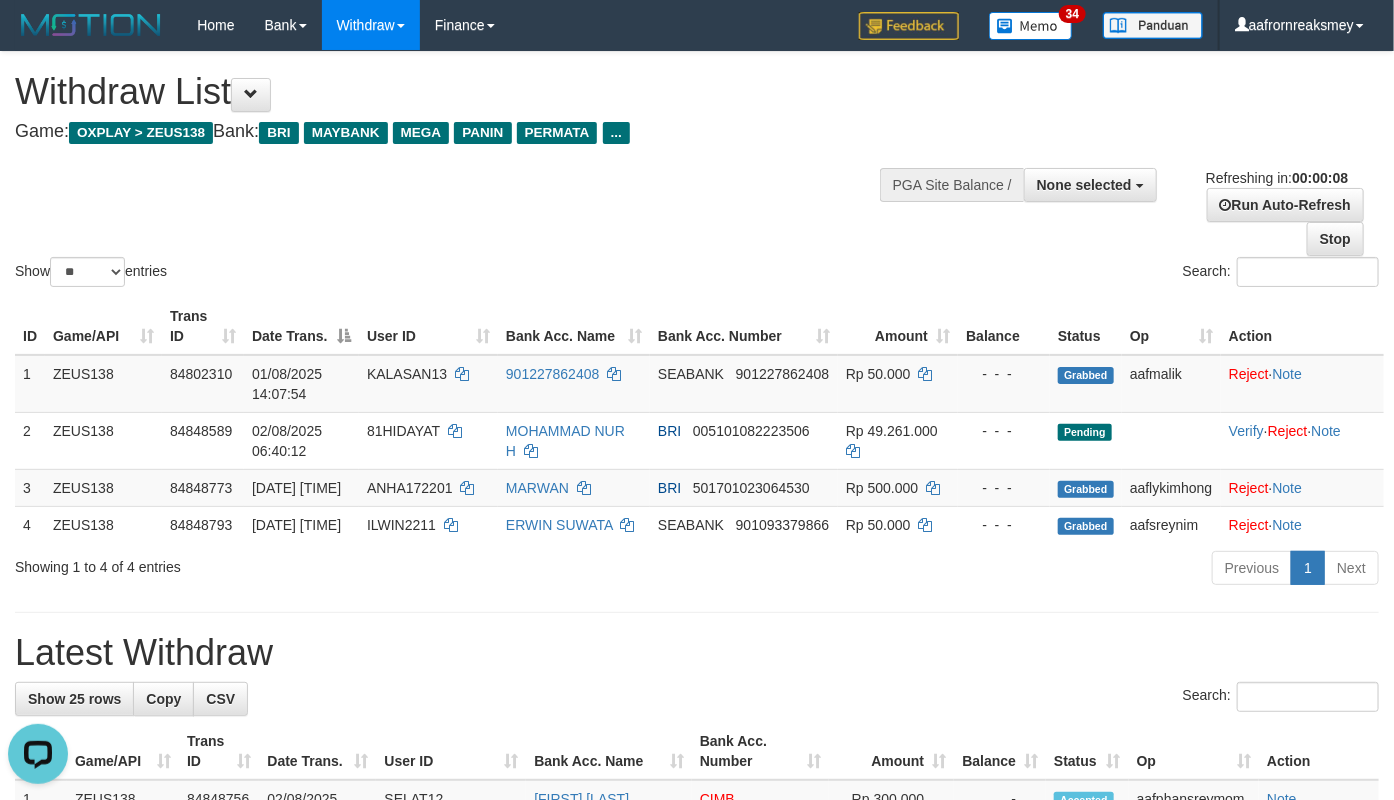 scroll, scrollTop: 0, scrollLeft: 0, axis: both 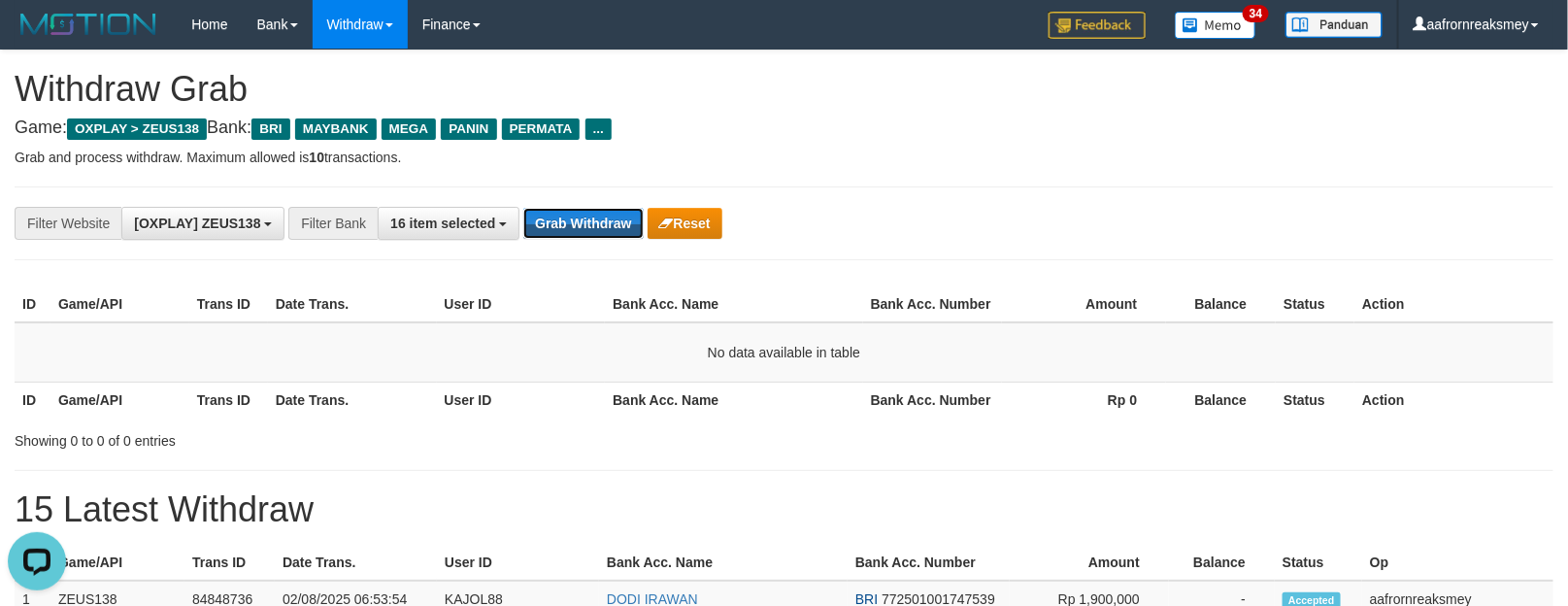 drag, startPoint x: 579, startPoint y: 236, endPoint x: 561, endPoint y: 245, distance: 20.12461 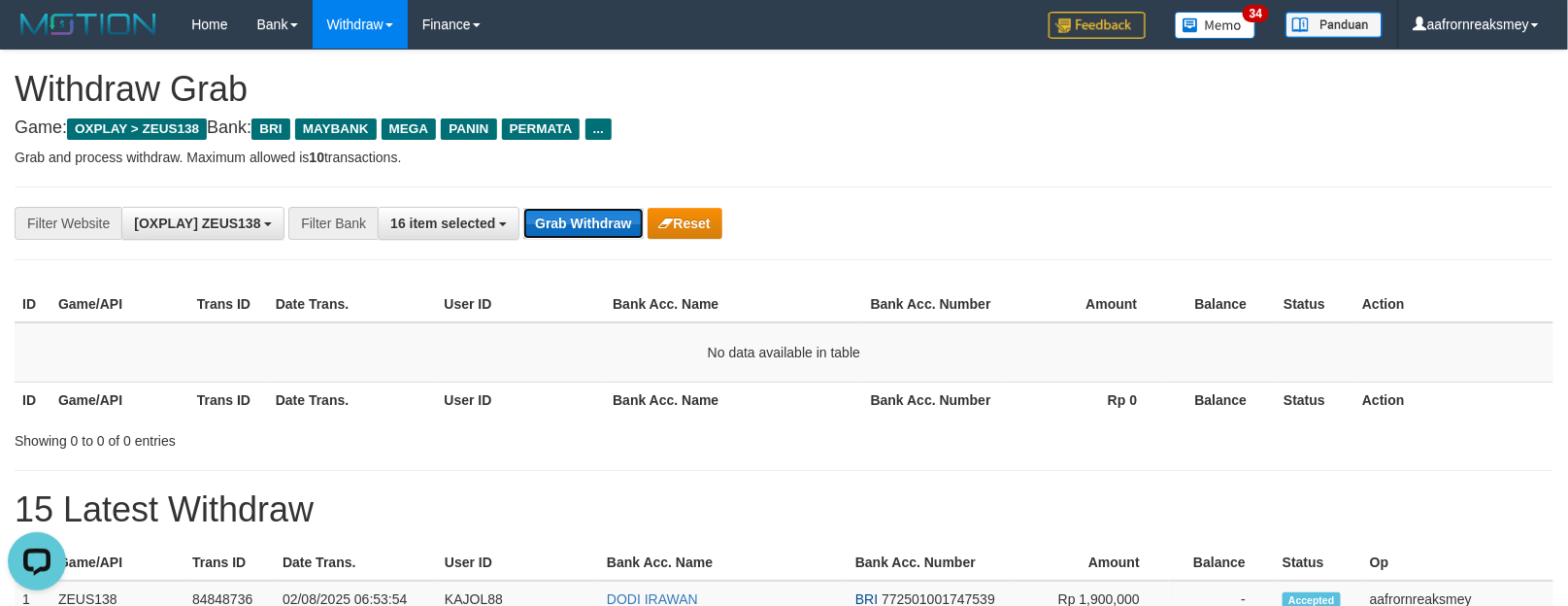 click on "Grab Withdraw" at bounding box center (583, 223) 